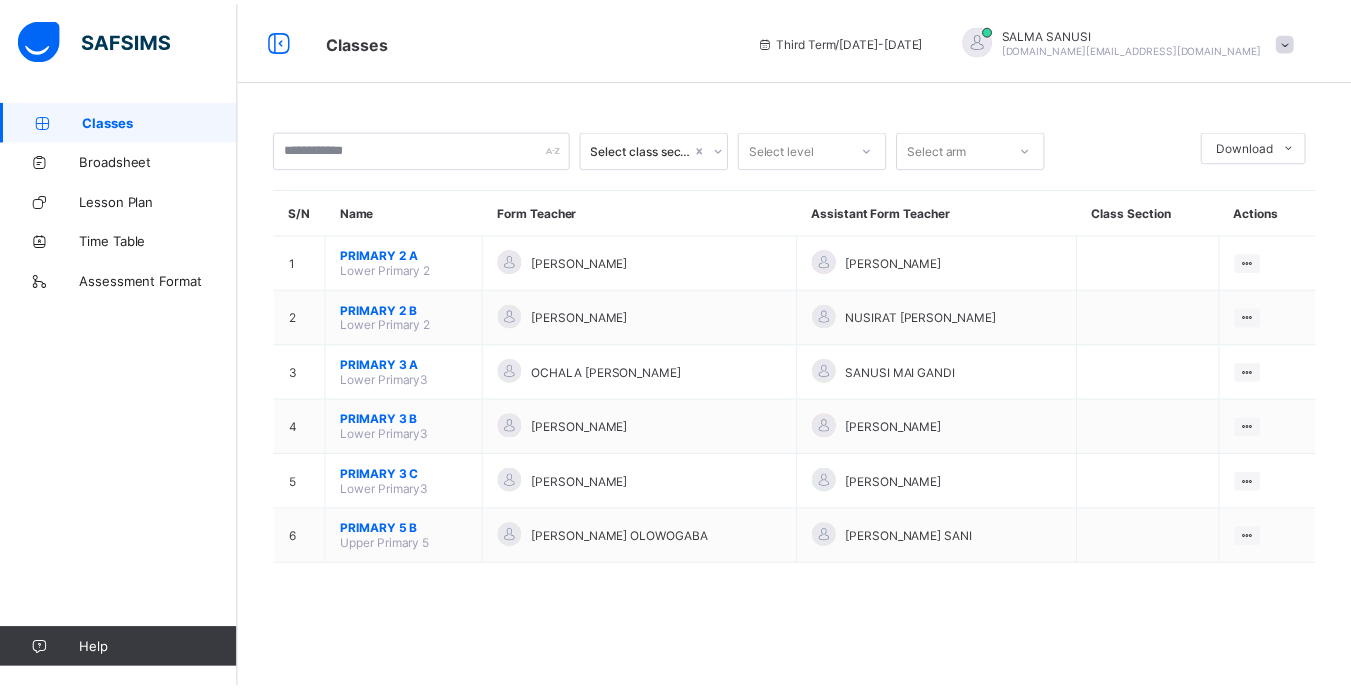 scroll, scrollTop: 0, scrollLeft: 0, axis: both 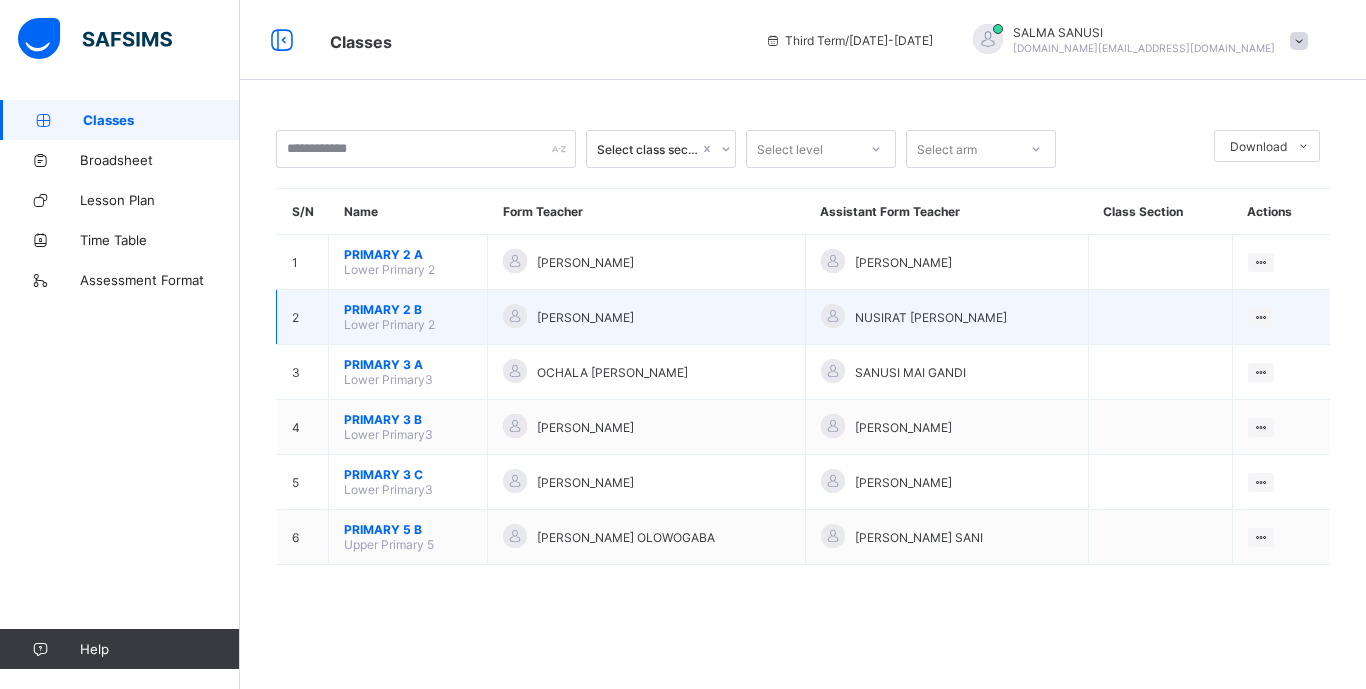 click on "PRIMARY 2   B" at bounding box center [408, 309] 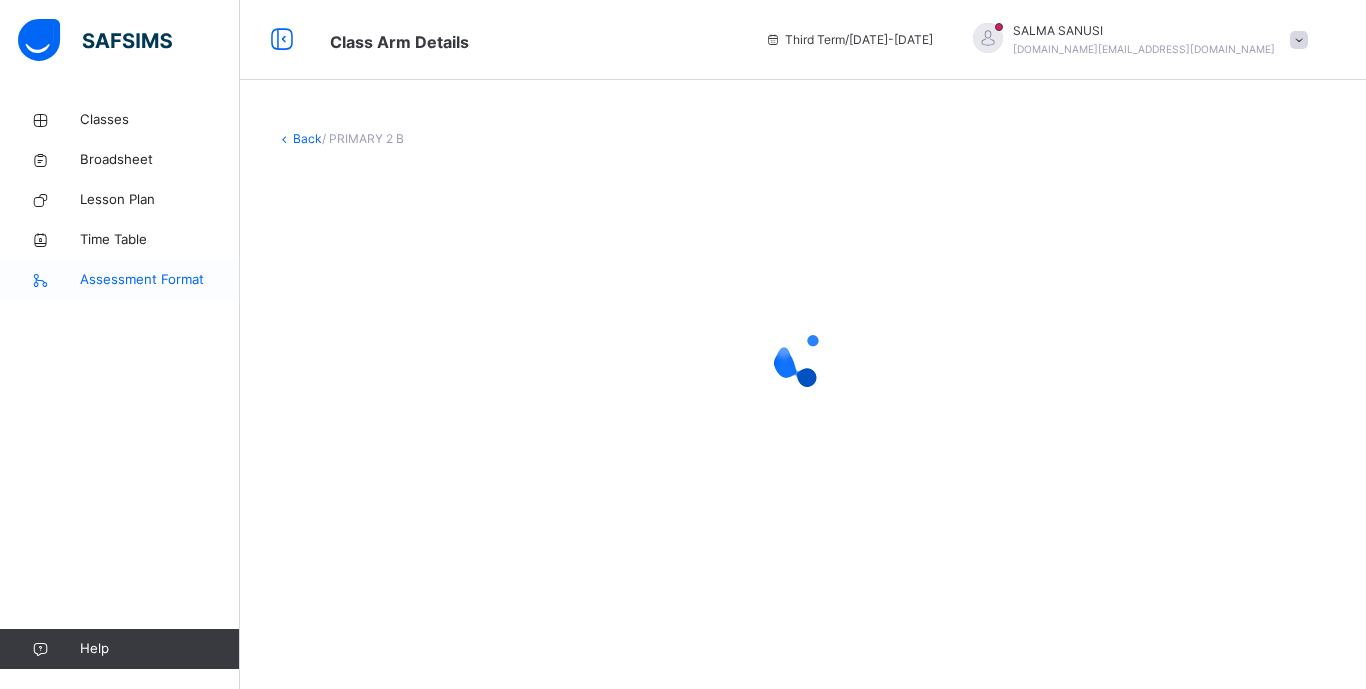 click at bounding box center [40, 280] 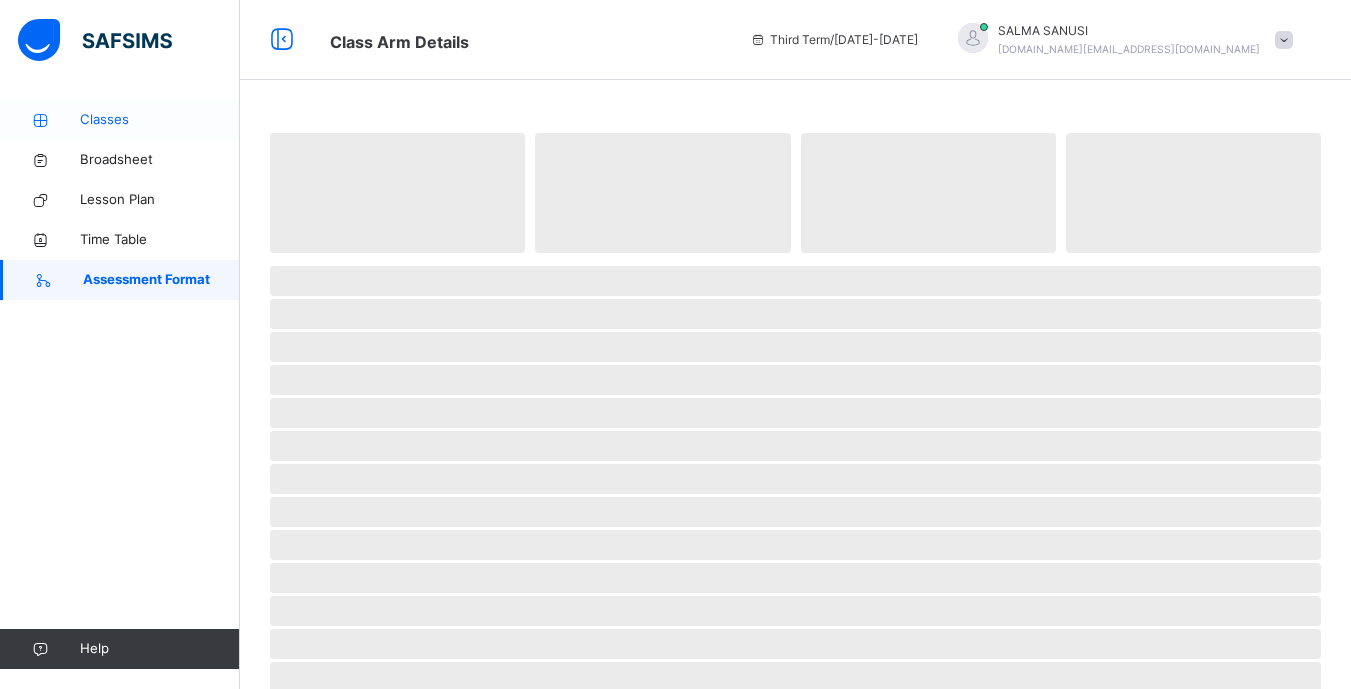 click on "Classes" at bounding box center [160, 120] 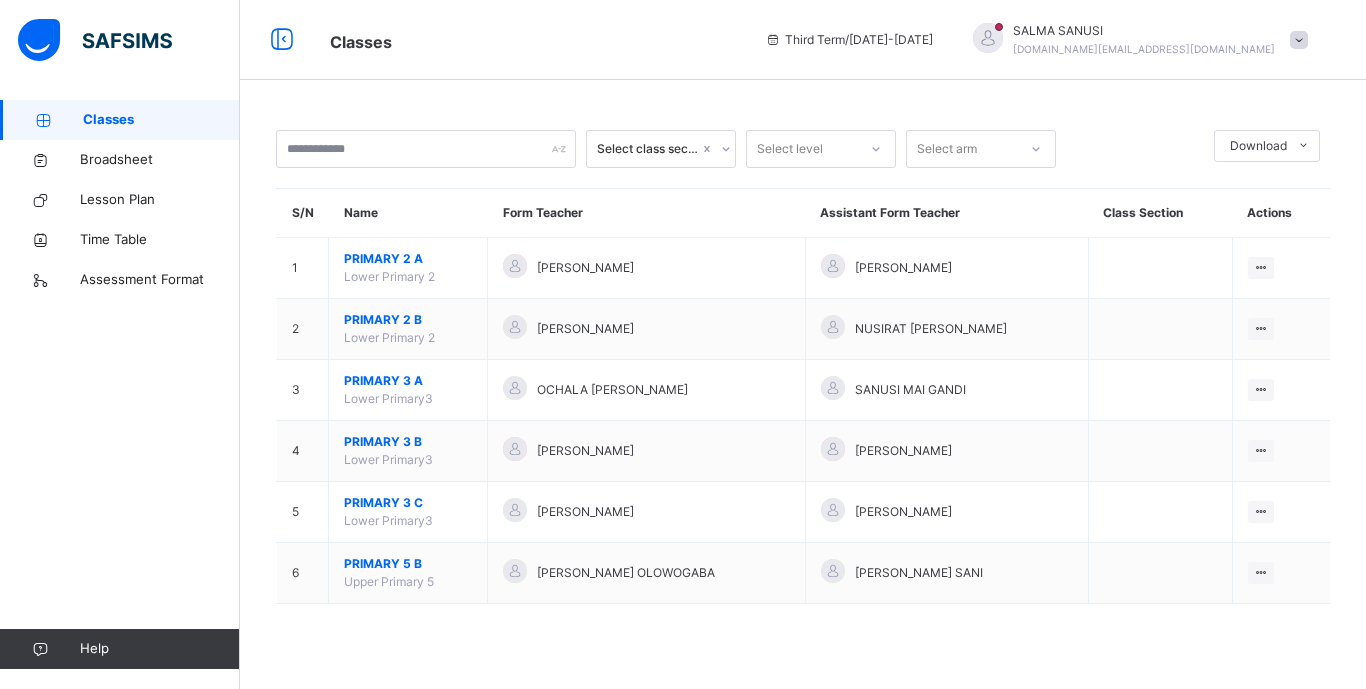 click at bounding box center (988, 38) 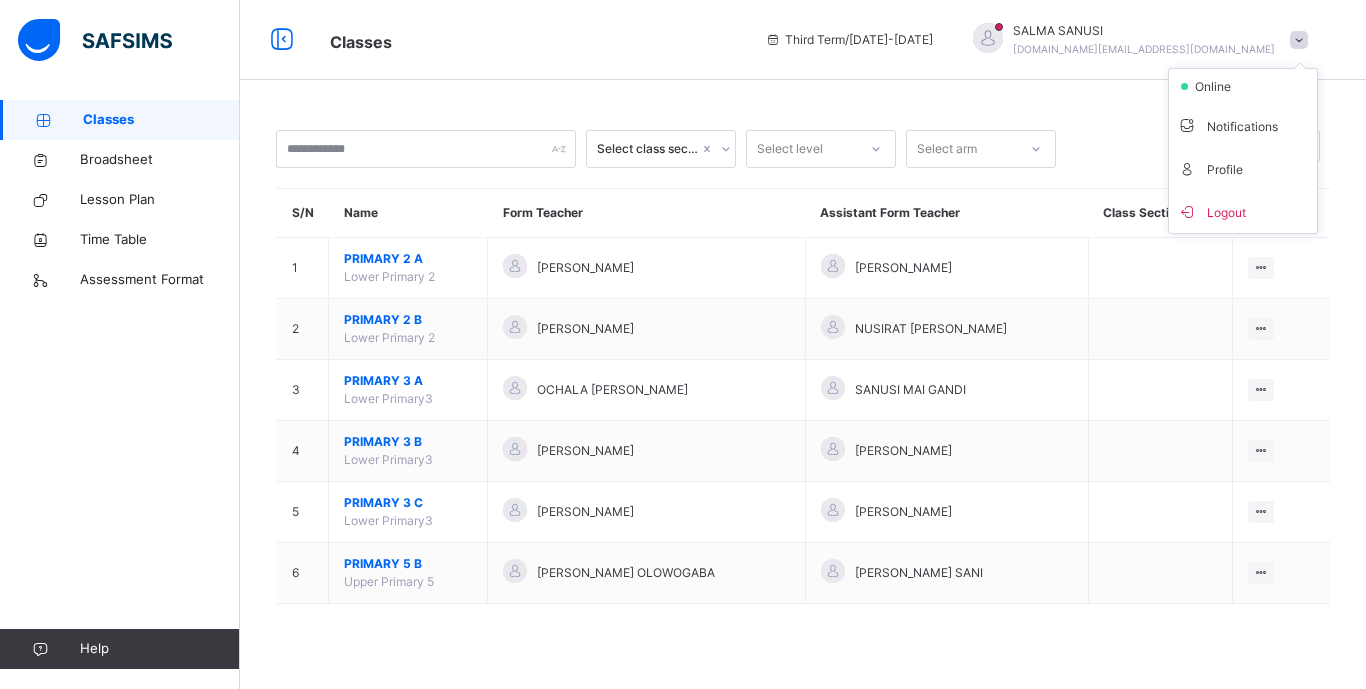 click at bounding box center (988, 38) 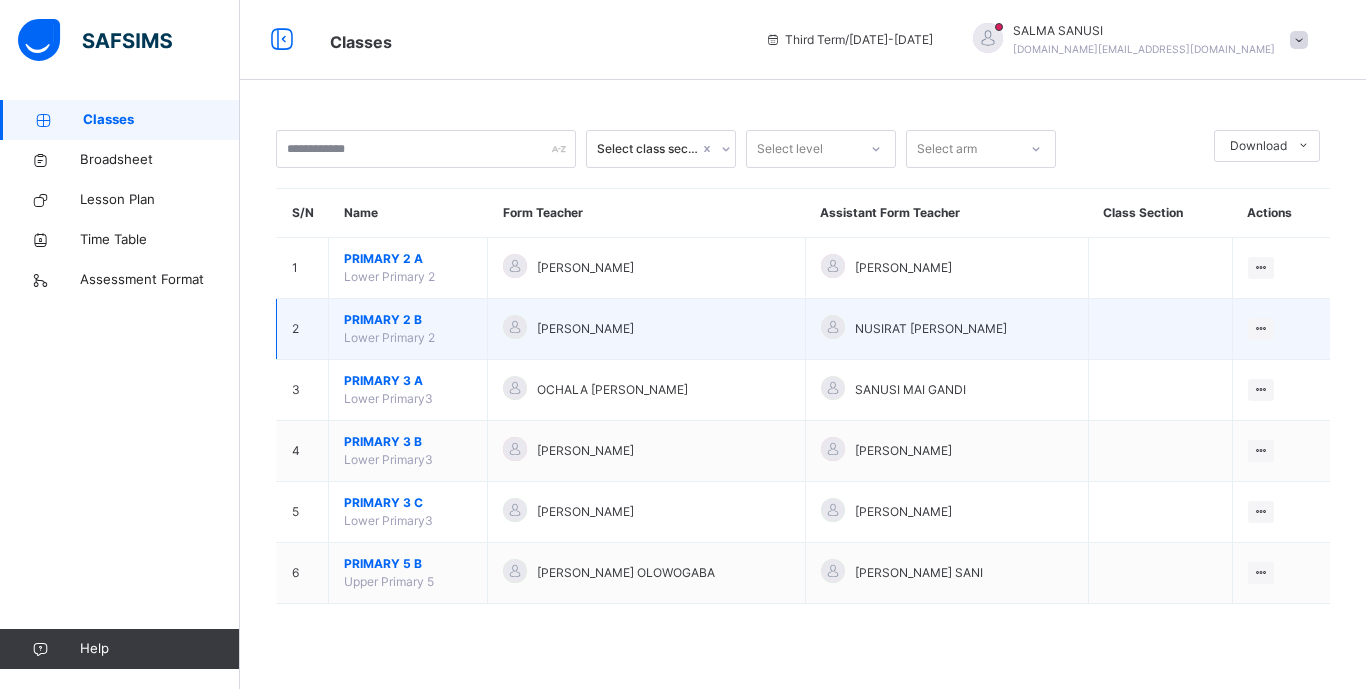 click on "PRIMARY 2   B" at bounding box center (408, 320) 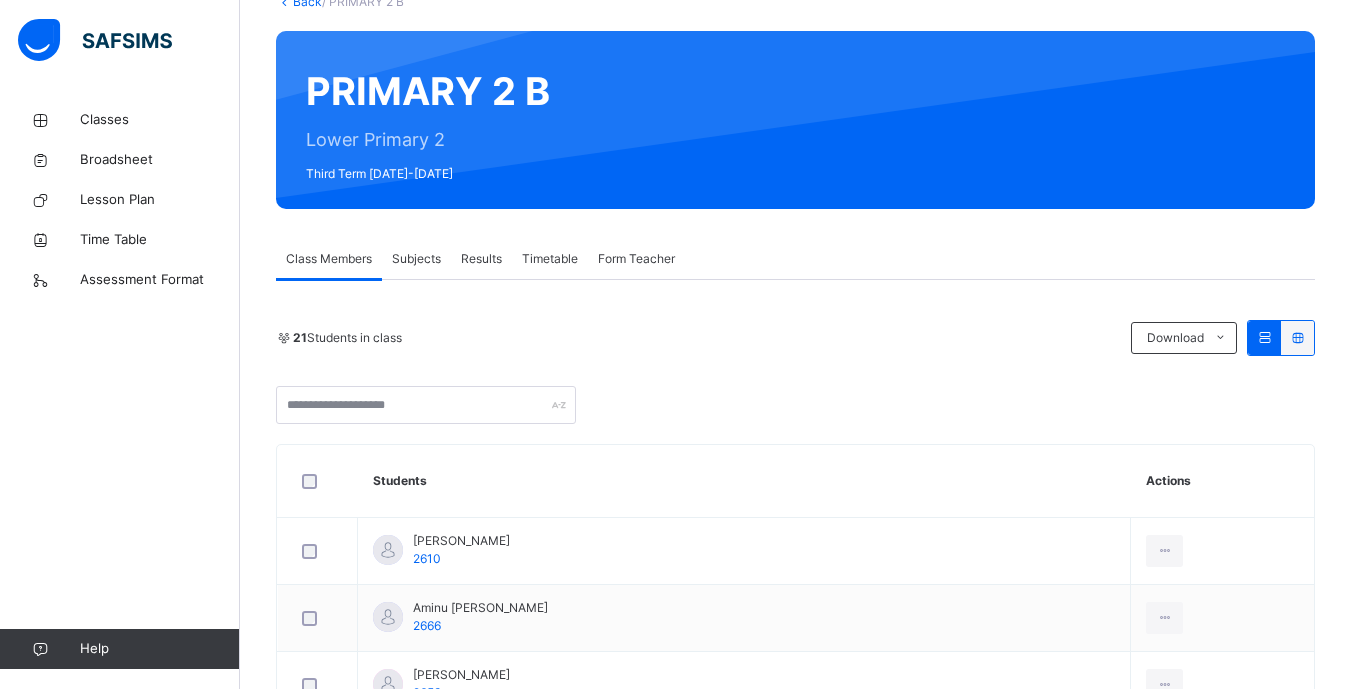 scroll, scrollTop: 136, scrollLeft: 0, axis: vertical 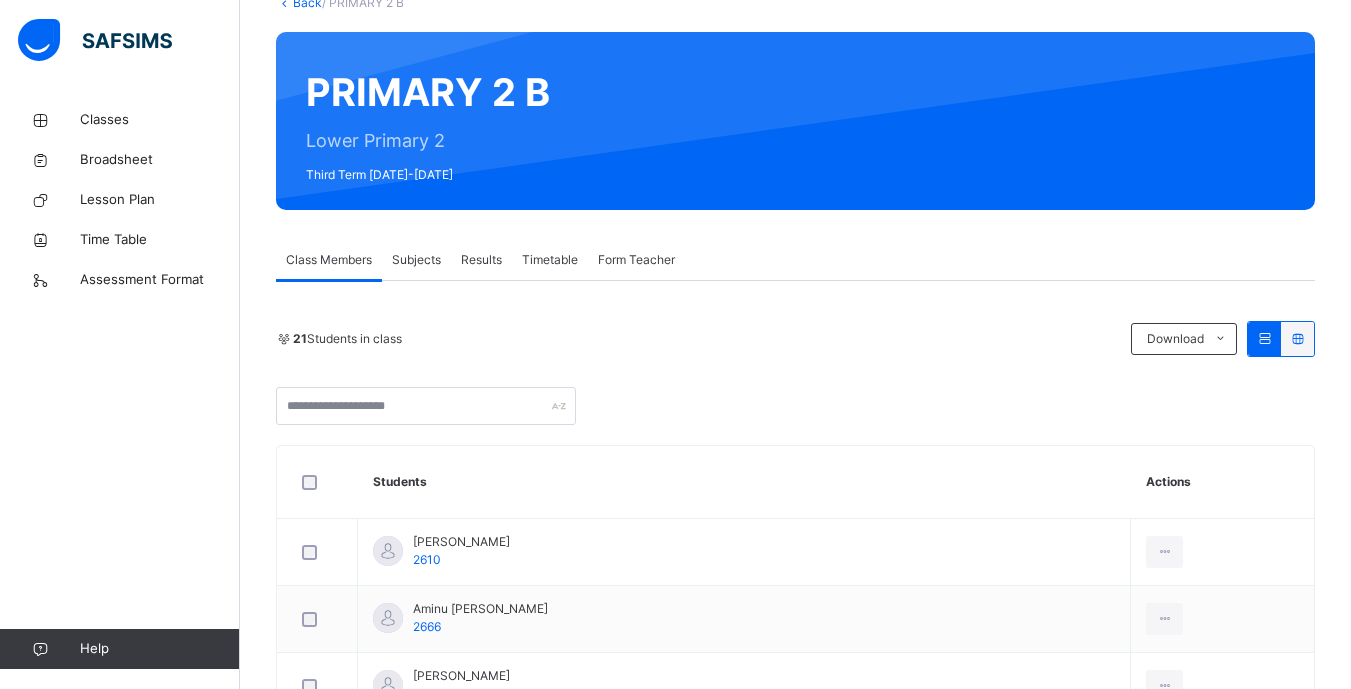 click on "Subjects" at bounding box center [416, 260] 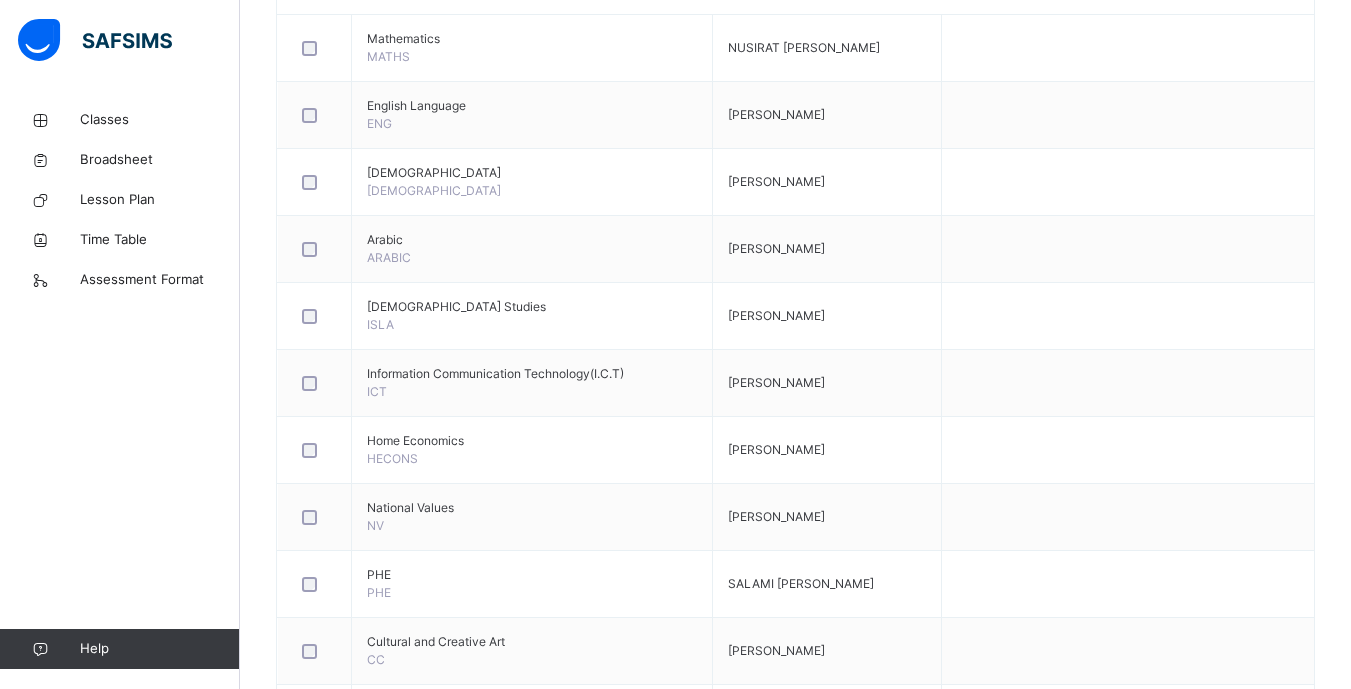scroll, scrollTop: 738, scrollLeft: 0, axis: vertical 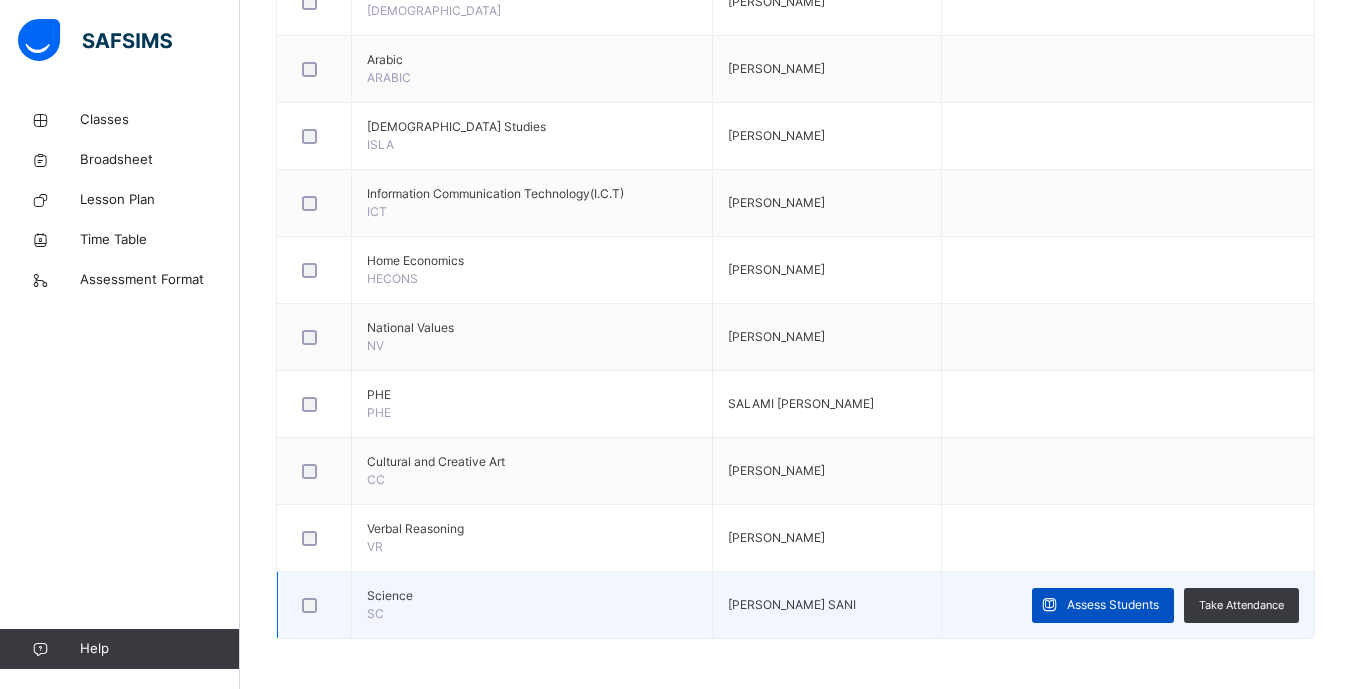 click on "Assess Students" at bounding box center [1103, 605] 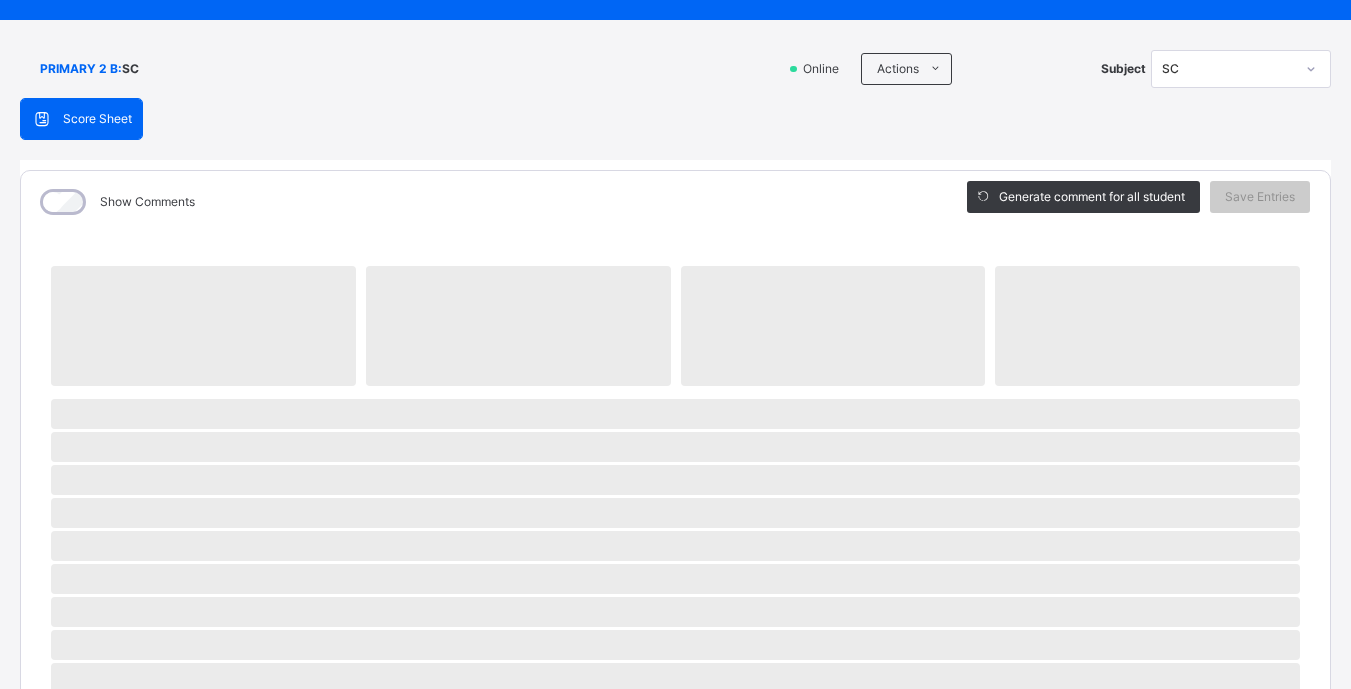scroll, scrollTop: 98, scrollLeft: 0, axis: vertical 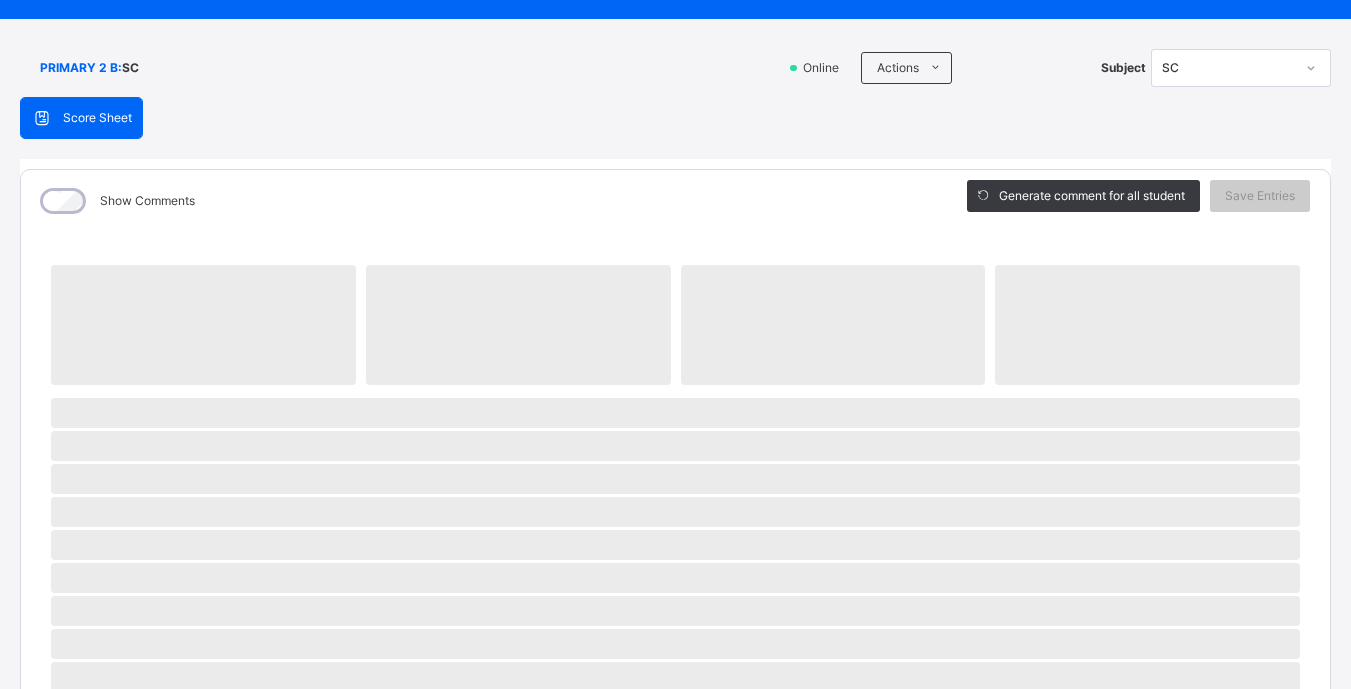 click on "Show Comments" at bounding box center [479, 201] 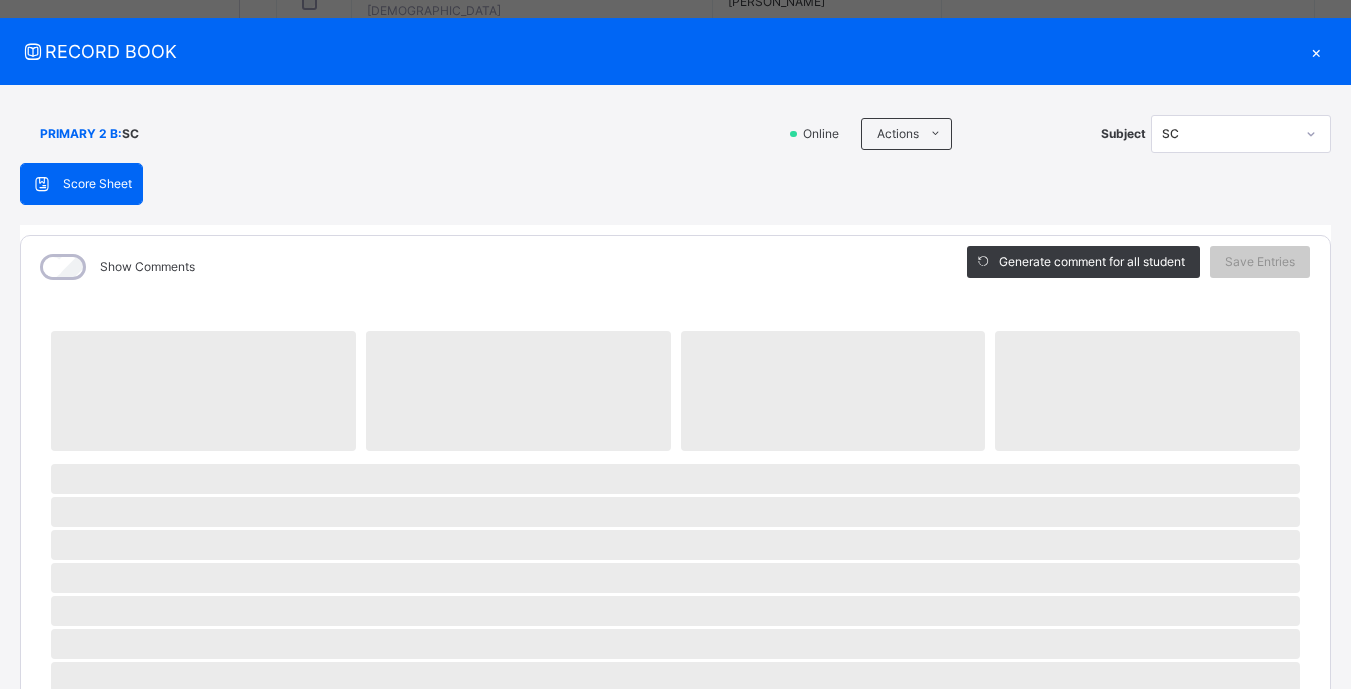 scroll, scrollTop: 0, scrollLeft: 0, axis: both 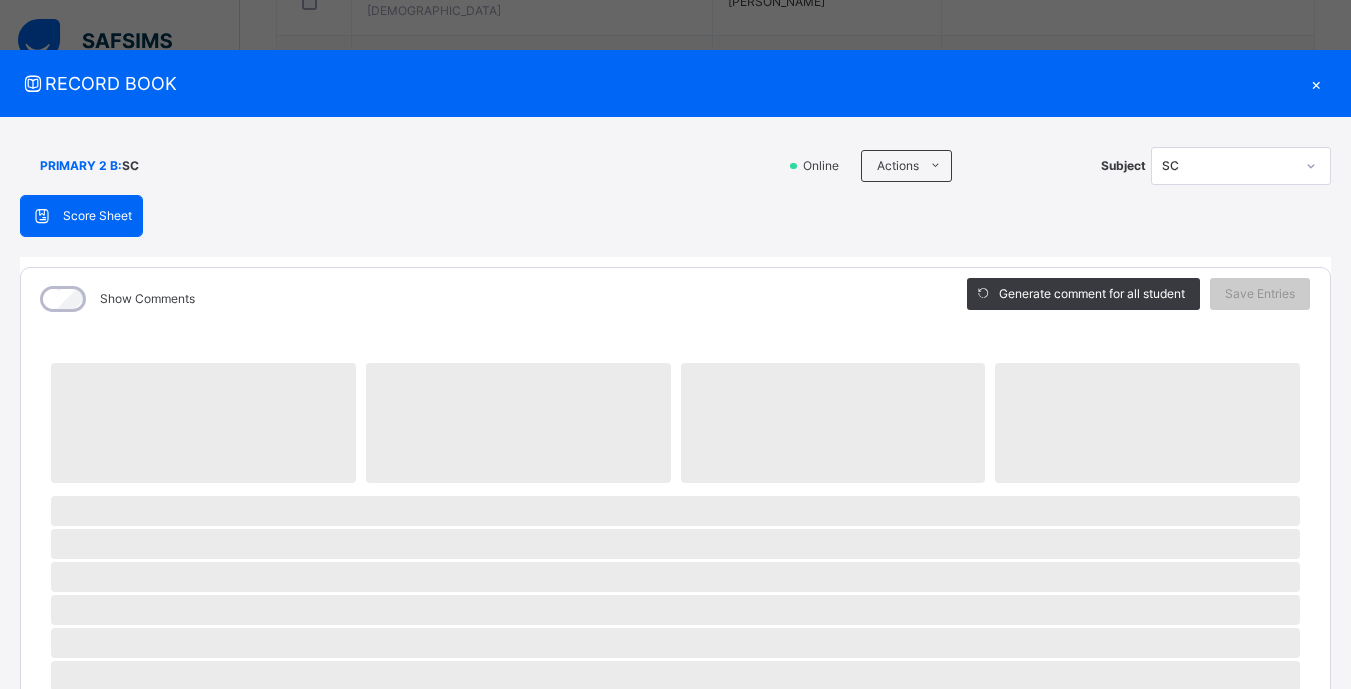 click on "Show Comments" at bounding box center [479, 299] 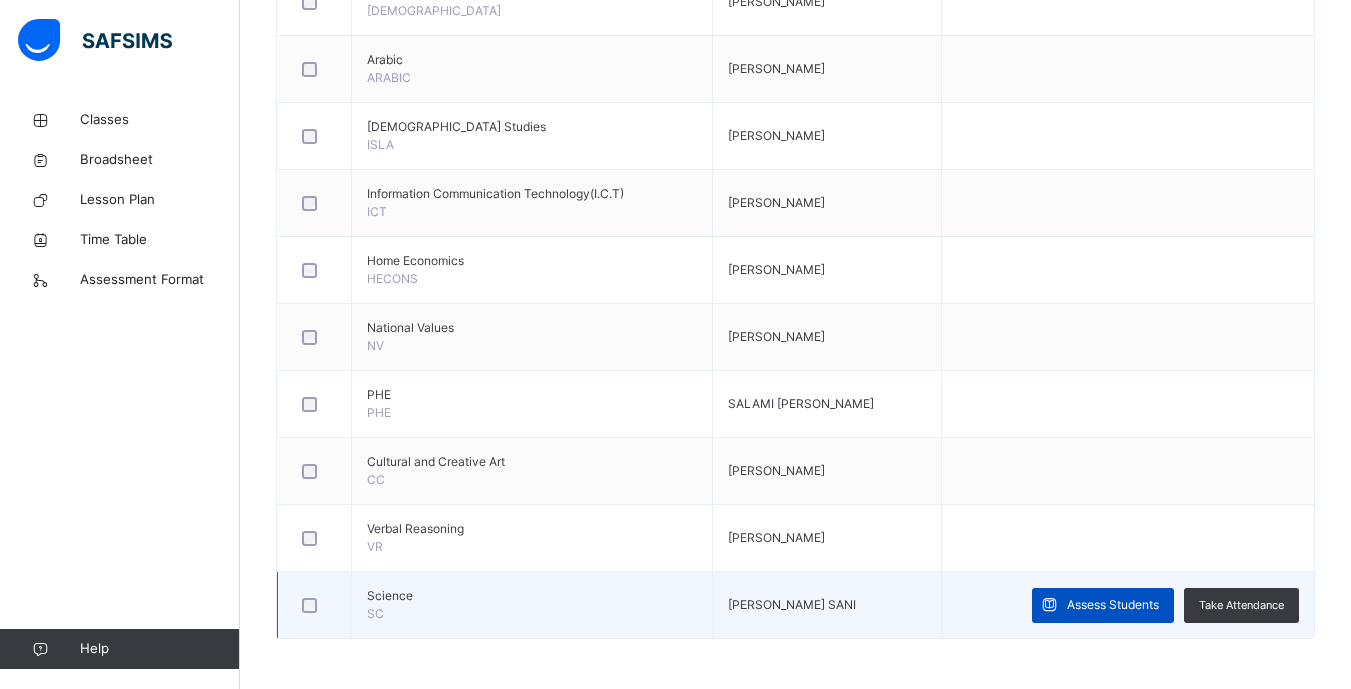 click on "Assess Students" at bounding box center (1103, 605) 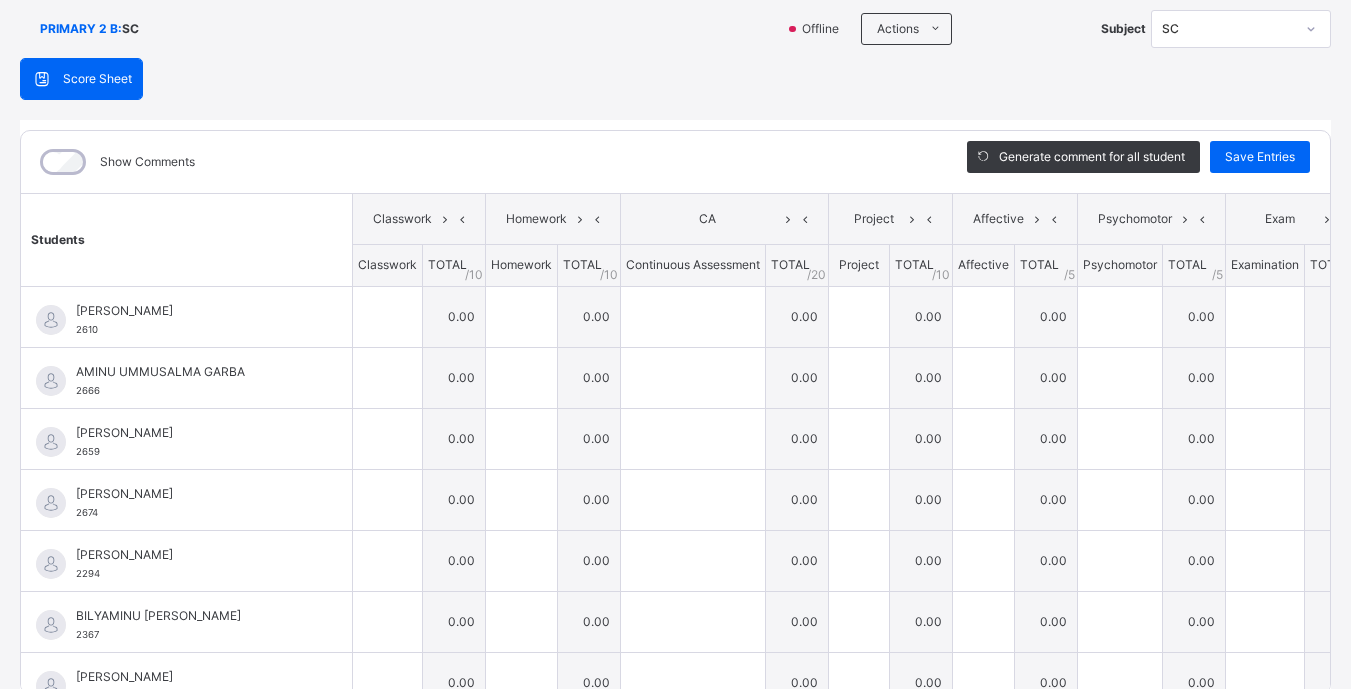 scroll, scrollTop: 138, scrollLeft: 0, axis: vertical 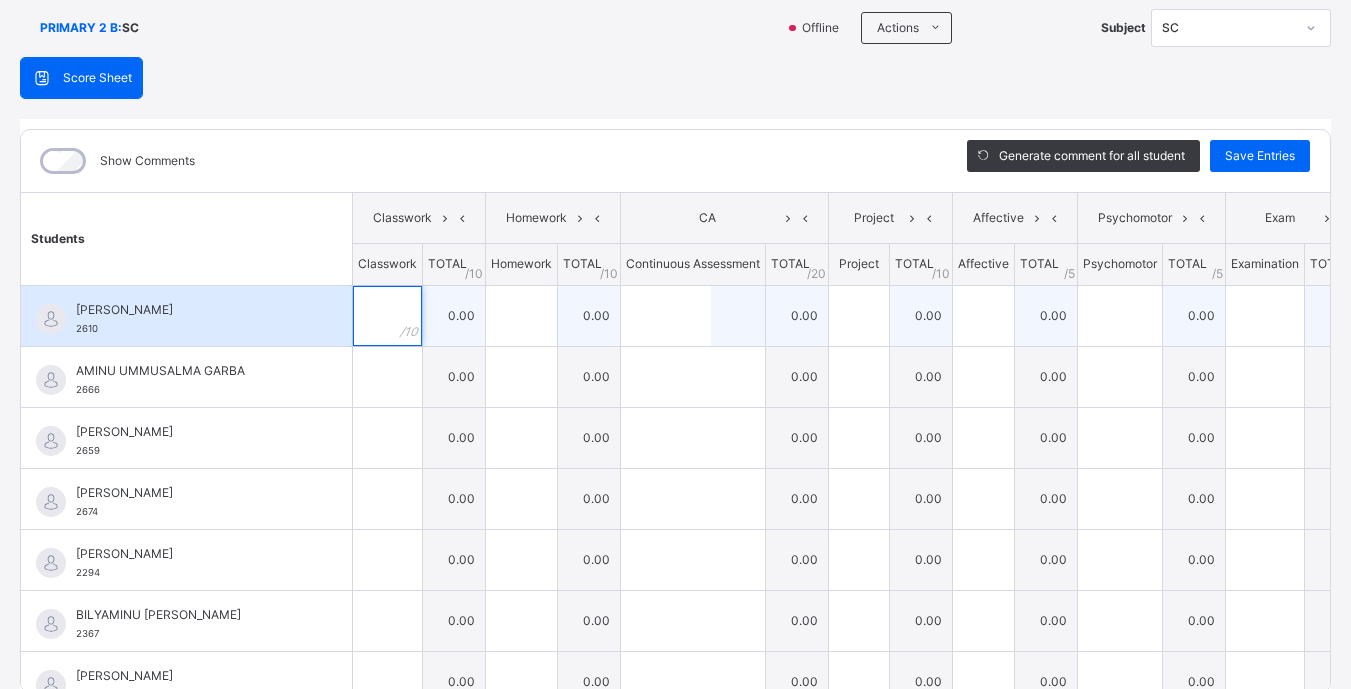 click at bounding box center (387, 316) 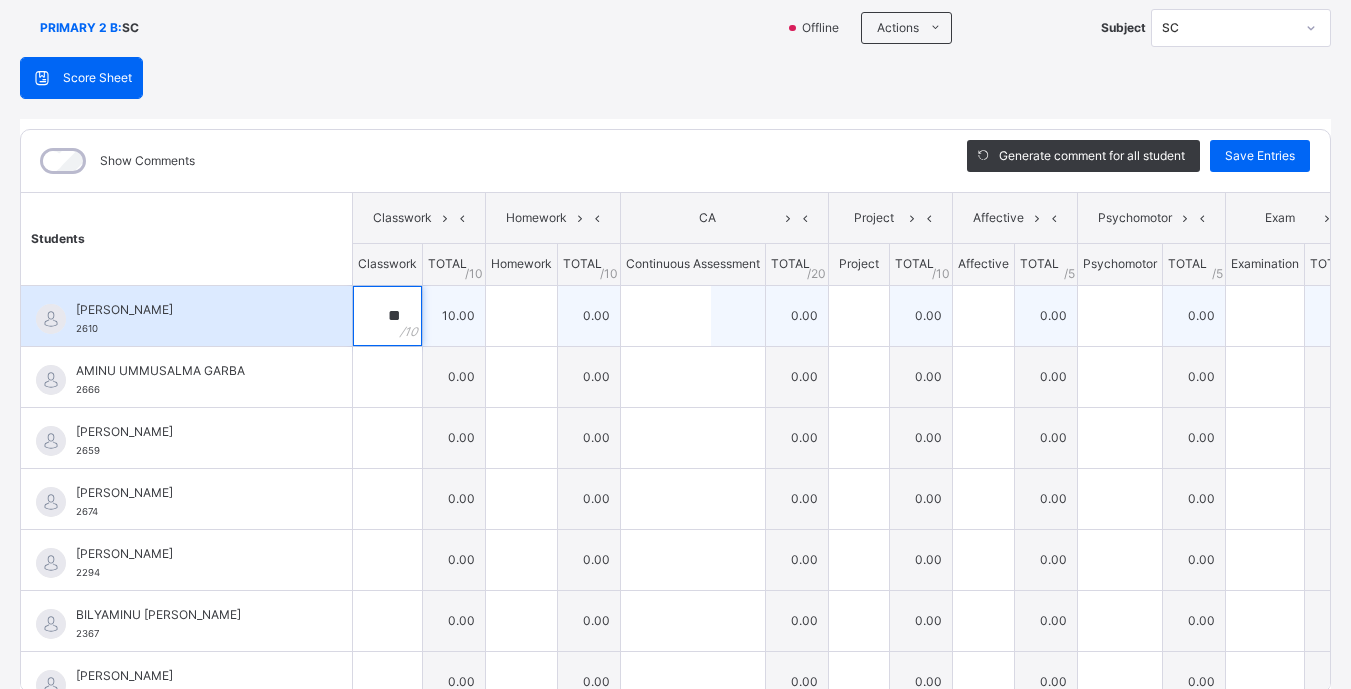 type on "**" 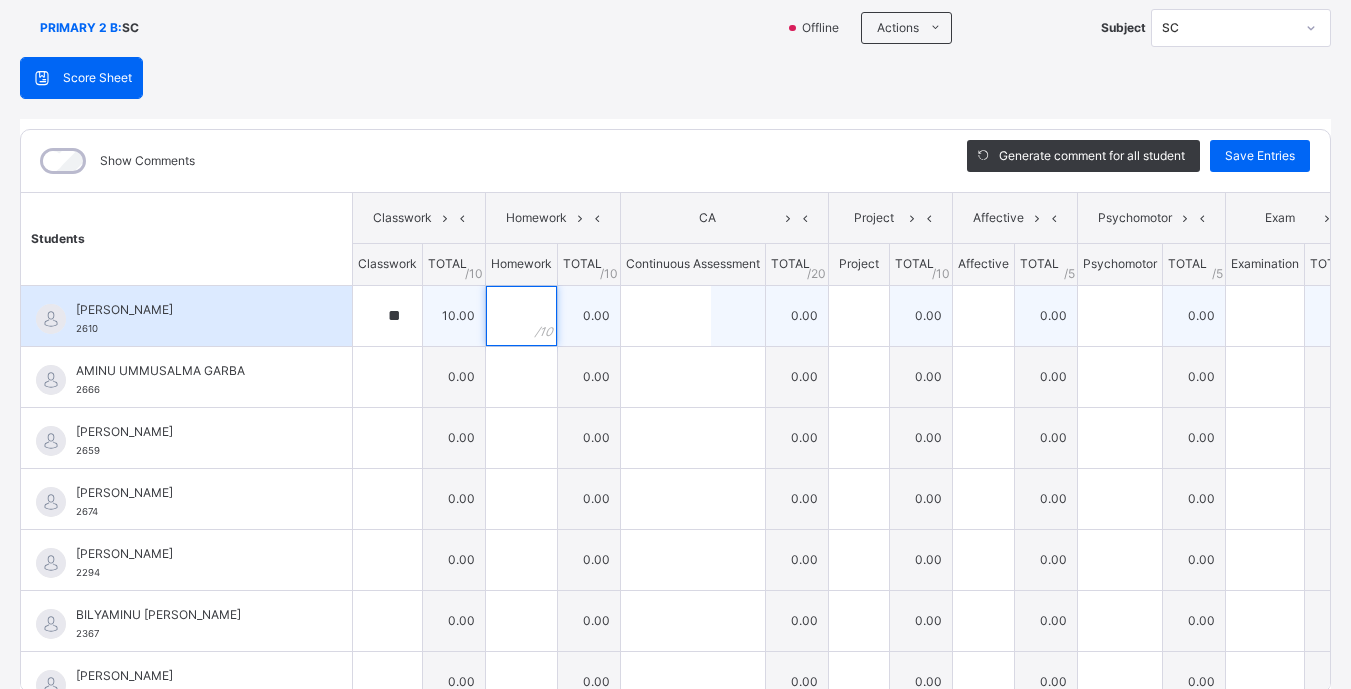 click at bounding box center (521, 316) 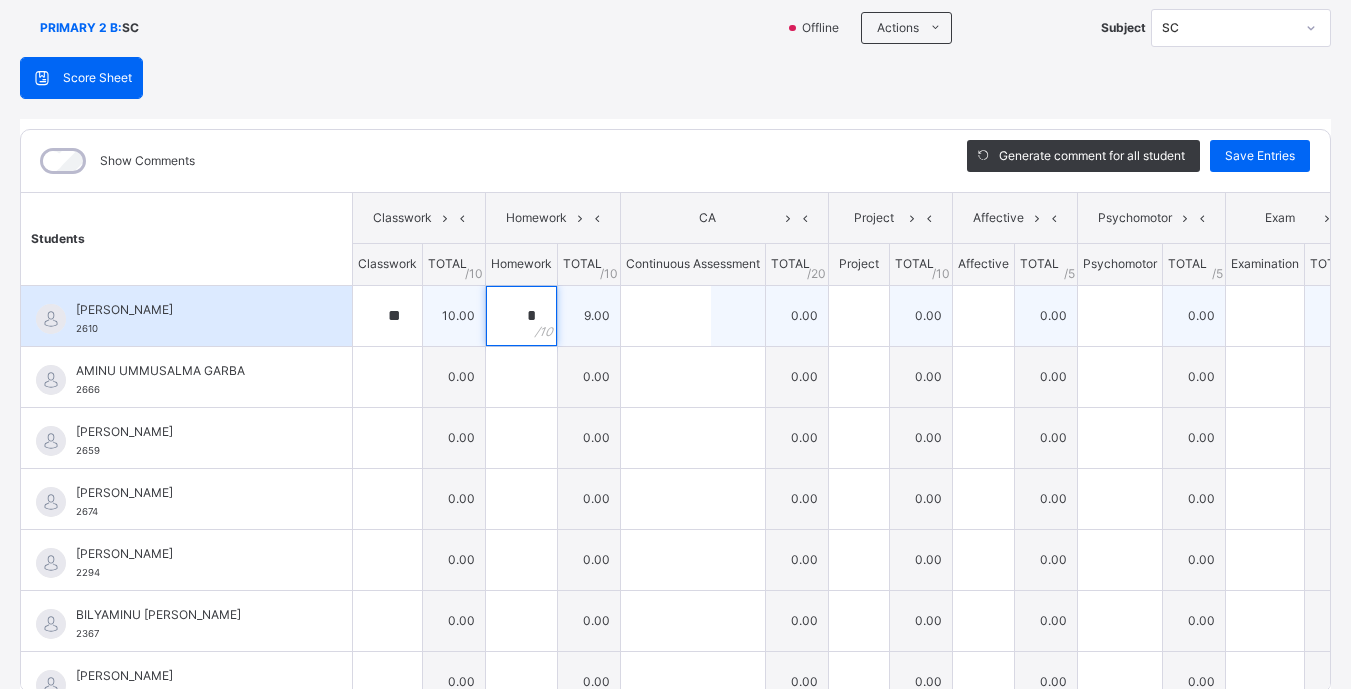type on "*" 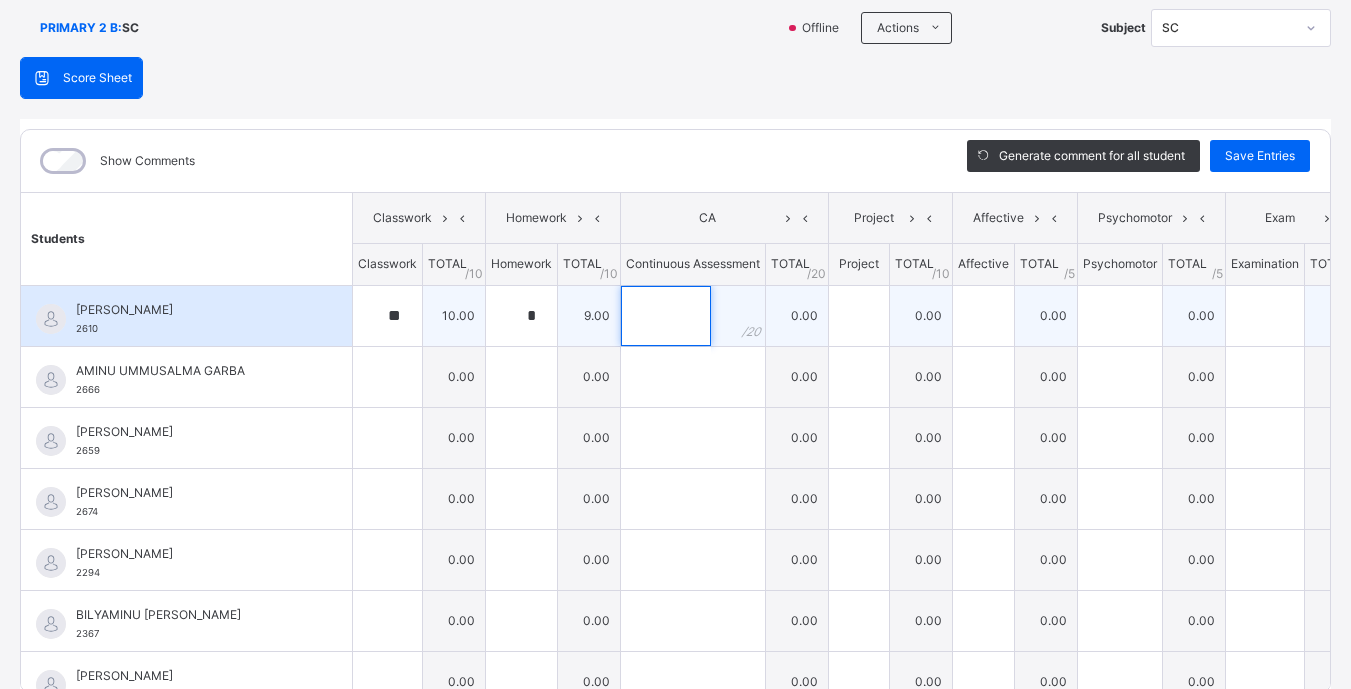 click at bounding box center (666, 316) 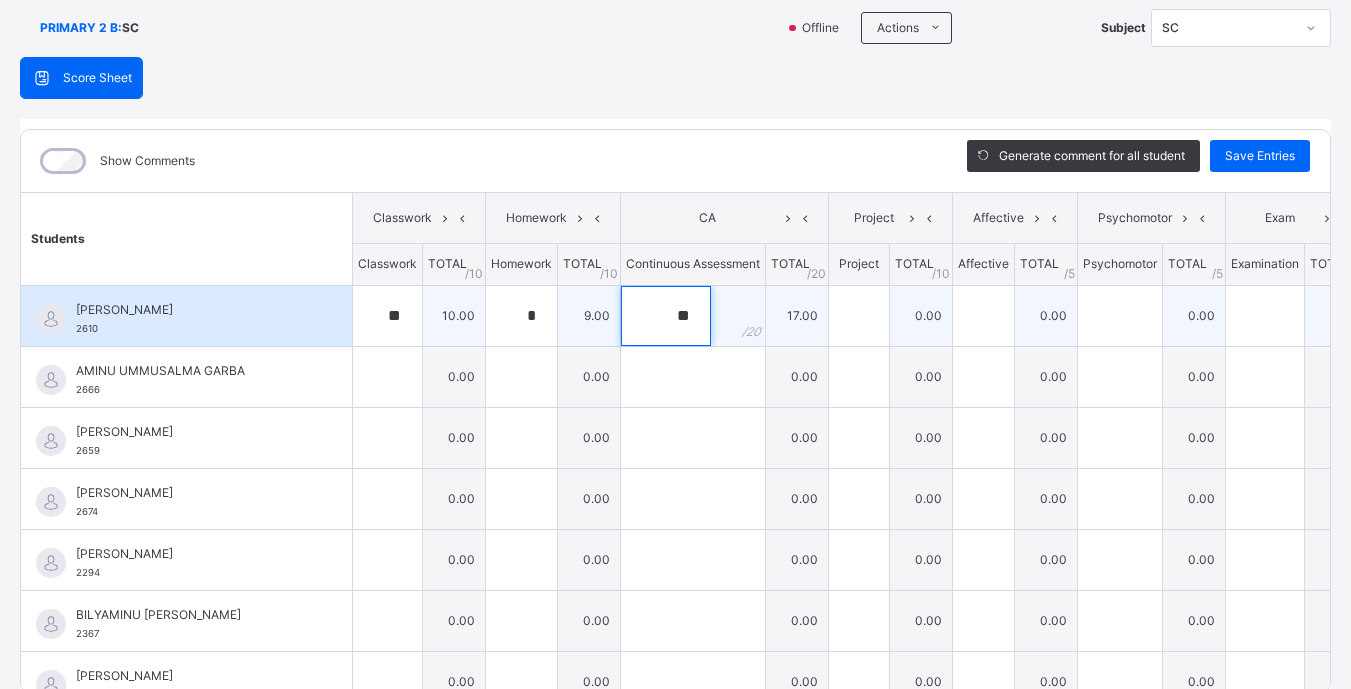 type on "**" 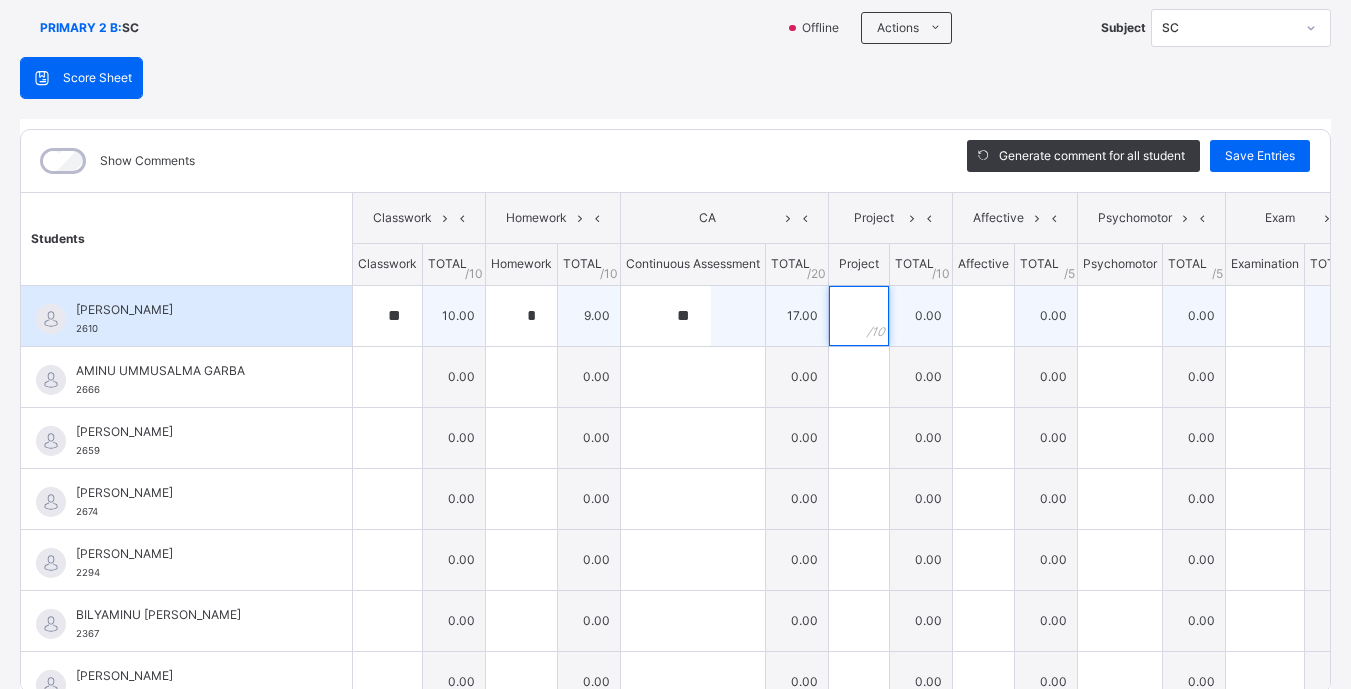 click at bounding box center (859, 316) 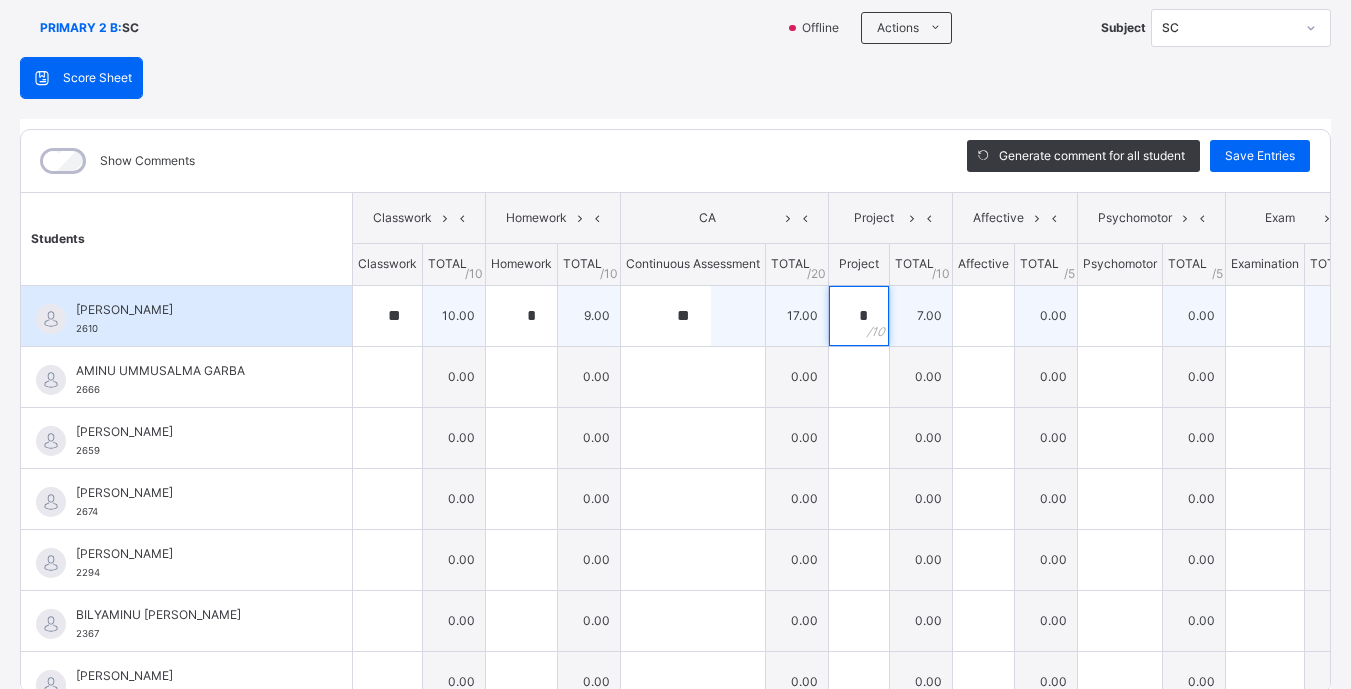 type on "*" 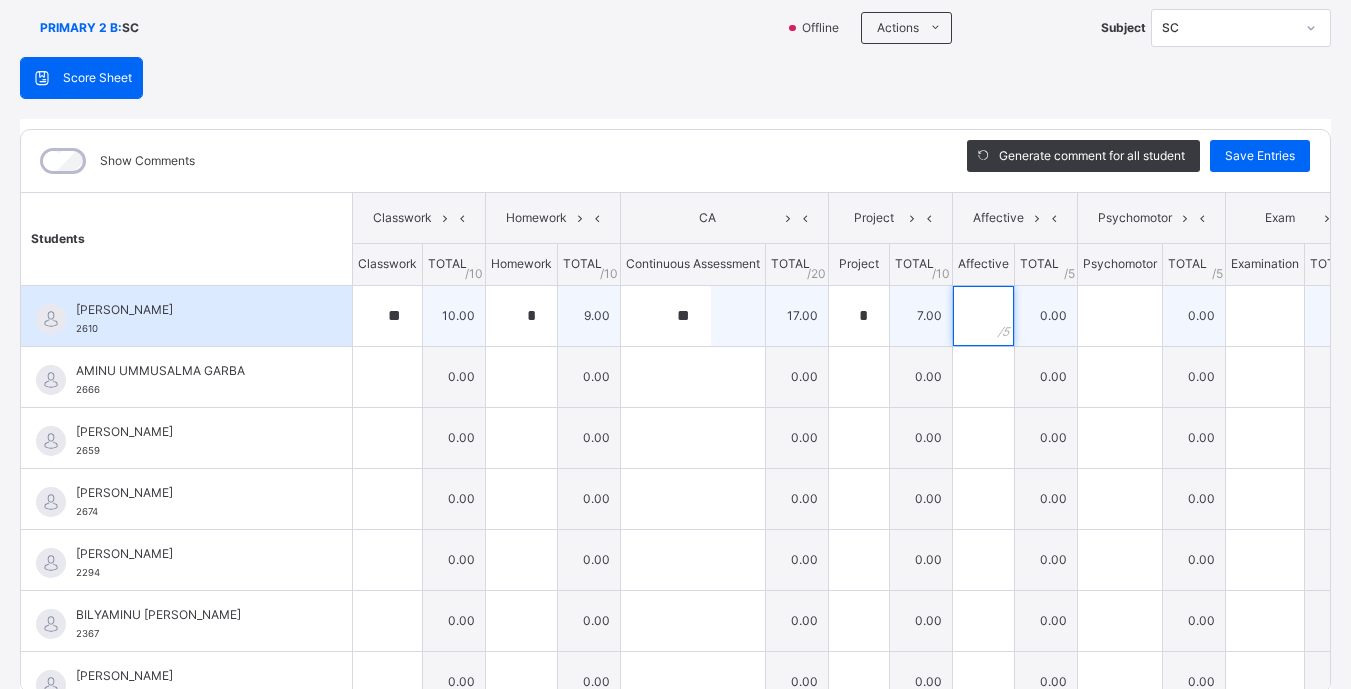 click at bounding box center [983, 316] 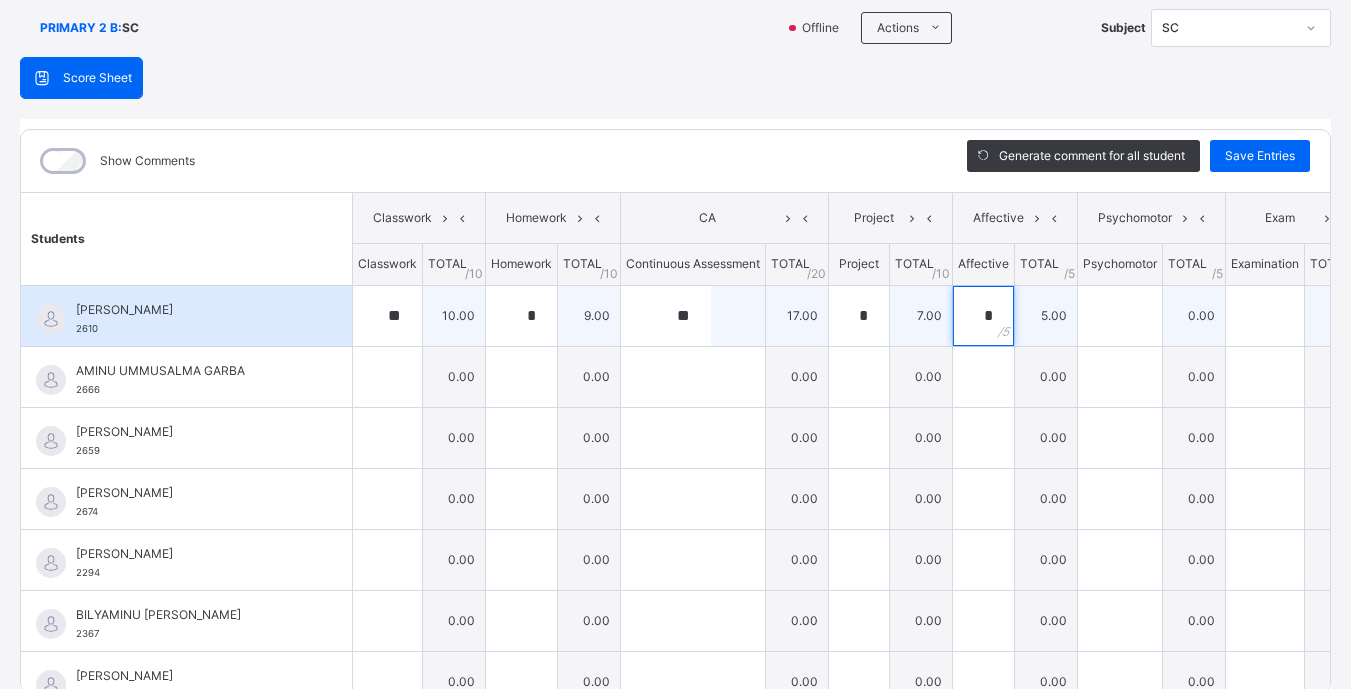 type on "*" 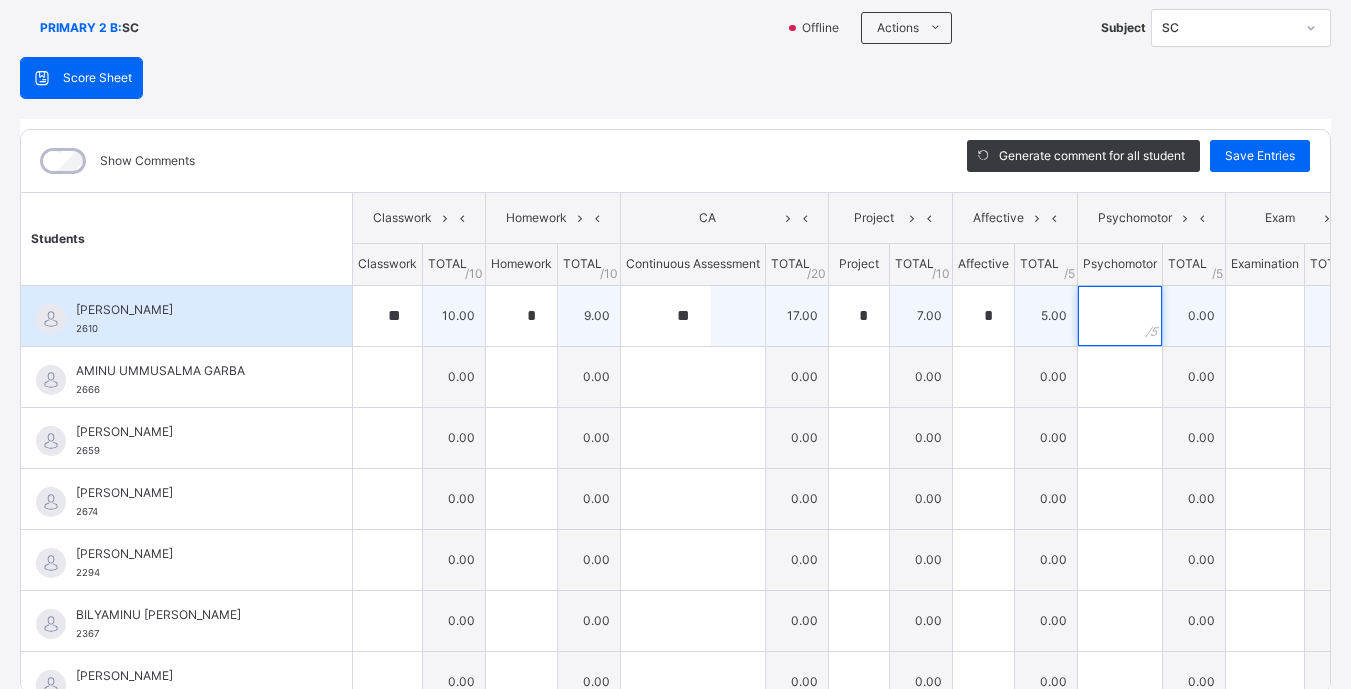 click at bounding box center [1120, 316] 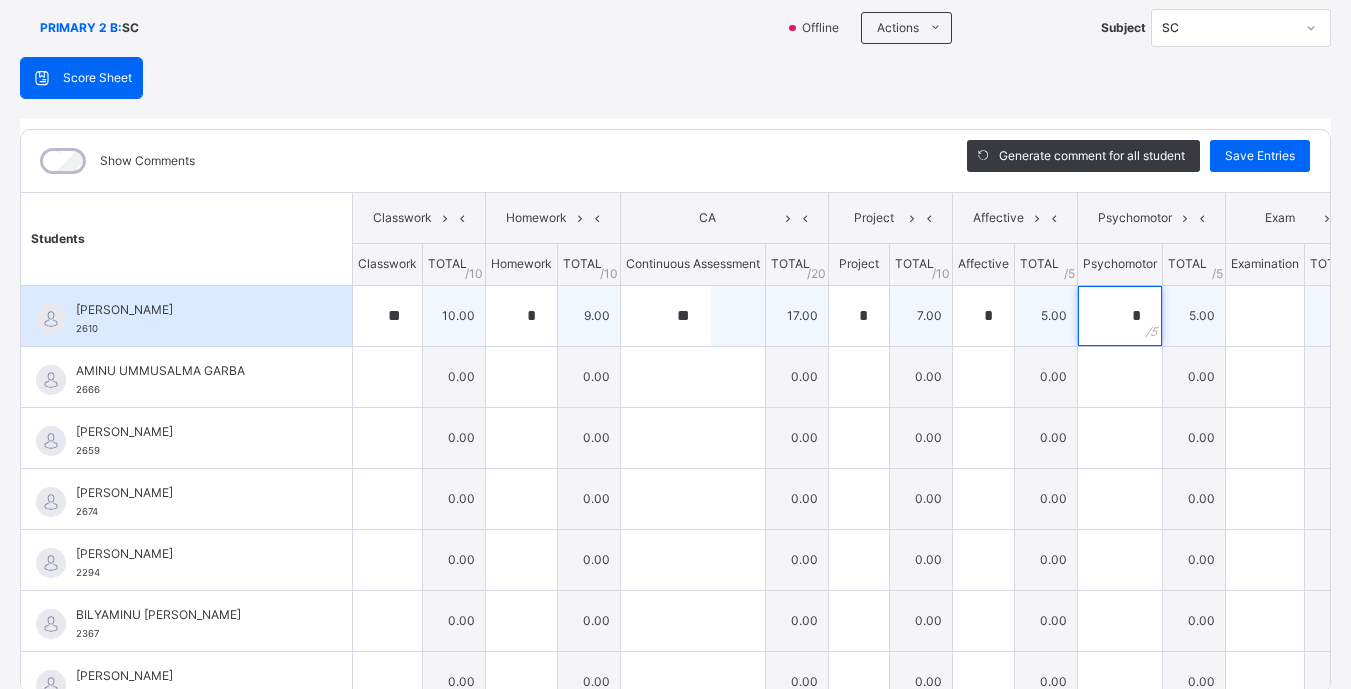 type on "*" 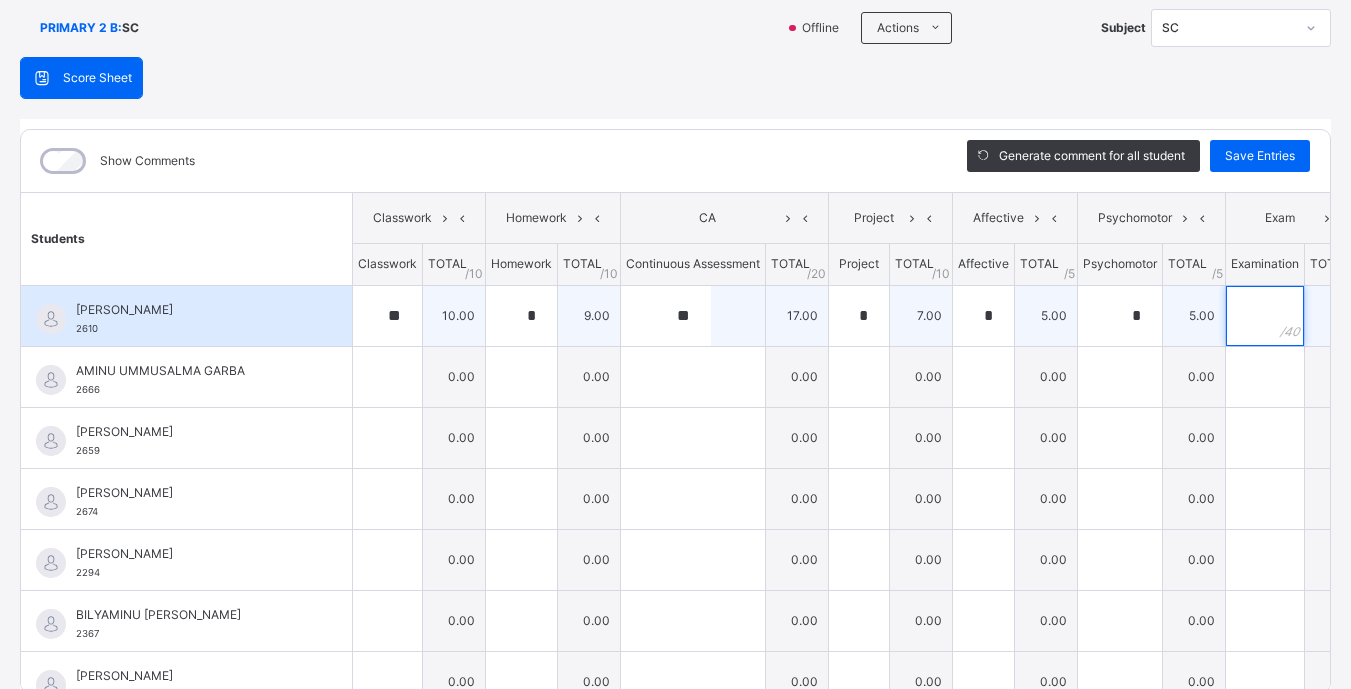 click at bounding box center (1265, 316) 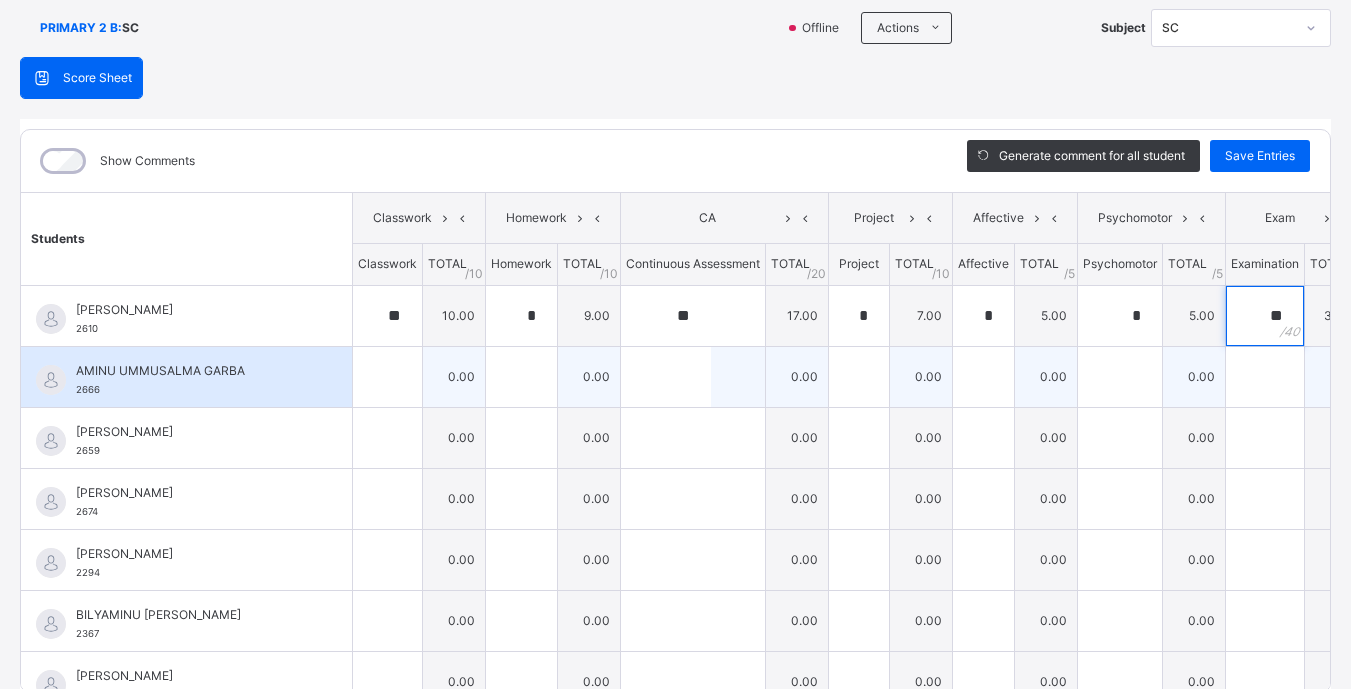 type on "**" 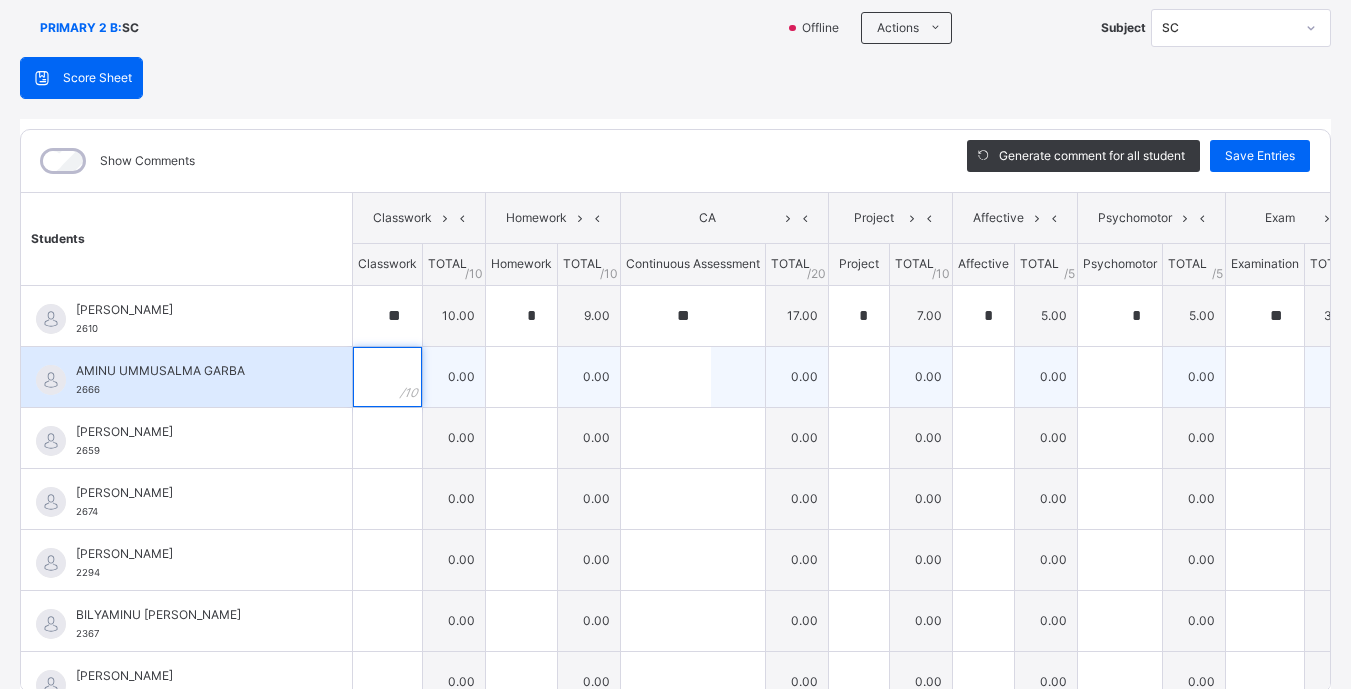 click at bounding box center [387, 377] 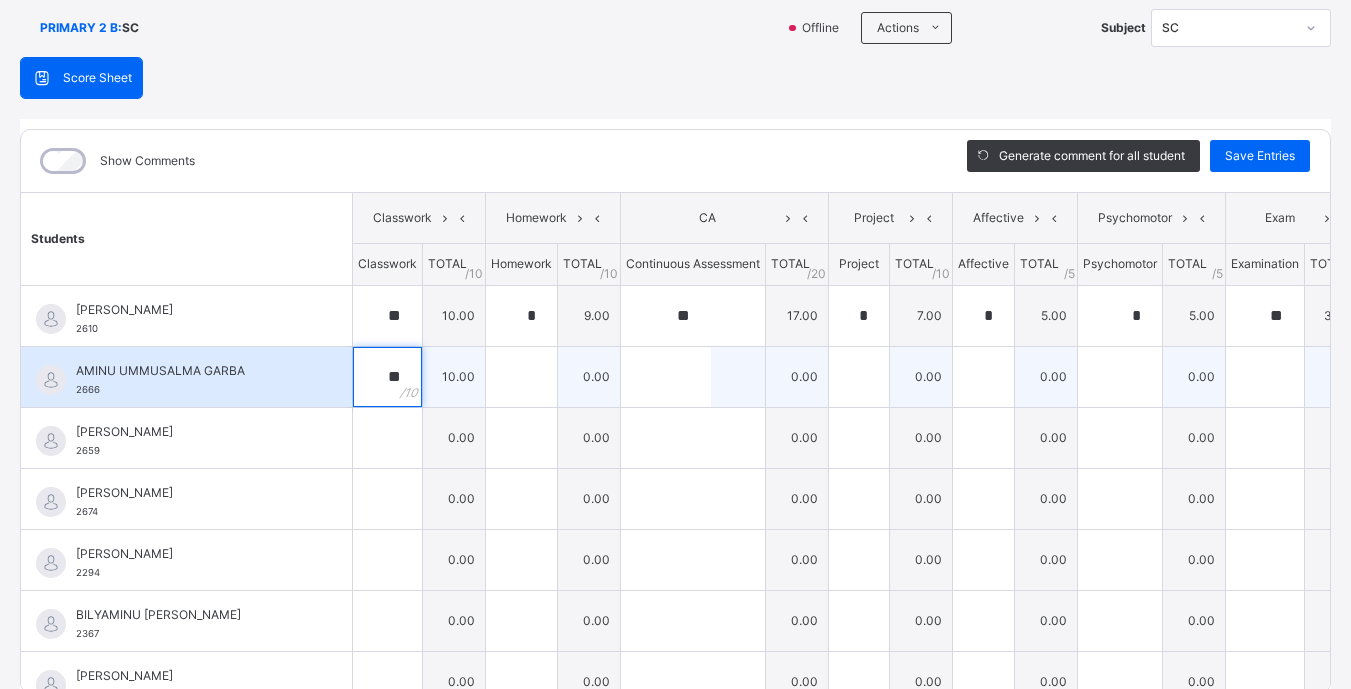 type on "**" 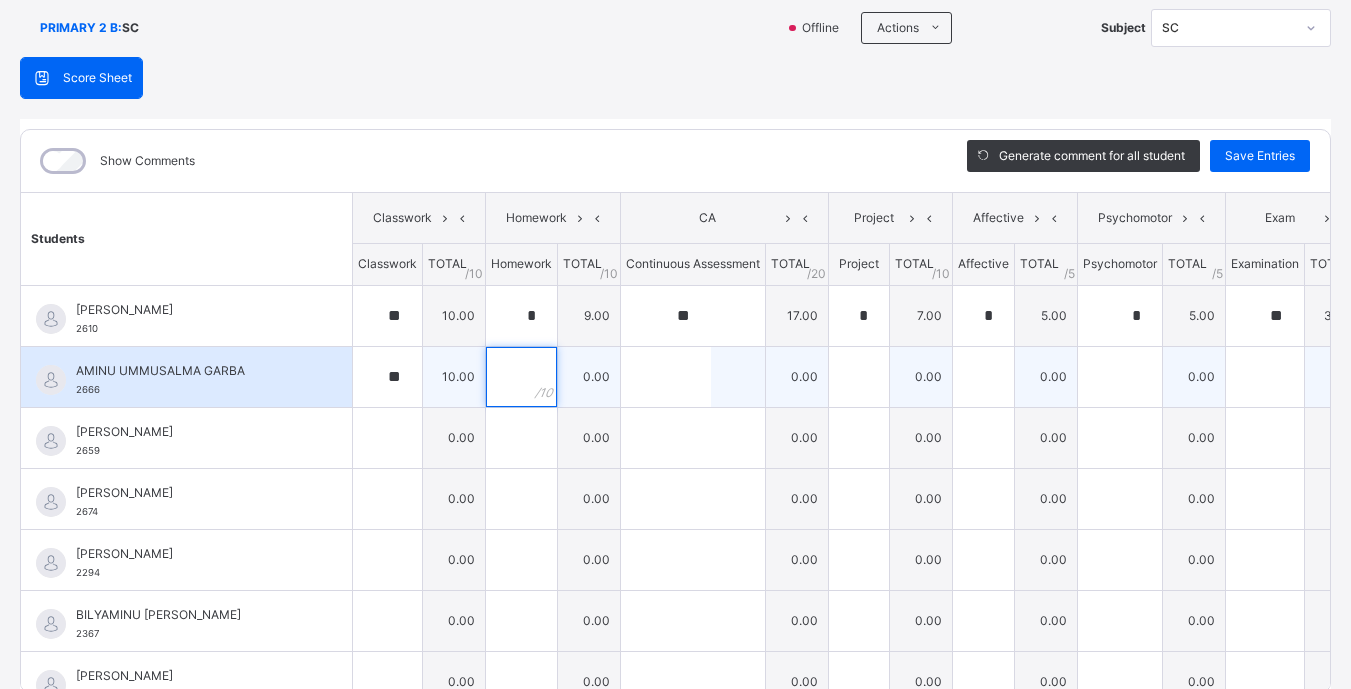 click at bounding box center (521, 377) 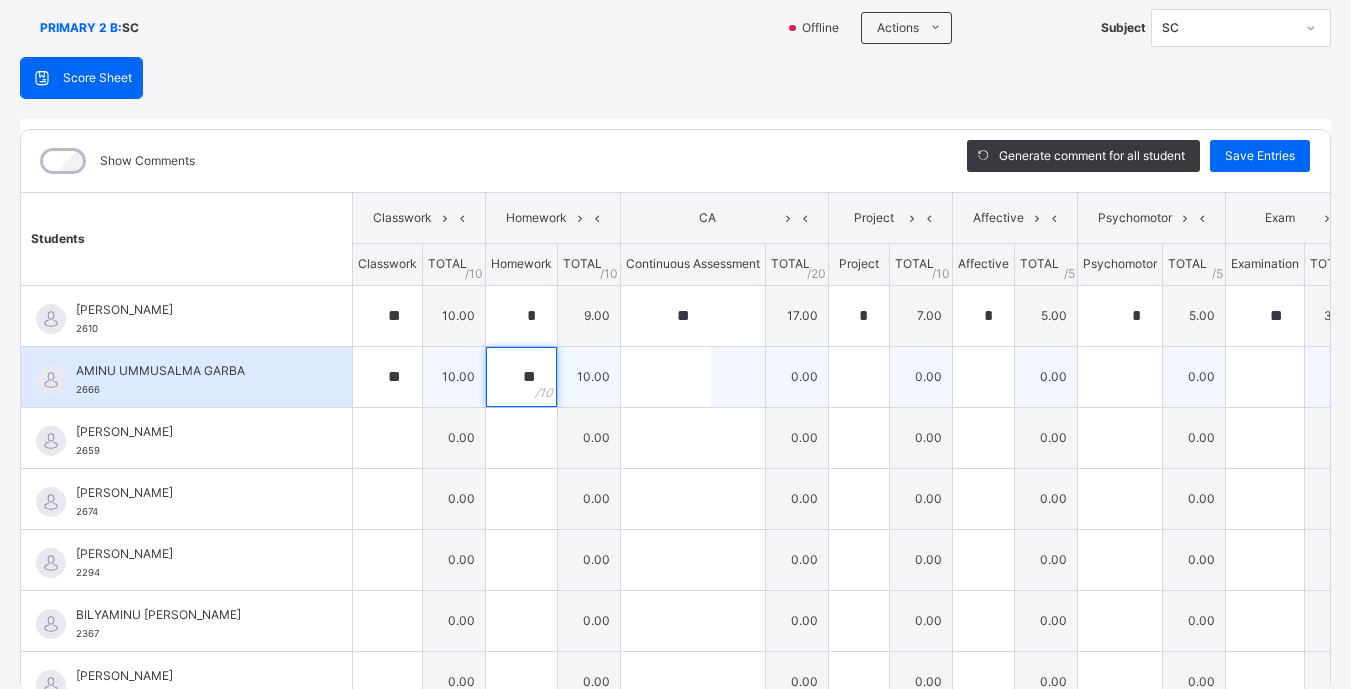 type on "**" 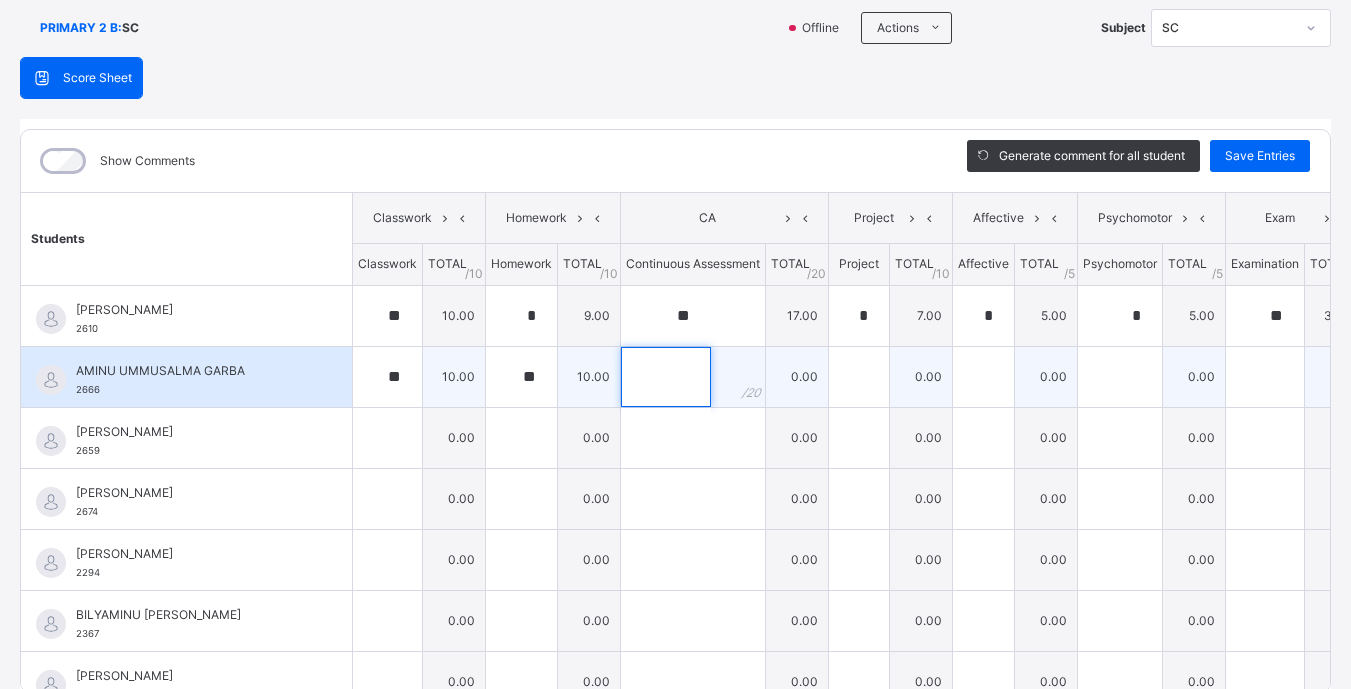 click at bounding box center (666, 377) 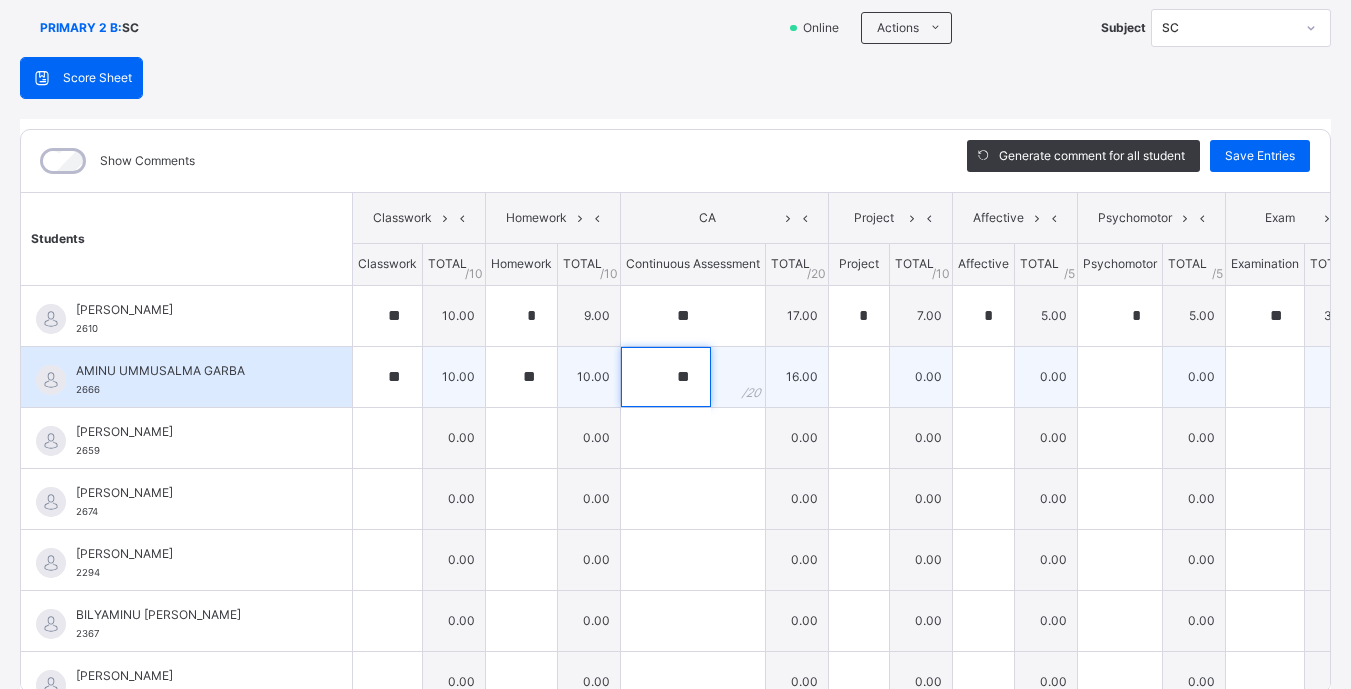 type on "**" 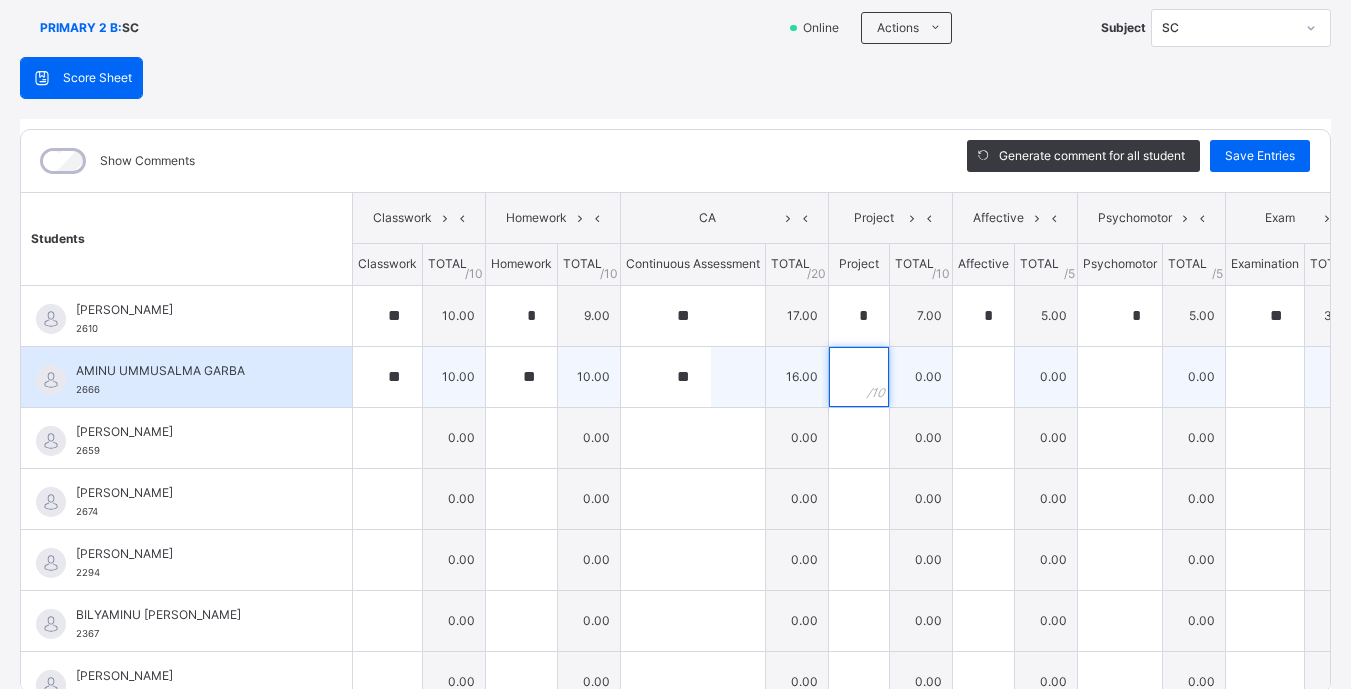 click at bounding box center [859, 377] 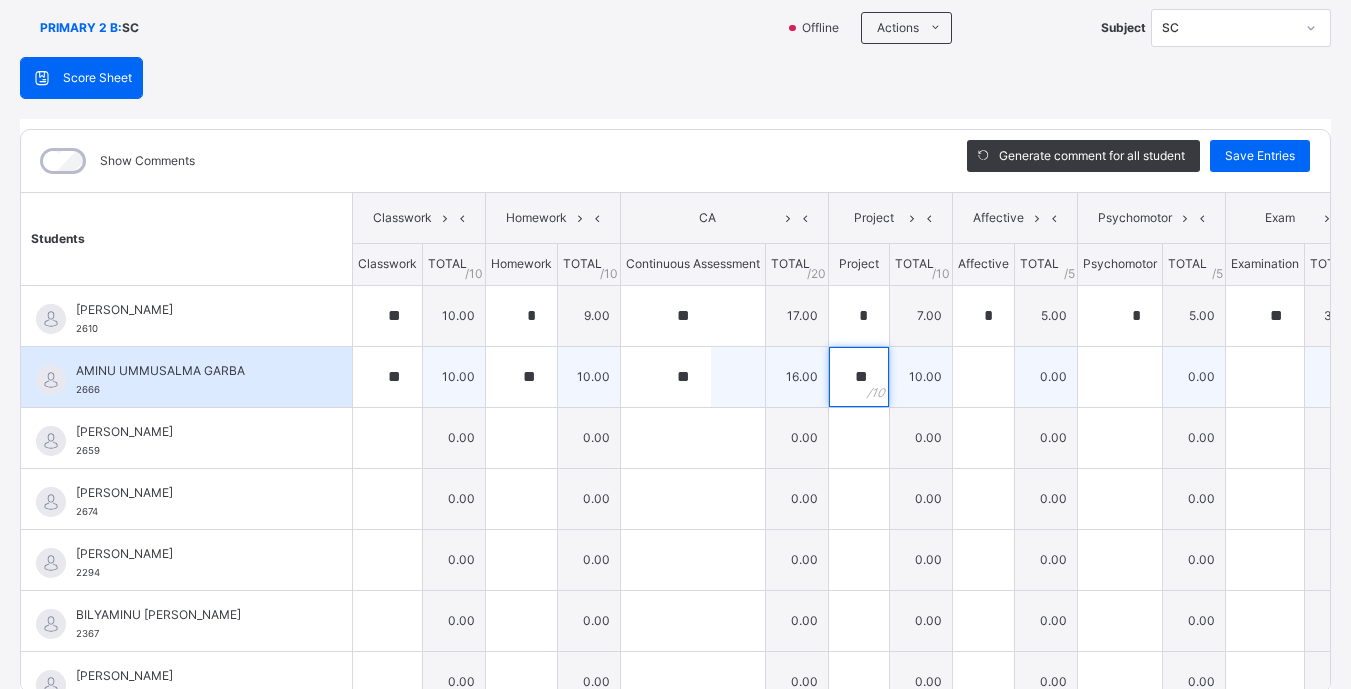 type on "**" 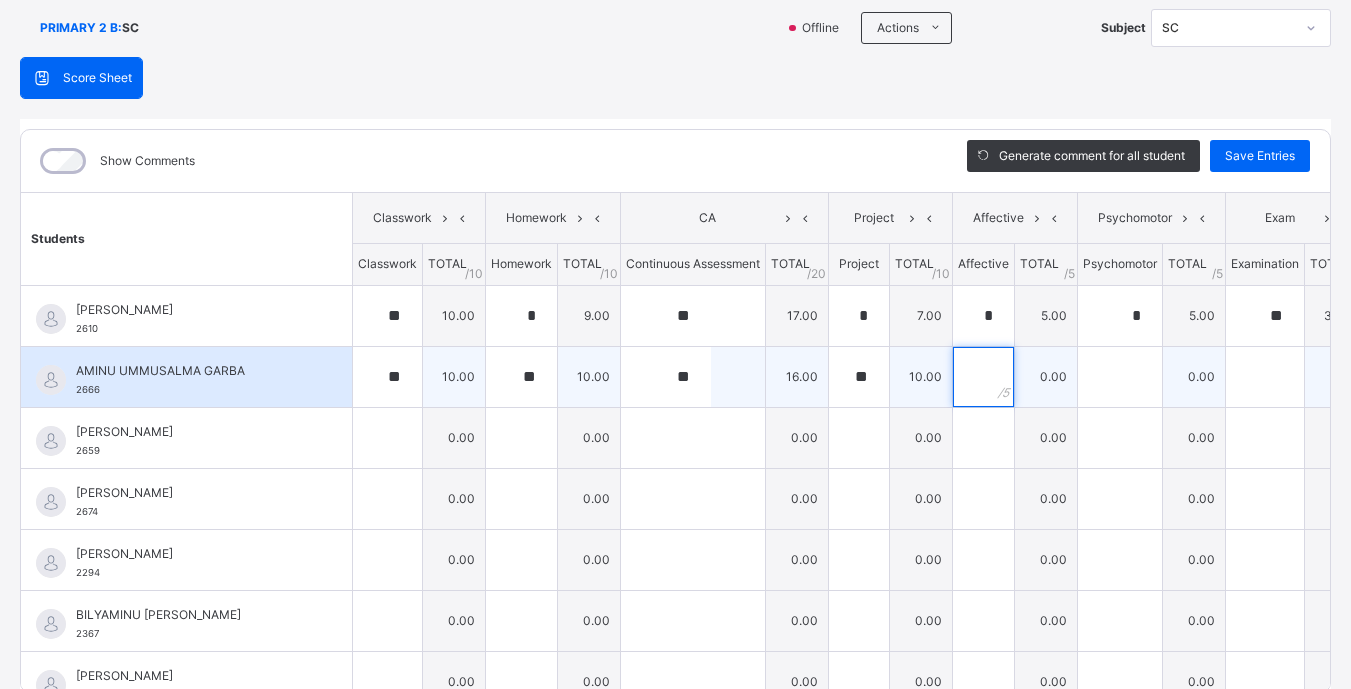 click at bounding box center (983, 377) 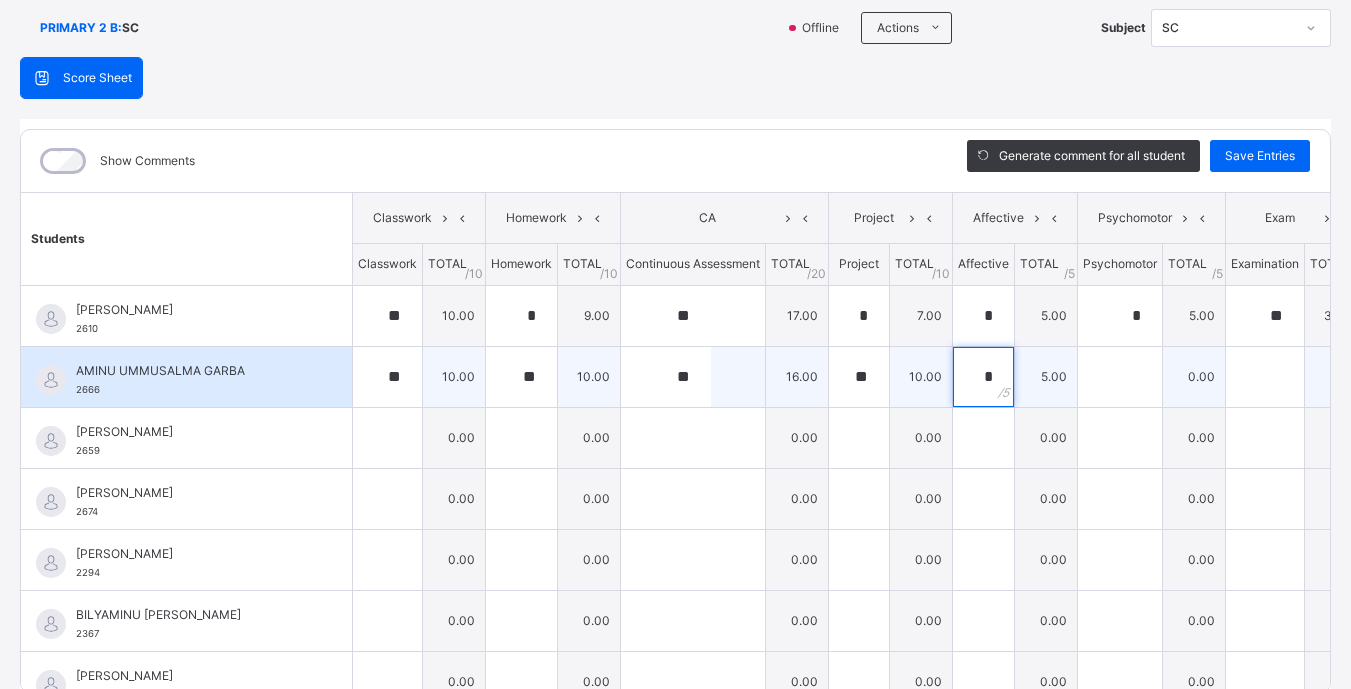 type on "*" 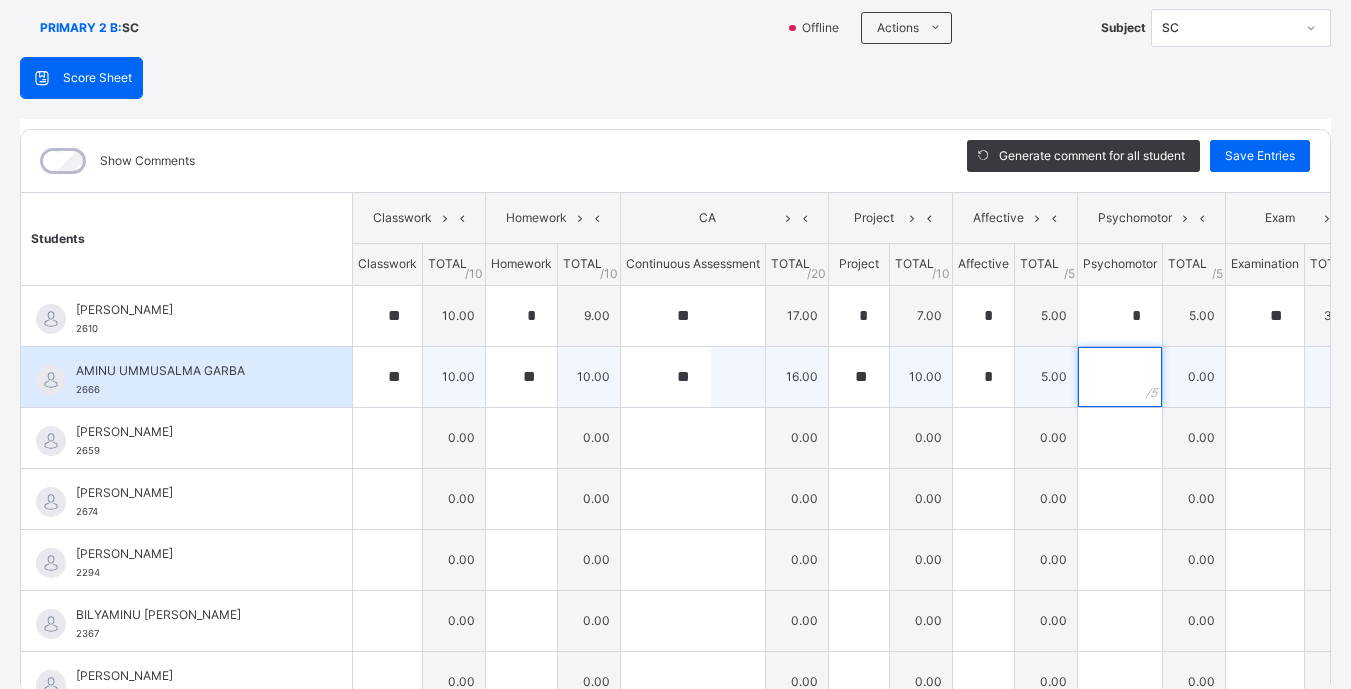 click at bounding box center (1120, 377) 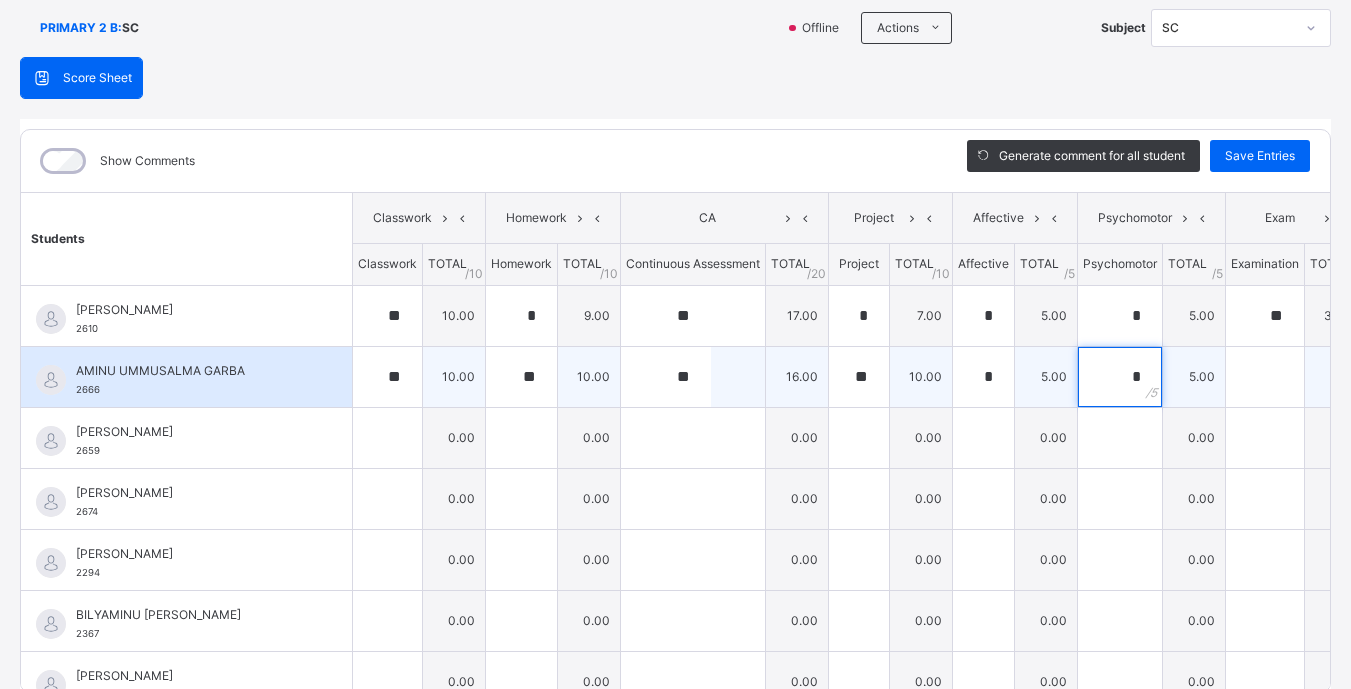 type on "*" 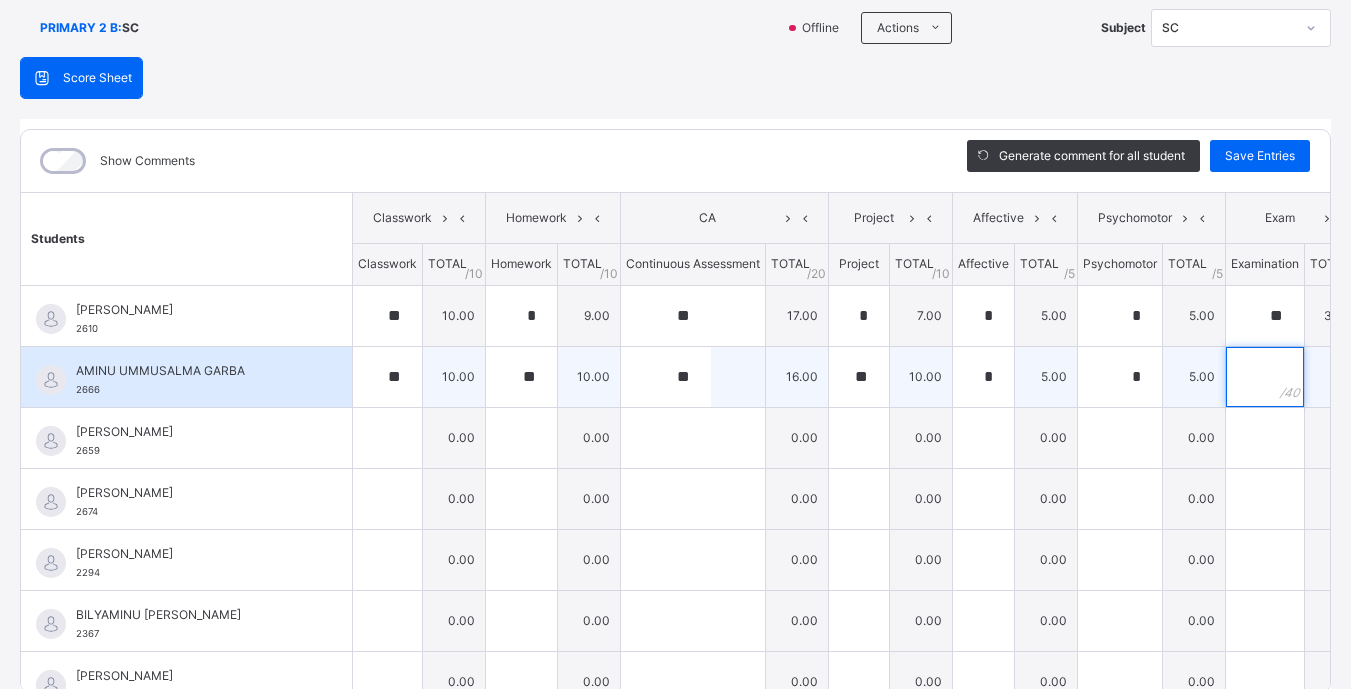 click at bounding box center [1265, 377] 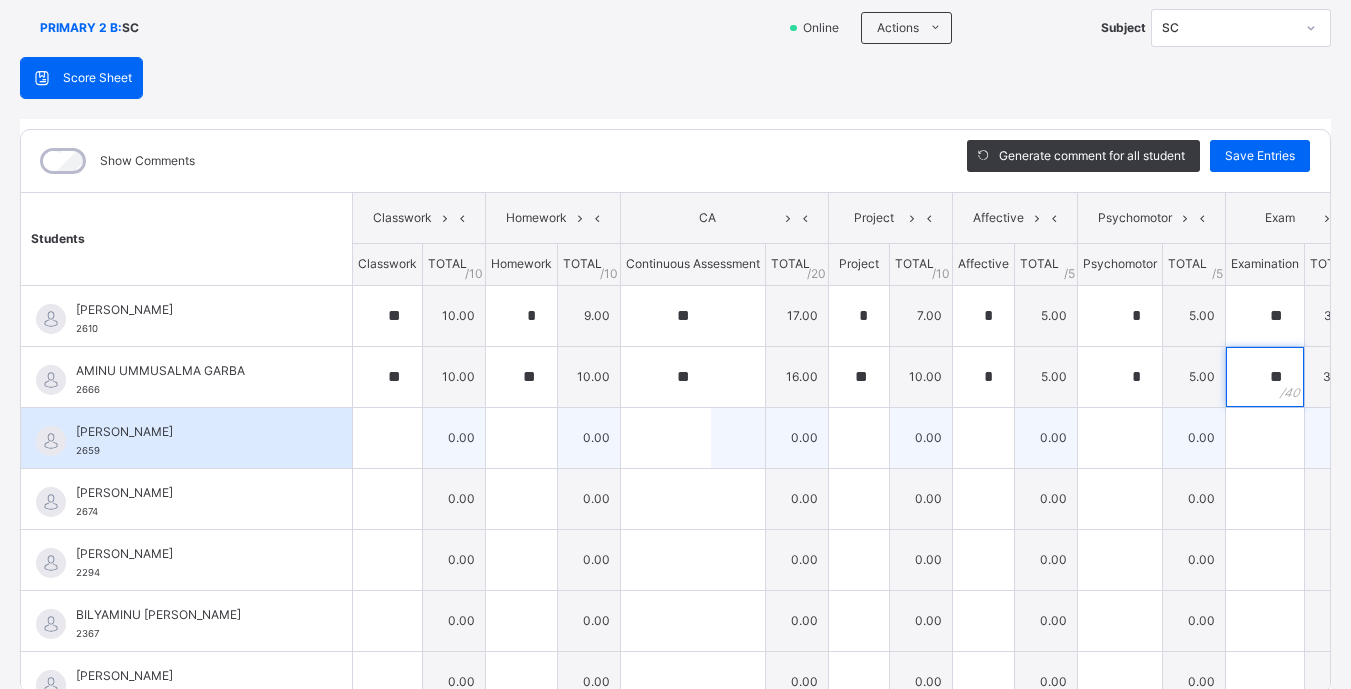 type on "**" 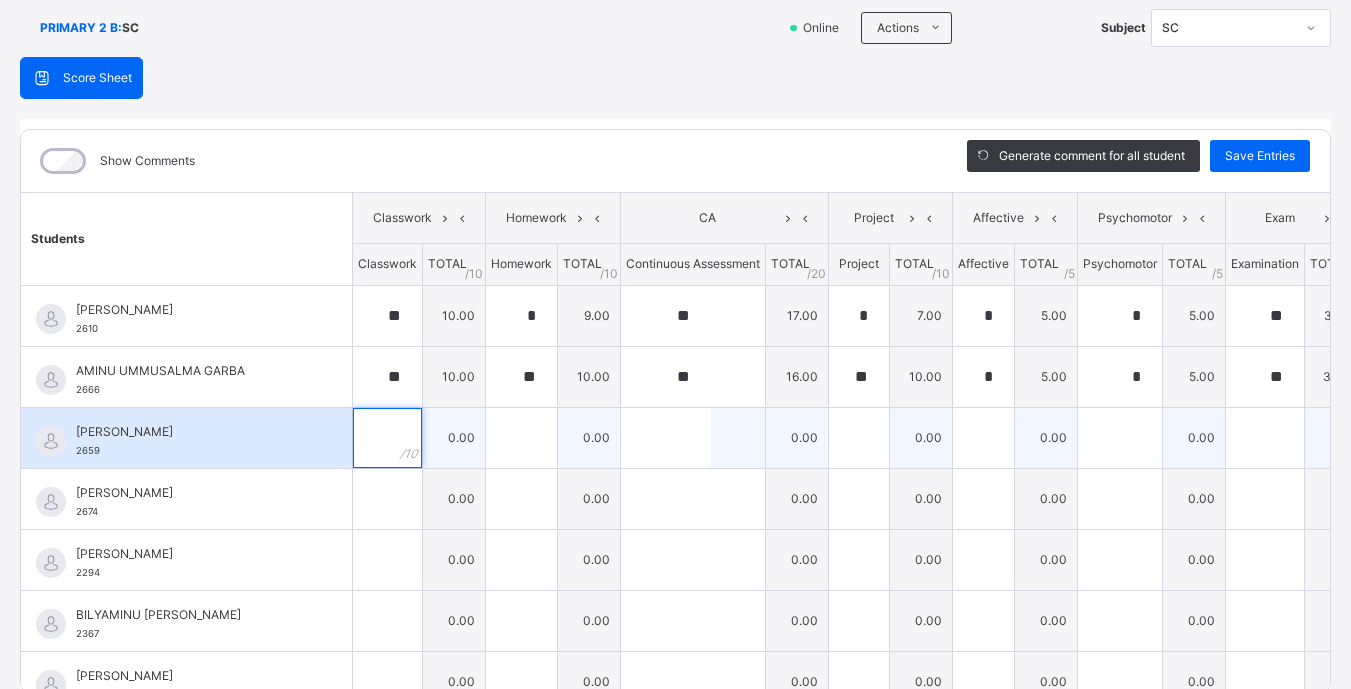 click at bounding box center (387, 438) 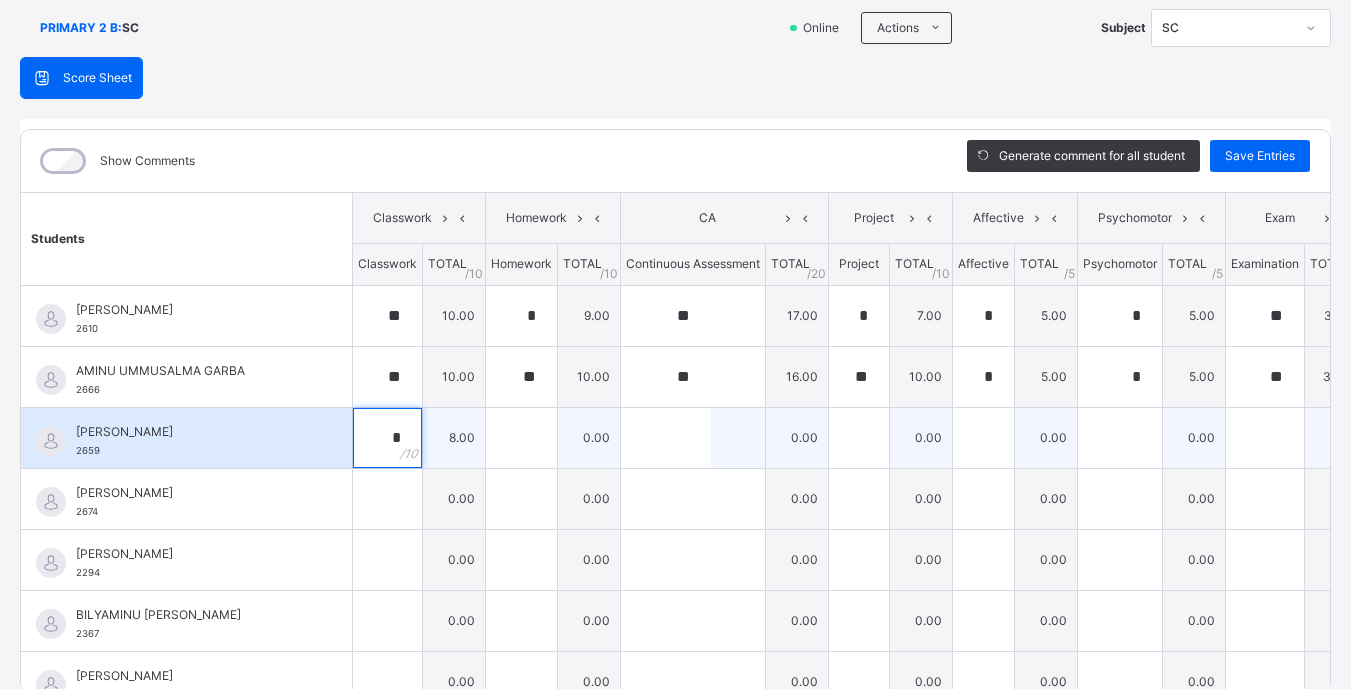 type on "*" 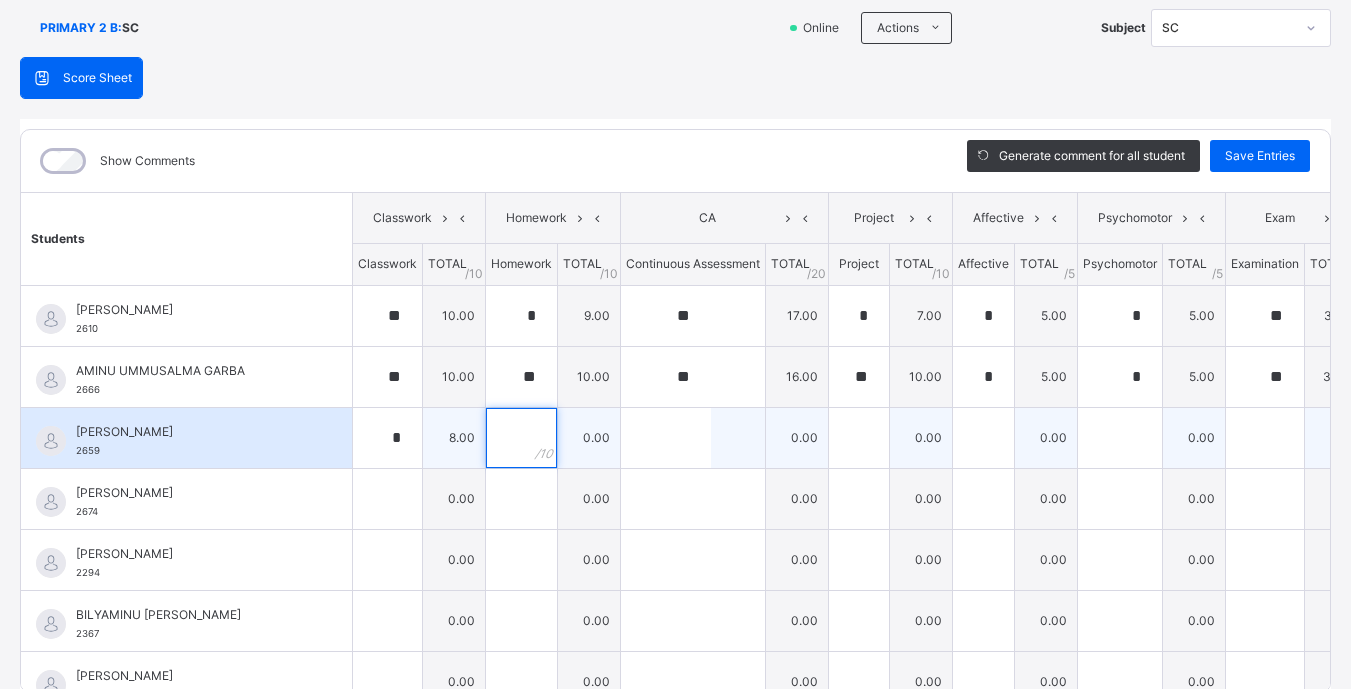 click at bounding box center (521, 438) 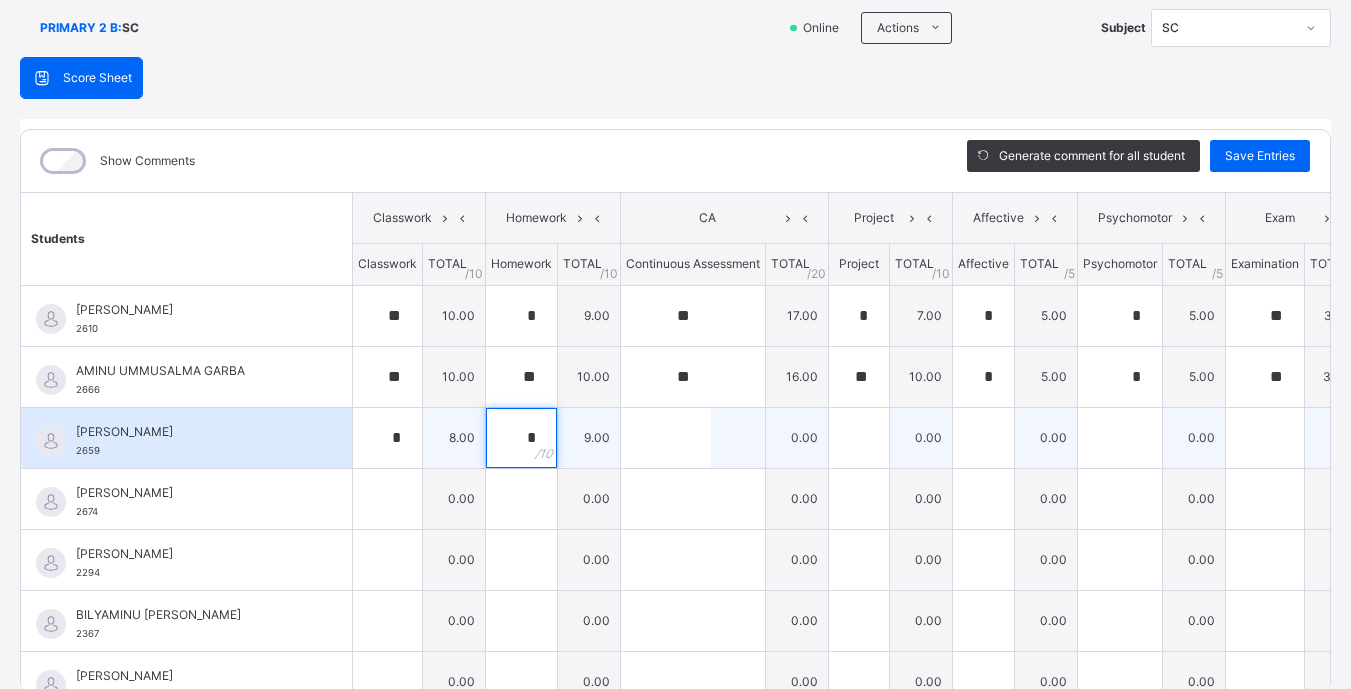 type on "*" 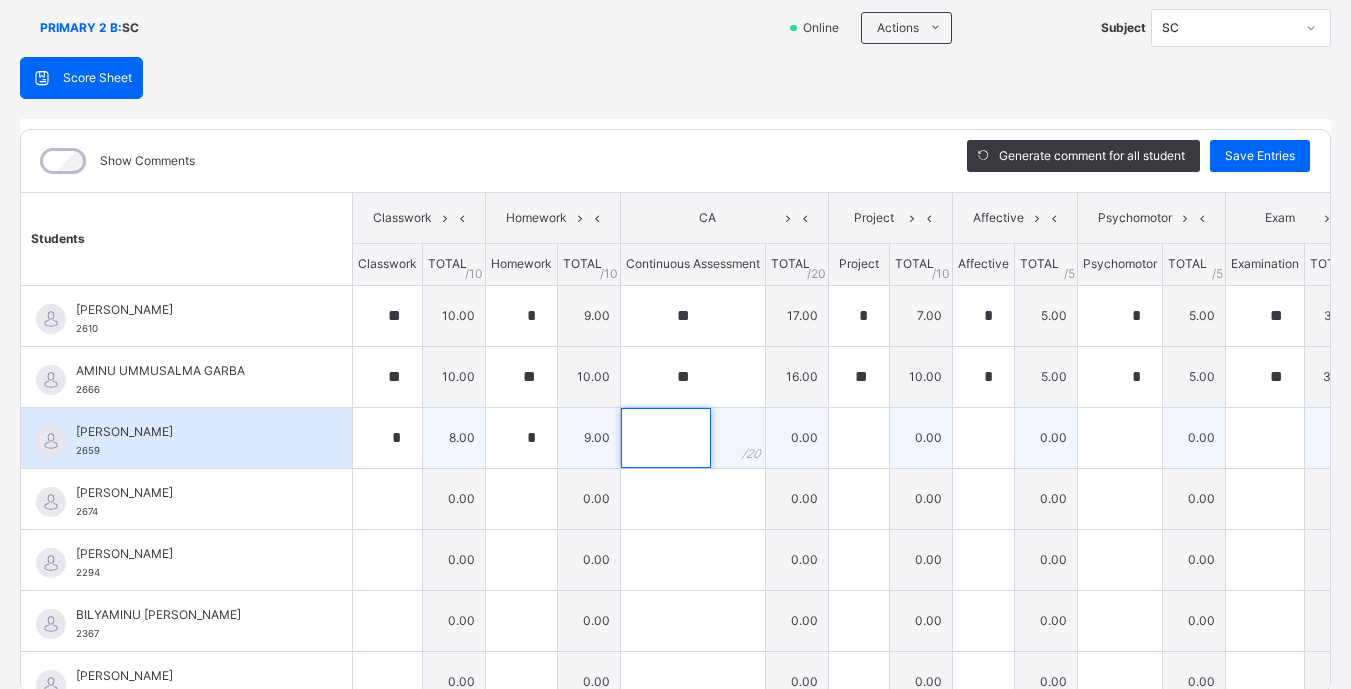 click at bounding box center [666, 438] 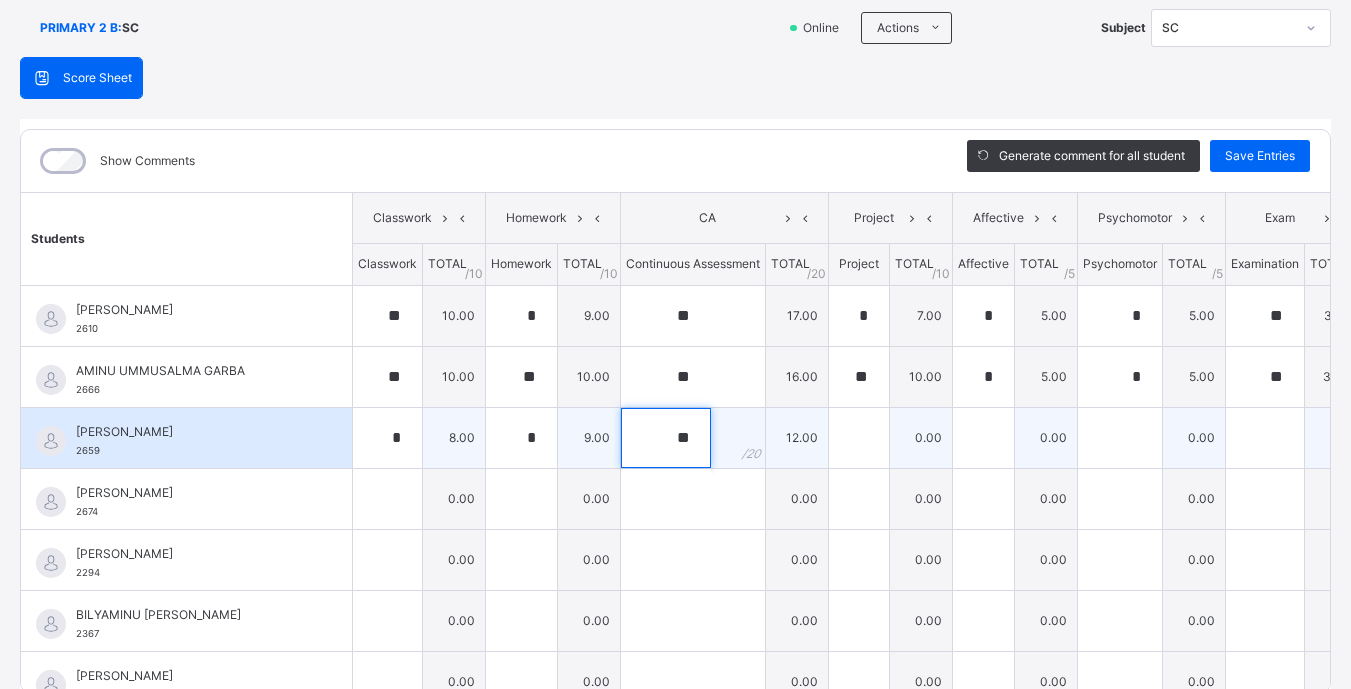 type on "**" 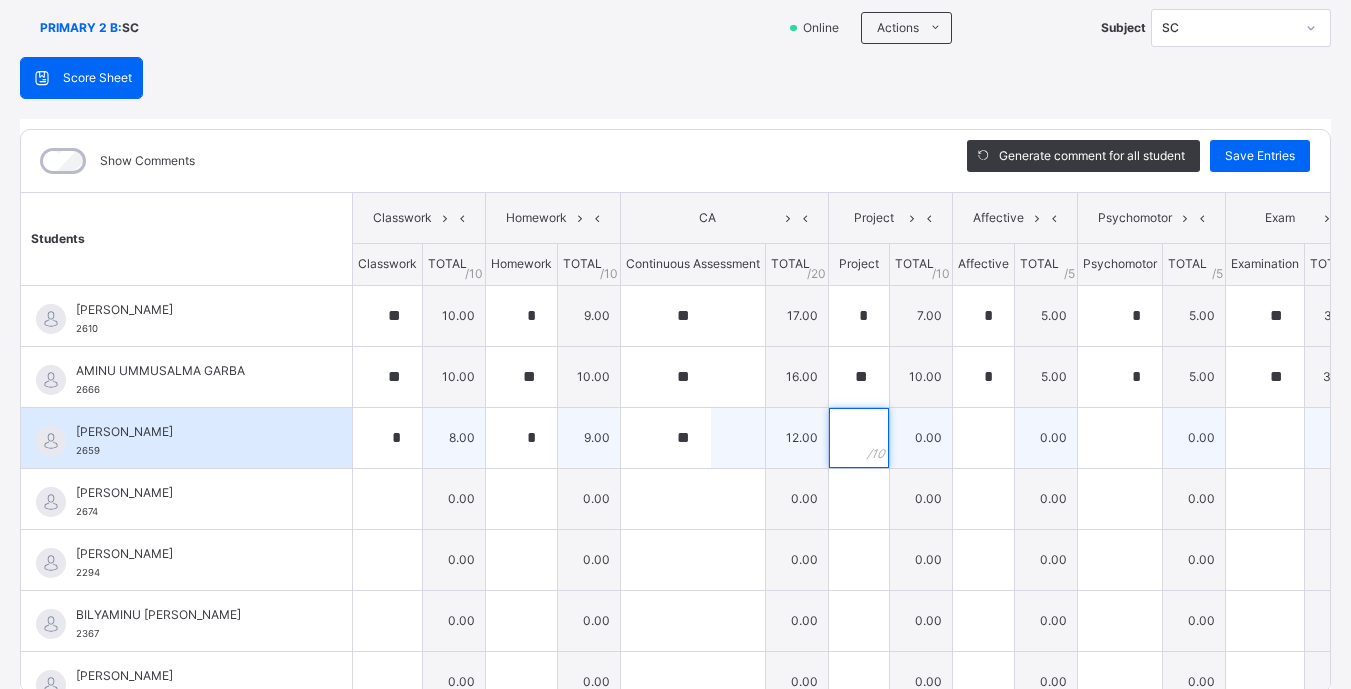 click at bounding box center [859, 438] 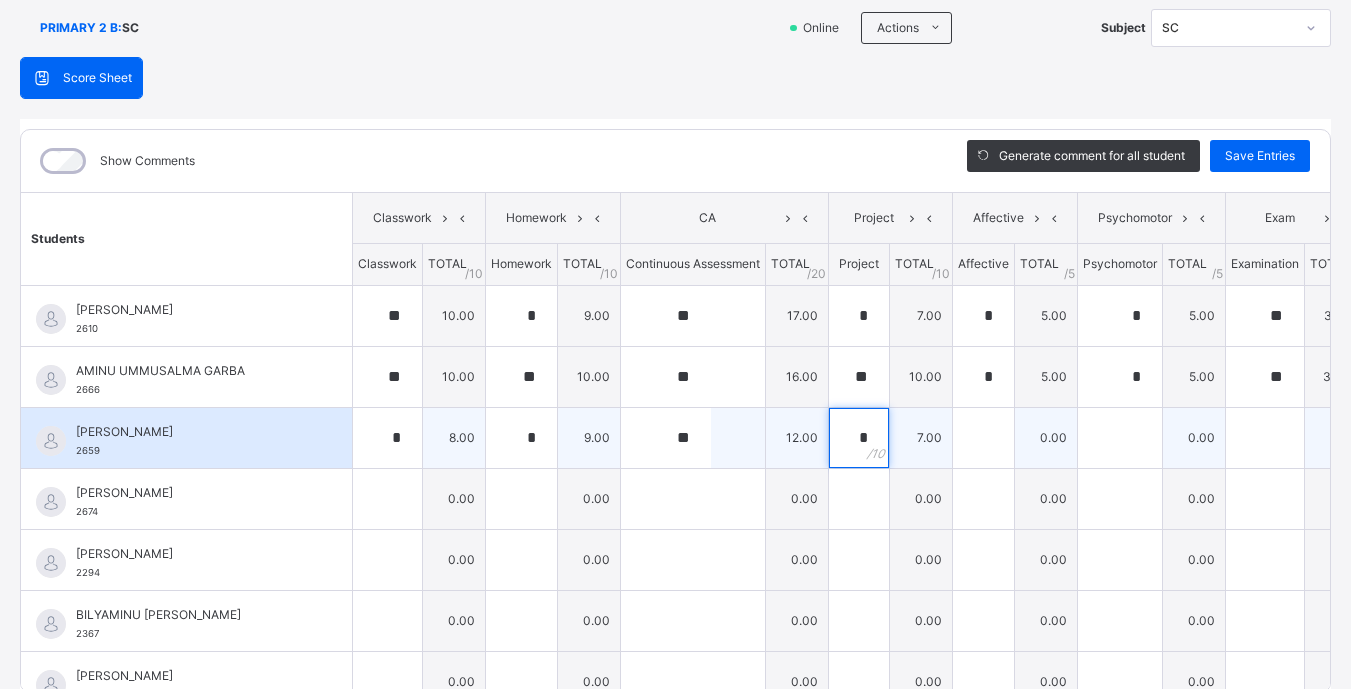 type on "*" 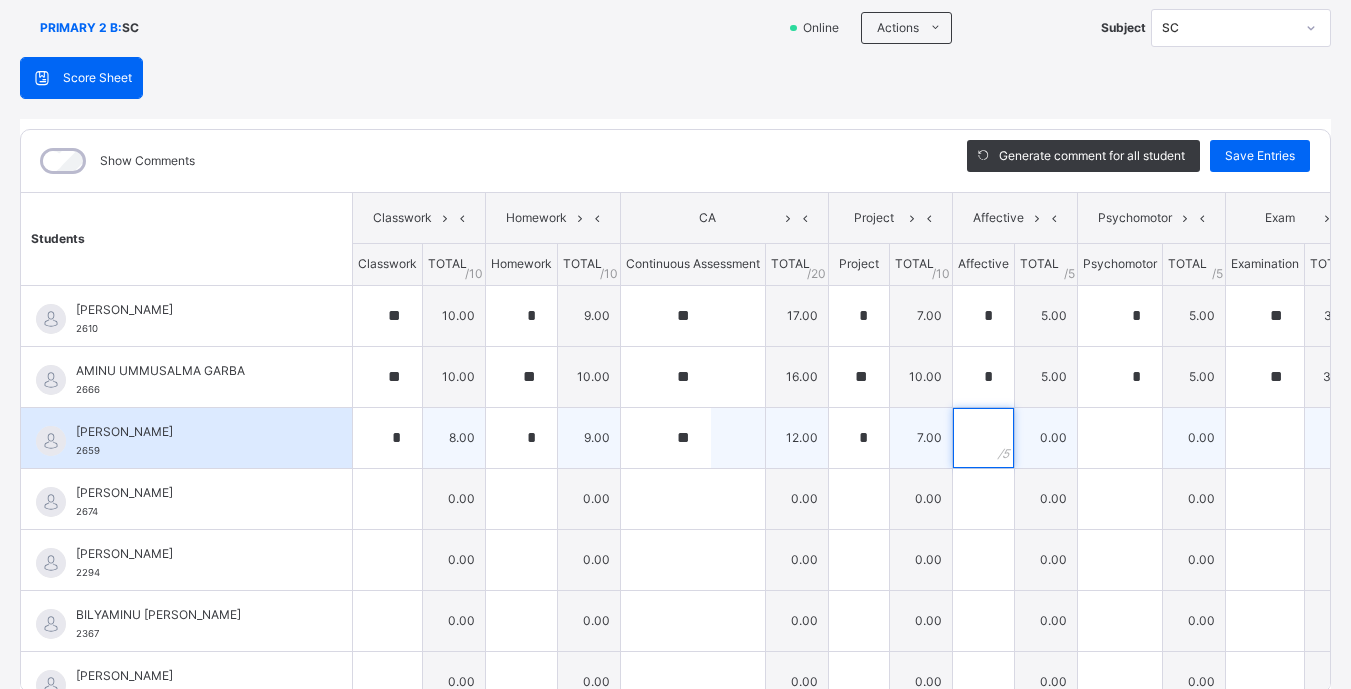 click at bounding box center [983, 438] 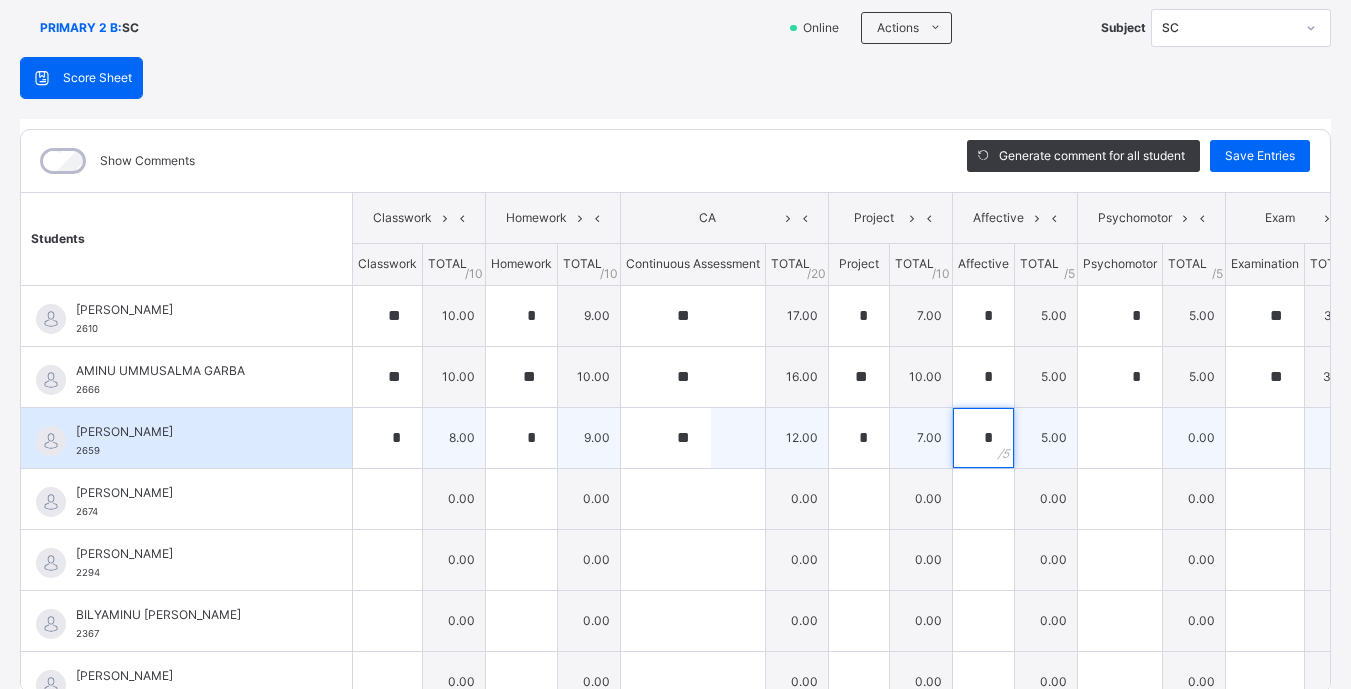 type on "*" 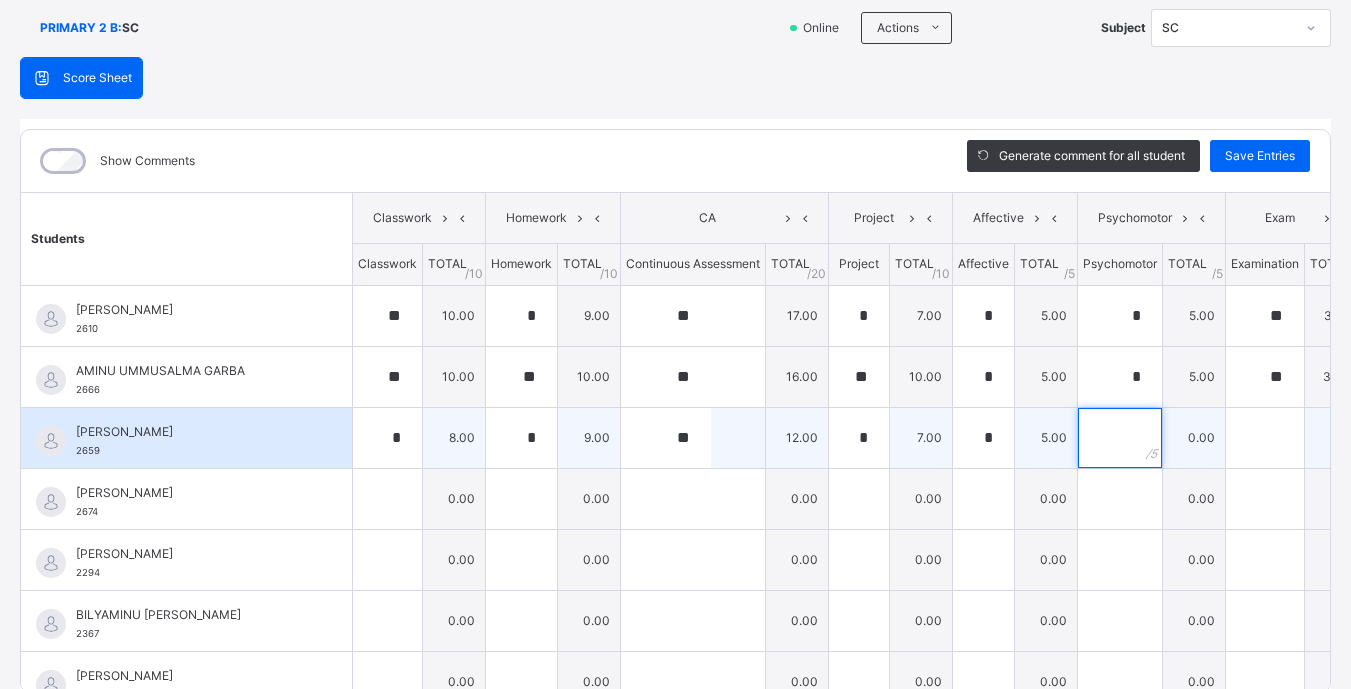click at bounding box center (1120, 438) 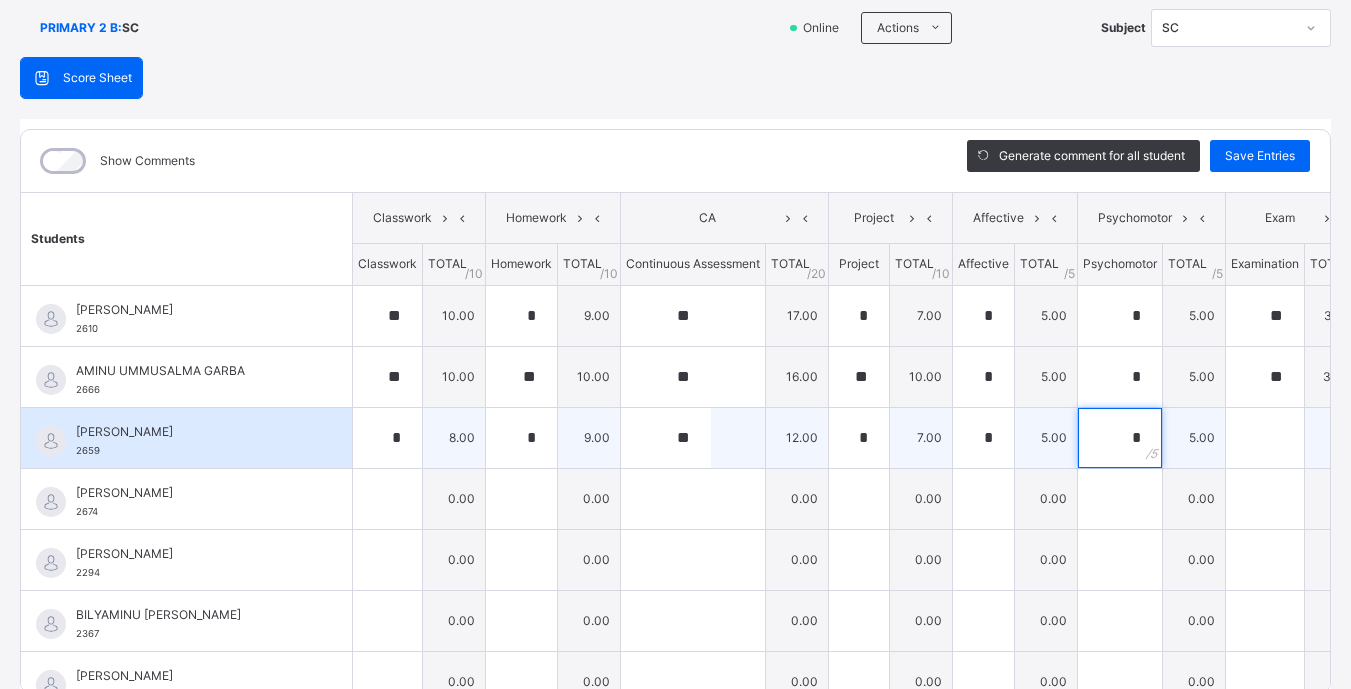 type on "*" 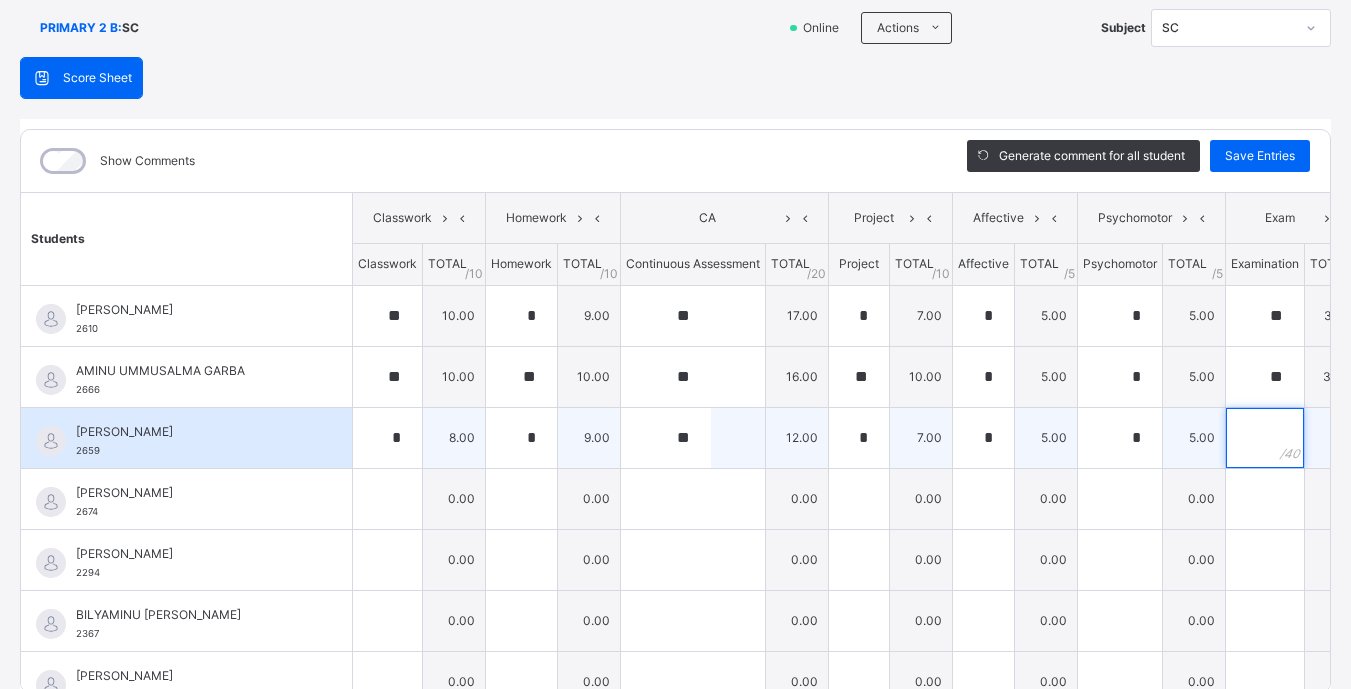 click at bounding box center (1265, 438) 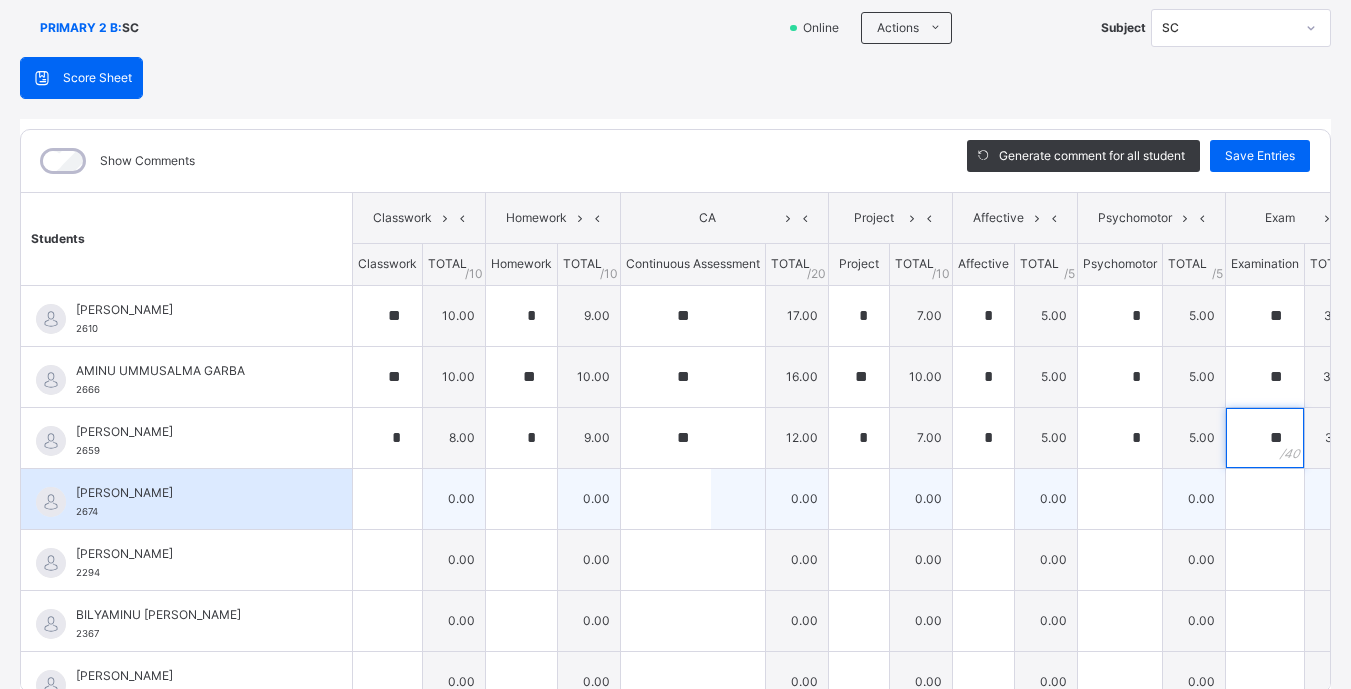 type on "**" 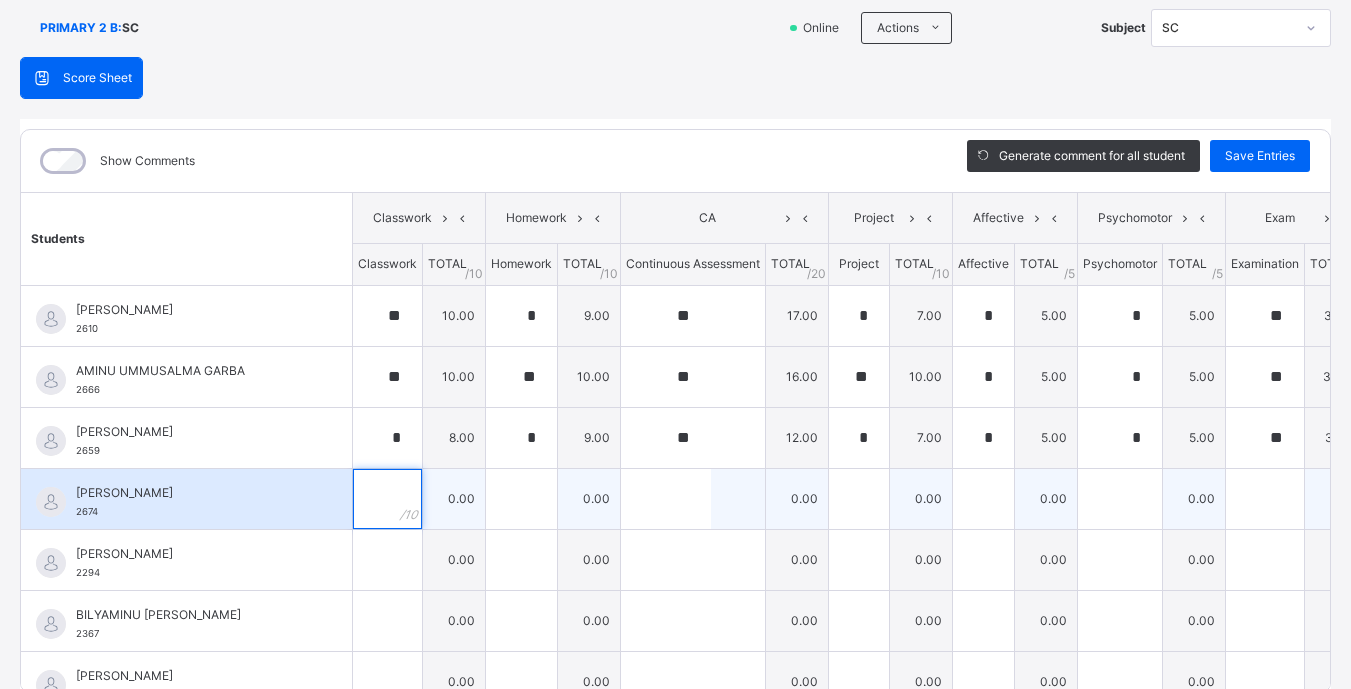 click at bounding box center (387, 499) 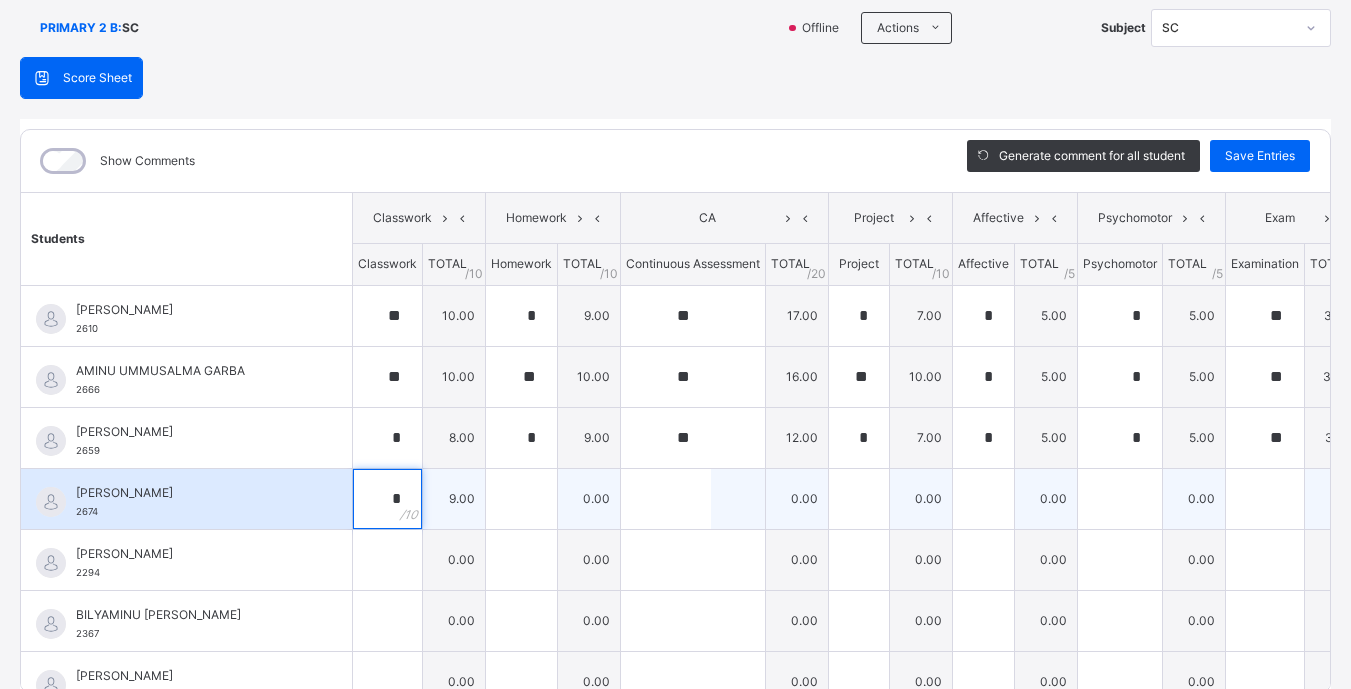 type on "*" 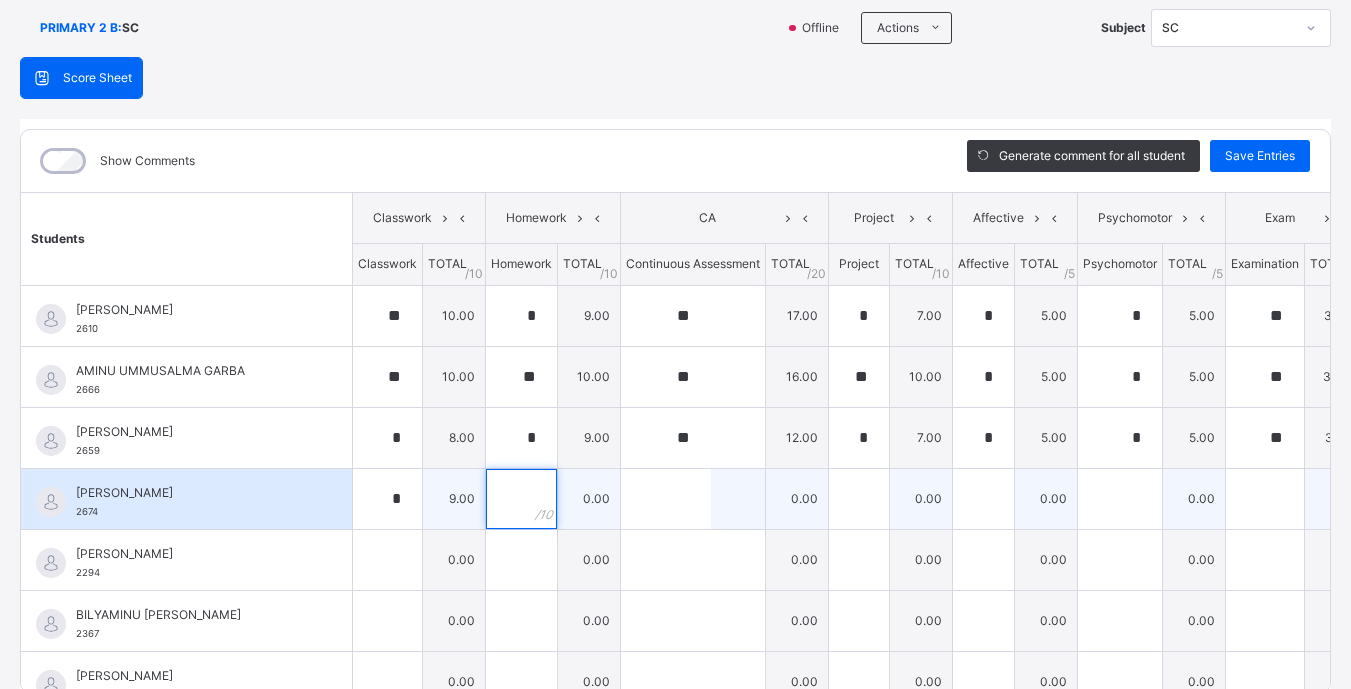 click at bounding box center [521, 499] 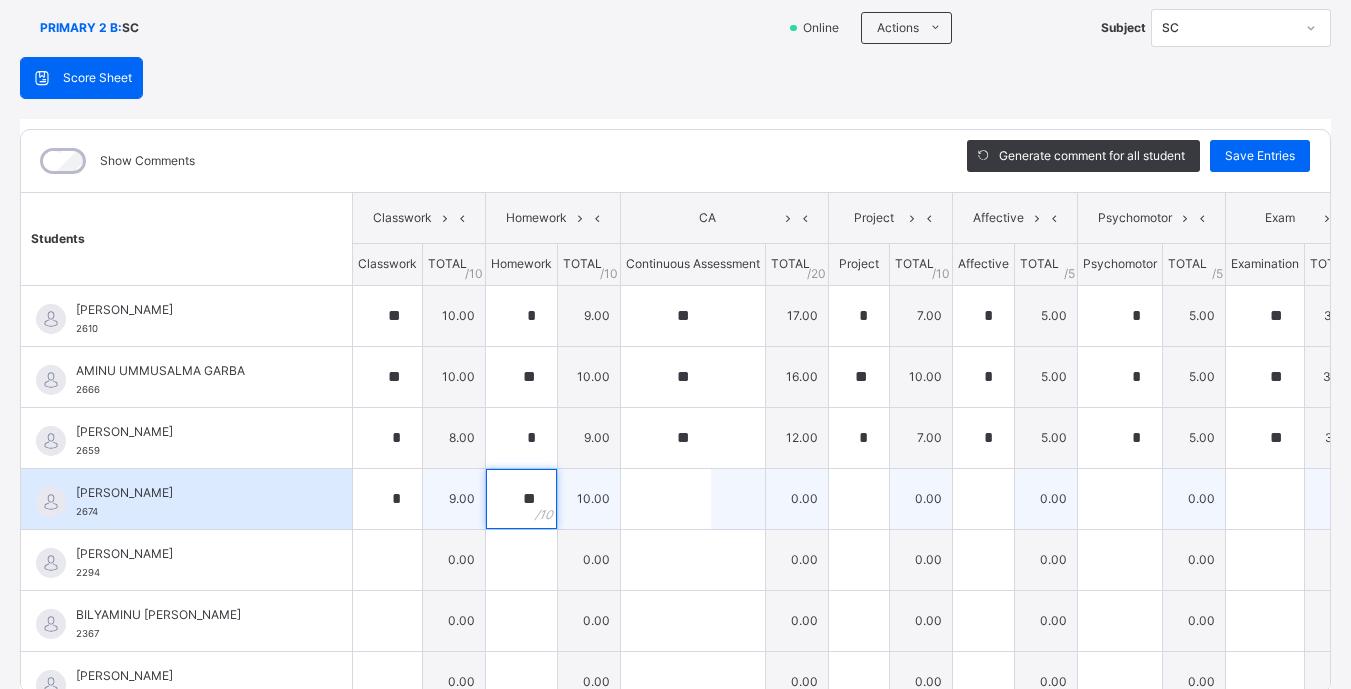 type on "**" 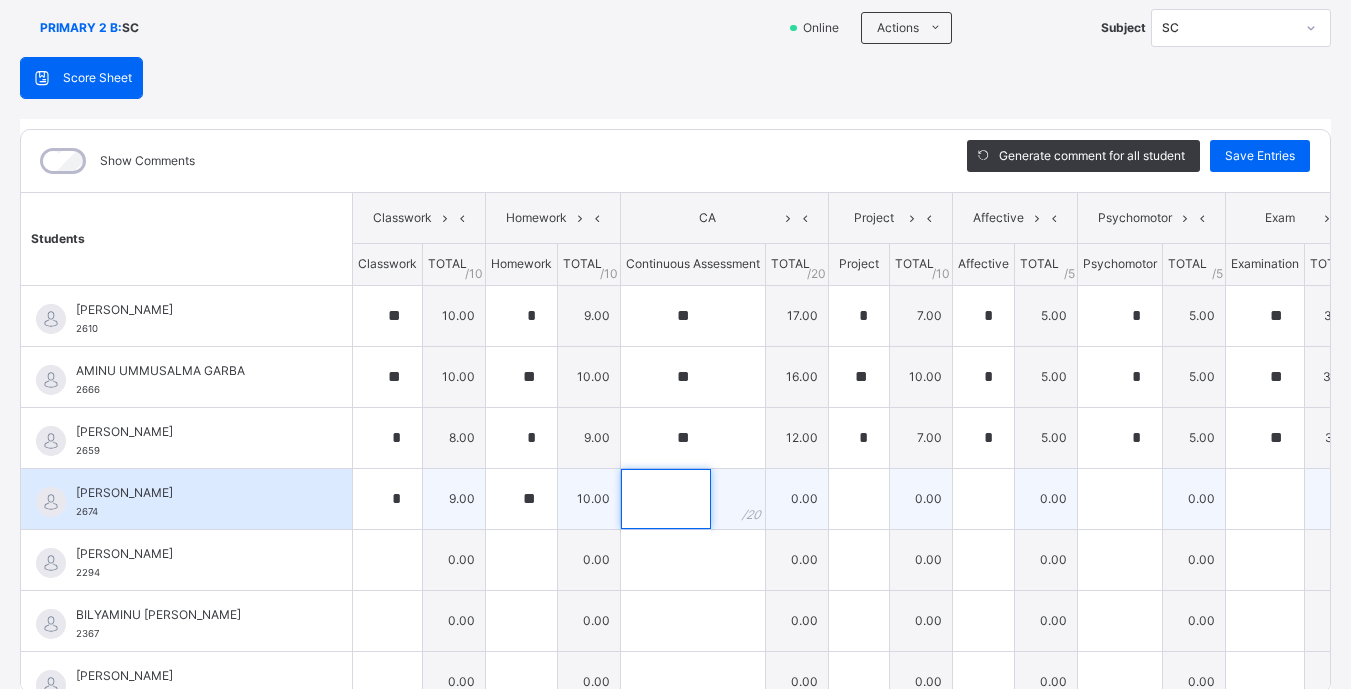 click at bounding box center (666, 499) 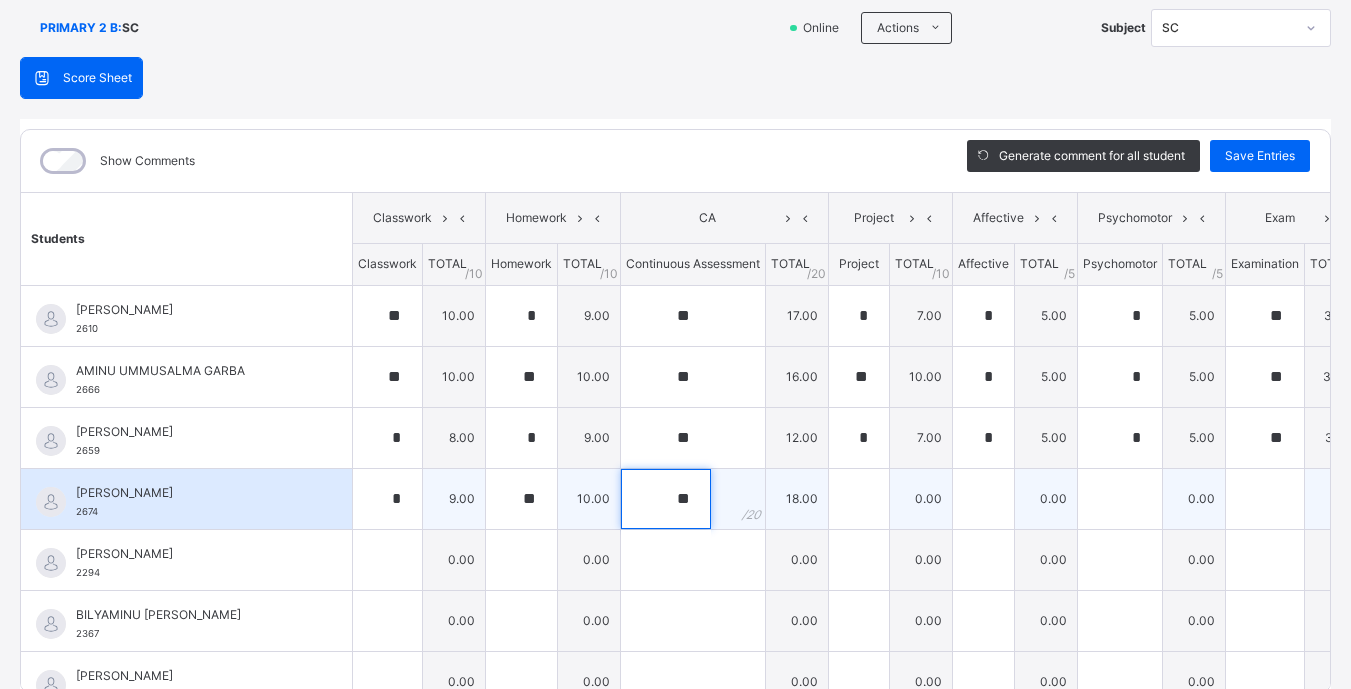 type on "**" 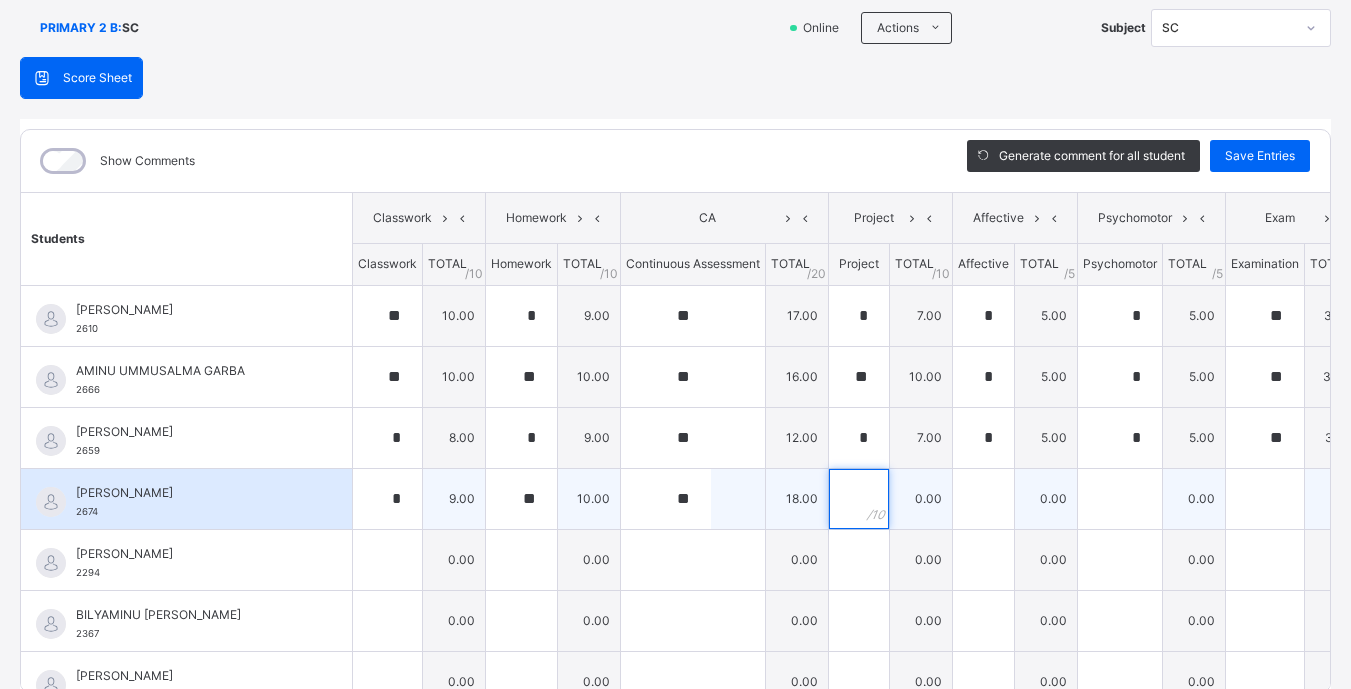 click at bounding box center (859, 499) 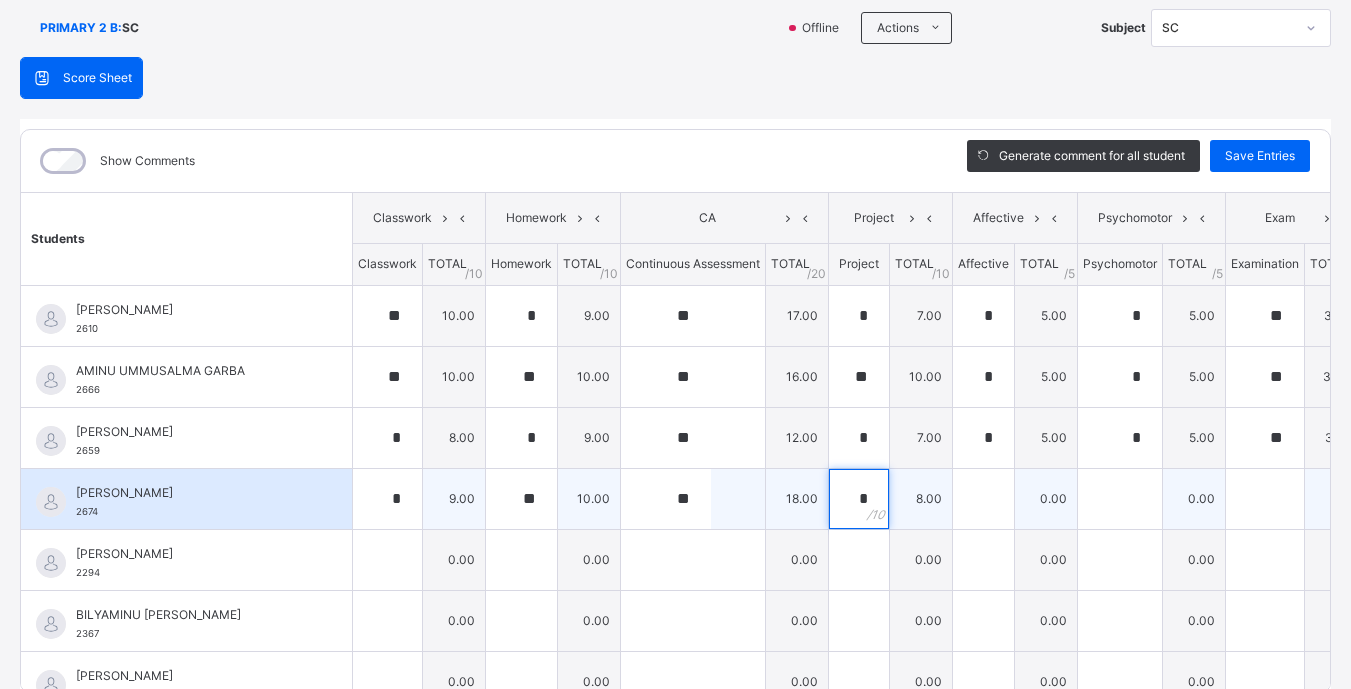 type on "*" 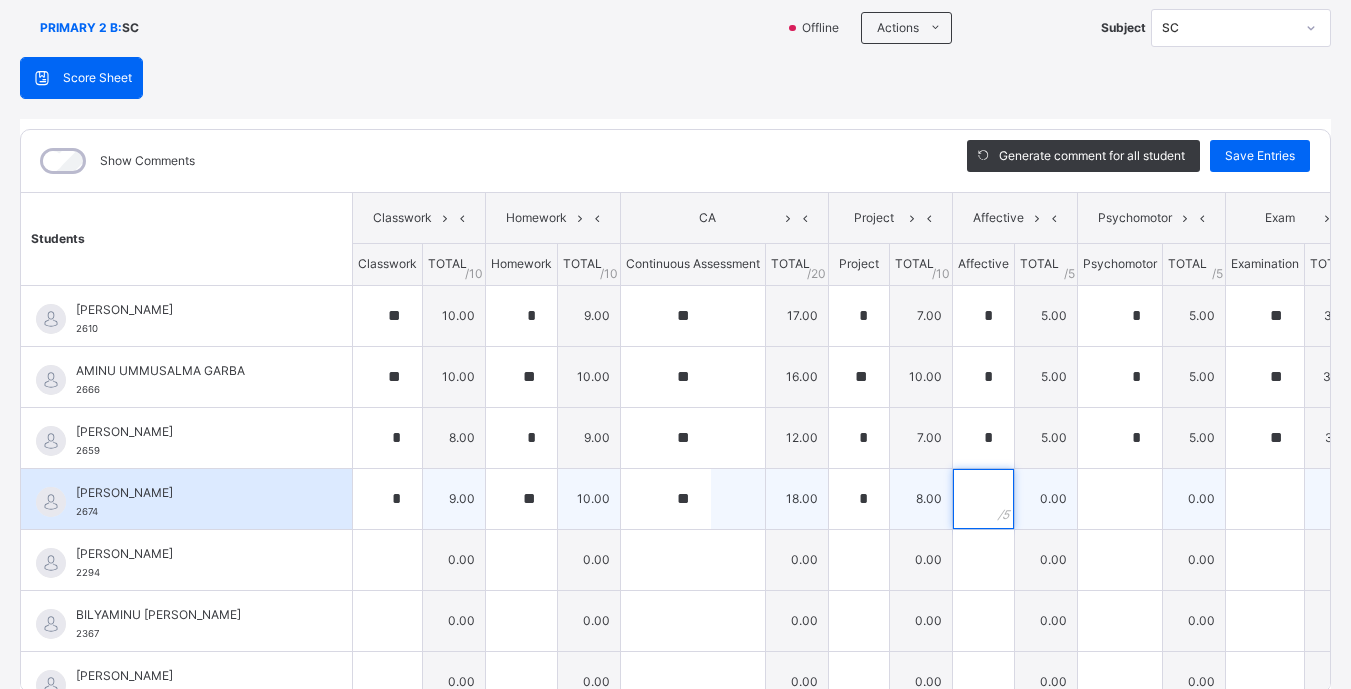 click at bounding box center (983, 499) 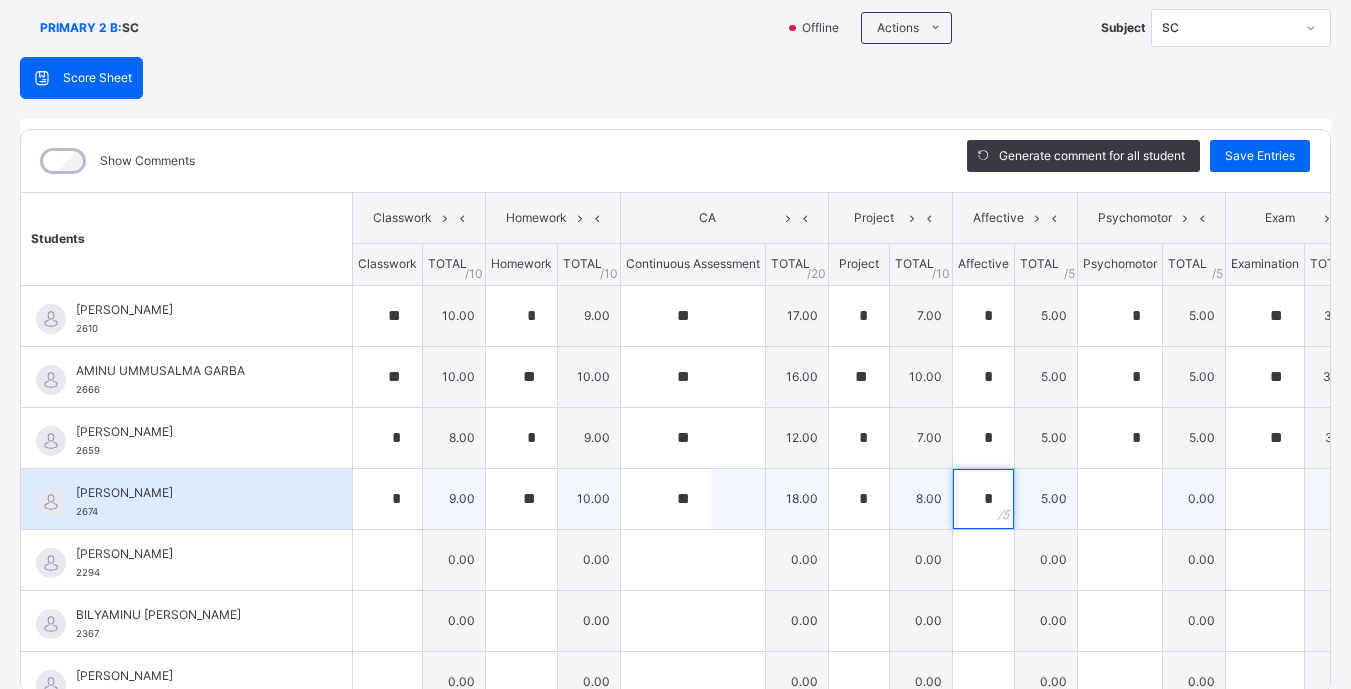 type on "*" 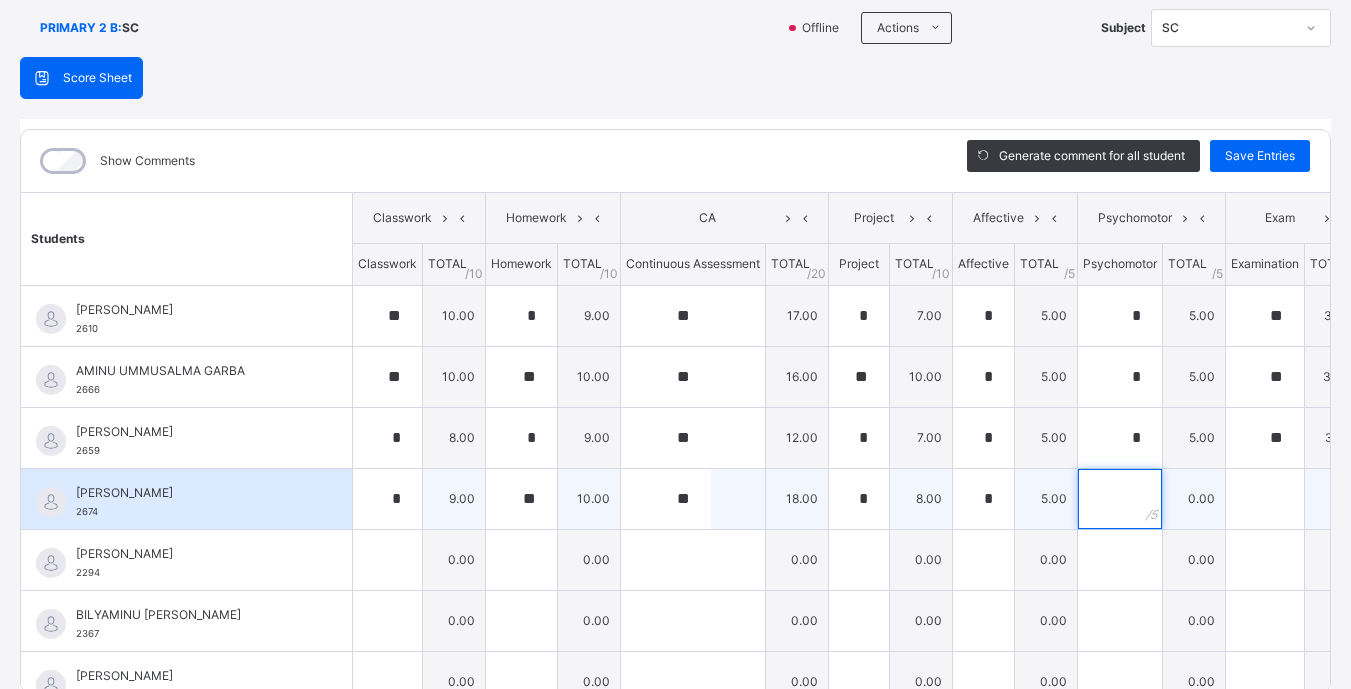 click at bounding box center (1120, 499) 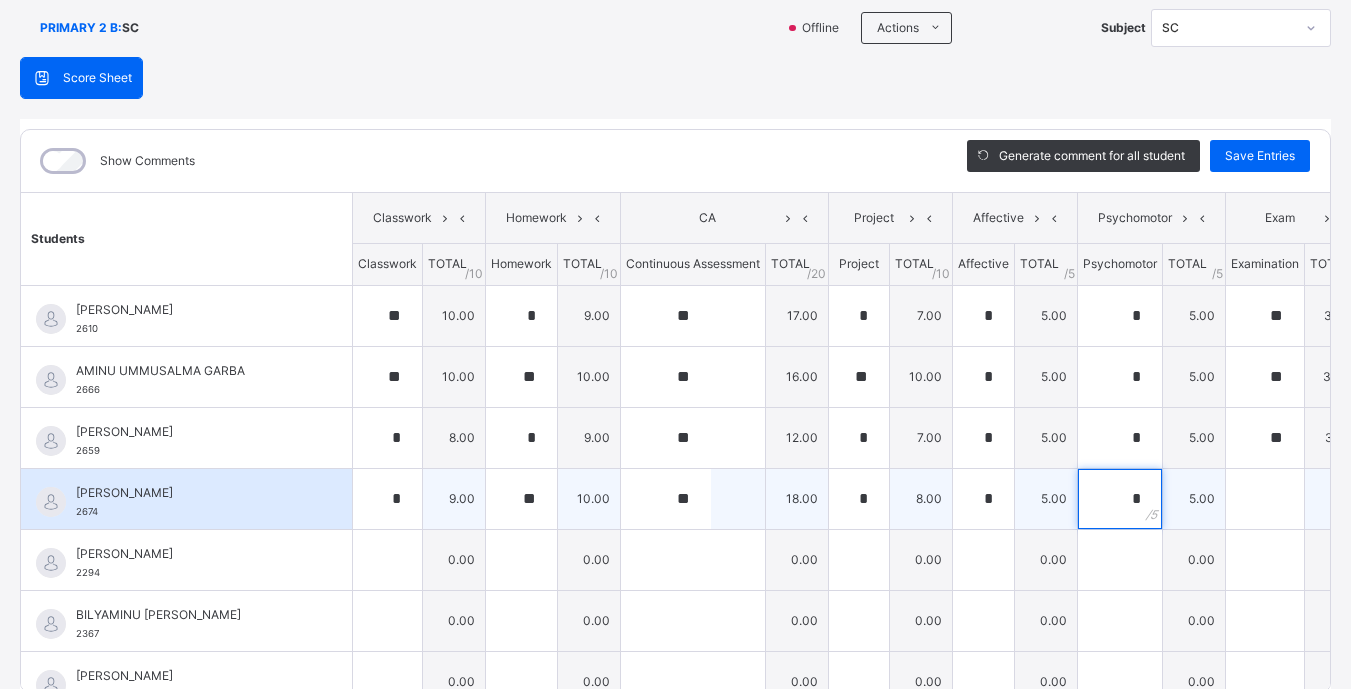 type on "*" 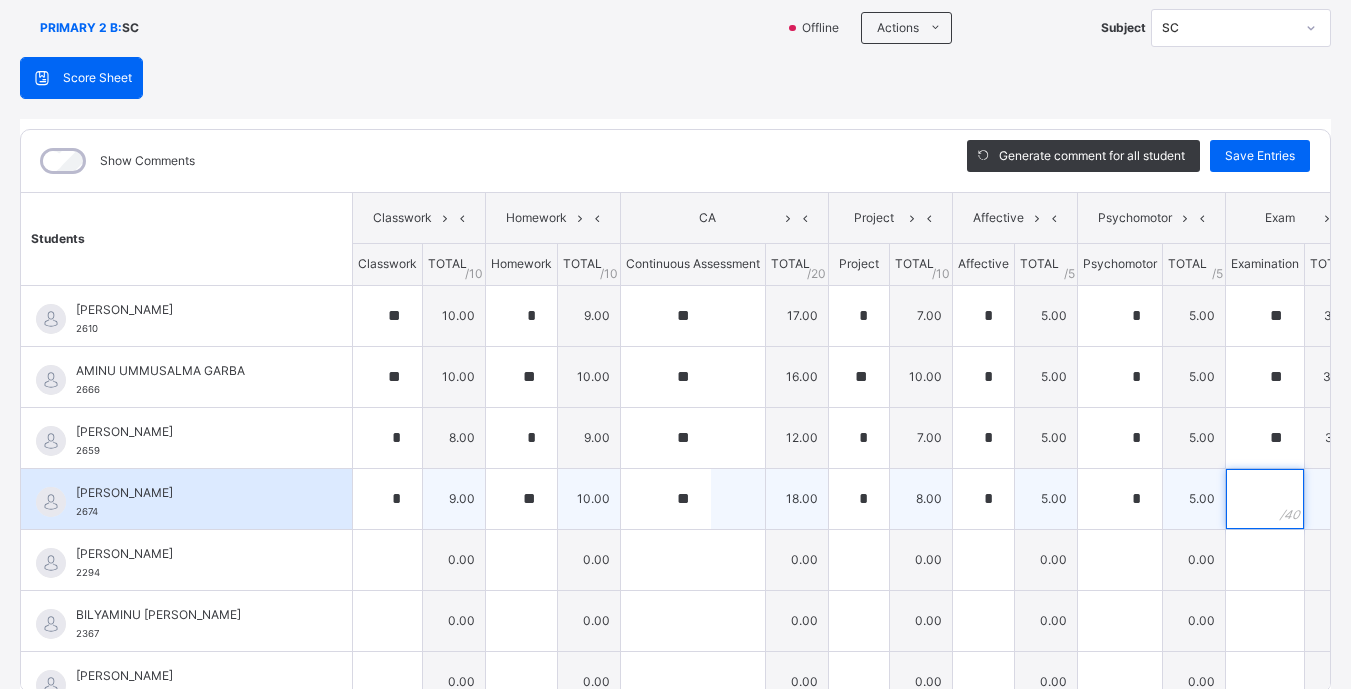 click at bounding box center (1265, 499) 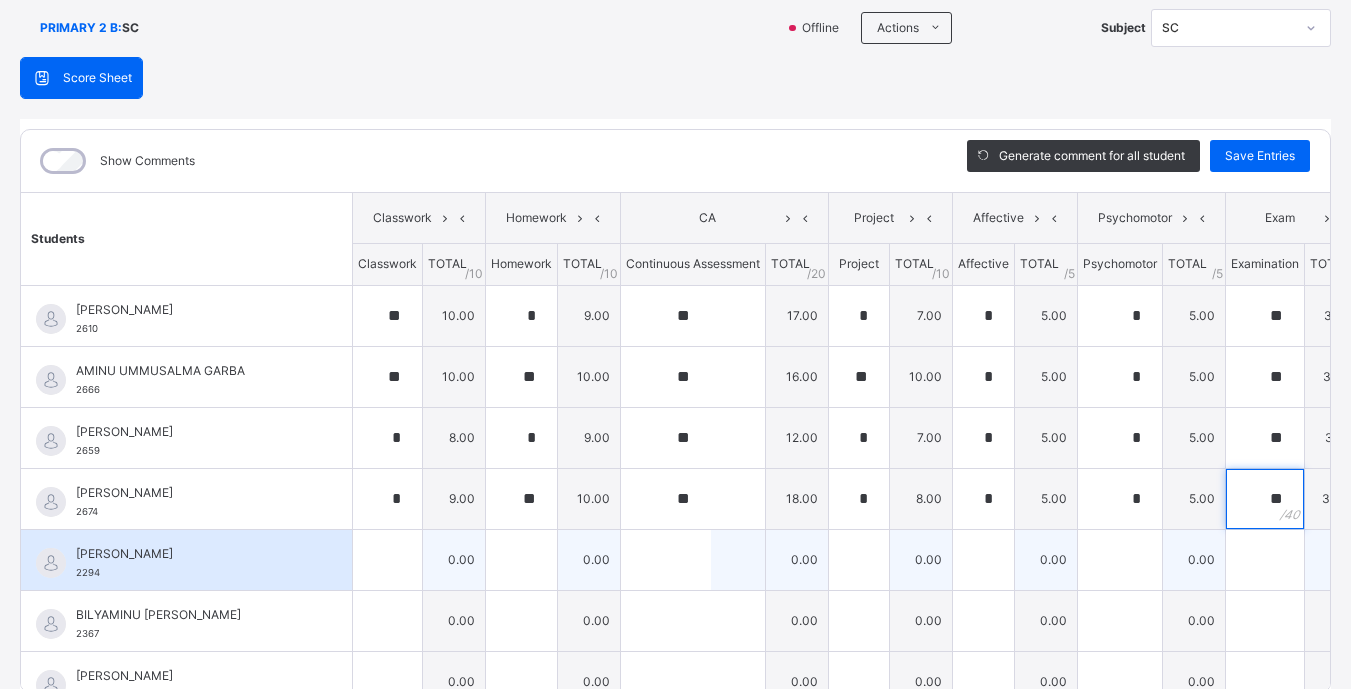 type on "**" 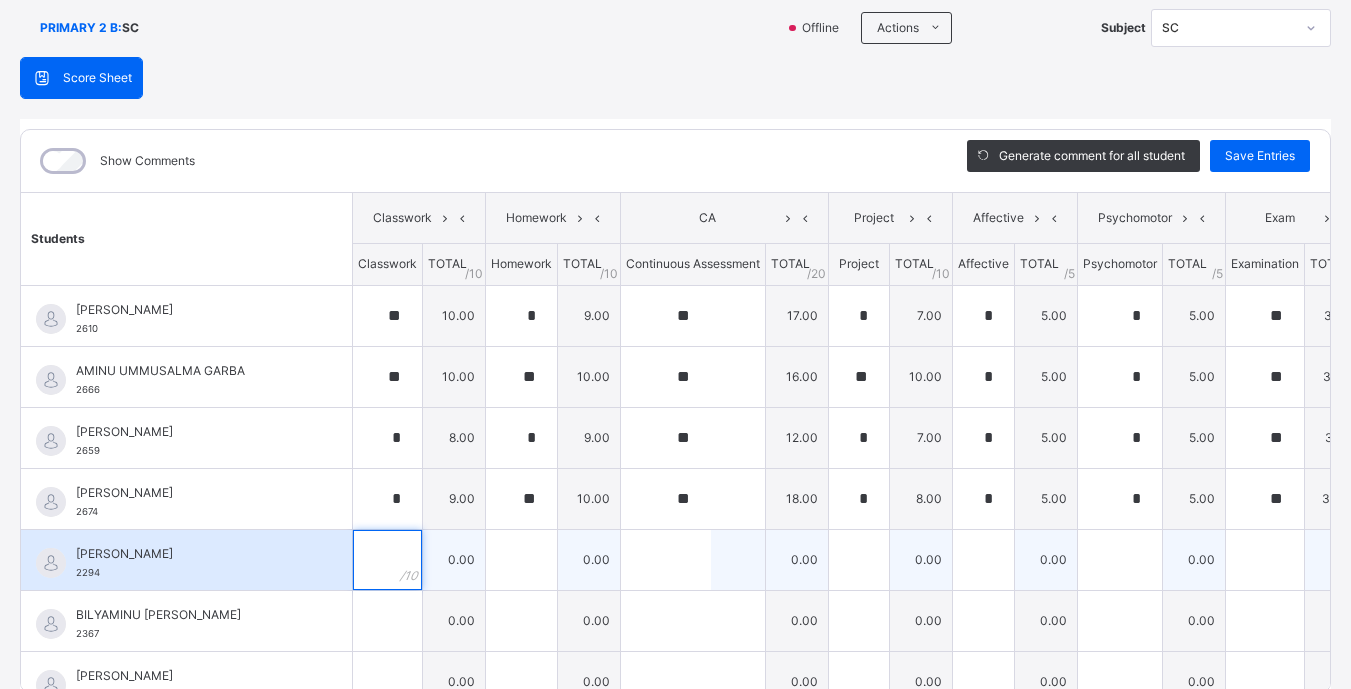 click at bounding box center [387, 560] 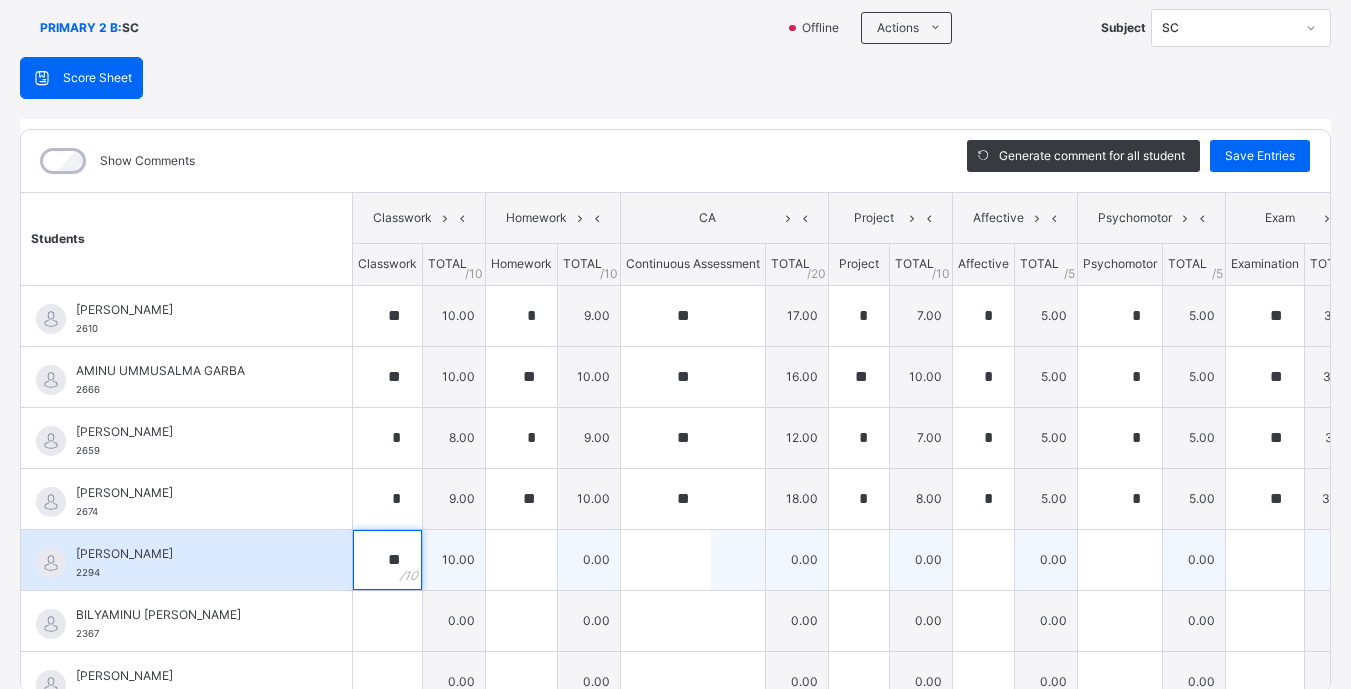 type on "**" 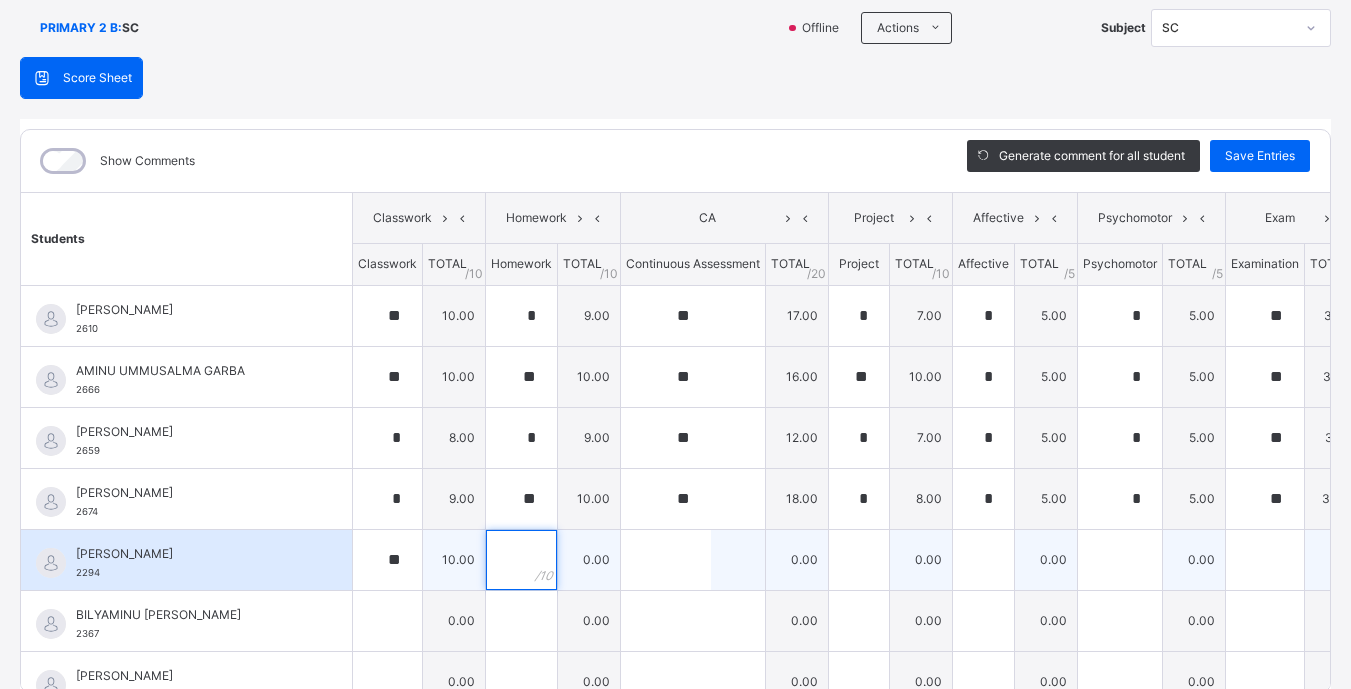 click at bounding box center (521, 560) 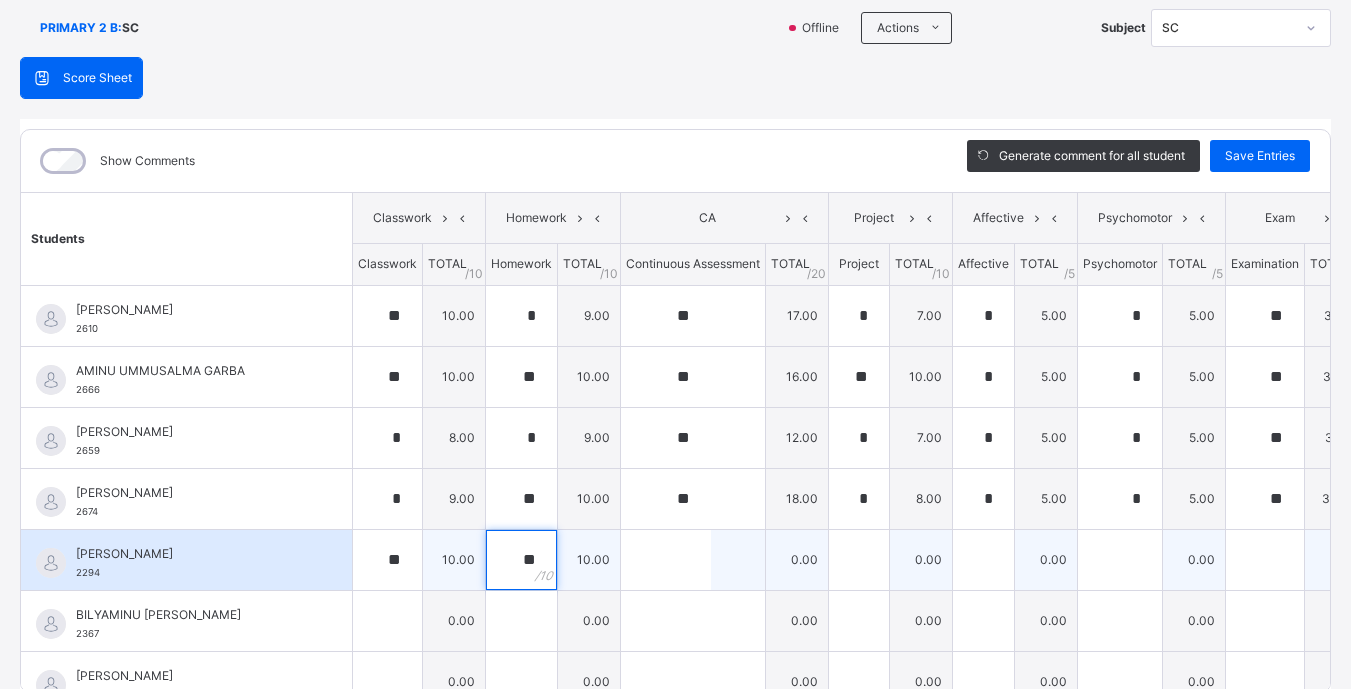 type on "**" 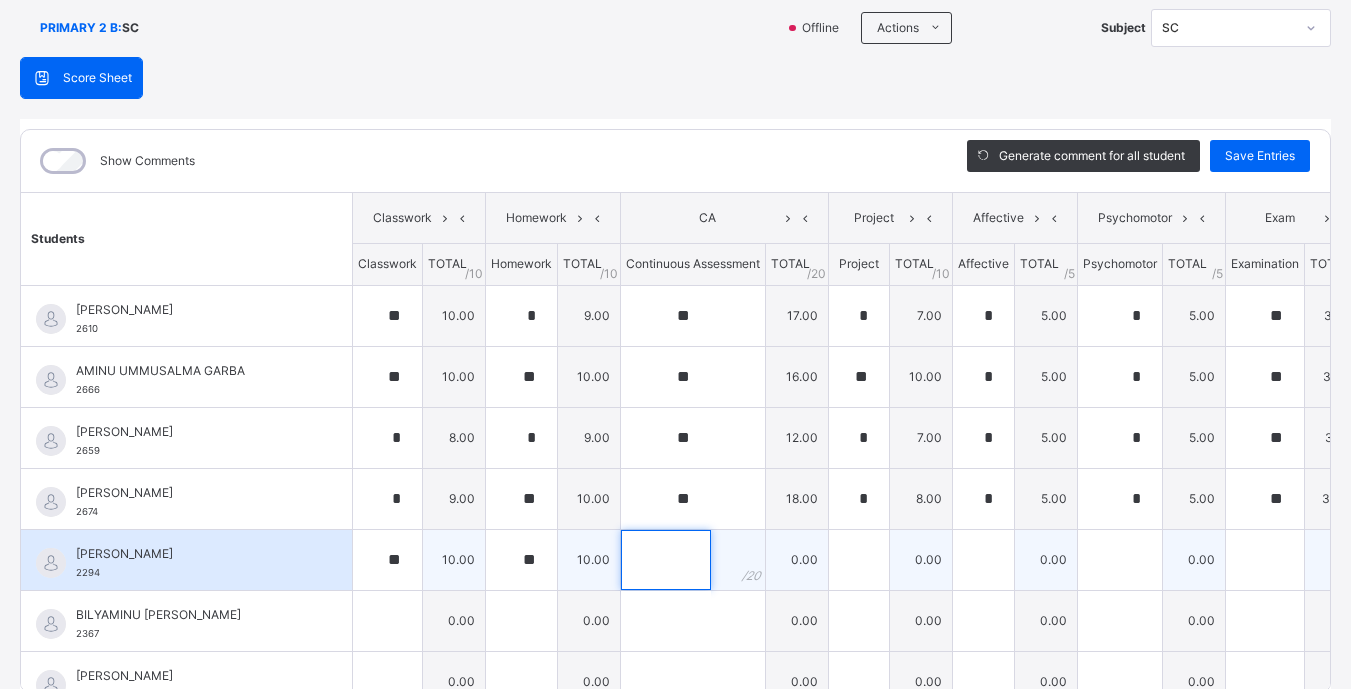 click at bounding box center (666, 560) 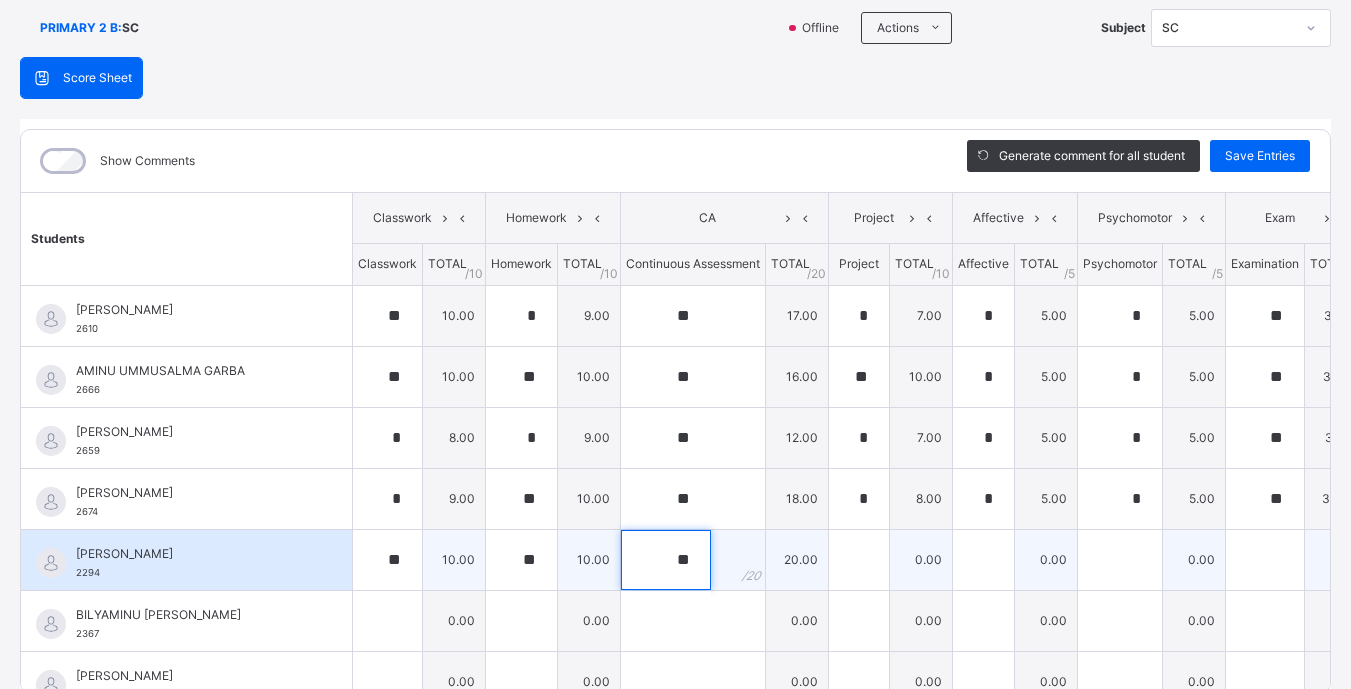 type on "**" 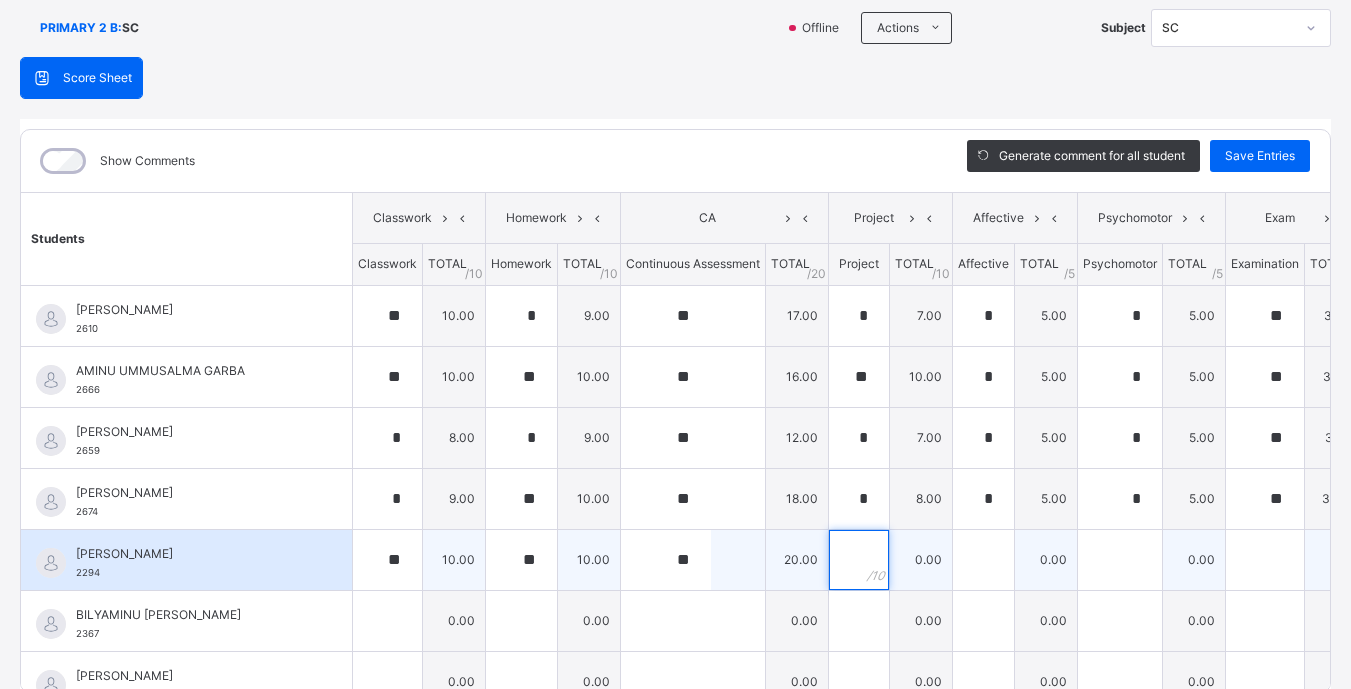 click at bounding box center (859, 560) 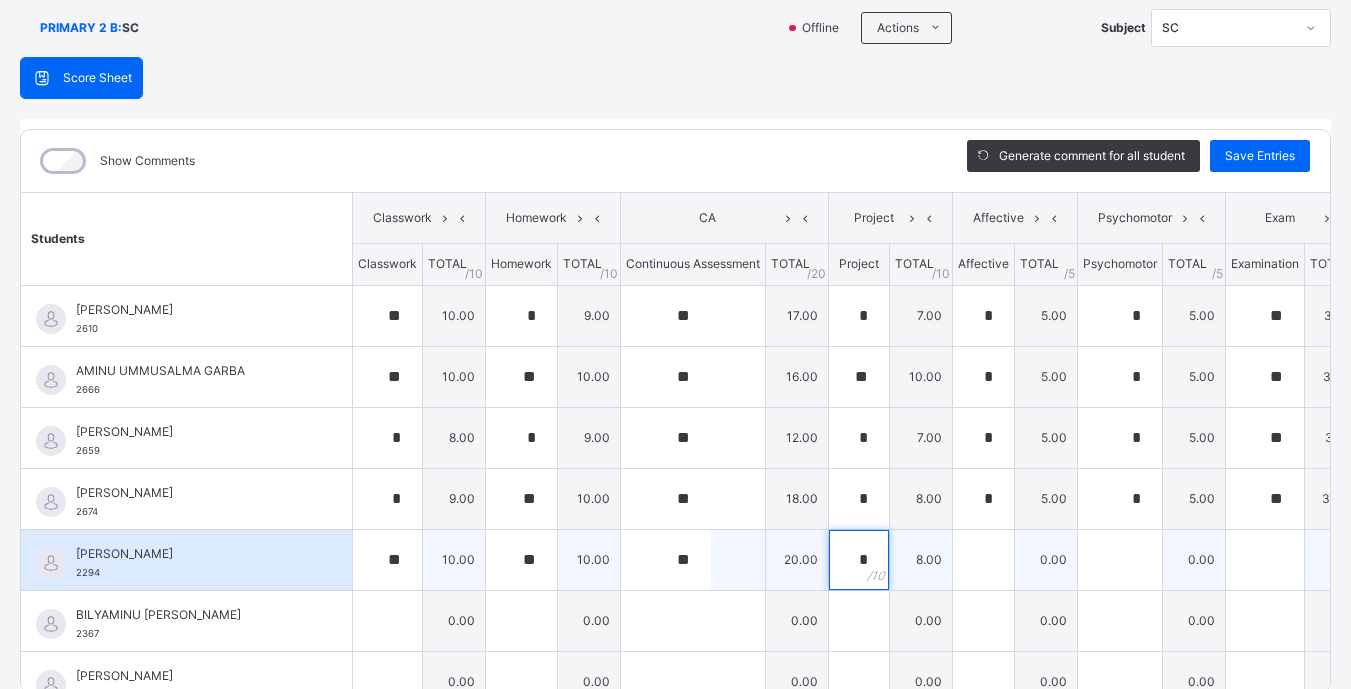 type on "*" 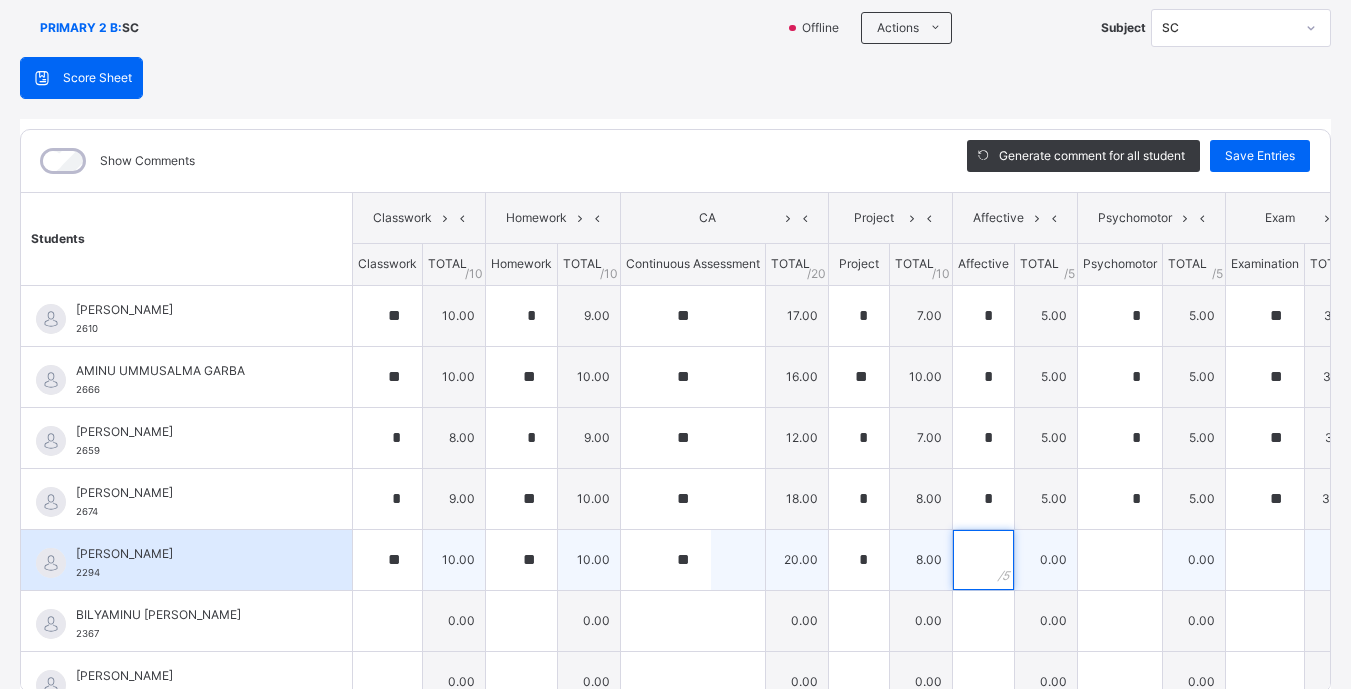 click at bounding box center (983, 560) 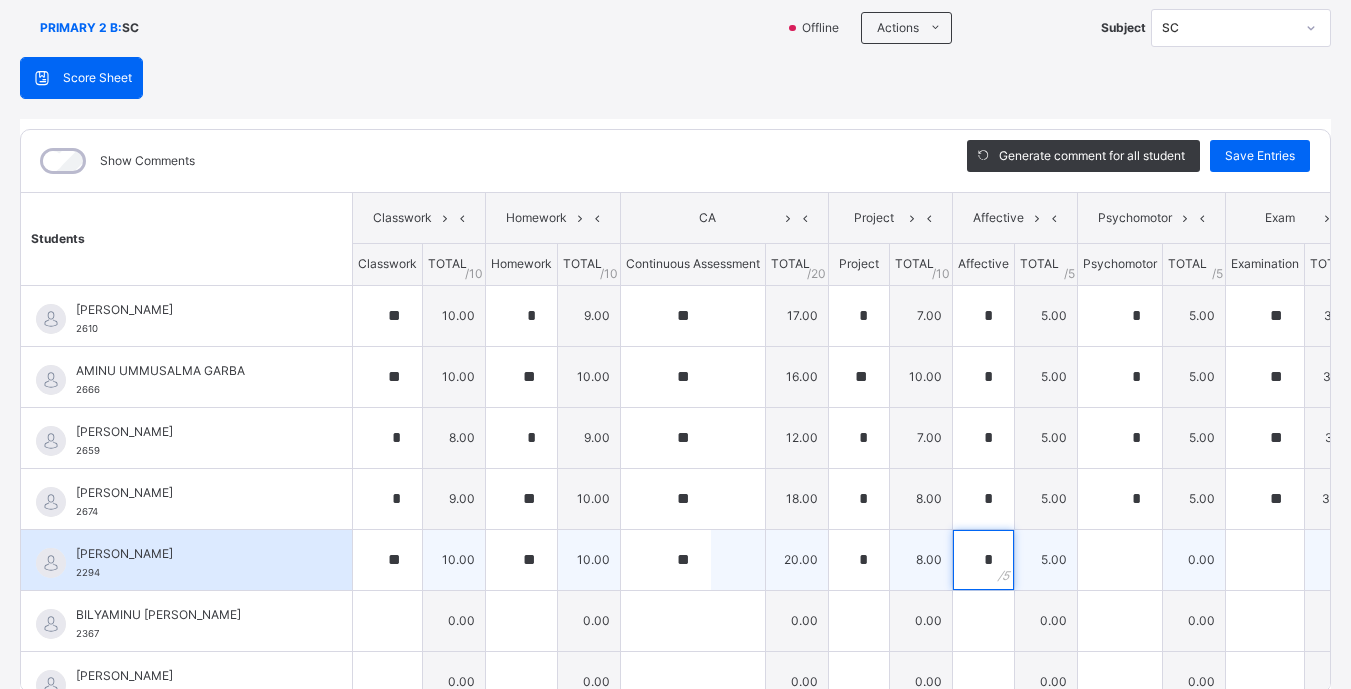type on "*" 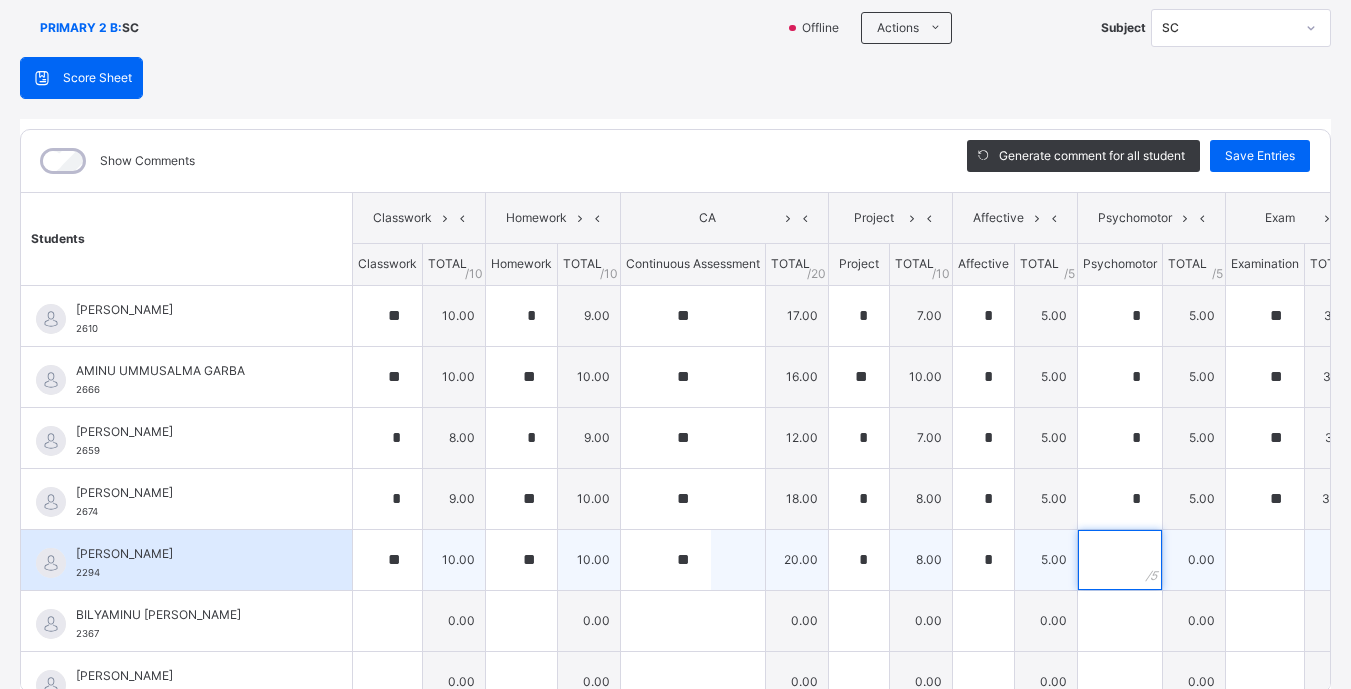 click at bounding box center [1120, 560] 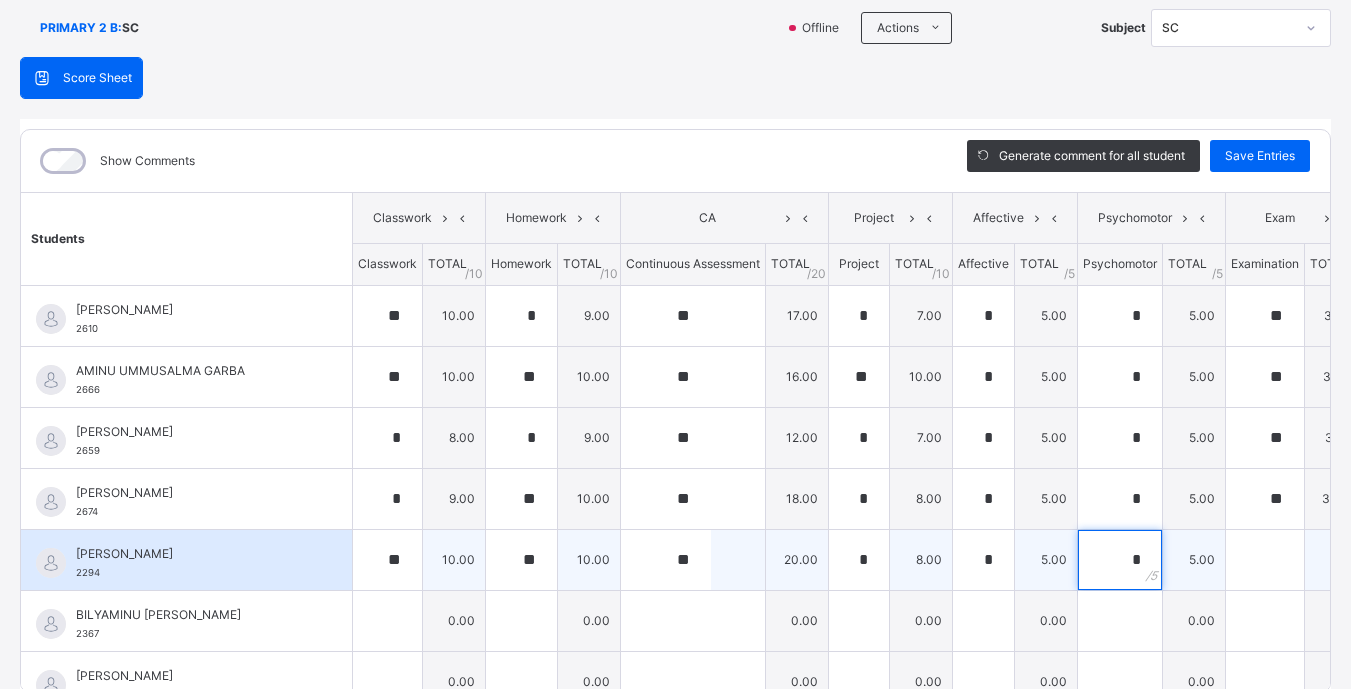 type on "*" 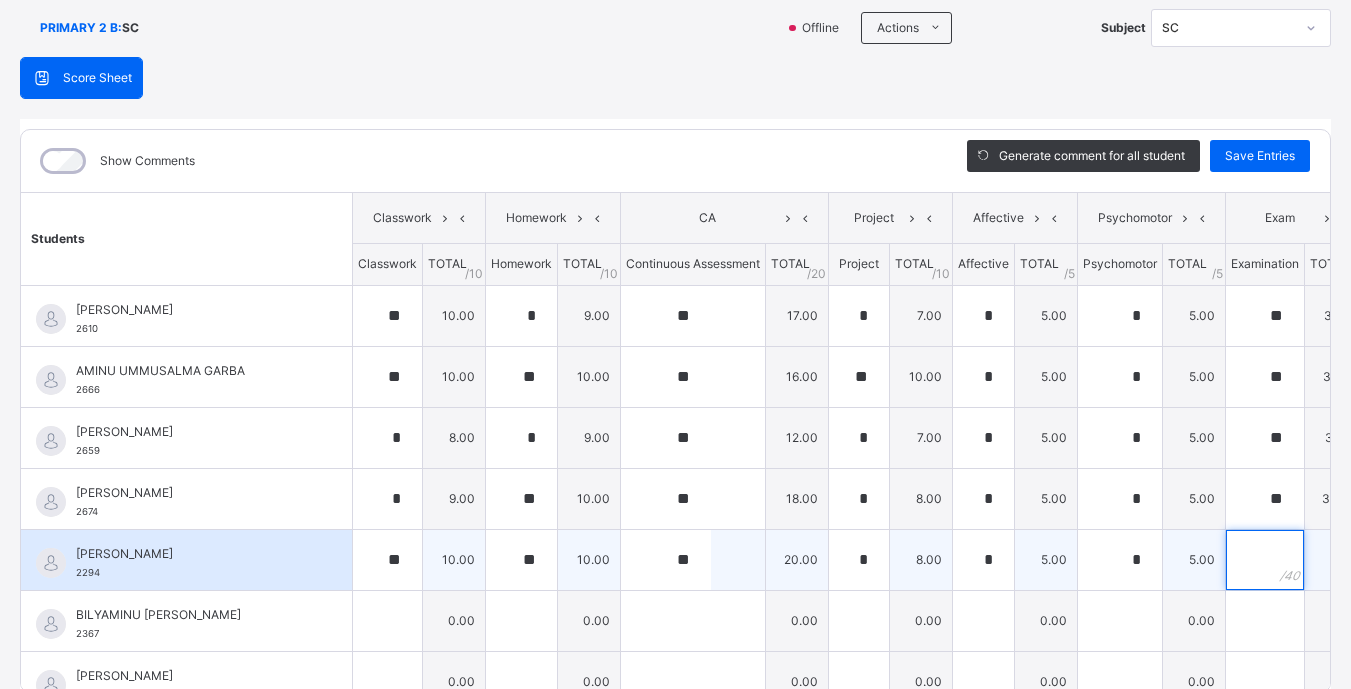 click at bounding box center [1265, 560] 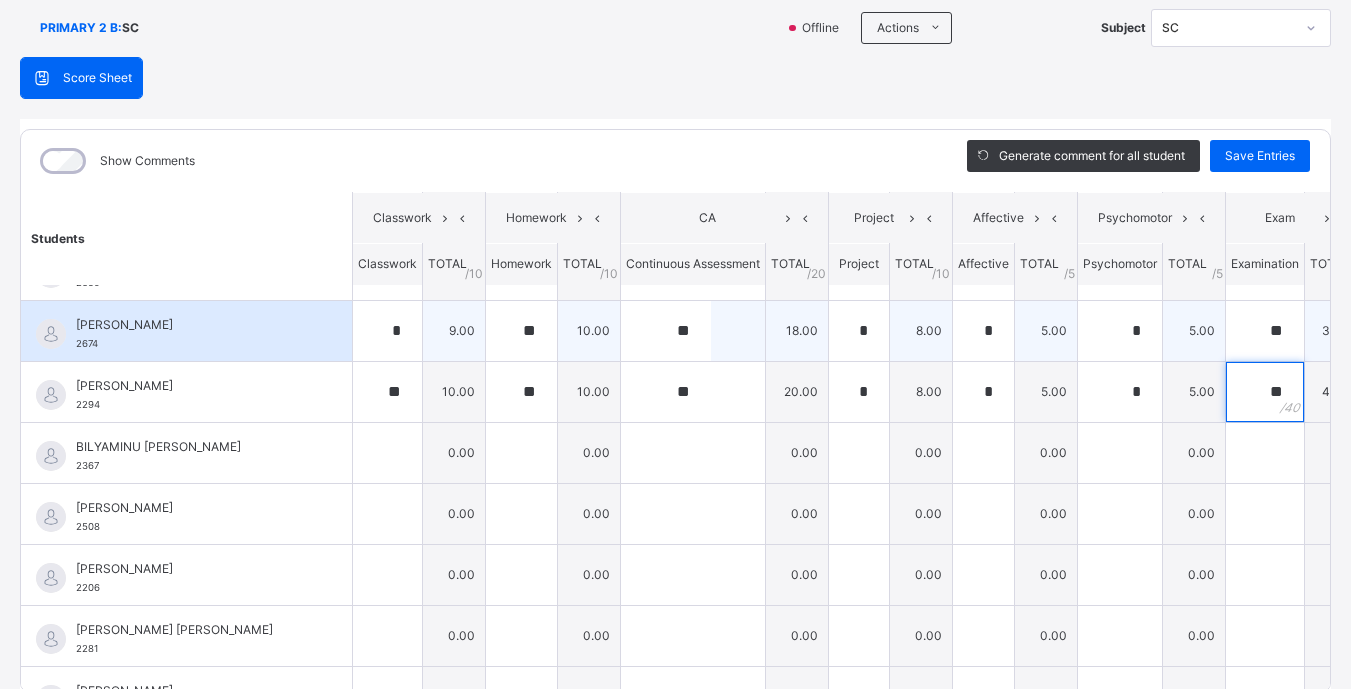 scroll, scrollTop: 169, scrollLeft: 0, axis: vertical 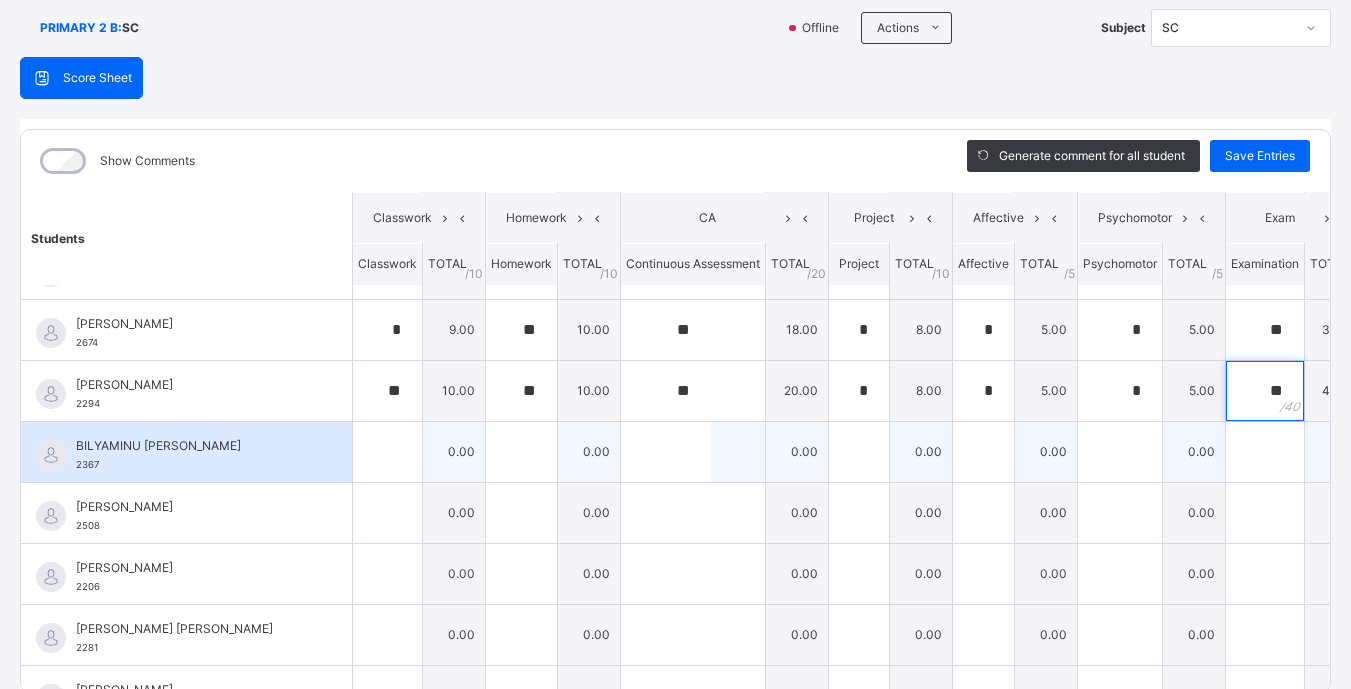 type on "**" 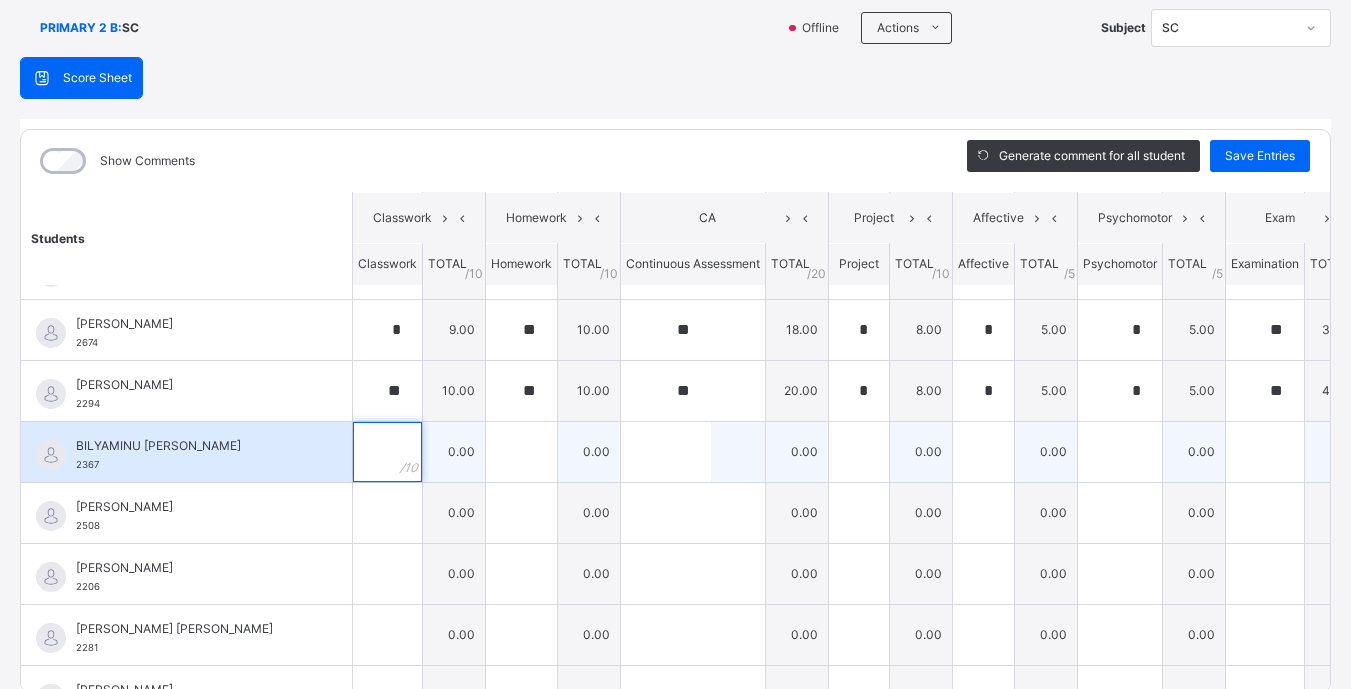 click at bounding box center [387, 452] 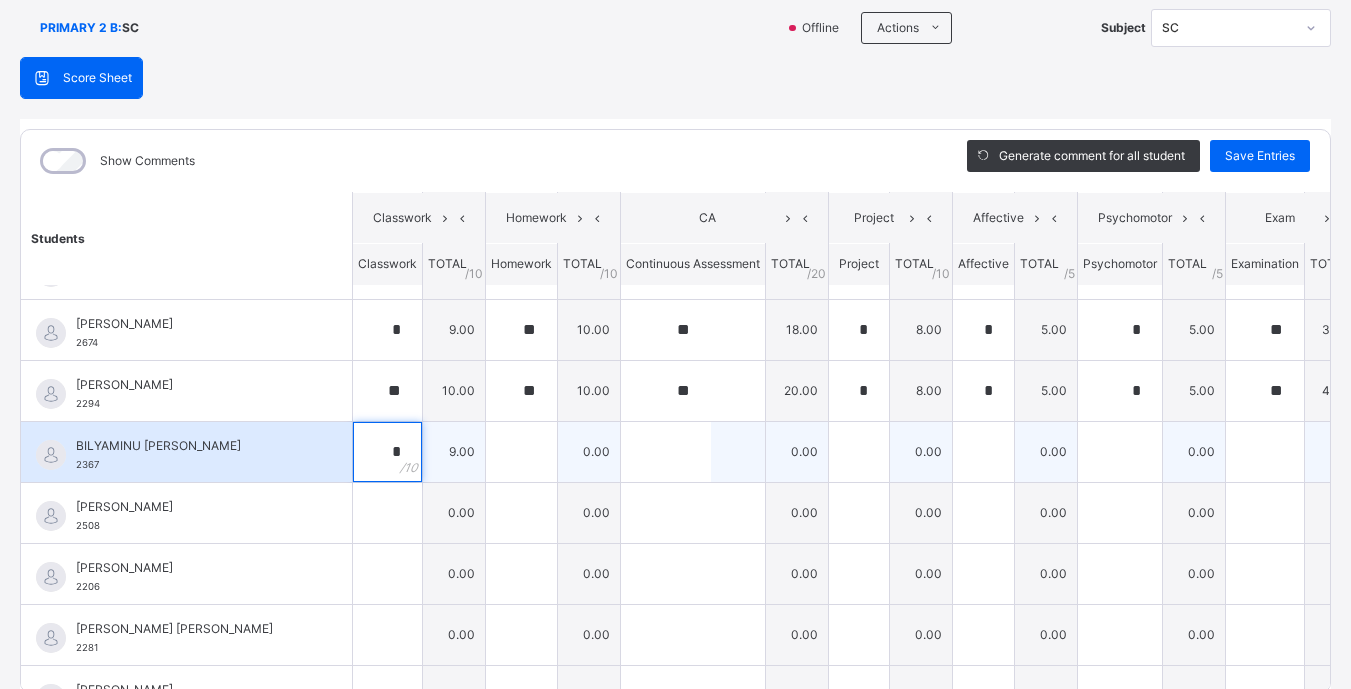 type on "*" 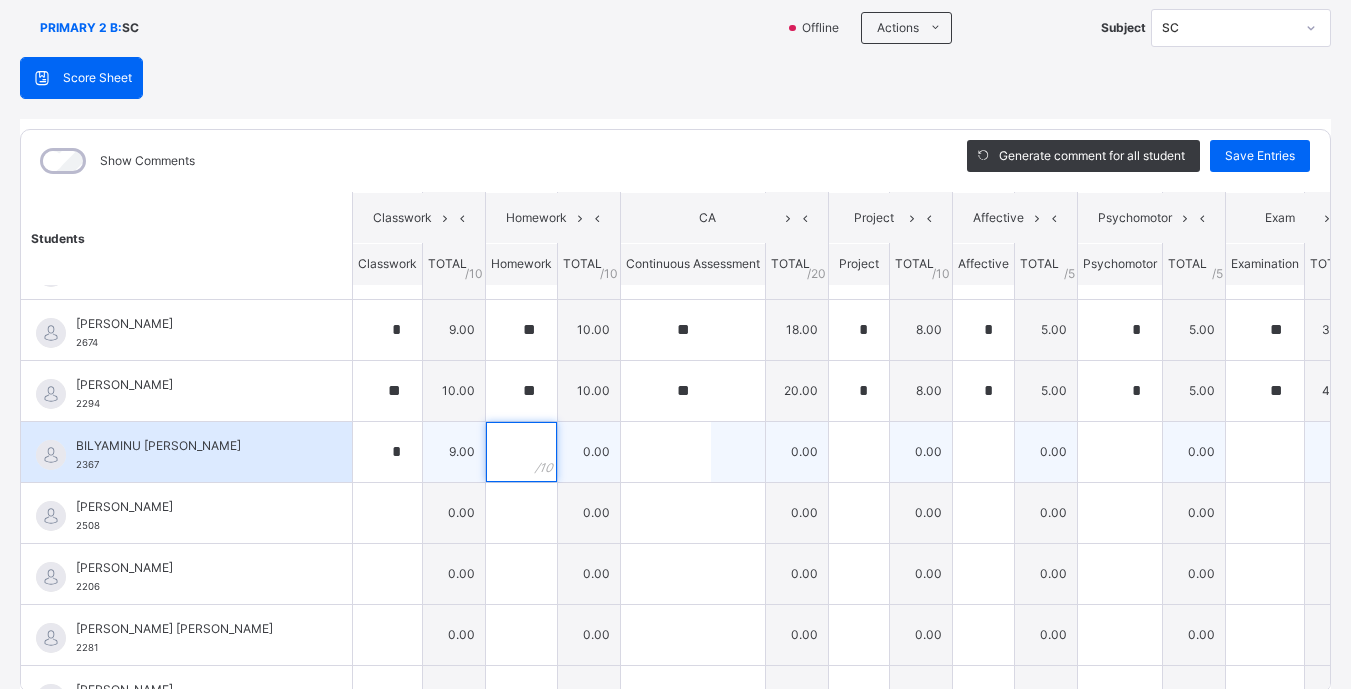 click at bounding box center (521, 452) 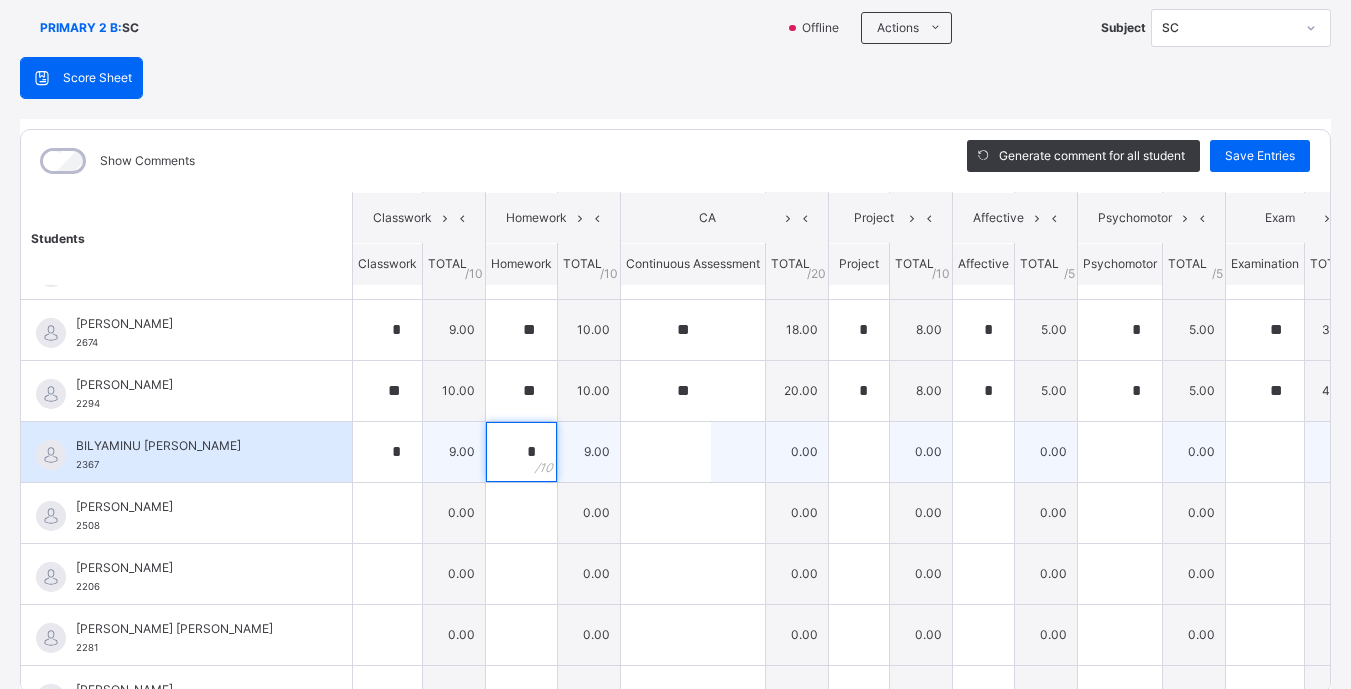 type on "*" 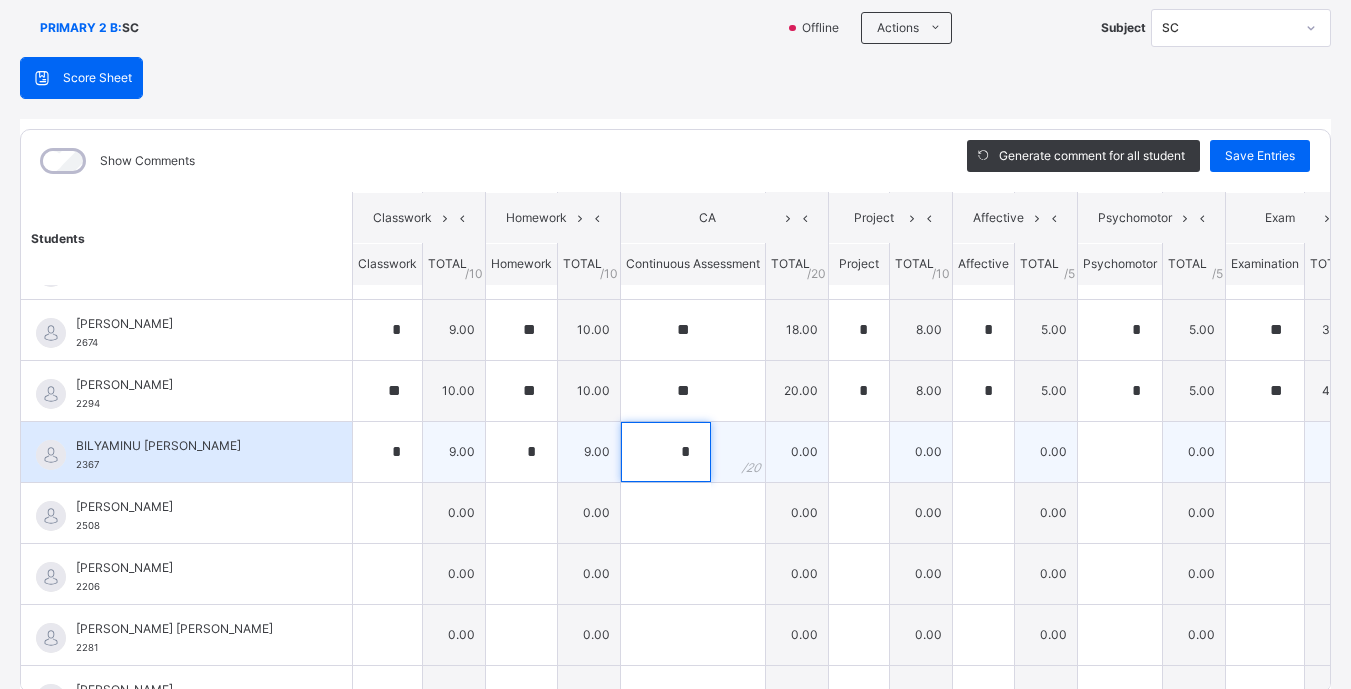 click on "*" at bounding box center [666, 452] 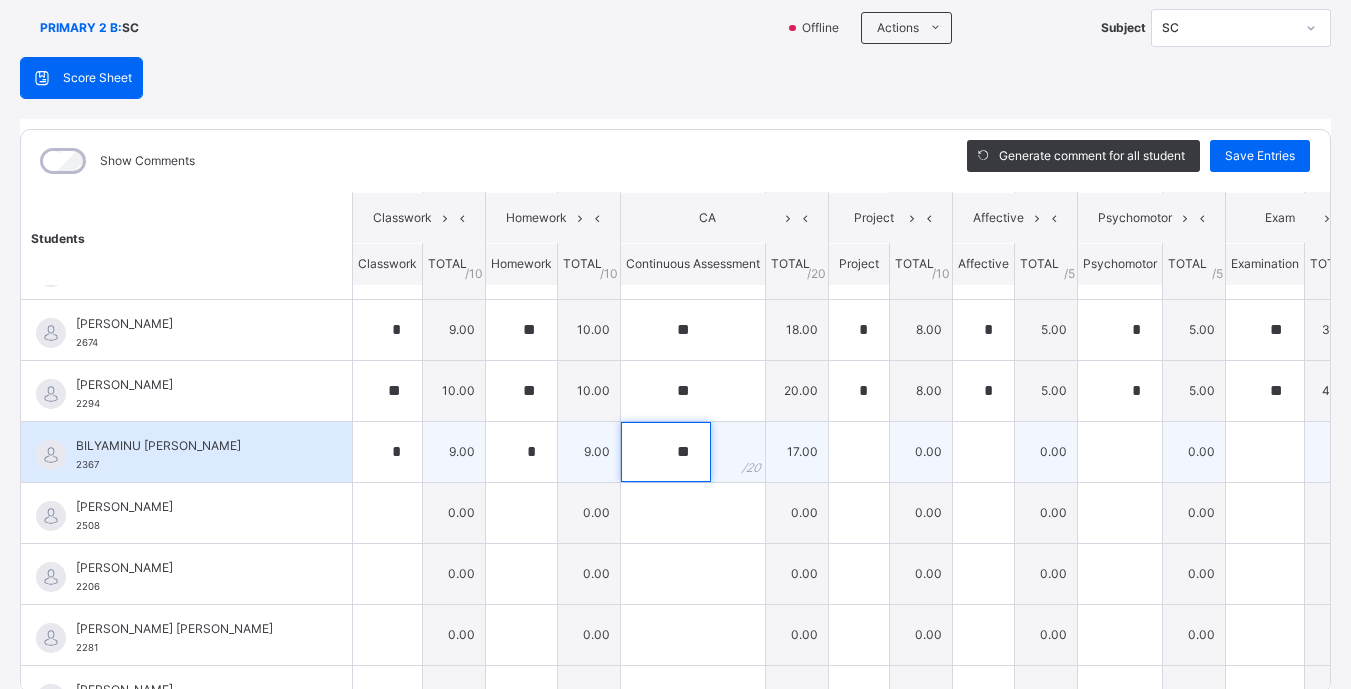 type on "**" 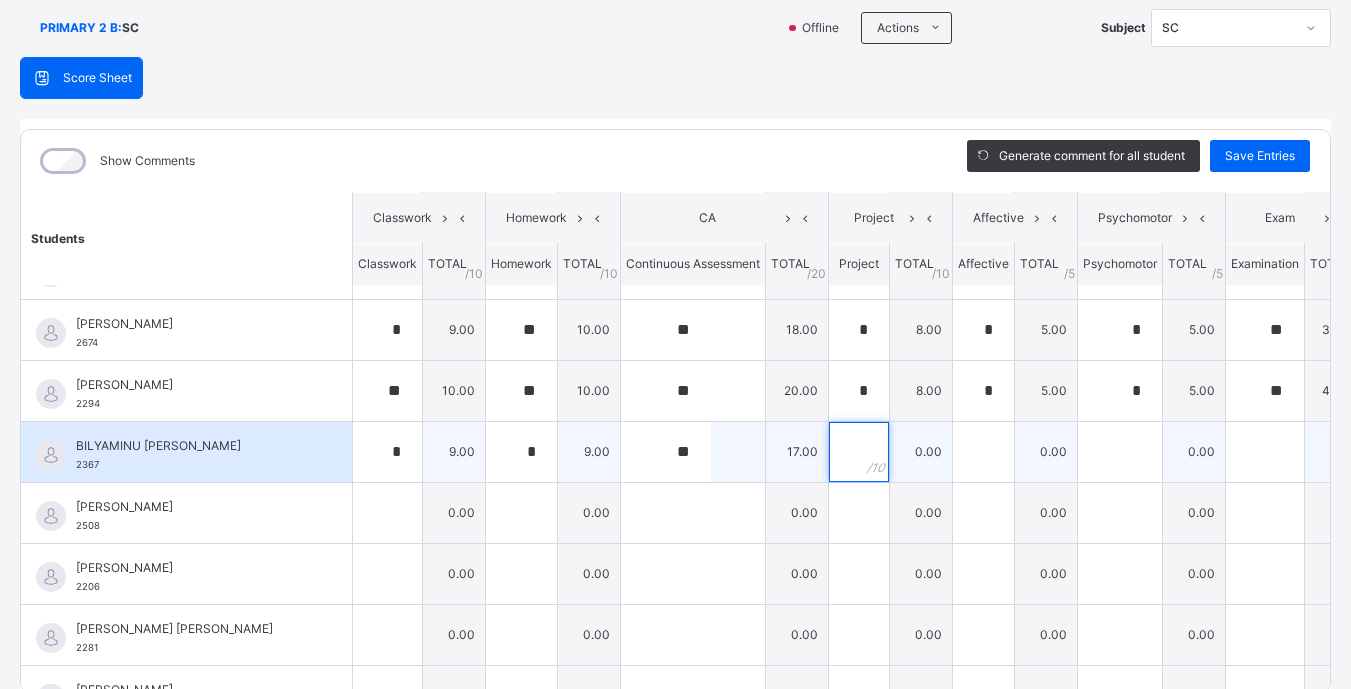 click at bounding box center (859, 452) 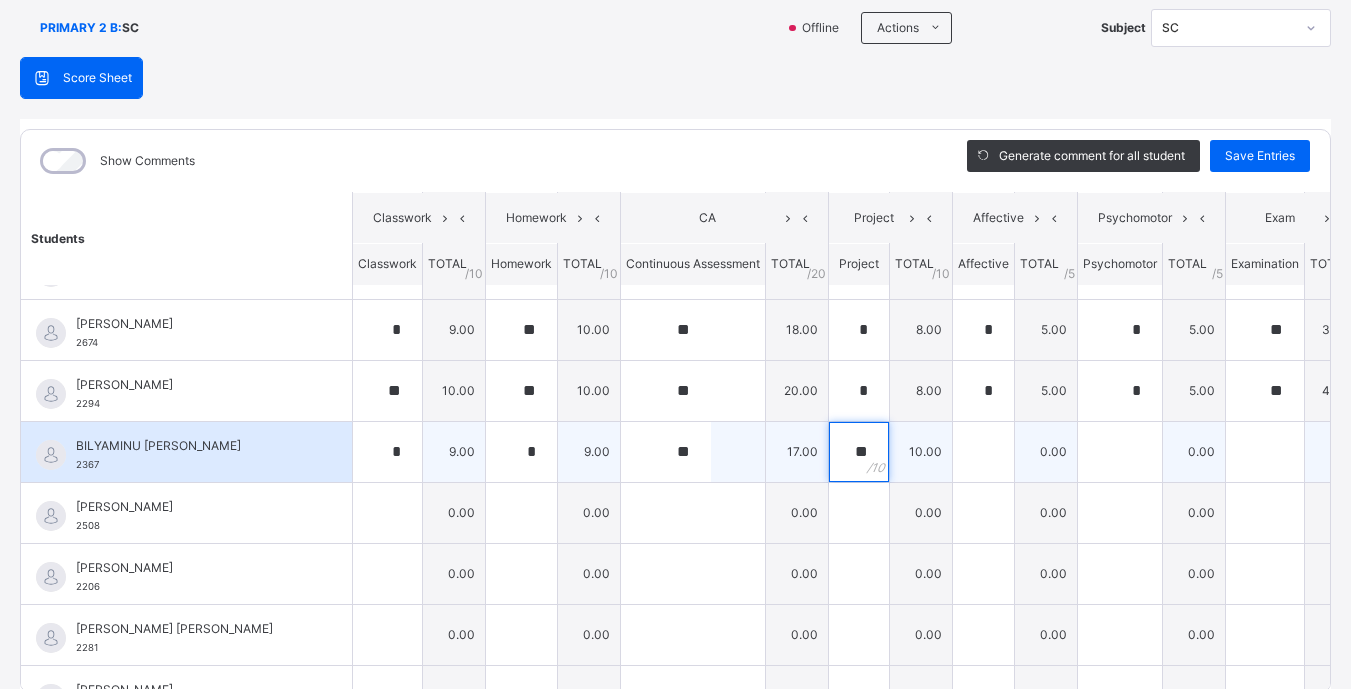 type on "**" 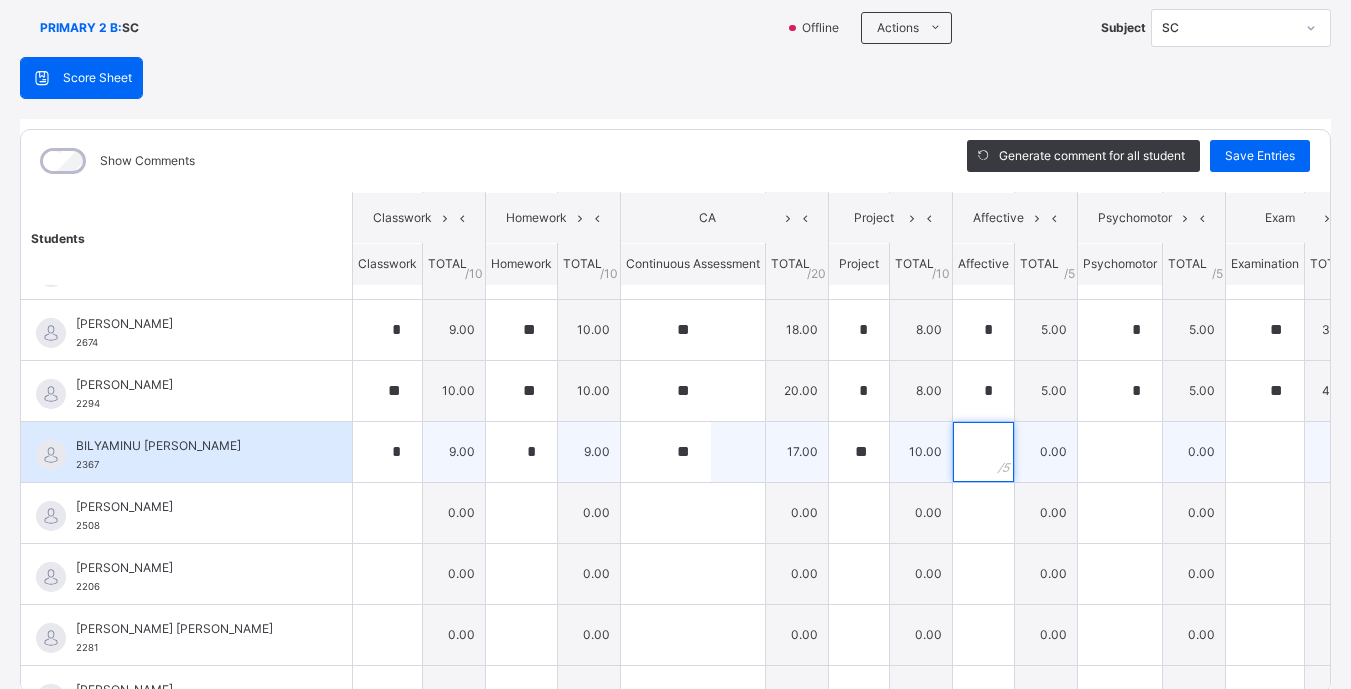click at bounding box center (983, 452) 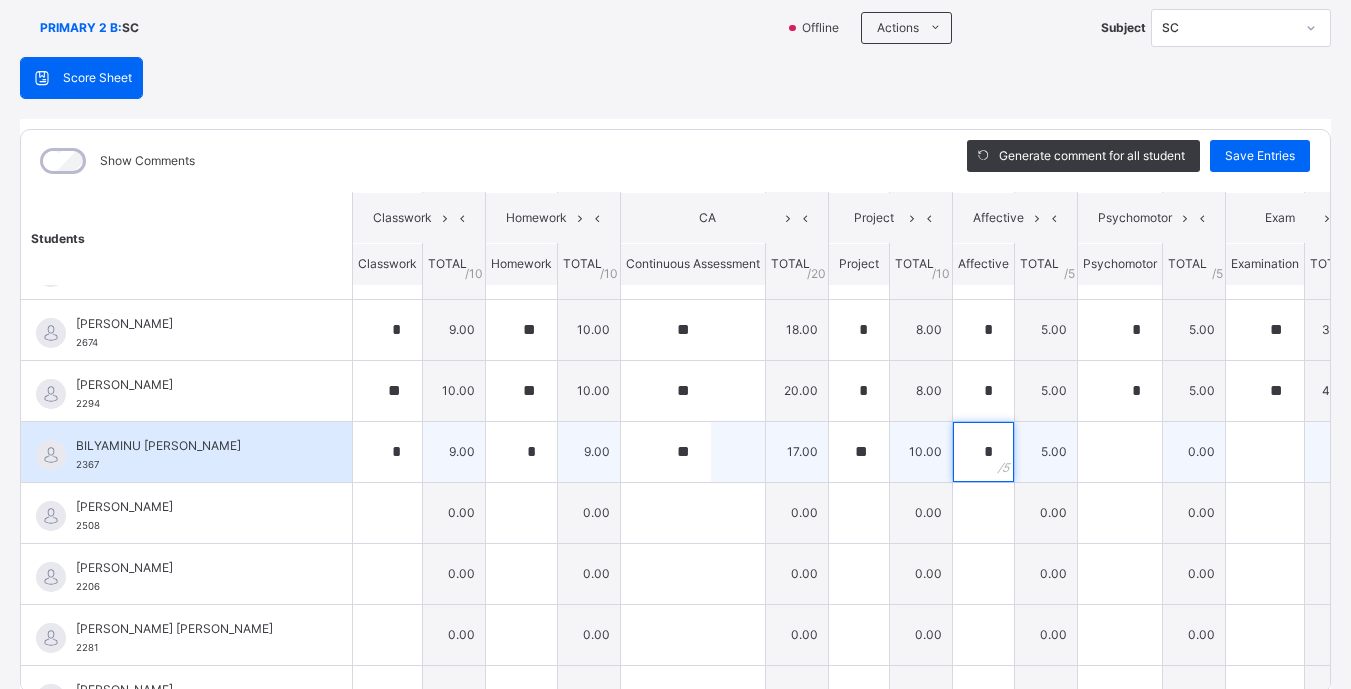 type on "*" 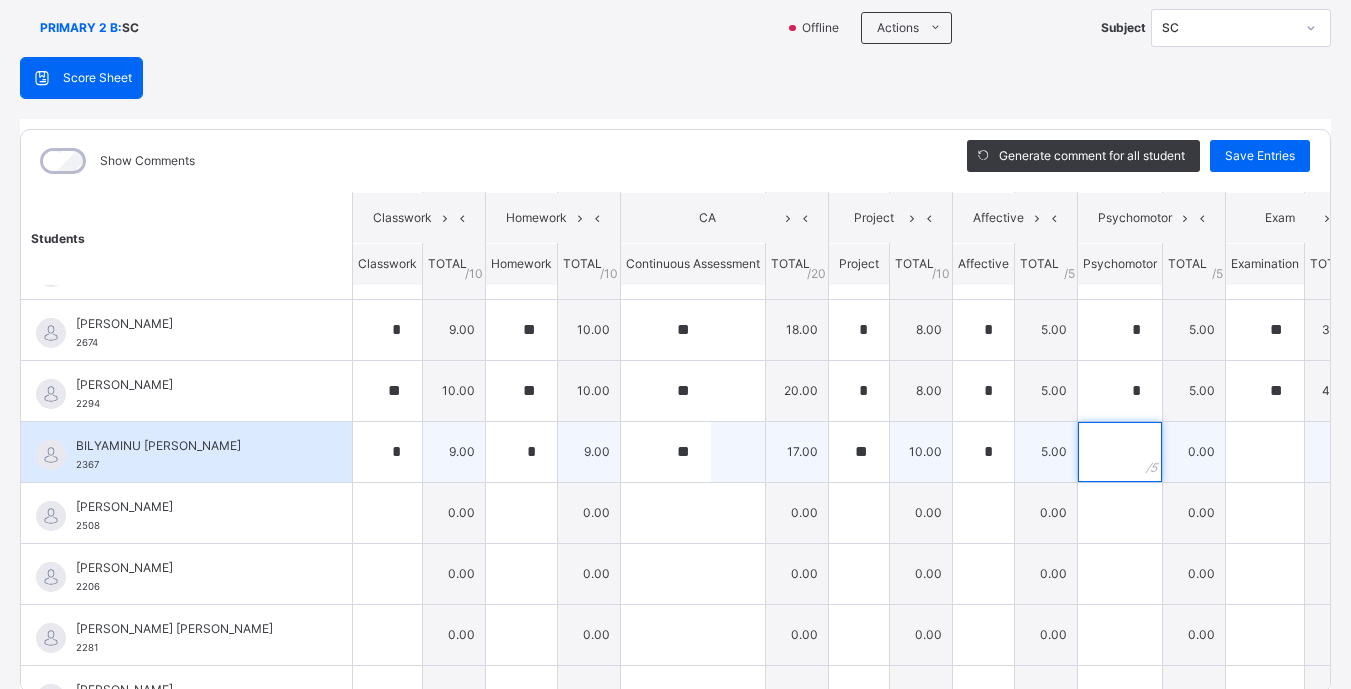 click at bounding box center [1120, 452] 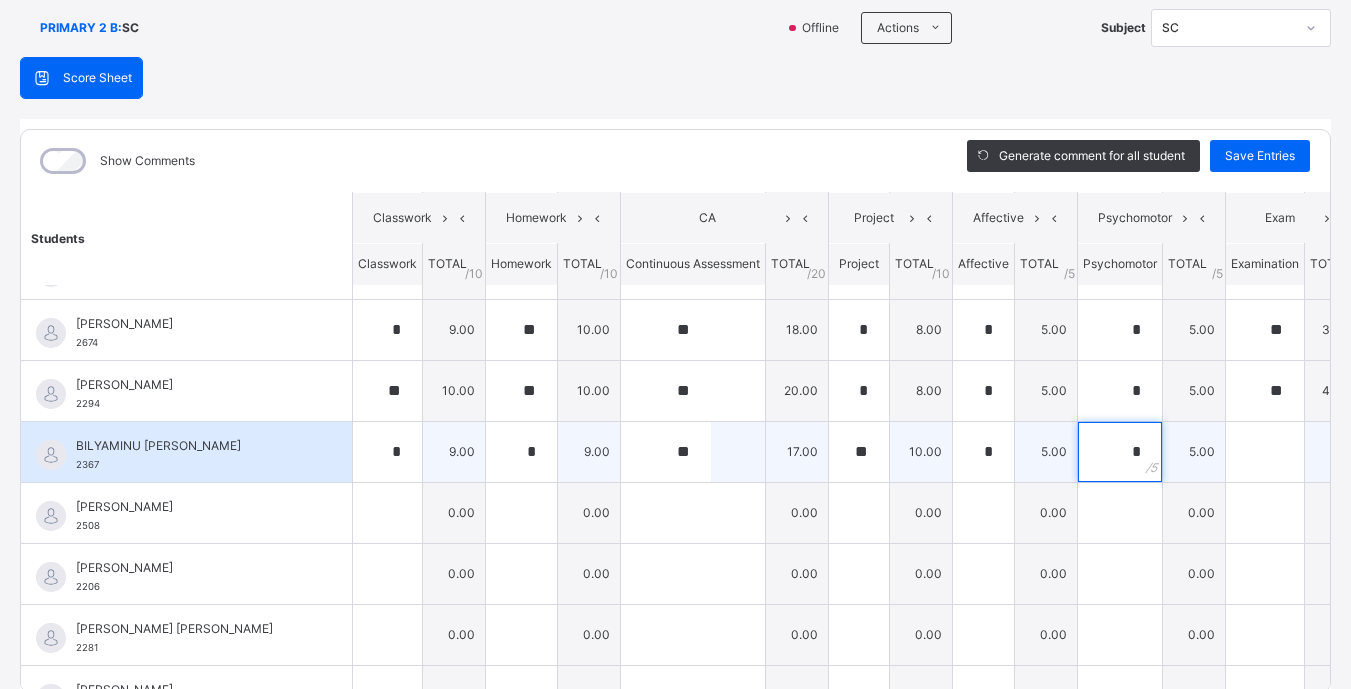 type on "*" 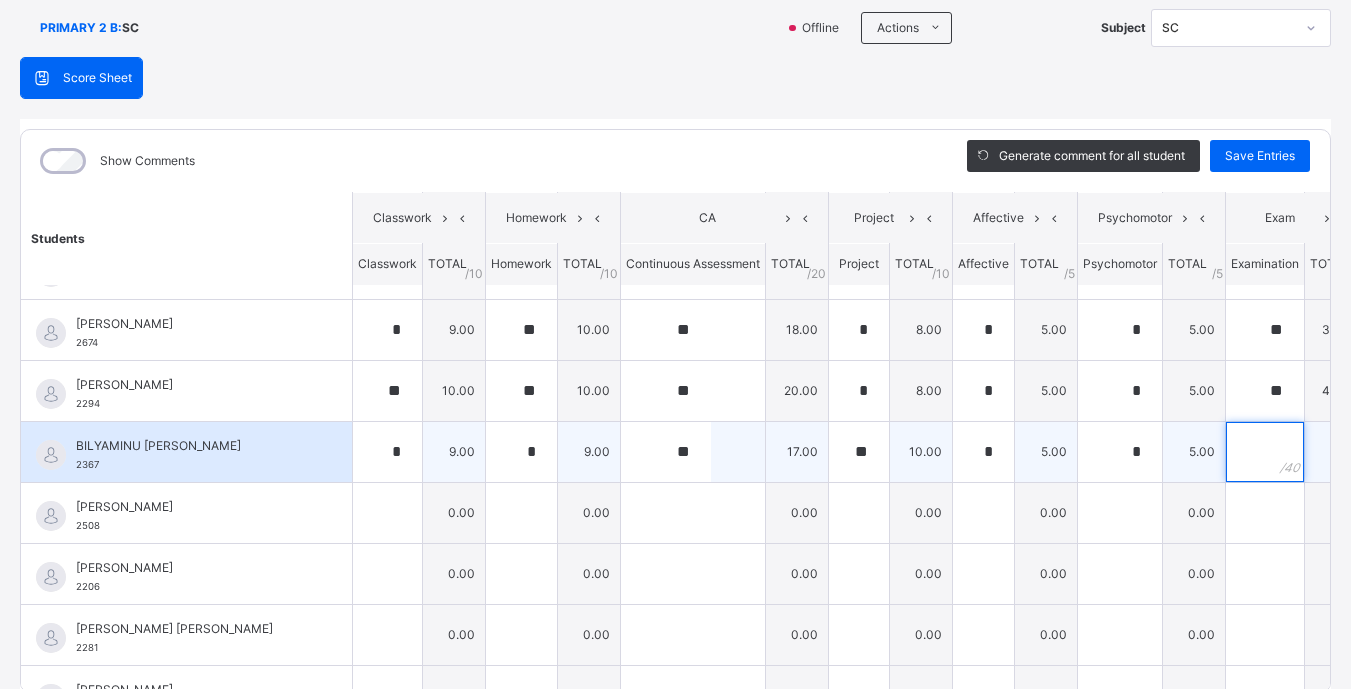click at bounding box center (1265, 452) 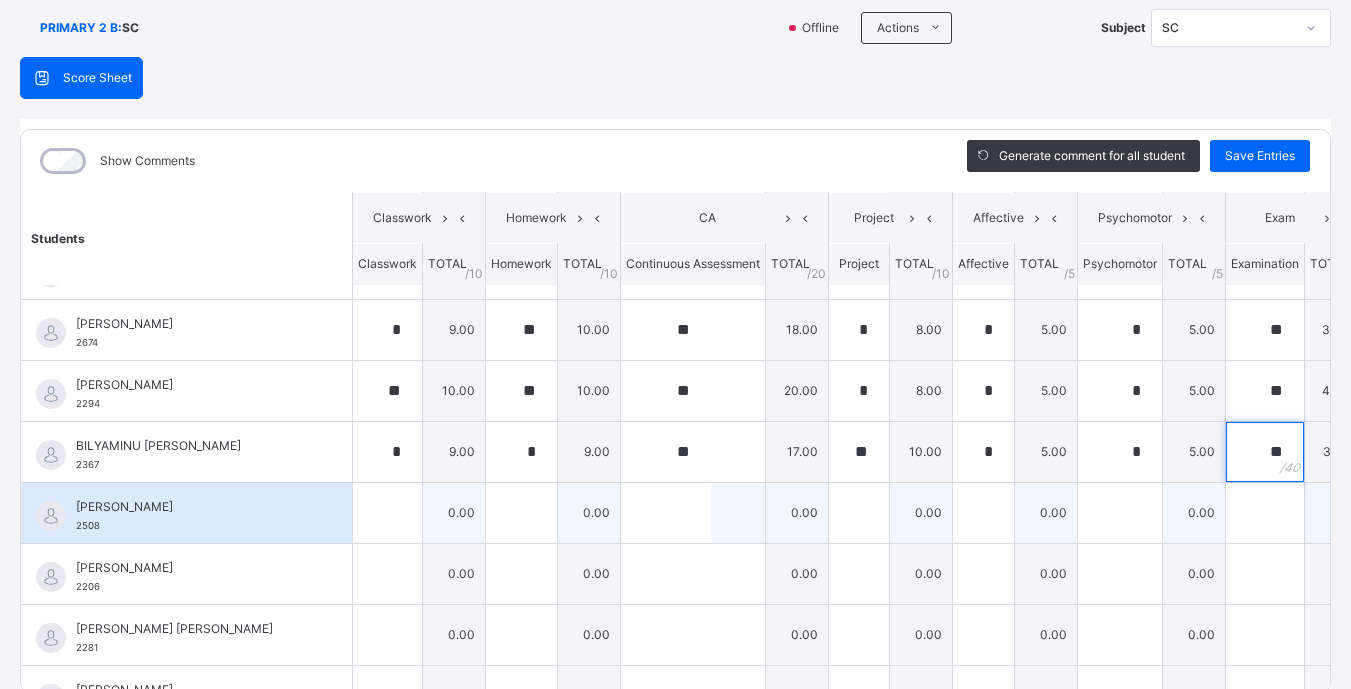 type on "**" 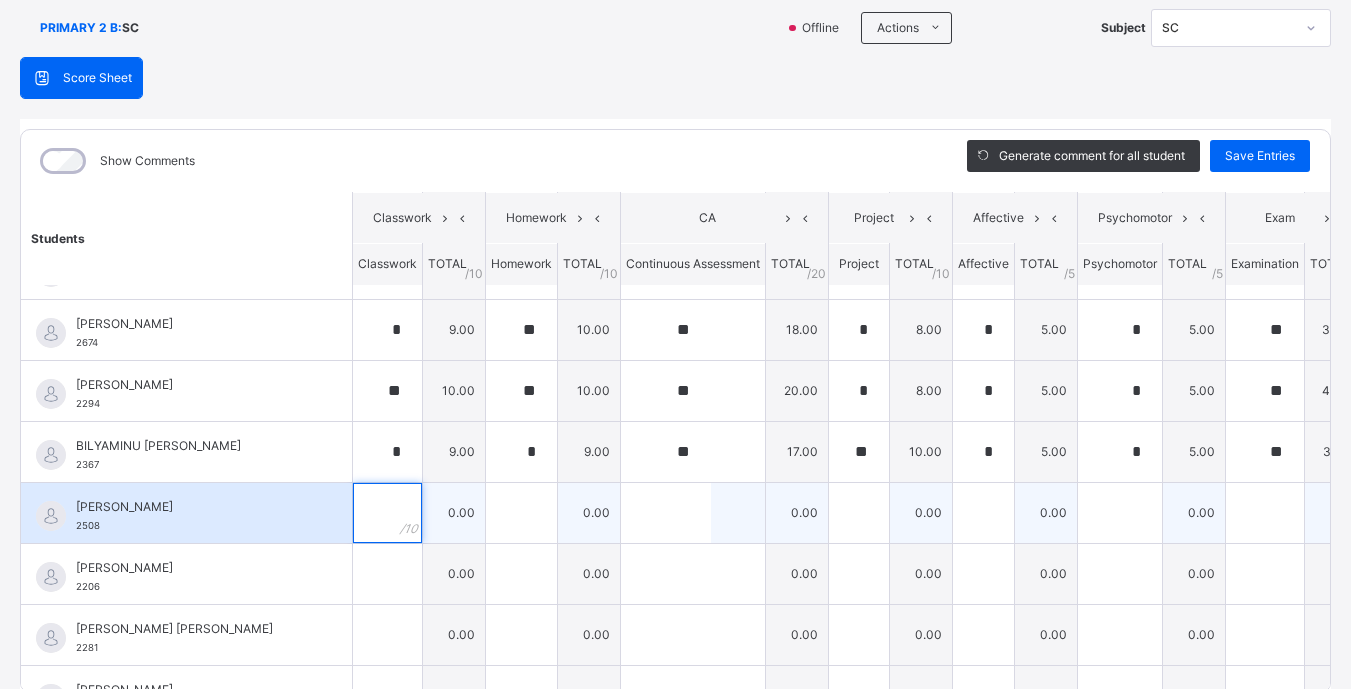 click at bounding box center (387, 513) 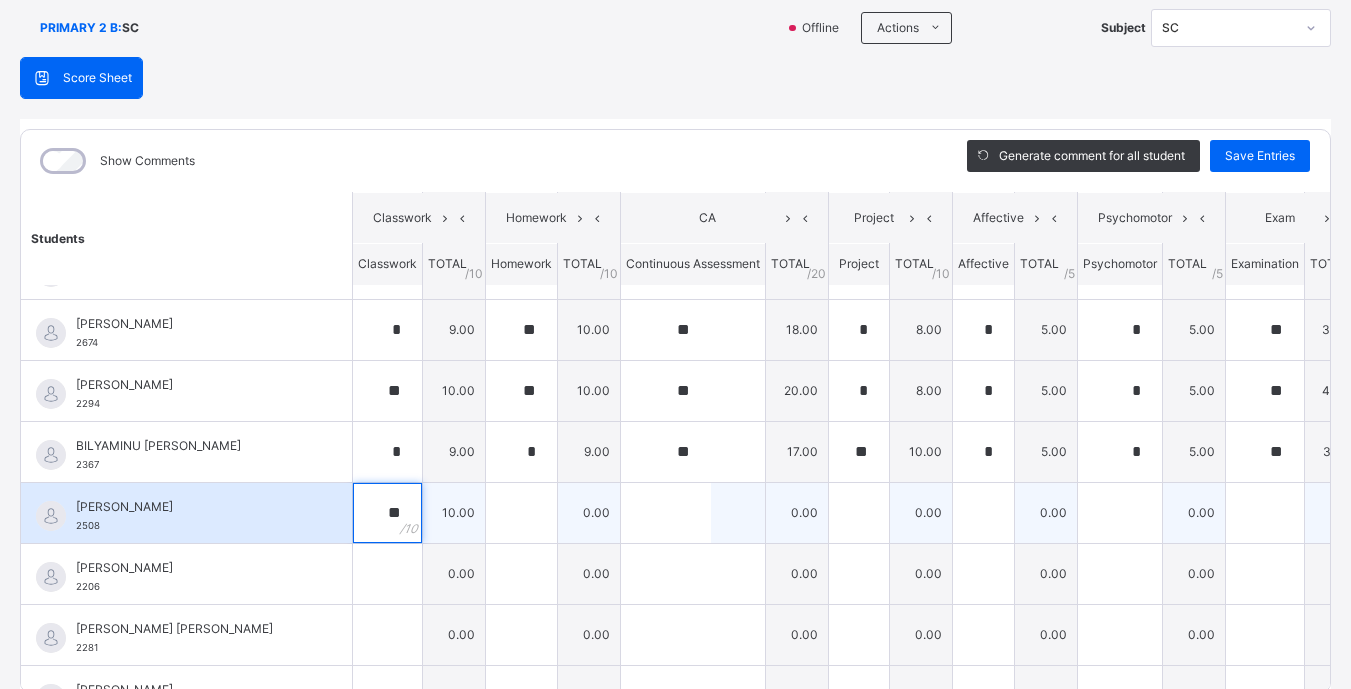 type on "**" 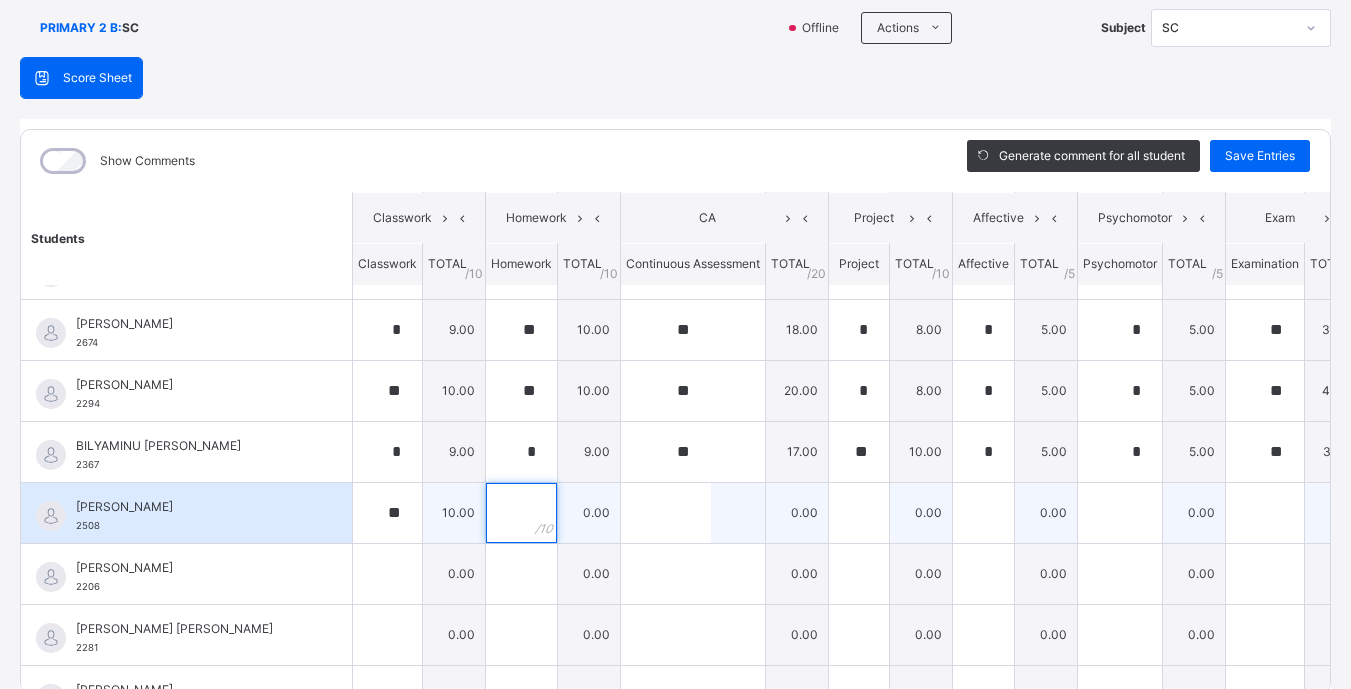 click at bounding box center [521, 513] 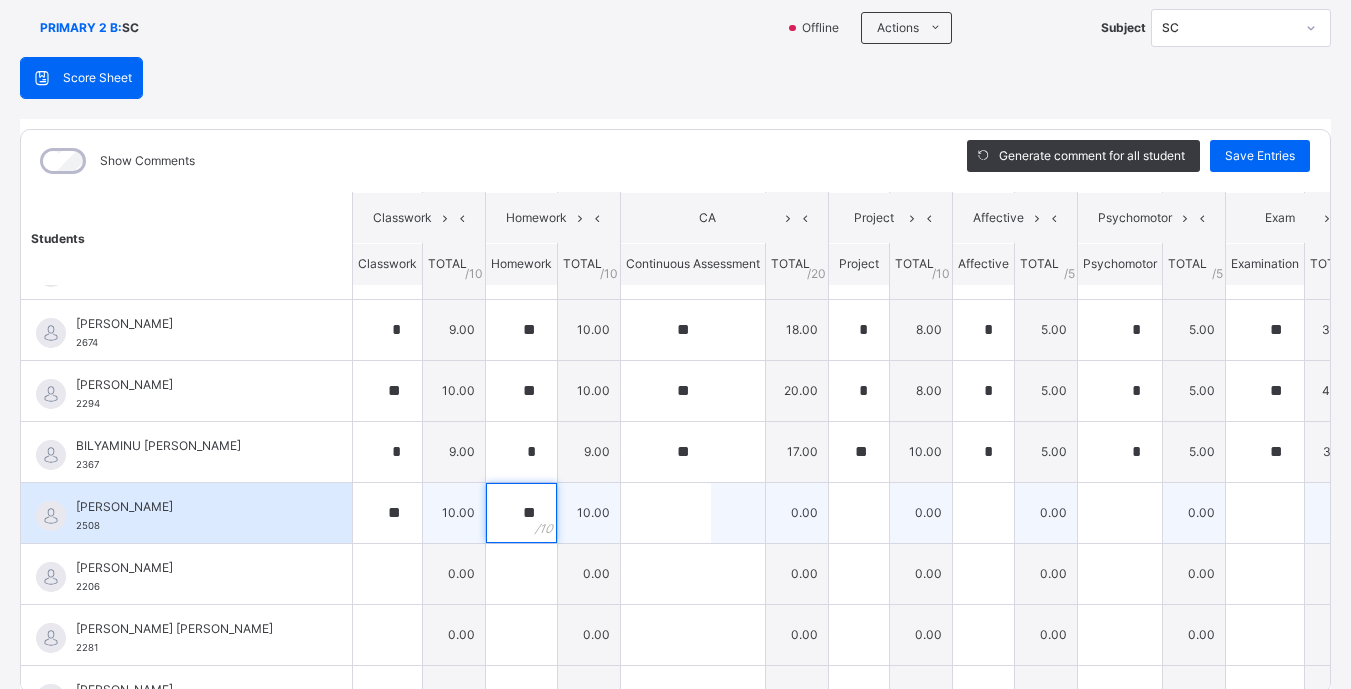 type on "**" 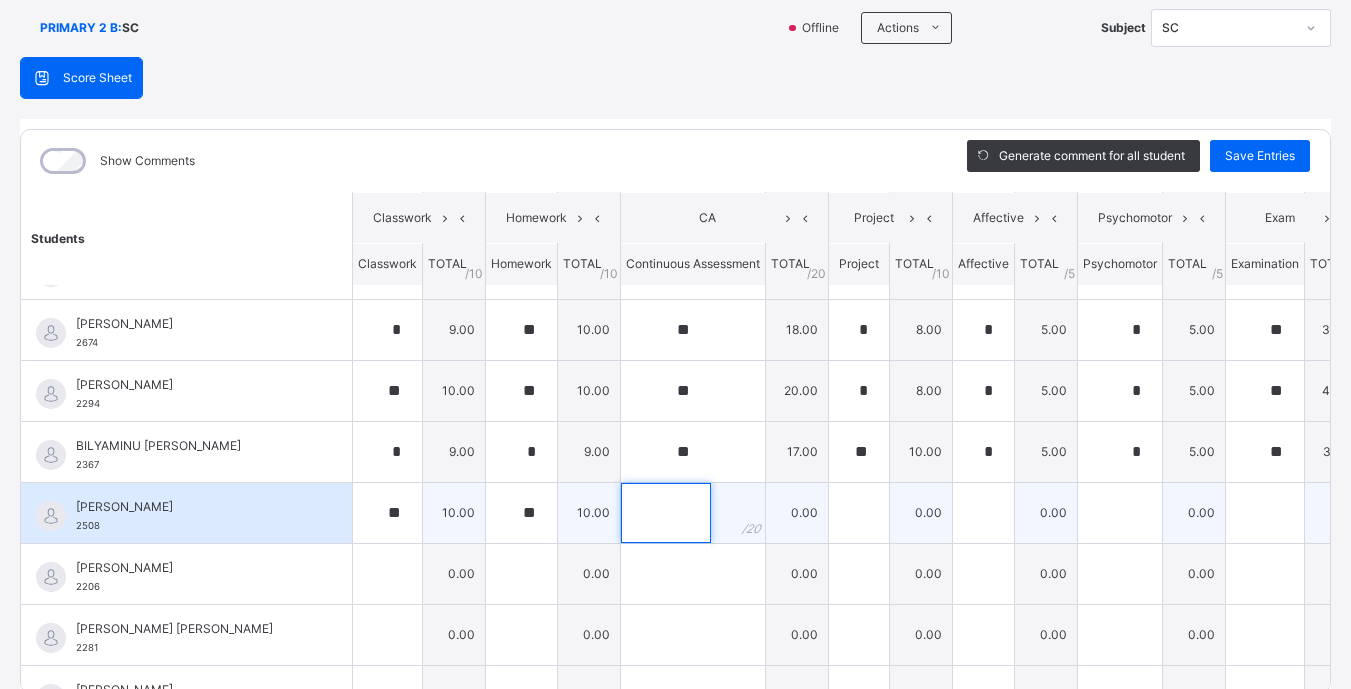 click at bounding box center [666, 513] 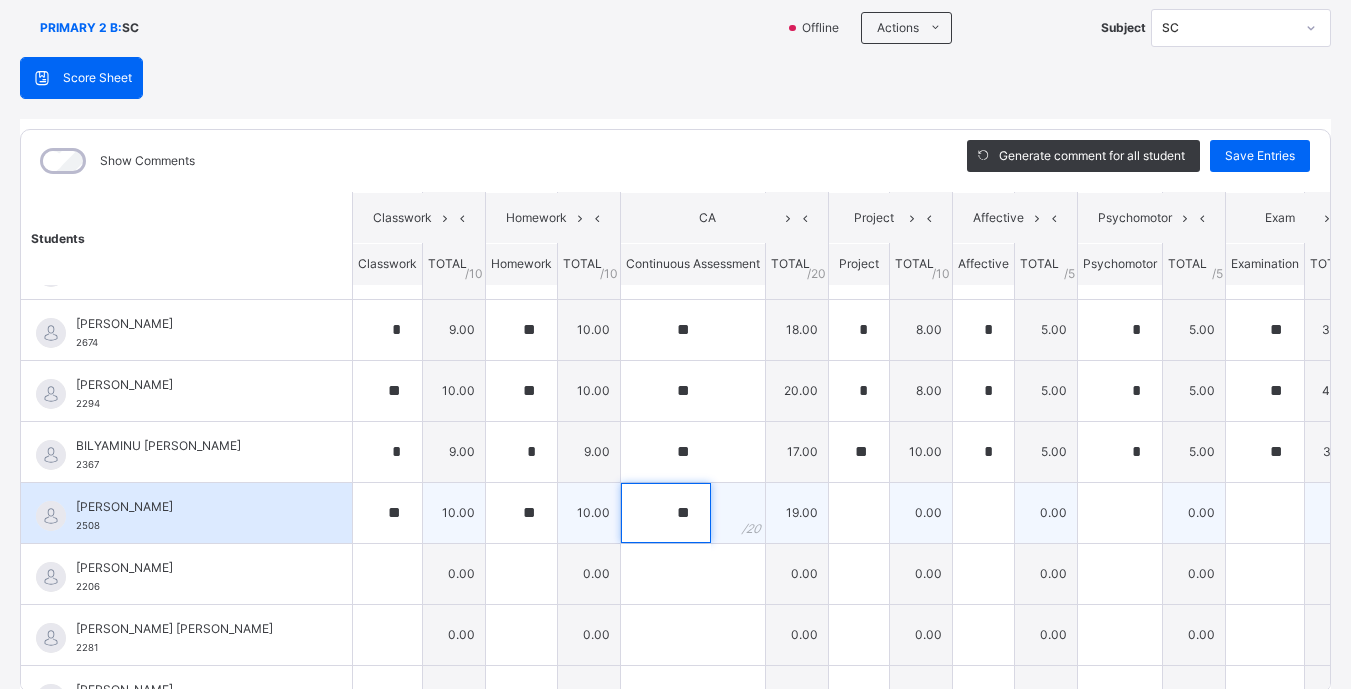 type on "**" 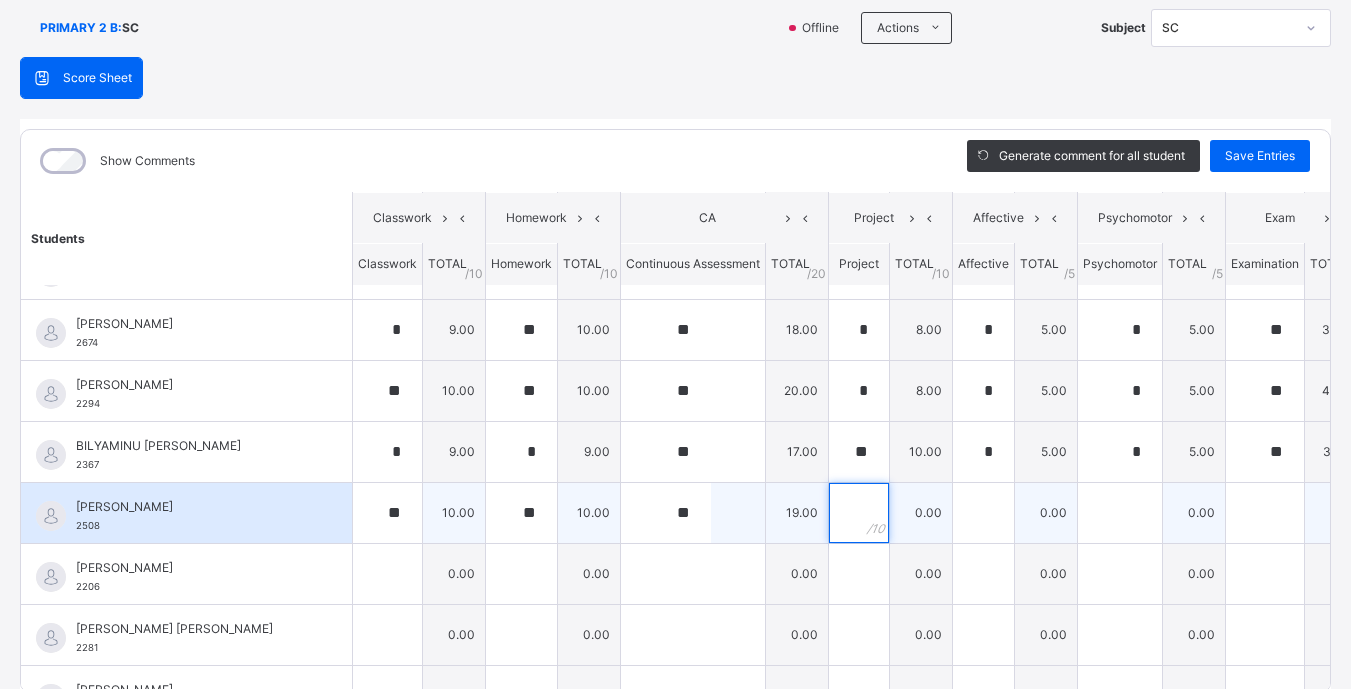 click at bounding box center [859, 513] 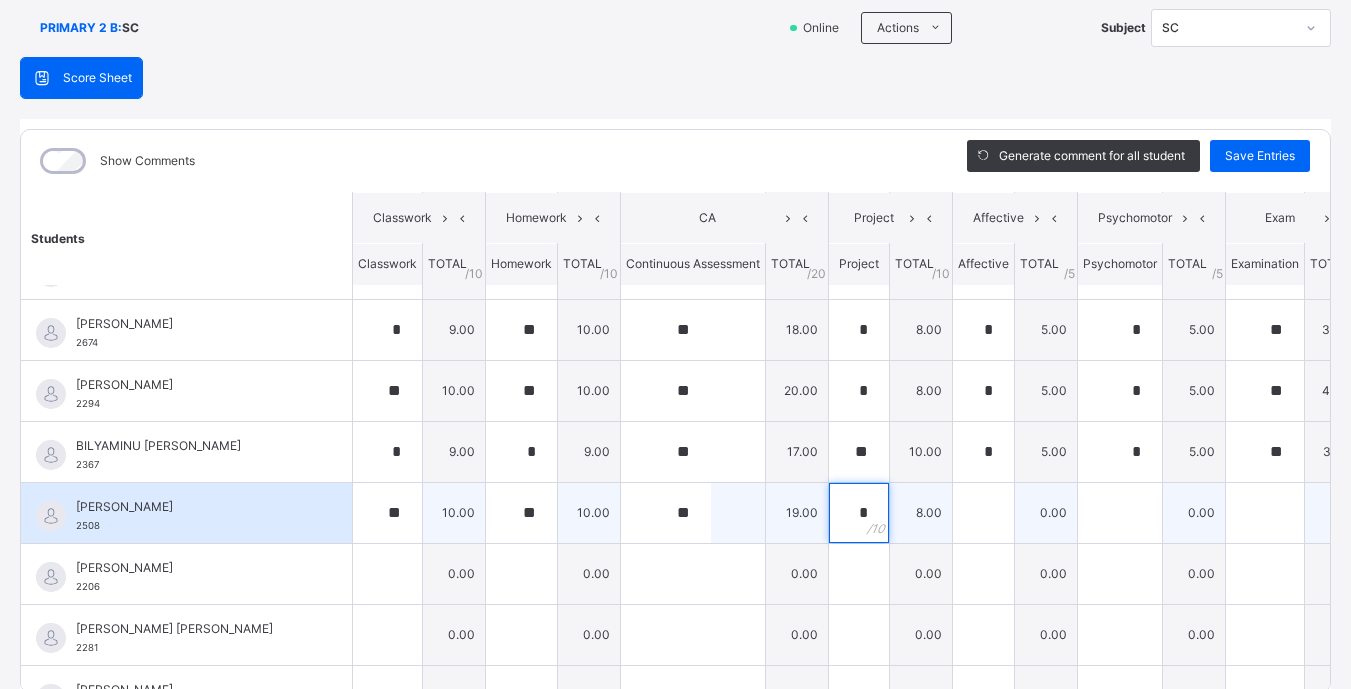 type on "*" 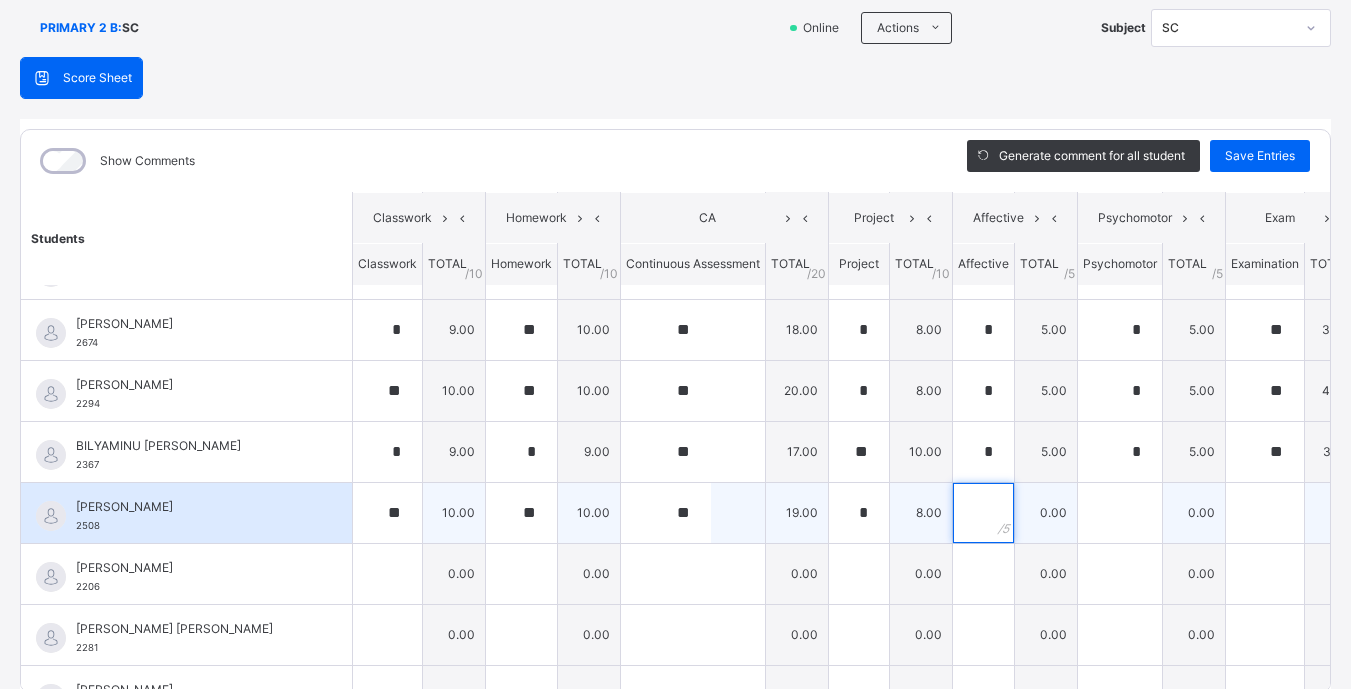click at bounding box center [983, 513] 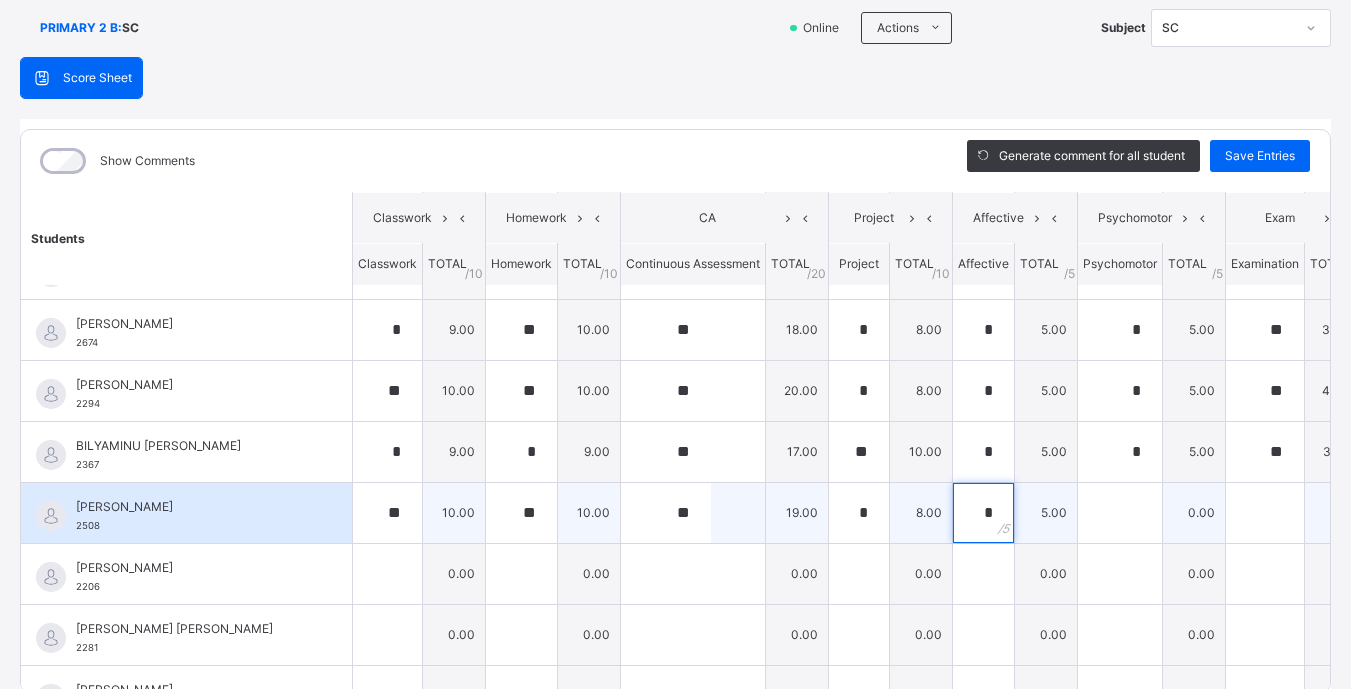 type on "*" 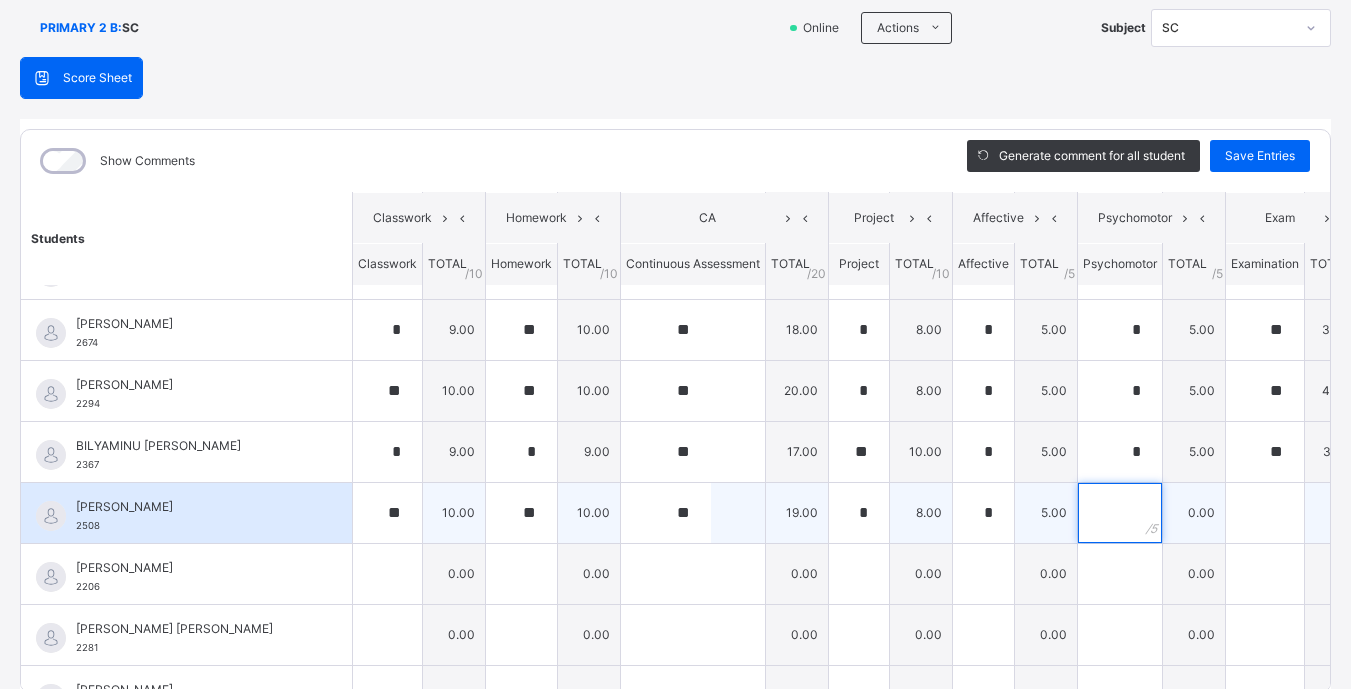 click at bounding box center [1120, 513] 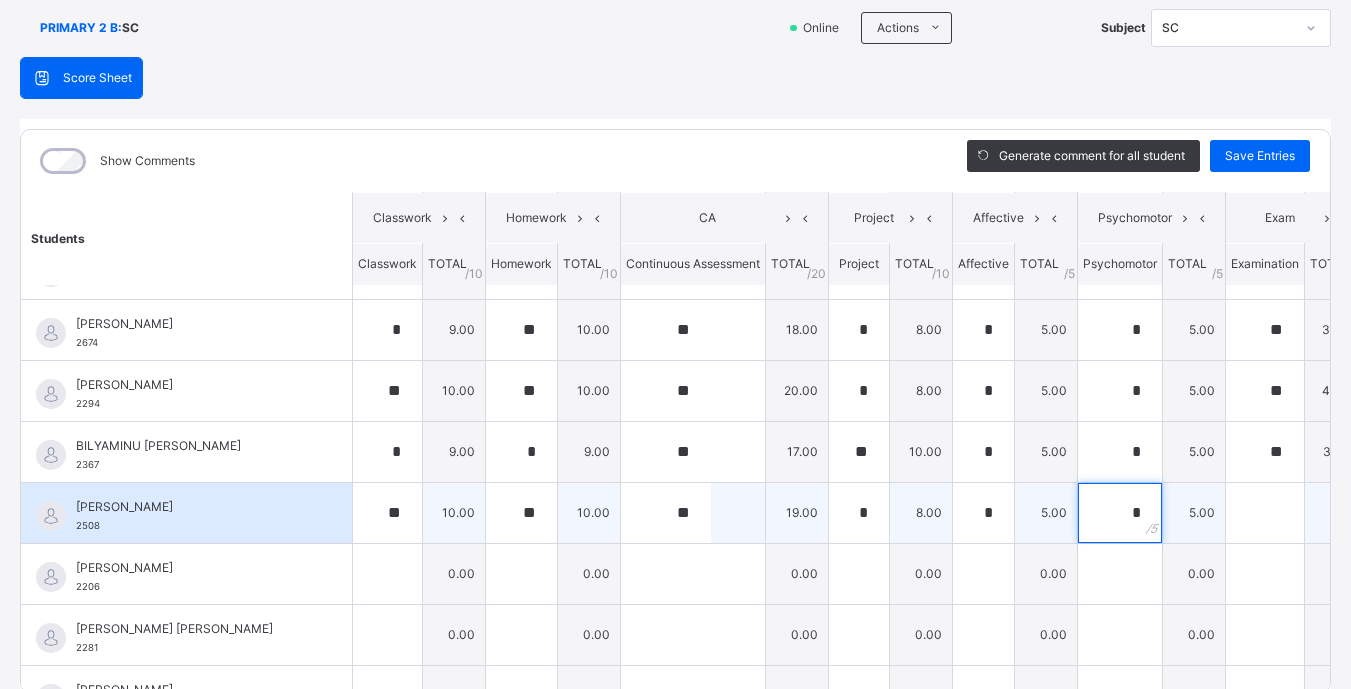 type on "*" 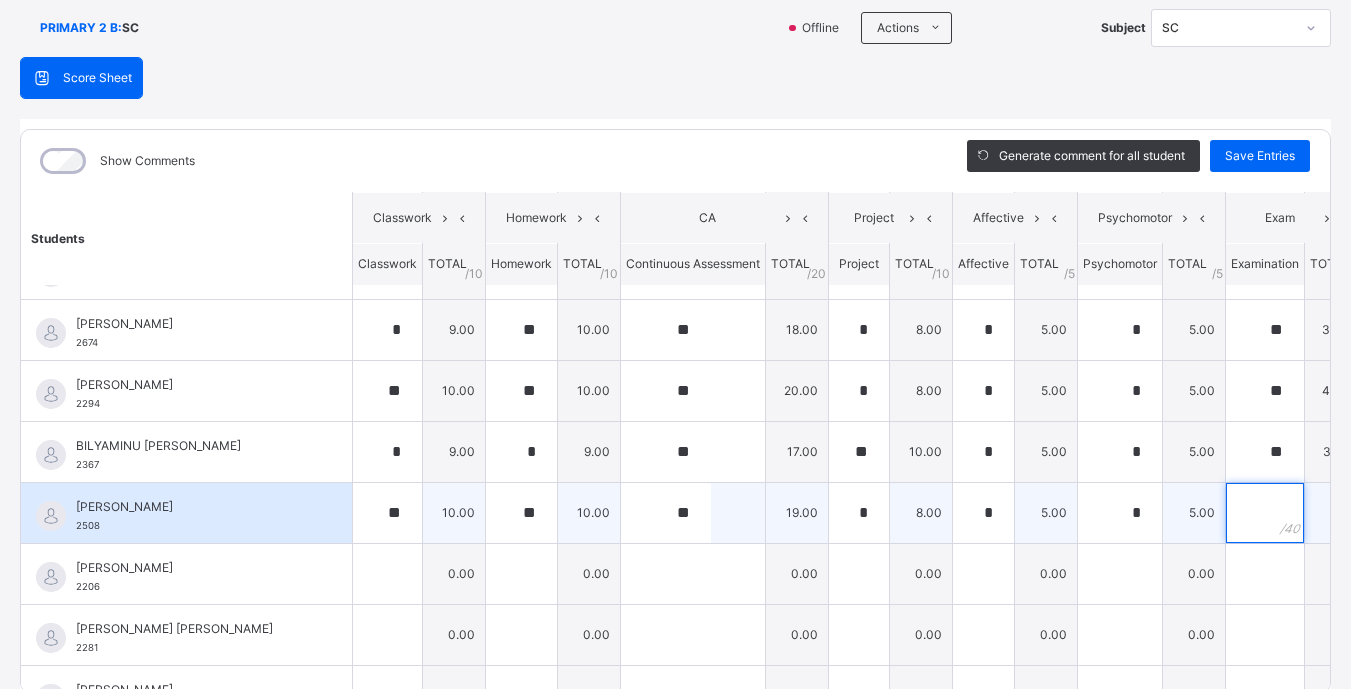 click at bounding box center (1265, 513) 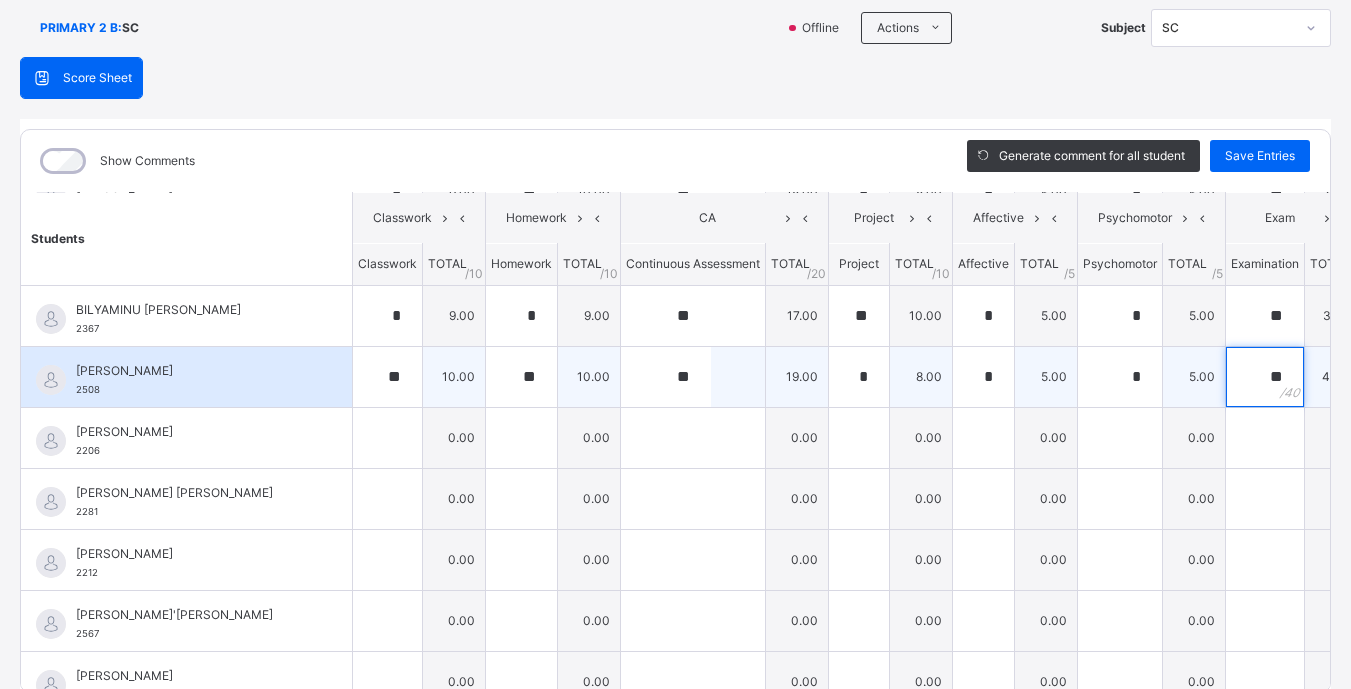 scroll, scrollTop: 306, scrollLeft: 0, axis: vertical 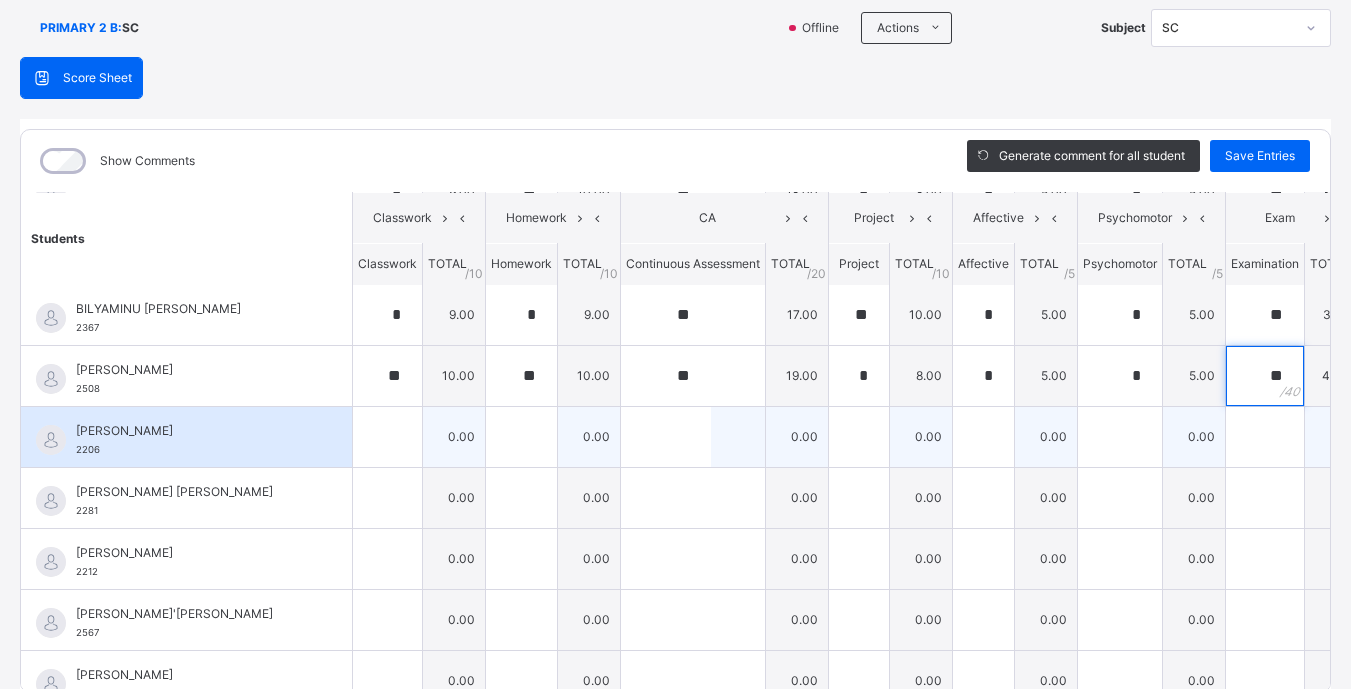 type on "**" 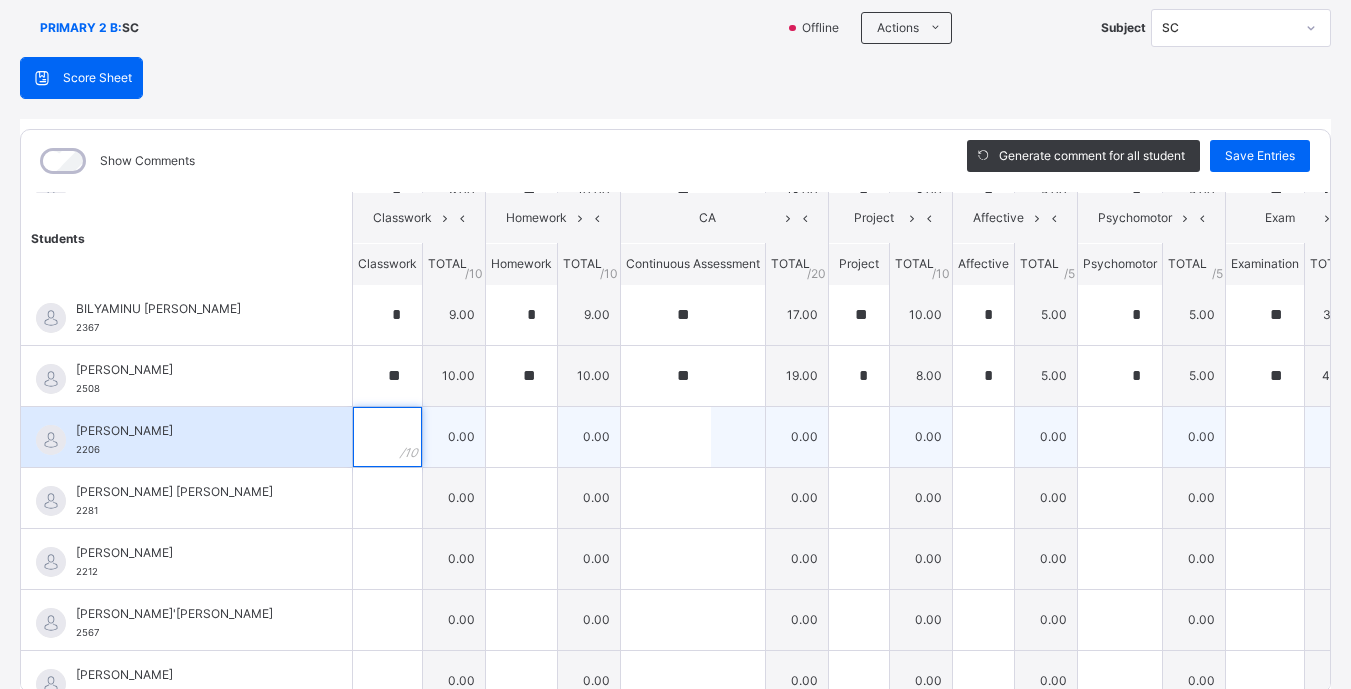 click at bounding box center [387, 437] 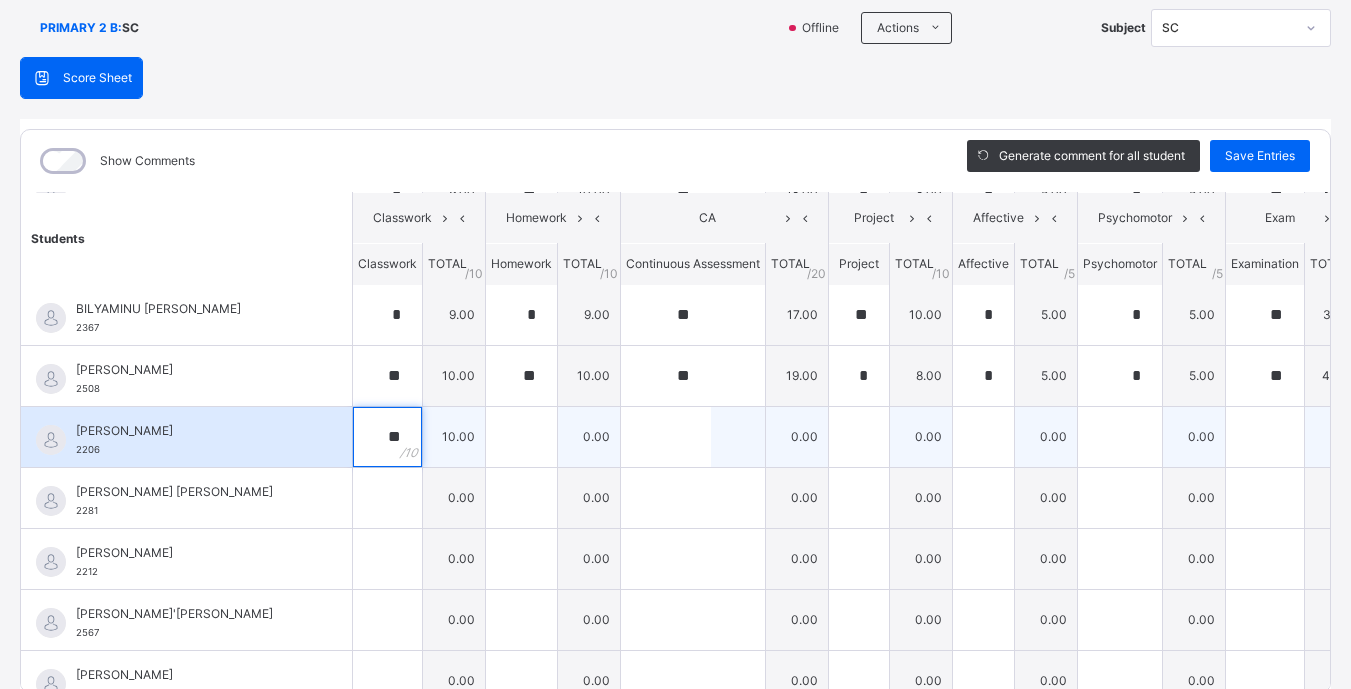 type on "**" 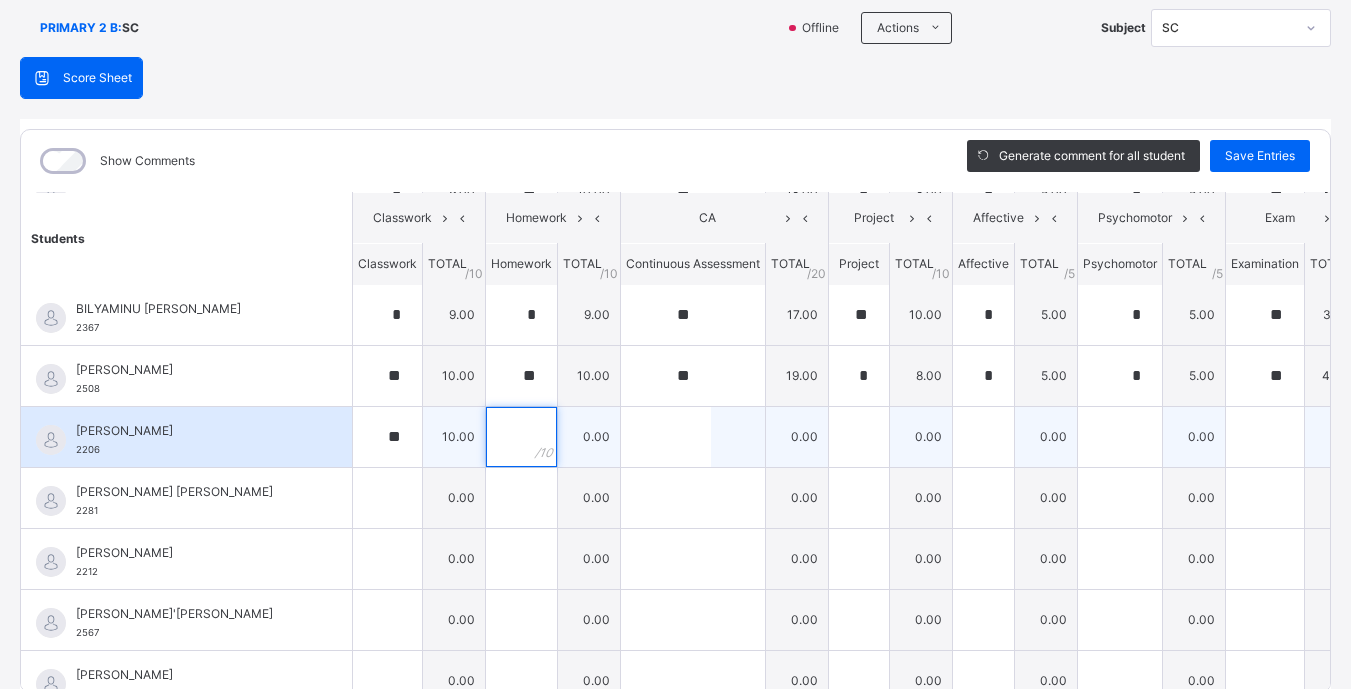 click at bounding box center (521, 437) 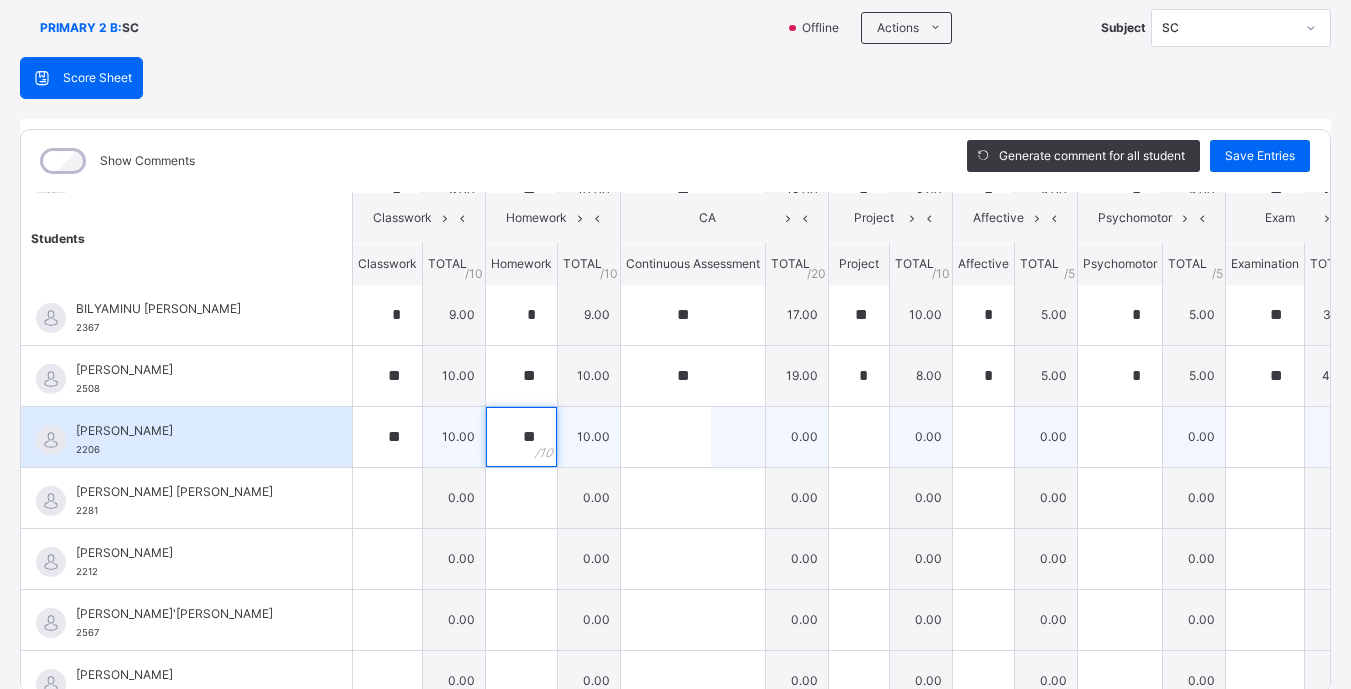type on "**" 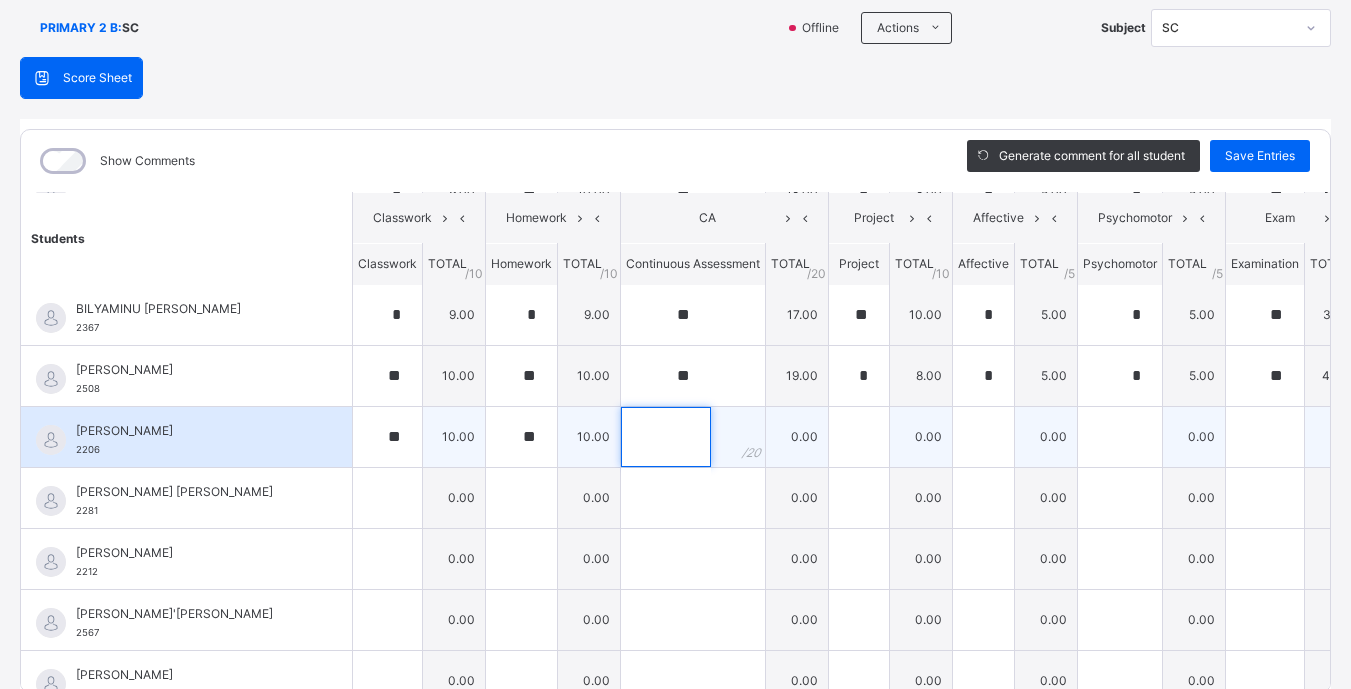 click at bounding box center (666, 437) 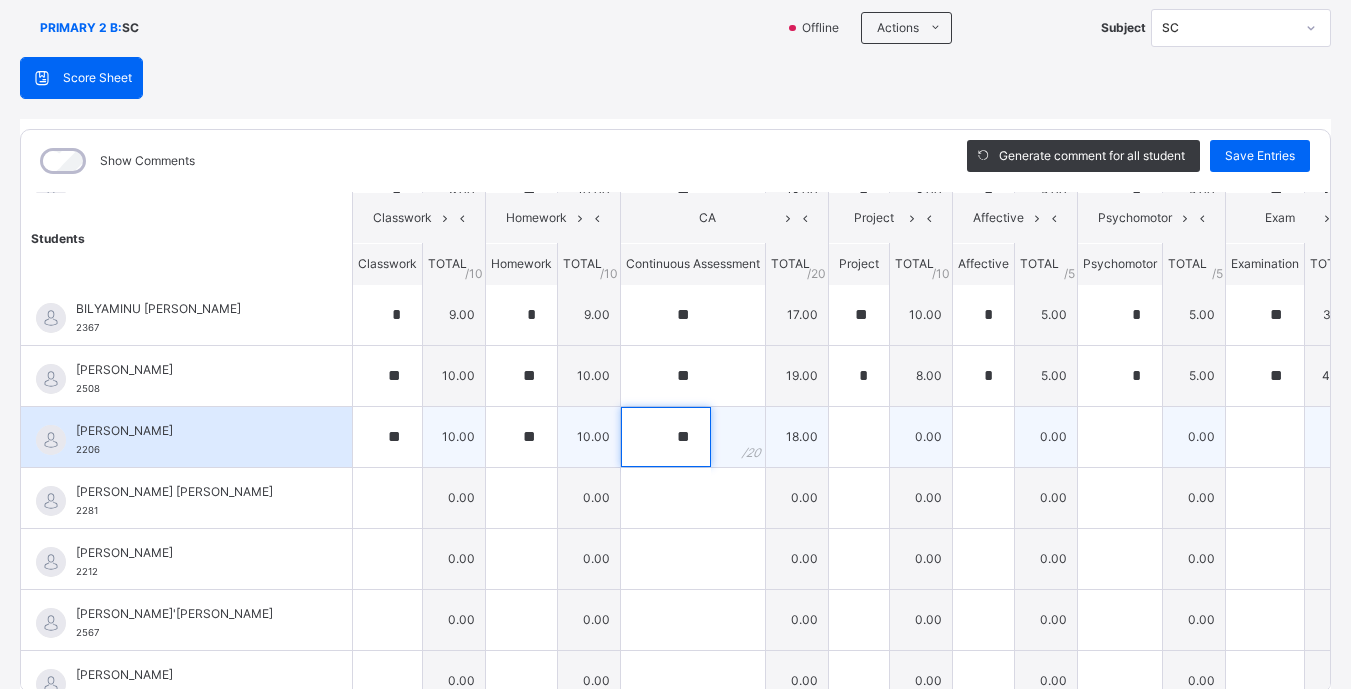 type on "**" 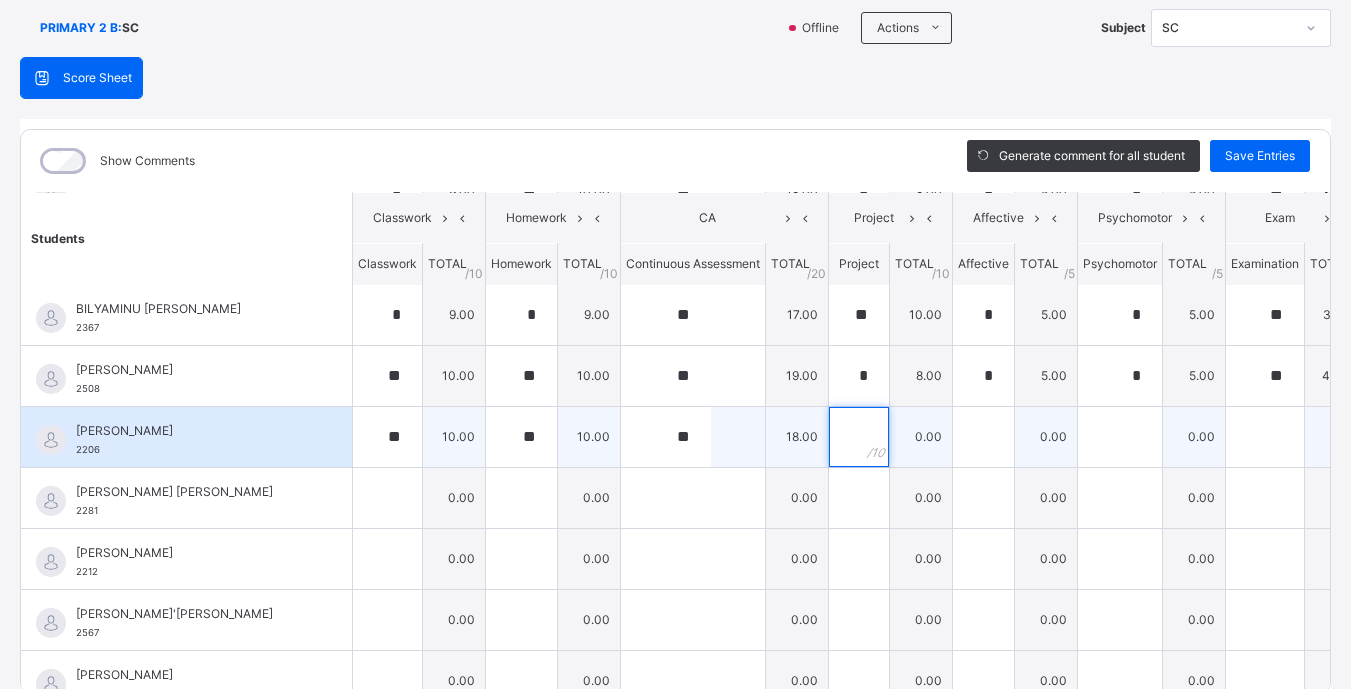 click at bounding box center [859, 437] 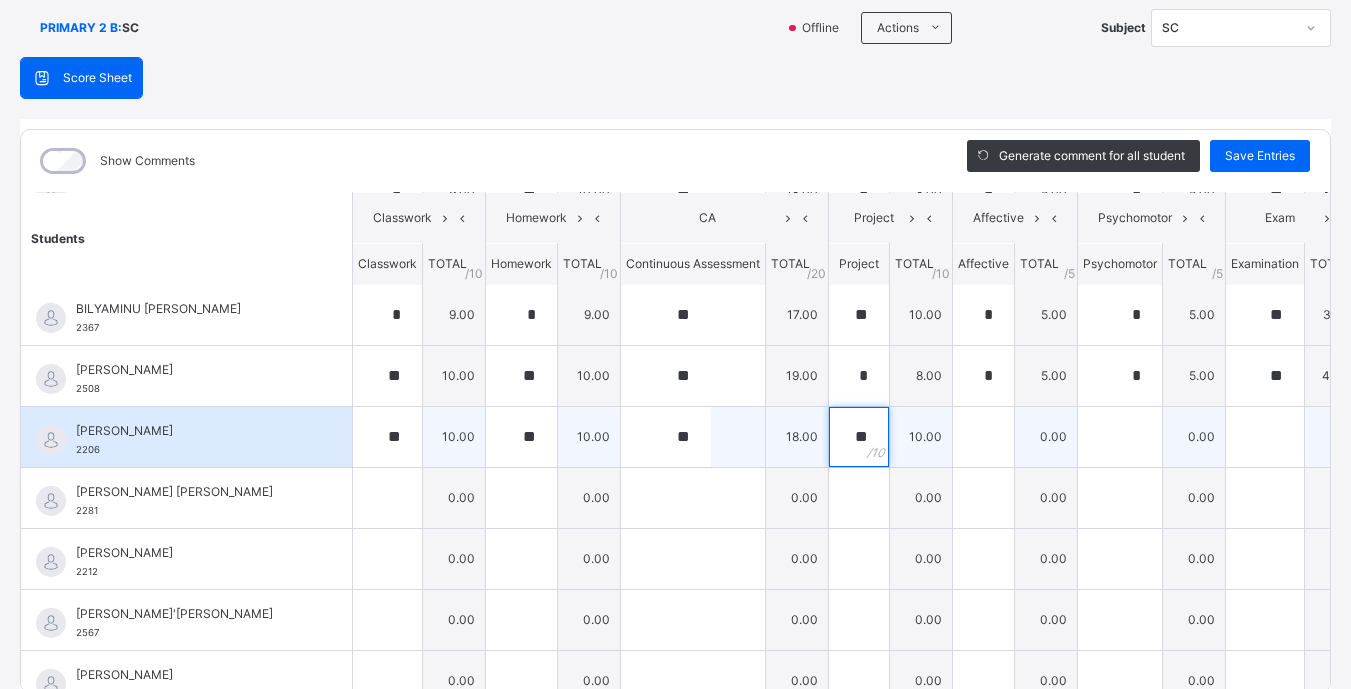 type on "**" 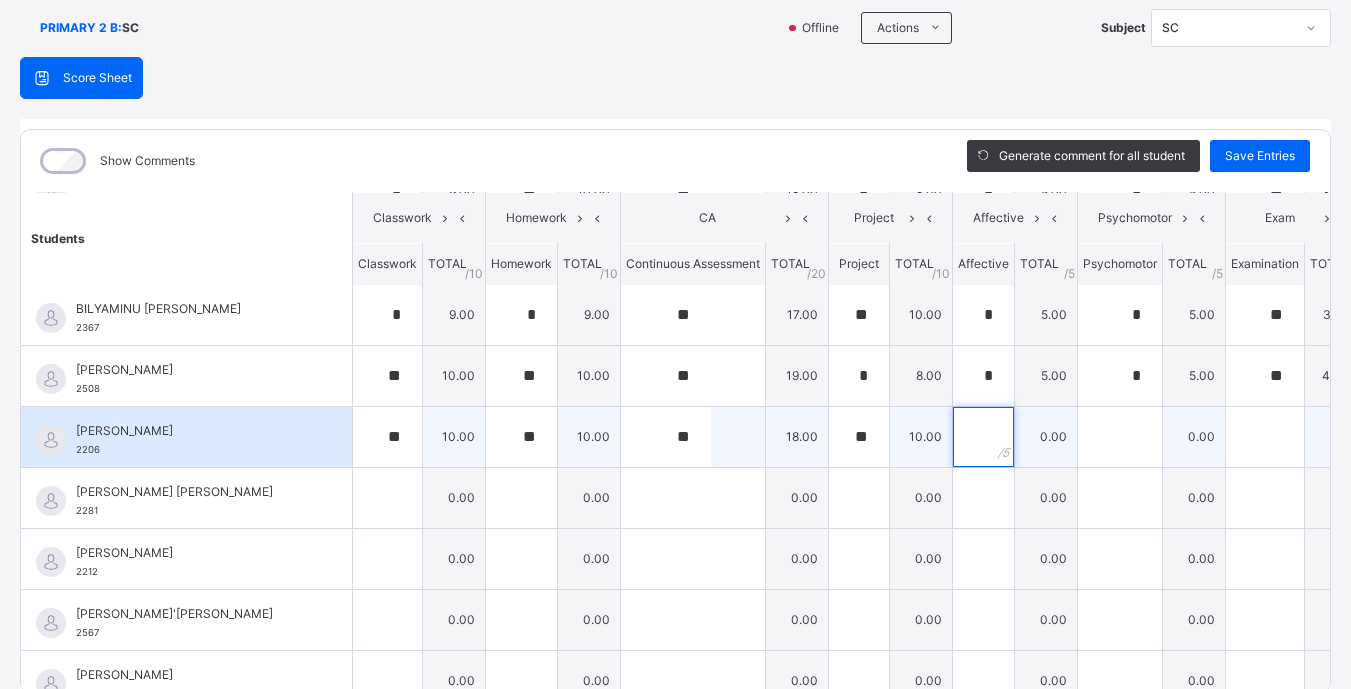 click at bounding box center [983, 437] 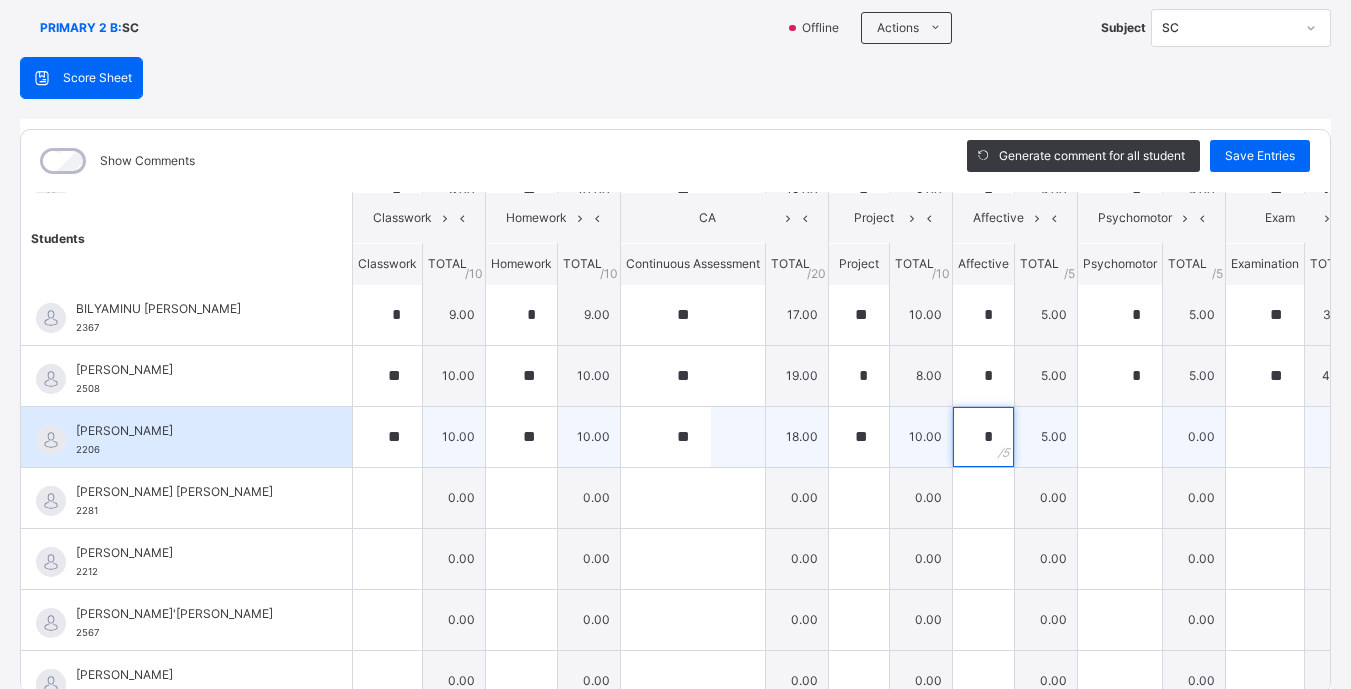 type on "*" 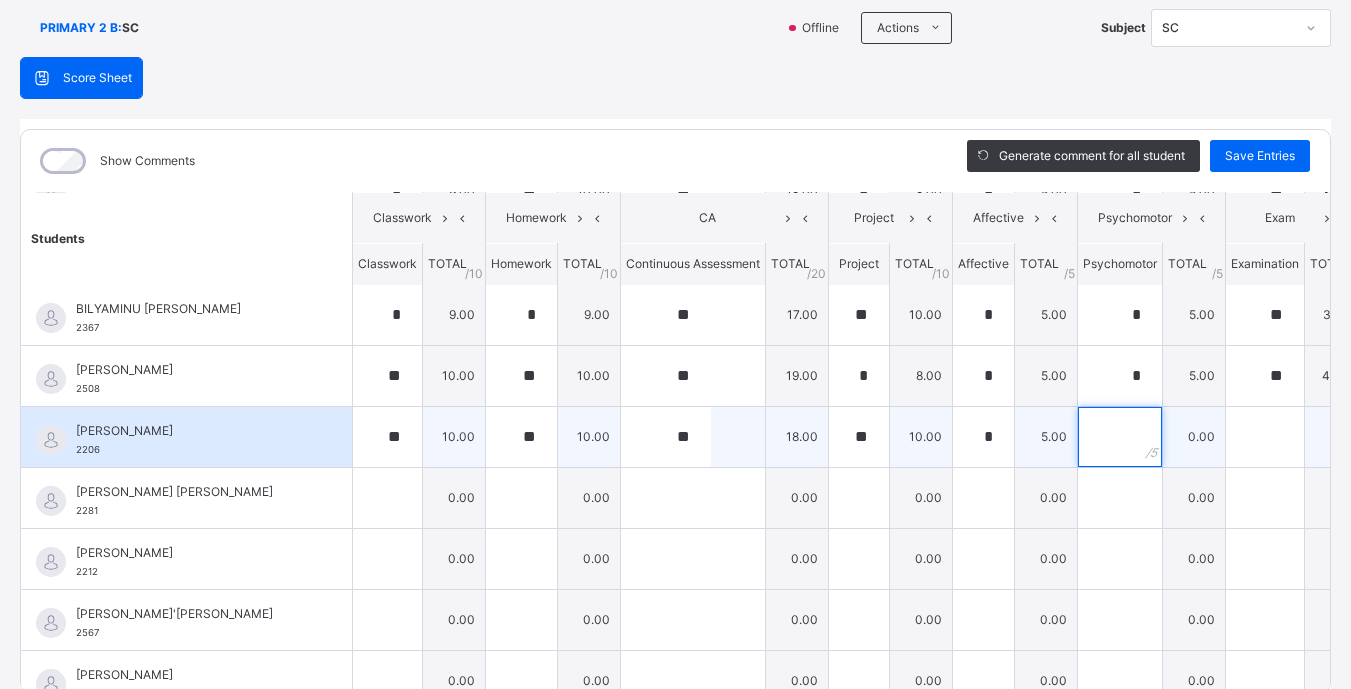 click at bounding box center [1120, 437] 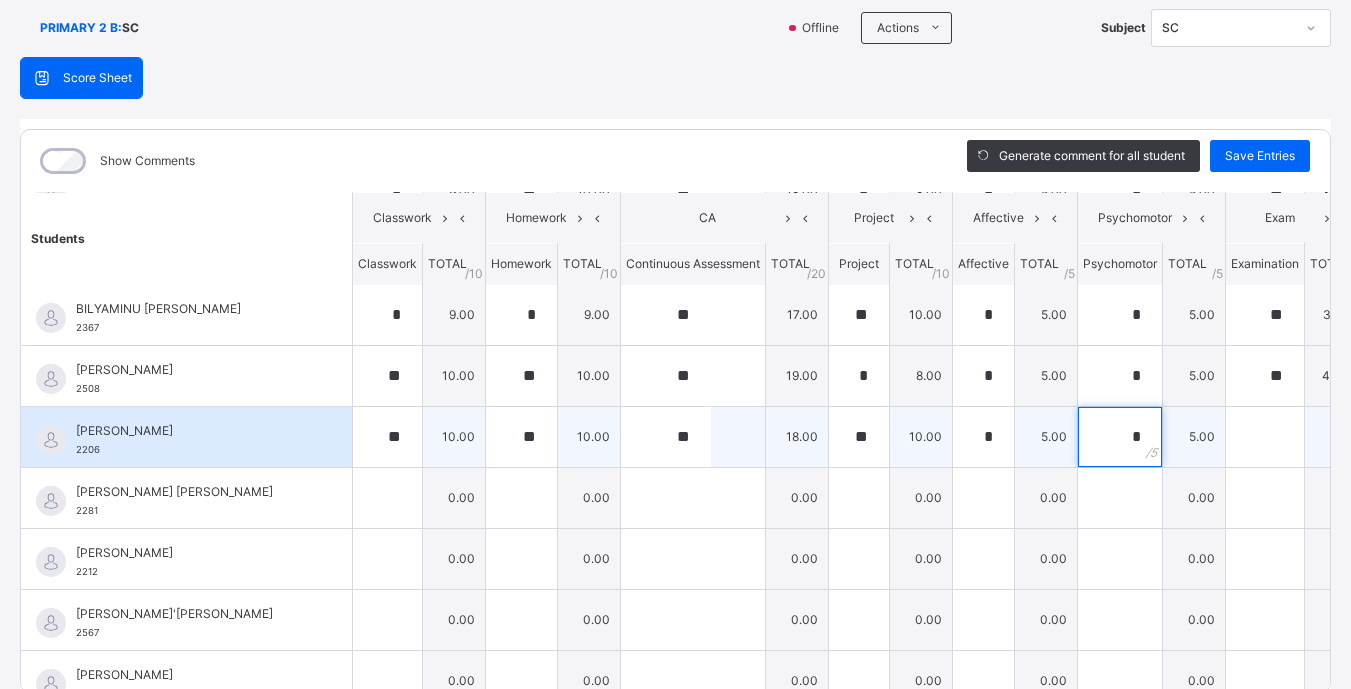 type on "*" 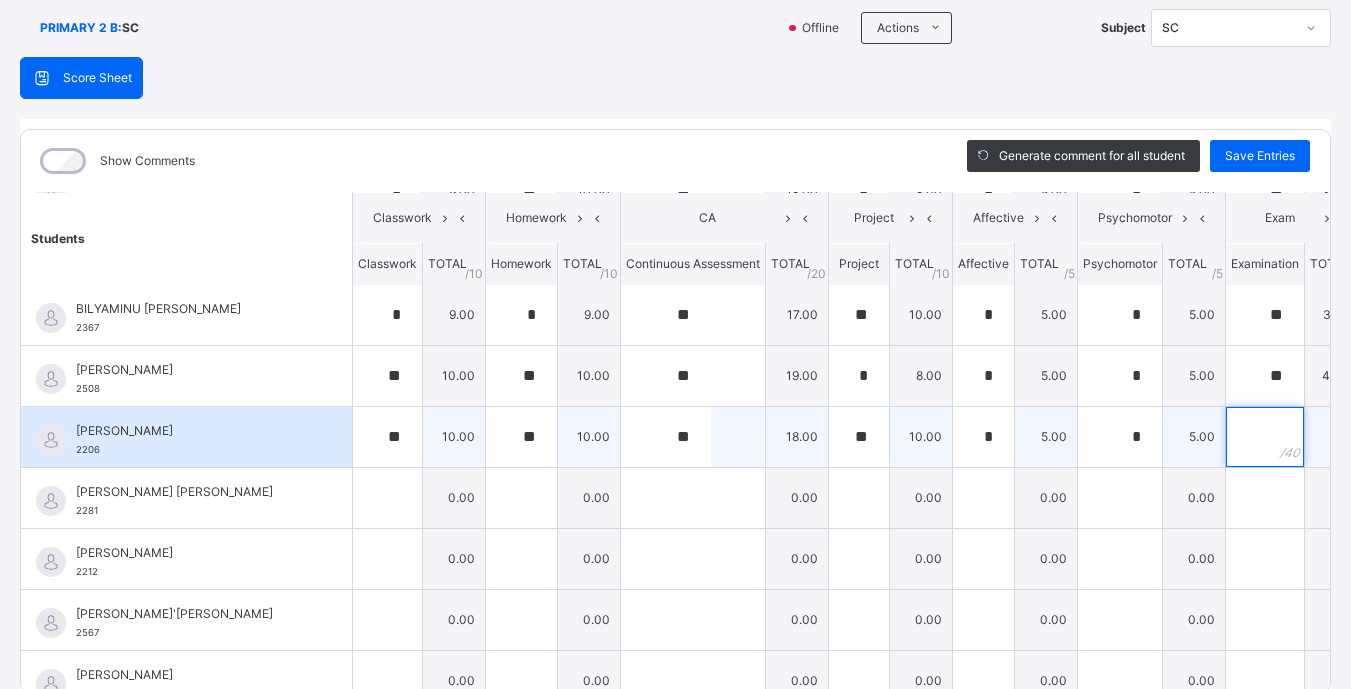 click at bounding box center [1265, 437] 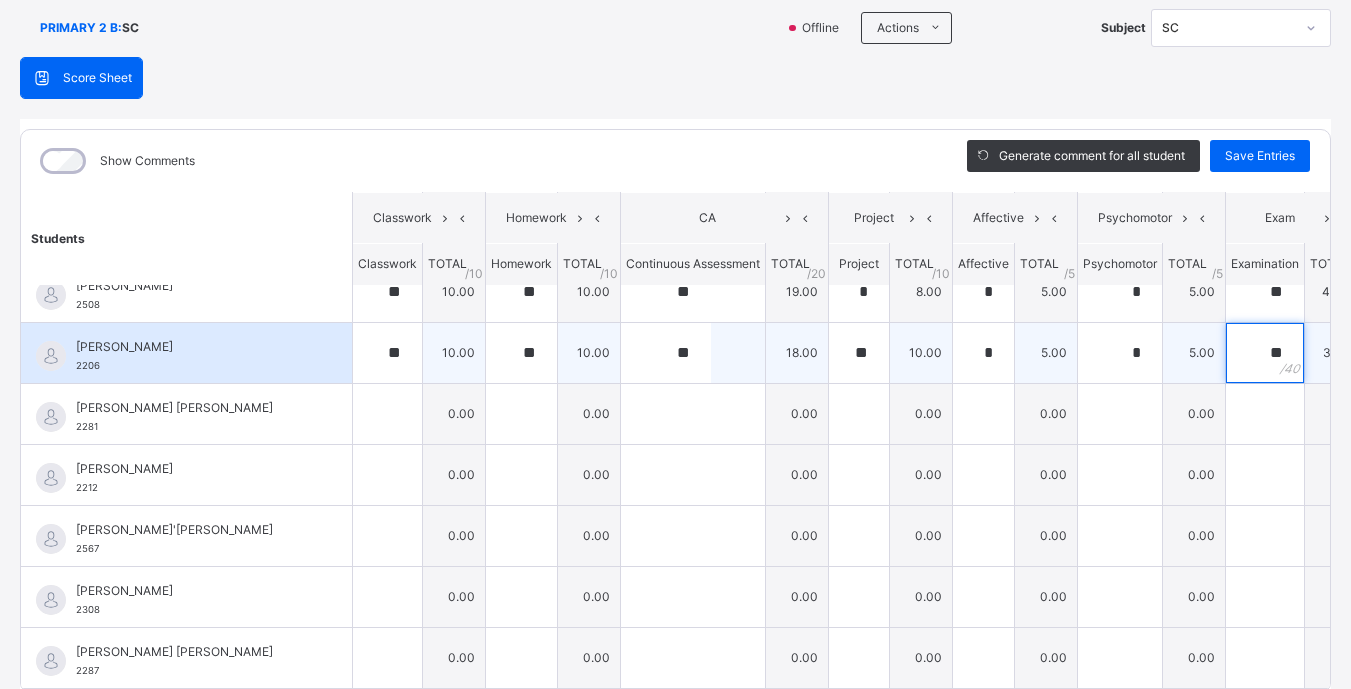 scroll, scrollTop: 391, scrollLeft: 0, axis: vertical 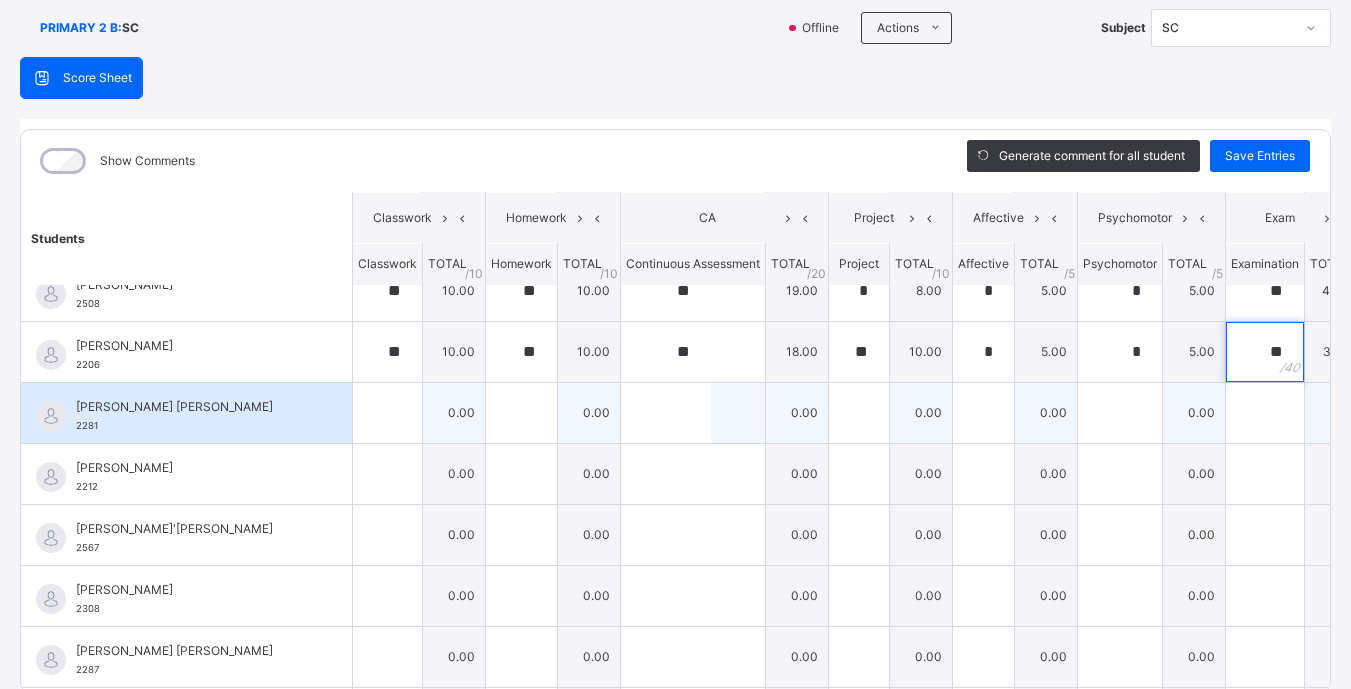 type on "**" 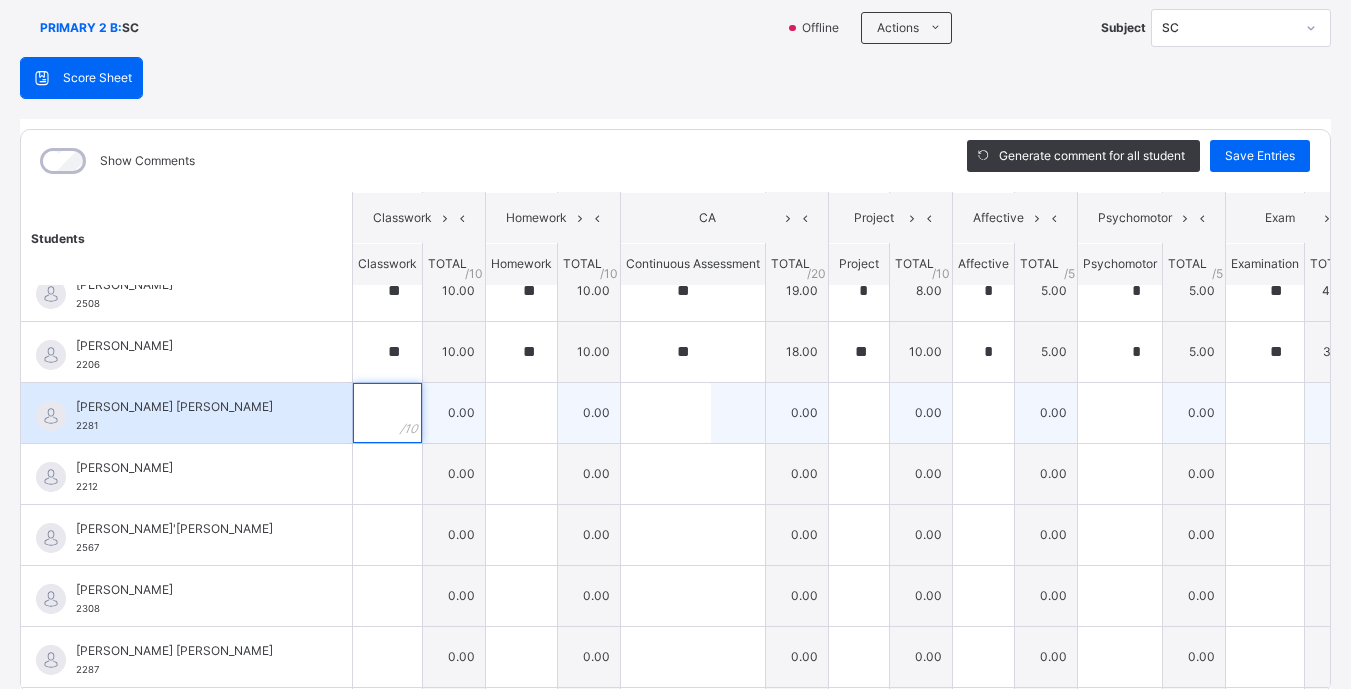 click at bounding box center (387, 413) 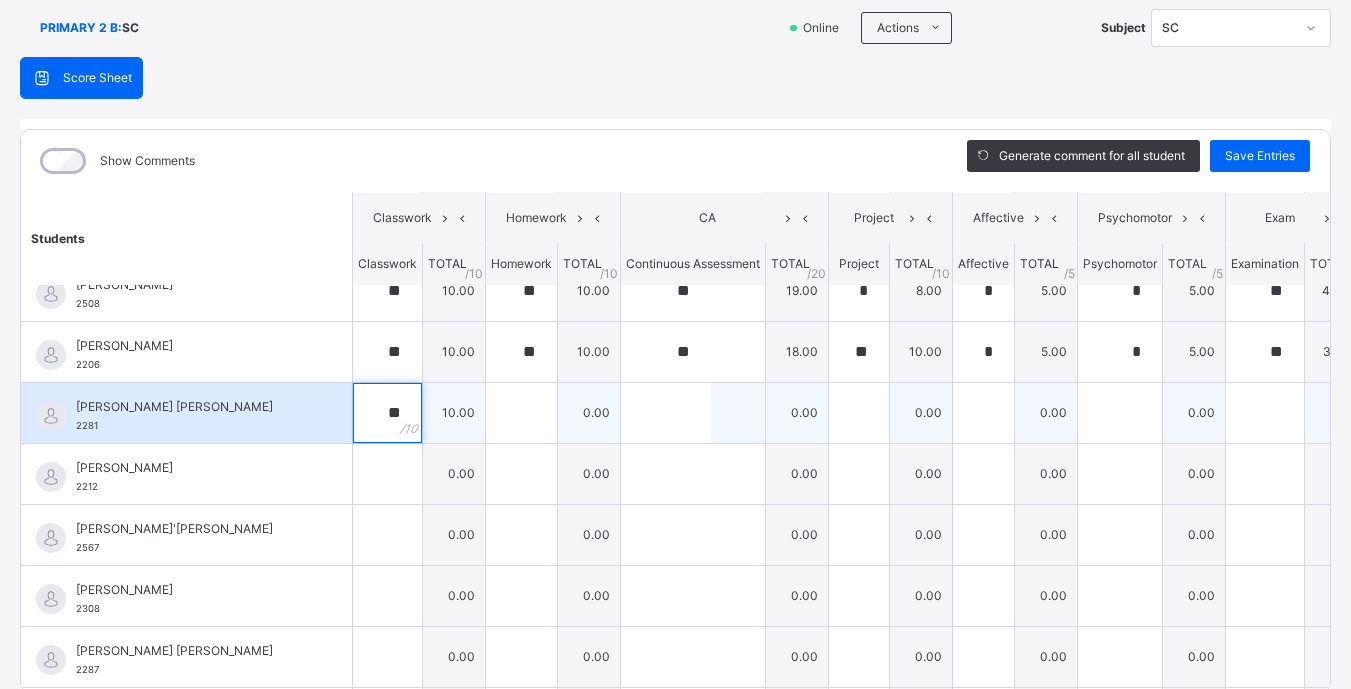 type on "**" 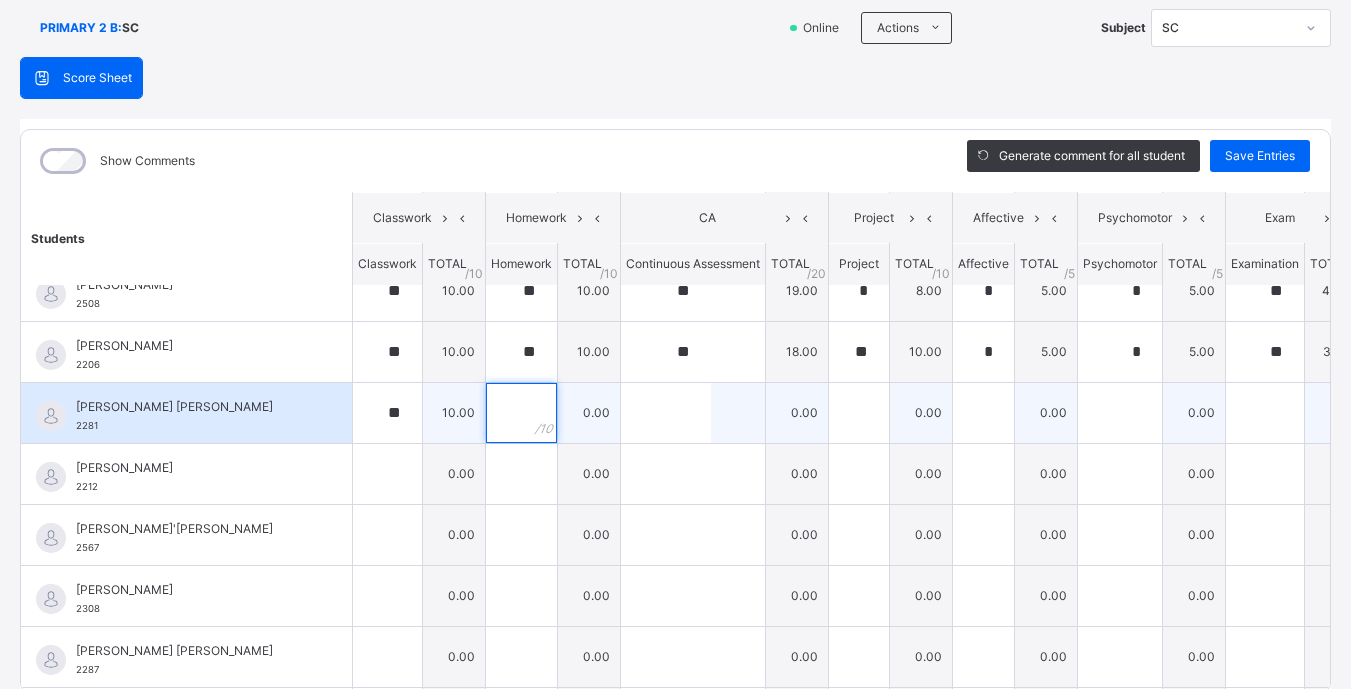 click at bounding box center (521, 413) 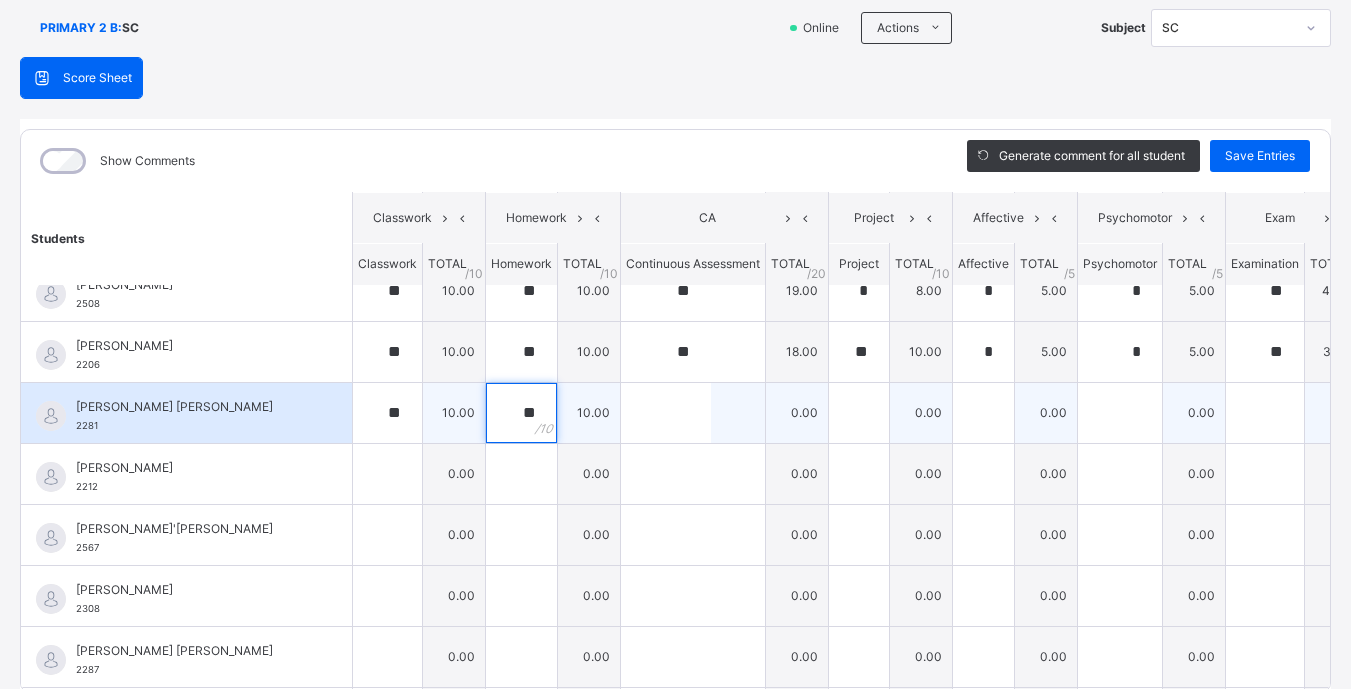 type on "**" 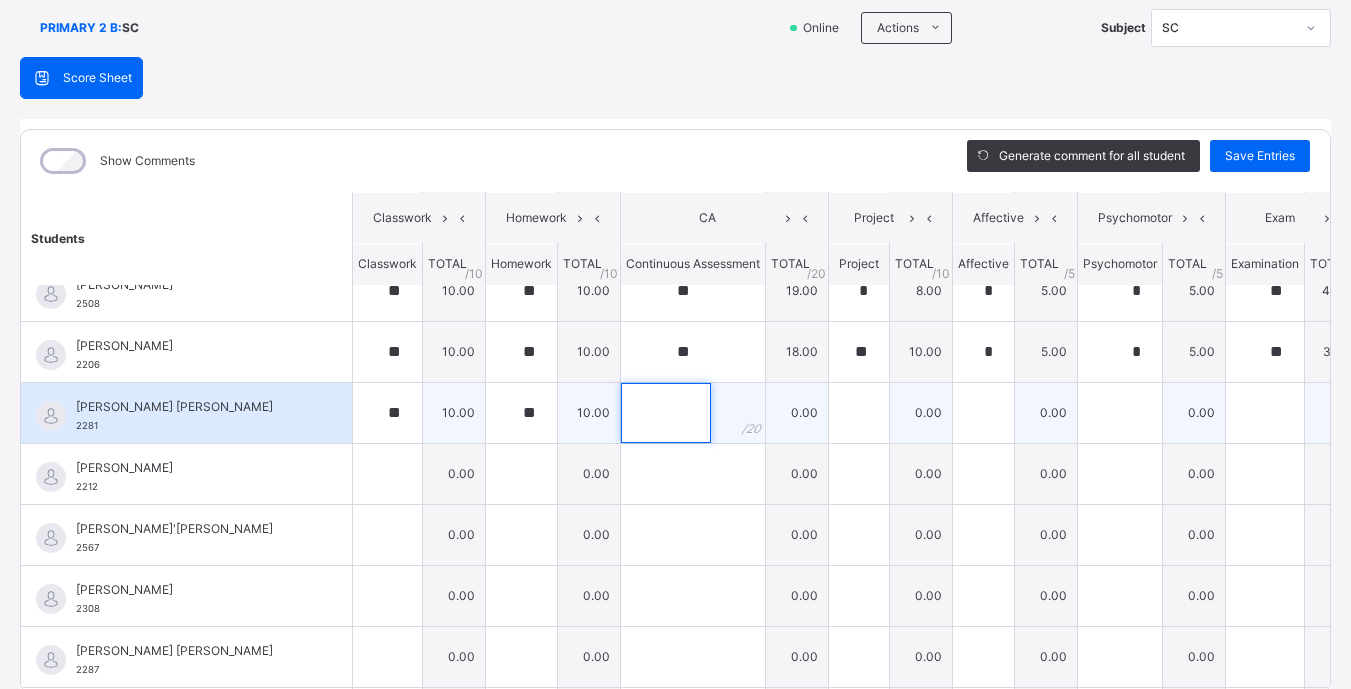click at bounding box center [666, 413] 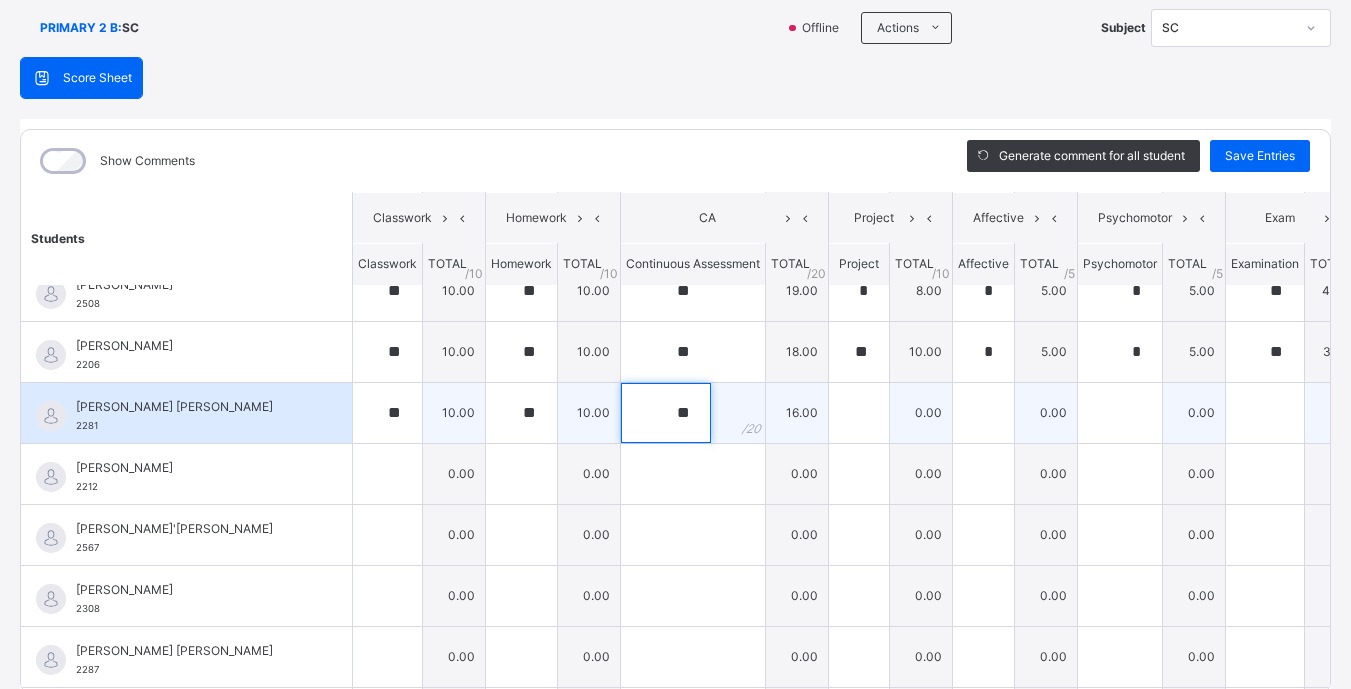 type on "**" 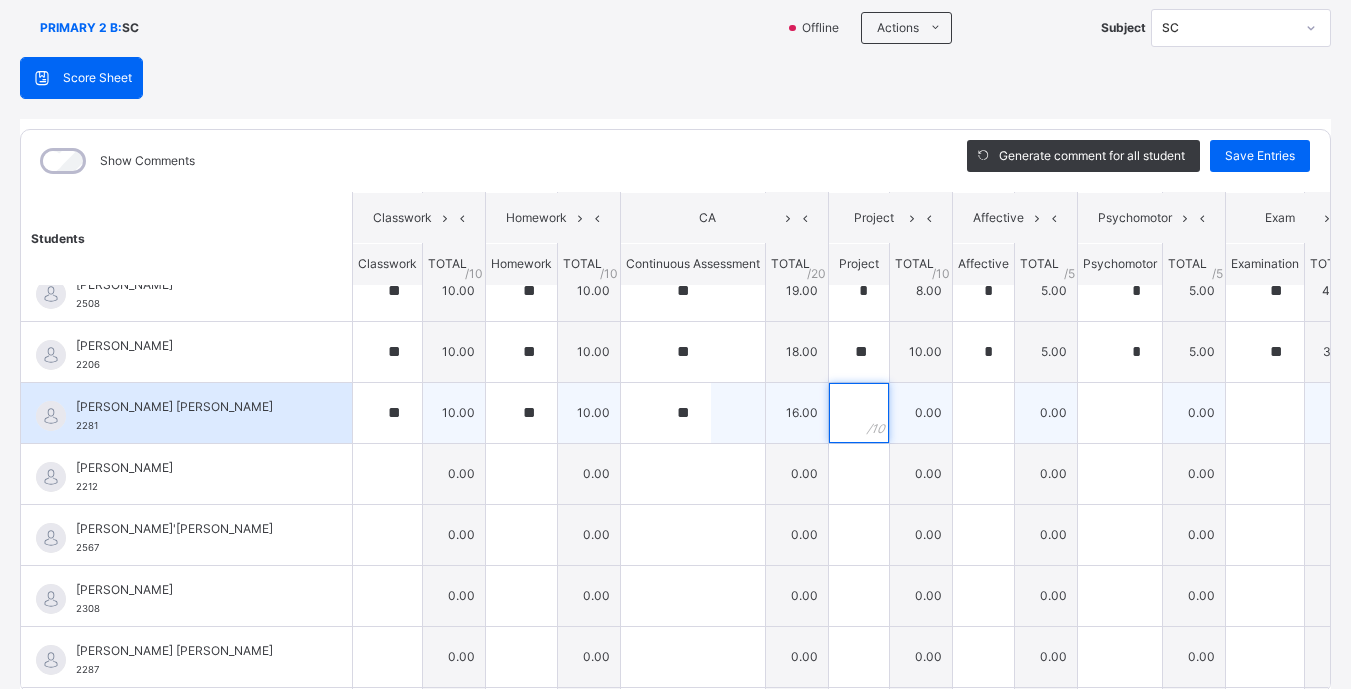 click at bounding box center [859, 413] 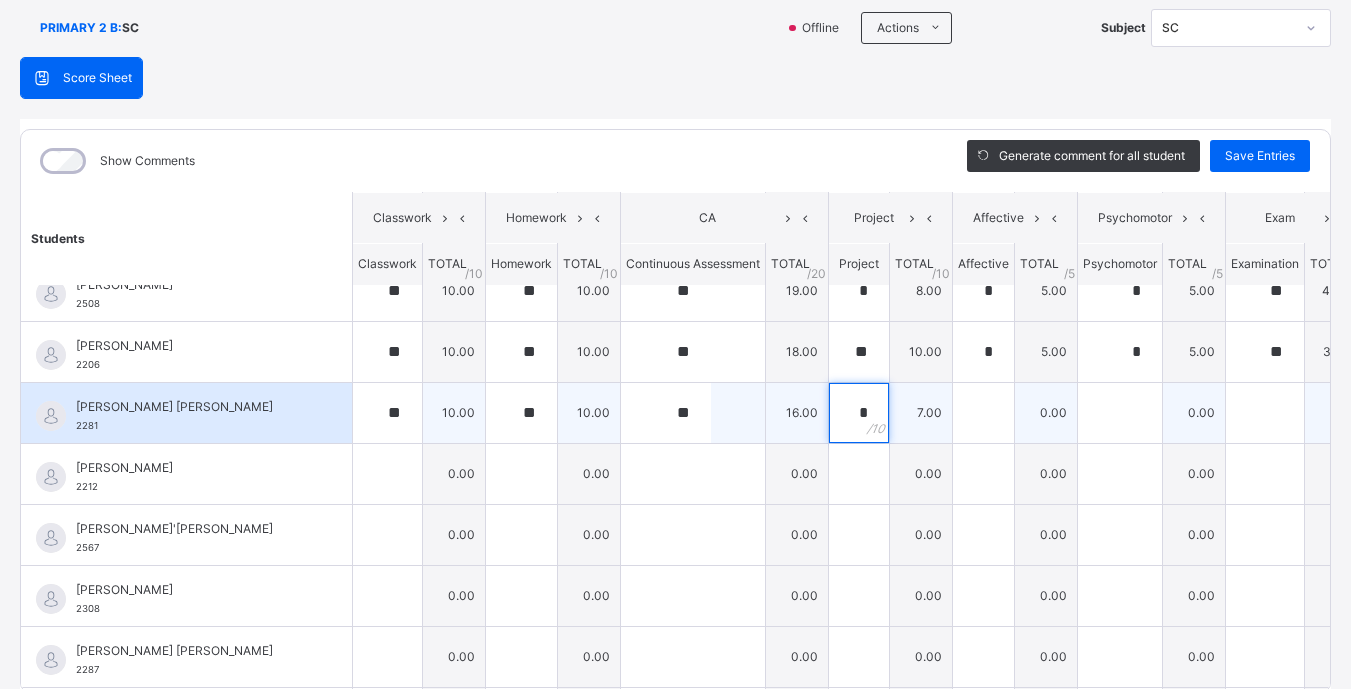 type on "*" 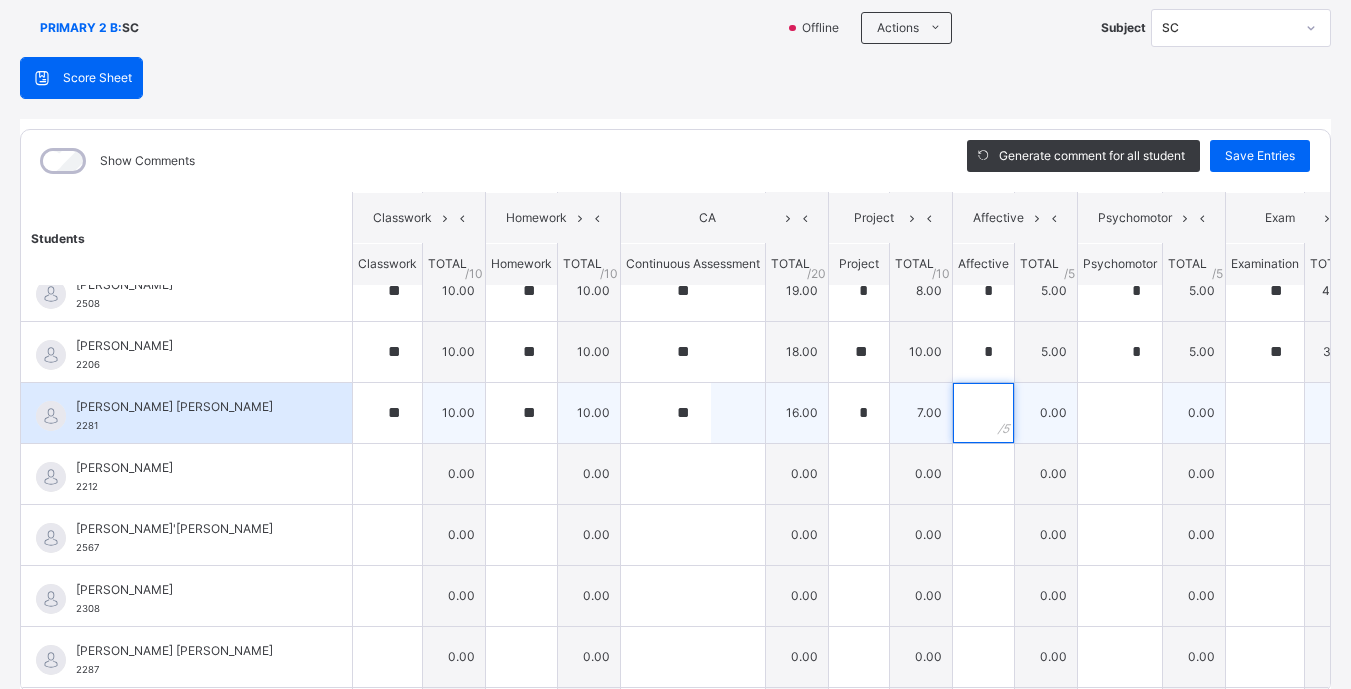 click at bounding box center [983, 413] 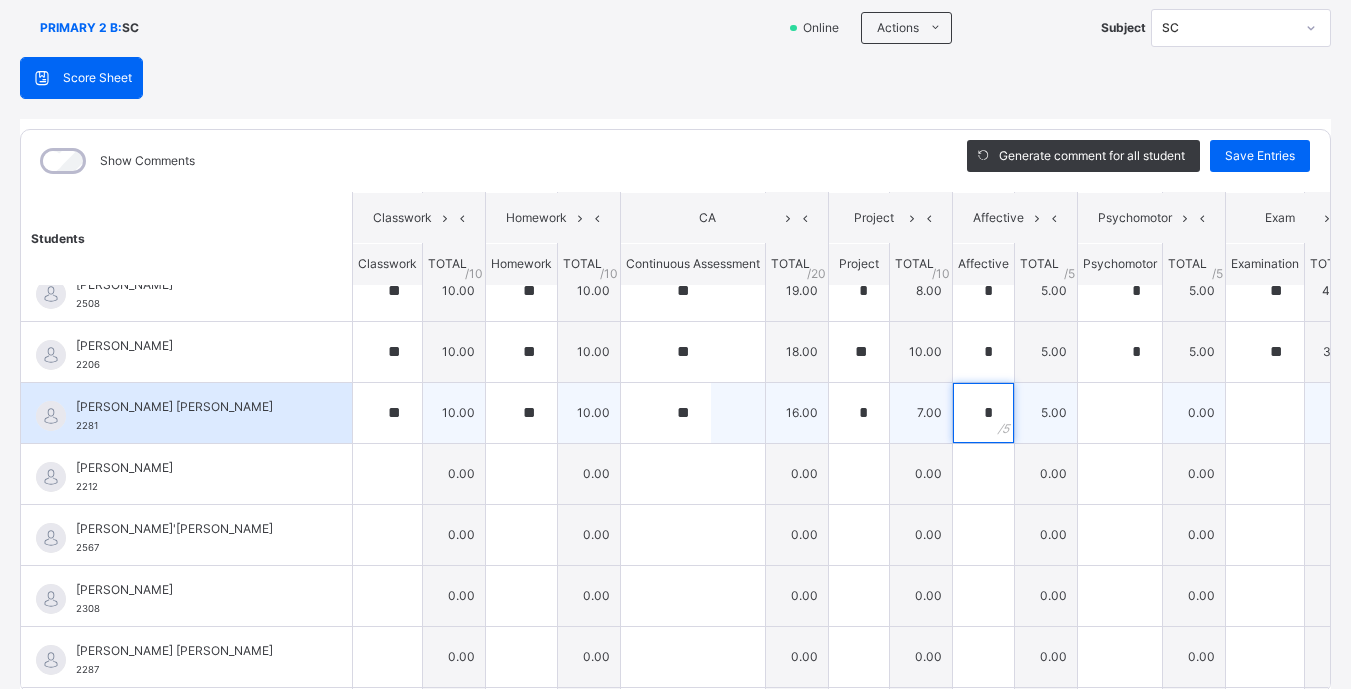 type on "*" 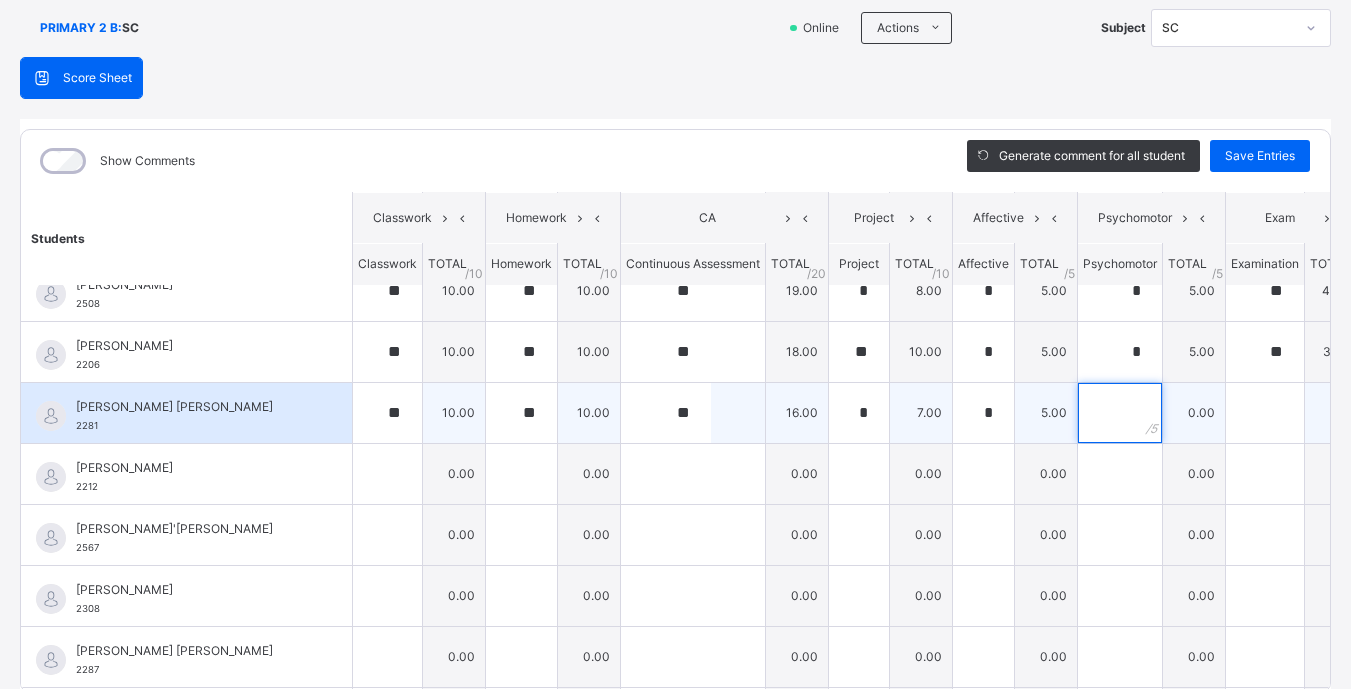 click at bounding box center (1120, 413) 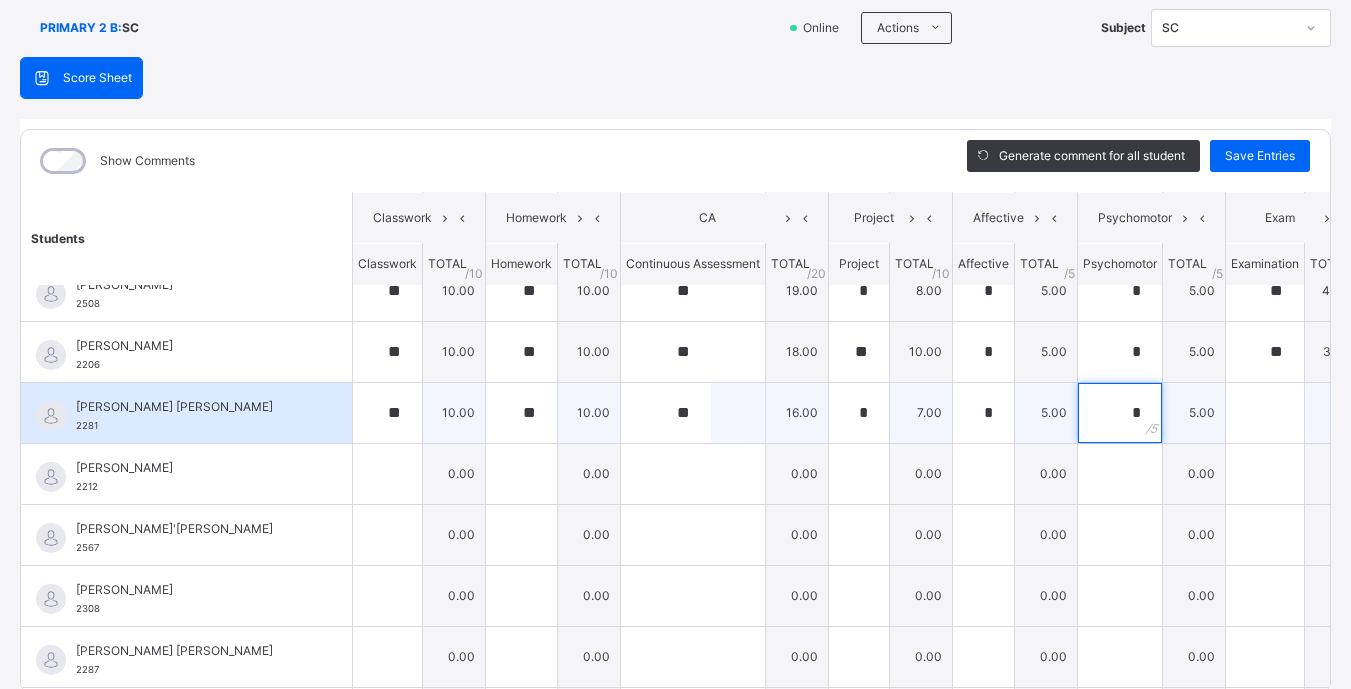 type on "*" 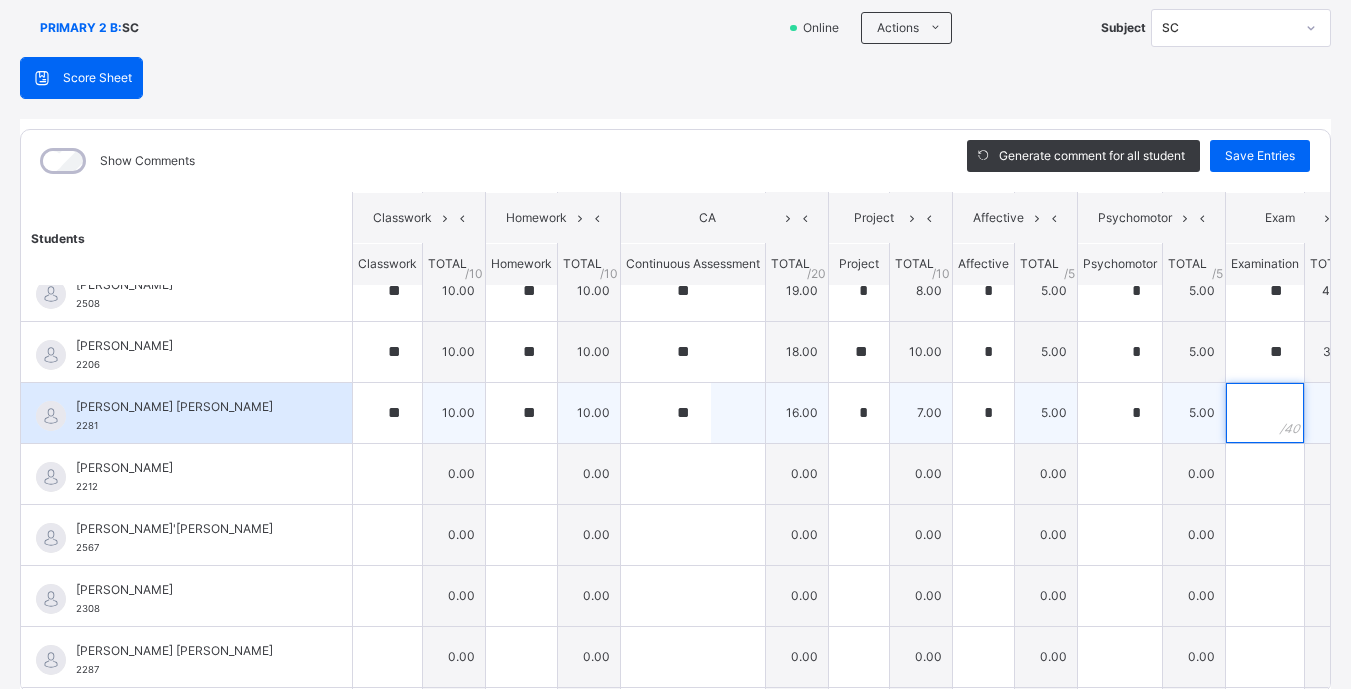 click at bounding box center [1265, 413] 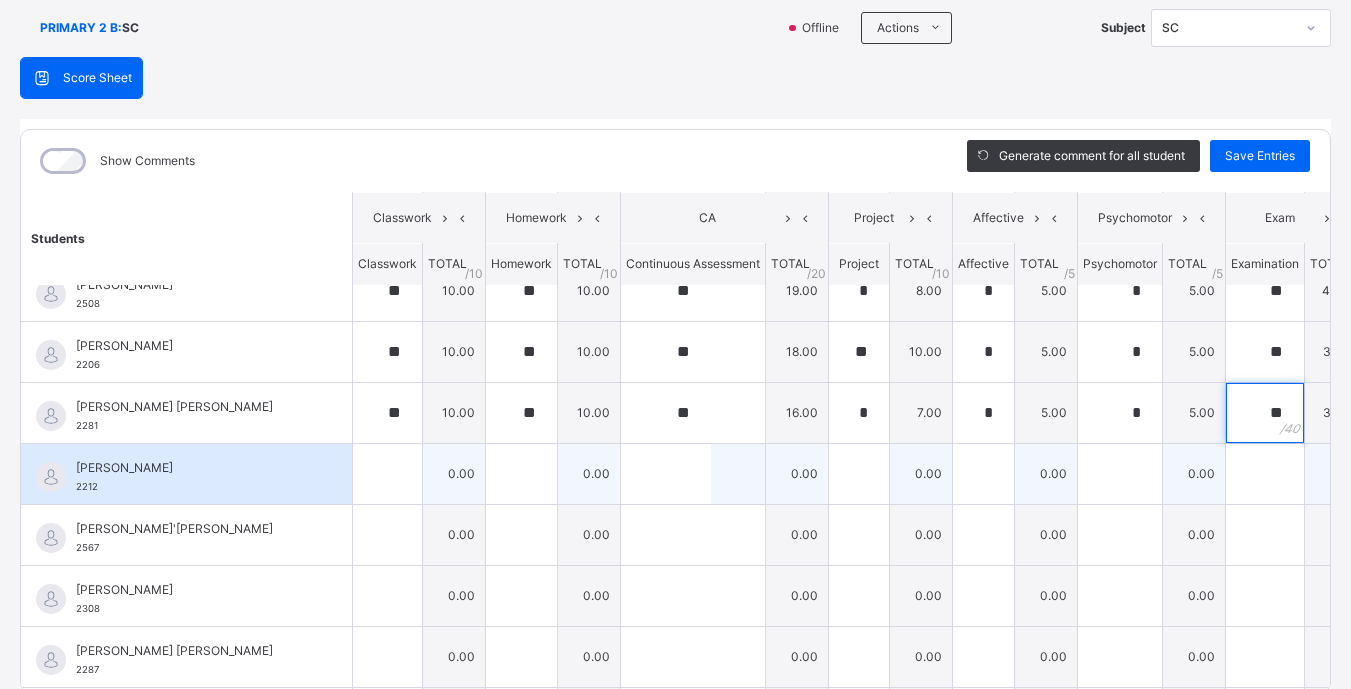type on "**" 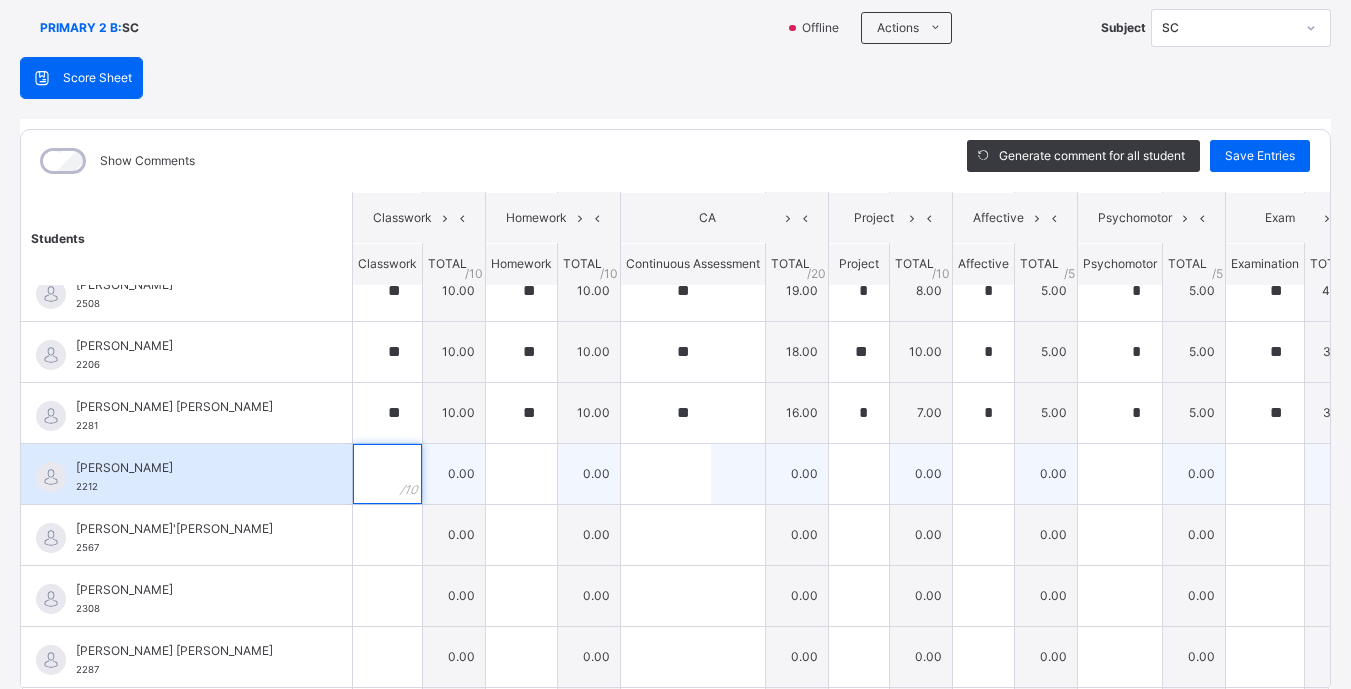 click at bounding box center [387, 474] 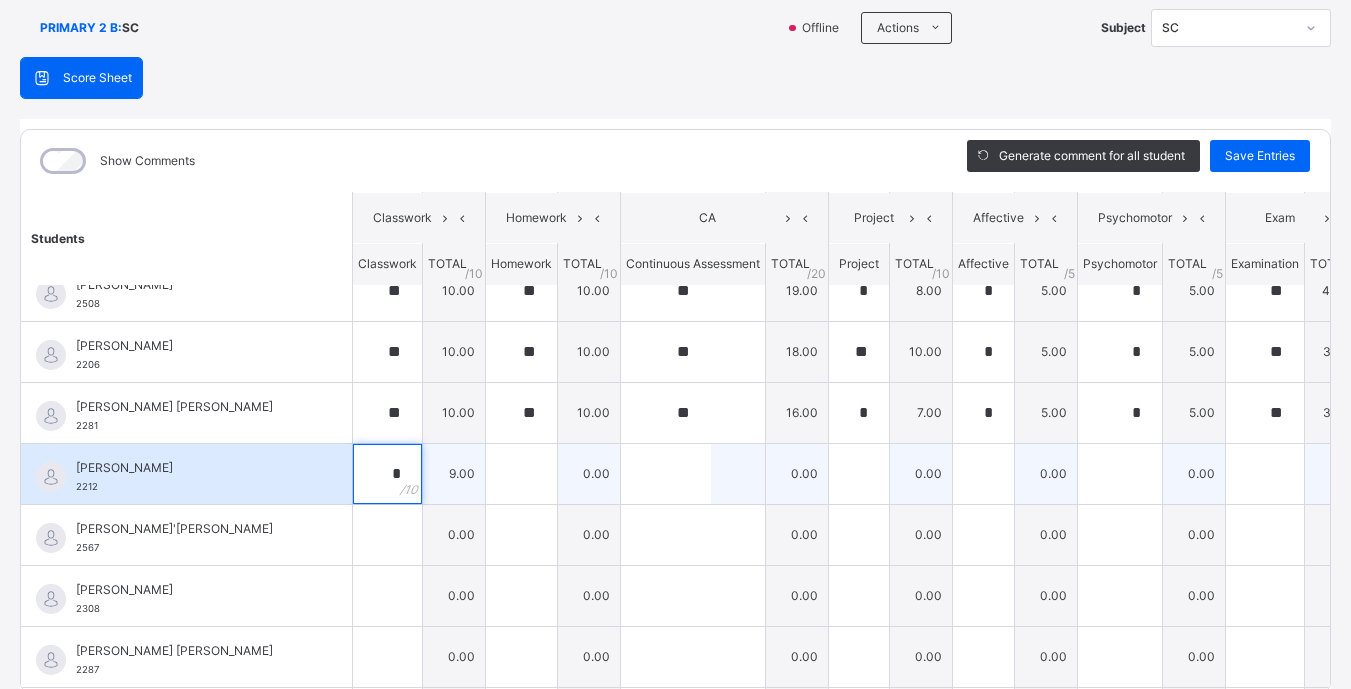 type on "*" 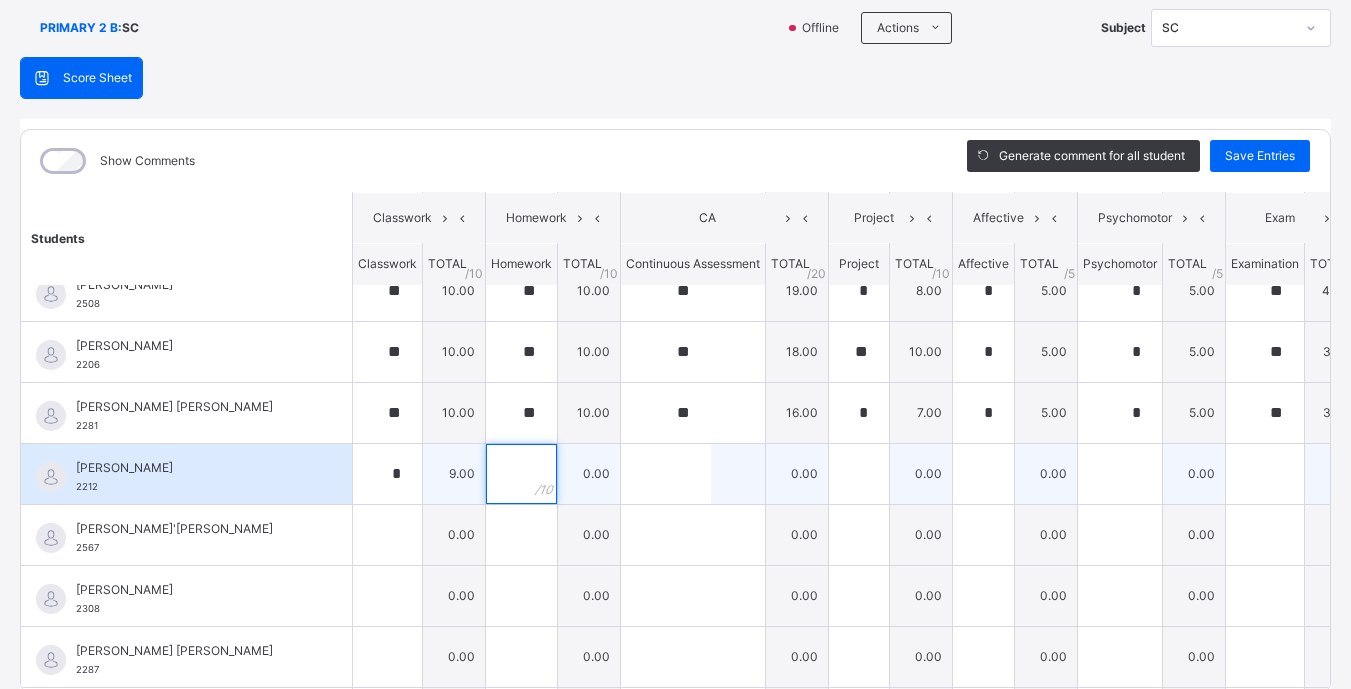 click at bounding box center (521, 474) 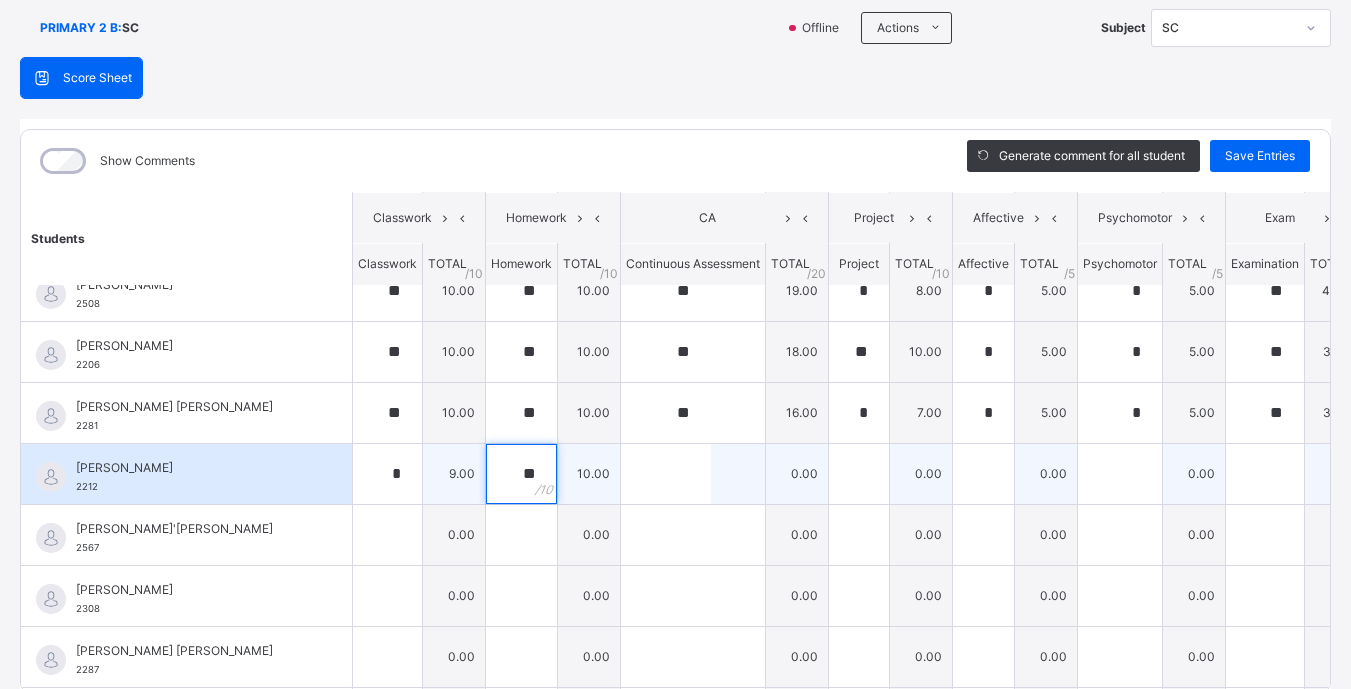 type on "**" 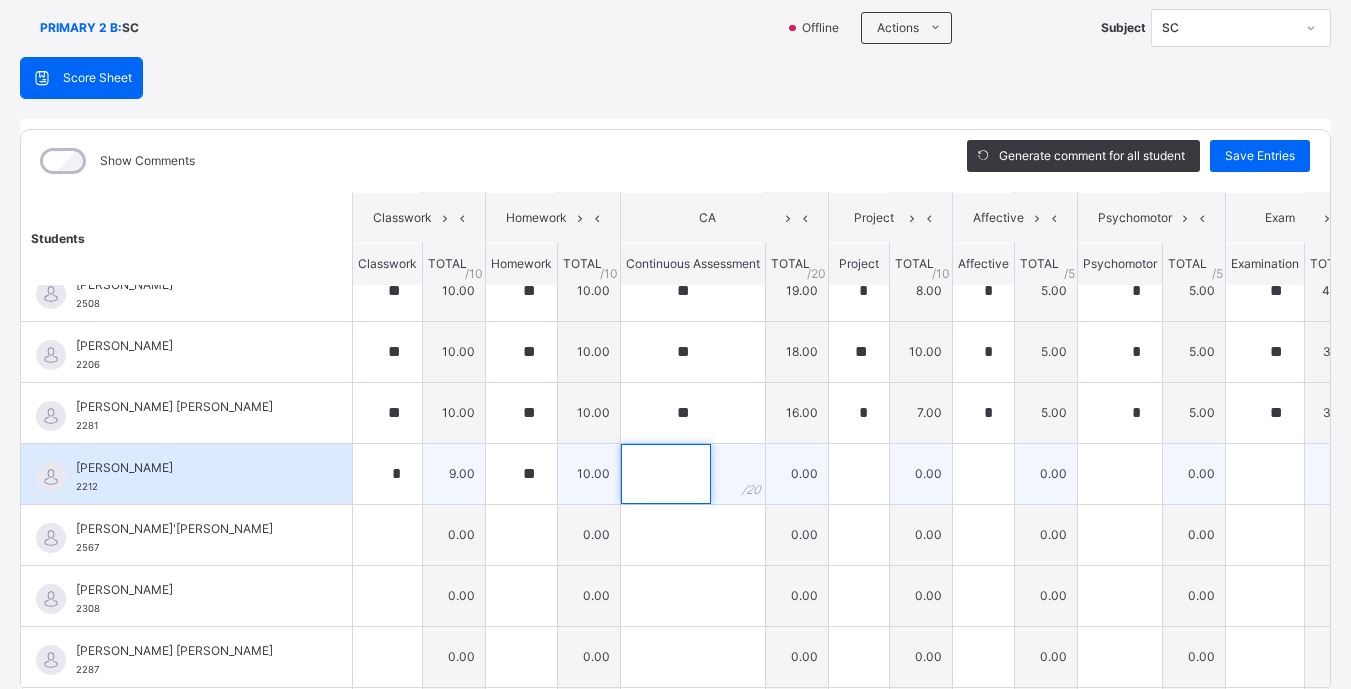 click at bounding box center (666, 474) 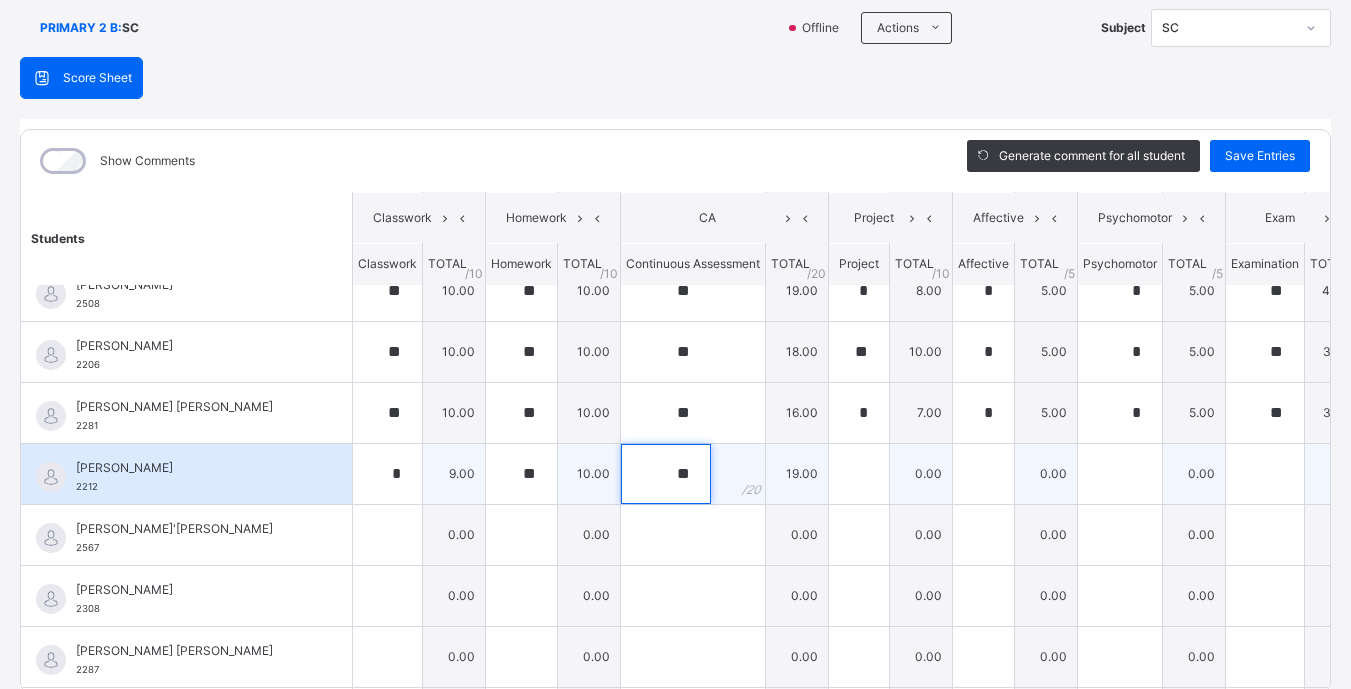 type on "**" 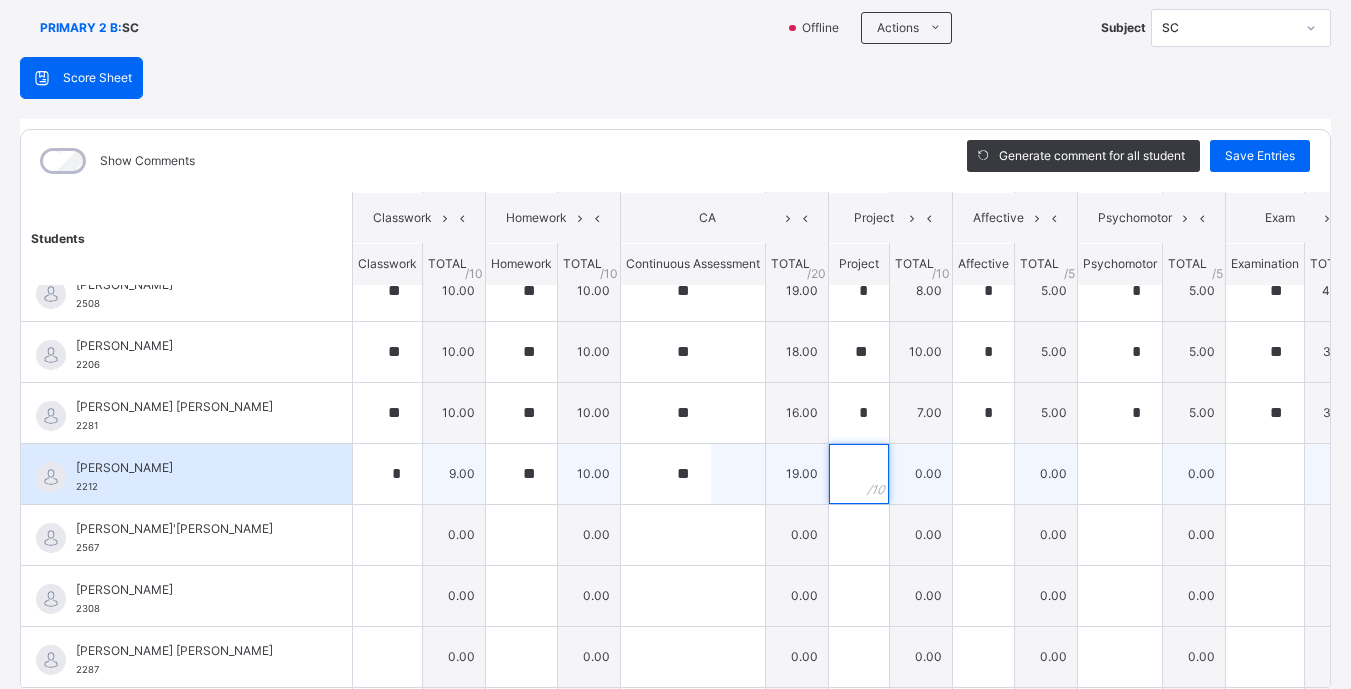 click at bounding box center [859, 474] 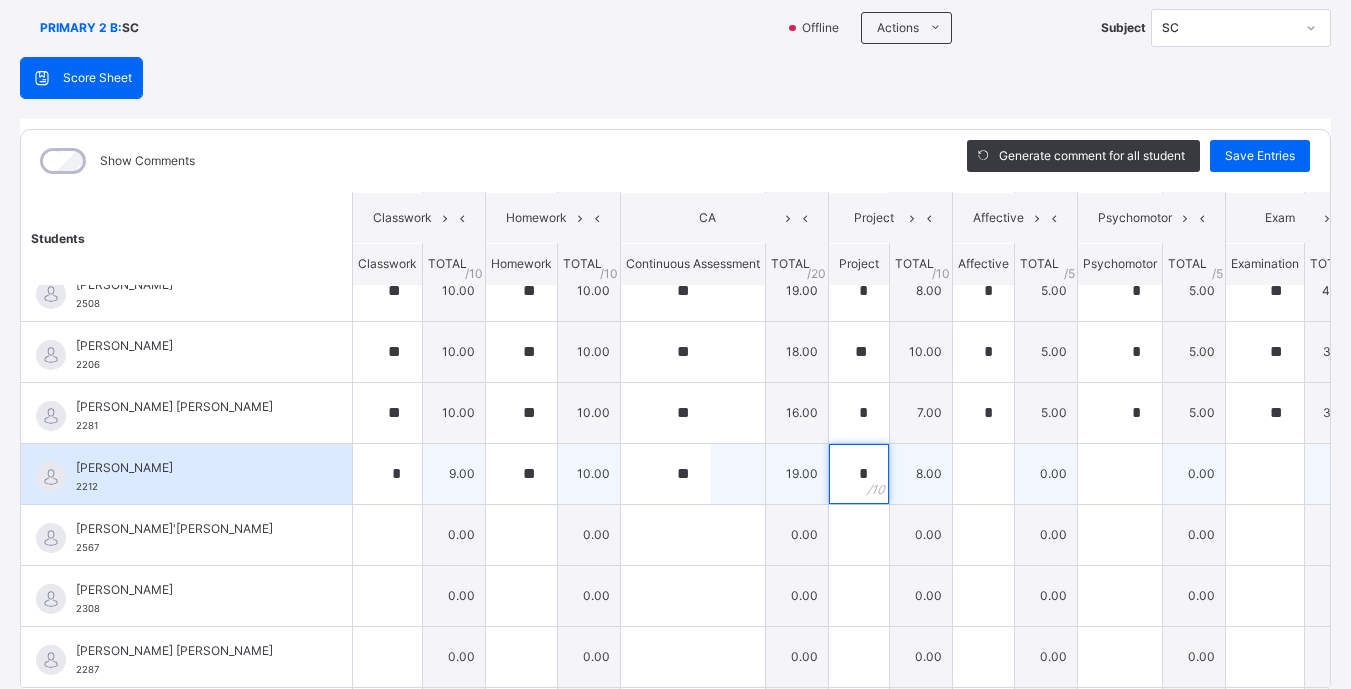 type on "*" 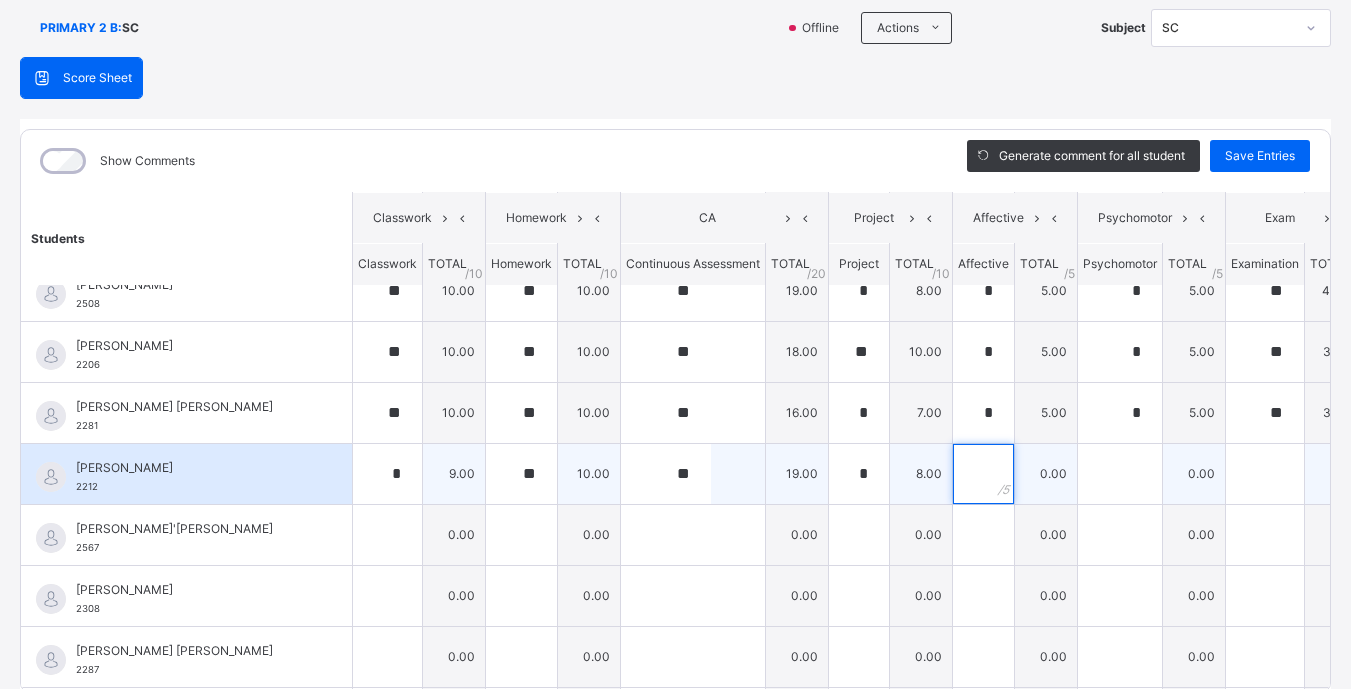 click at bounding box center (983, 474) 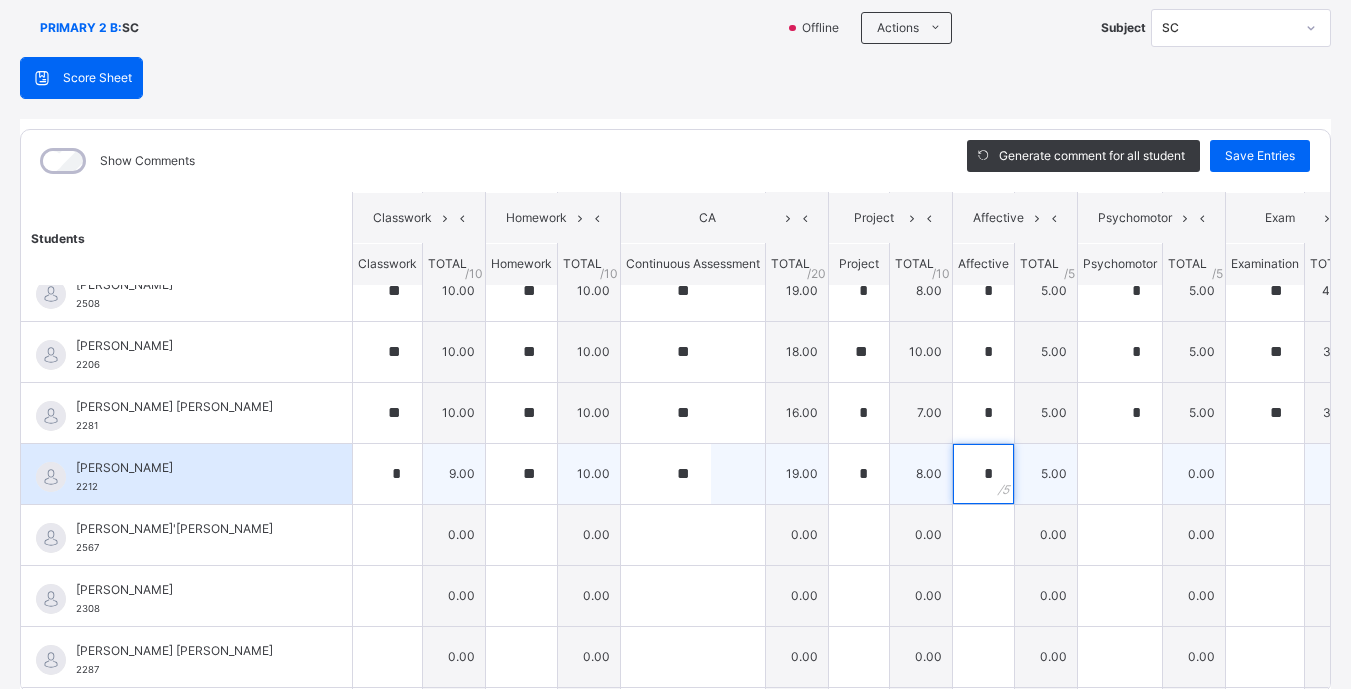 type on "*" 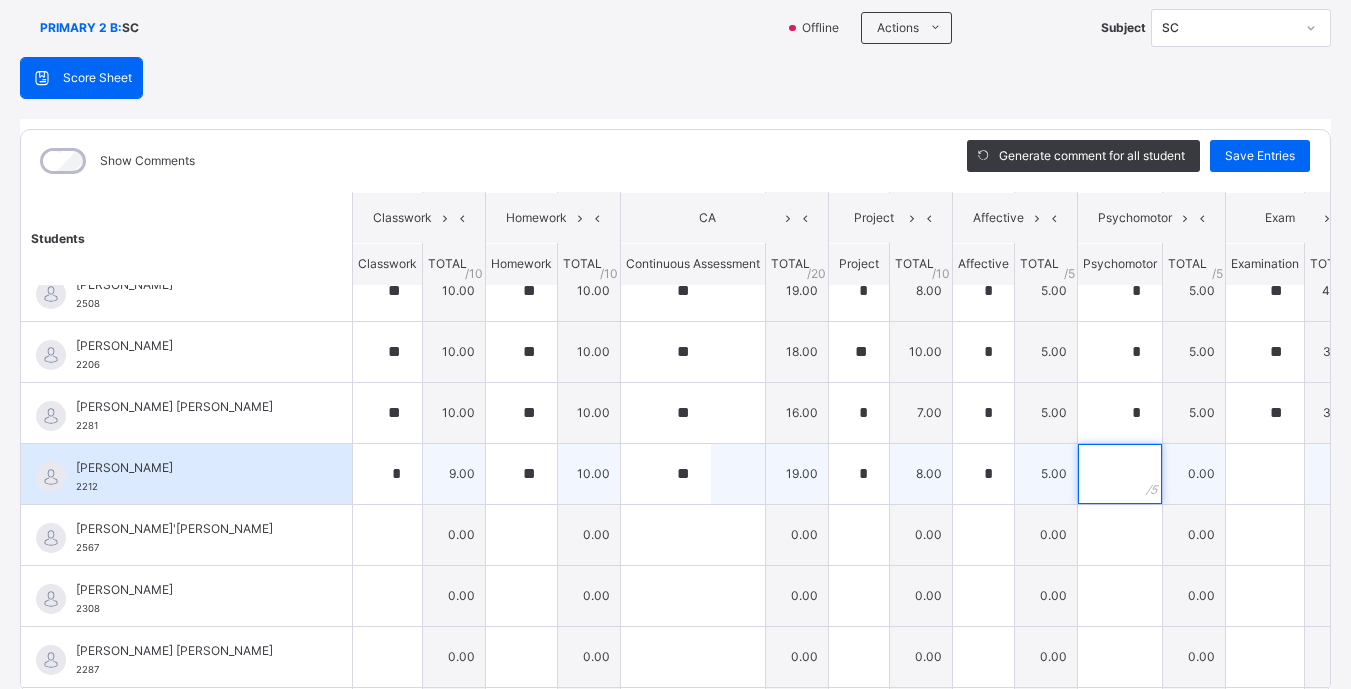 click at bounding box center [1120, 474] 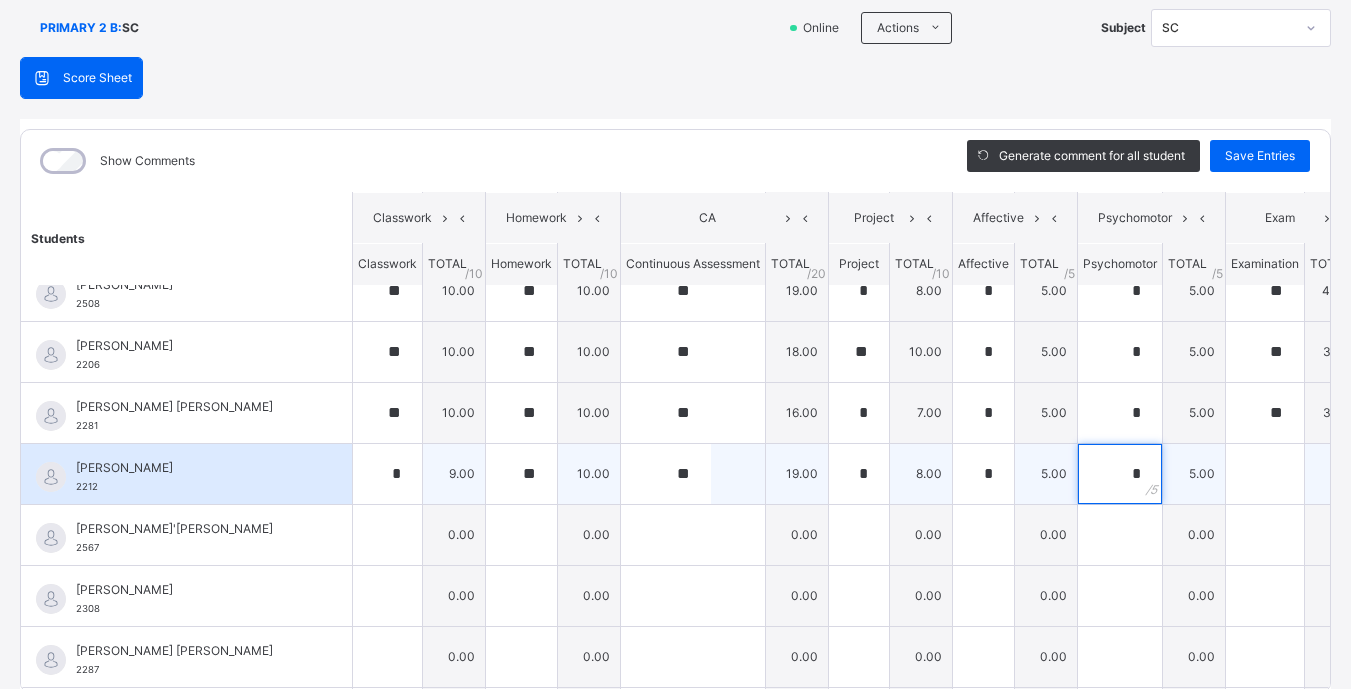 type on "*" 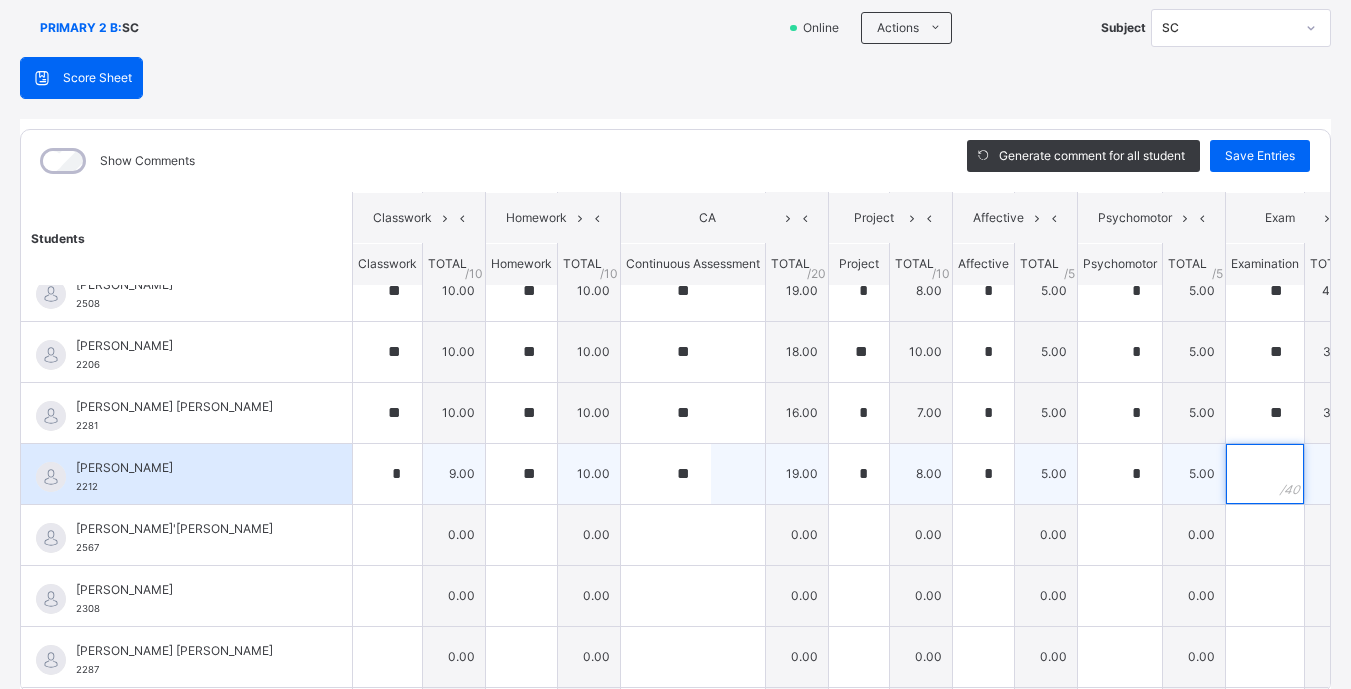 click at bounding box center (1265, 474) 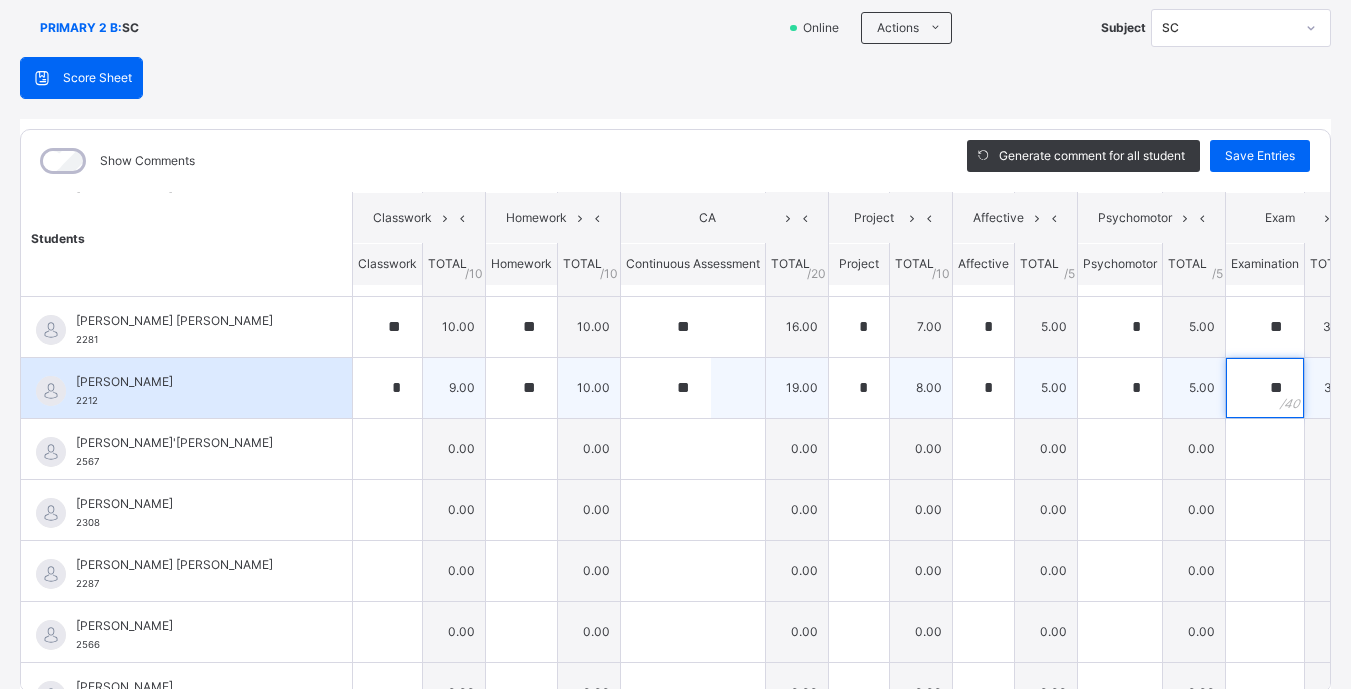 scroll, scrollTop: 480, scrollLeft: 0, axis: vertical 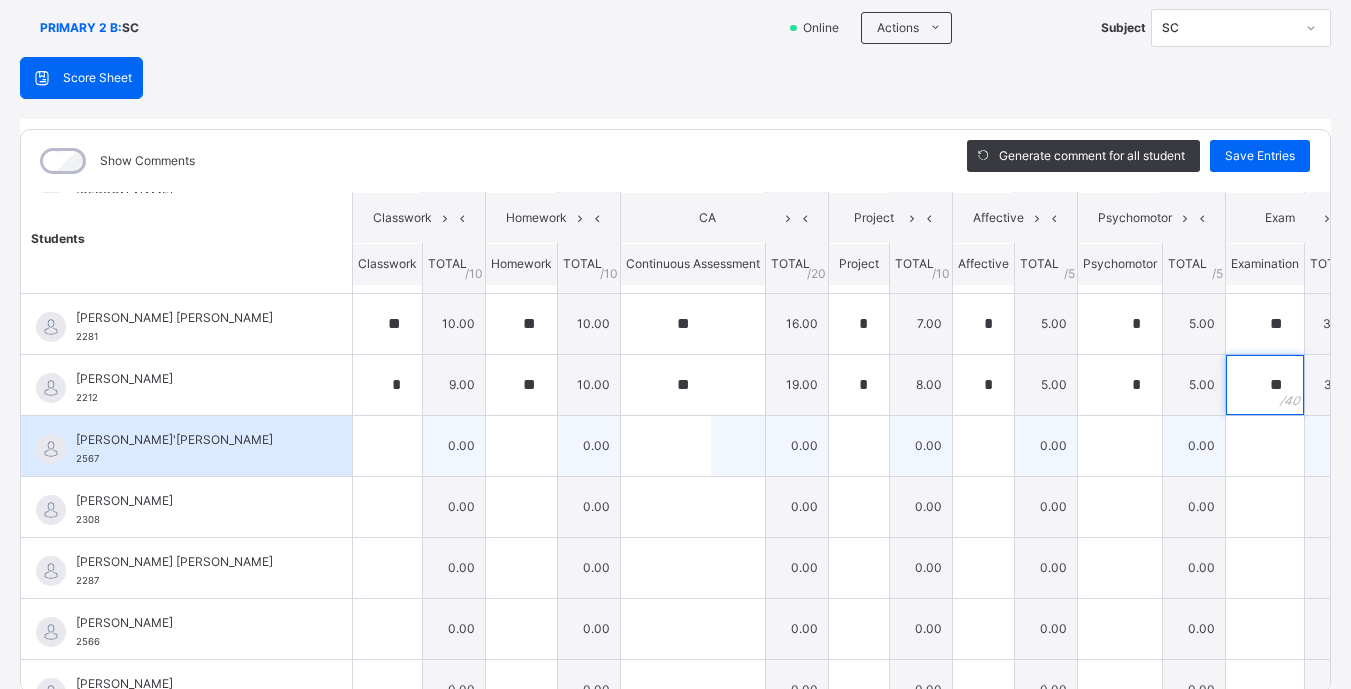 type on "**" 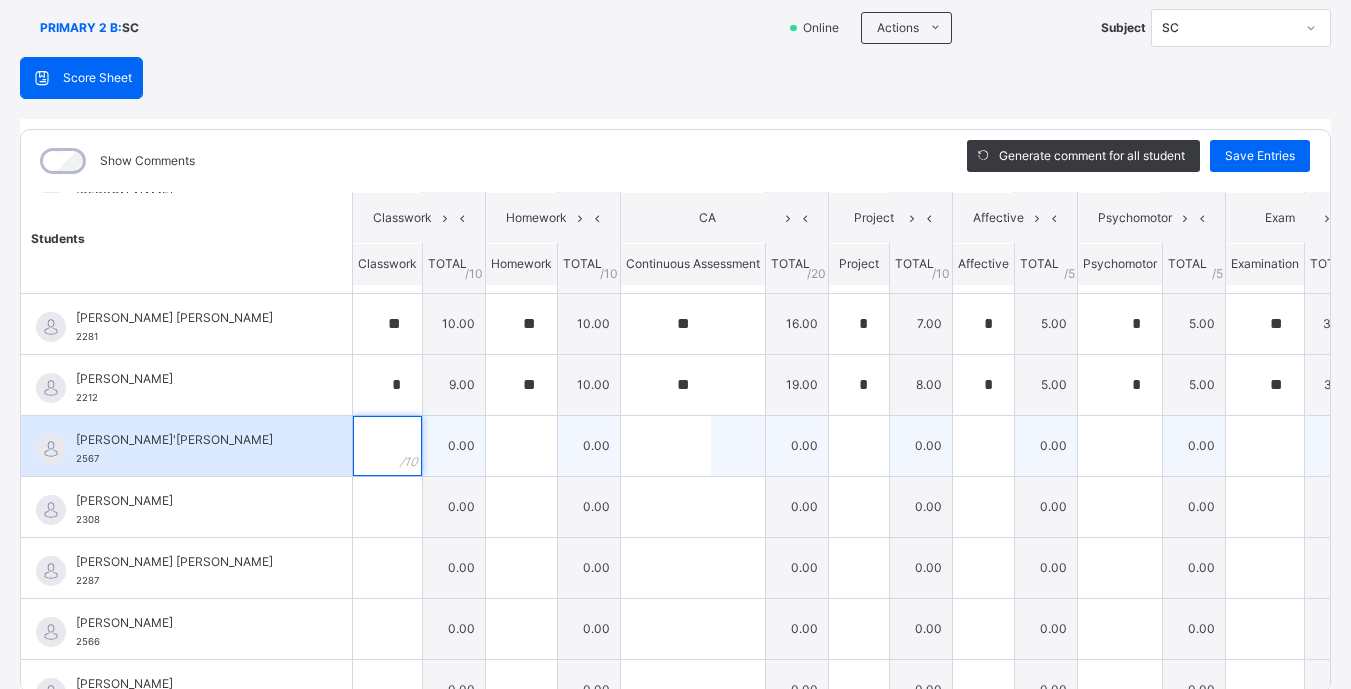 click at bounding box center (387, 446) 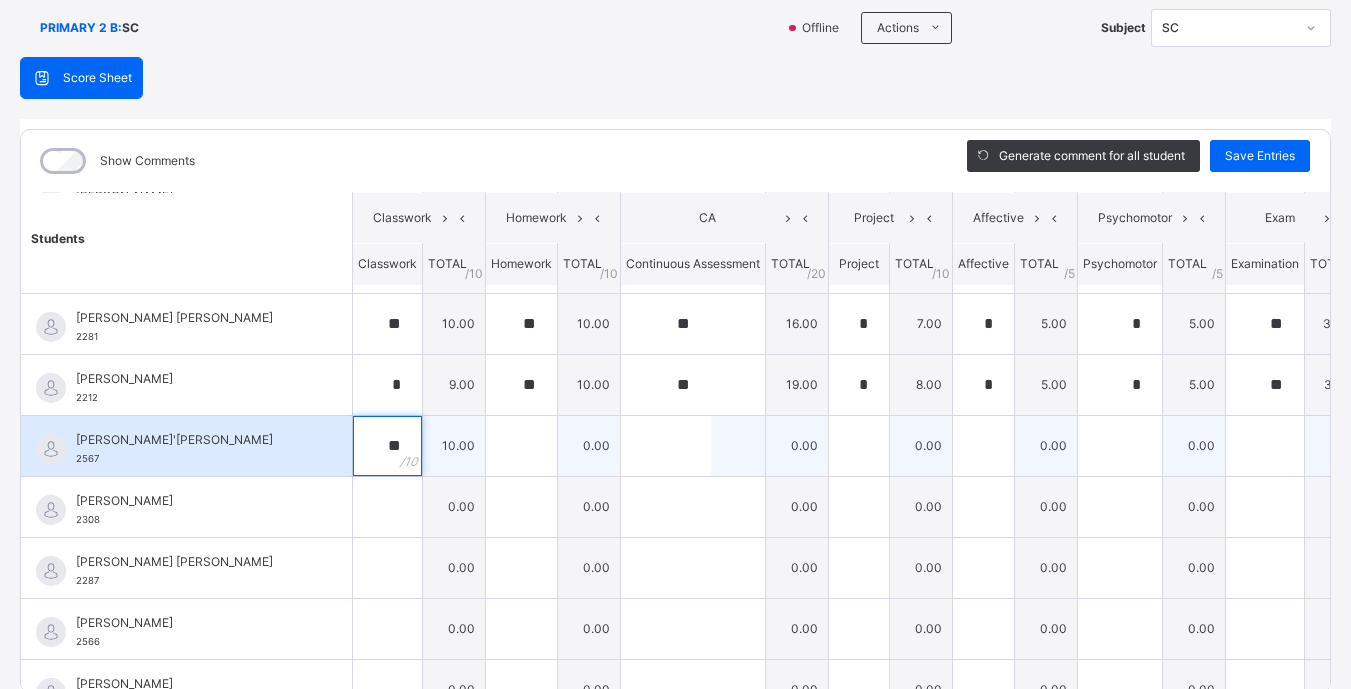 type on "**" 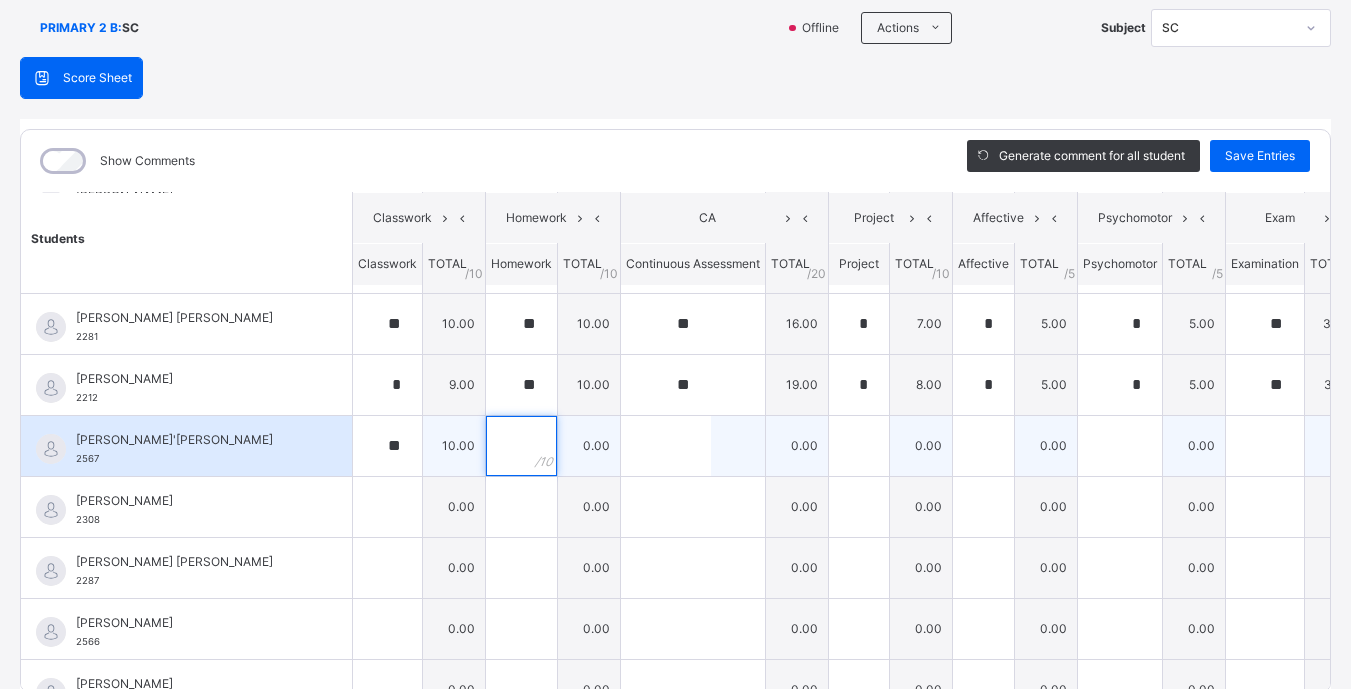 click at bounding box center (521, 446) 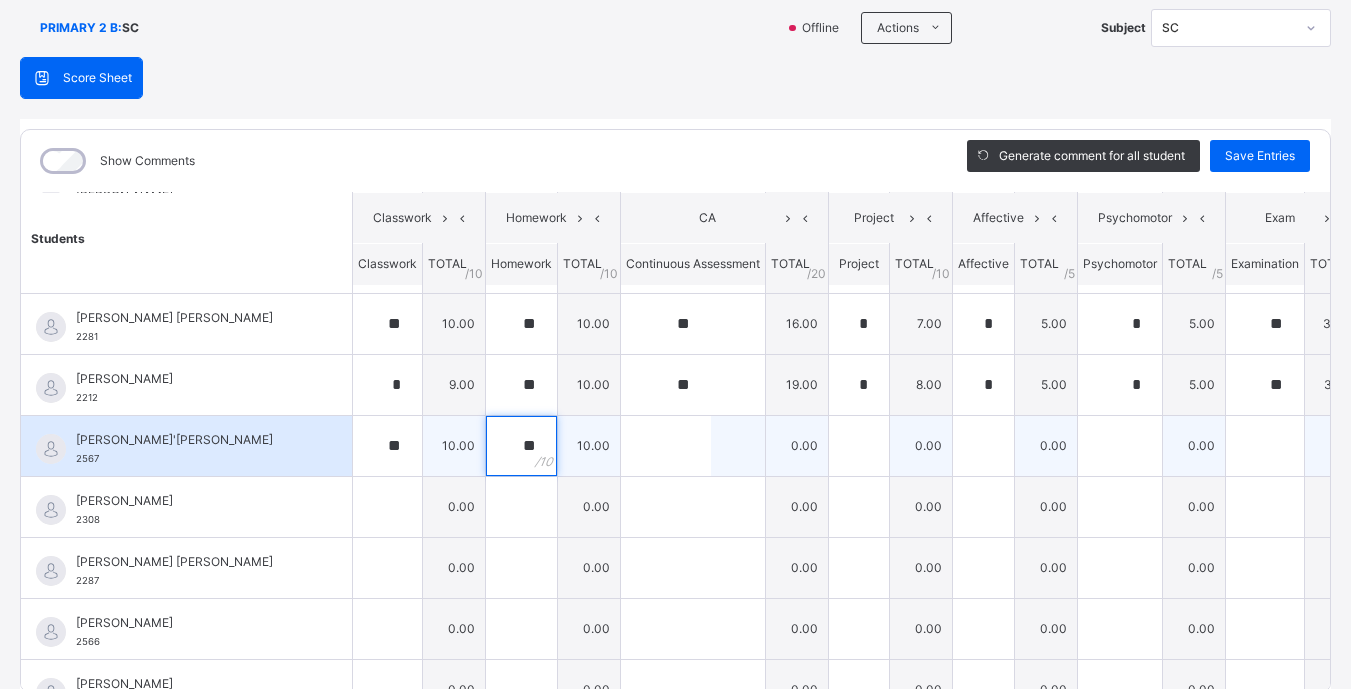 type on "**" 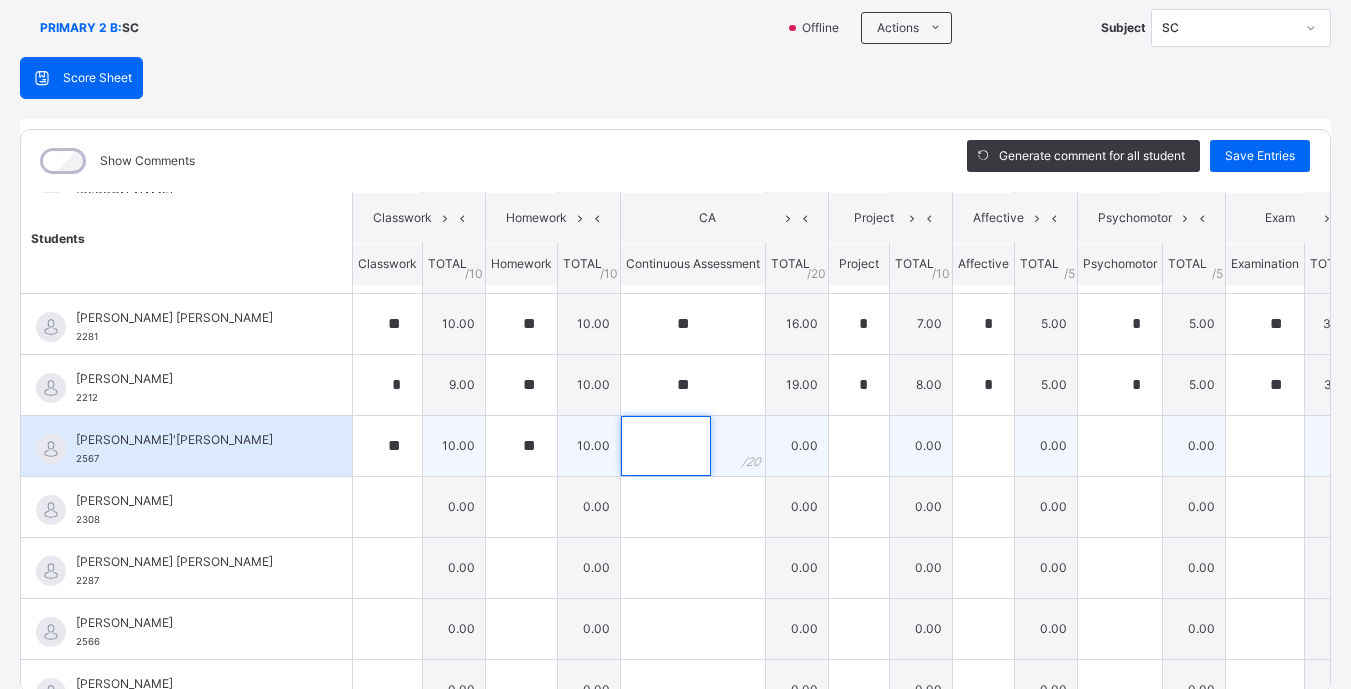 click at bounding box center [666, 446] 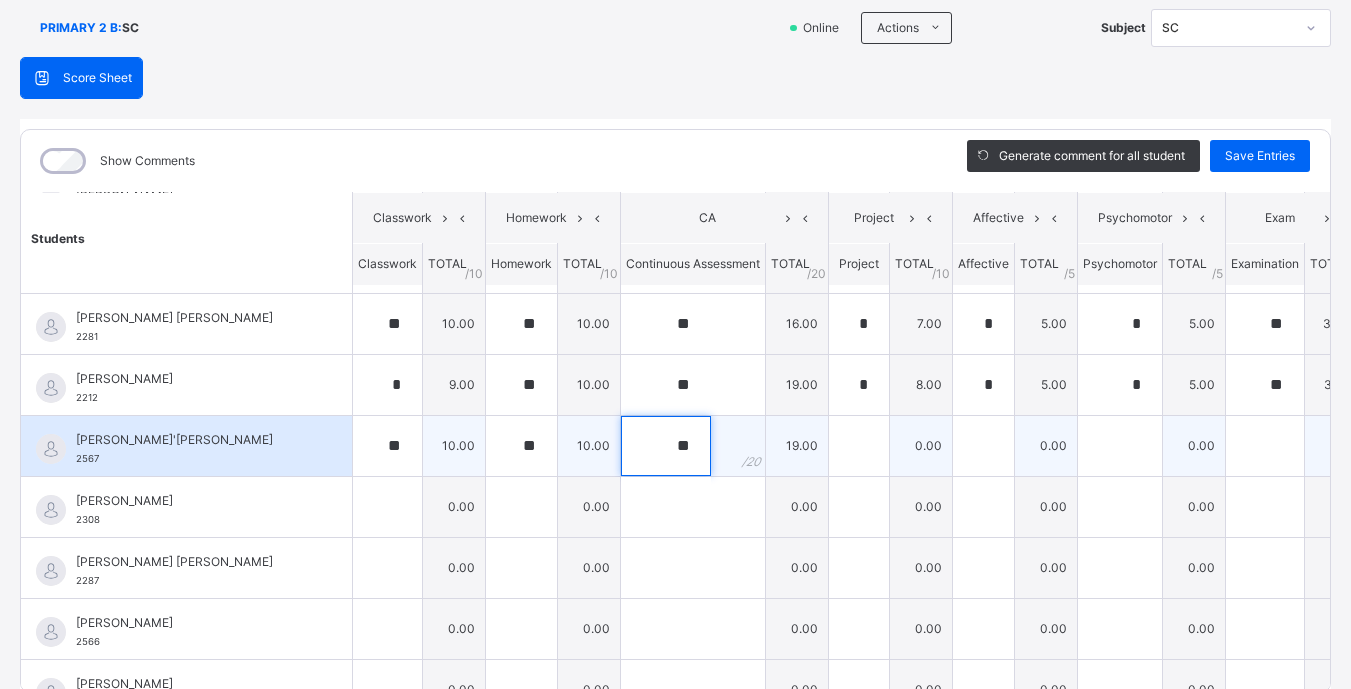 type on "**" 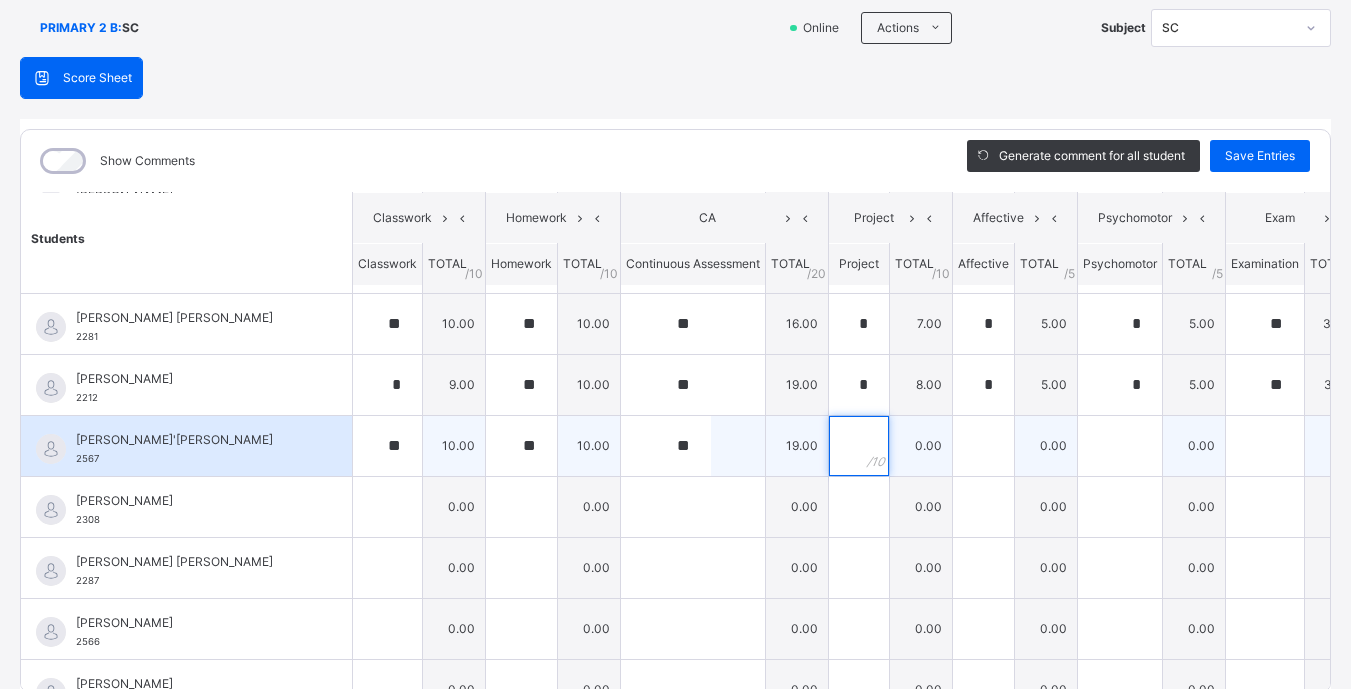 click at bounding box center (859, 446) 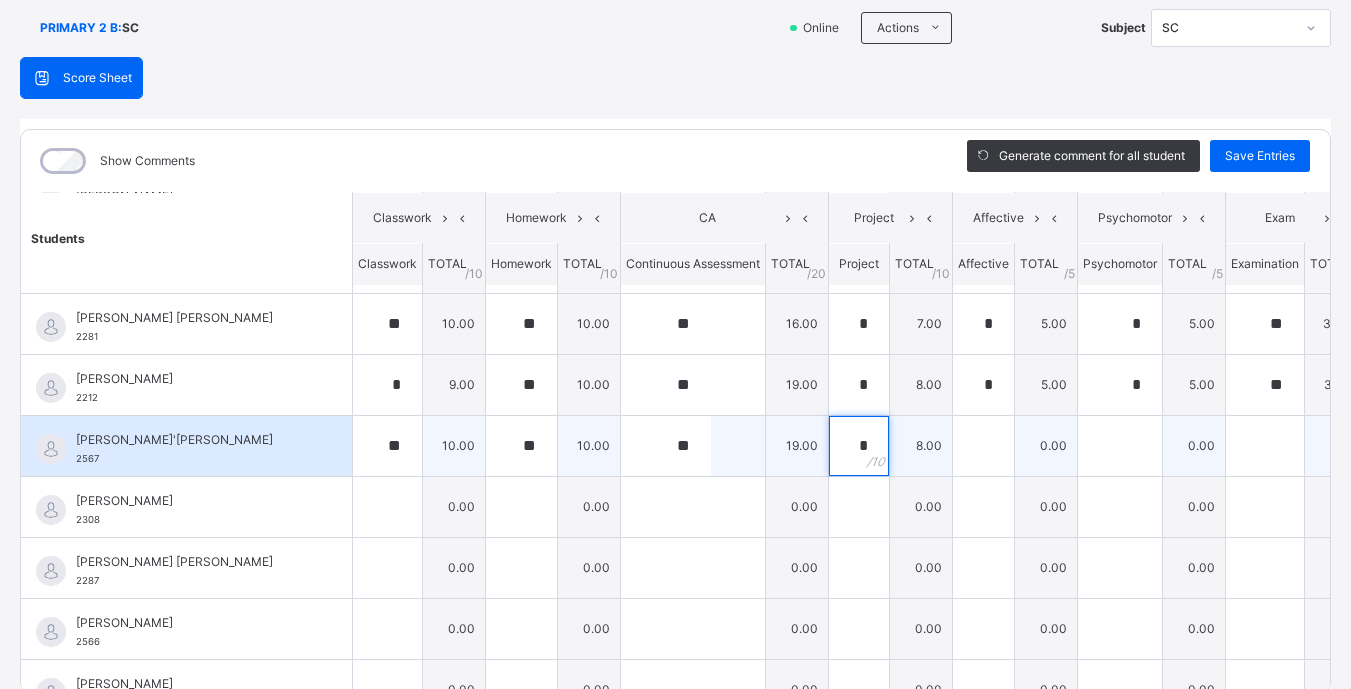 type on "*" 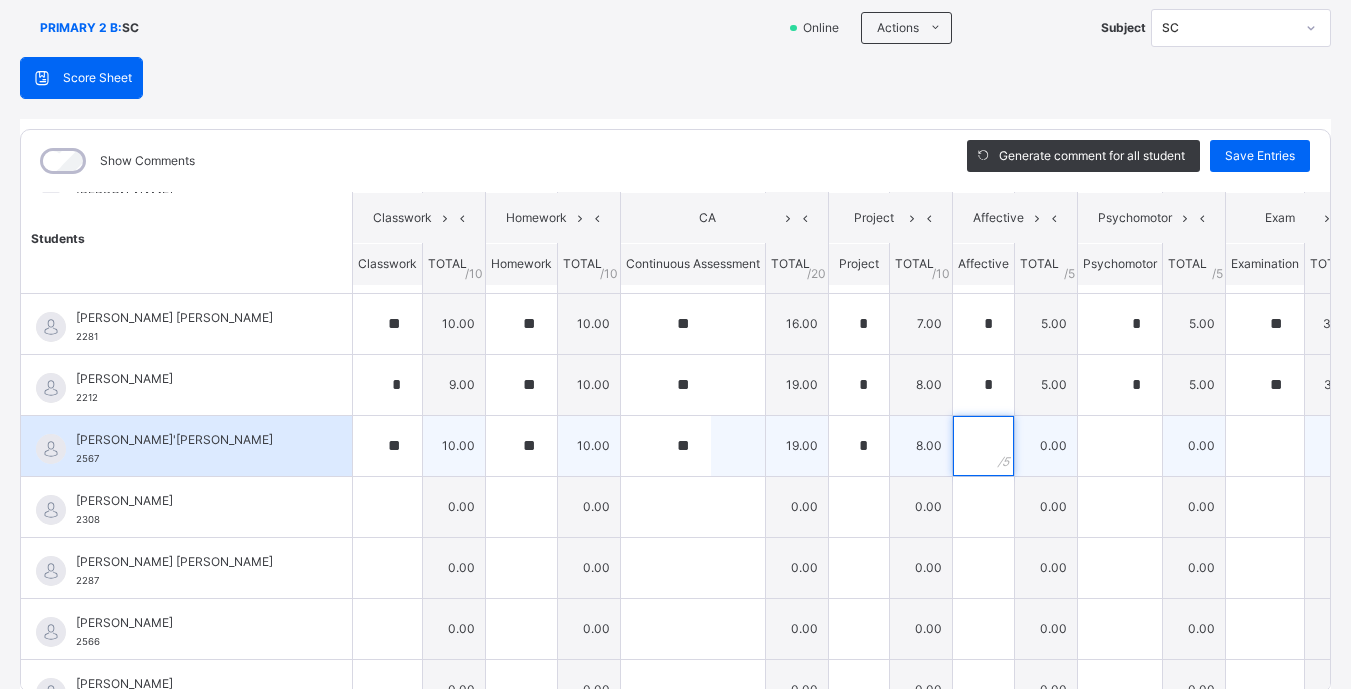 click at bounding box center [983, 446] 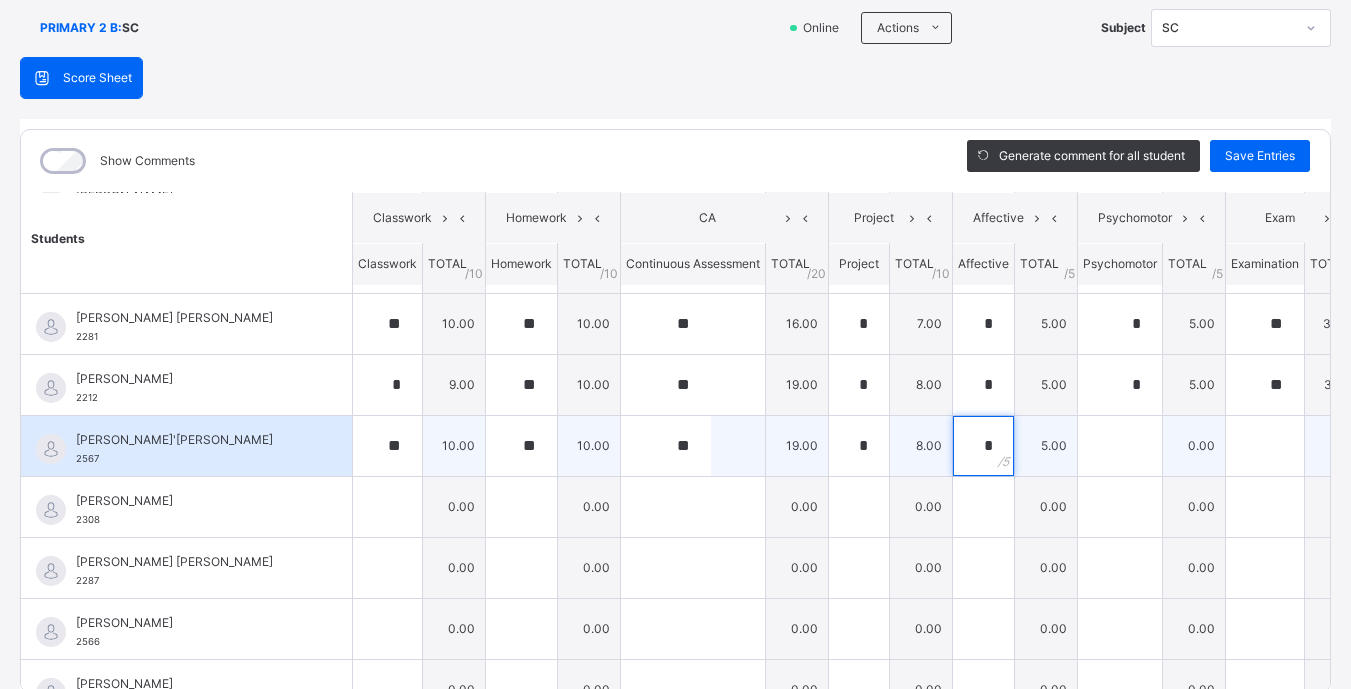 type on "*" 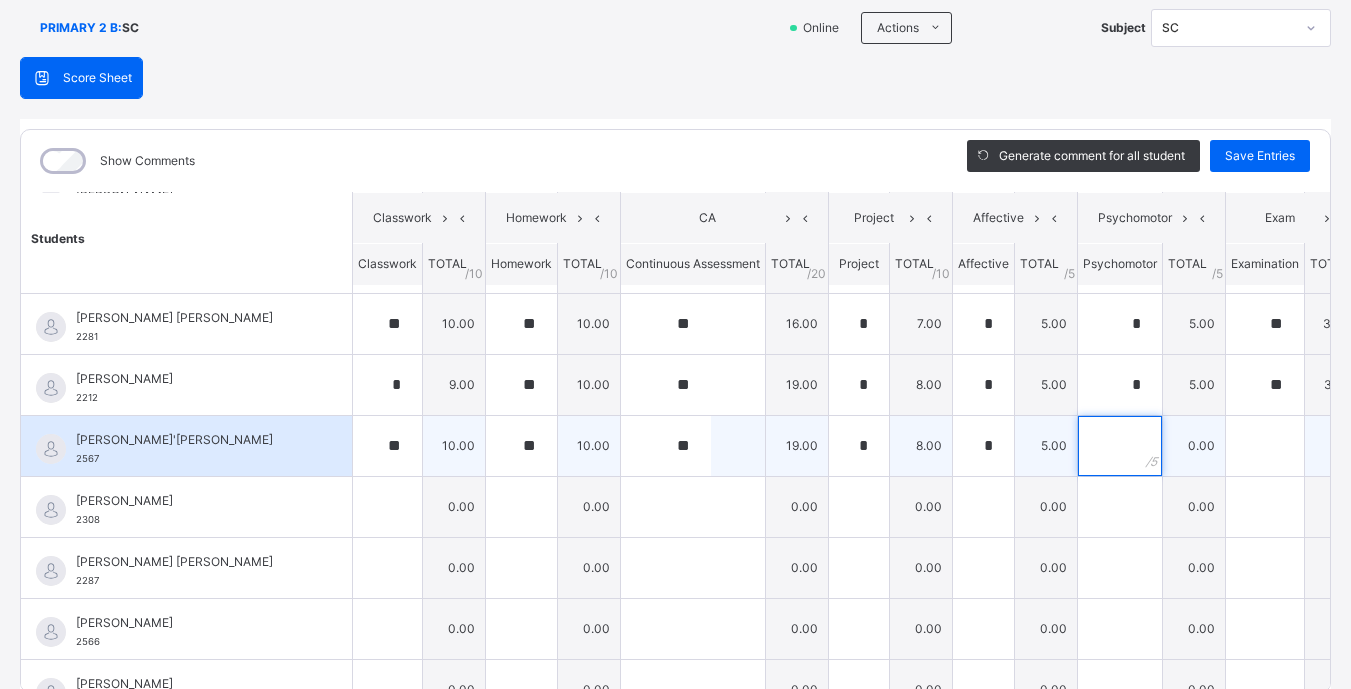 click at bounding box center (1120, 446) 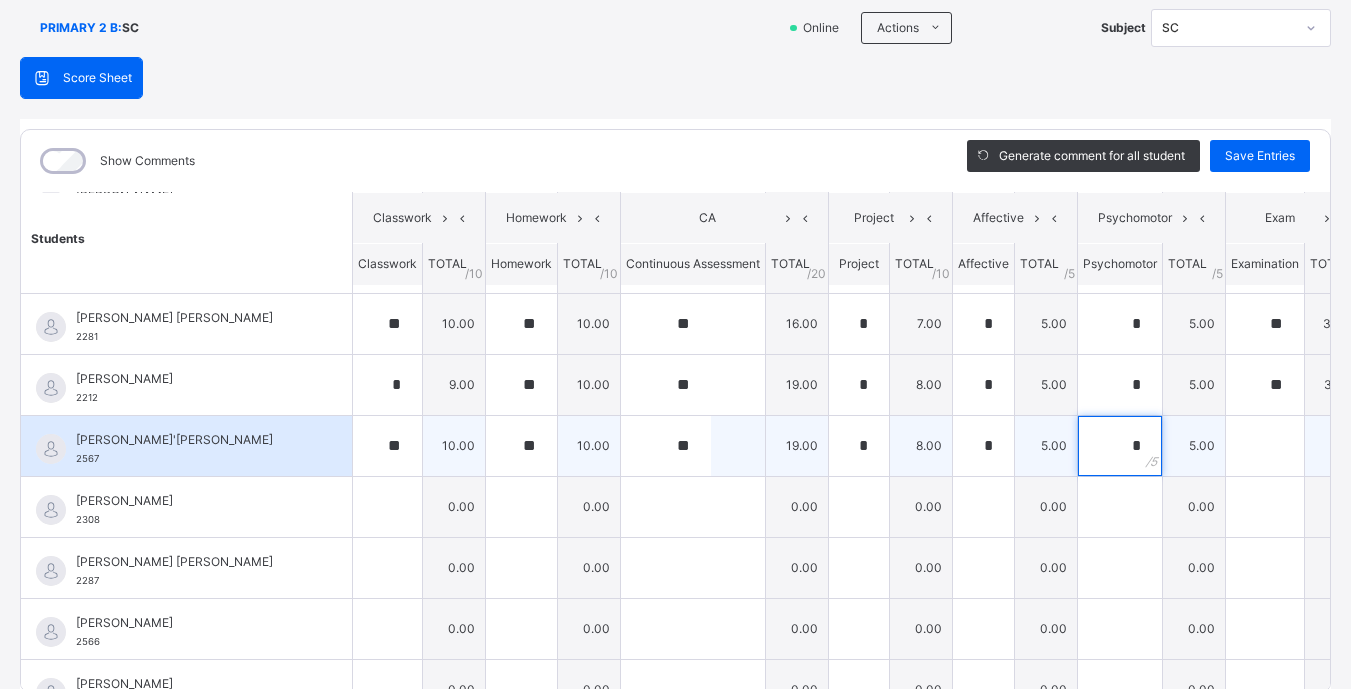 type on "*" 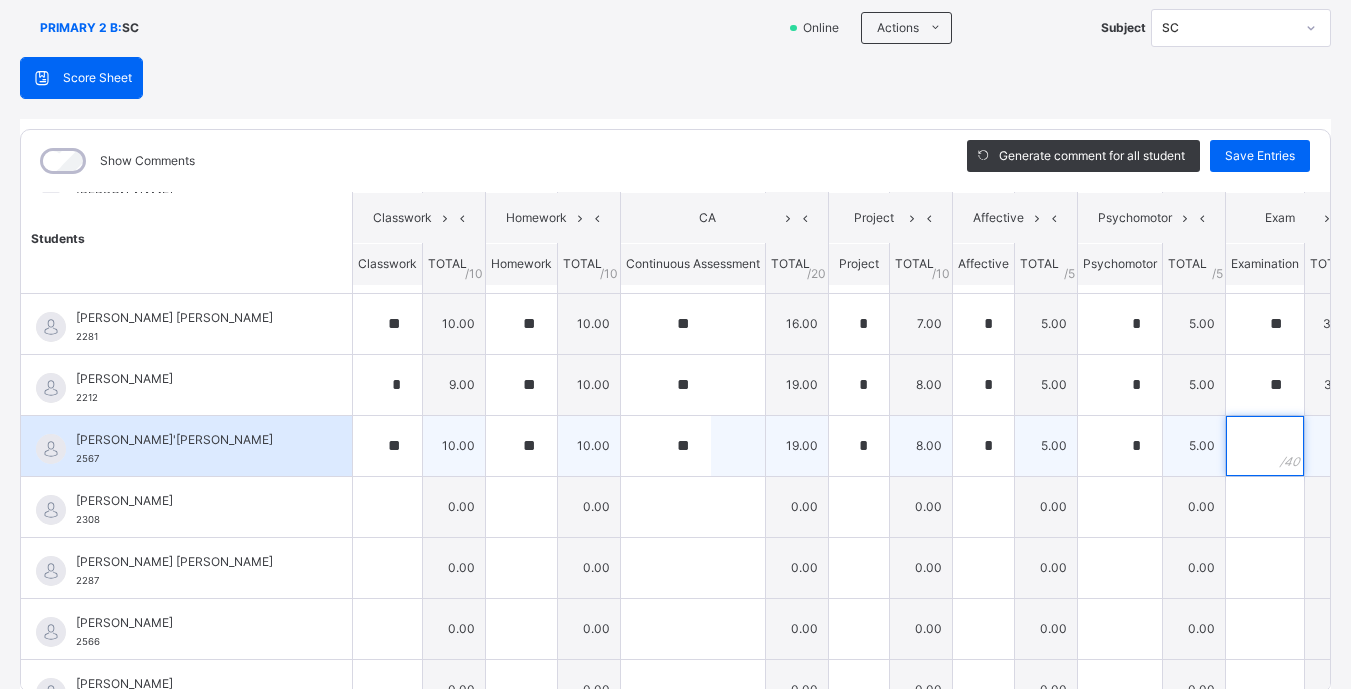 click at bounding box center [1265, 446] 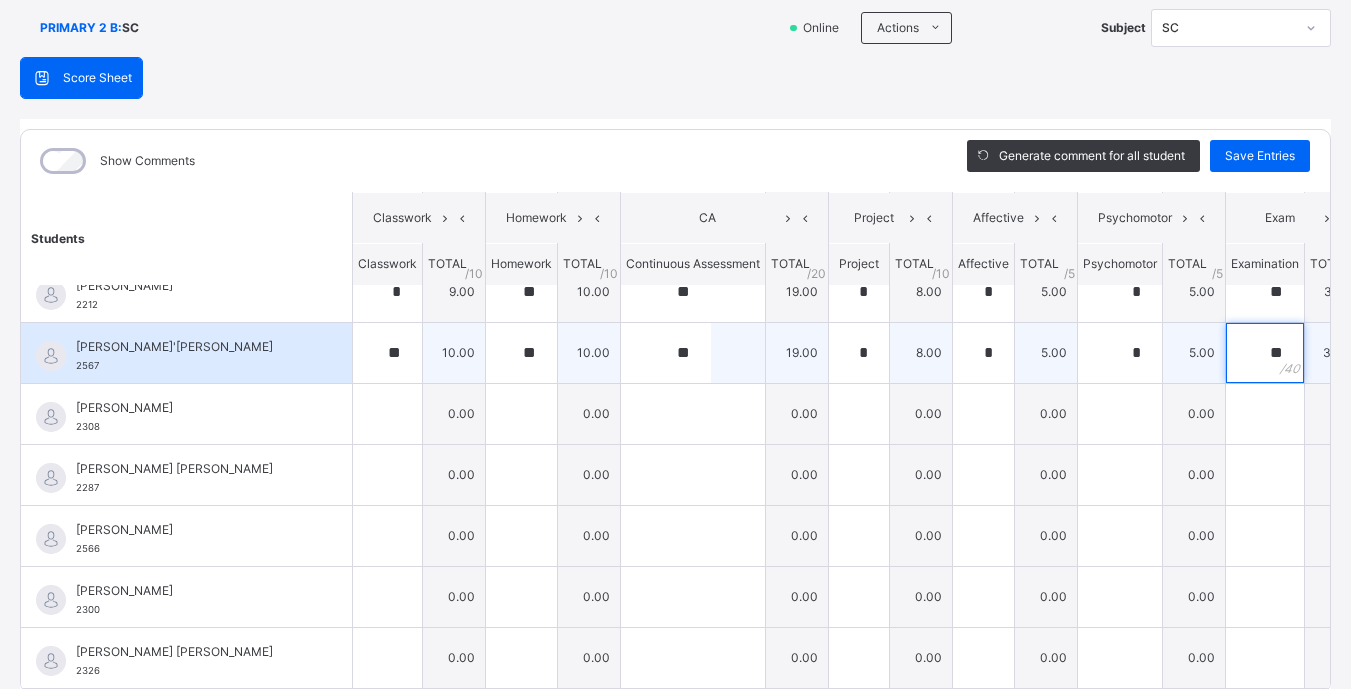 scroll, scrollTop: 596, scrollLeft: 0, axis: vertical 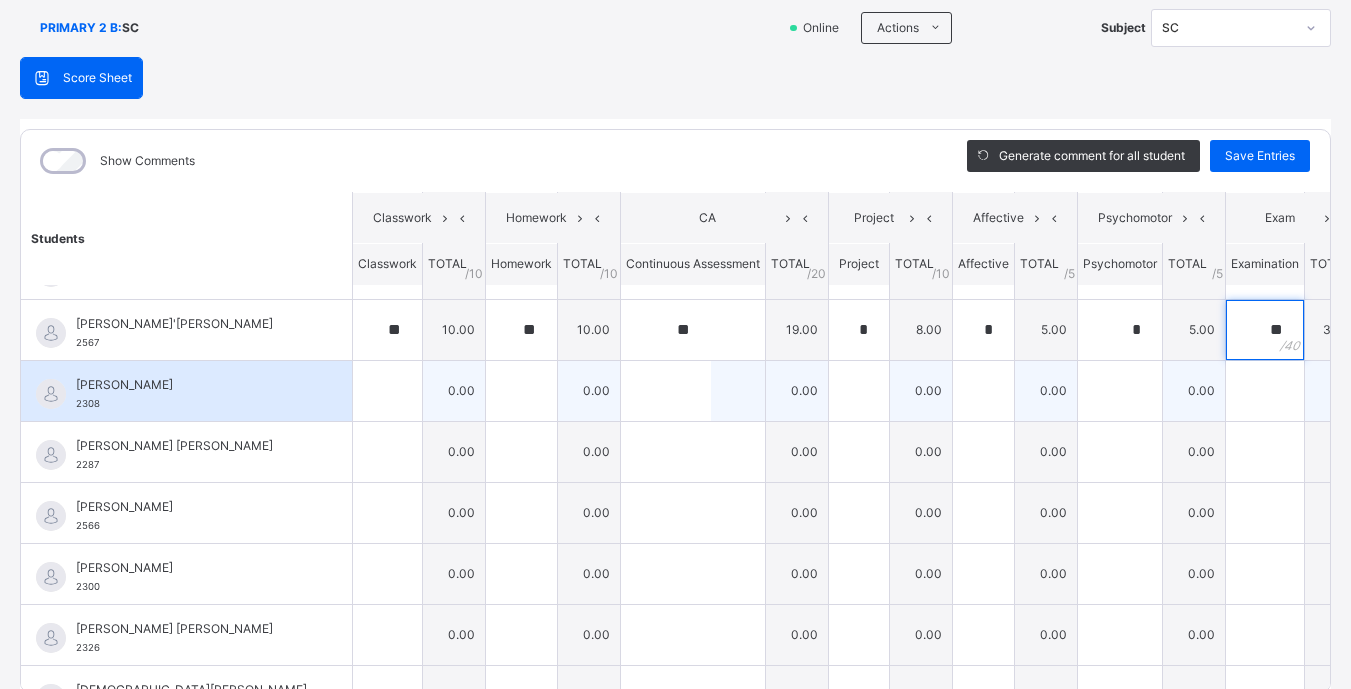 type on "**" 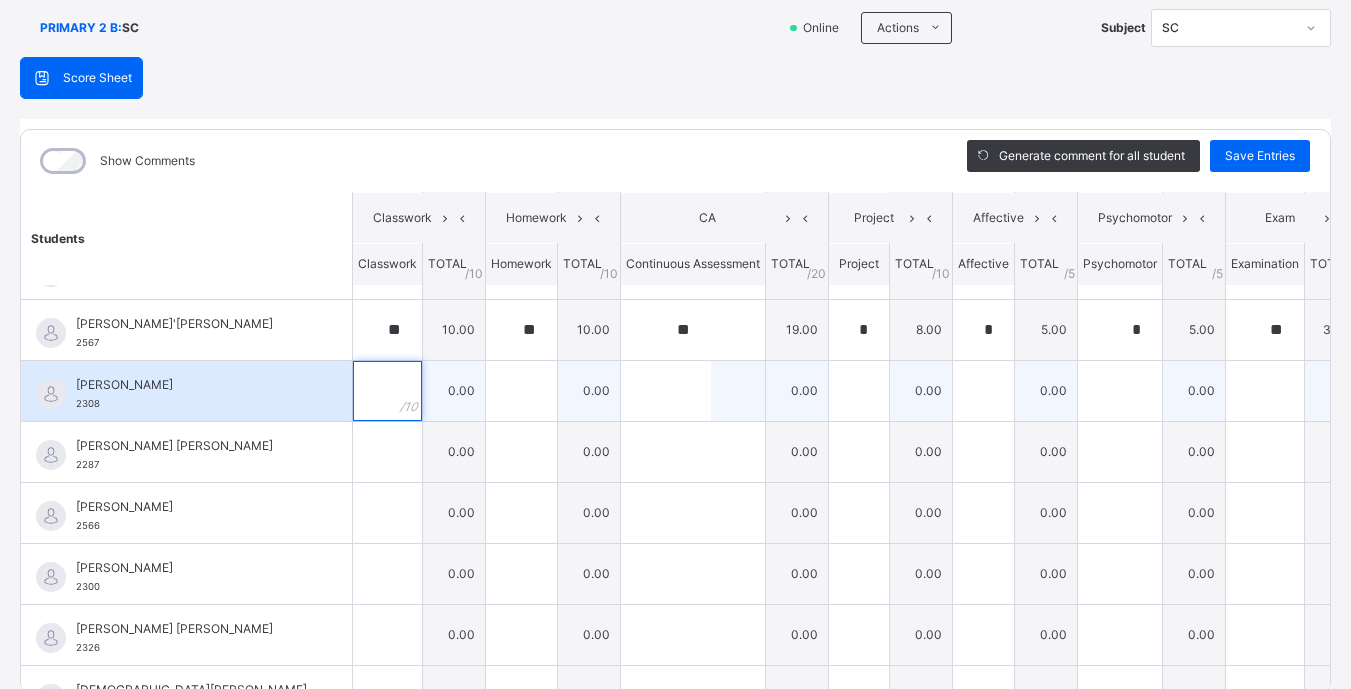 click at bounding box center [387, 391] 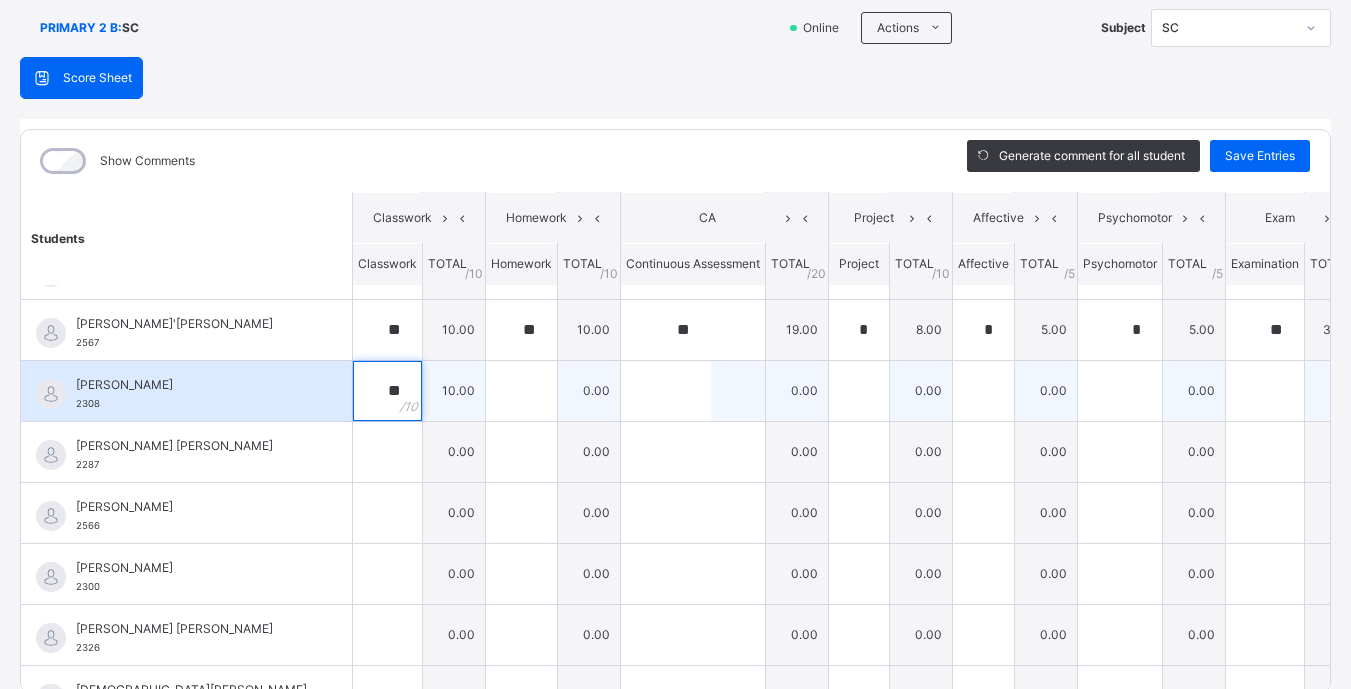 type on "**" 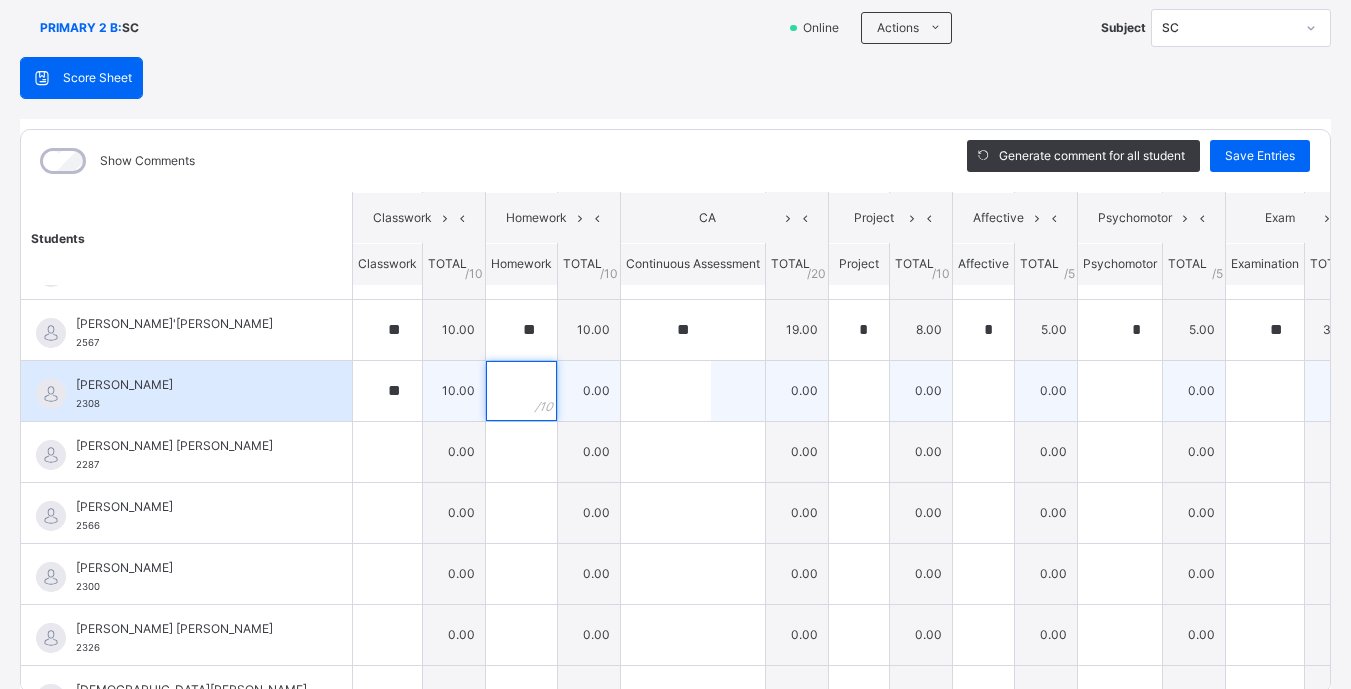 click at bounding box center (521, 391) 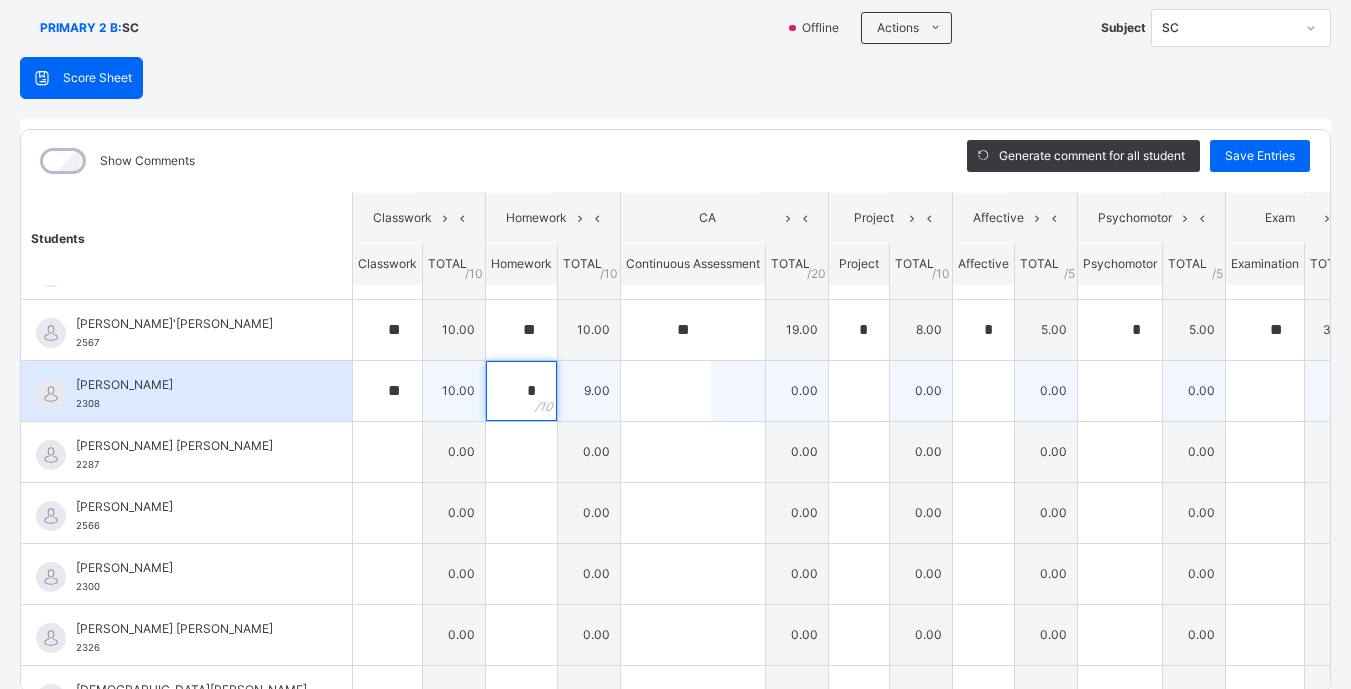 type on "*" 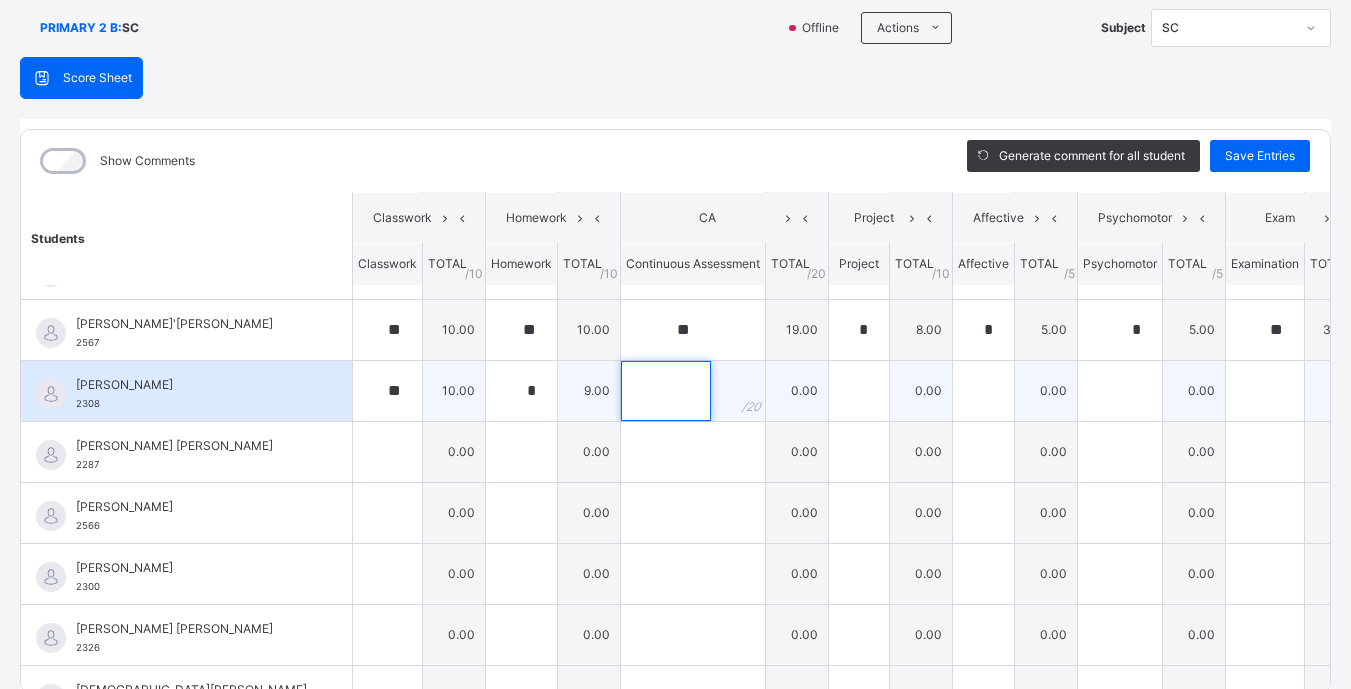 click at bounding box center [666, 391] 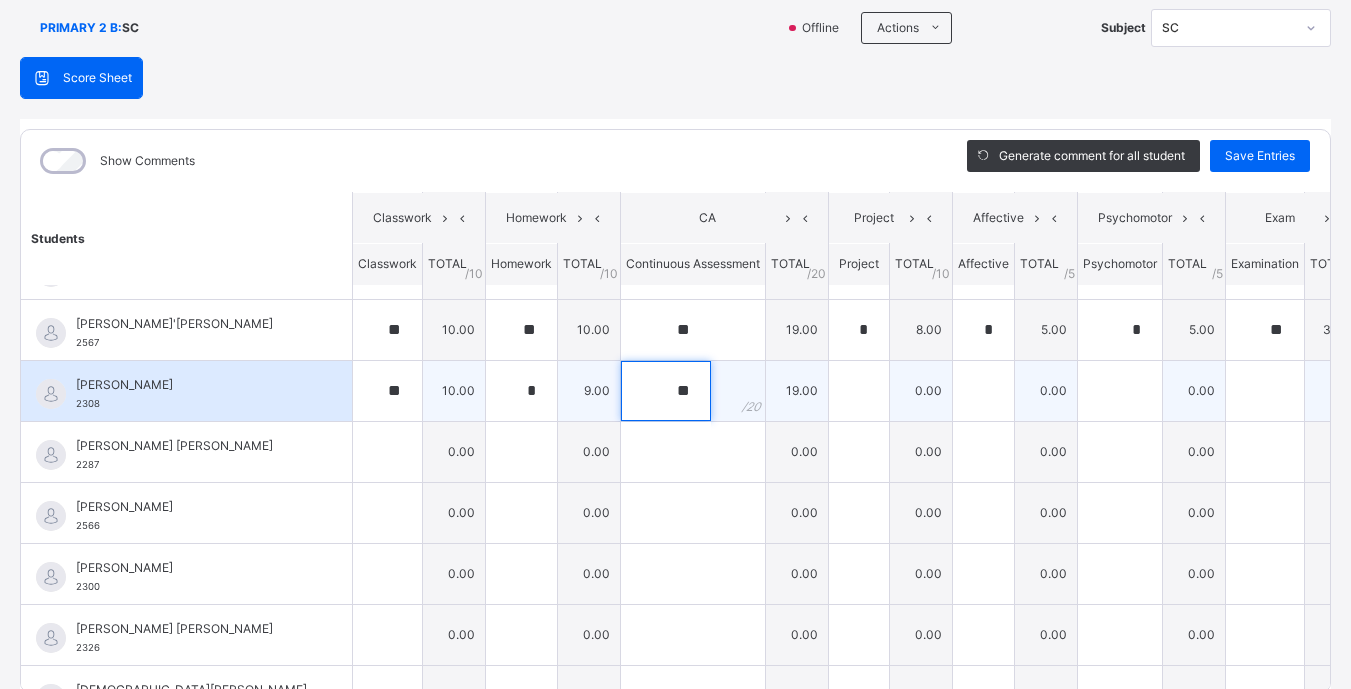 type on "**" 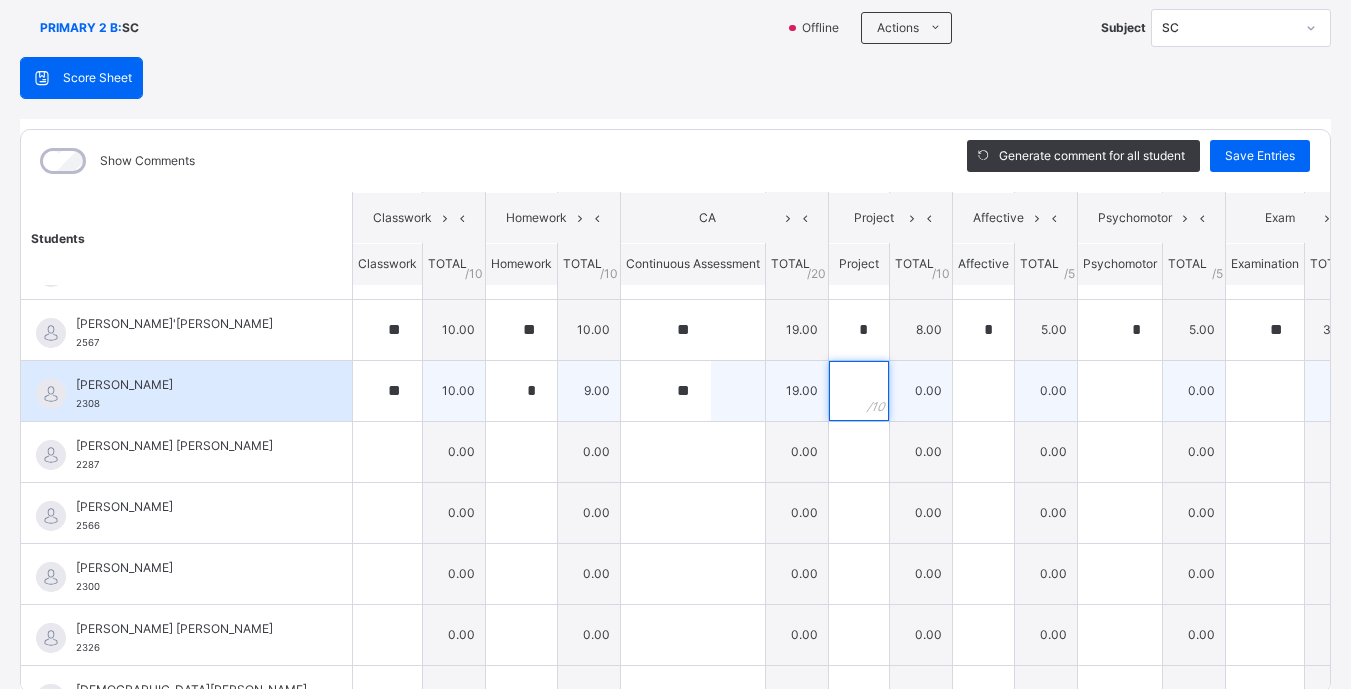 click at bounding box center [859, 391] 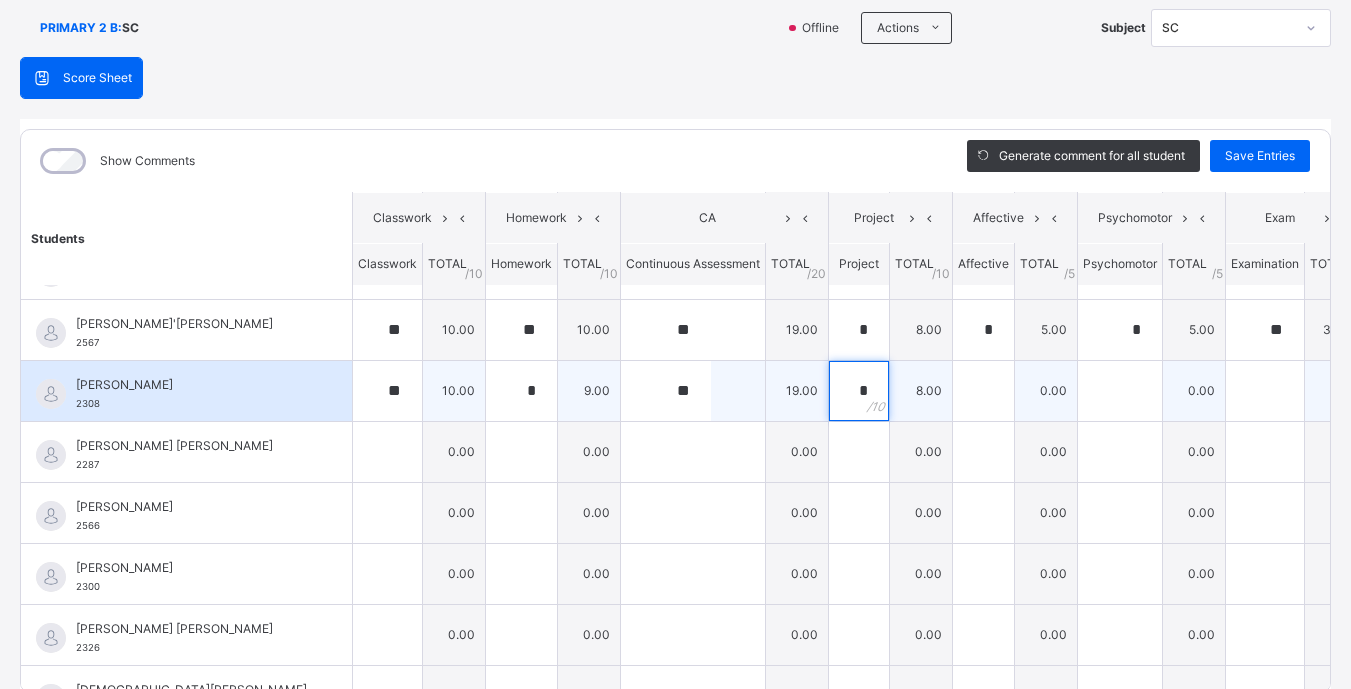 type on "*" 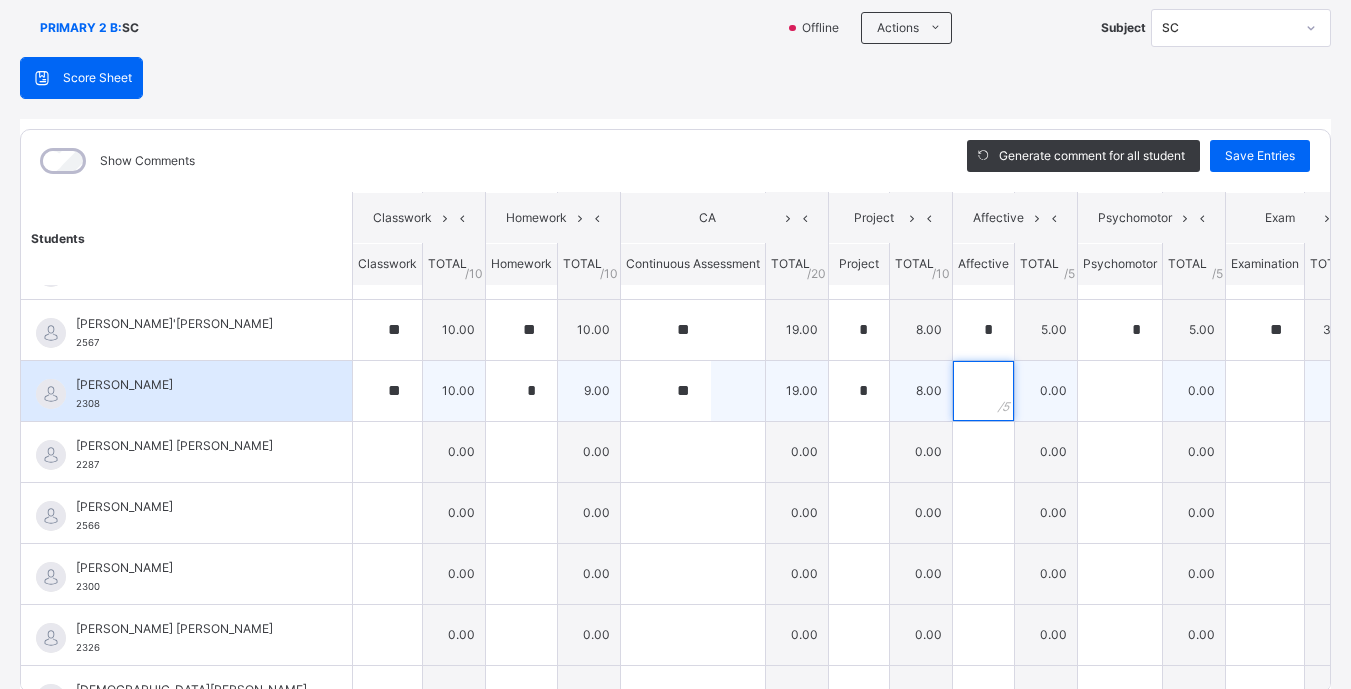 click at bounding box center [983, 391] 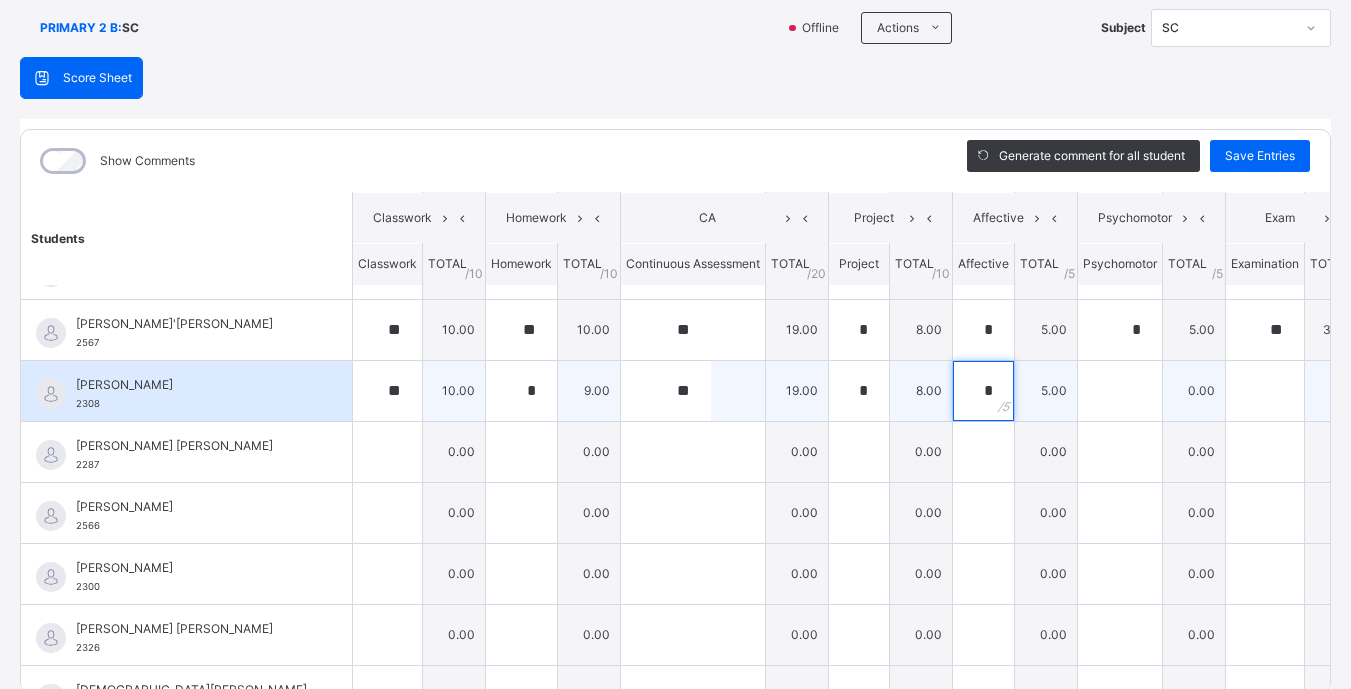type on "*" 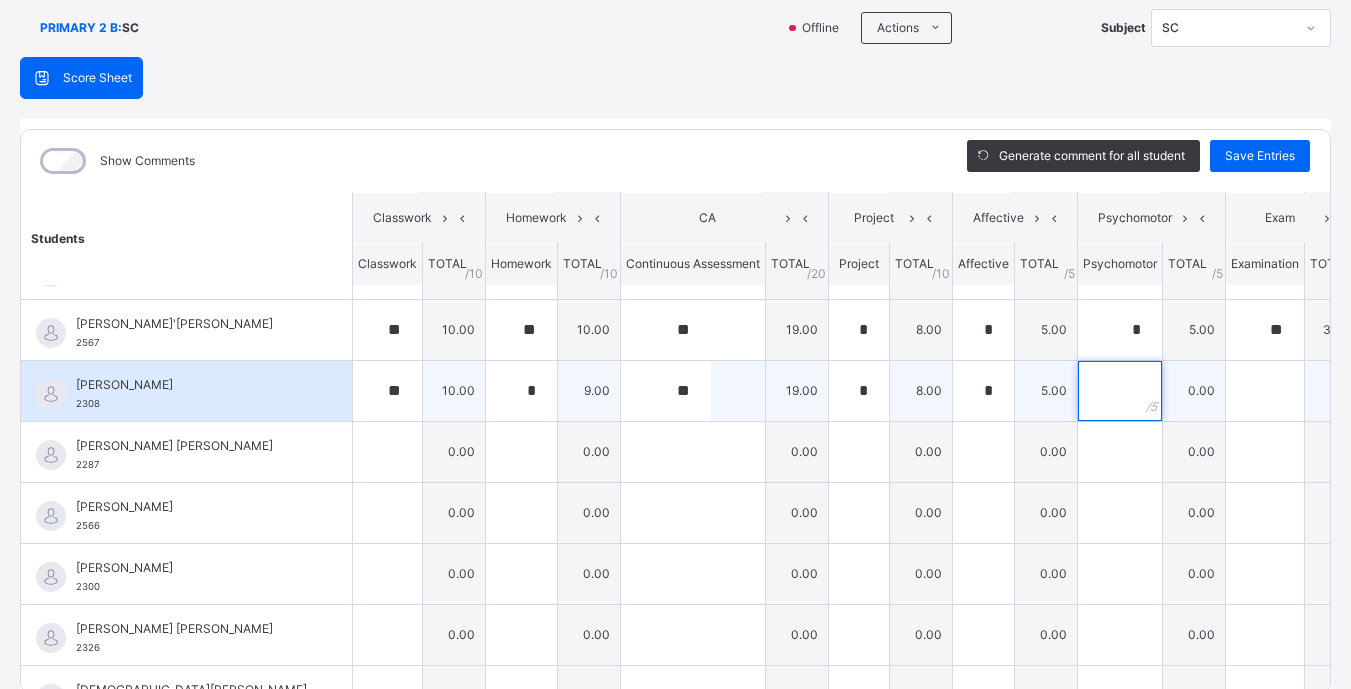 click at bounding box center (1120, 391) 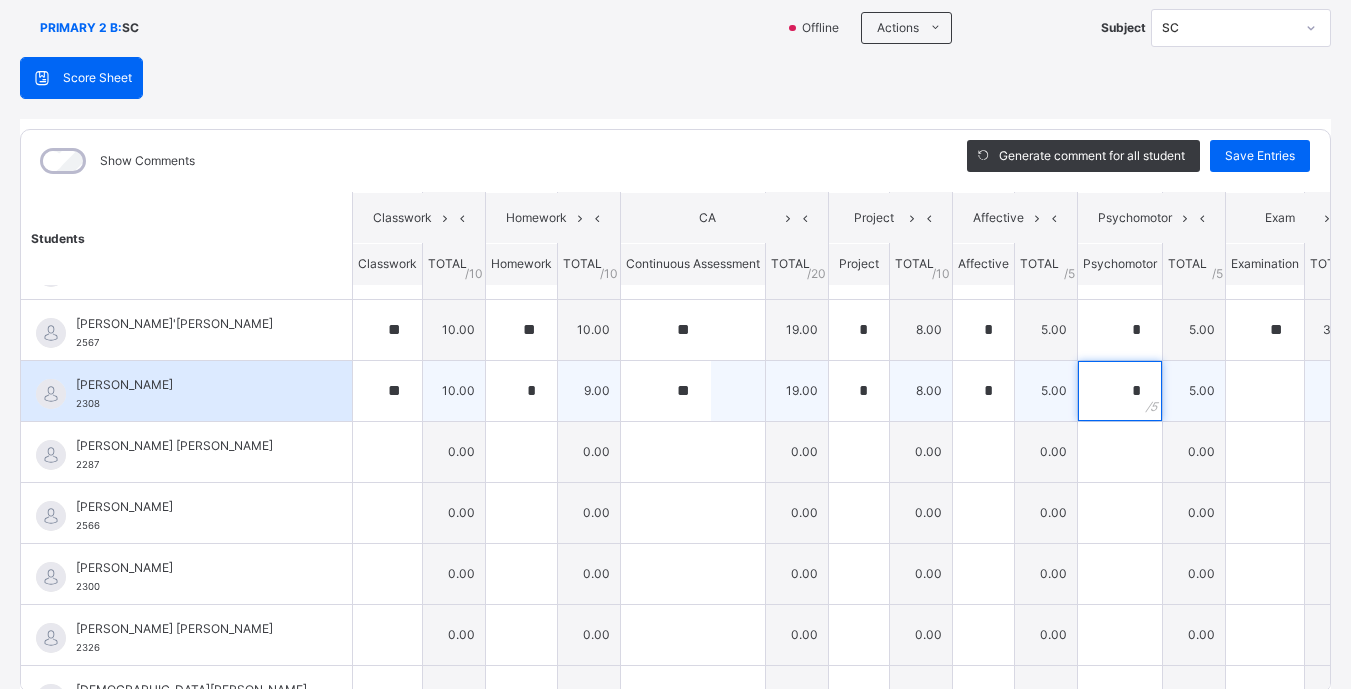 type on "*" 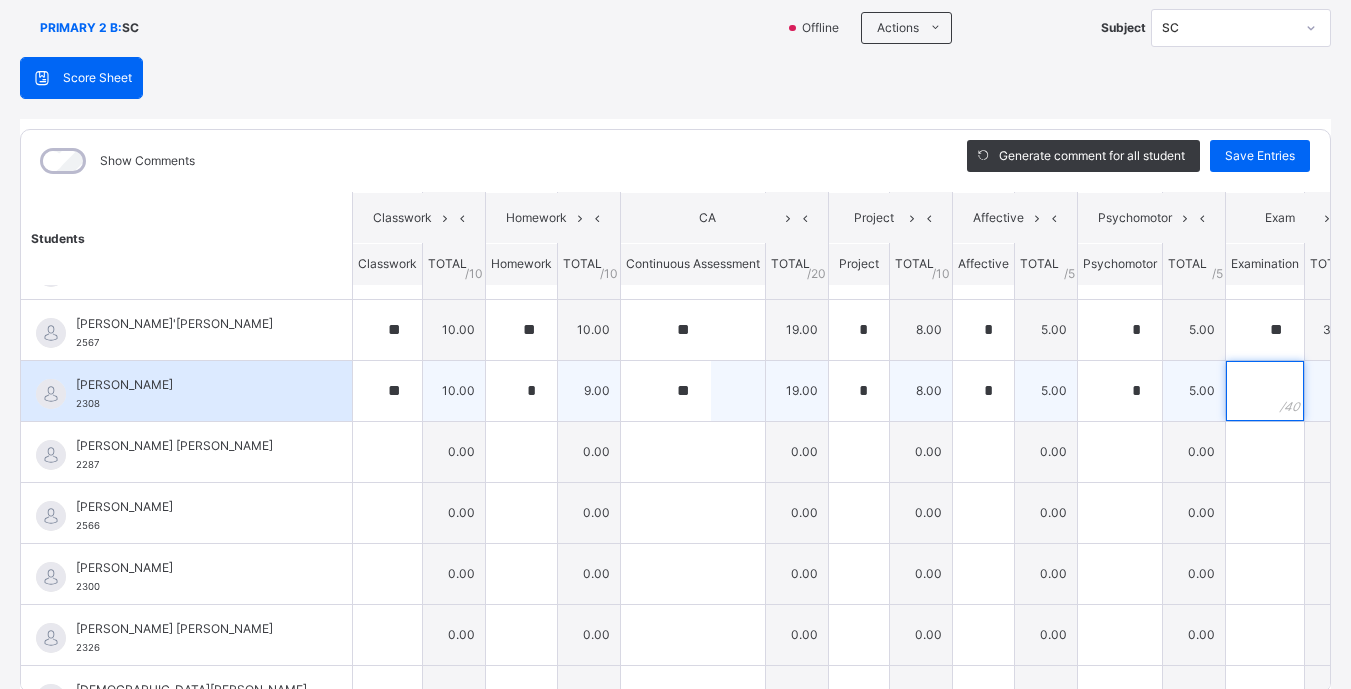 click at bounding box center [1265, 391] 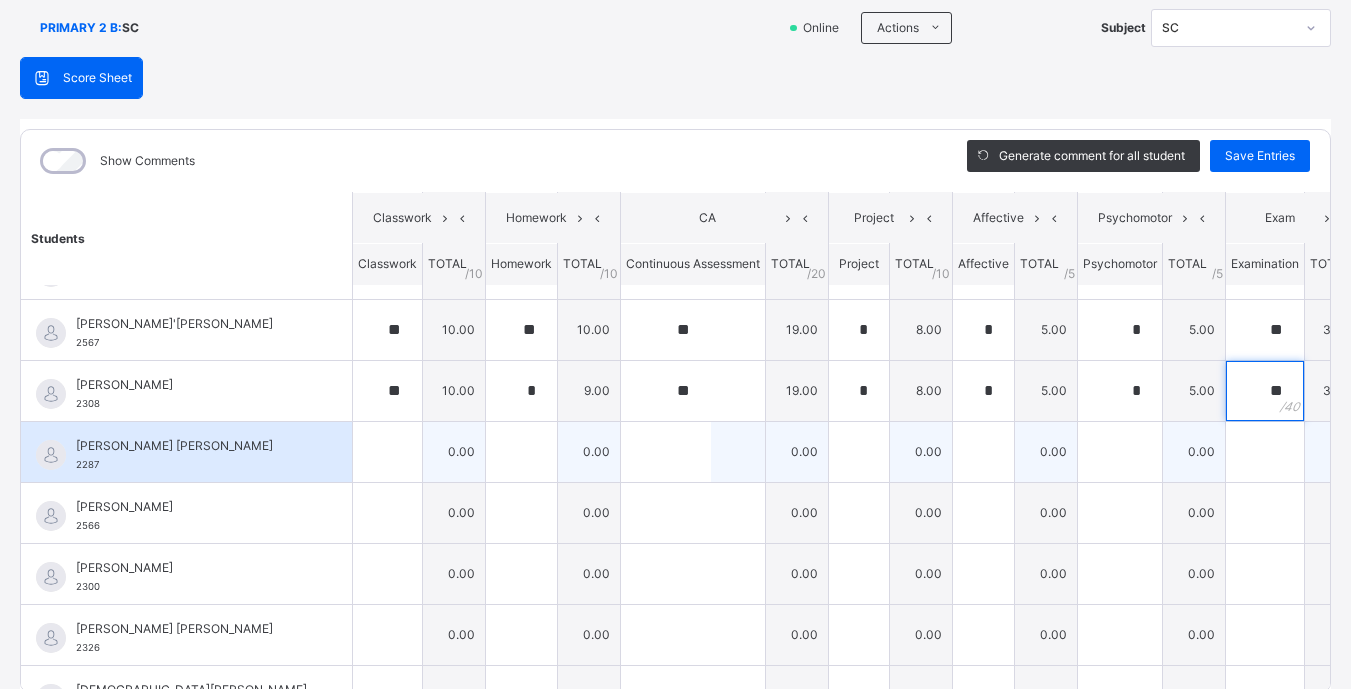type on "**" 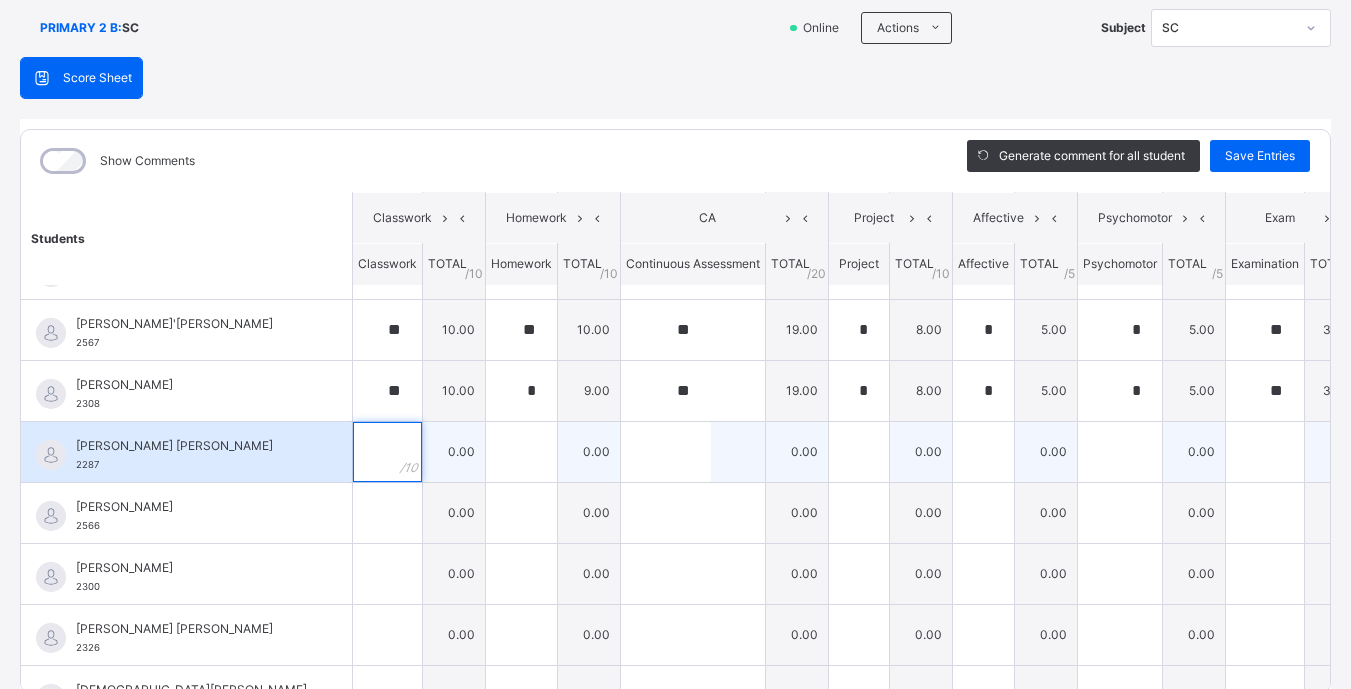 click at bounding box center (387, 452) 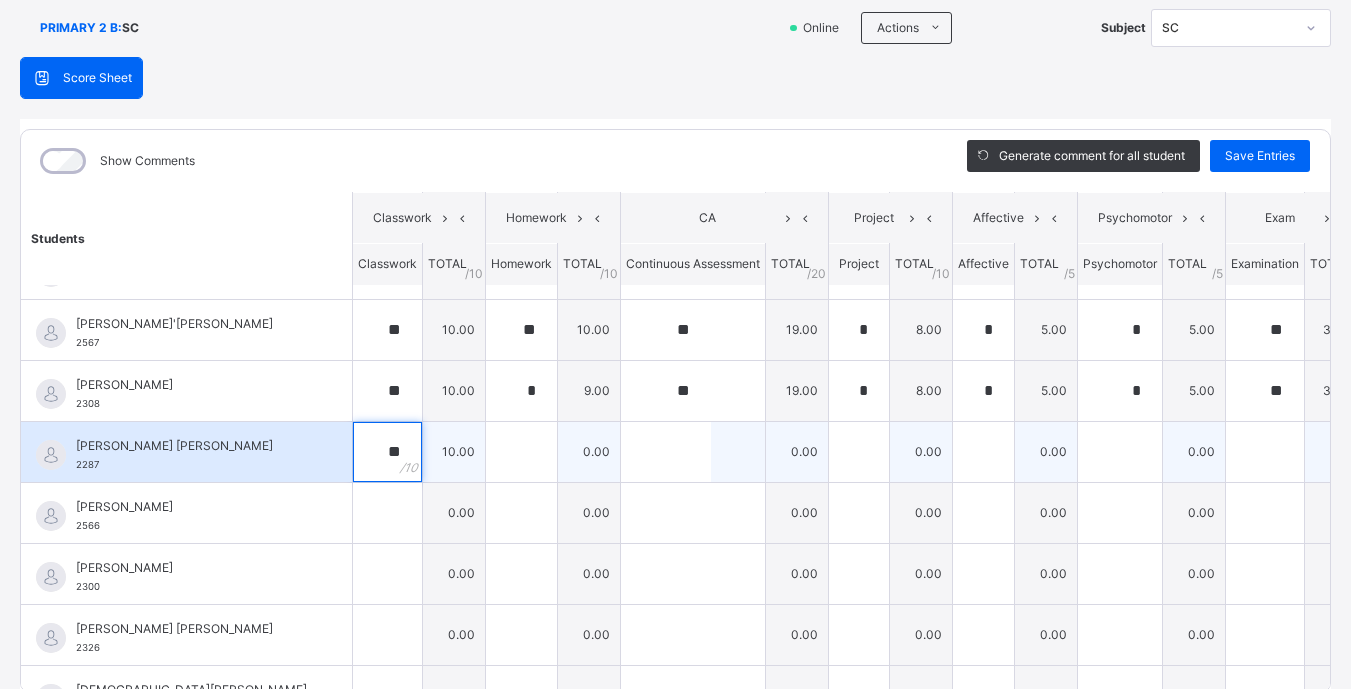 type on "**" 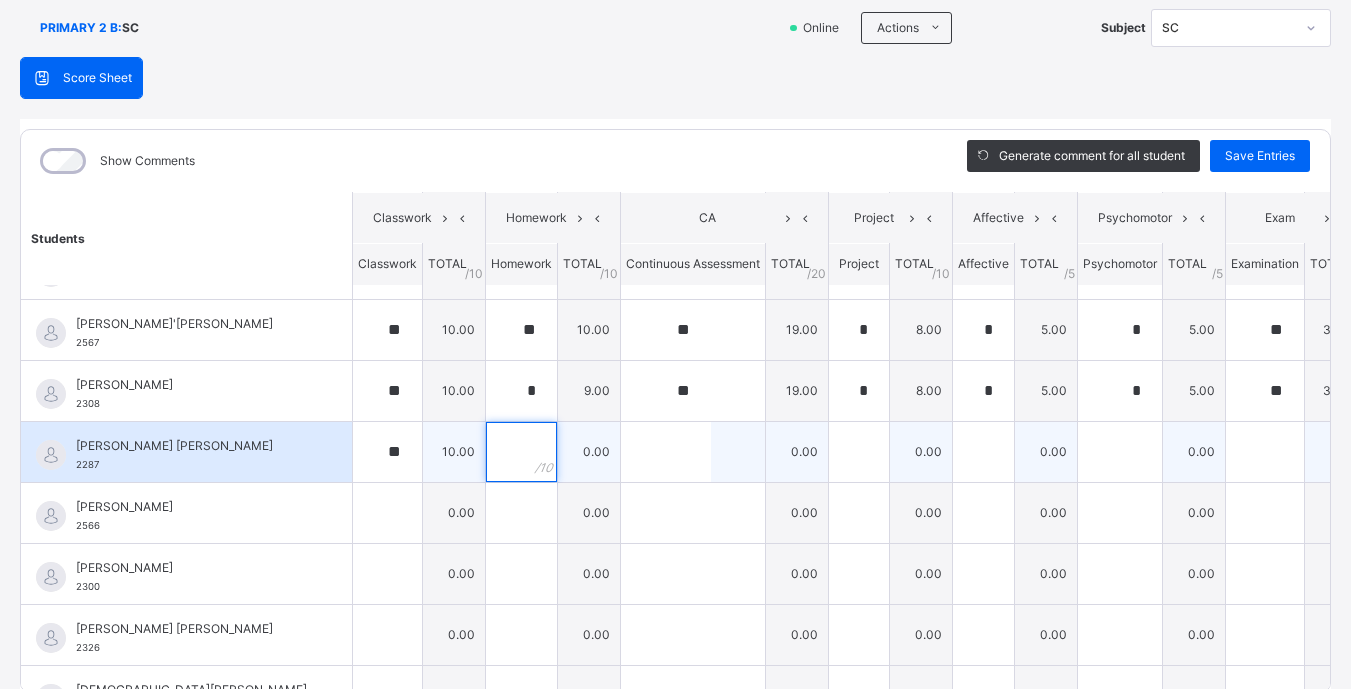 click at bounding box center [521, 452] 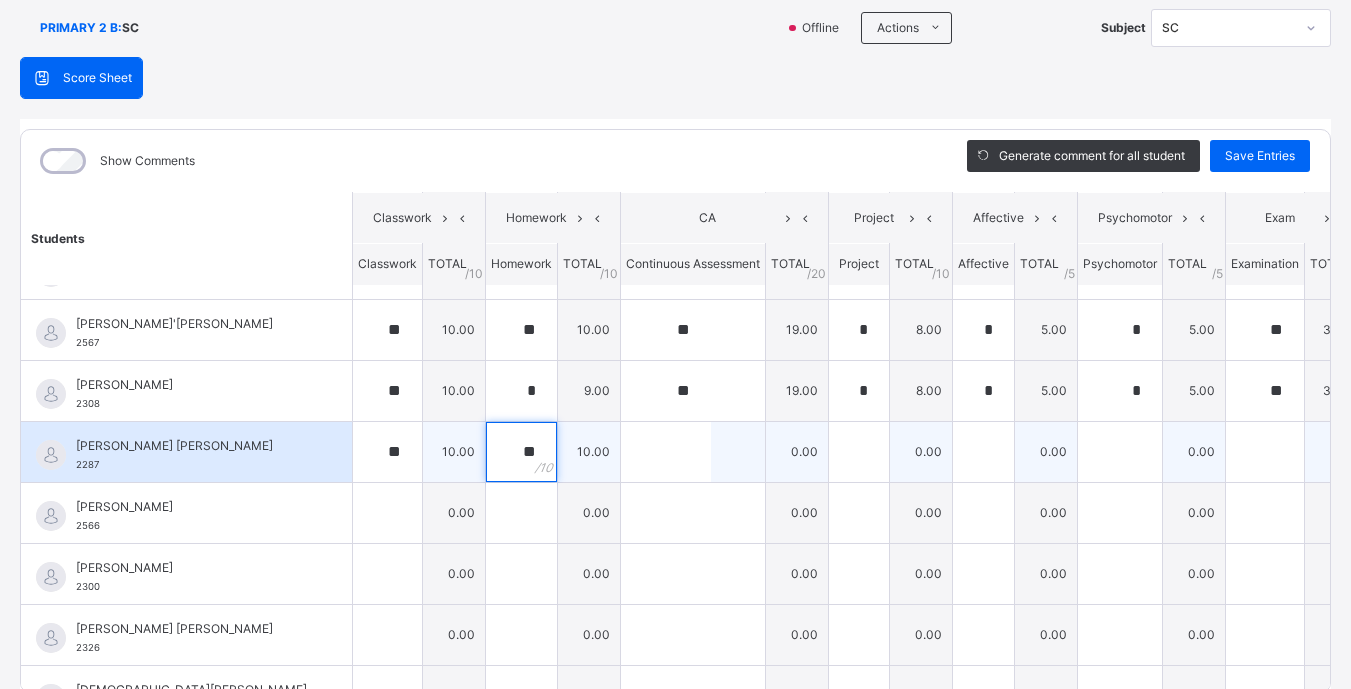 type on "**" 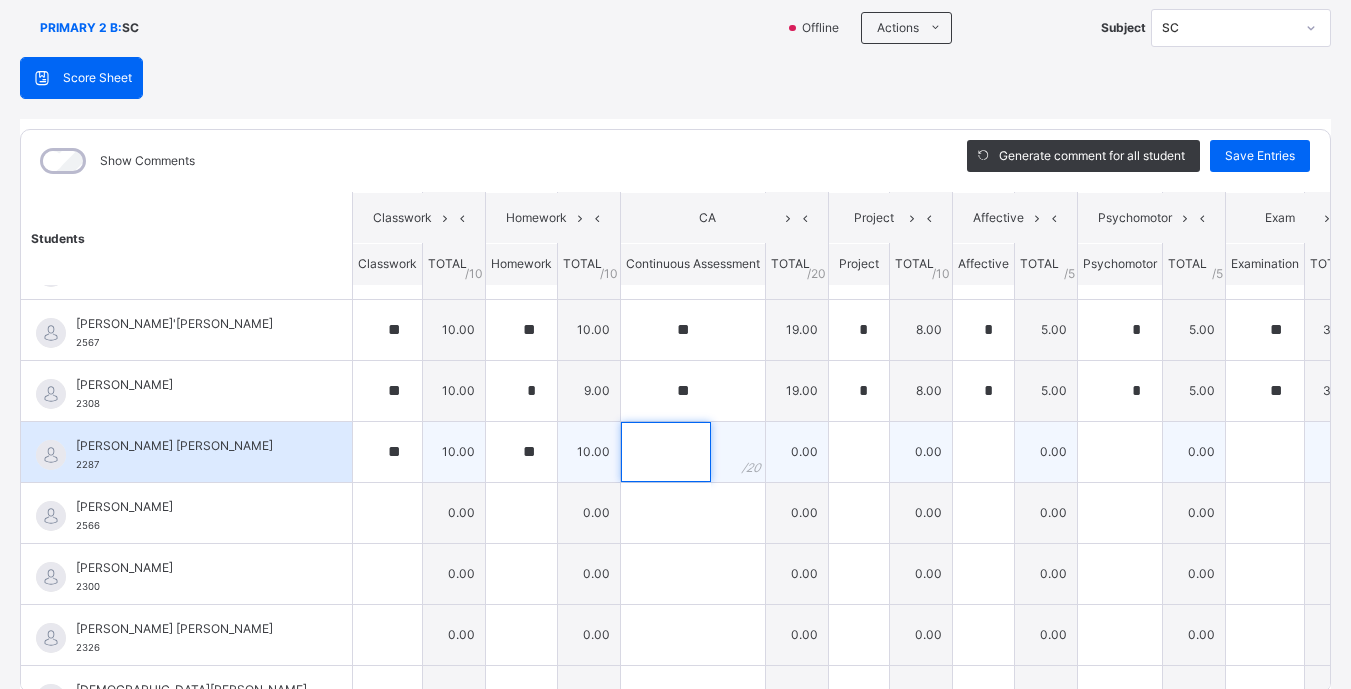 click at bounding box center (666, 452) 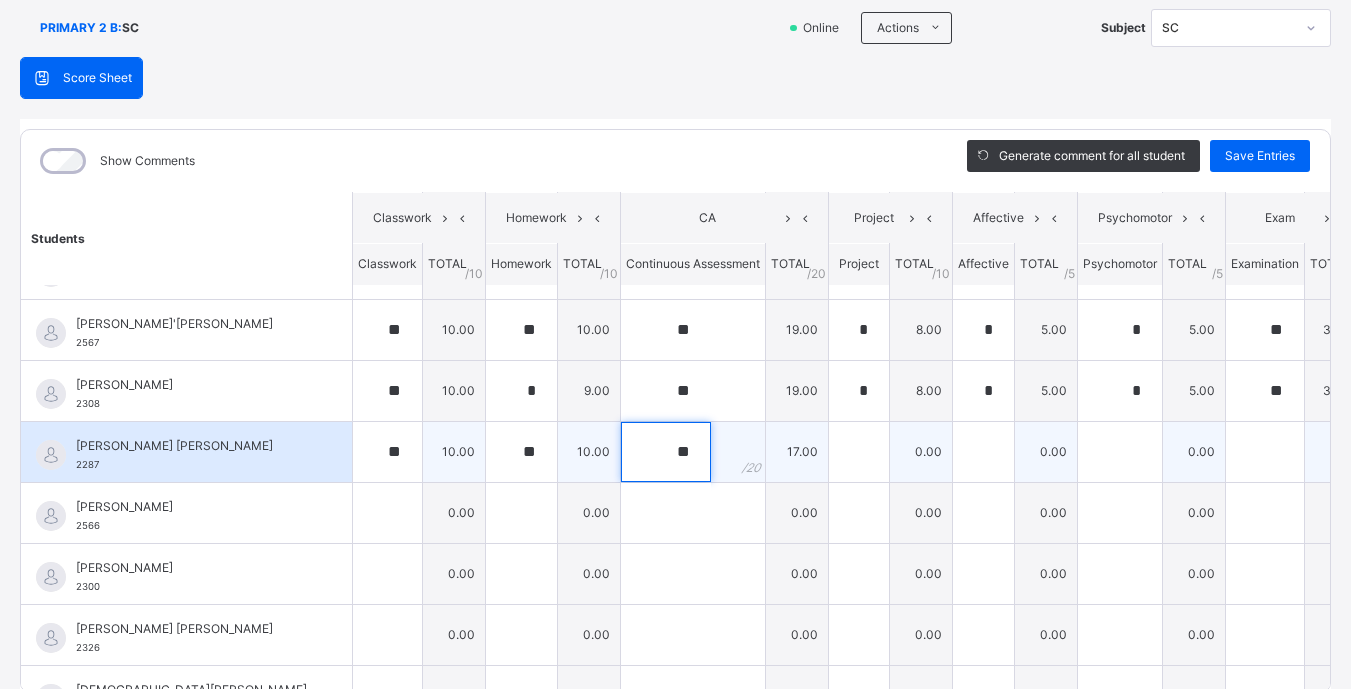 type on "**" 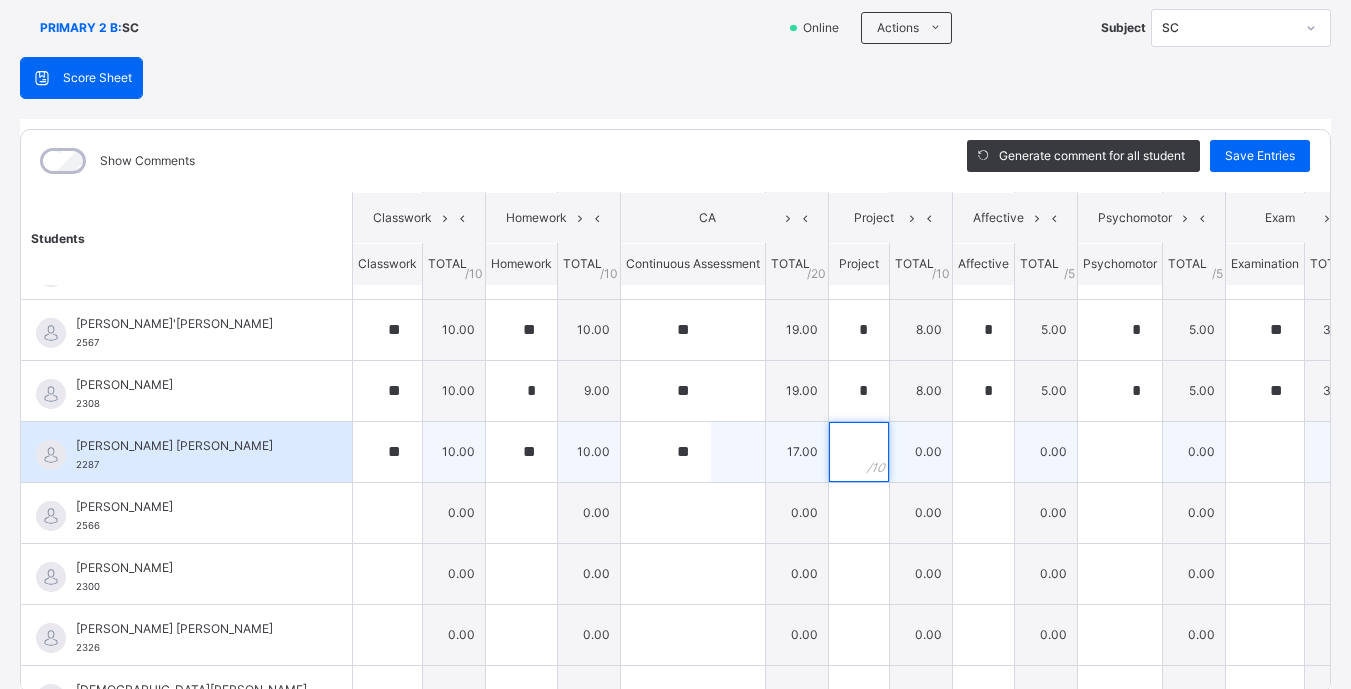 click at bounding box center (859, 452) 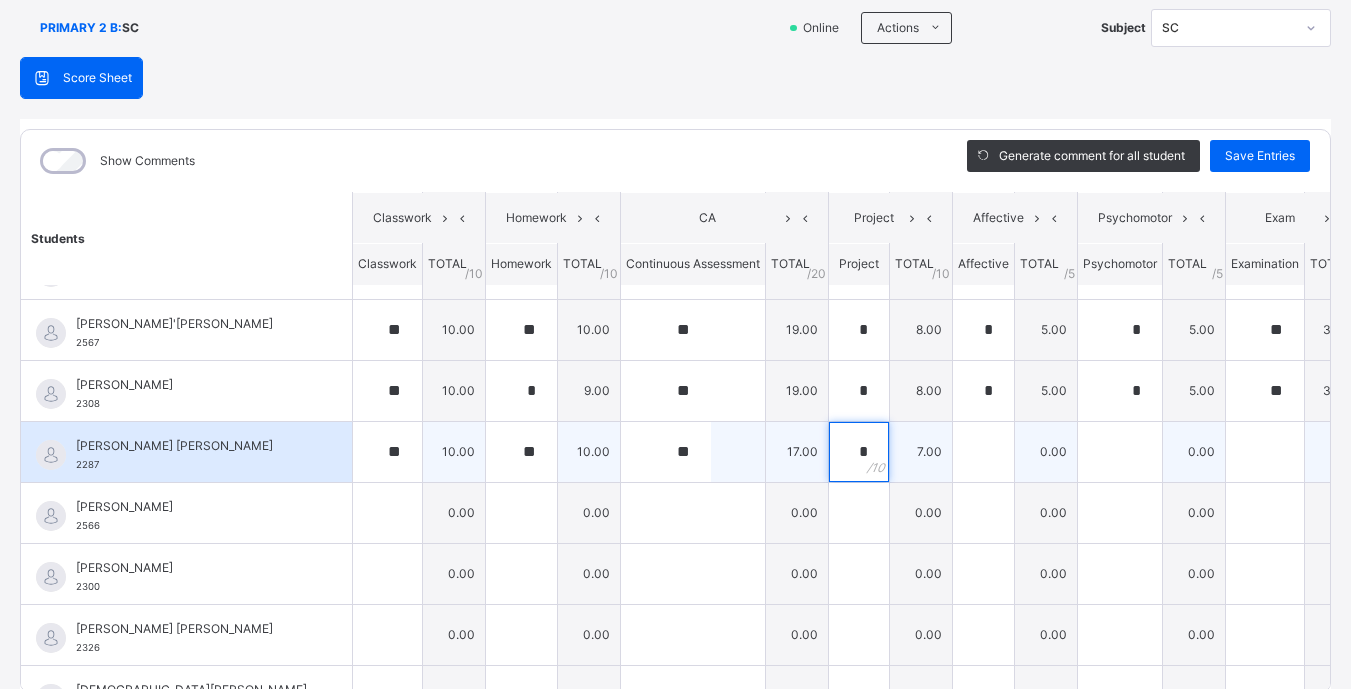 type on "*" 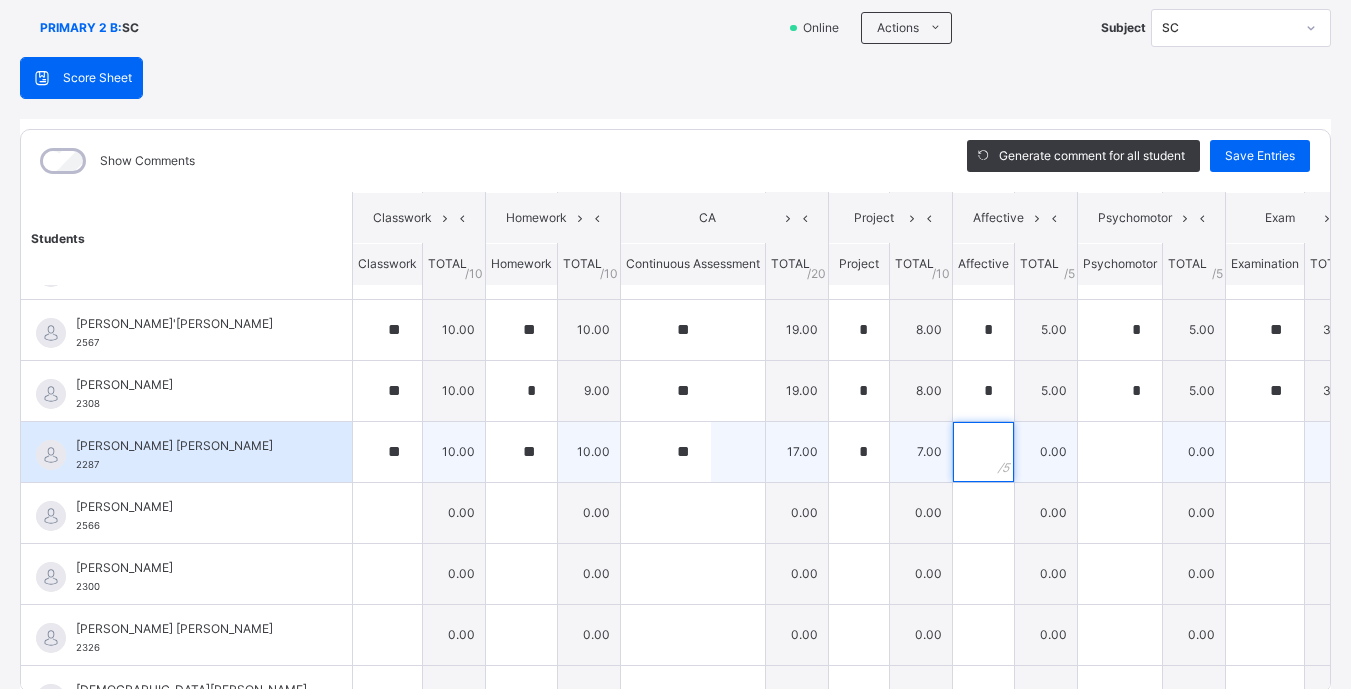 click at bounding box center (983, 452) 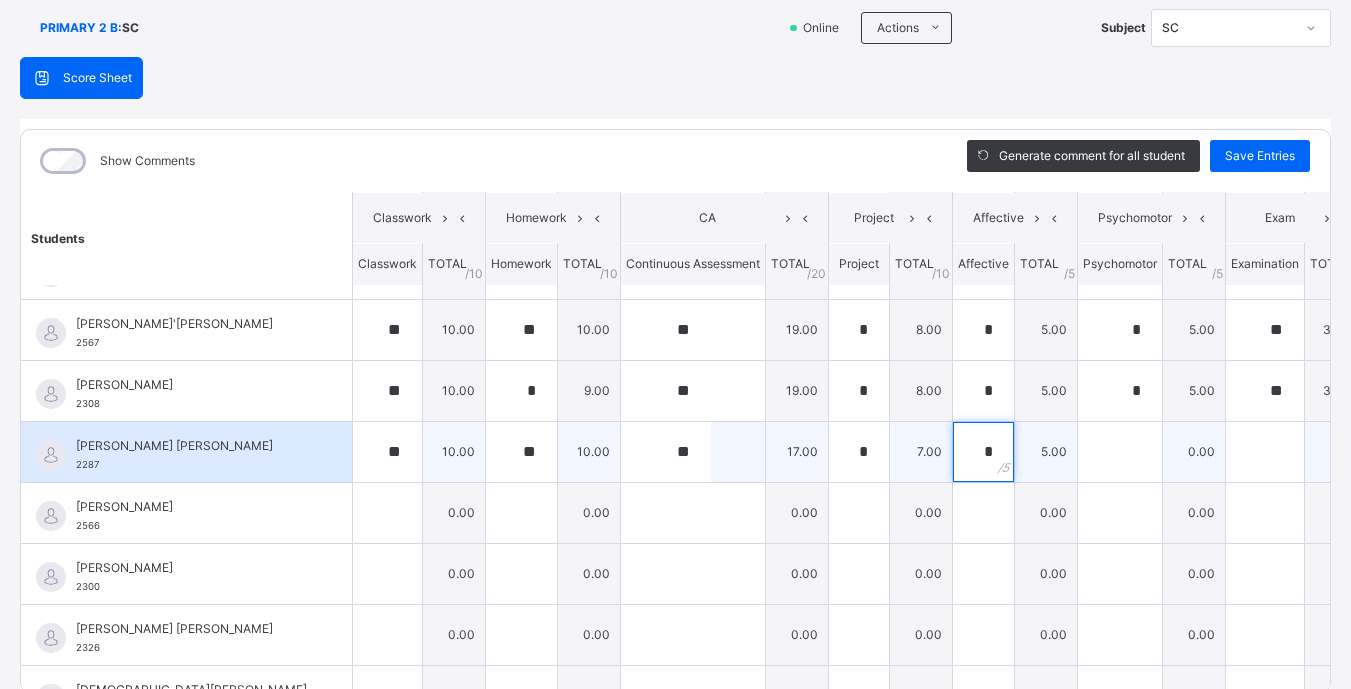 type on "*" 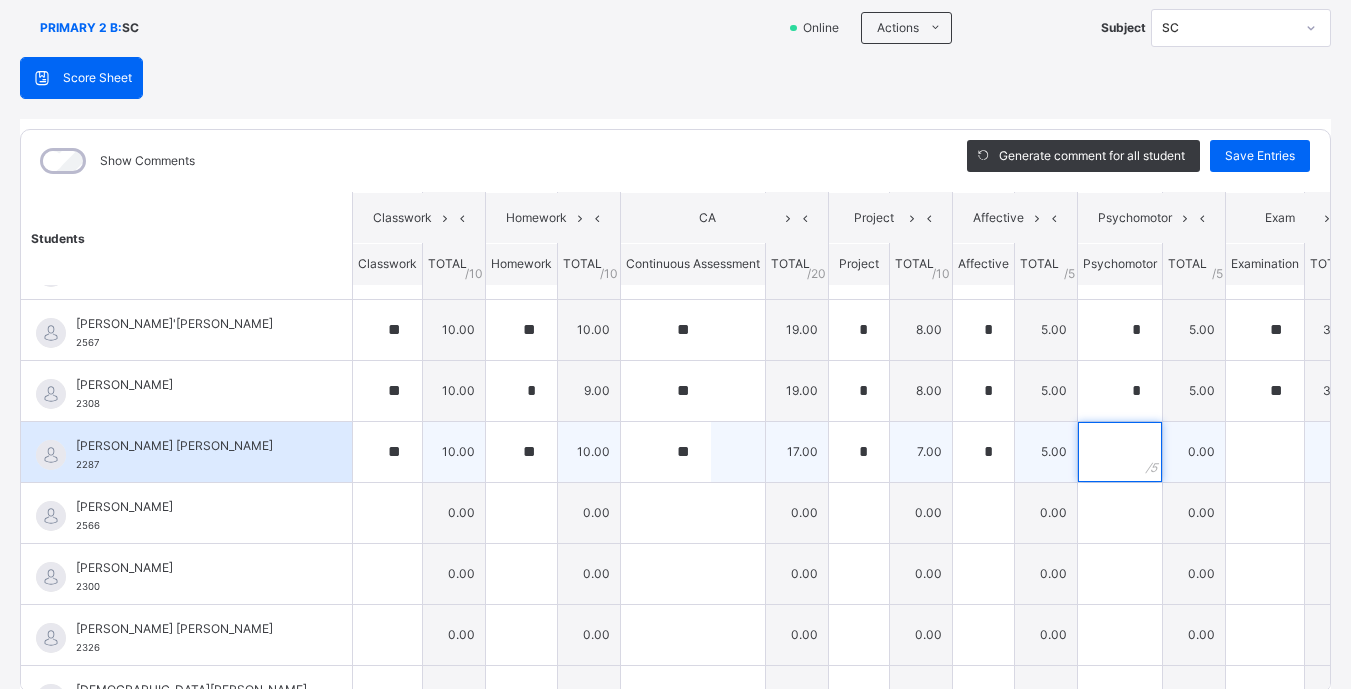 click at bounding box center (1120, 452) 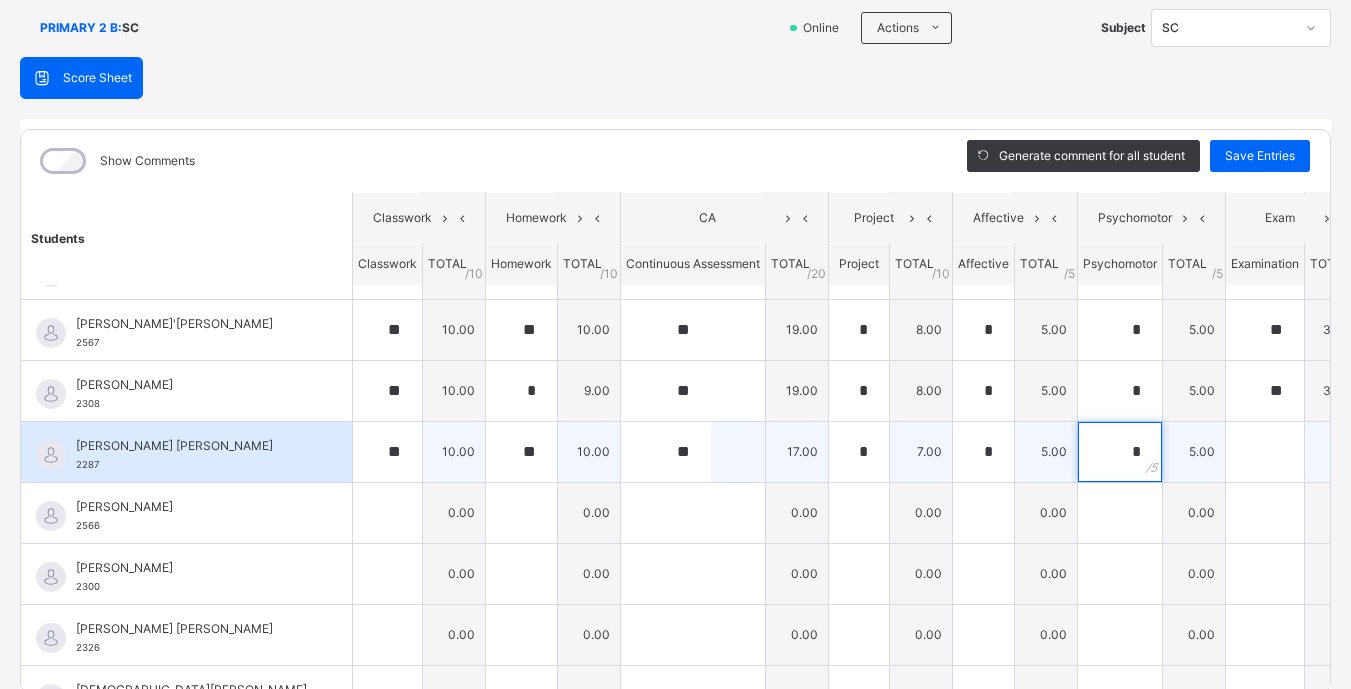 type on "*" 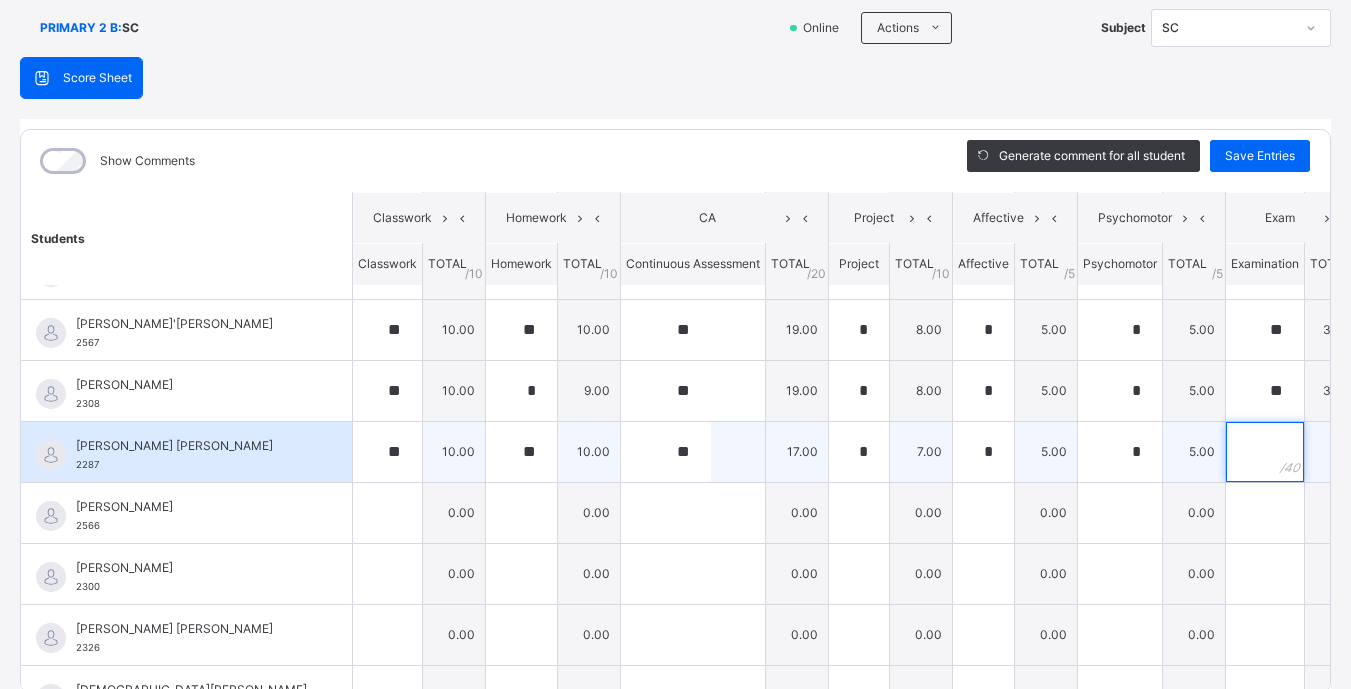 click at bounding box center [1265, 452] 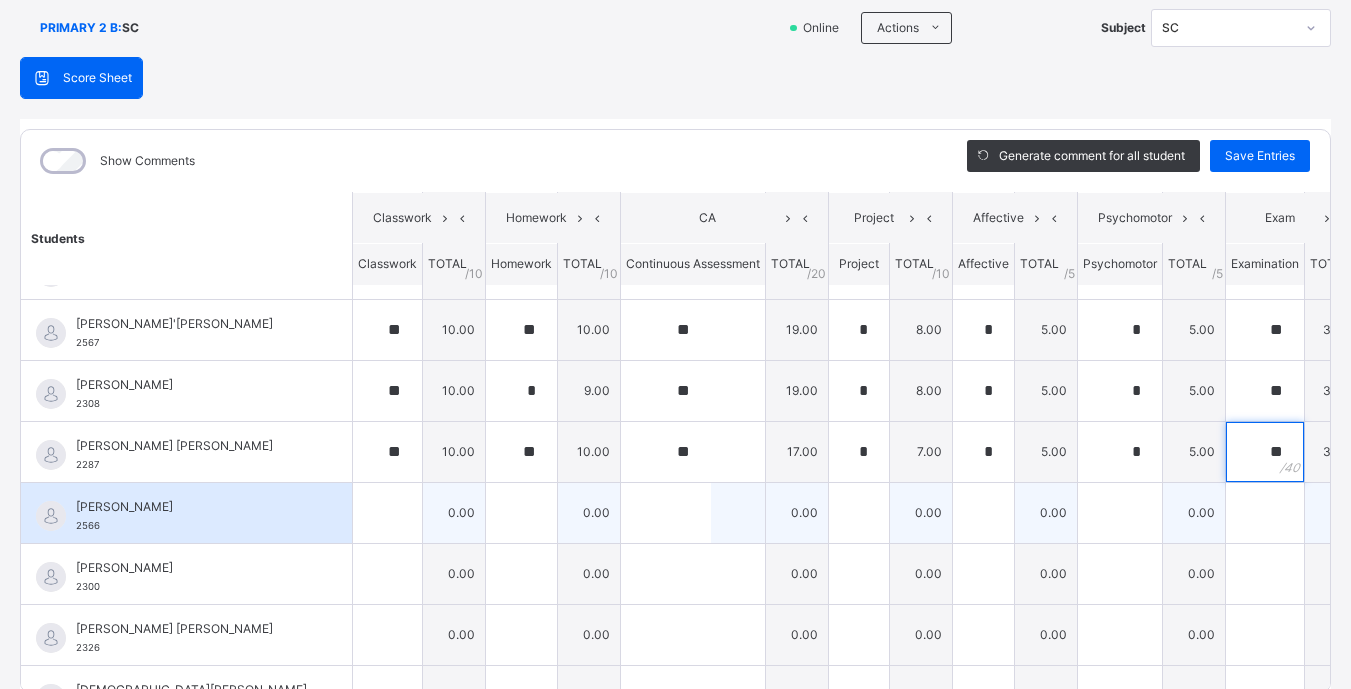 type on "**" 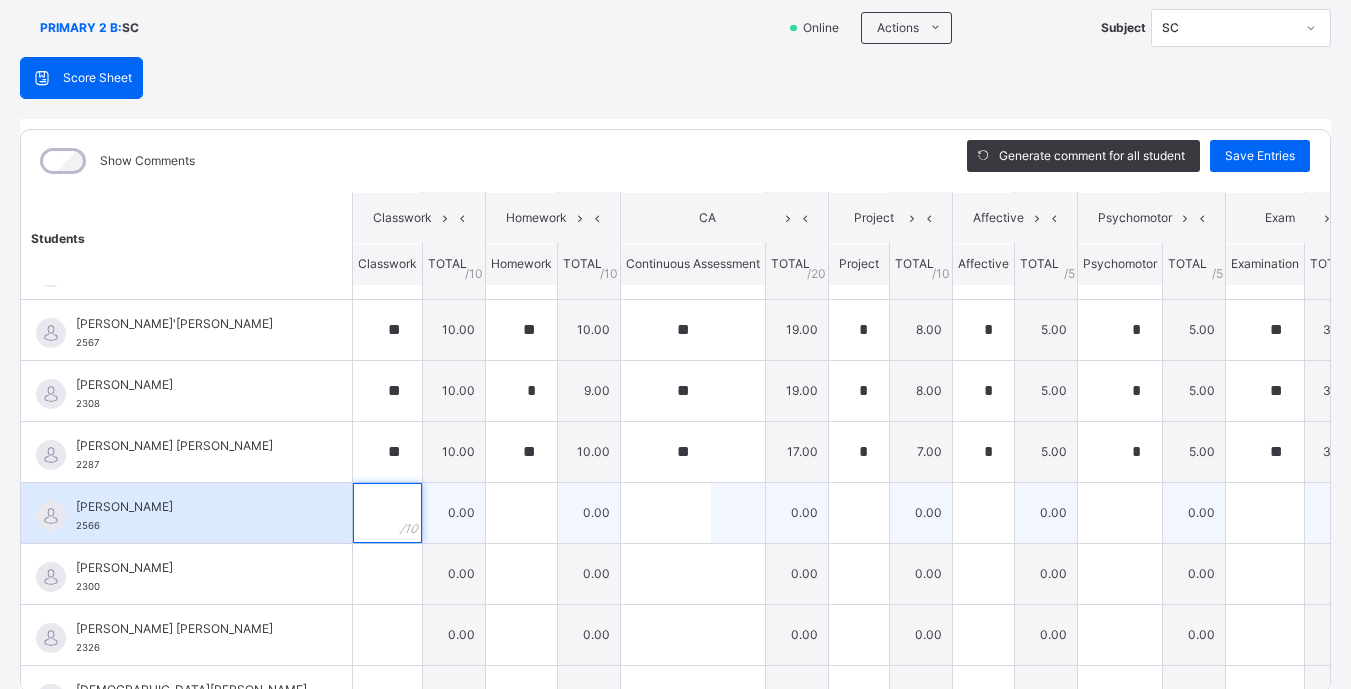 click at bounding box center [387, 513] 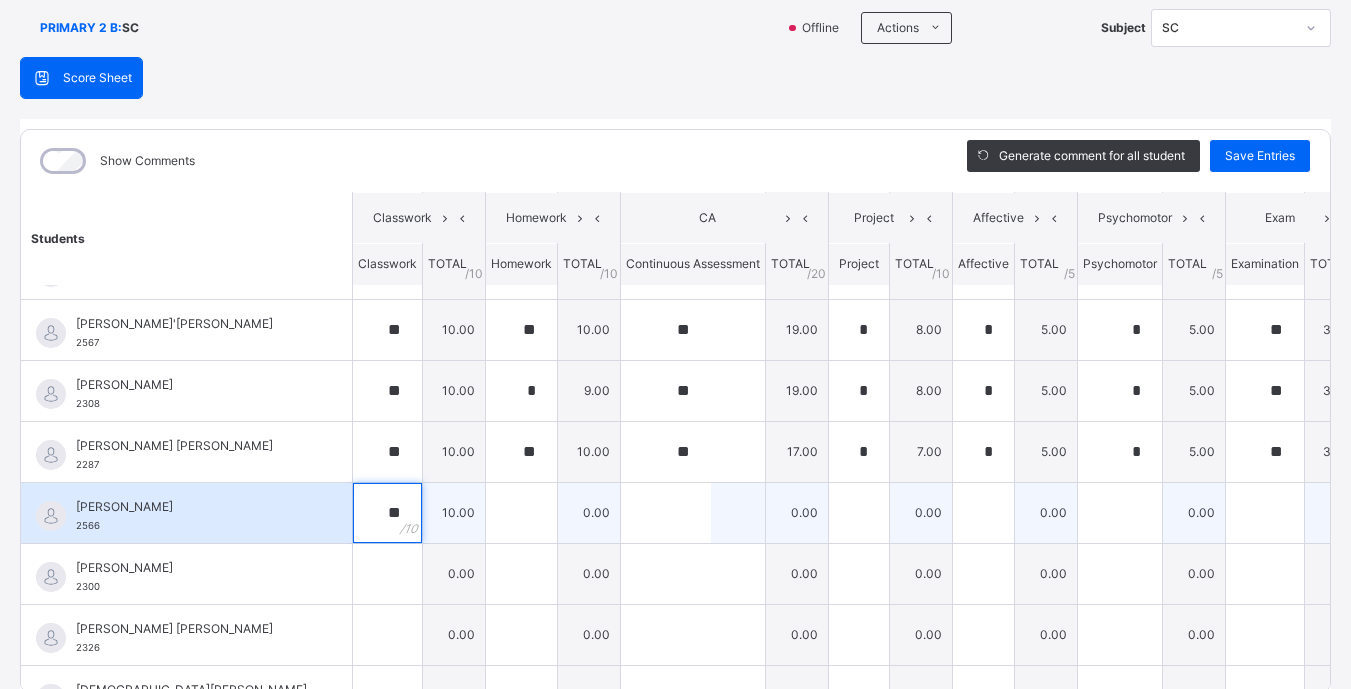 type on "**" 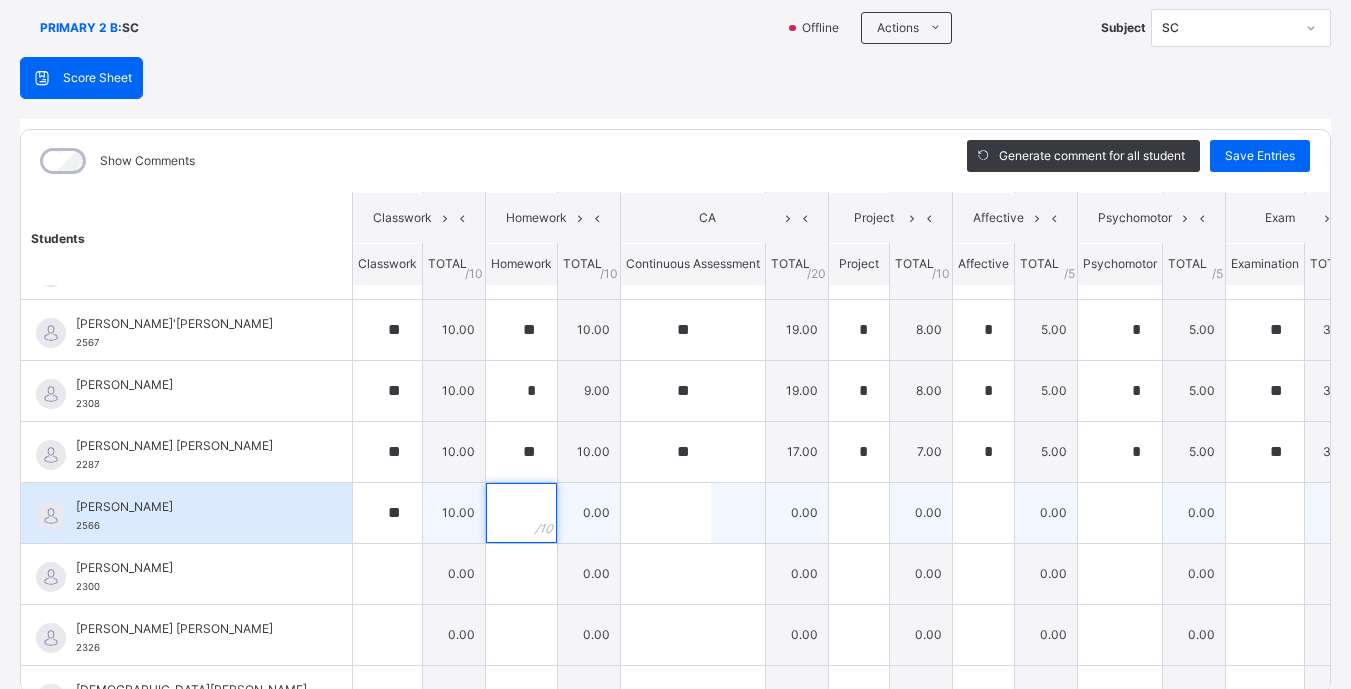 click at bounding box center [521, 513] 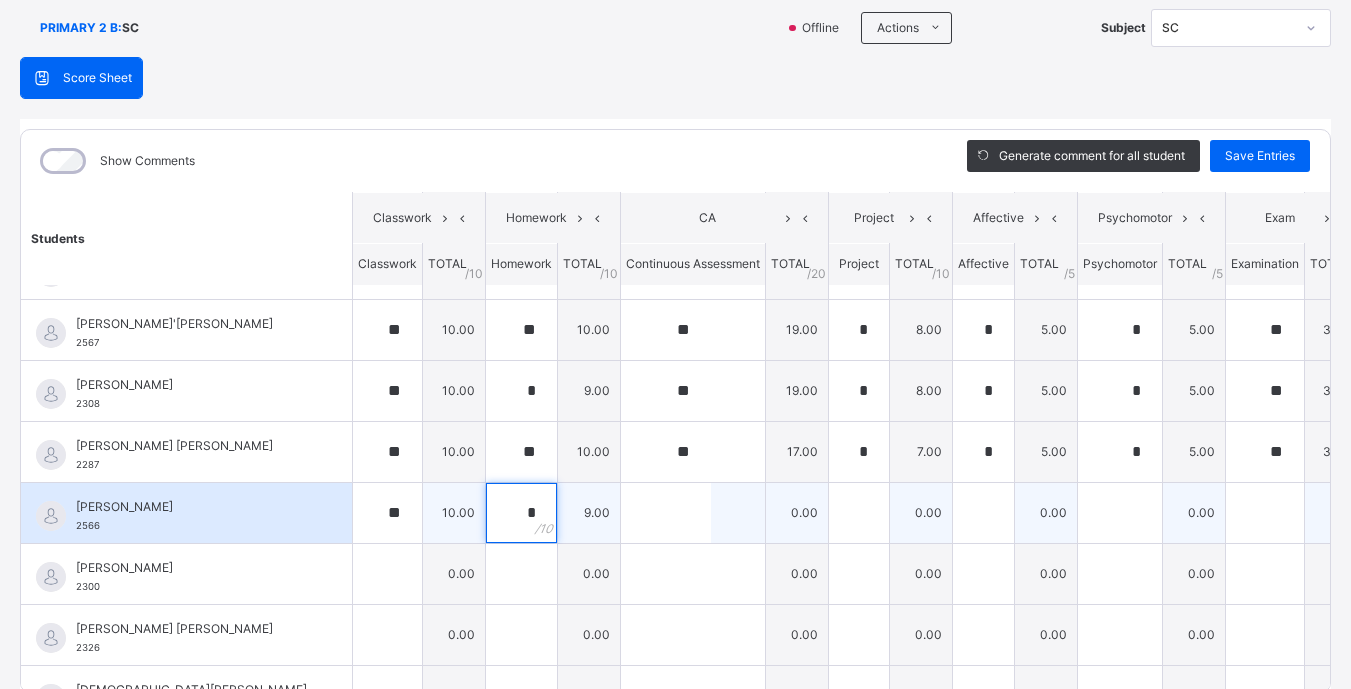 type on "*" 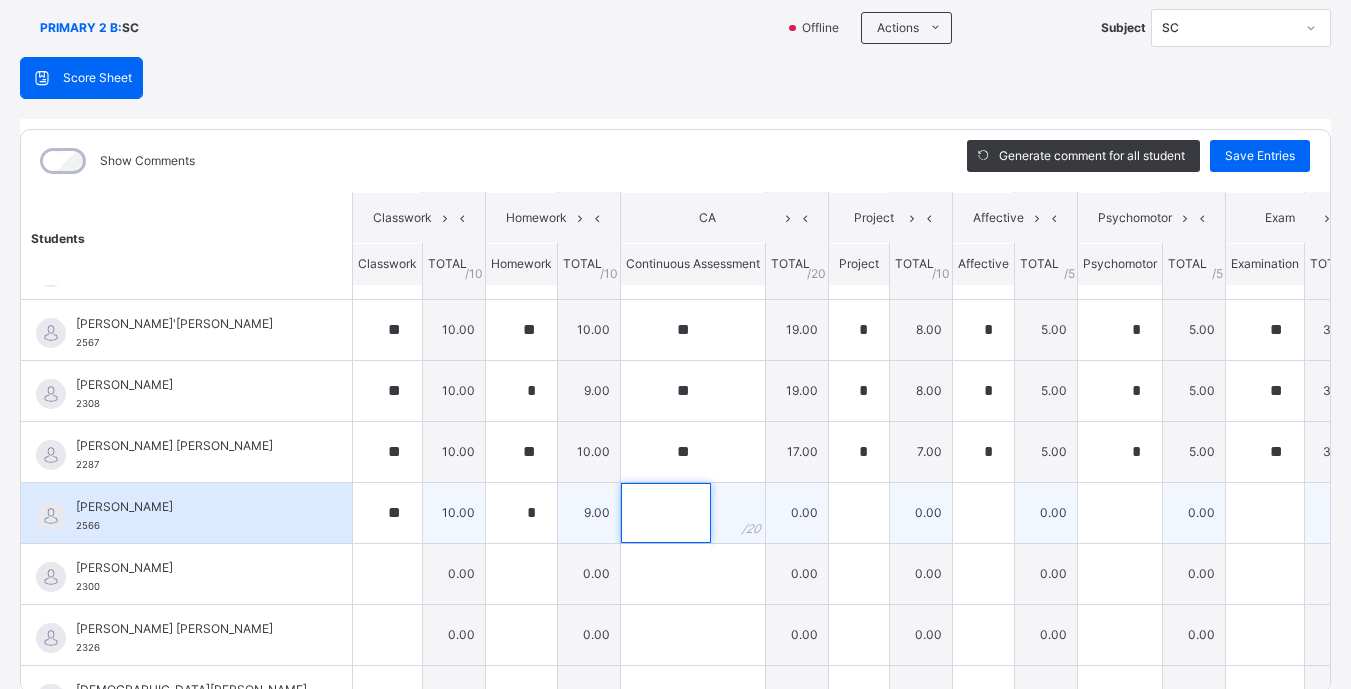 click at bounding box center [666, 513] 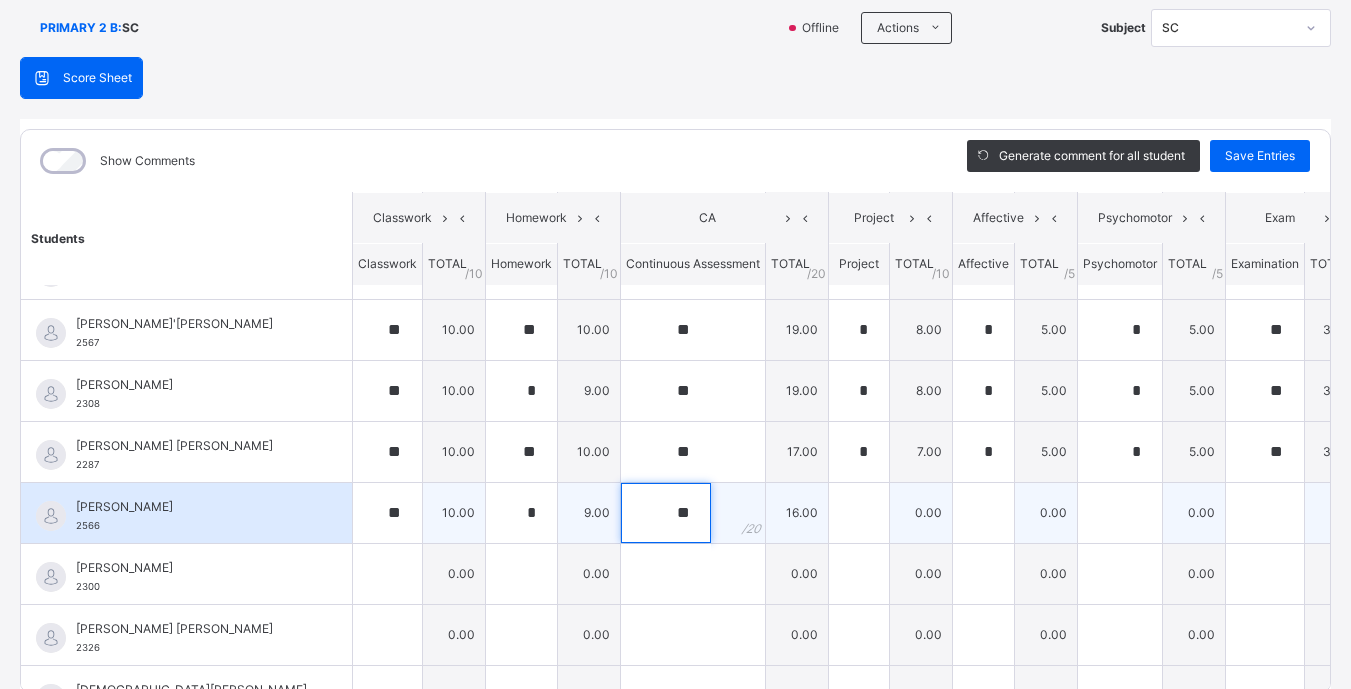 type on "**" 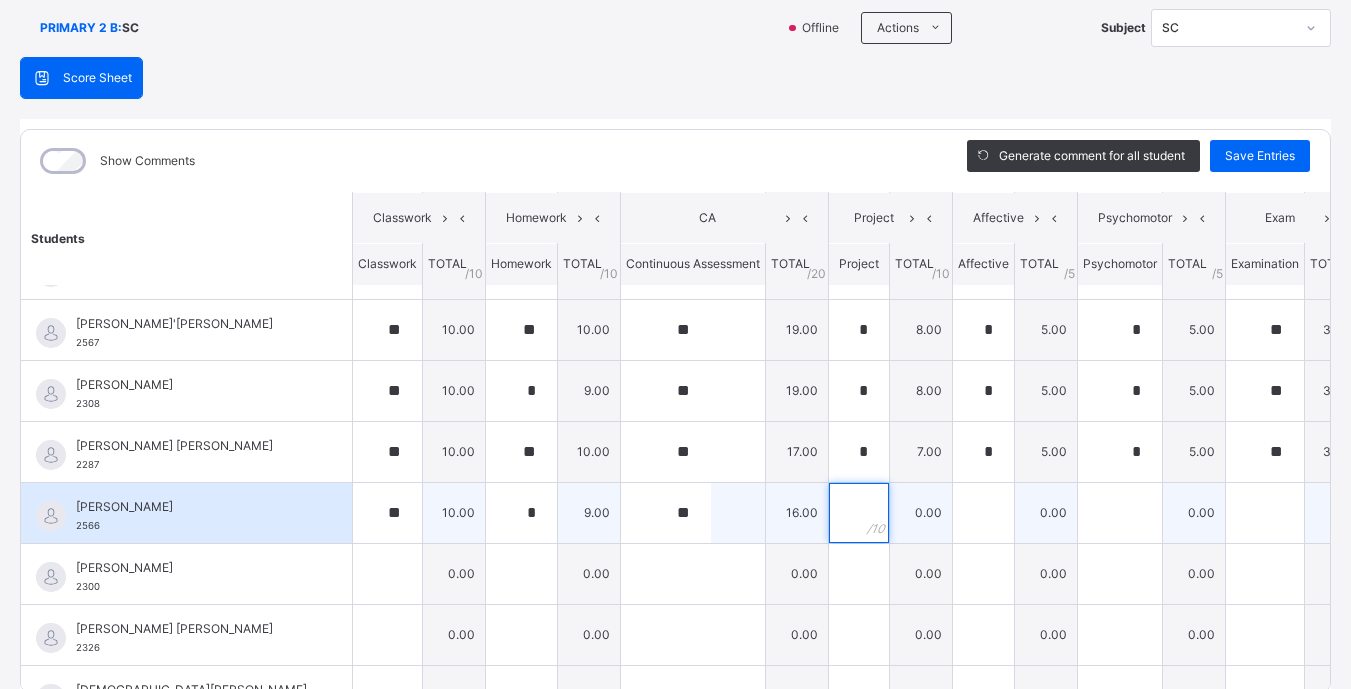 click at bounding box center (859, 513) 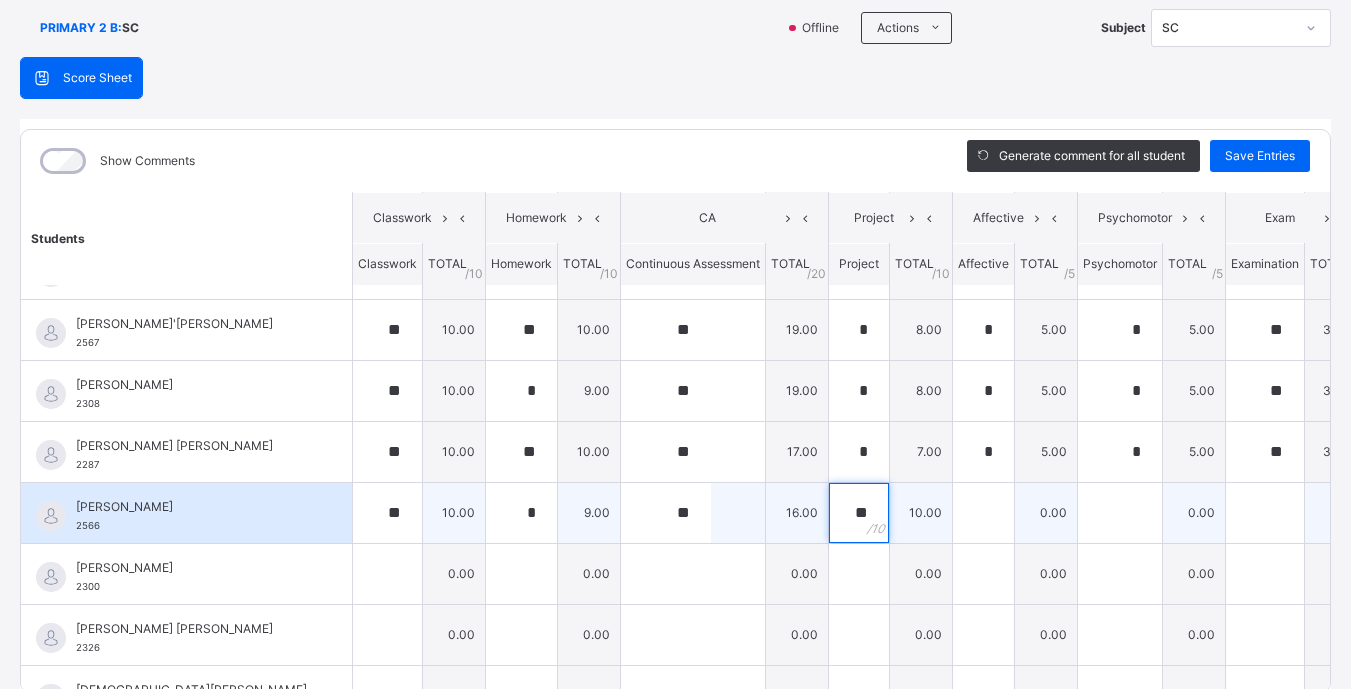 type on "**" 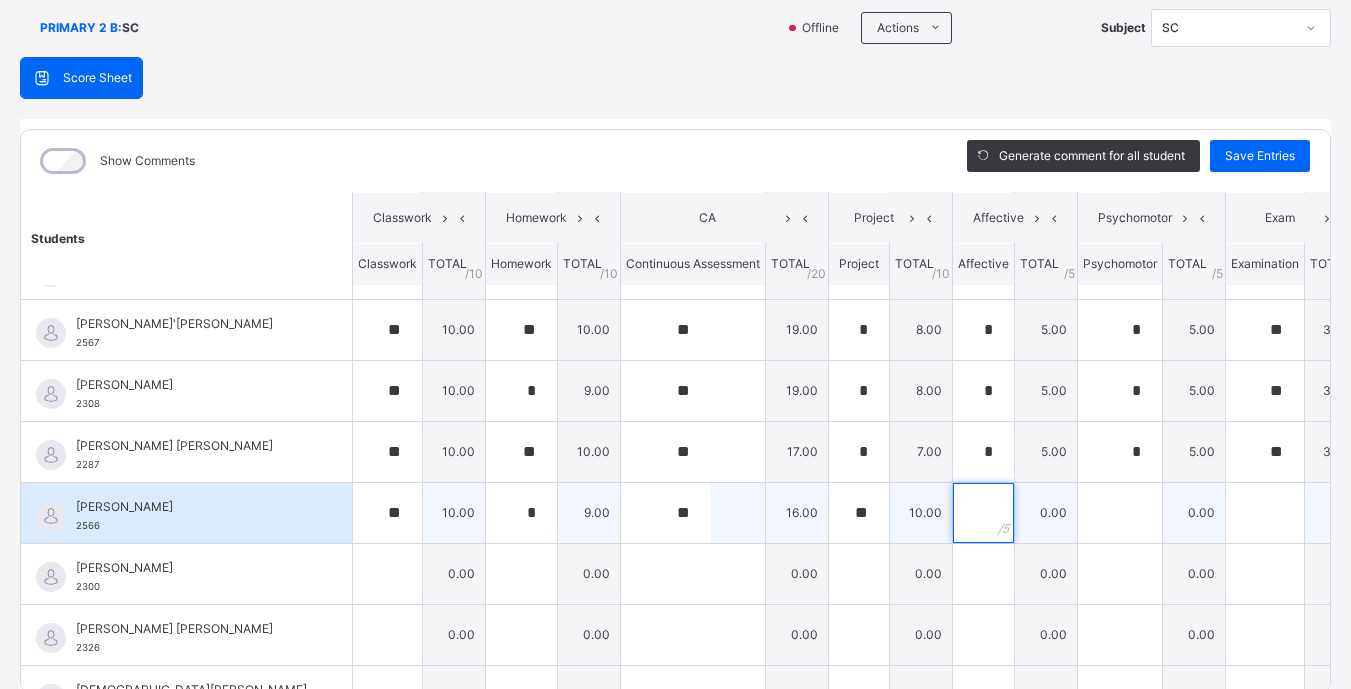 click at bounding box center (983, 513) 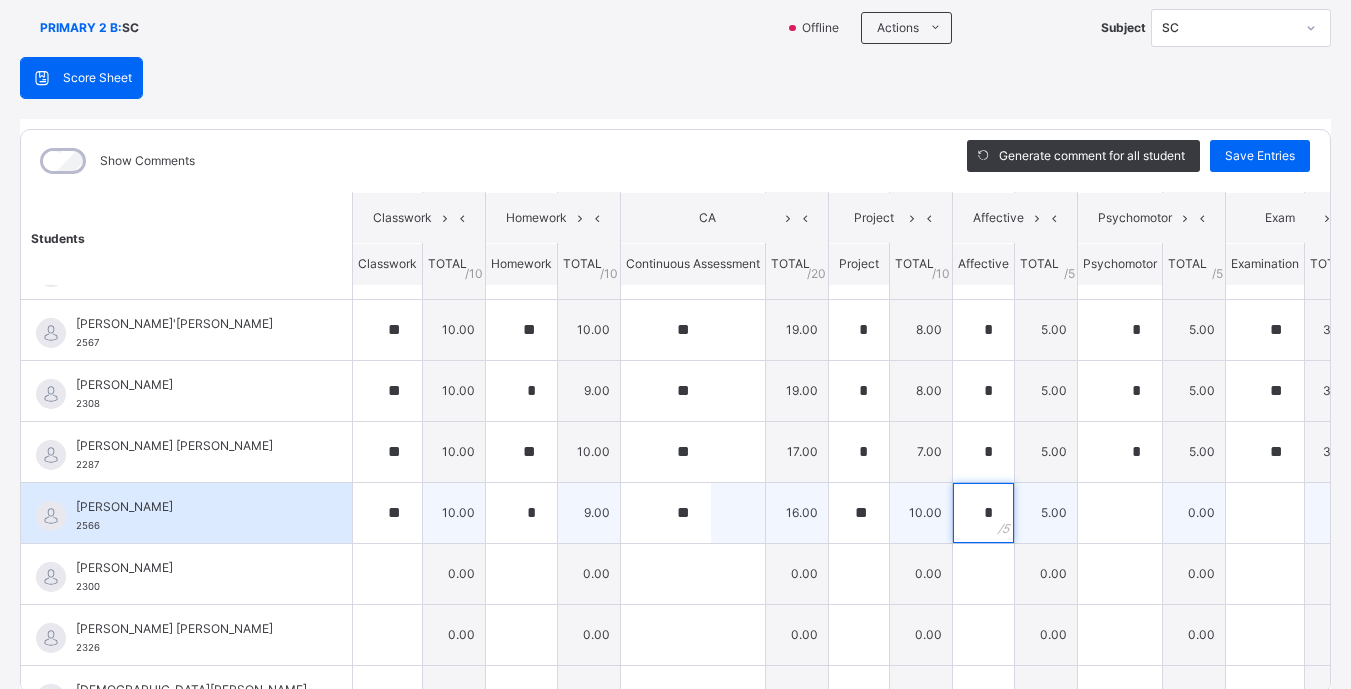 type on "*" 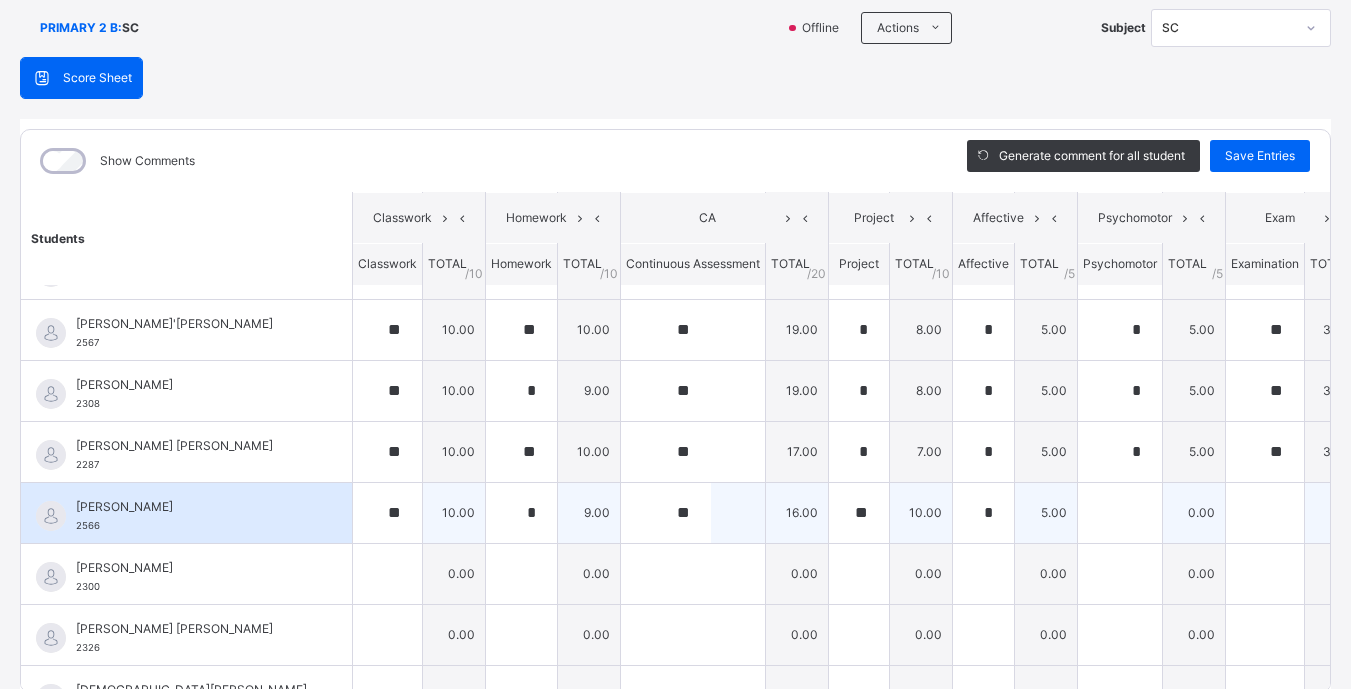 click on "0.00" at bounding box center (1194, 512) 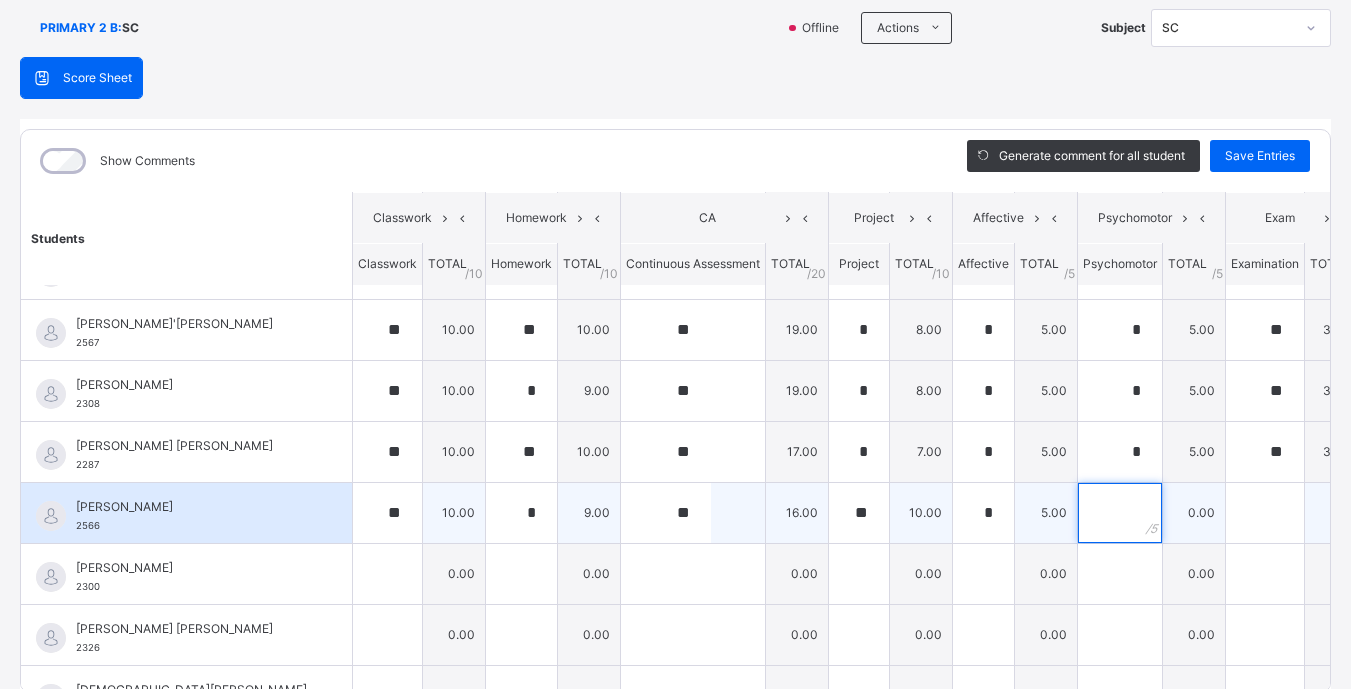 click at bounding box center [1120, 513] 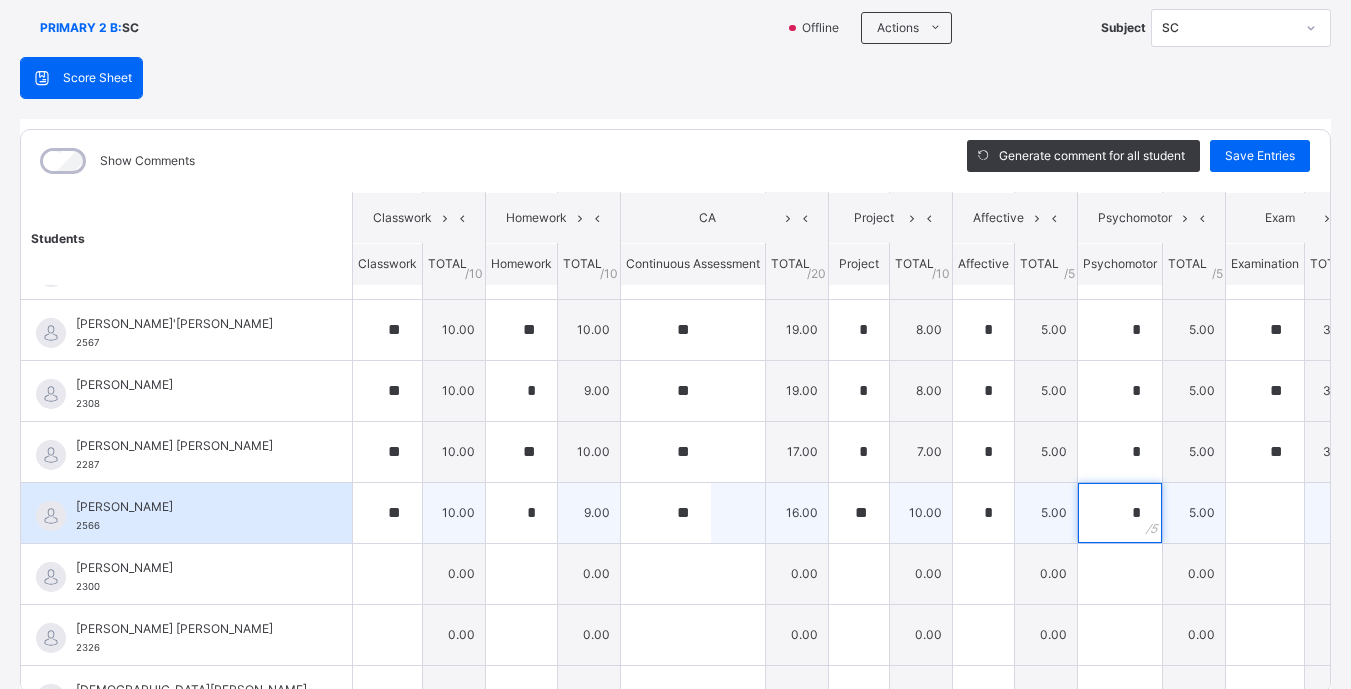 type on "*" 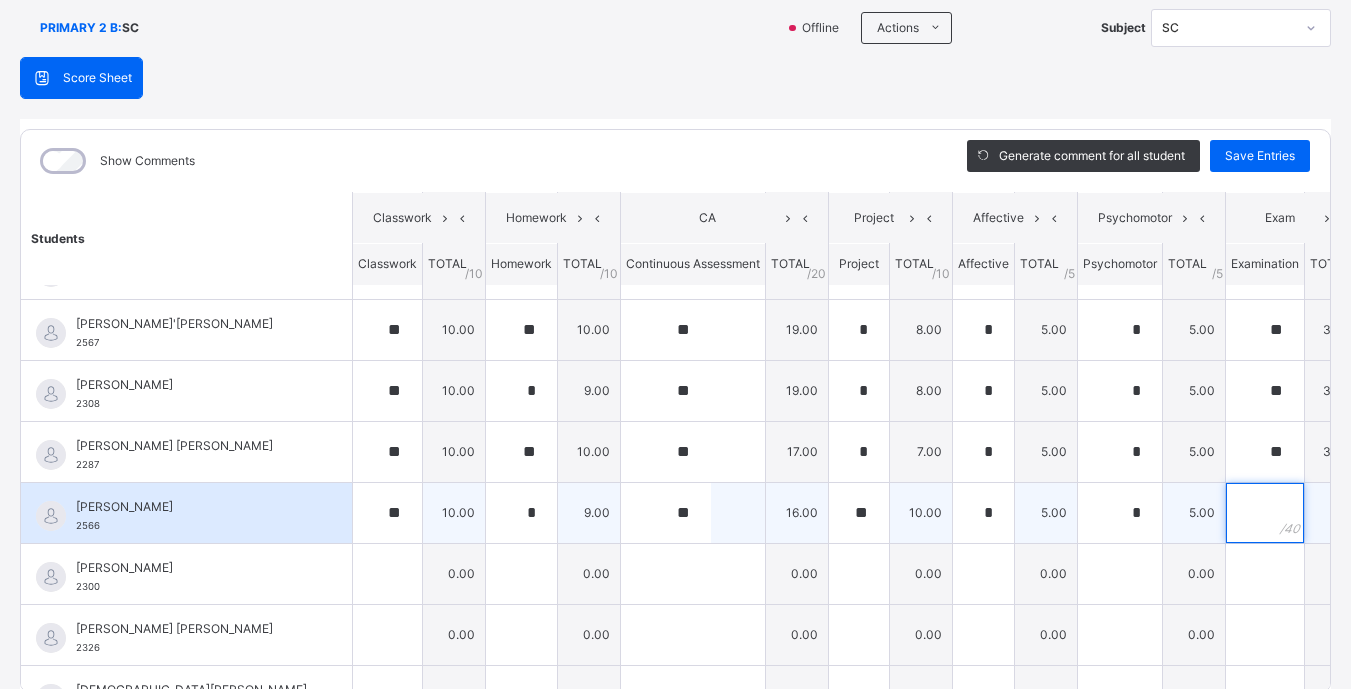 click at bounding box center (1265, 513) 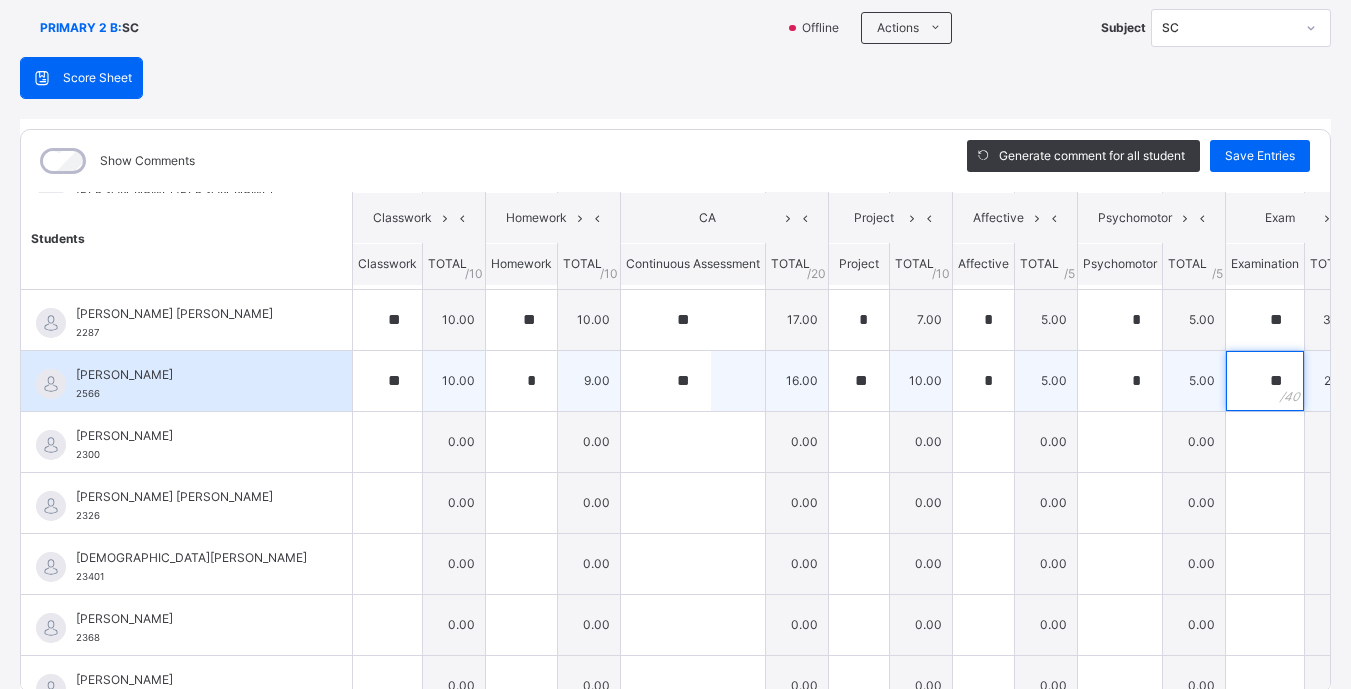 scroll, scrollTop: 731, scrollLeft: 0, axis: vertical 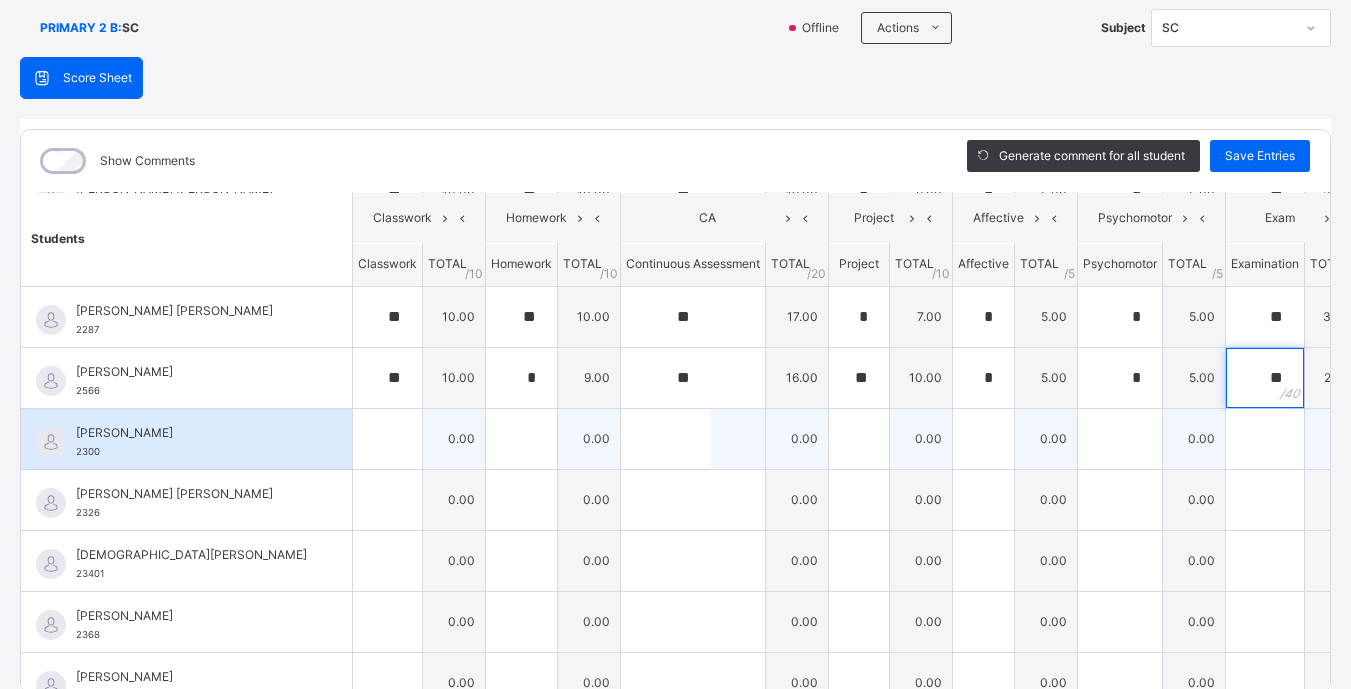 type on "**" 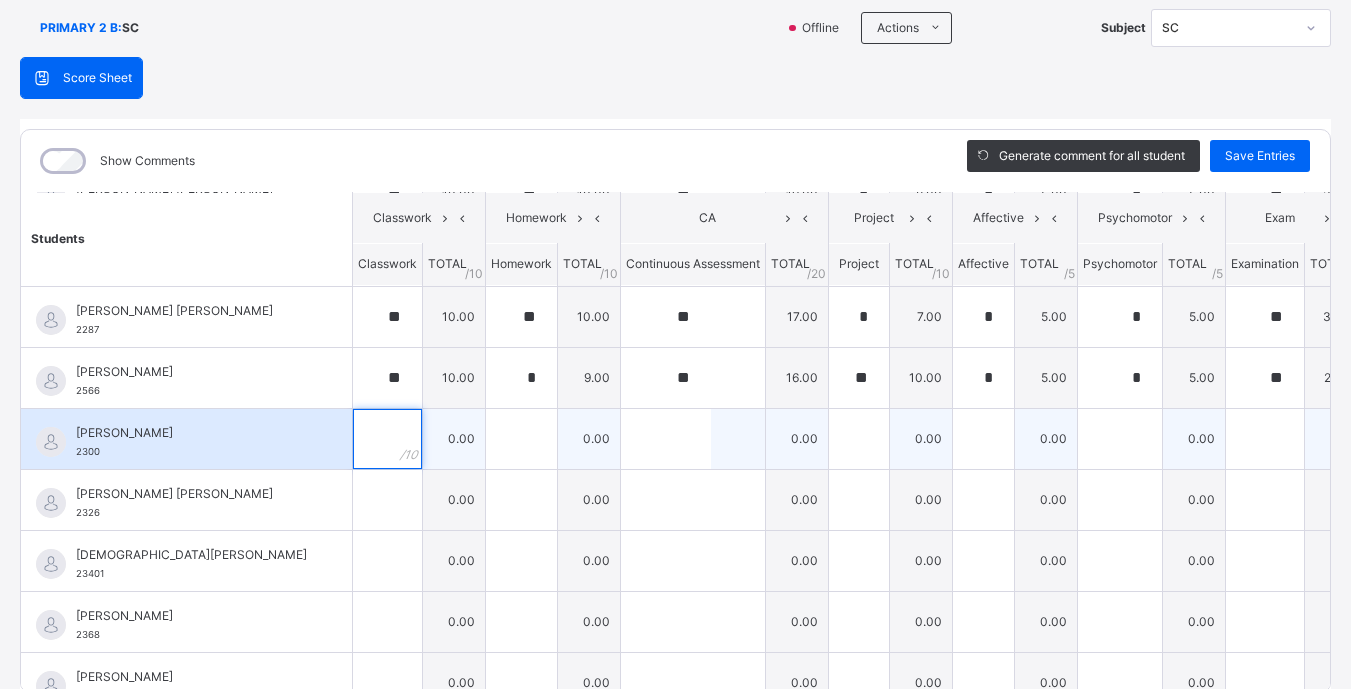 click at bounding box center (387, 439) 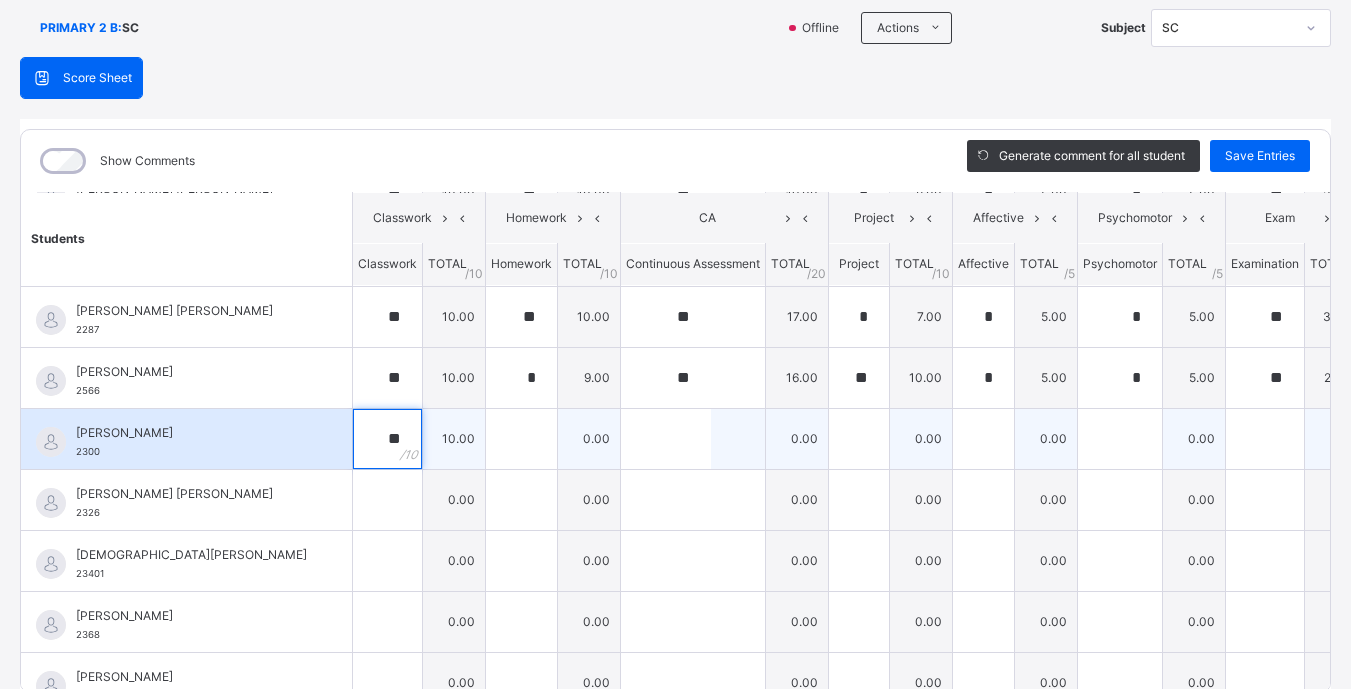 type on "**" 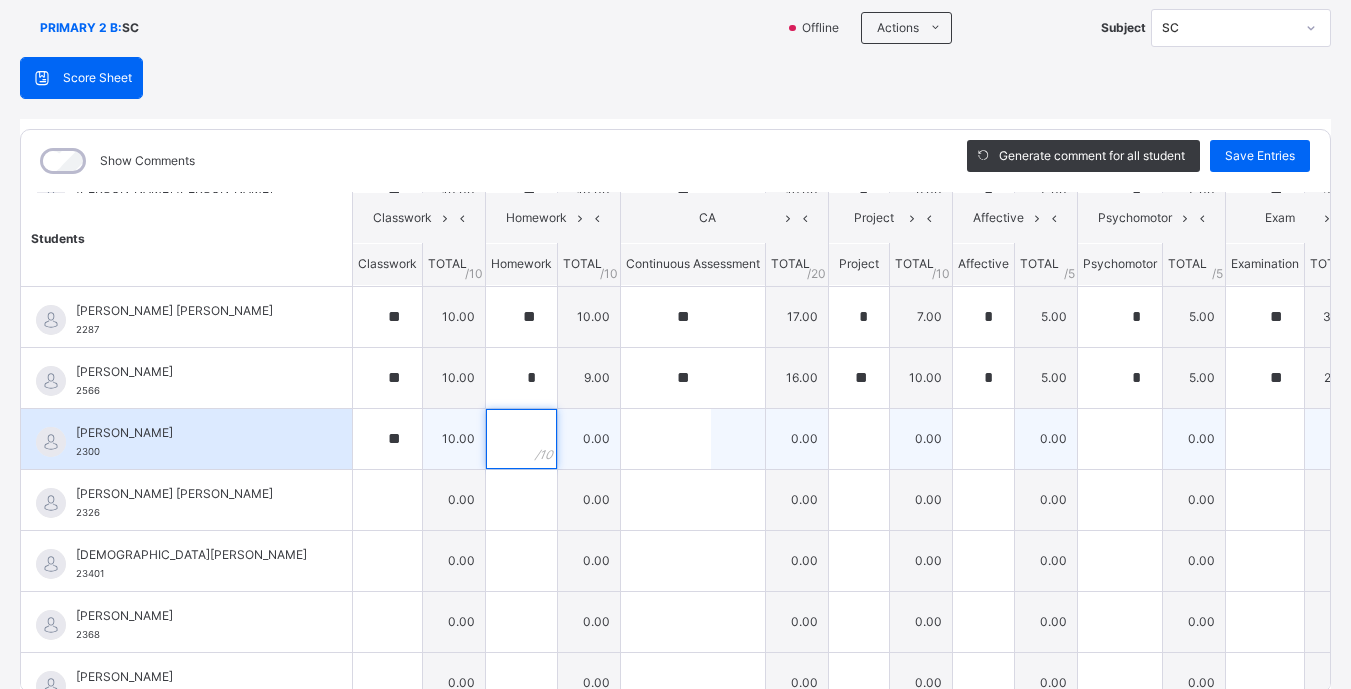 click at bounding box center (521, 439) 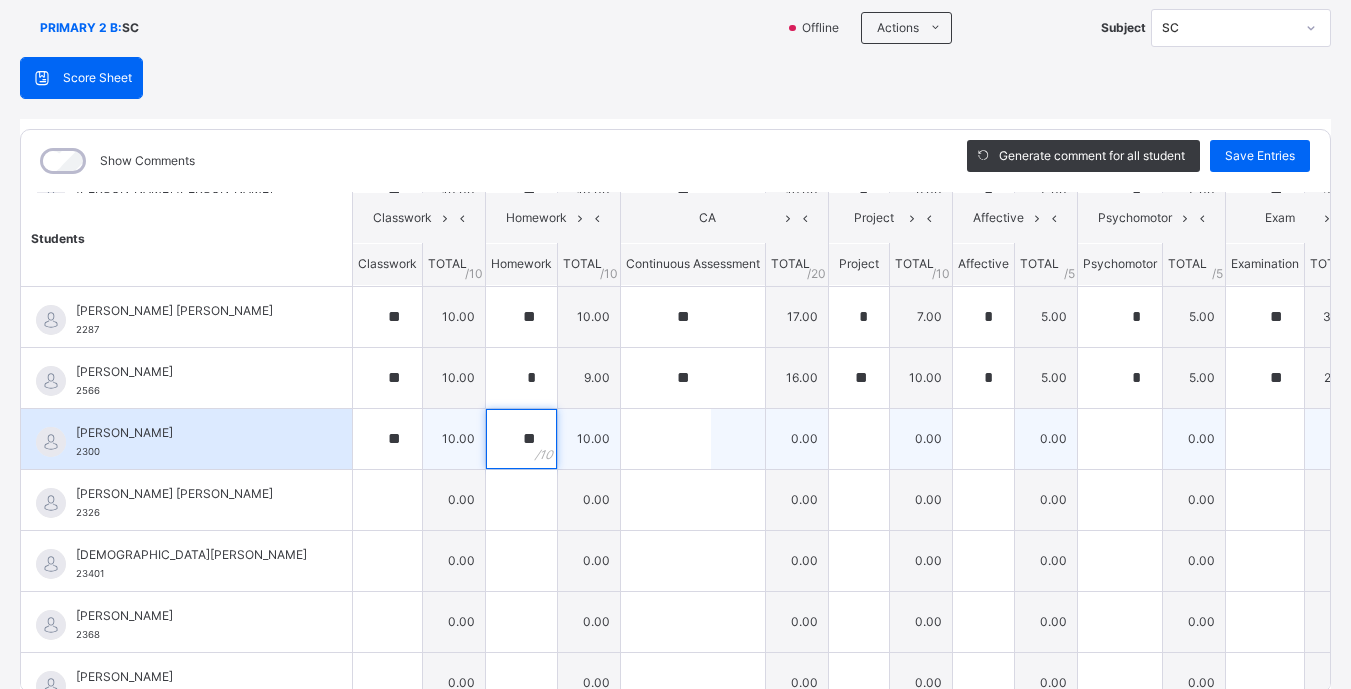 type on "**" 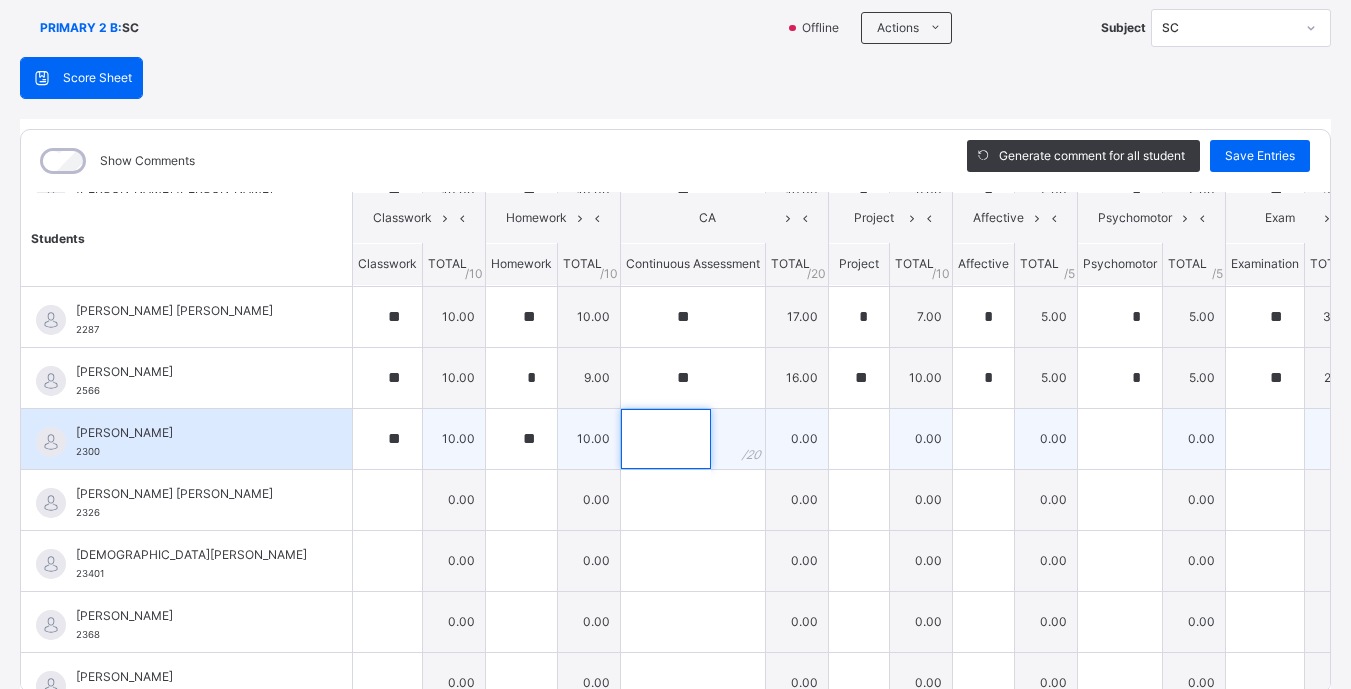 click at bounding box center (666, 439) 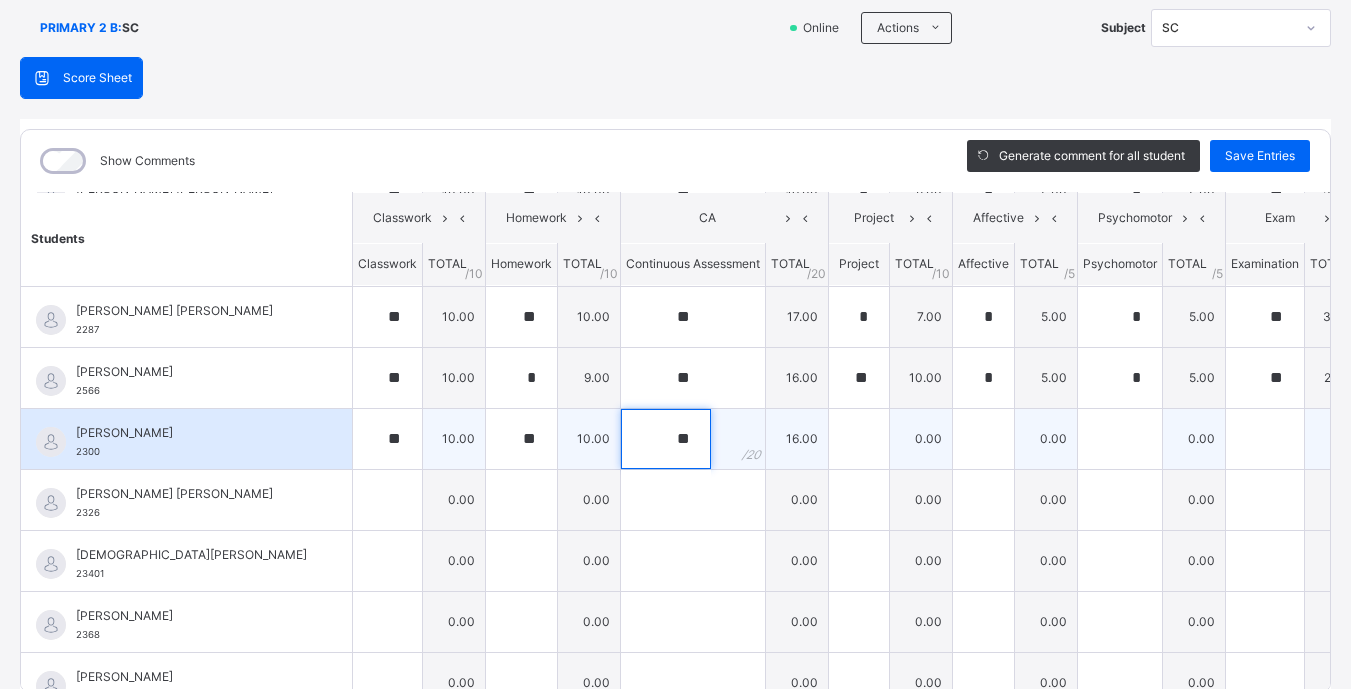 type on "**" 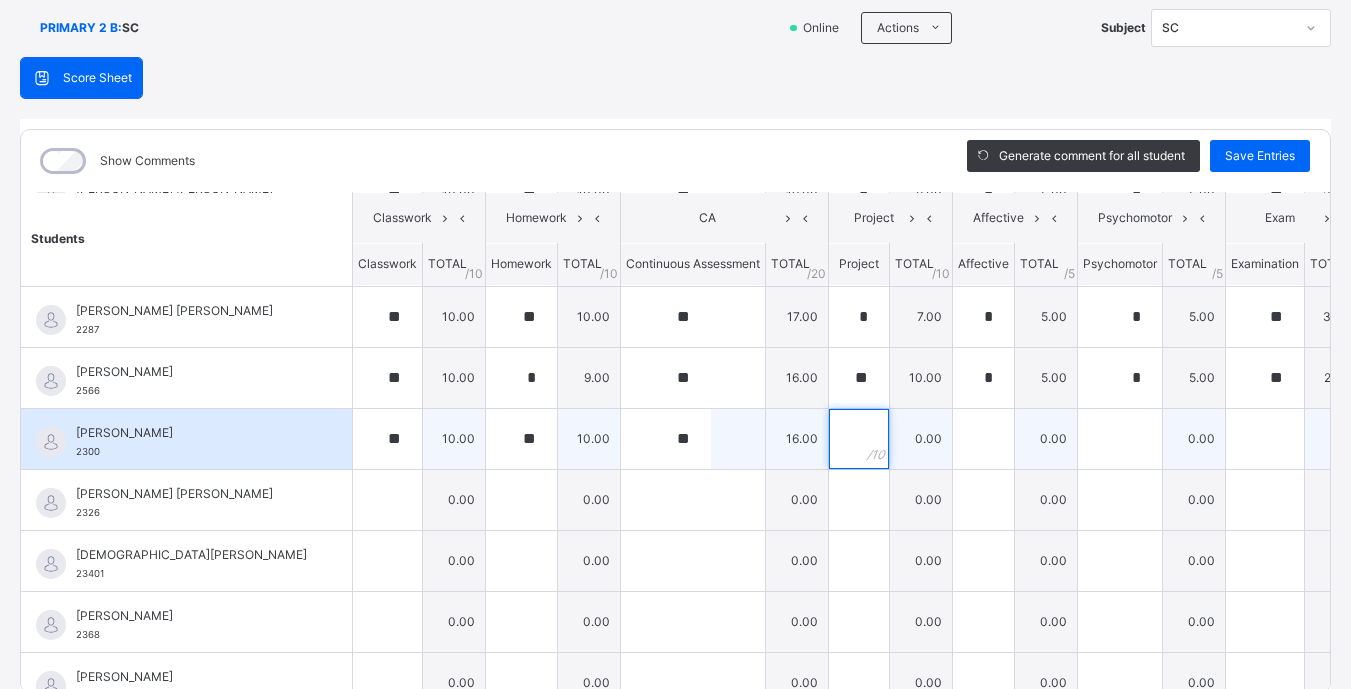 click at bounding box center [859, 439] 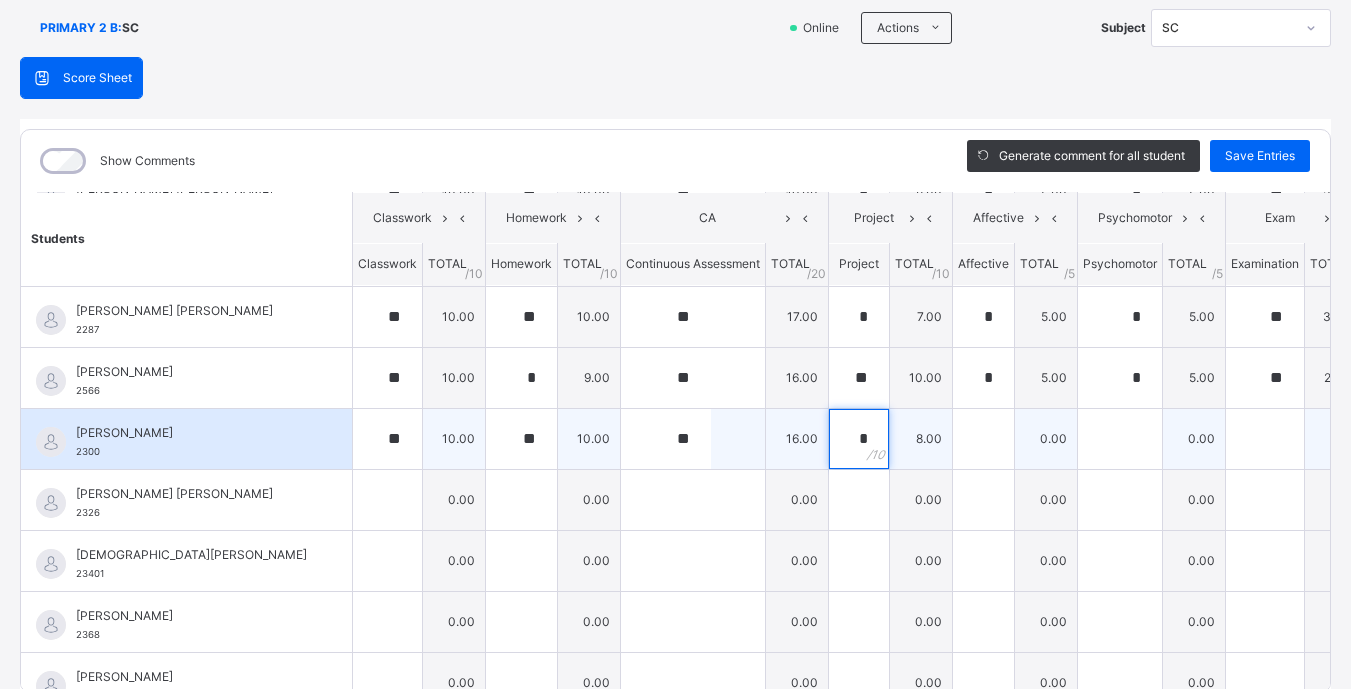 type on "*" 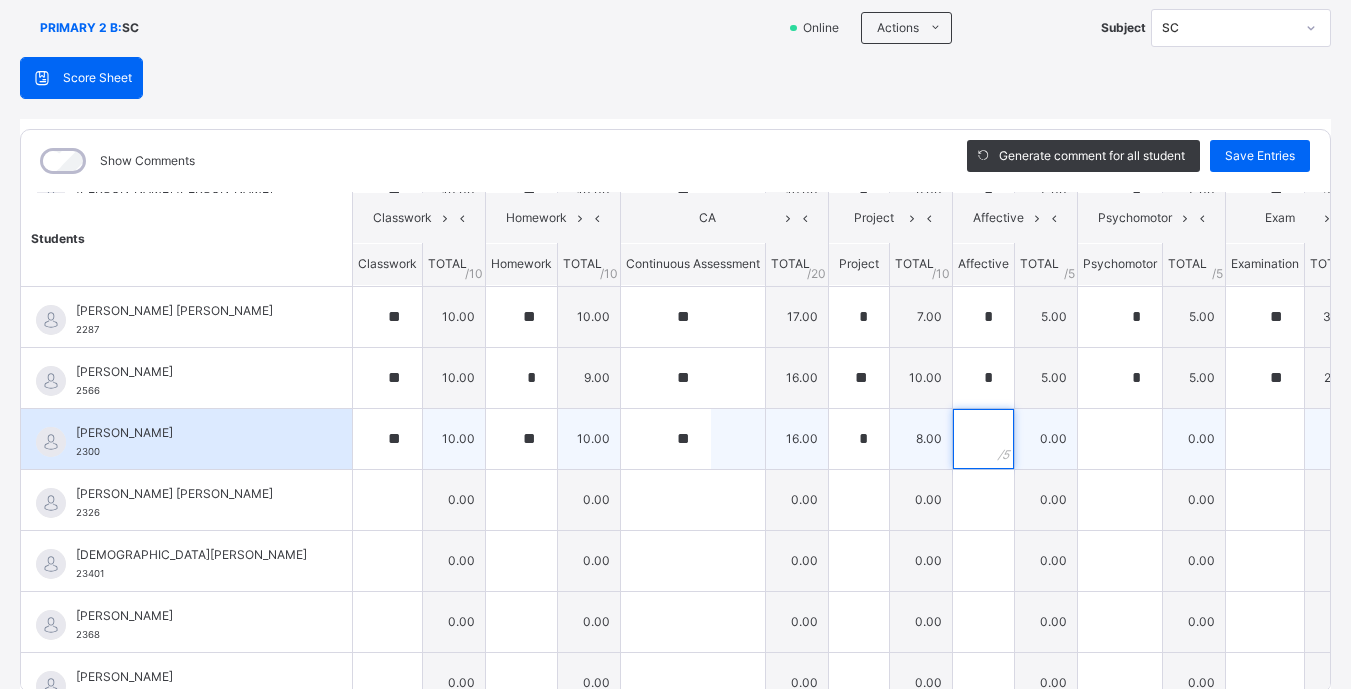 click at bounding box center (983, 439) 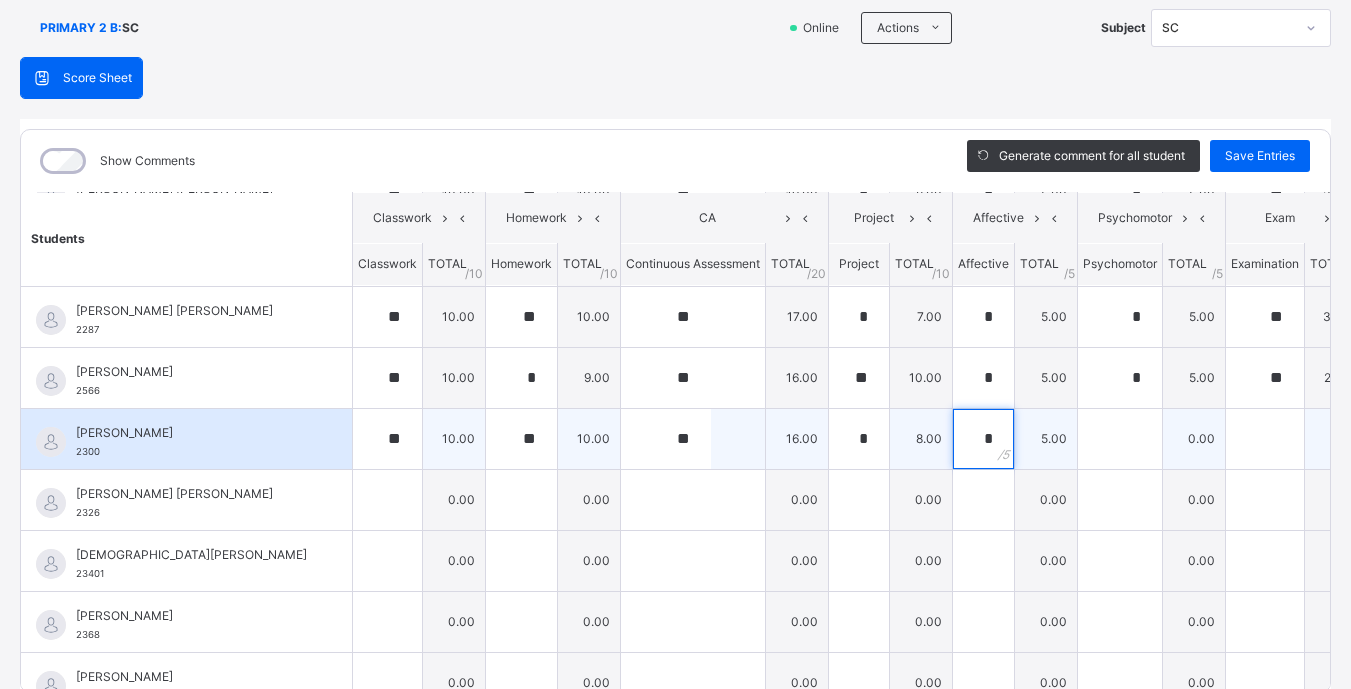 type on "*" 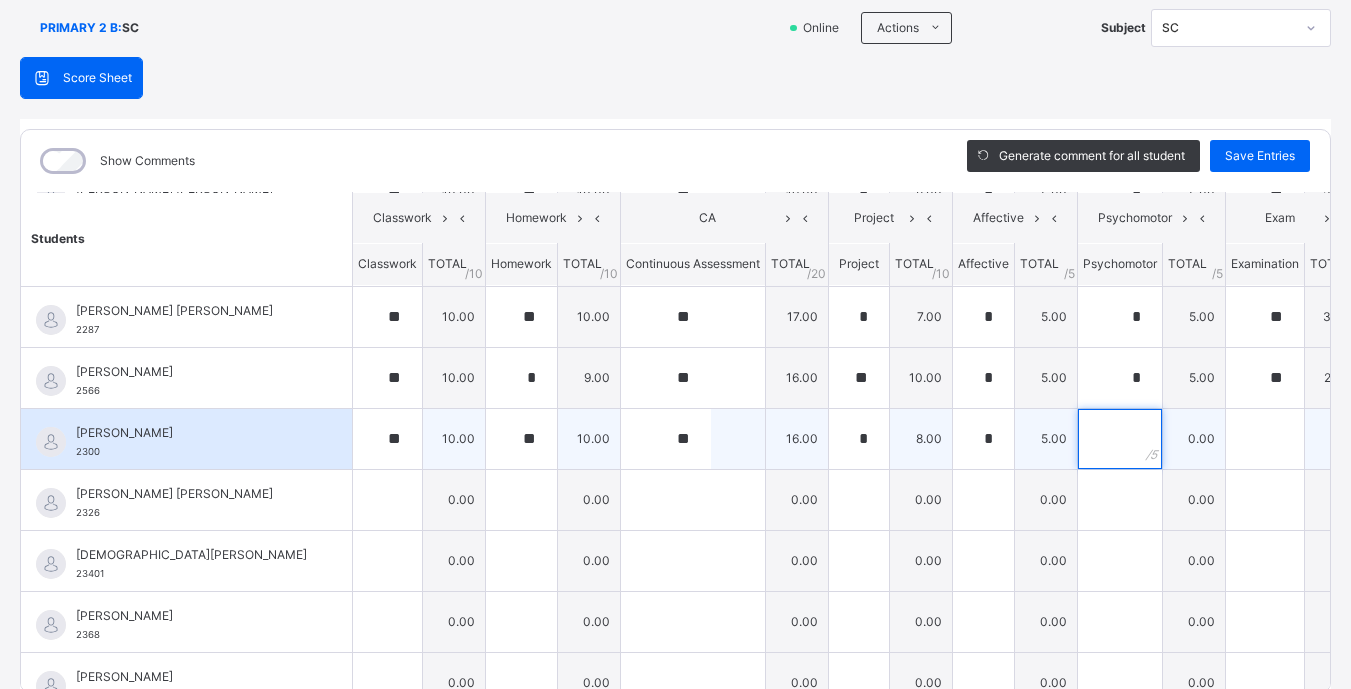 click at bounding box center [1120, 439] 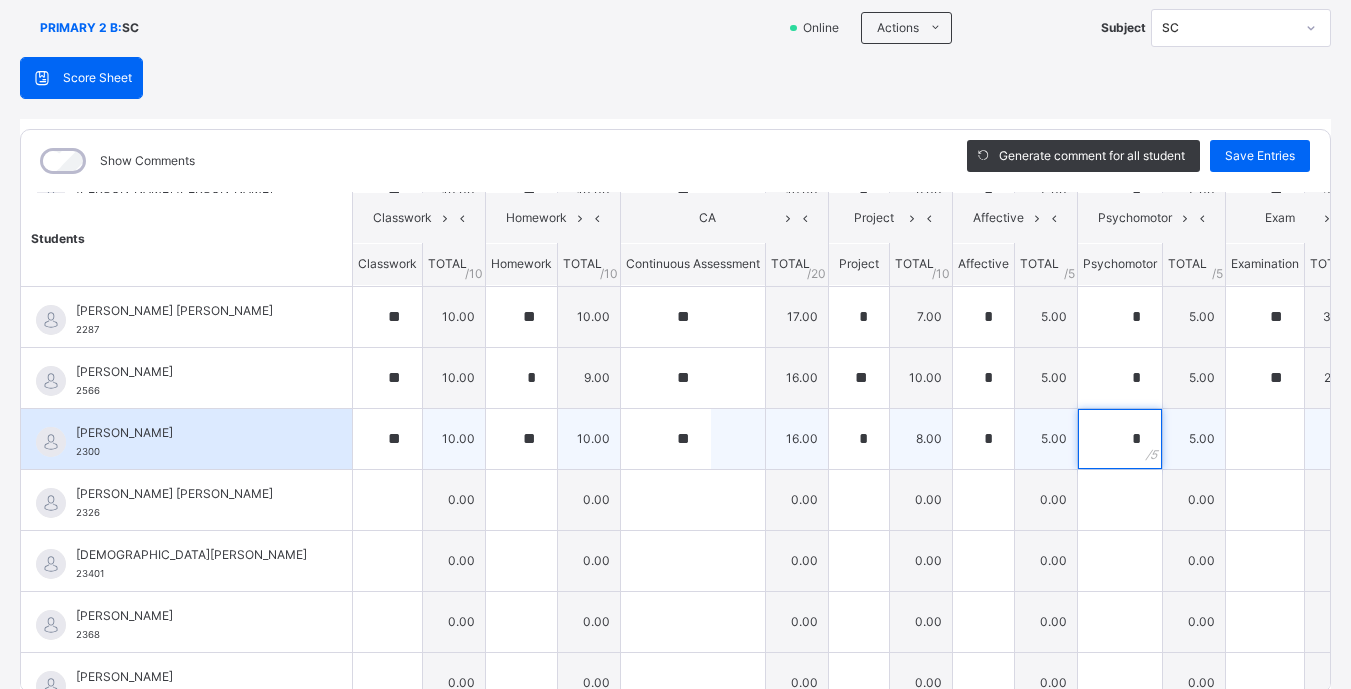 type on "*" 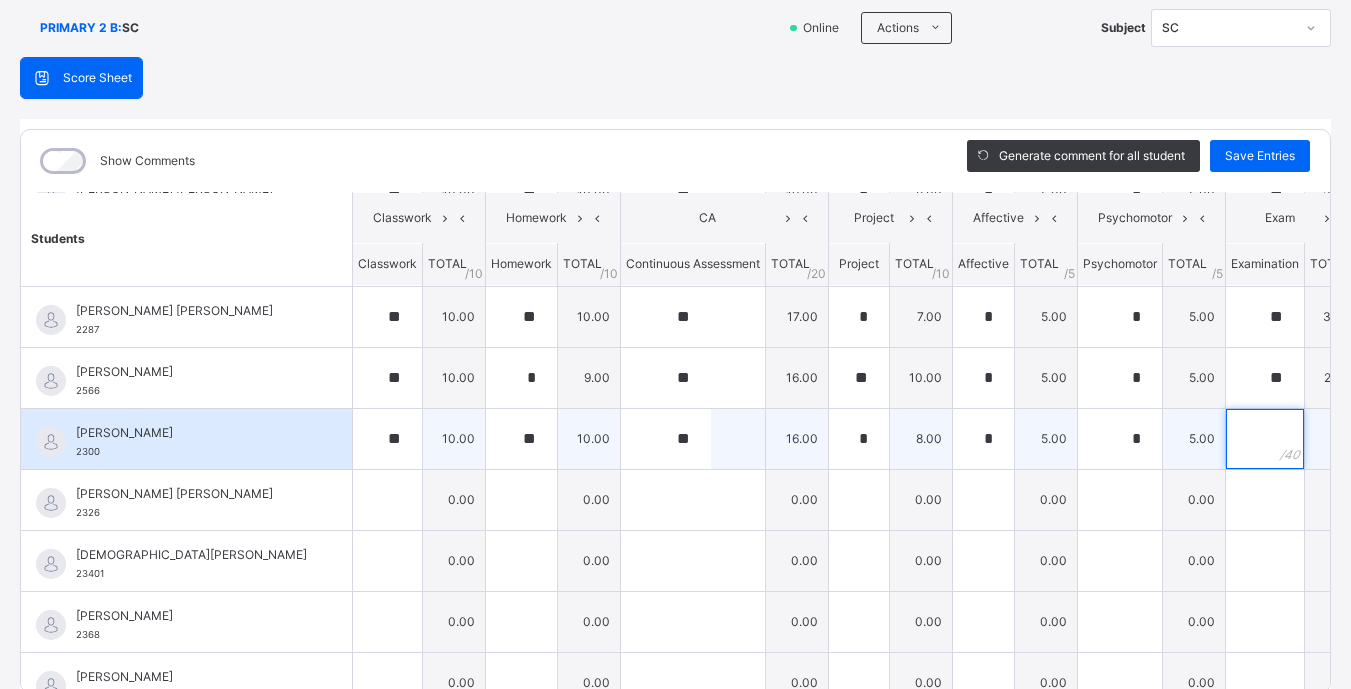 click at bounding box center [1265, 439] 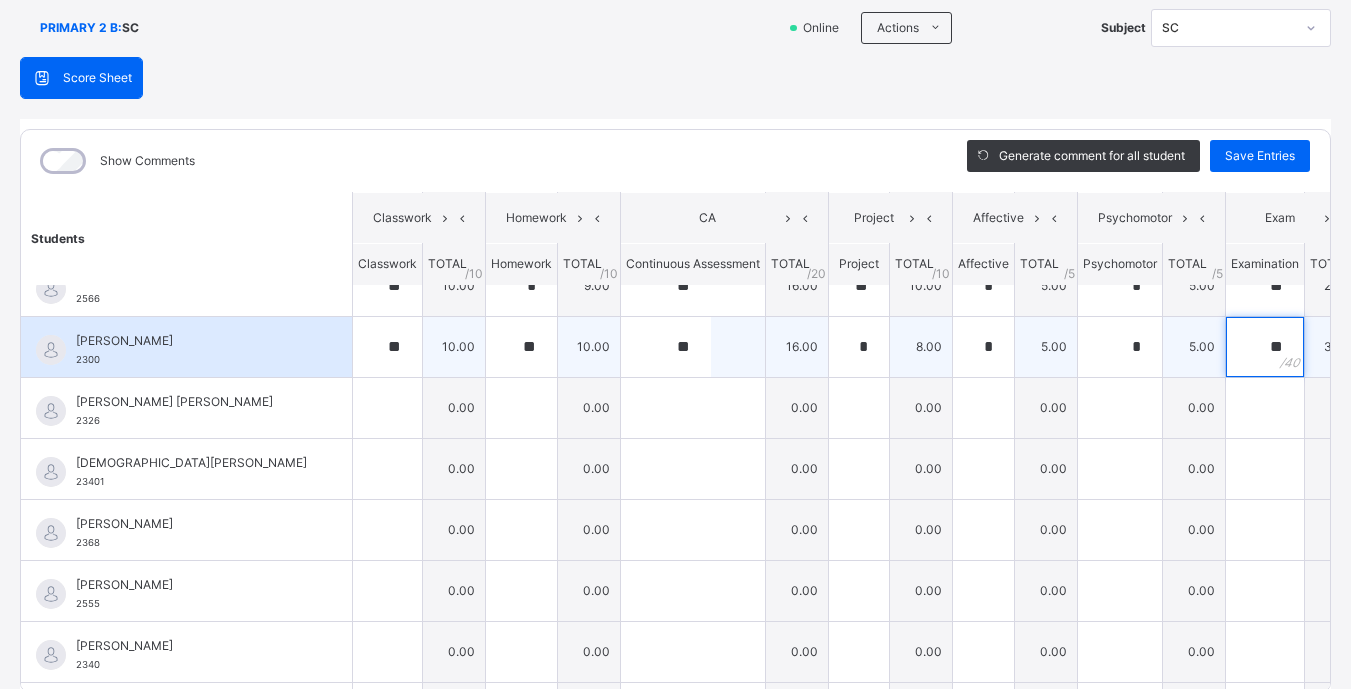 scroll, scrollTop: 825, scrollLeft: 0, axis: vertical 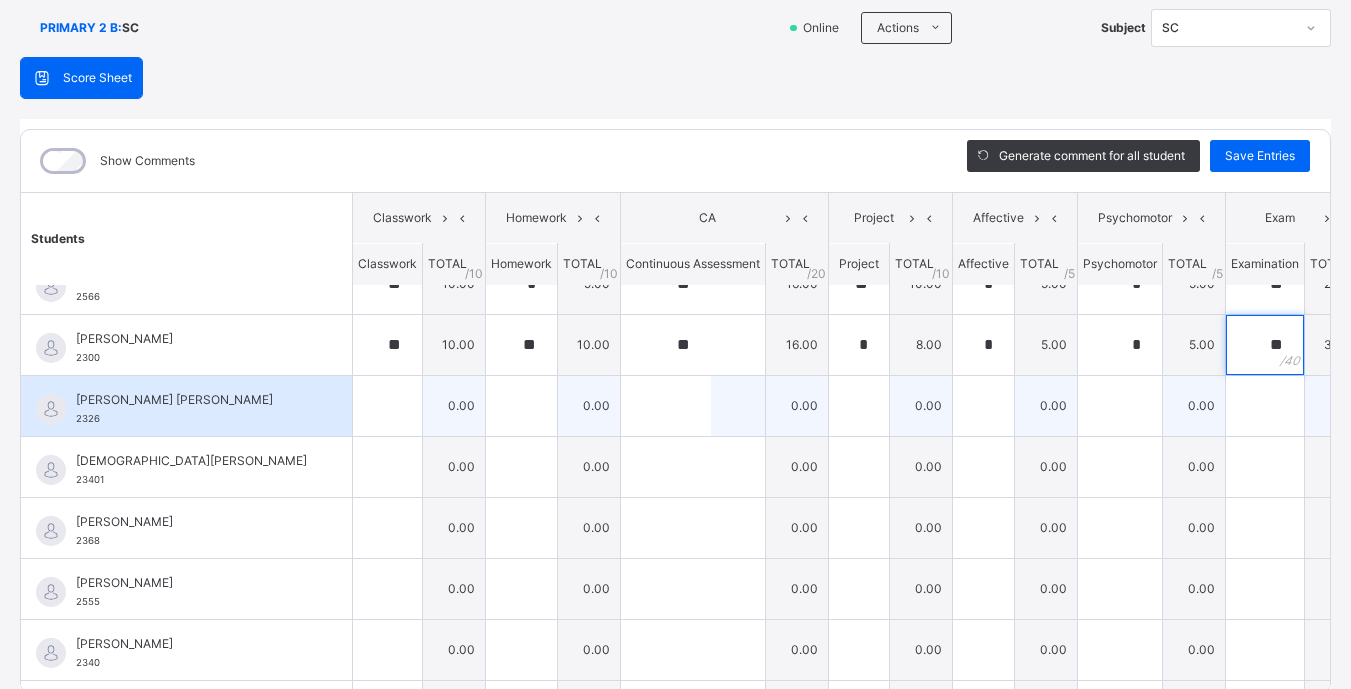 type on "**" 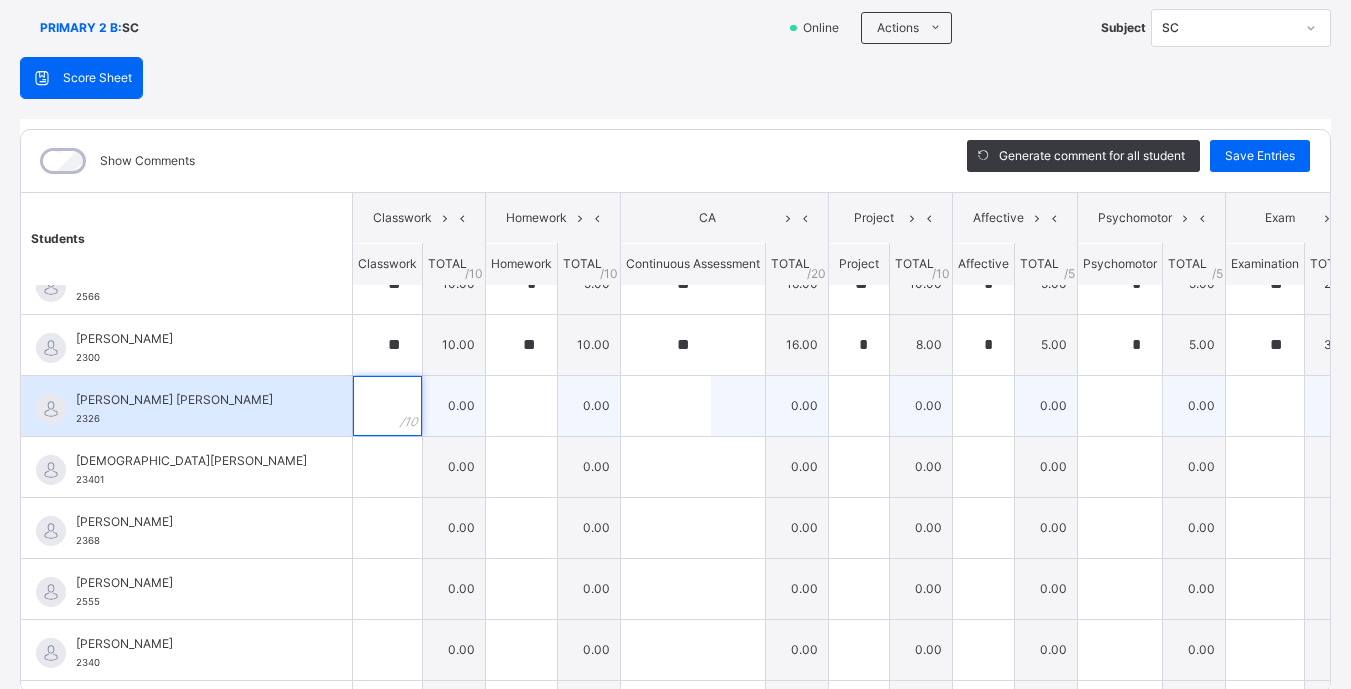 click at bounding box center (387, 406) 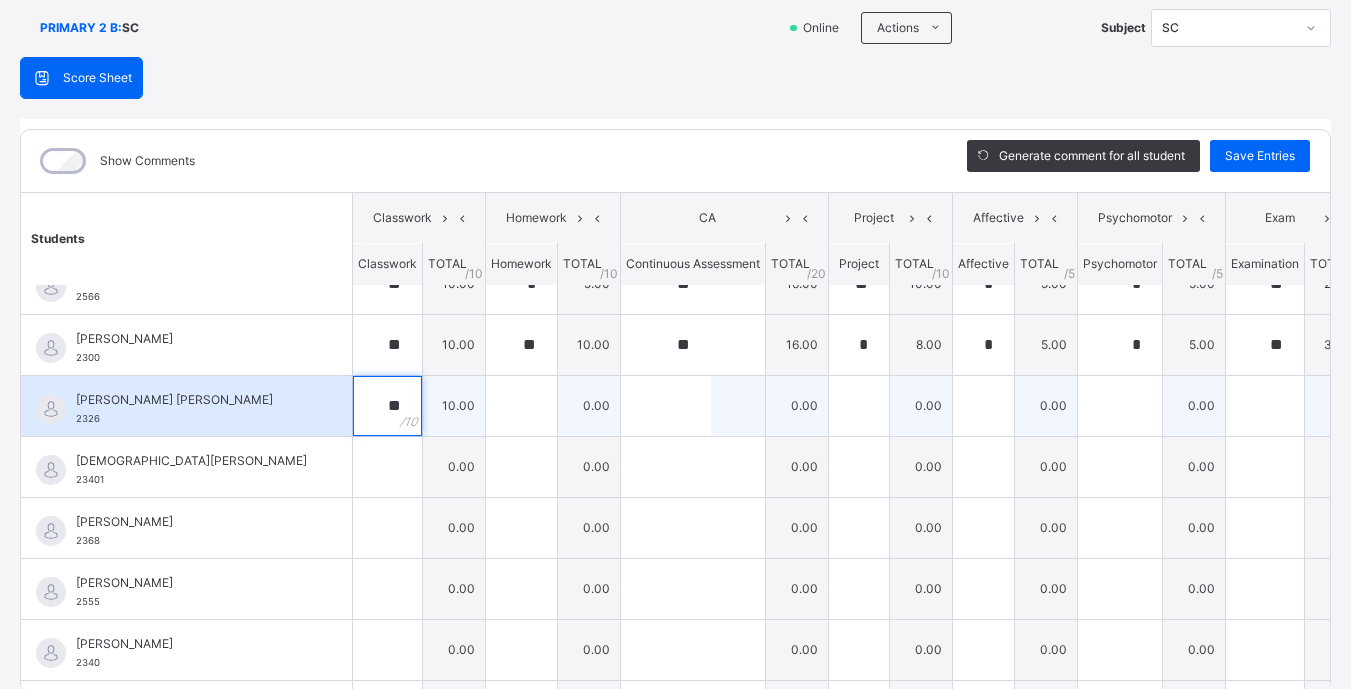 type on "**" 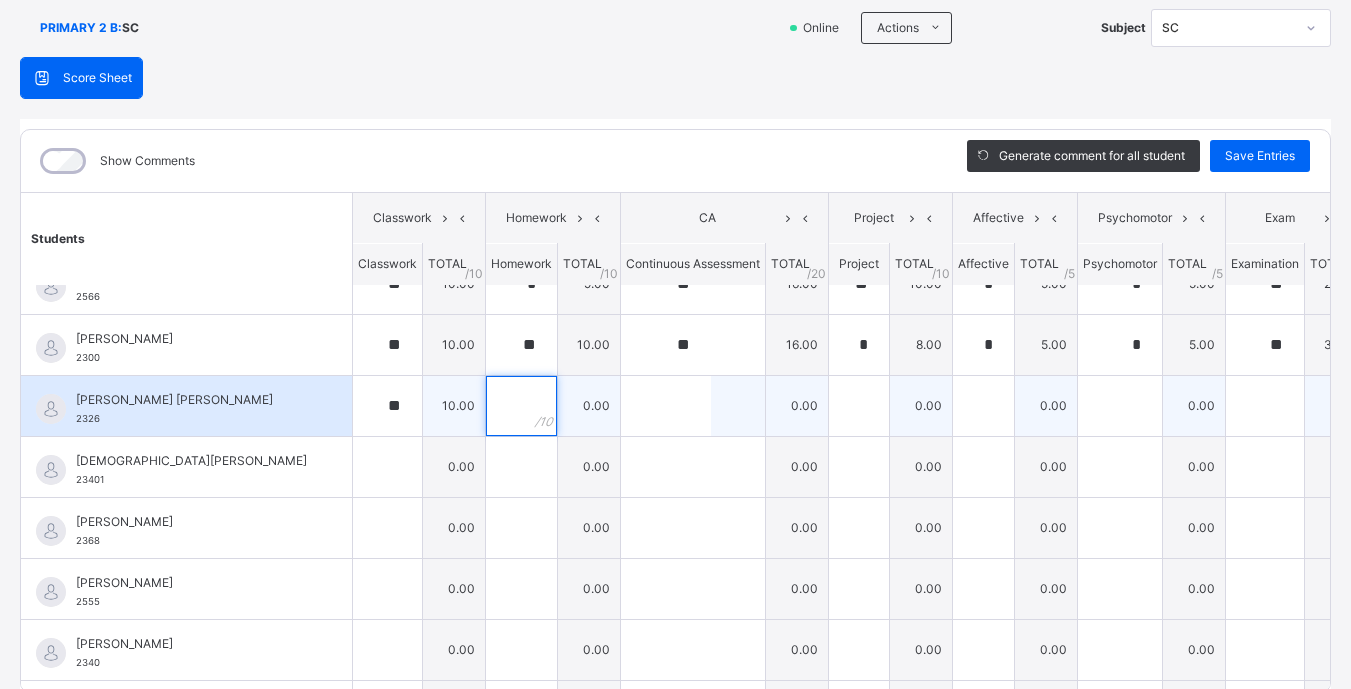 click at bounding box center (521, 406) 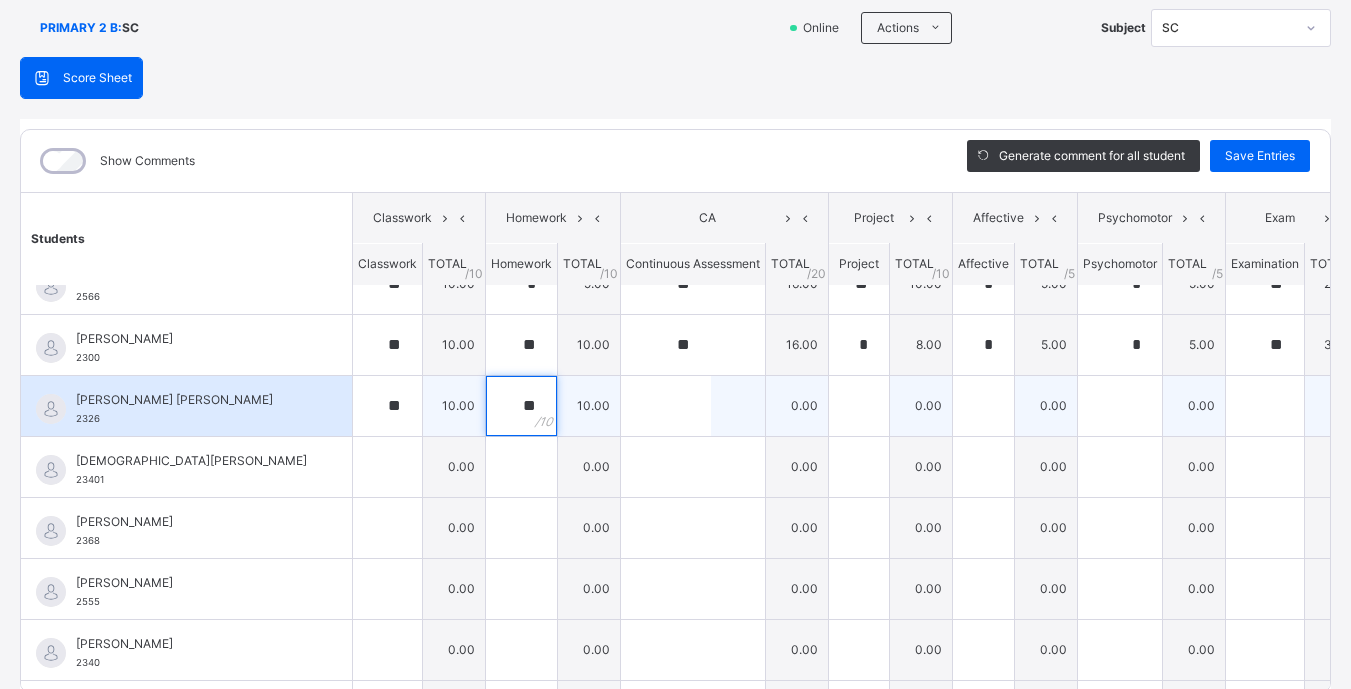 type on "**" 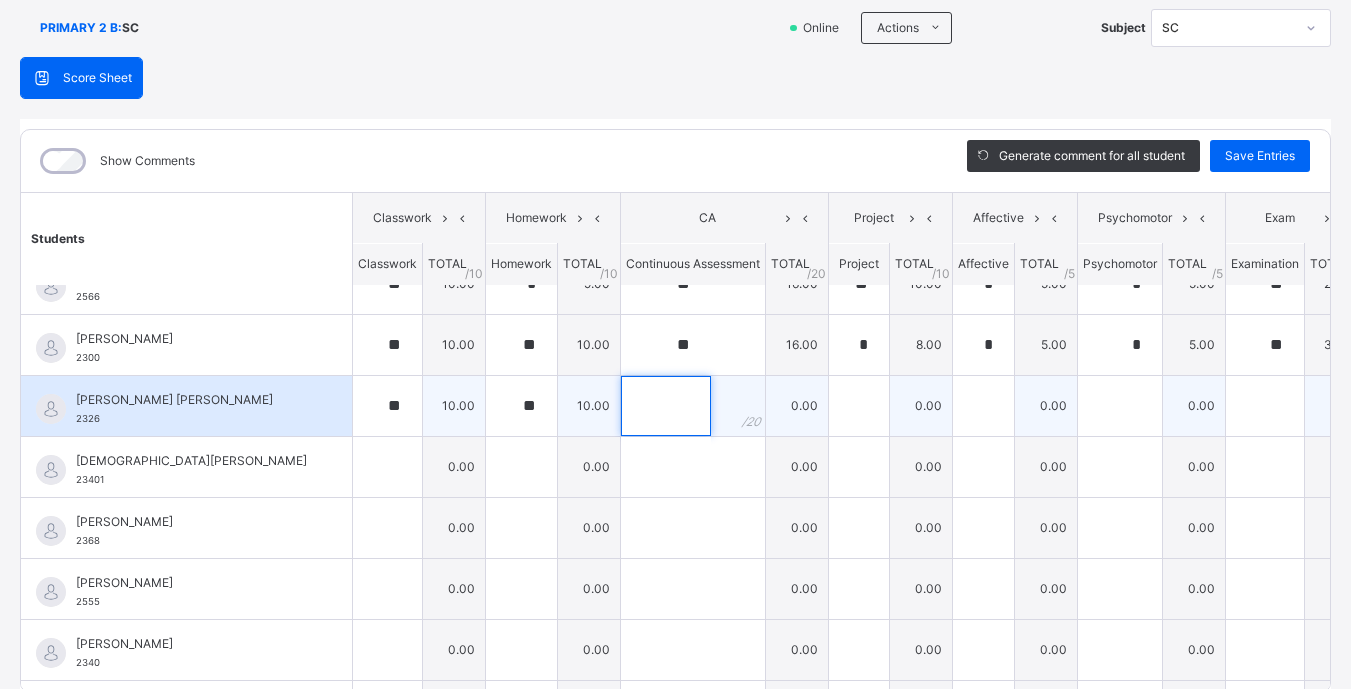 click at bounding box center [666, 406] 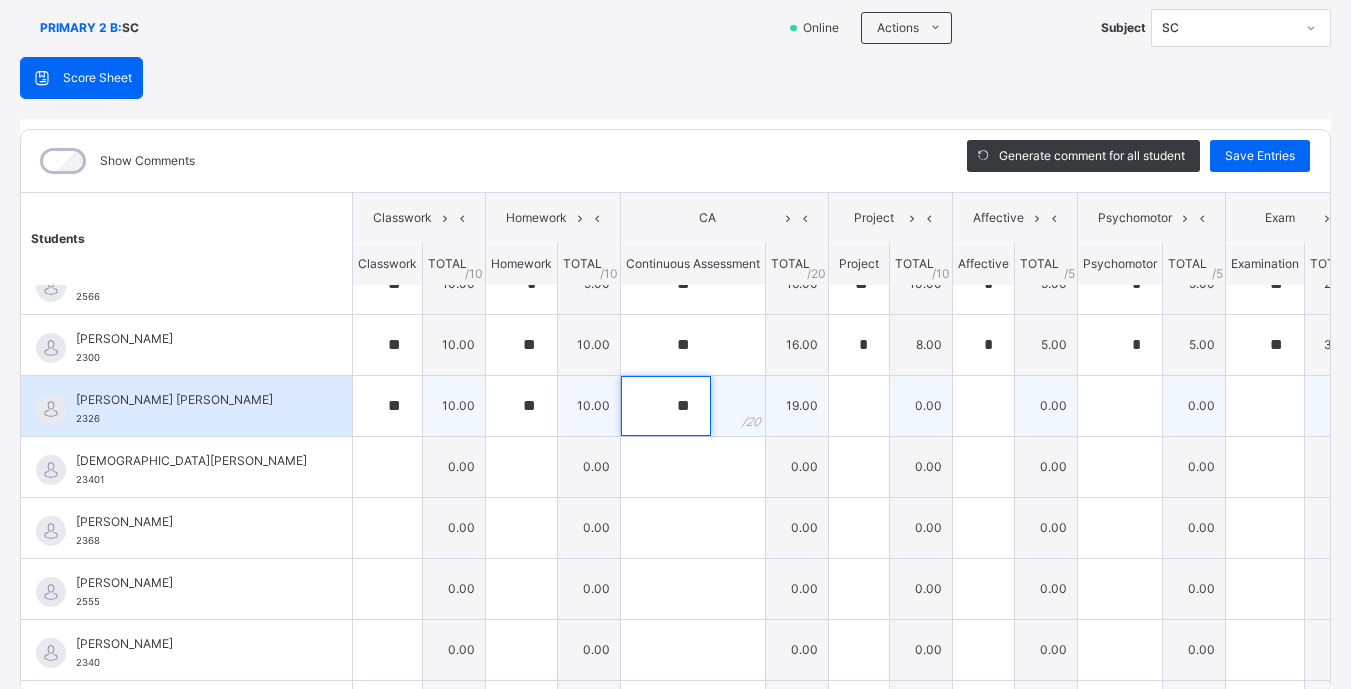 type on "**" 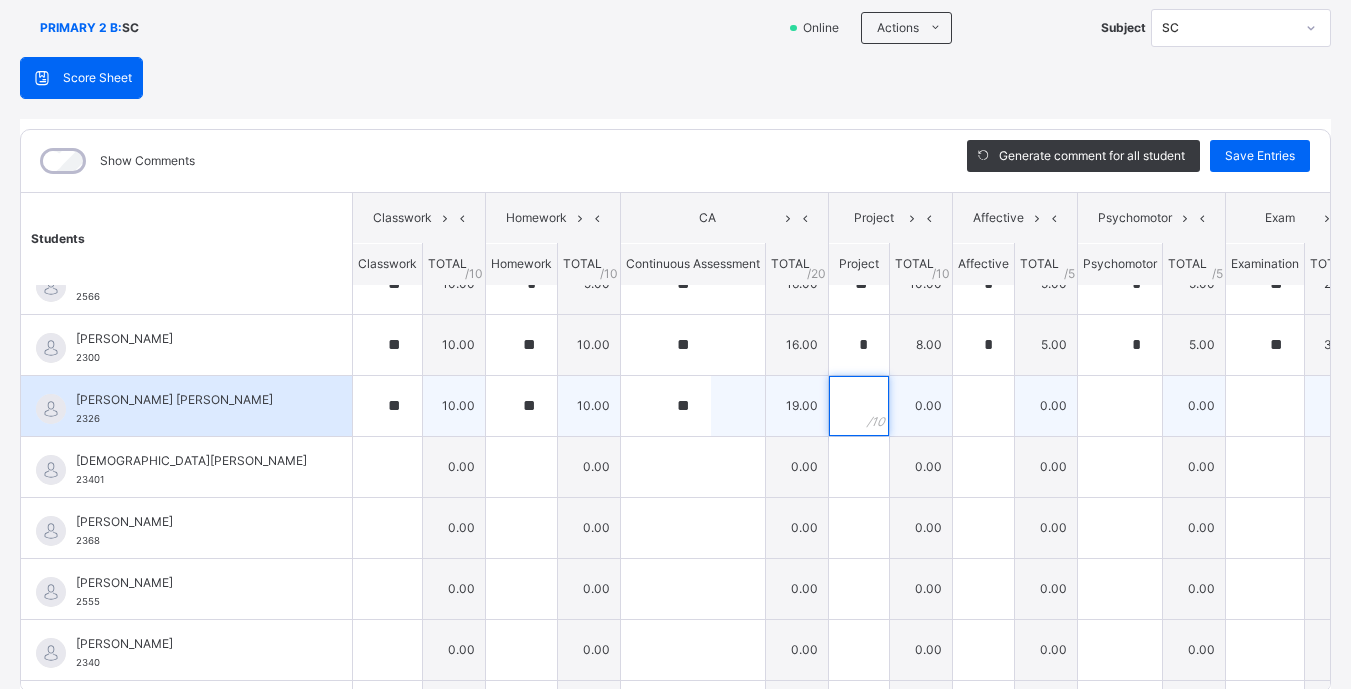 click at bounding box center [859, 406] 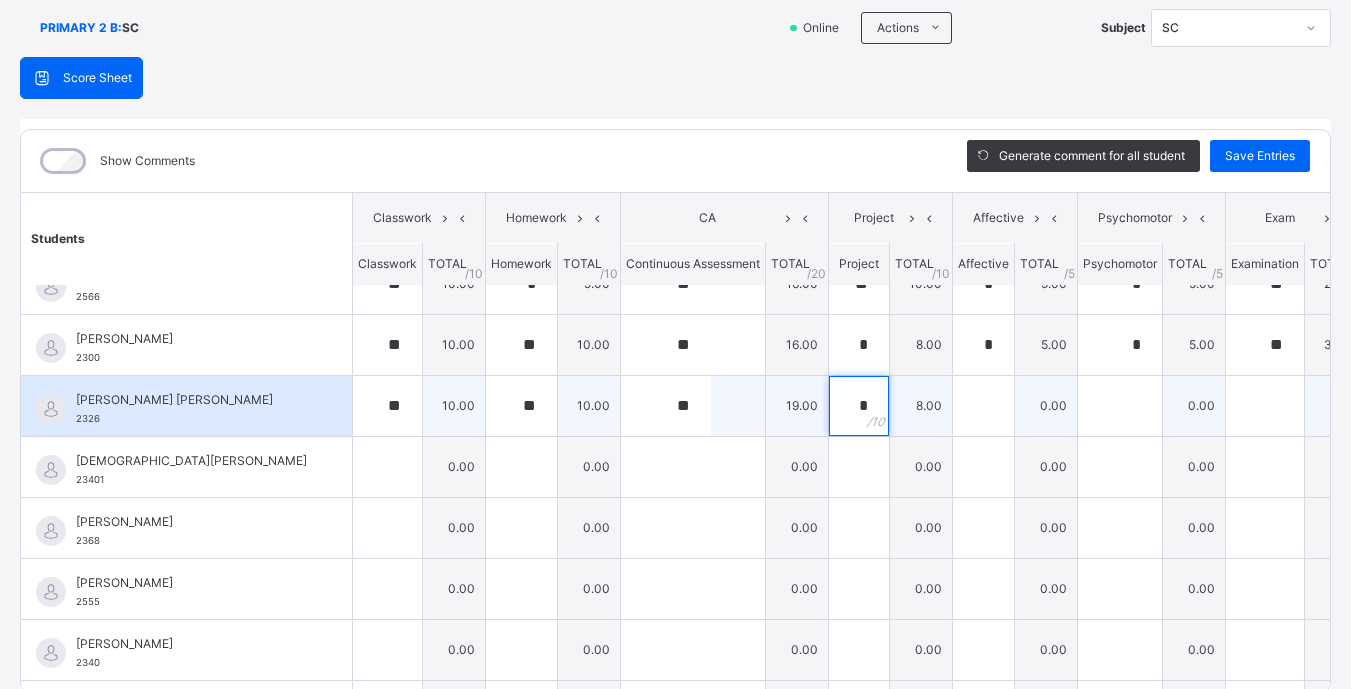 type on "*" 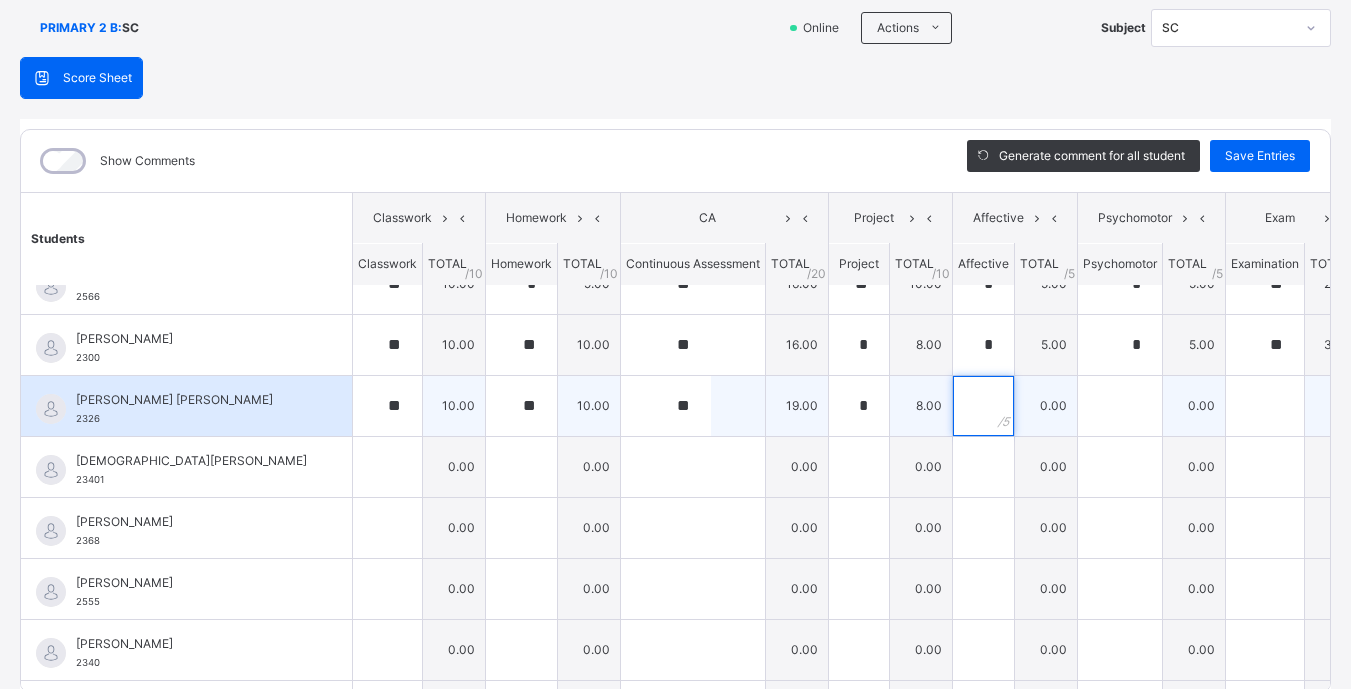 click at bounding box center [983, 406] 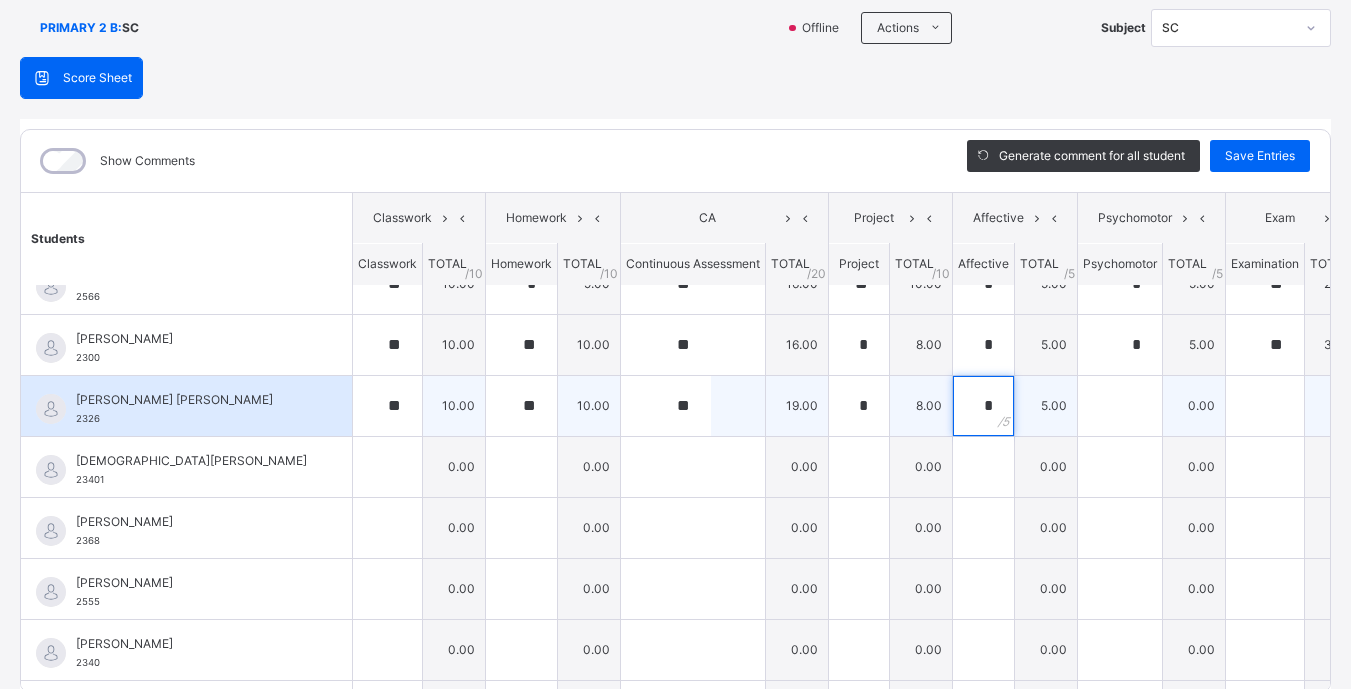type on "*" 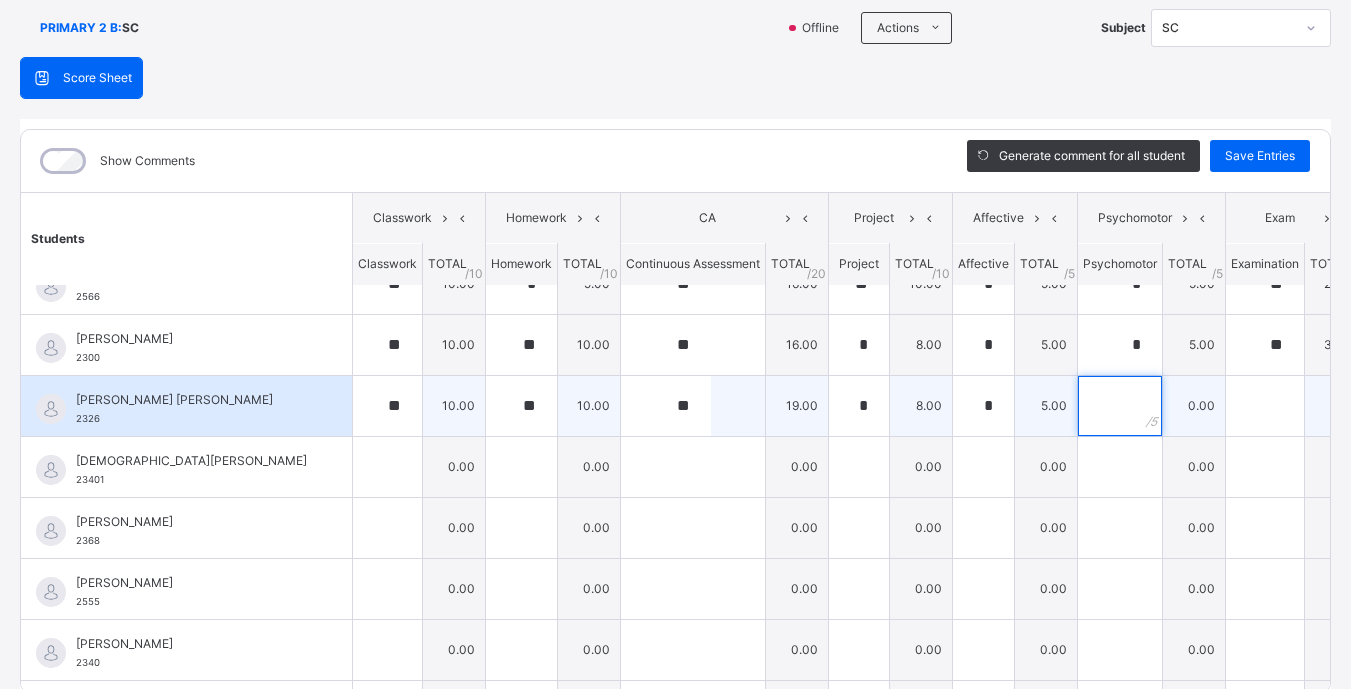 click at bounding box center [1120, 406] 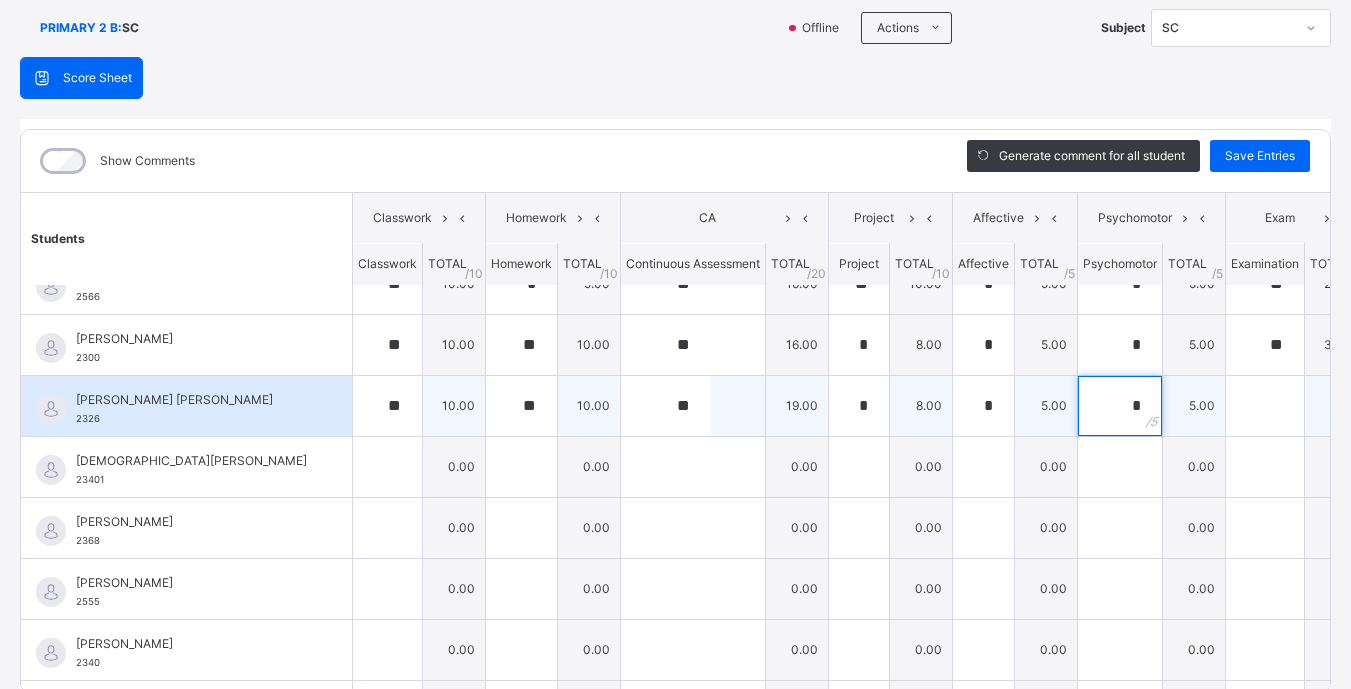 type on "*" 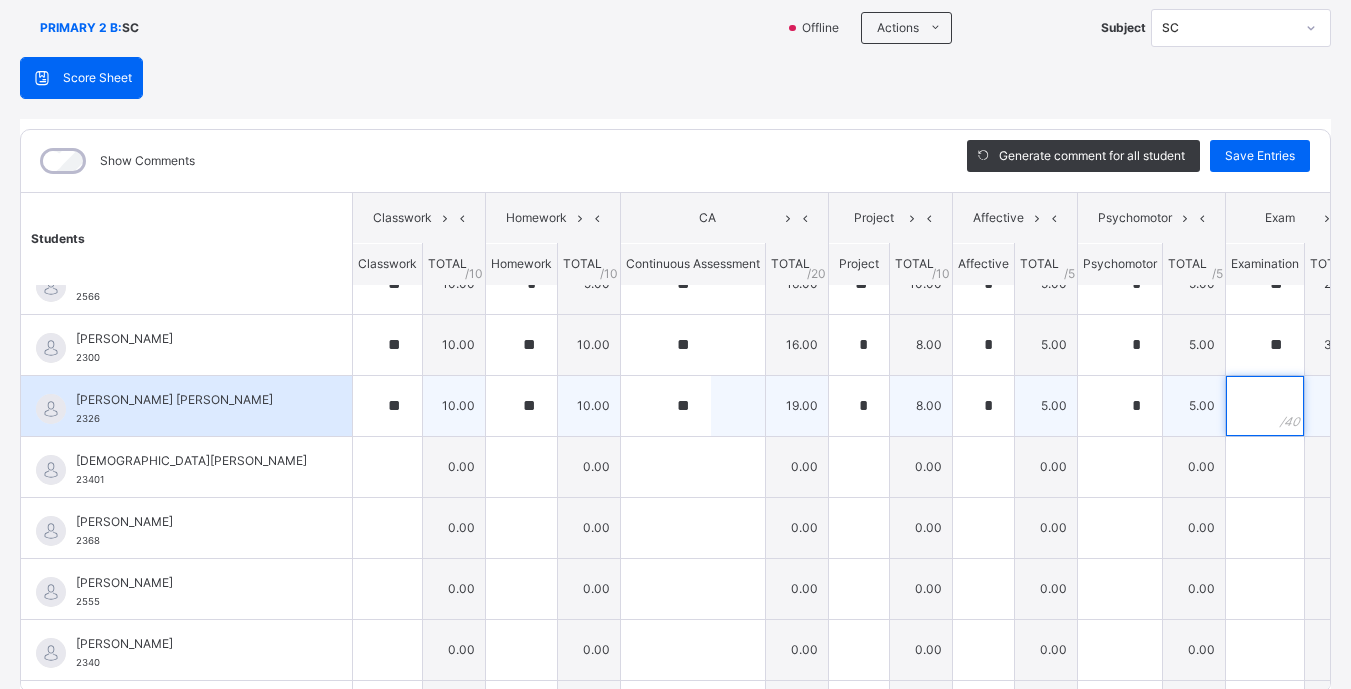 click at bounding box center [1265, 406] 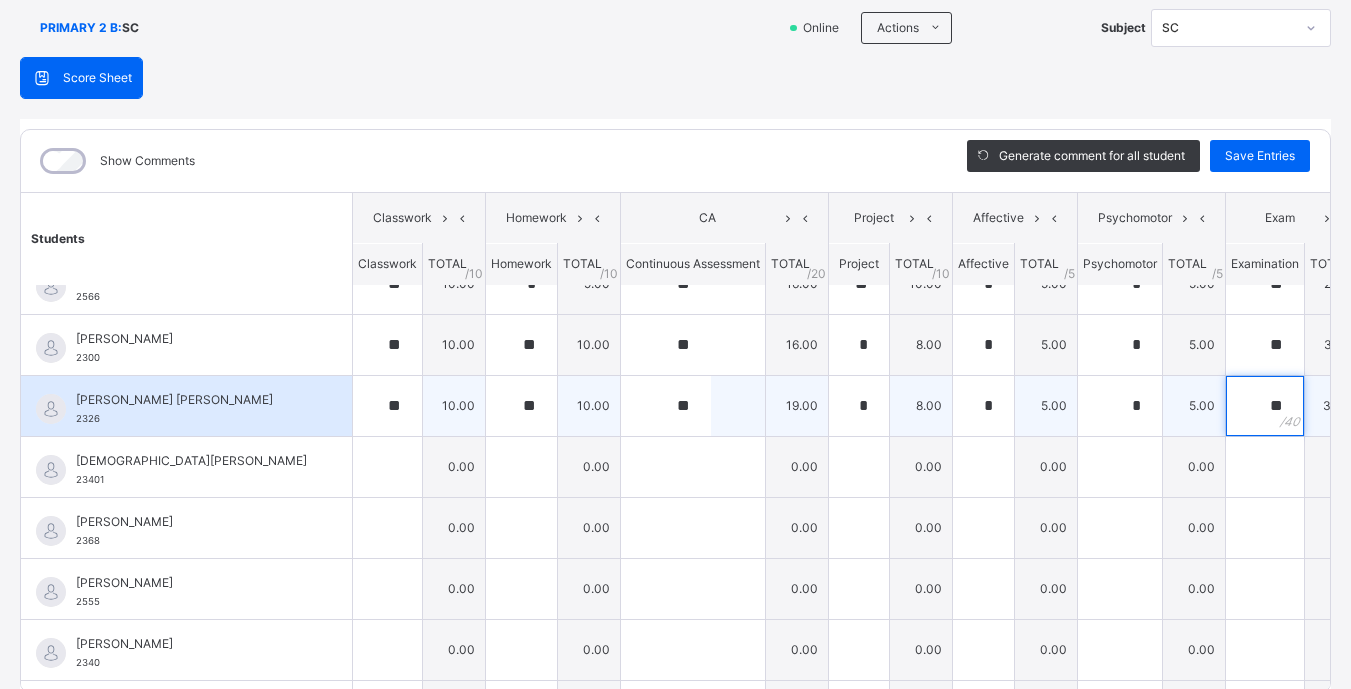 scroll, scrollTop: 890, scrollLeft: 0, axis: vertical 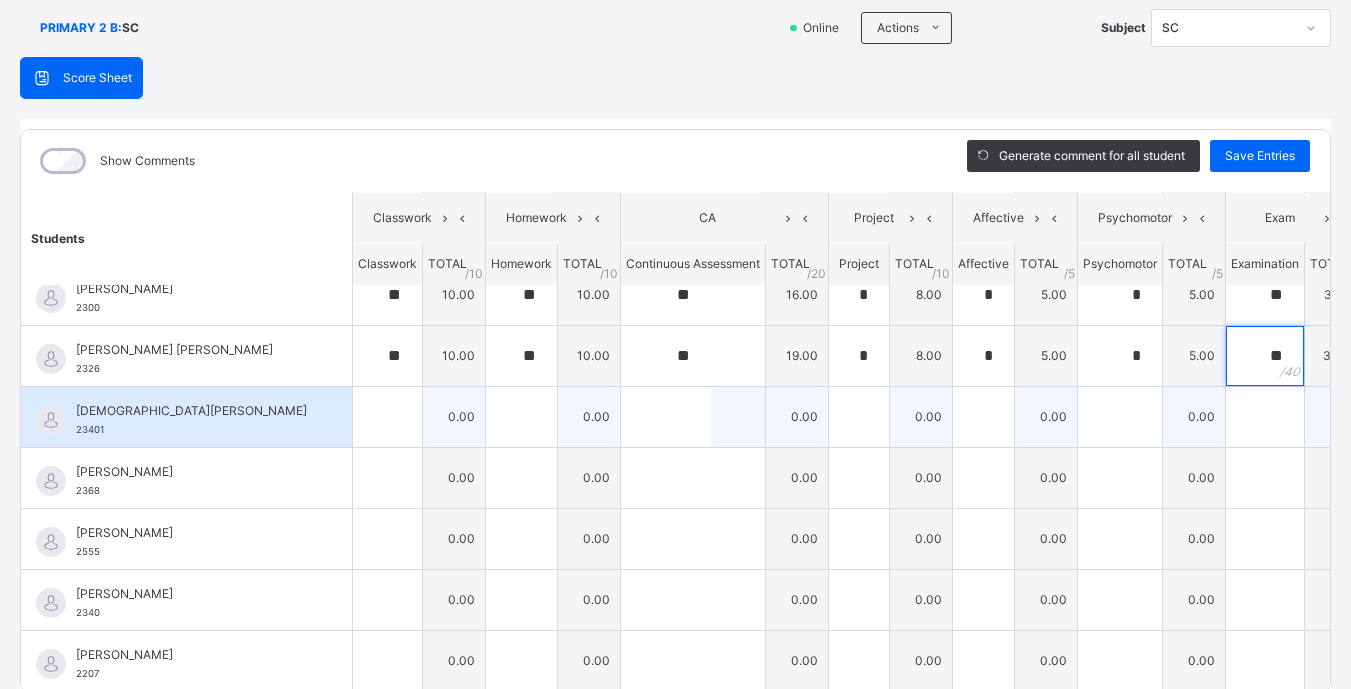 type on "**" 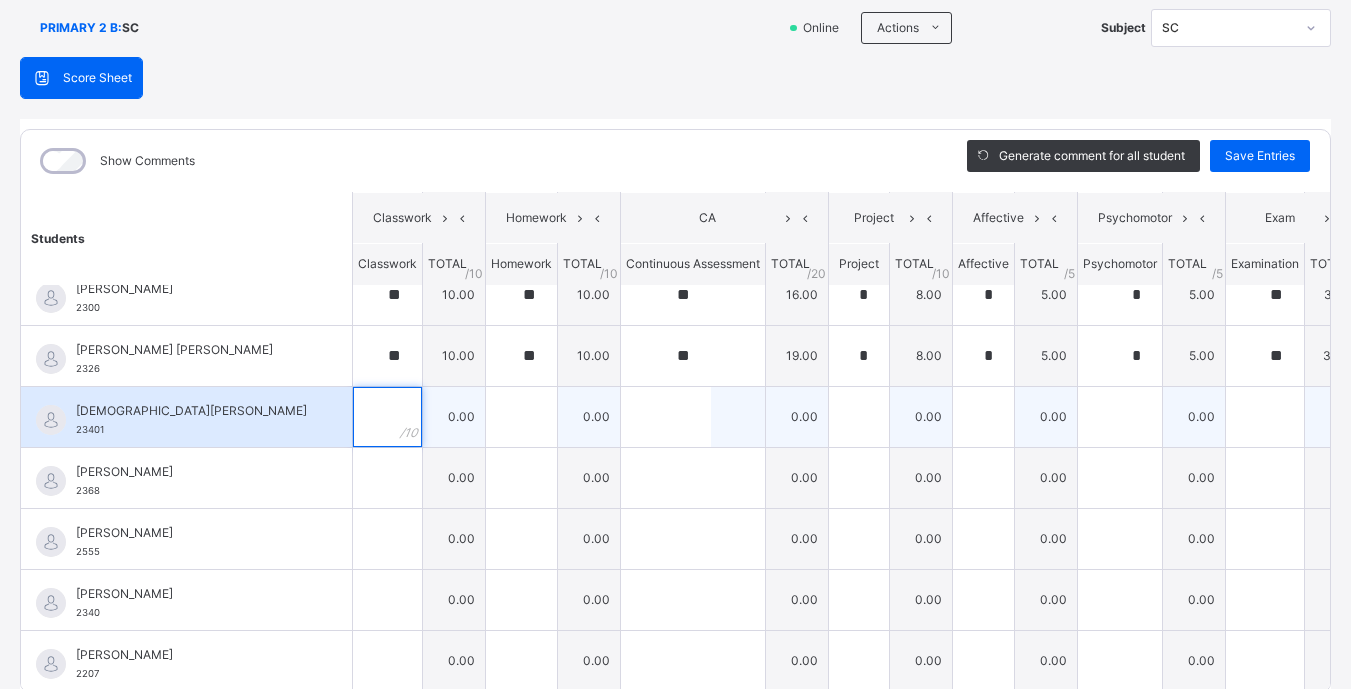 click at bounding box center (387, 417) 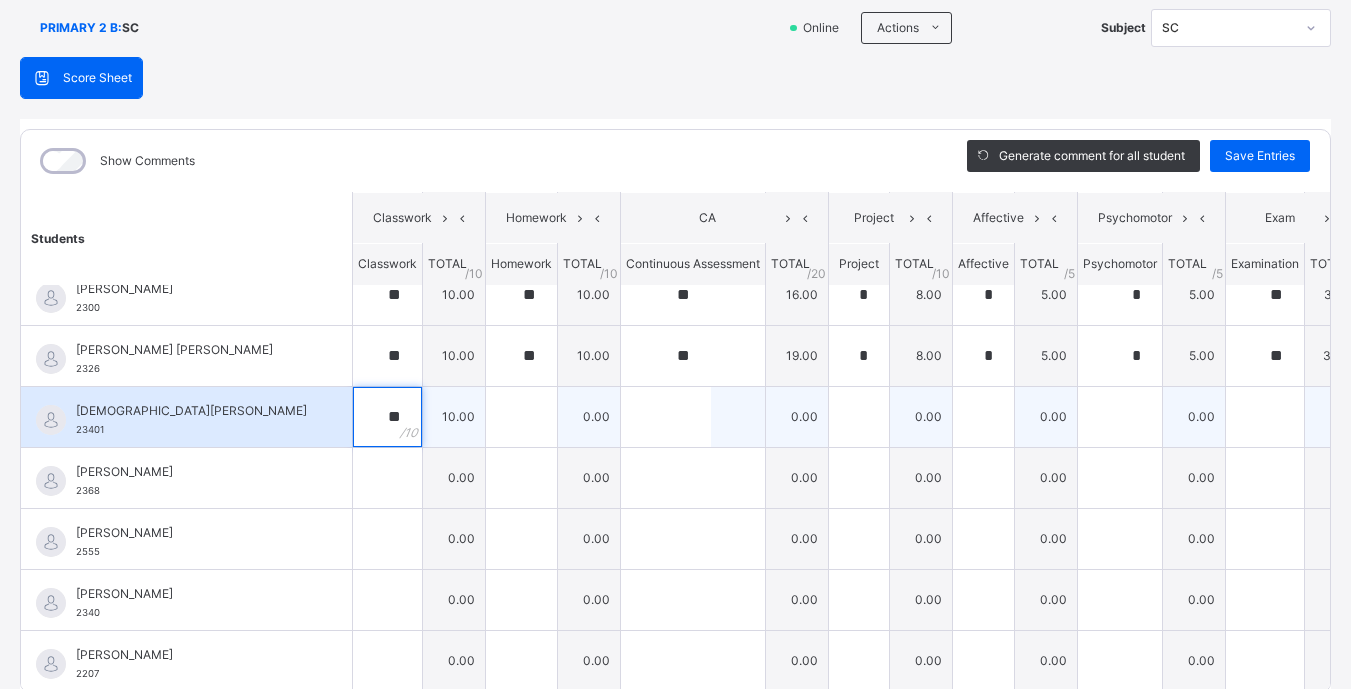 type on "**" 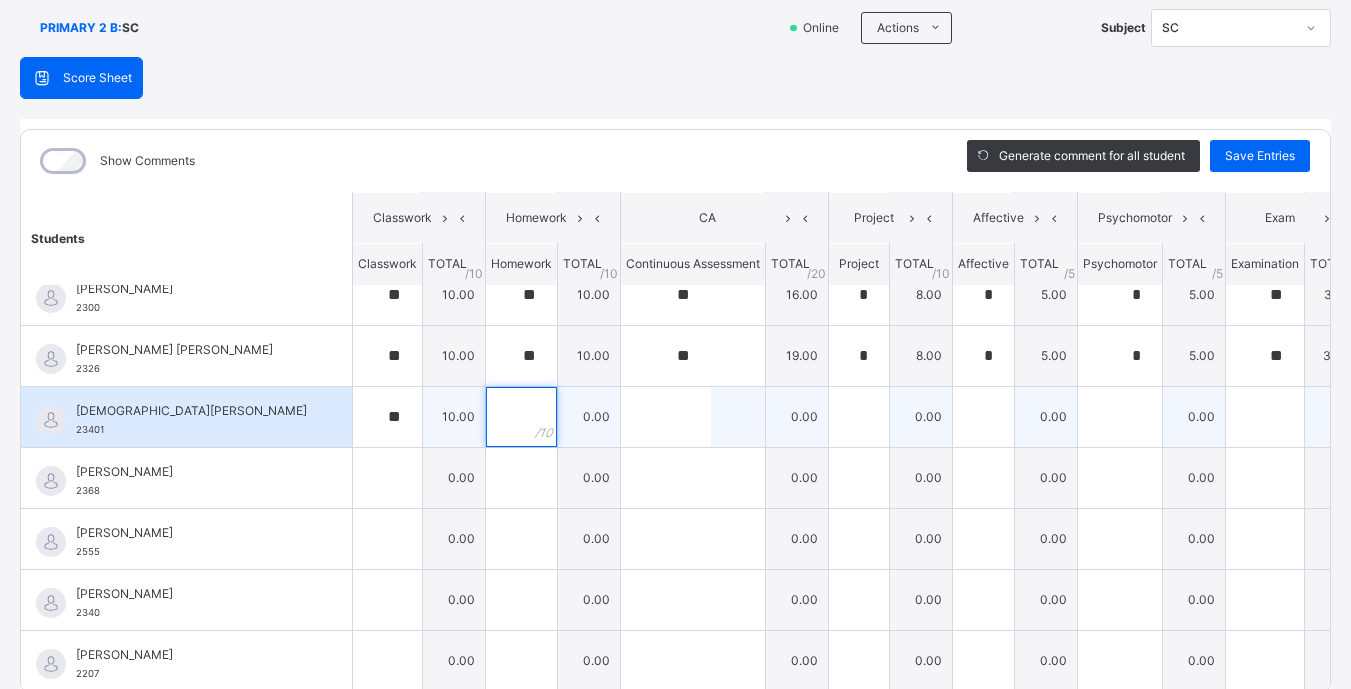 click at bounding box center [521, 417] 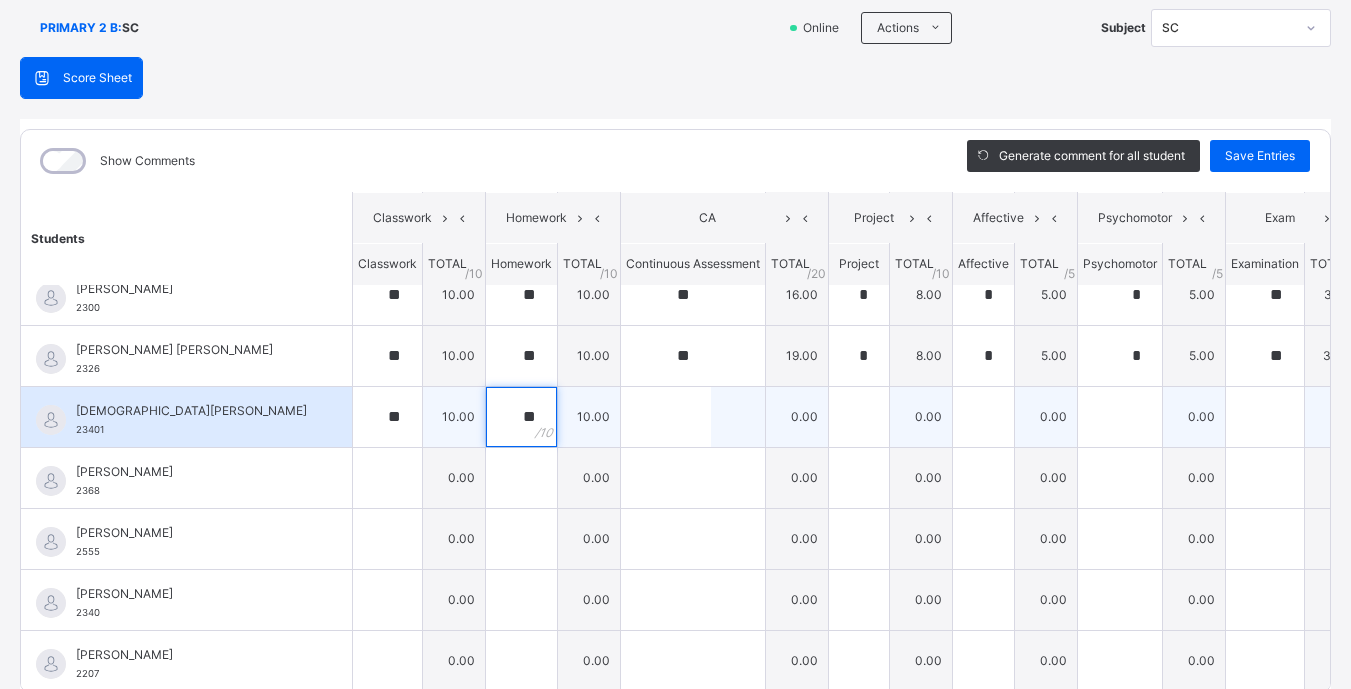 type on "**" 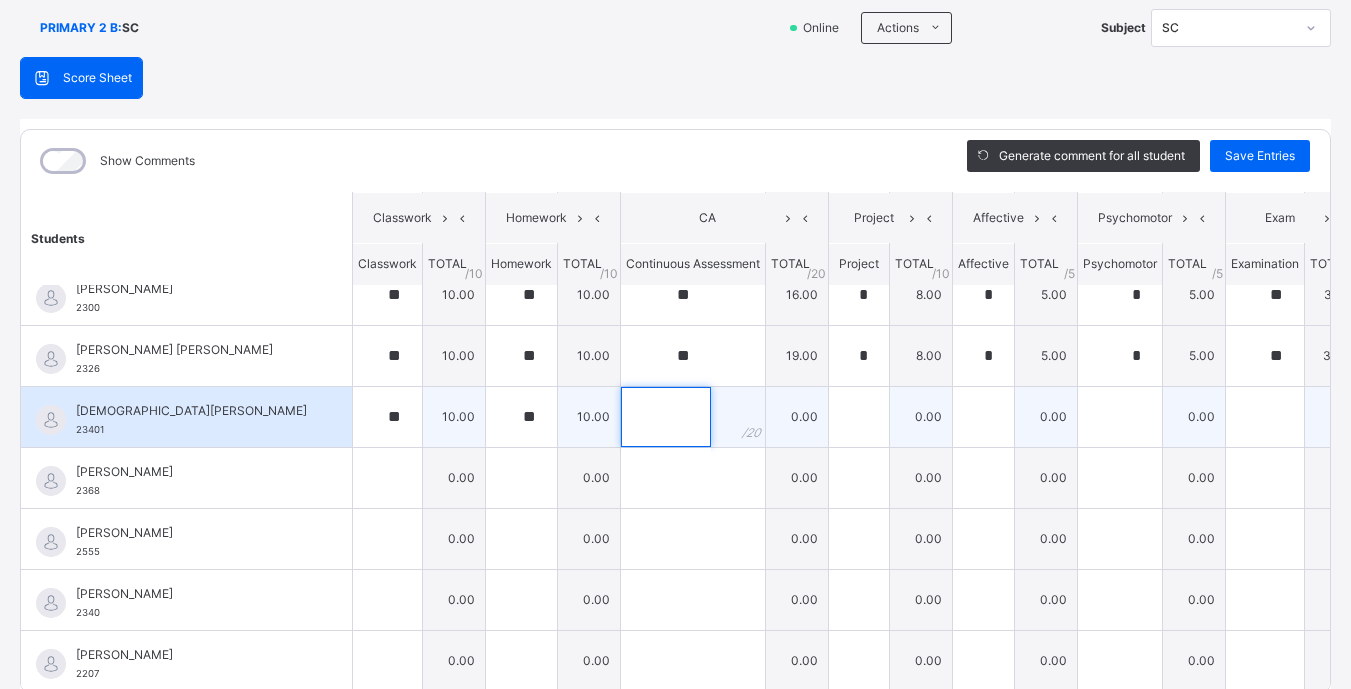 click at bounding box center (666, 417) 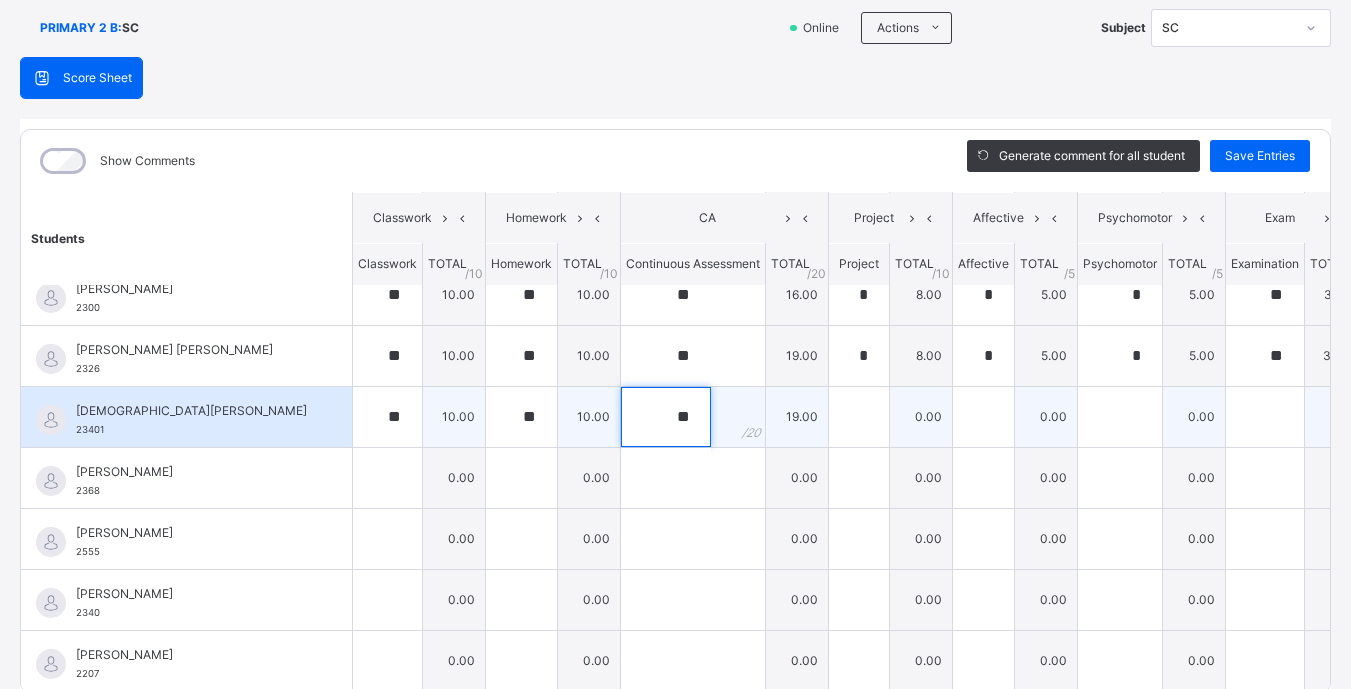 type on "**" 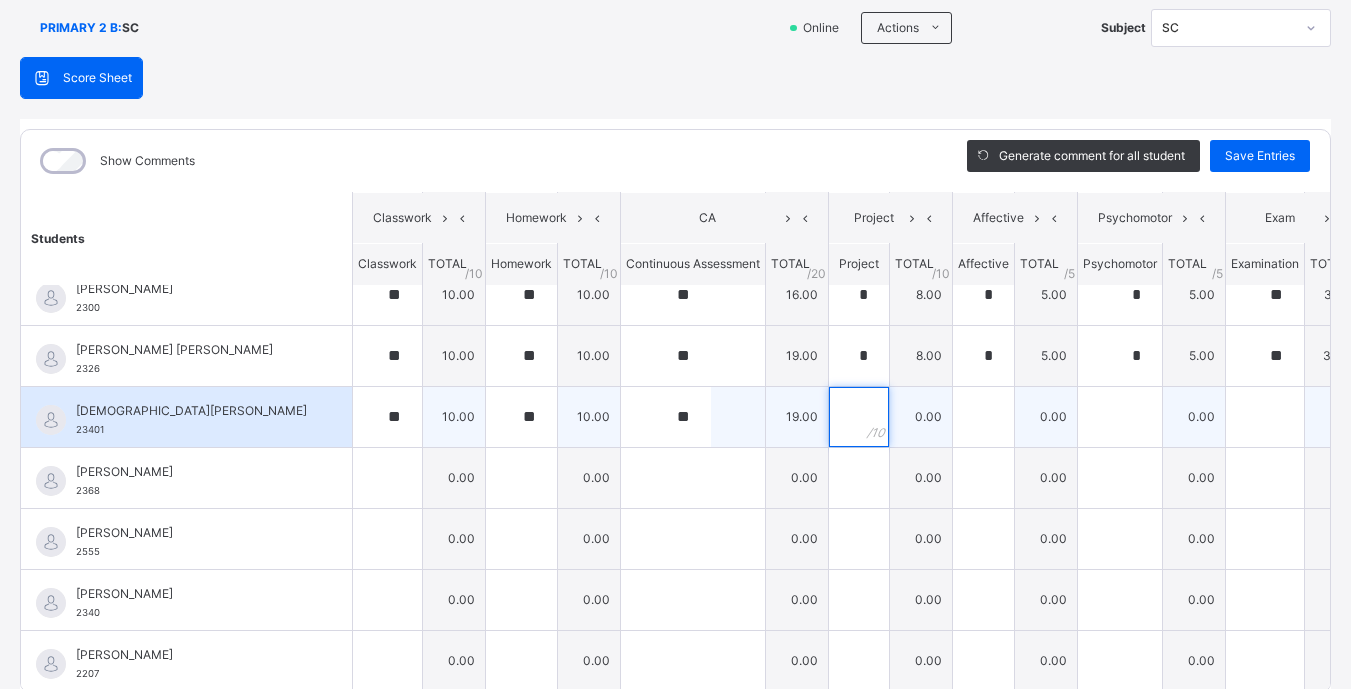 click at bounding box center (859, 417) 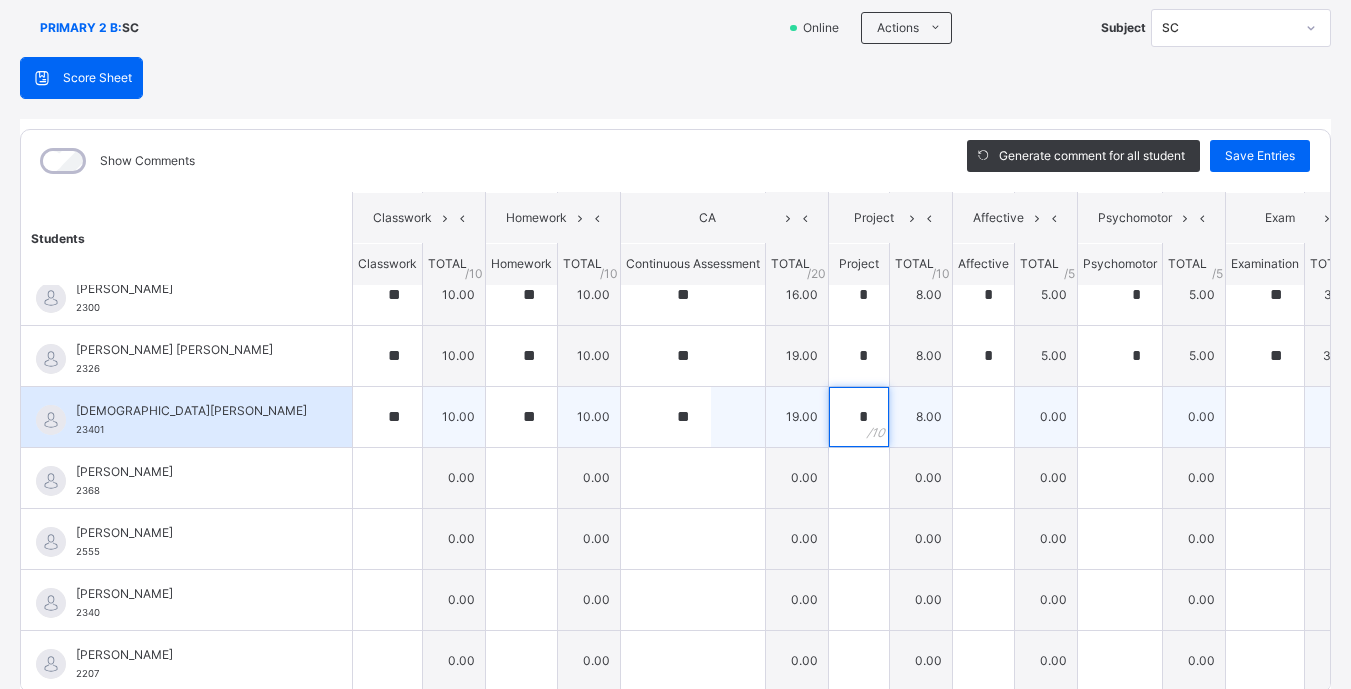 type on "*" 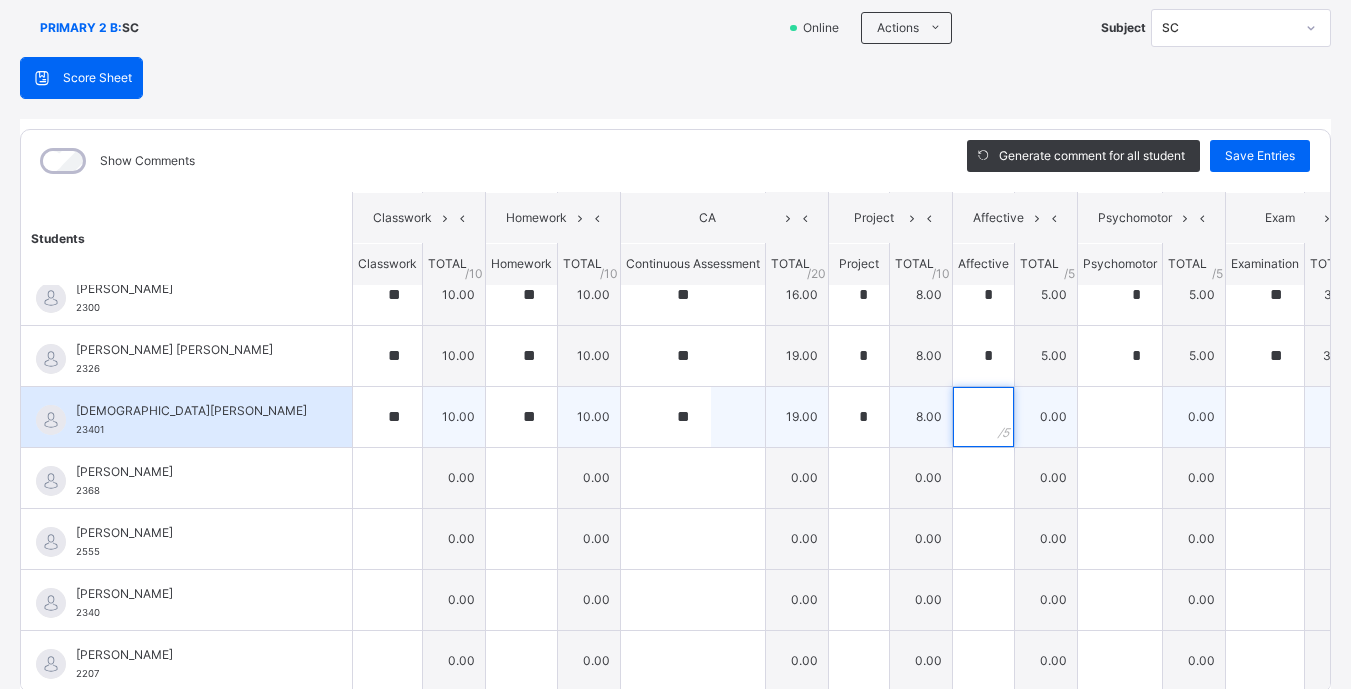click at bounding box center [983, 417] 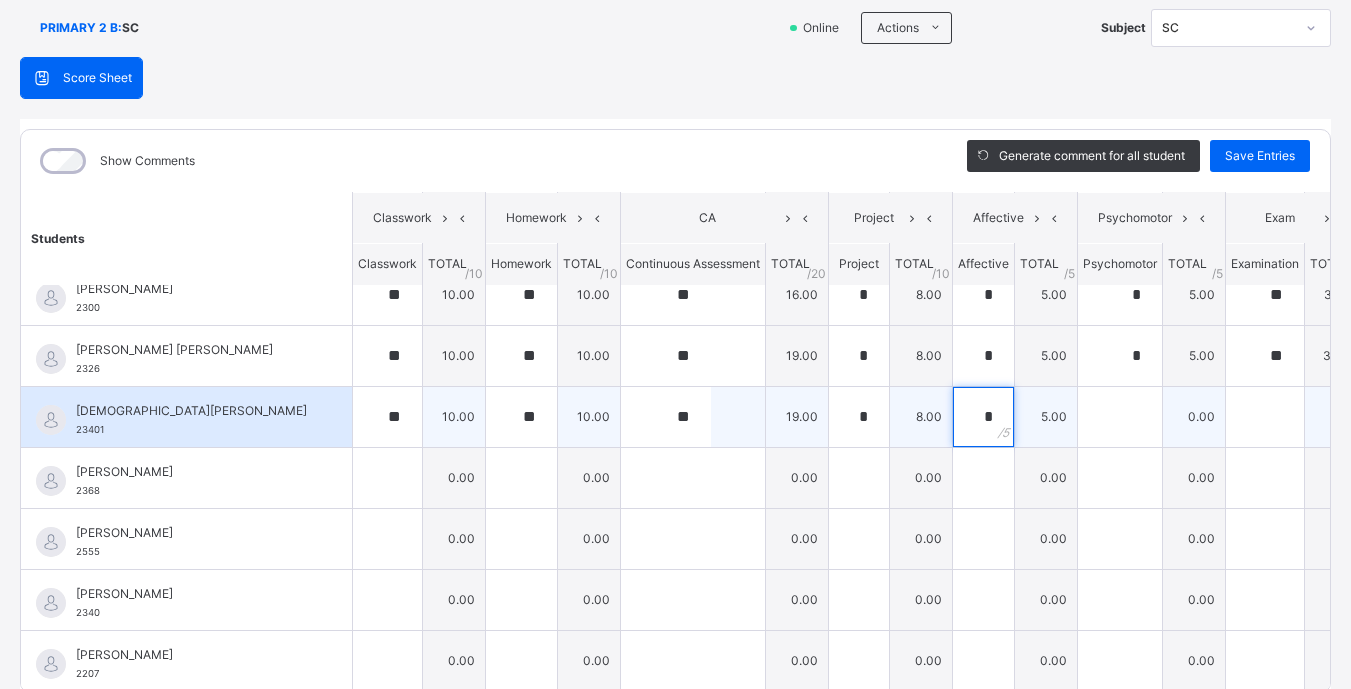 type on "*" 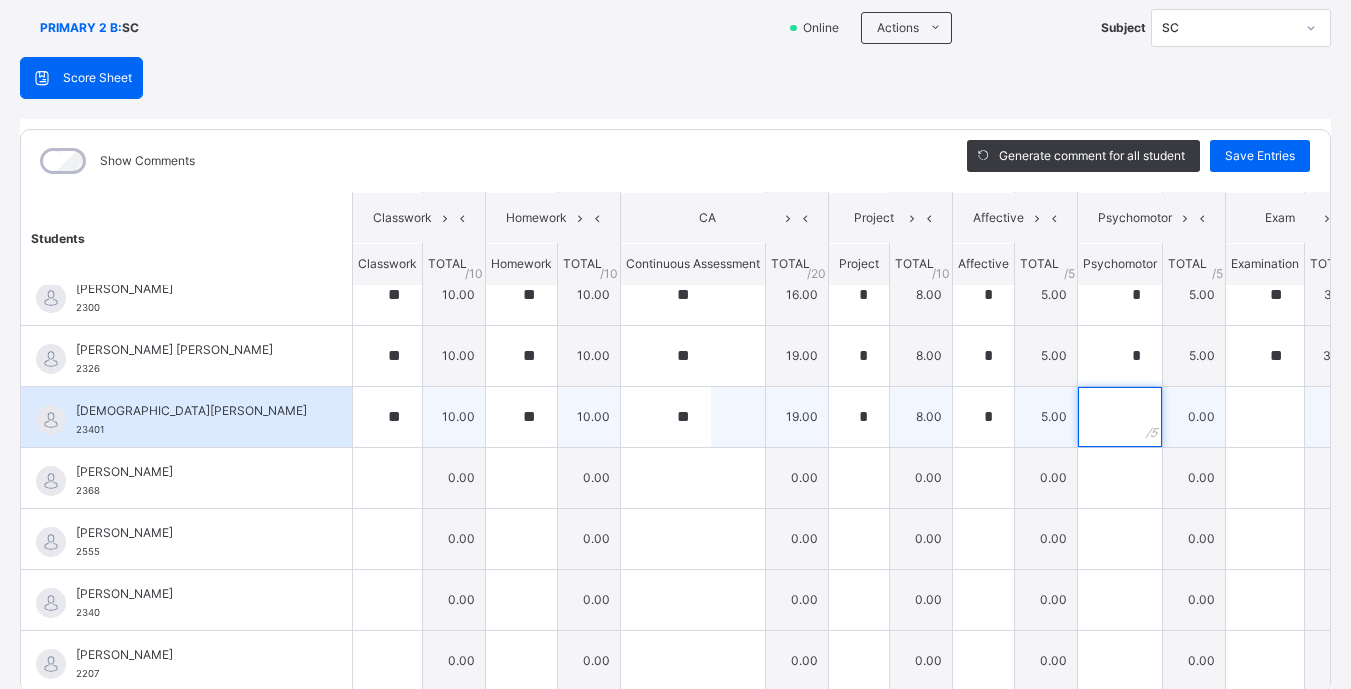 click at bounding box center [1120, 417] 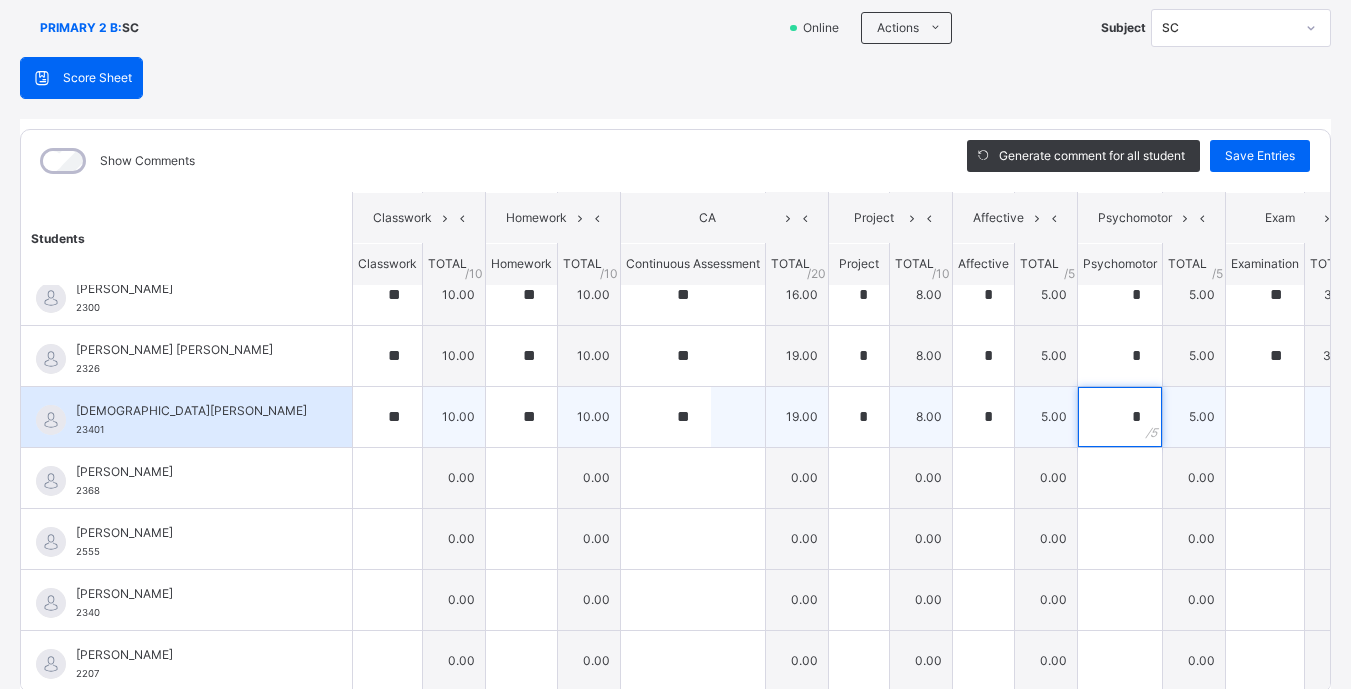 type on "*" 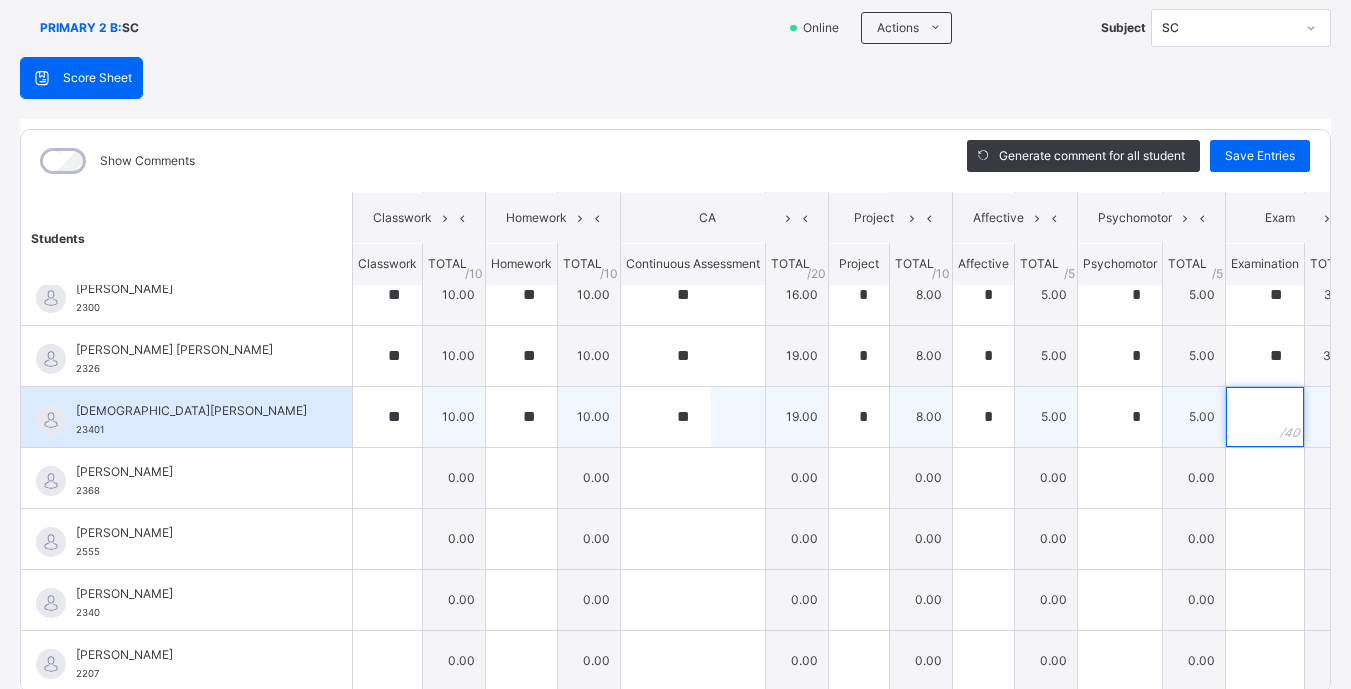 click at bounding box center [1265, 417] 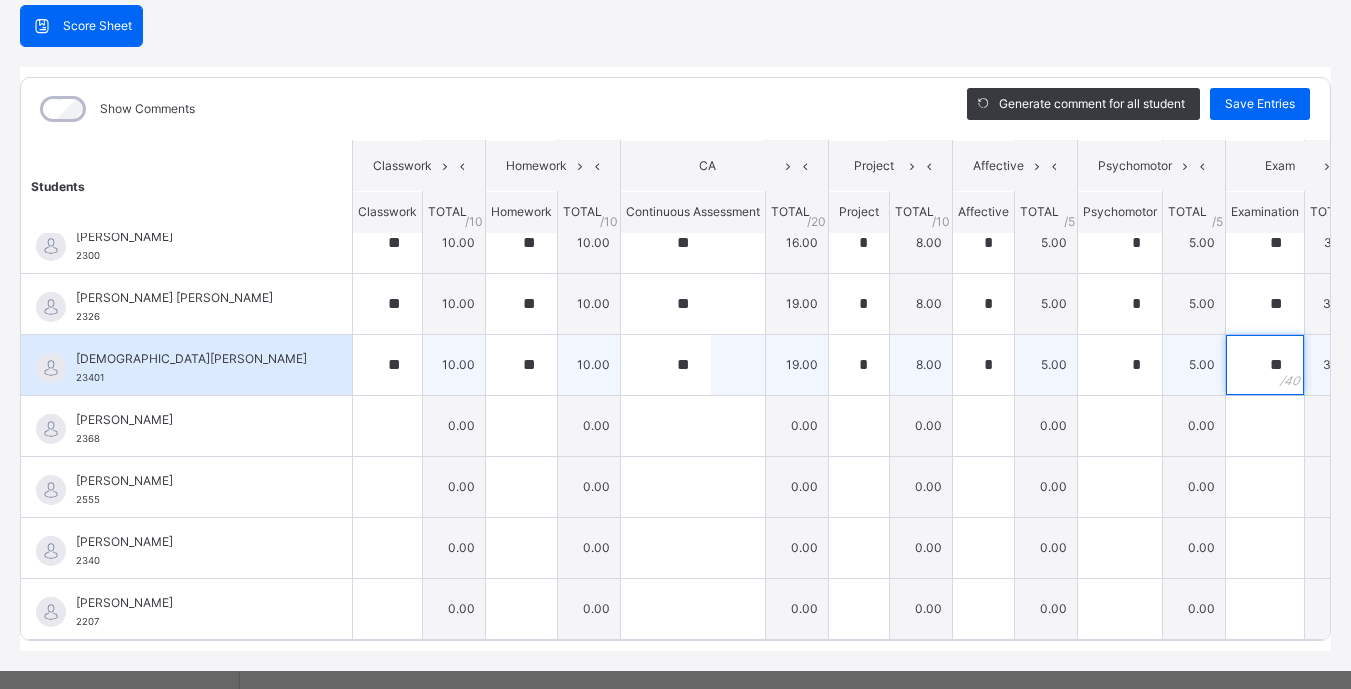 scroll, scrollTop: 192, scrollLeft: 0, axis: vertical 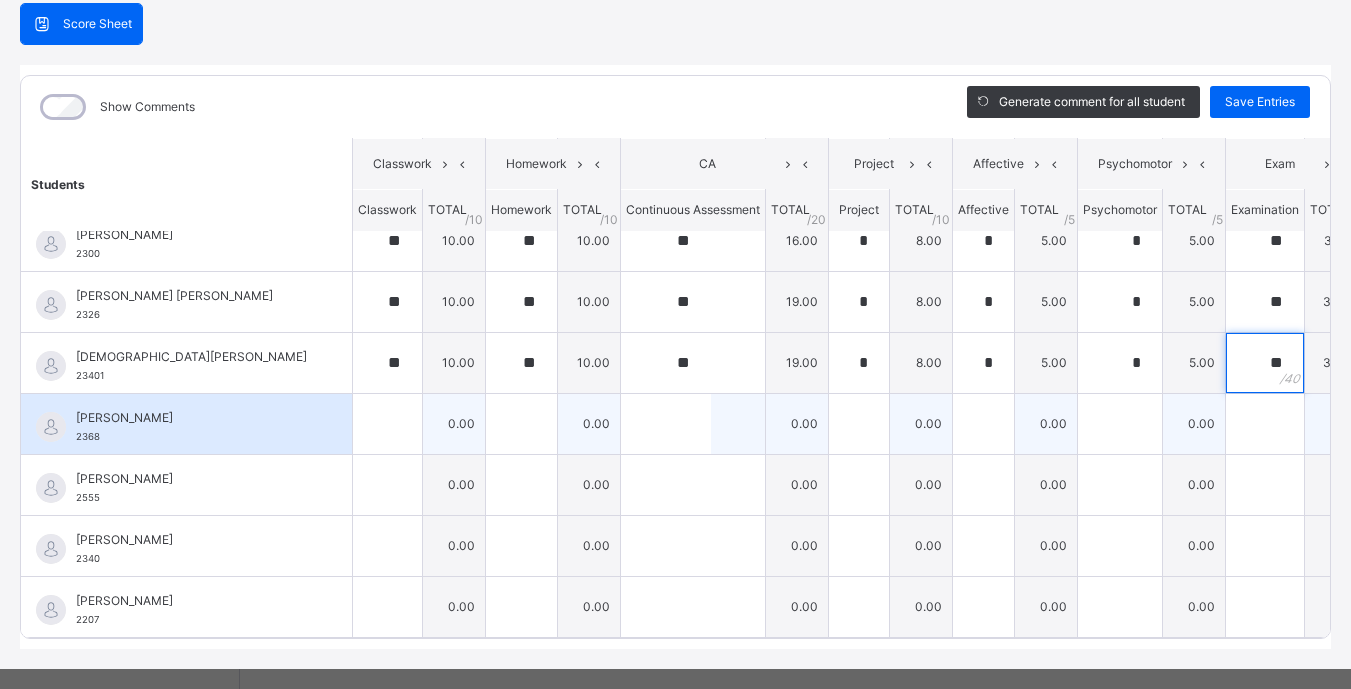 type on "**" 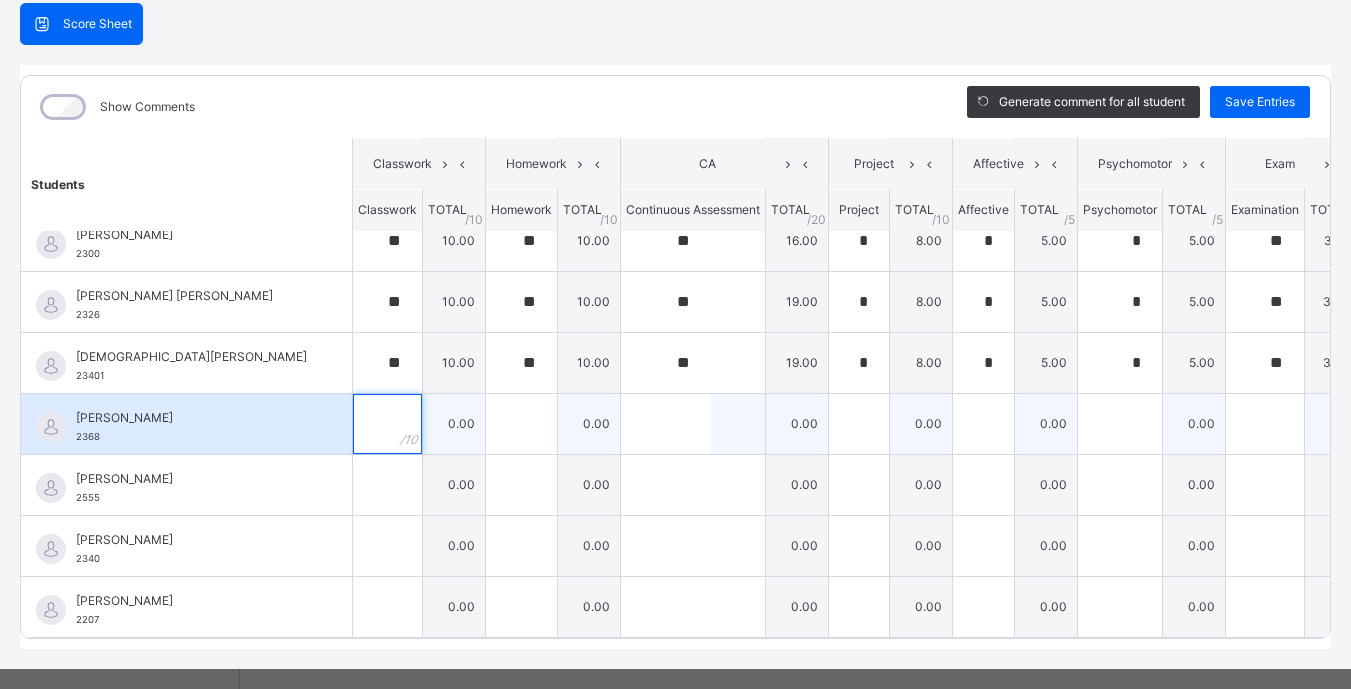 click at bounding box center (387, 424) 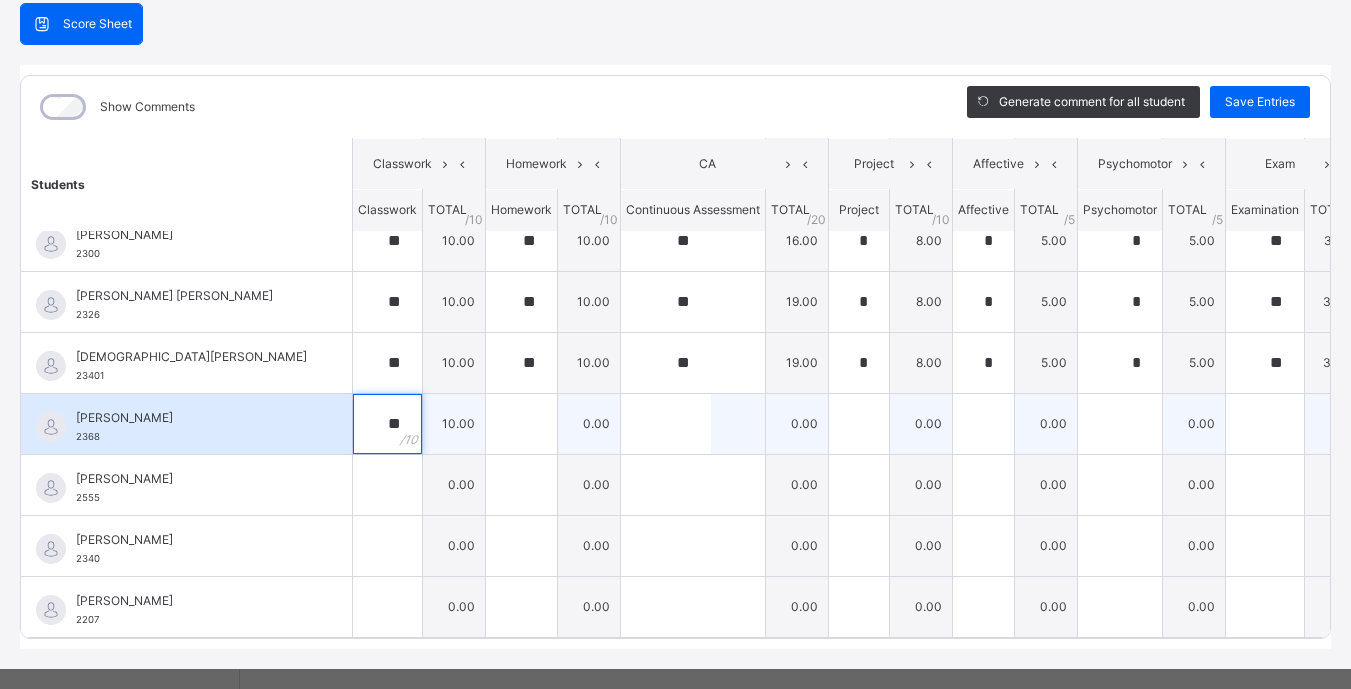 type on "**" 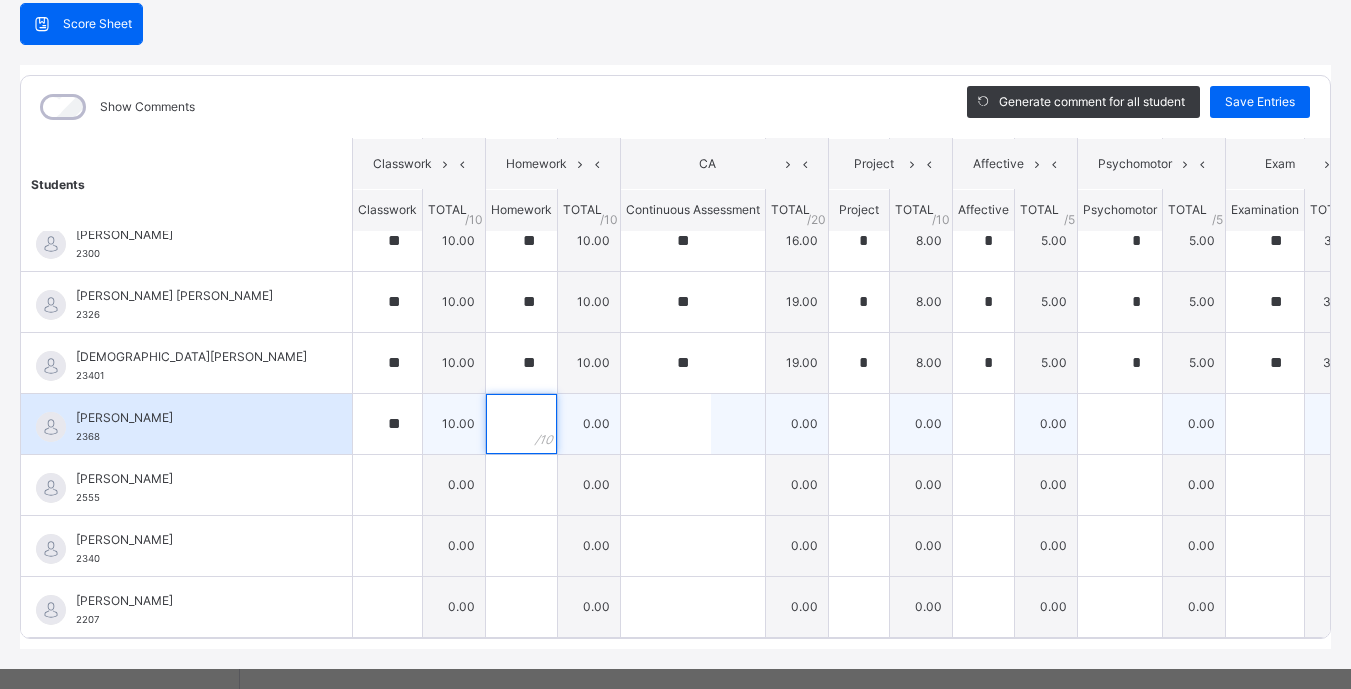 click at bounding box center [521, 424] 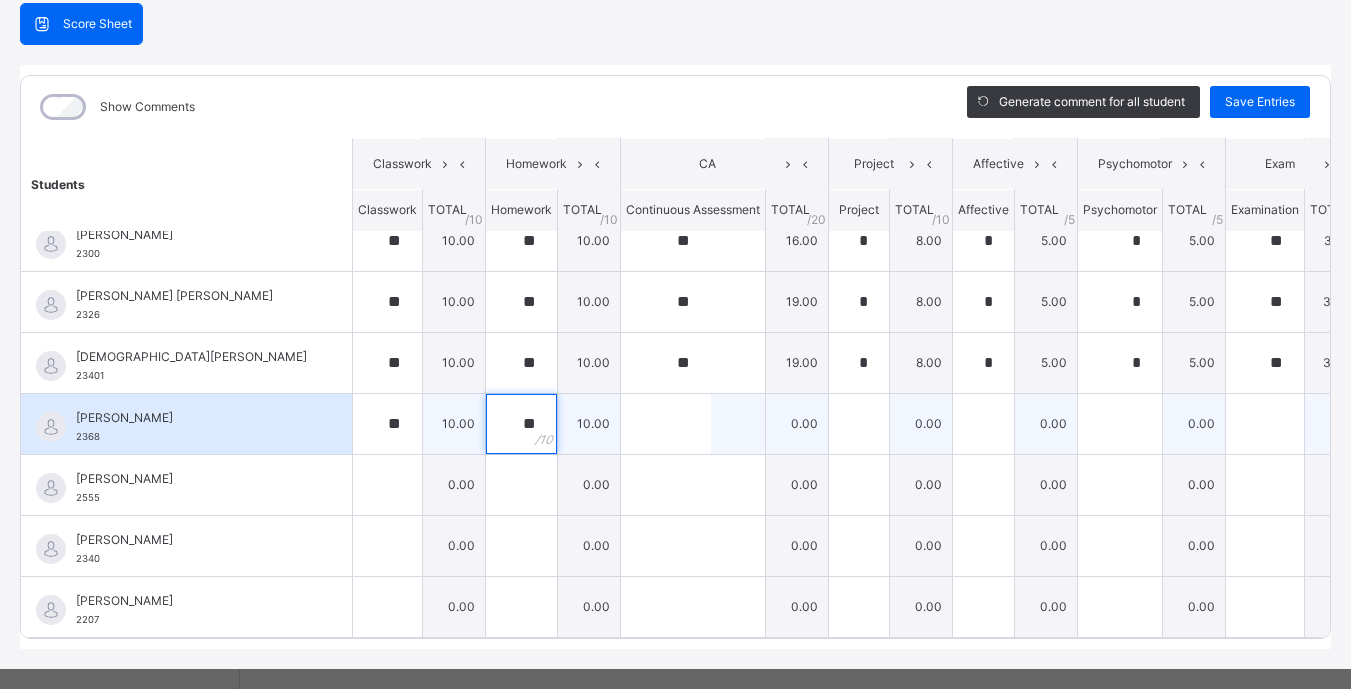 type on "**" 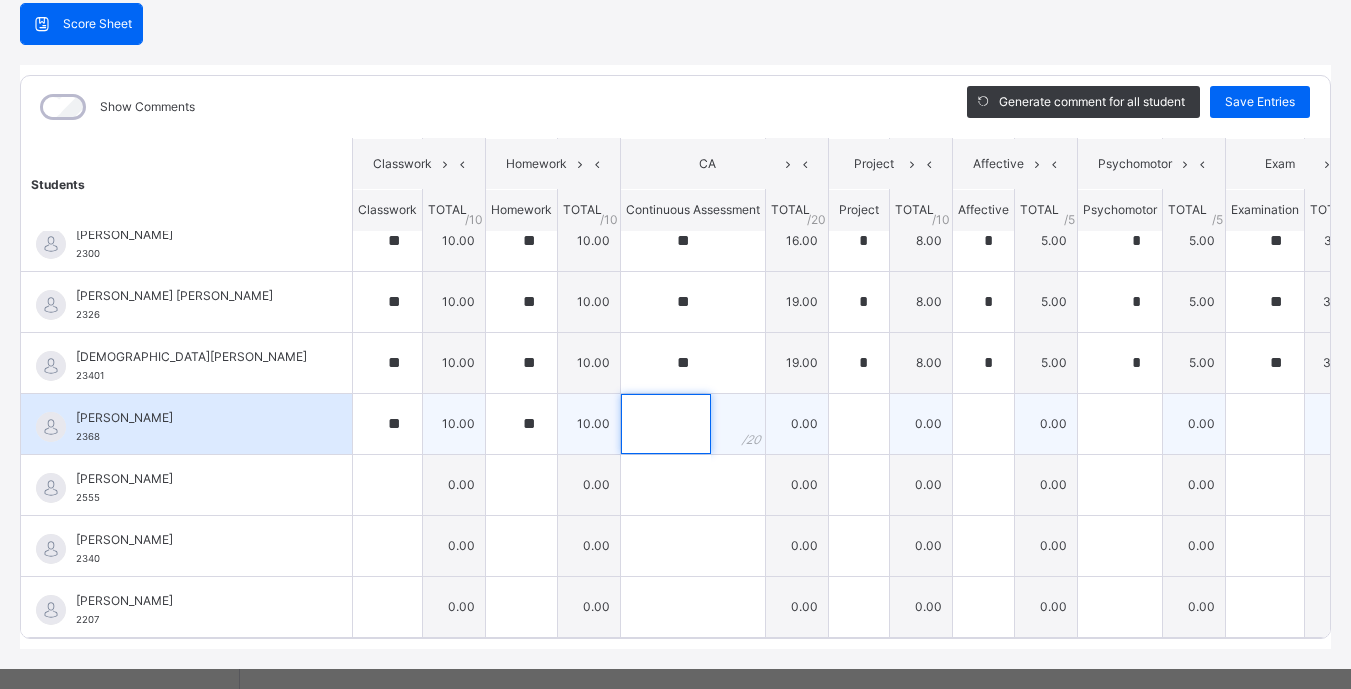 click at bounding box center (666, 424) 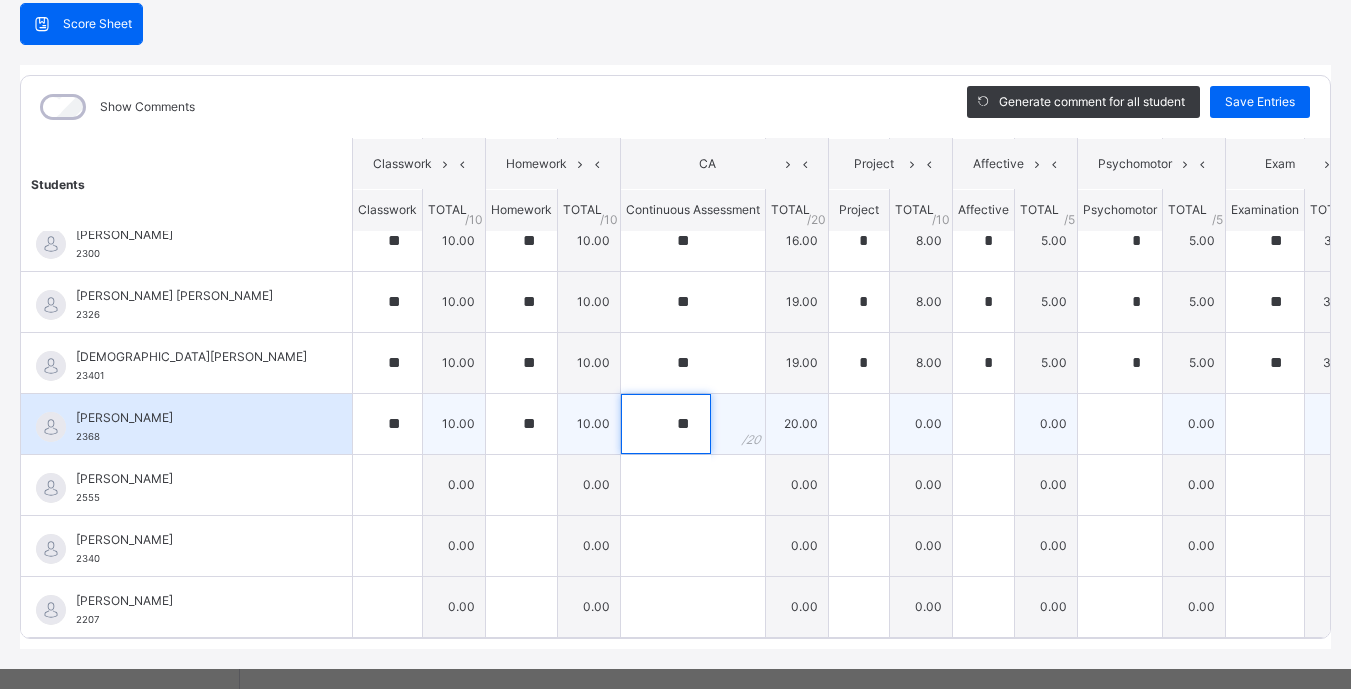 type on "**" 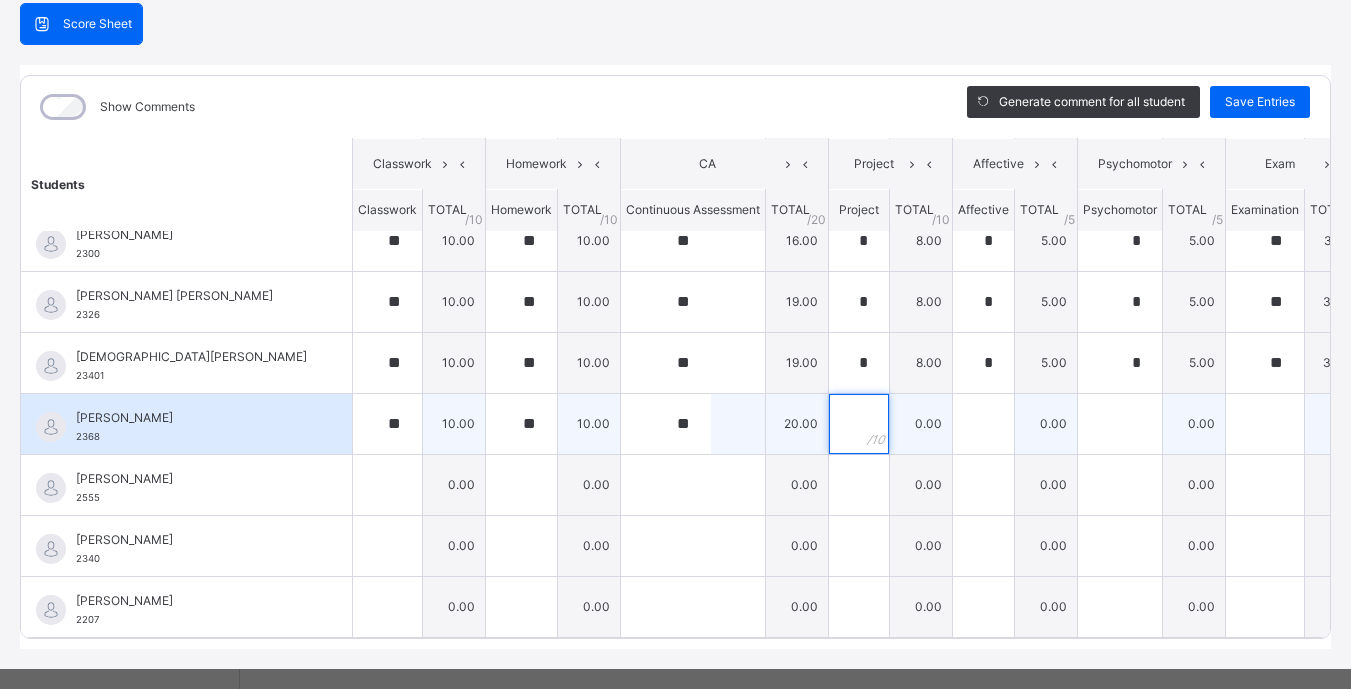 click at bounding box center [859, 424] 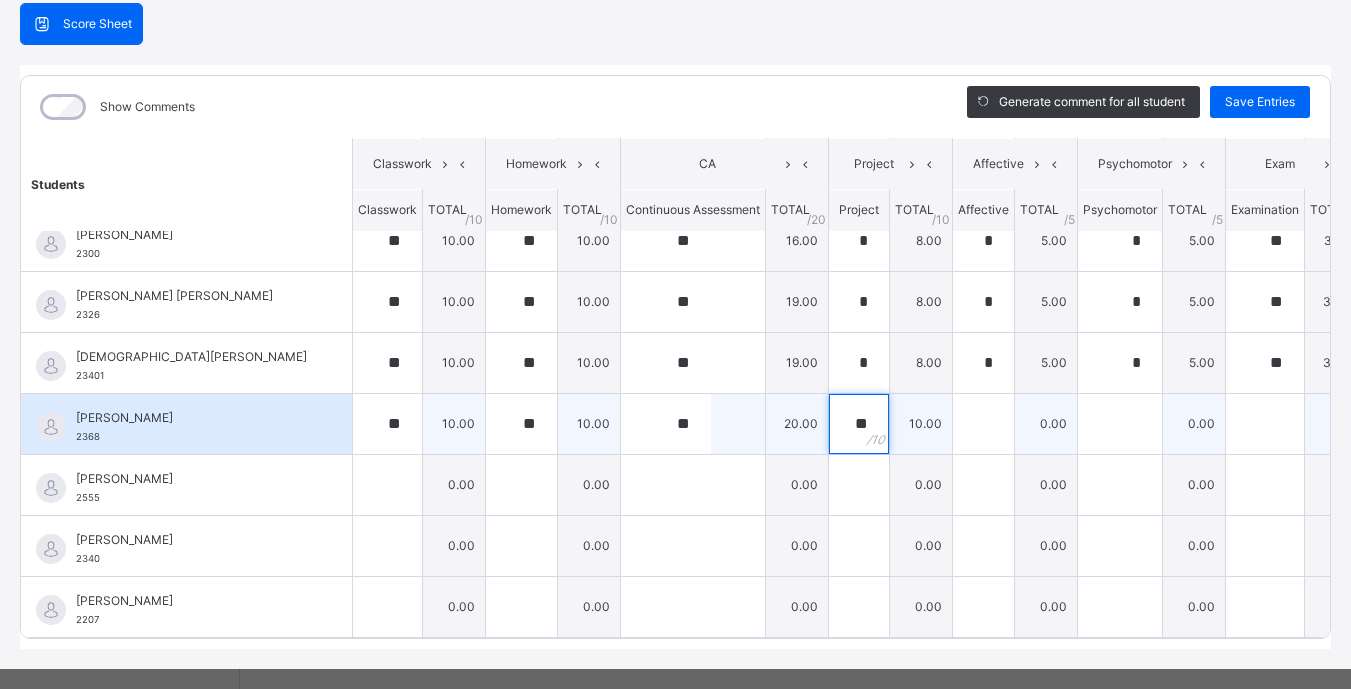 type on "**" 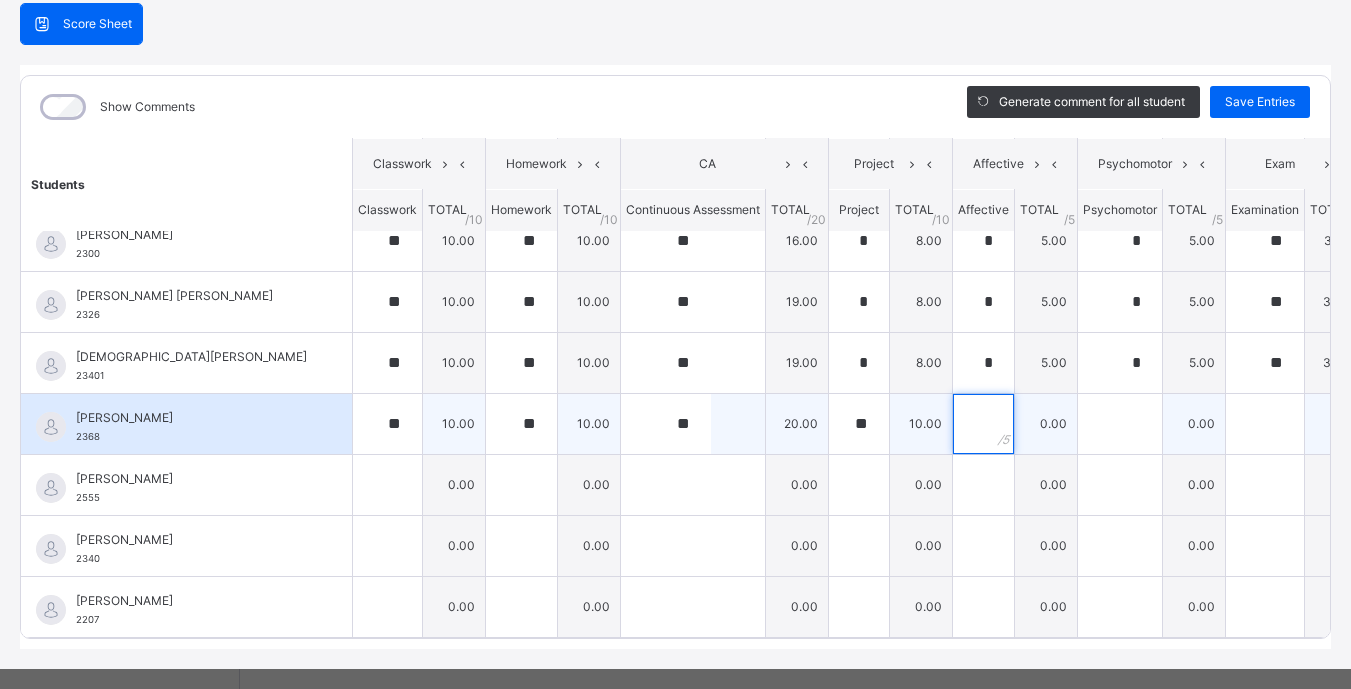 click at bounding box center [983, 424] 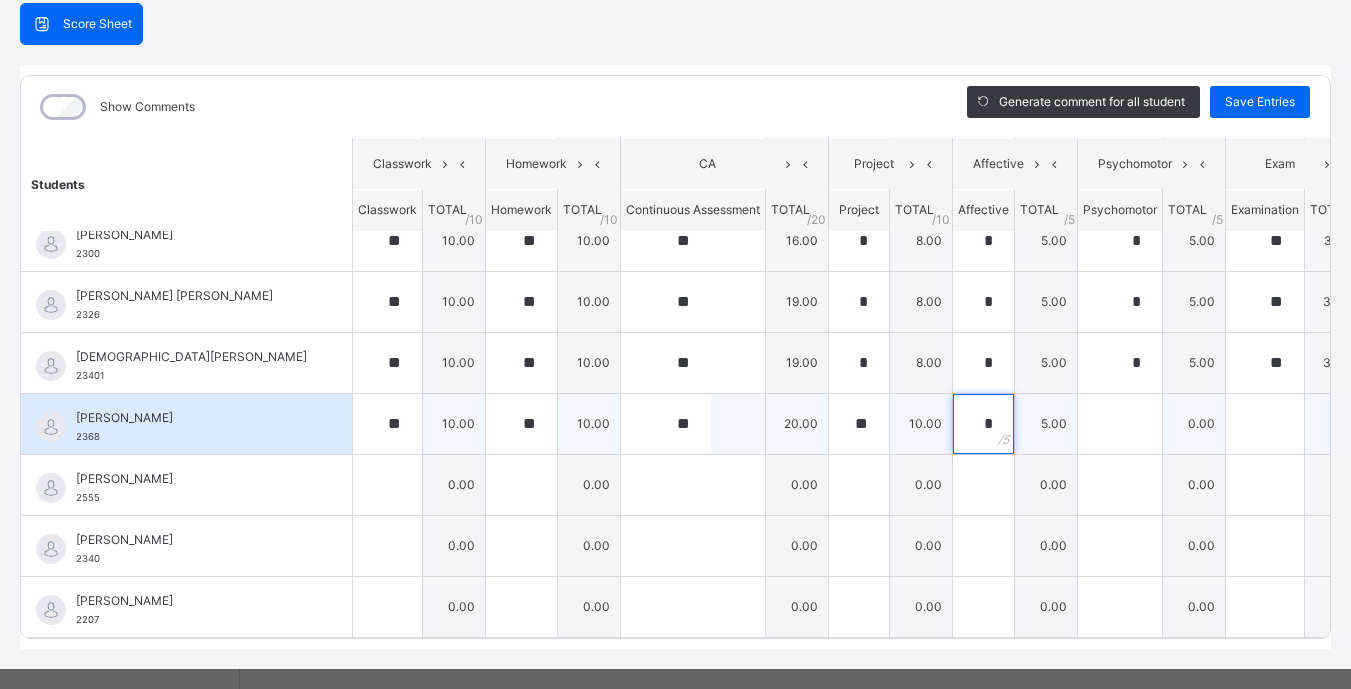 type on "*" 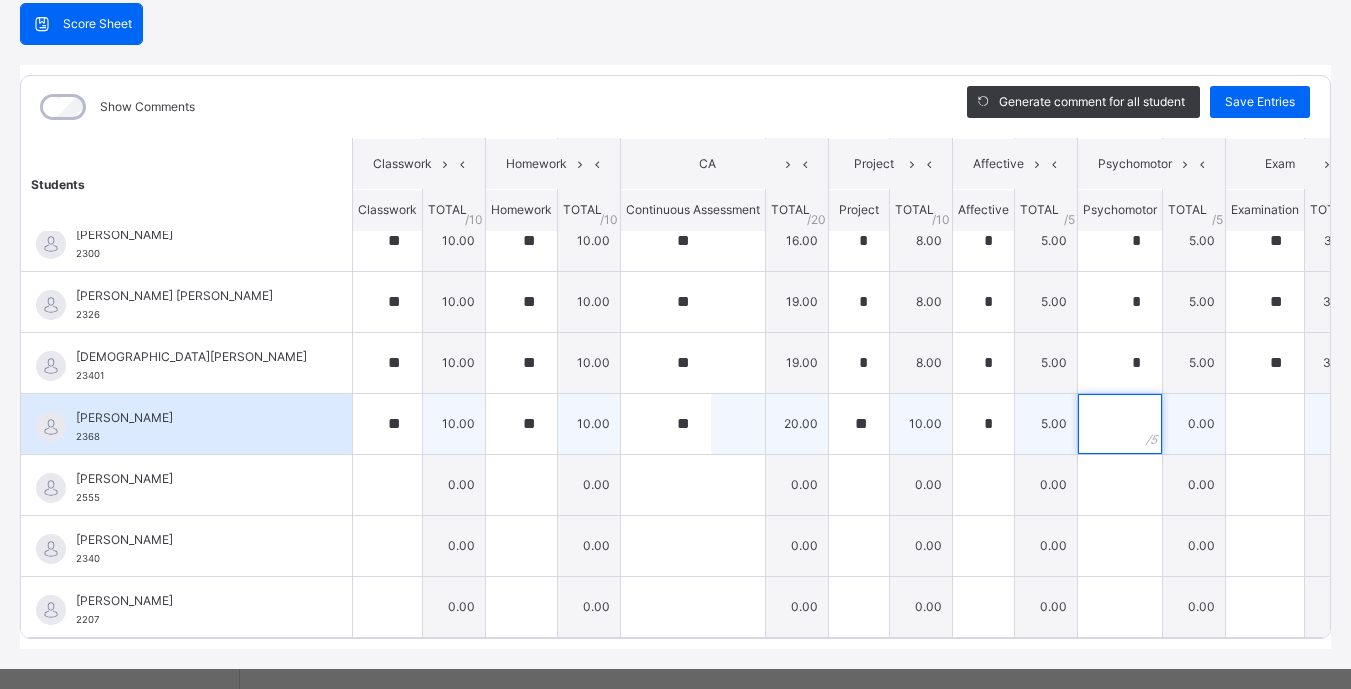 click at bounding box center [1120, 424] 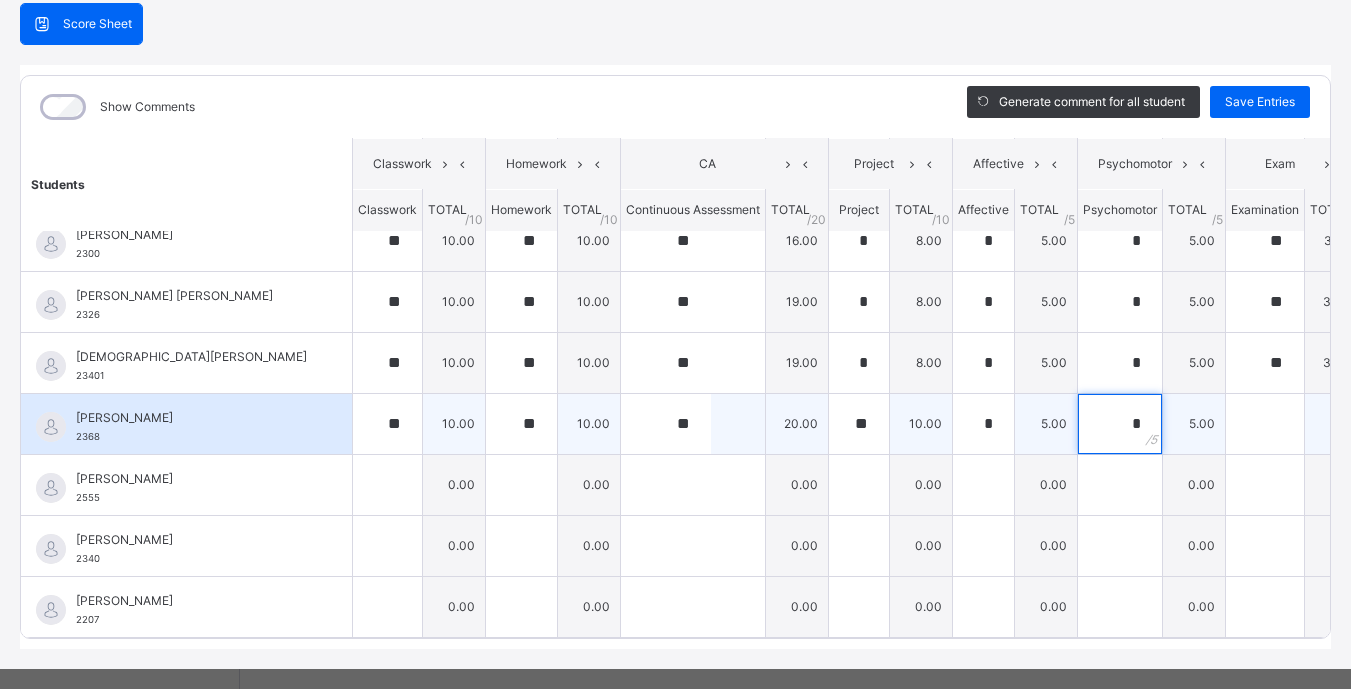 type on "*" 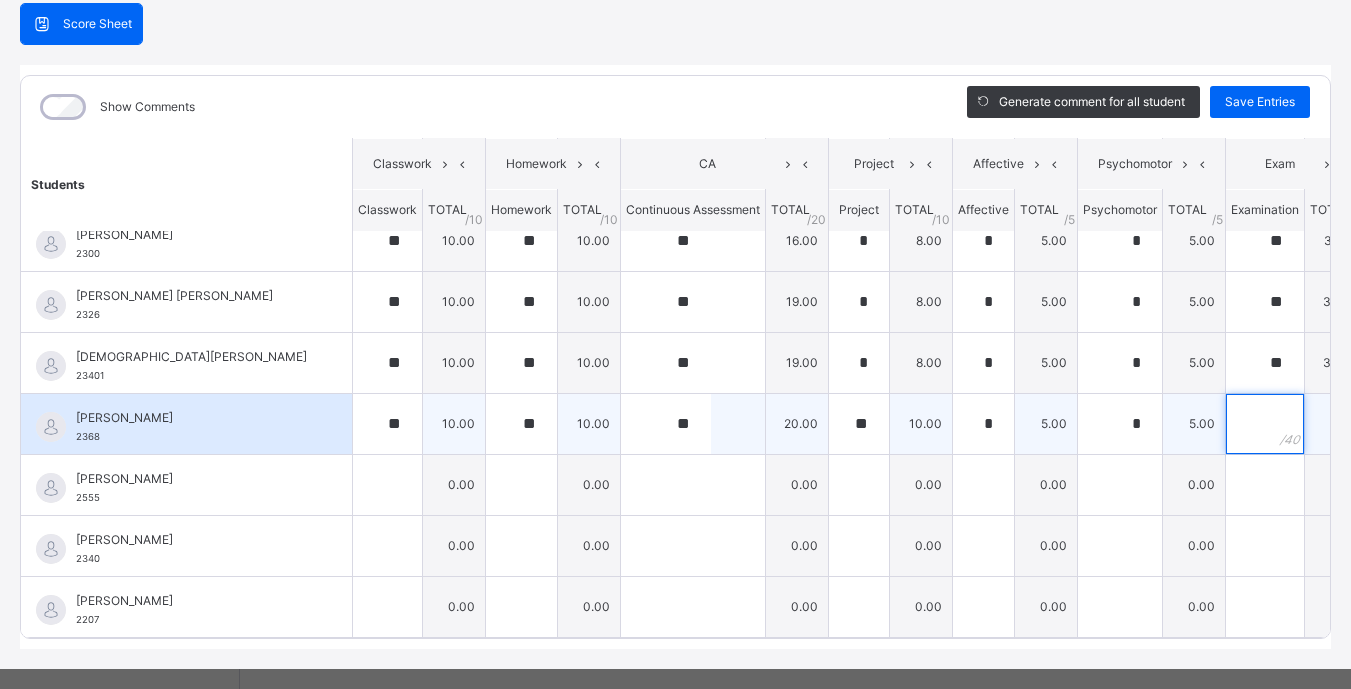 click at bounding box center [1265, 424] 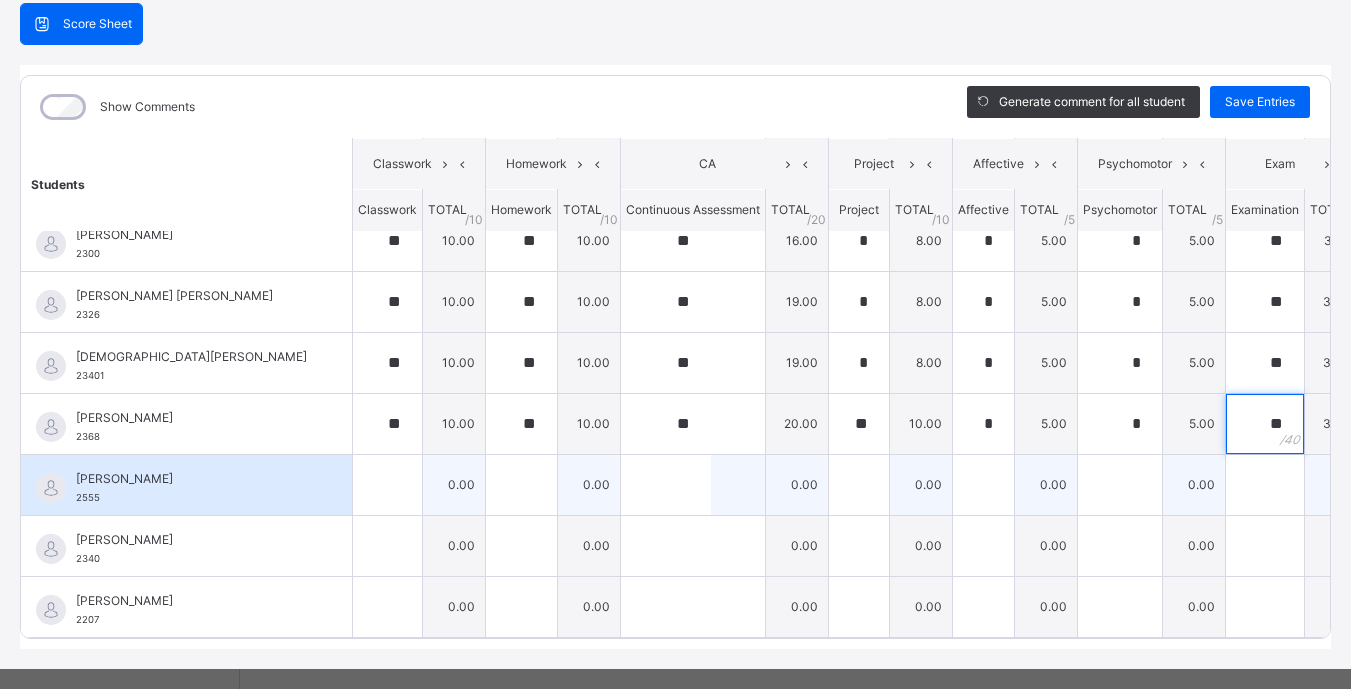 type on "**" 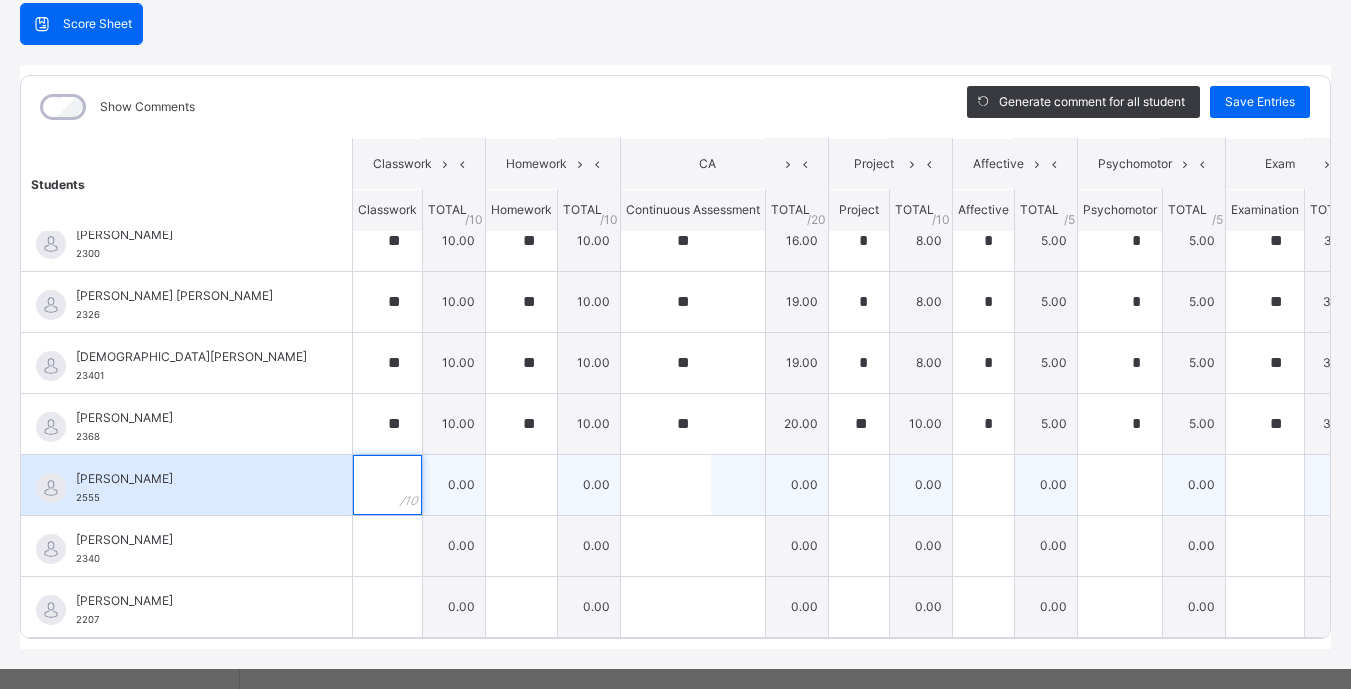 click at bounding box center [387, 485] 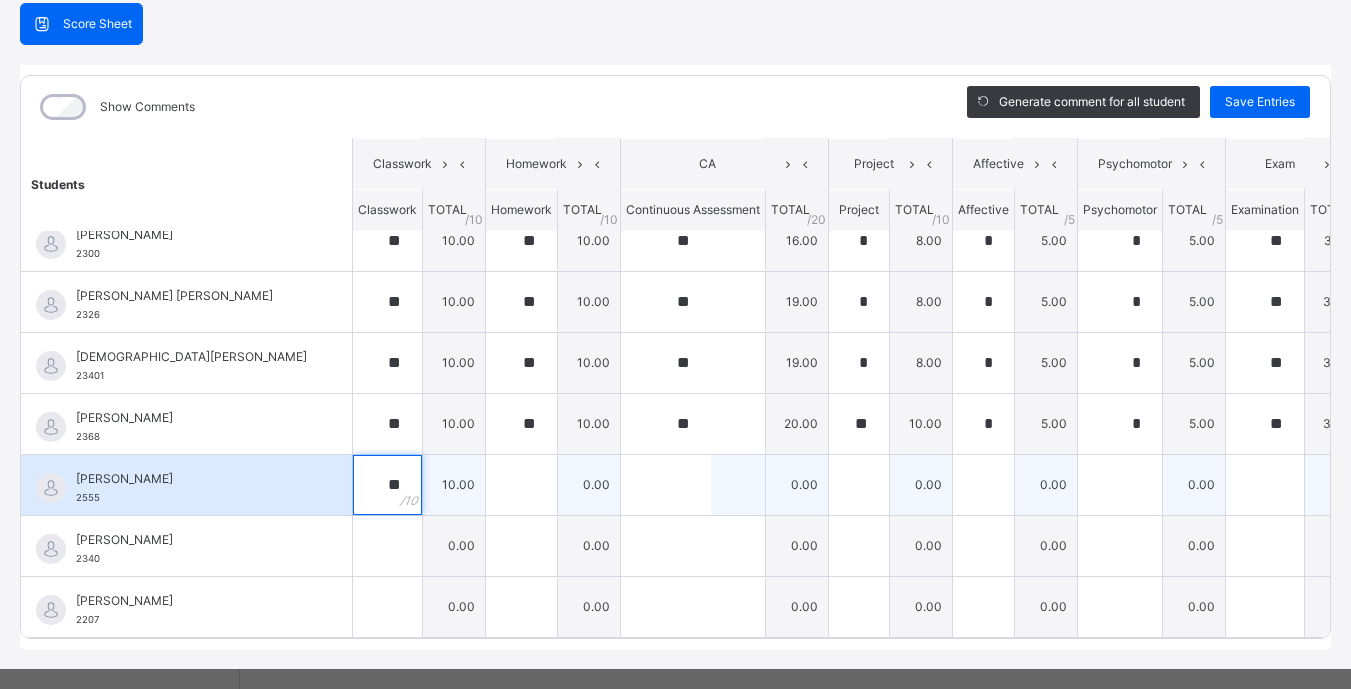 type on "**" 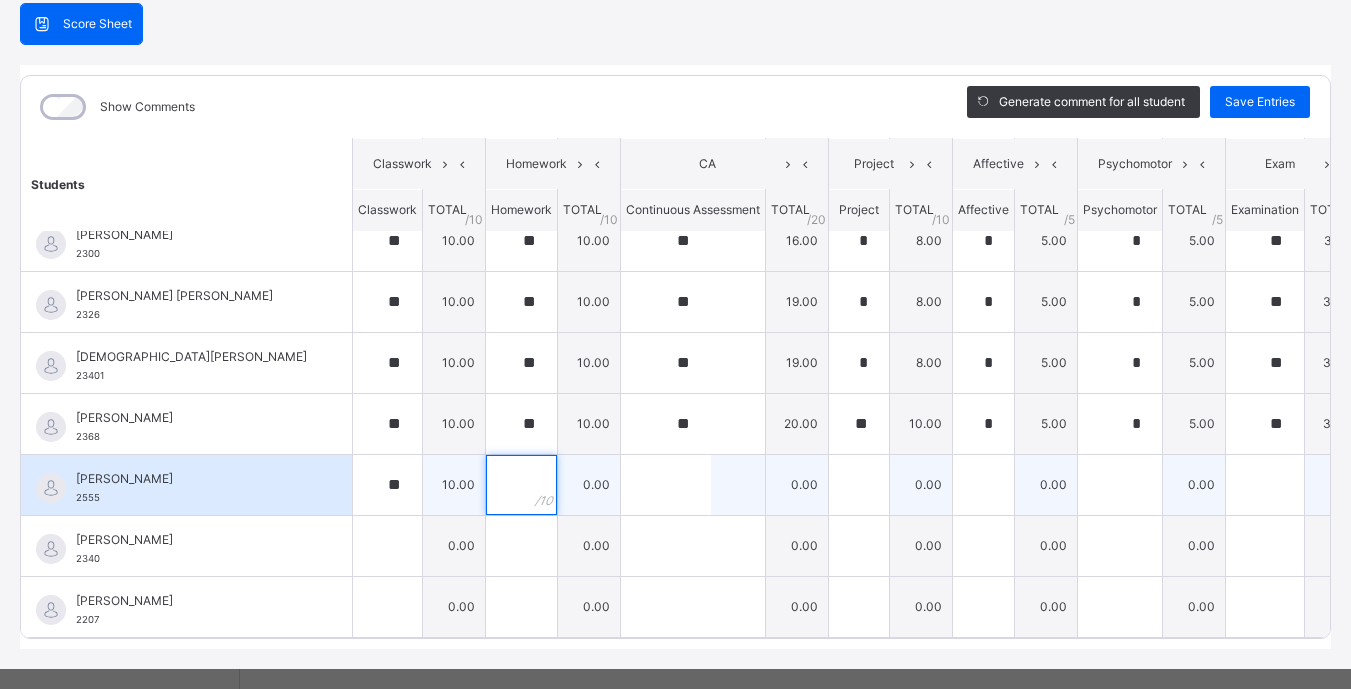 click at bounding box center [521, 485] 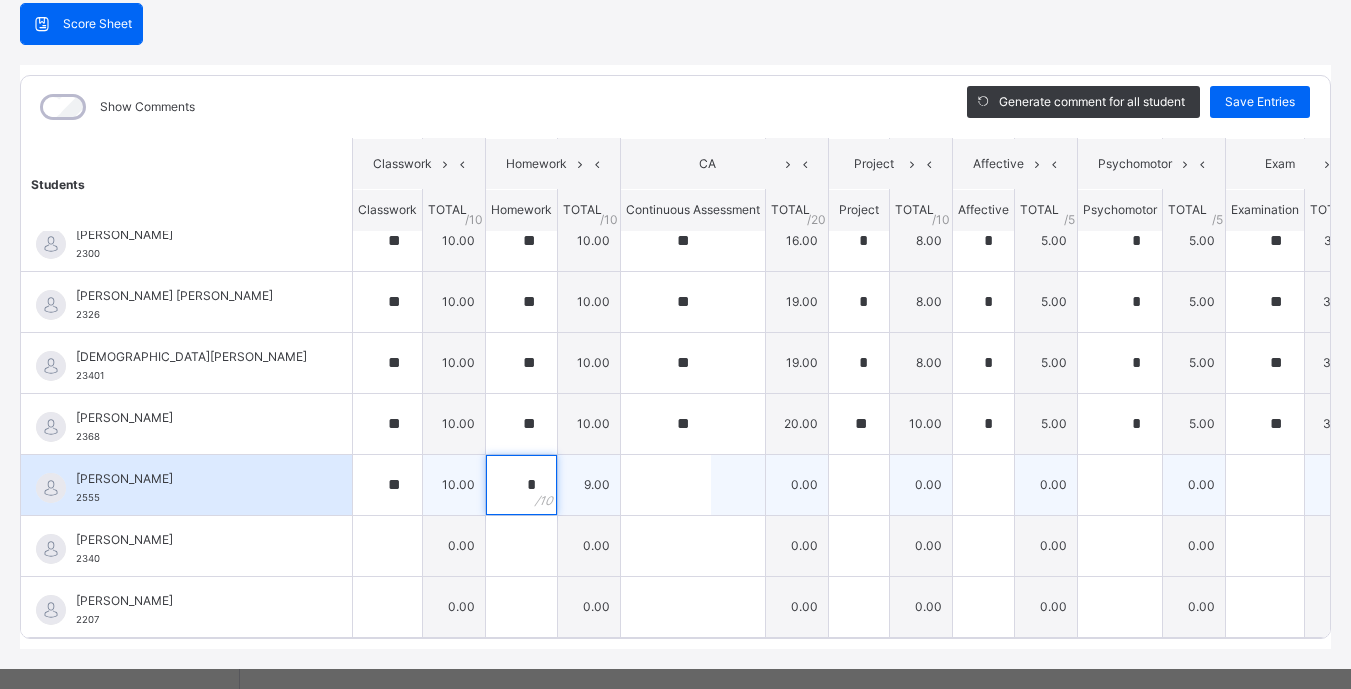 type on "*" 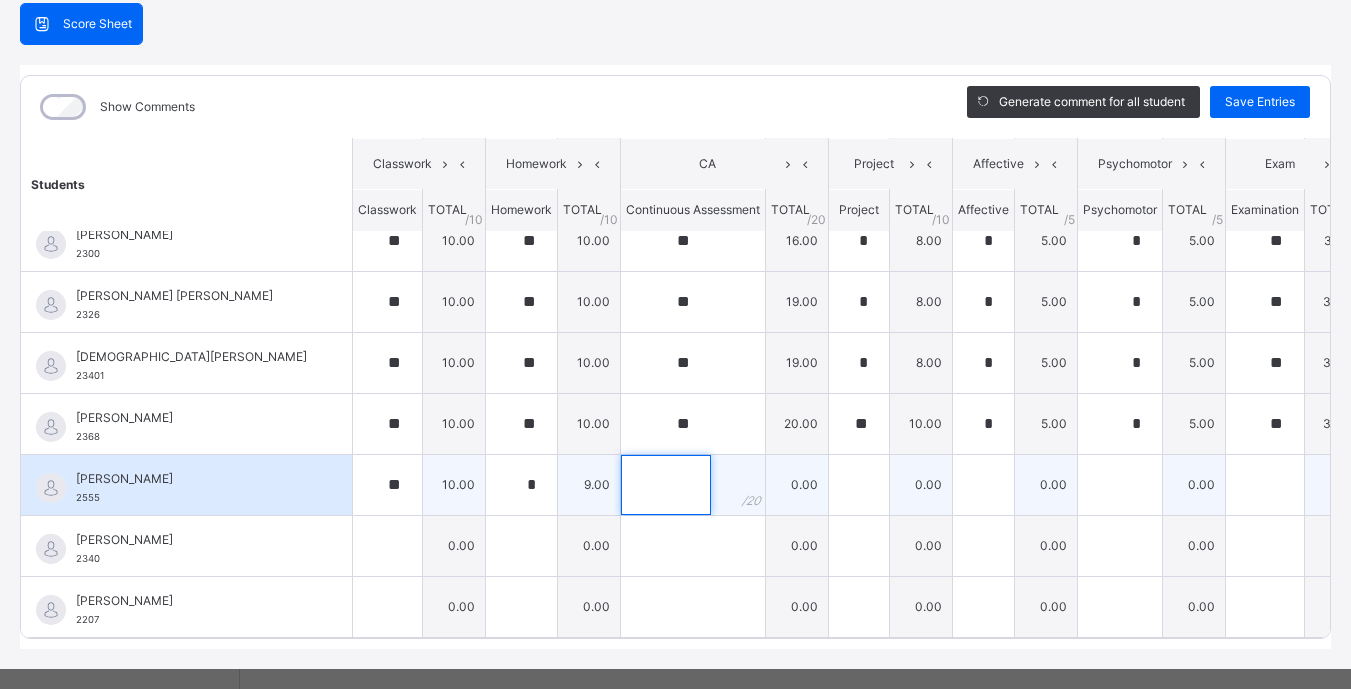 click at bounding box center (666, 485) 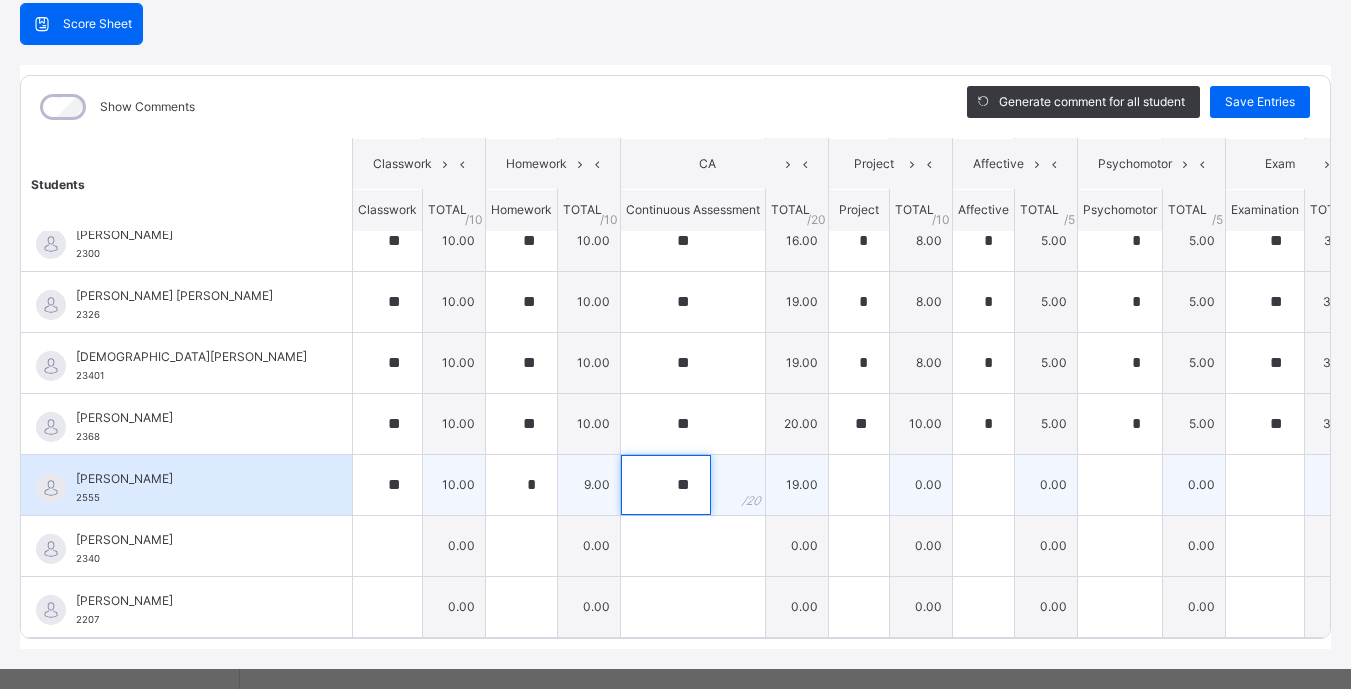 type on "**" 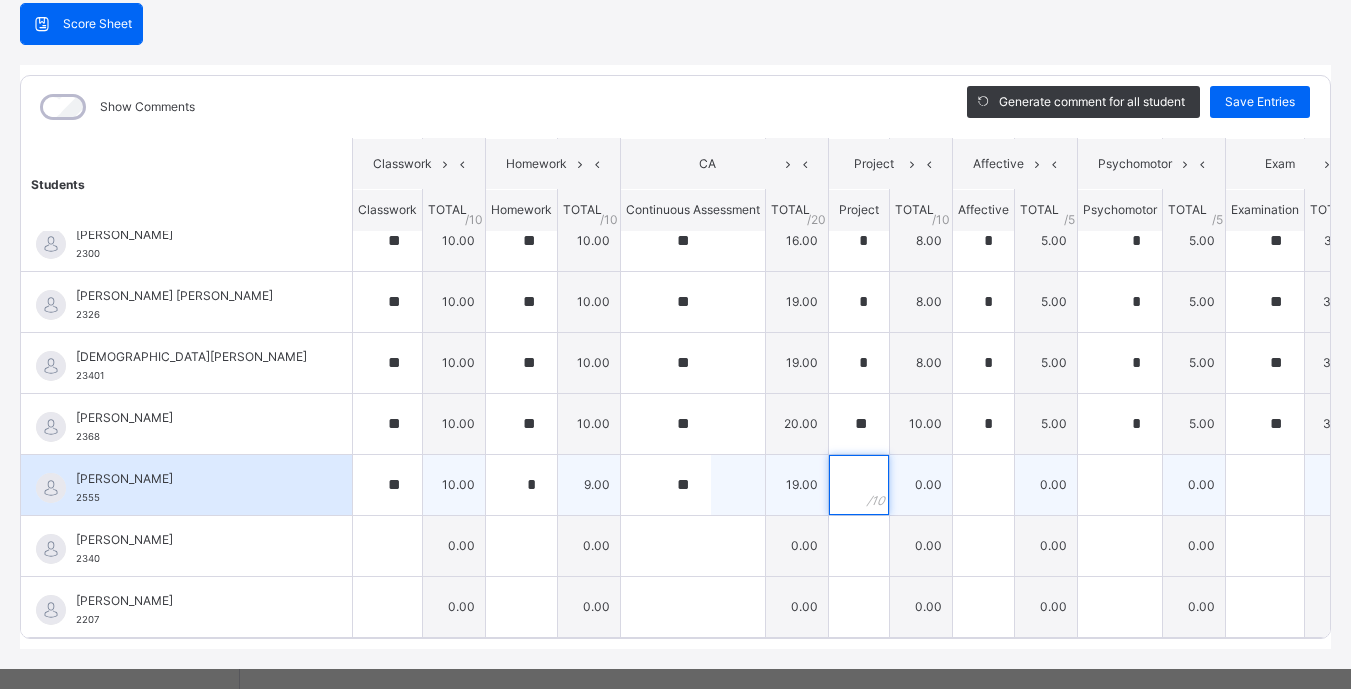 click at bounding box center [859, 485] 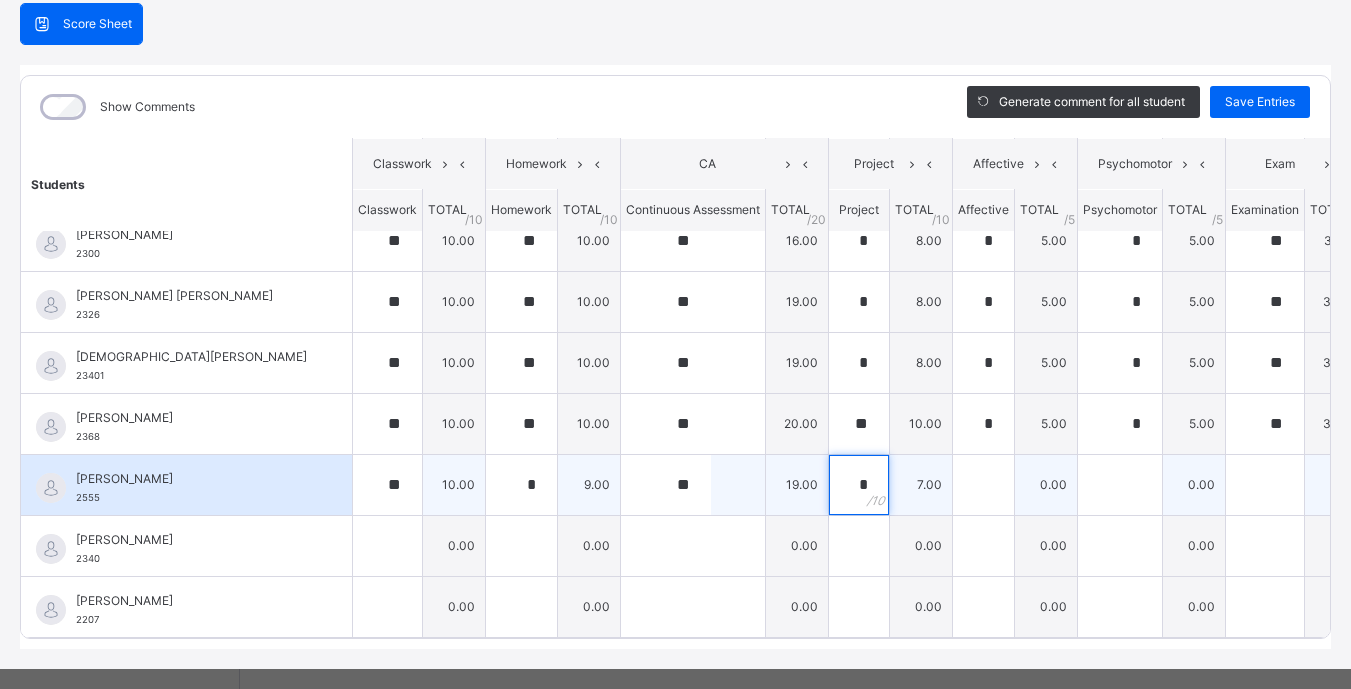 type on "*" 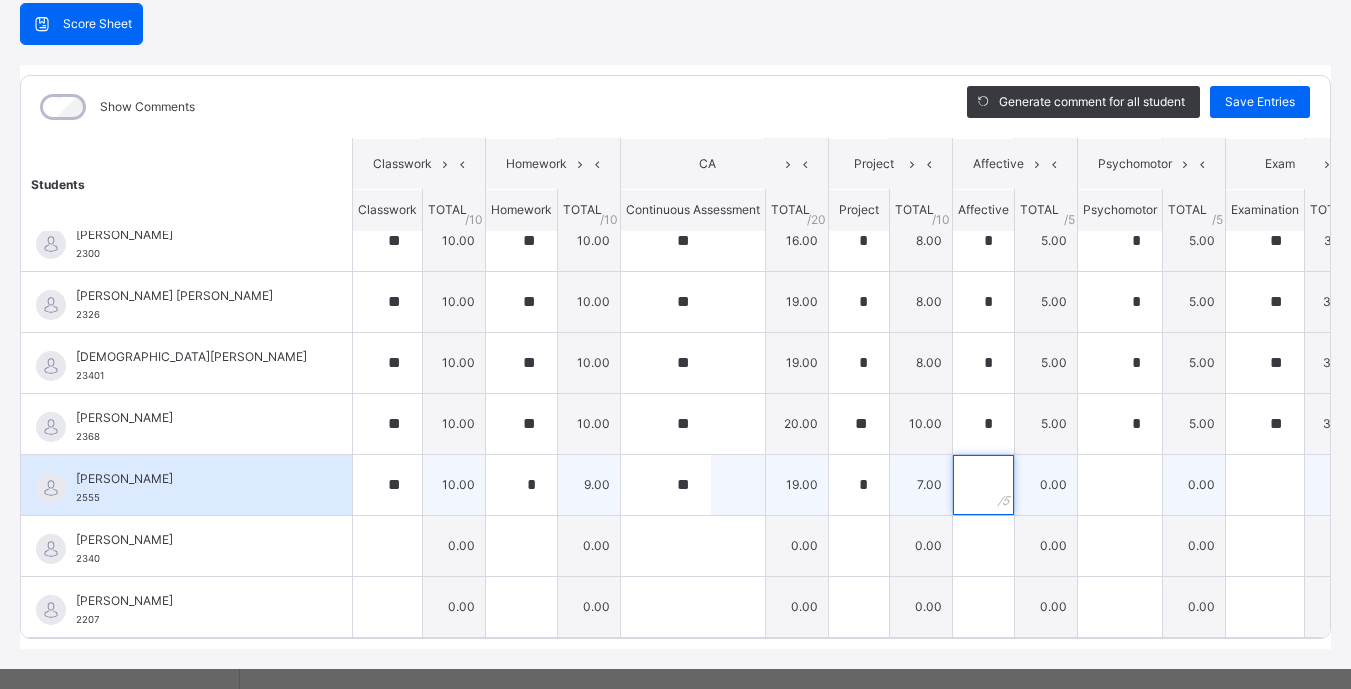 click at bounding box center (983, 485) 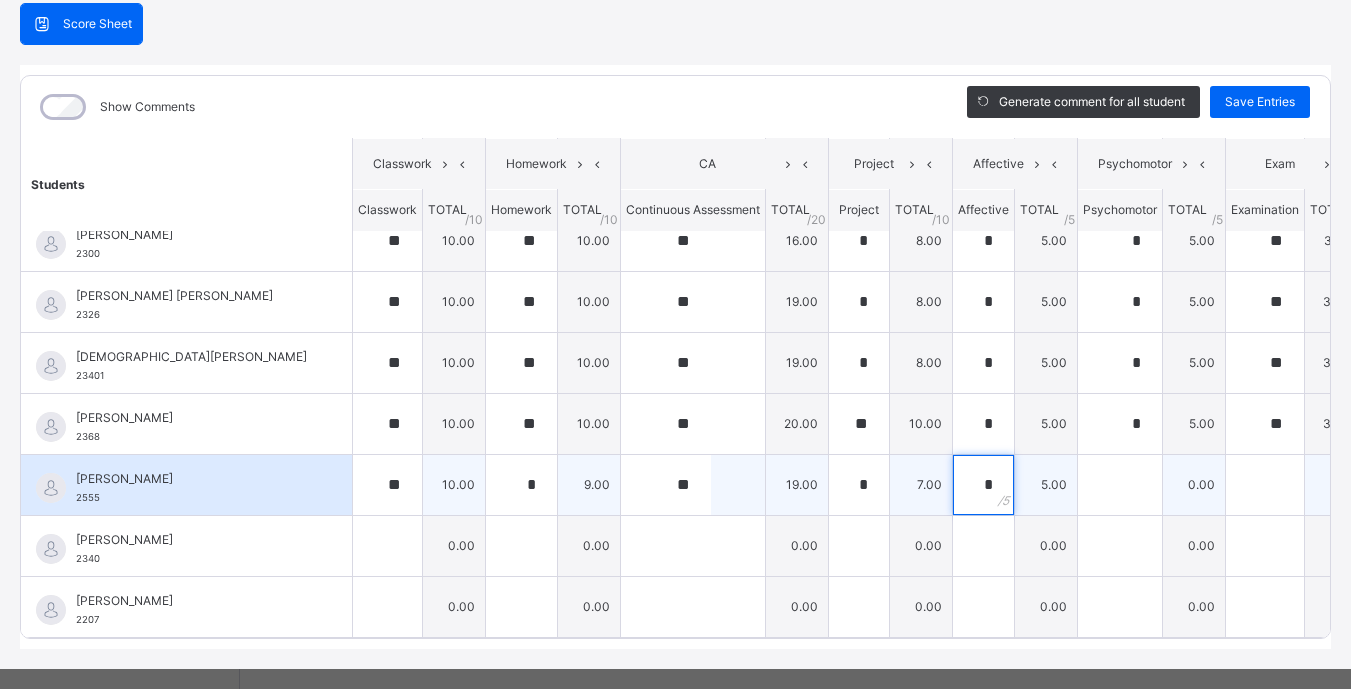 type on "*" 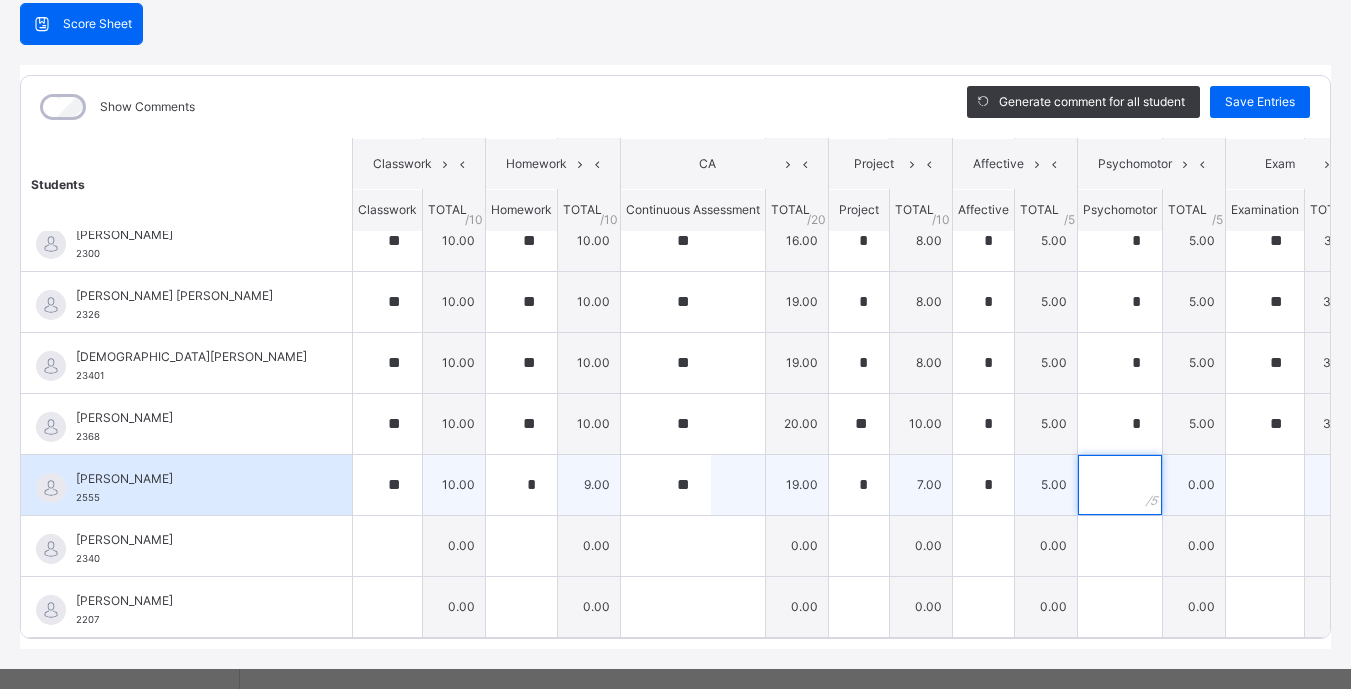 click at bounding box center [1120, 485] 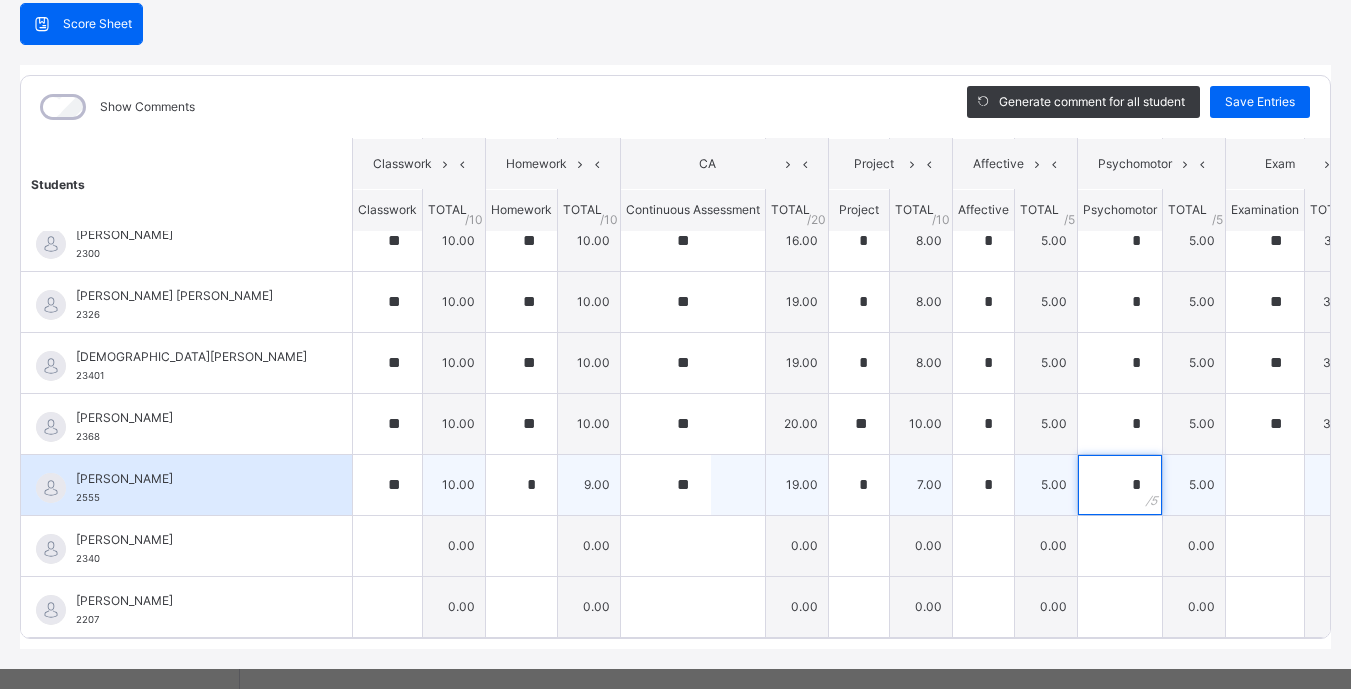 type on "*" 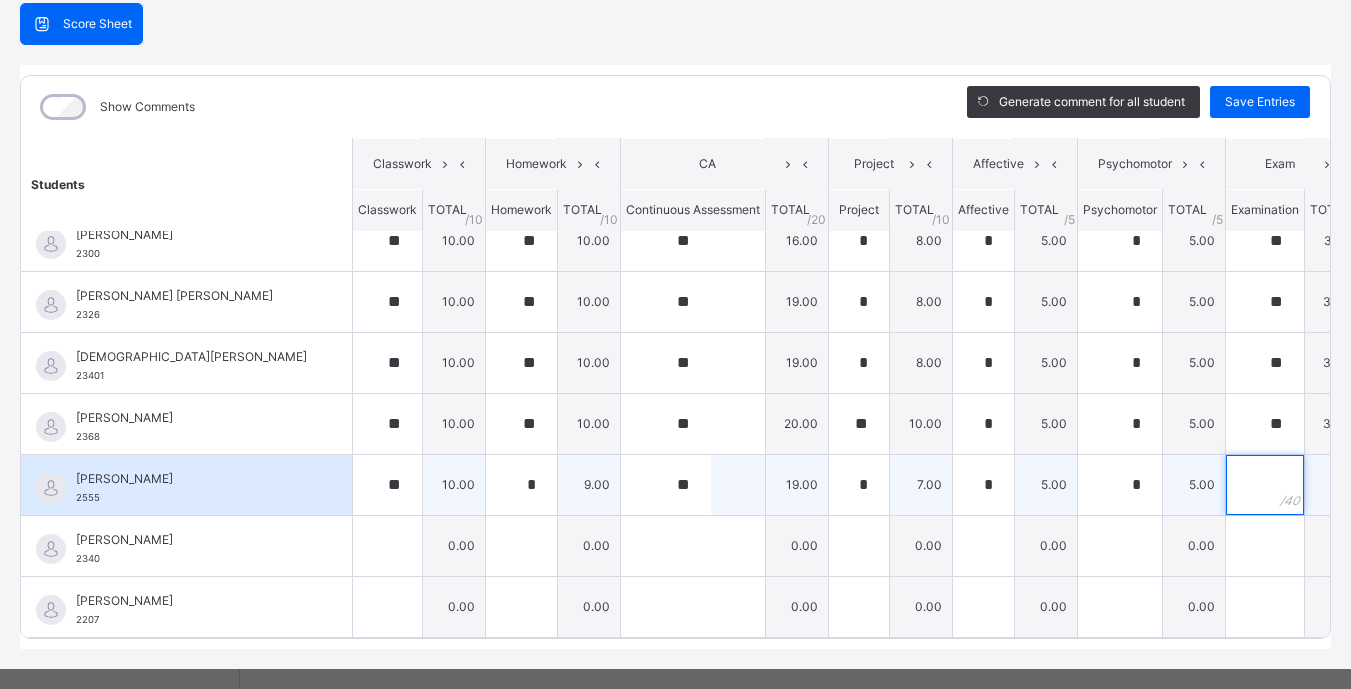 click at bounding box center (1265, 485) 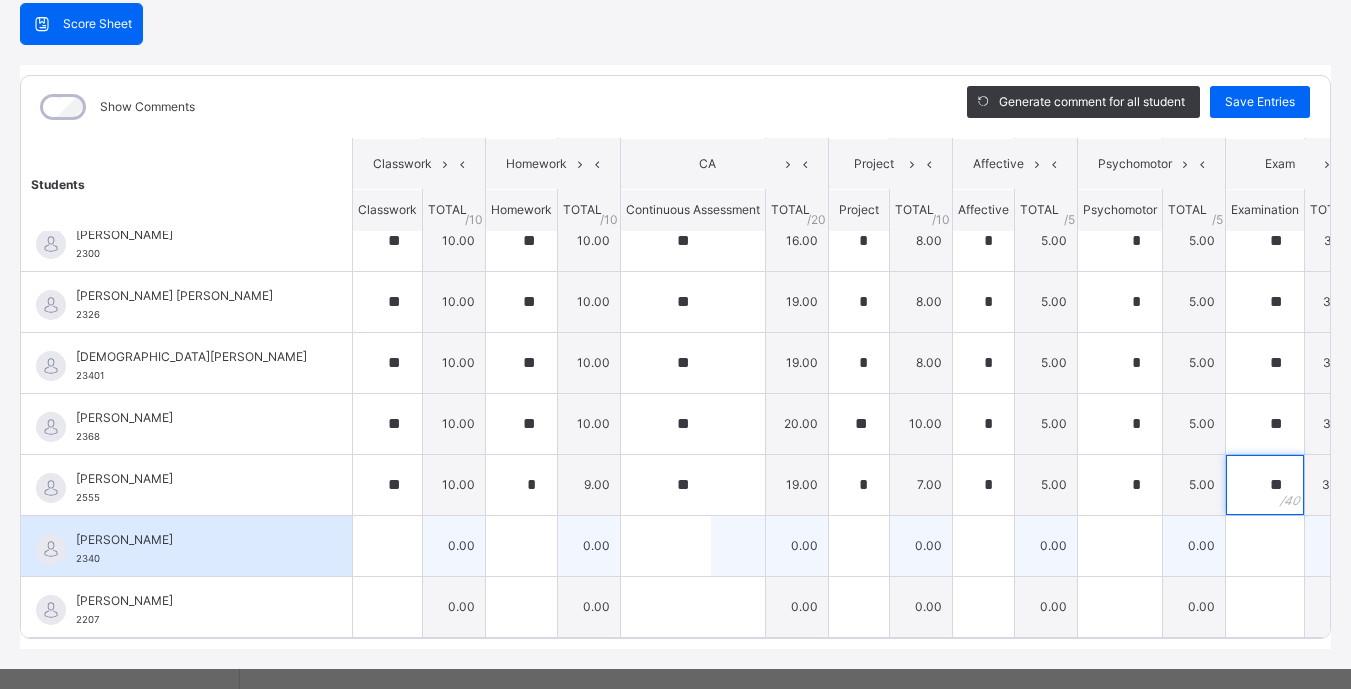 type on "**" 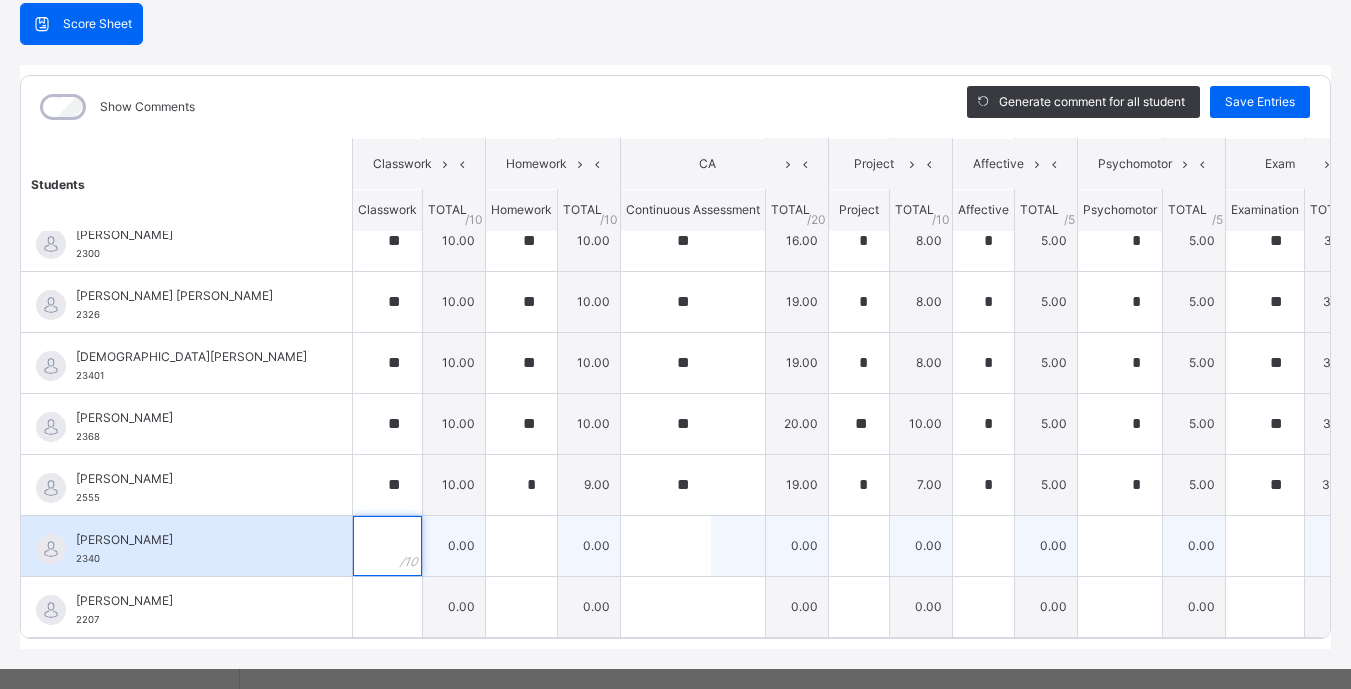 click at bounding box center (387, 546) 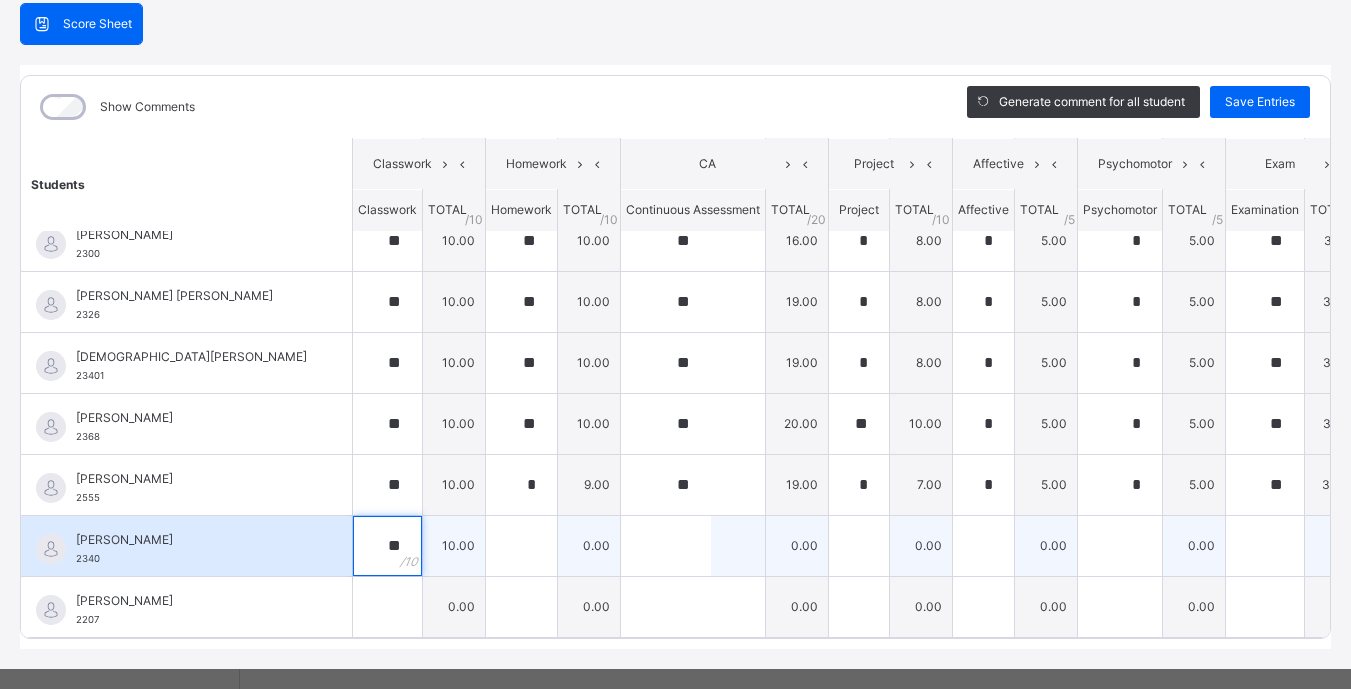 type on "**" 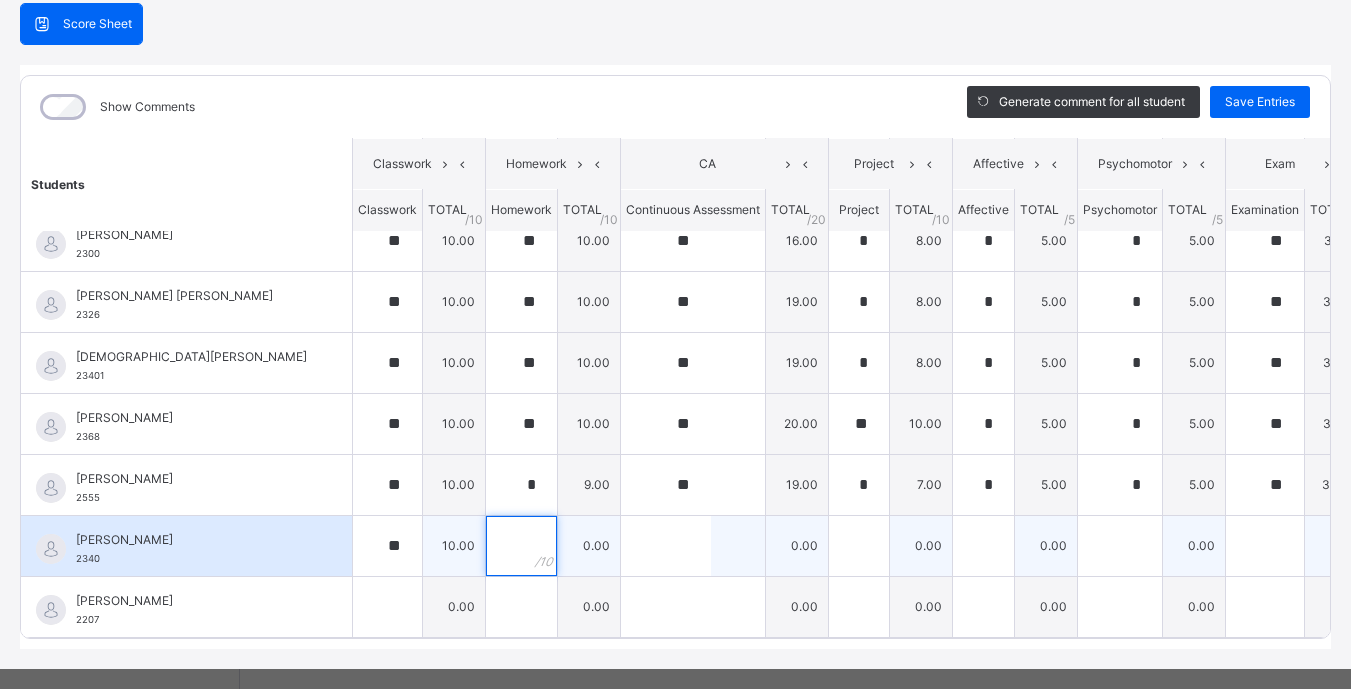 click at bounding box center (521, 546) 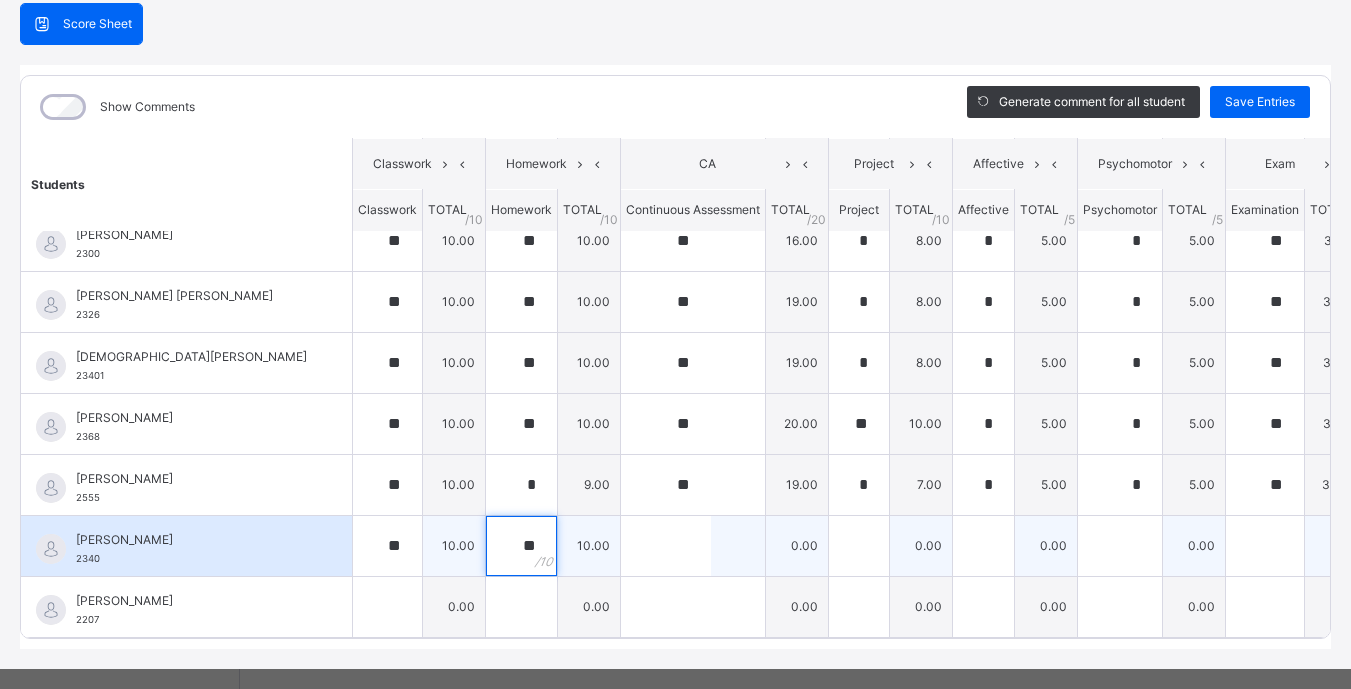 type on "**" 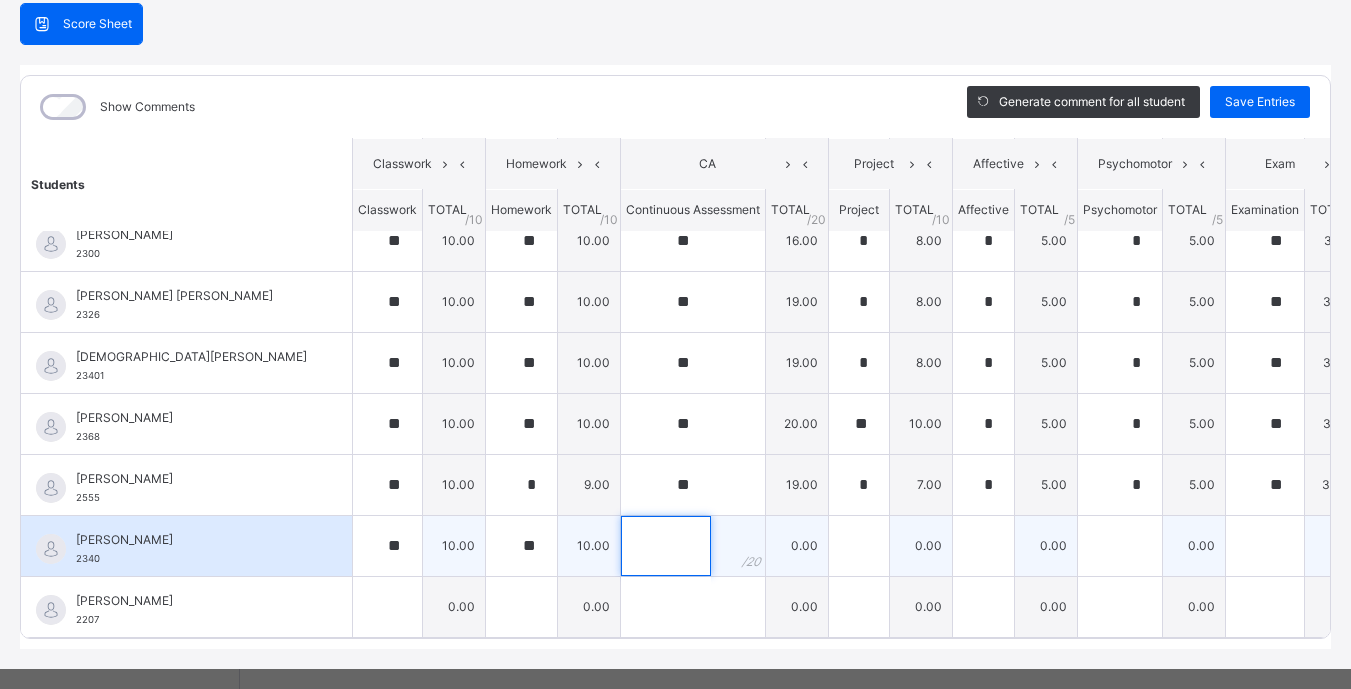 click at bounding box center (666, 546) 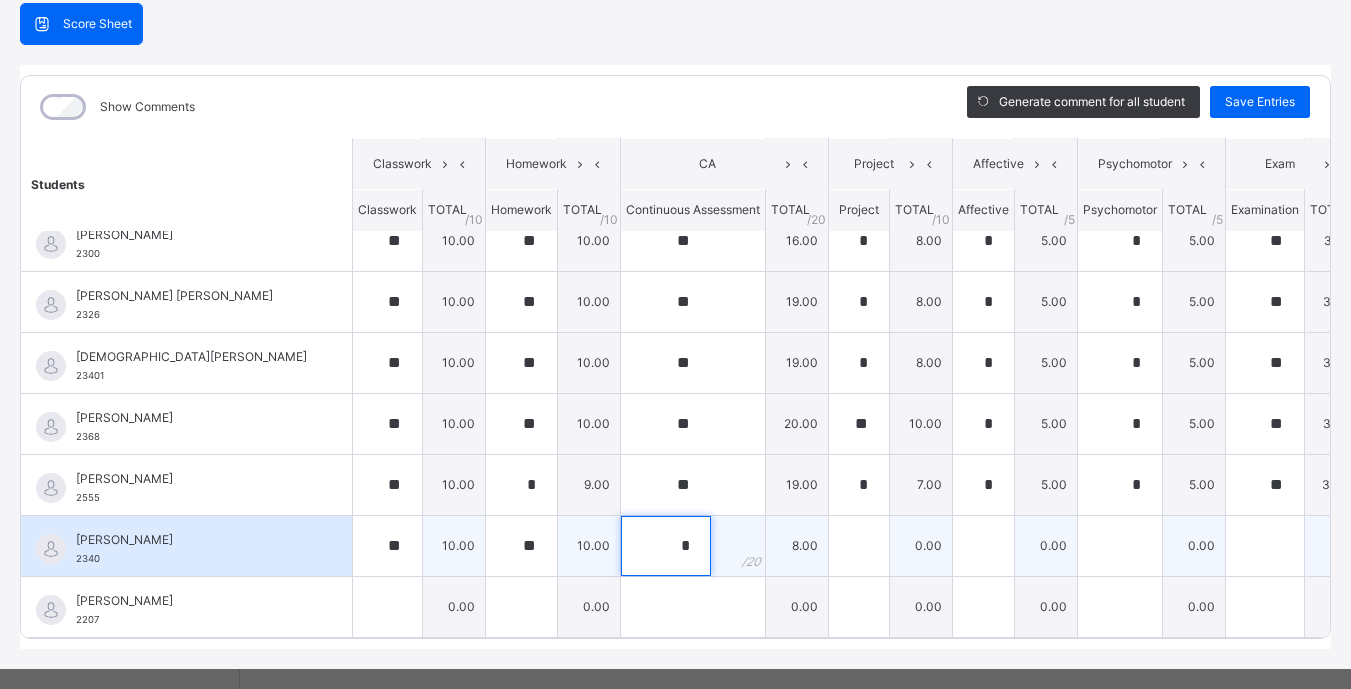 type on "*" 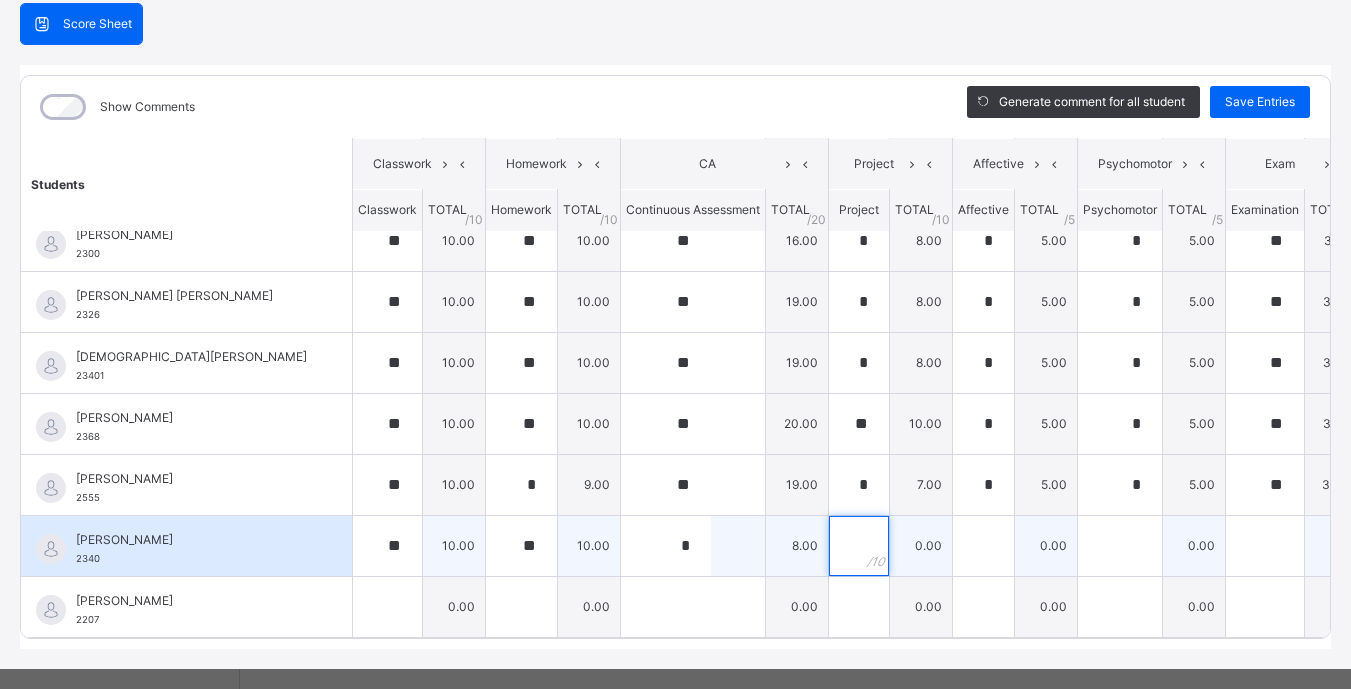 click at bounding box center [859, 546] 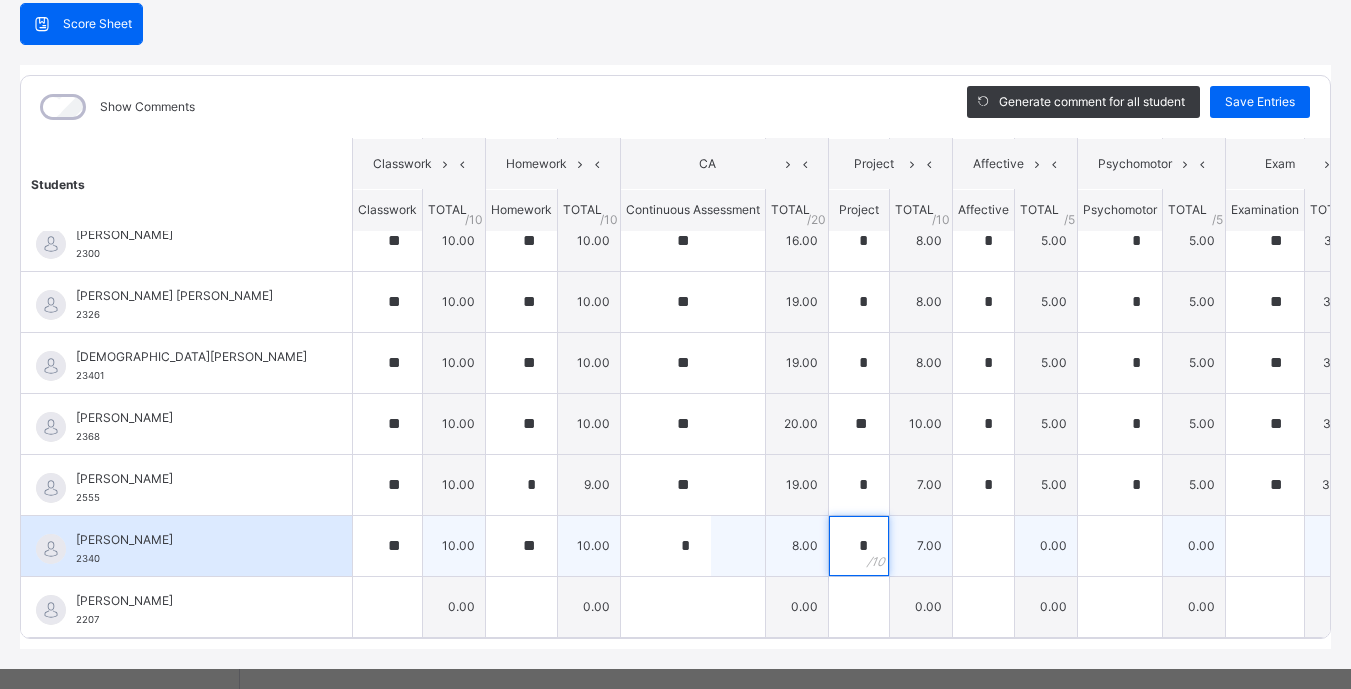 type on "*" 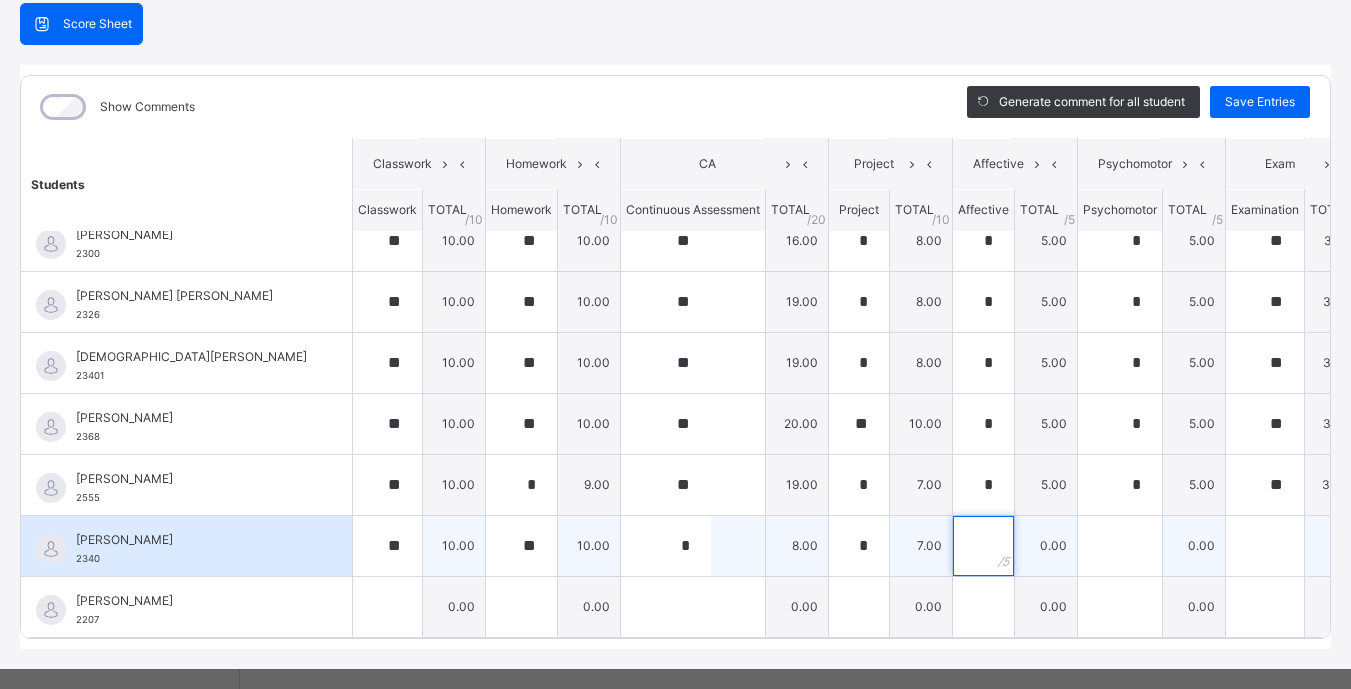 click at bounding box center [983, 546] 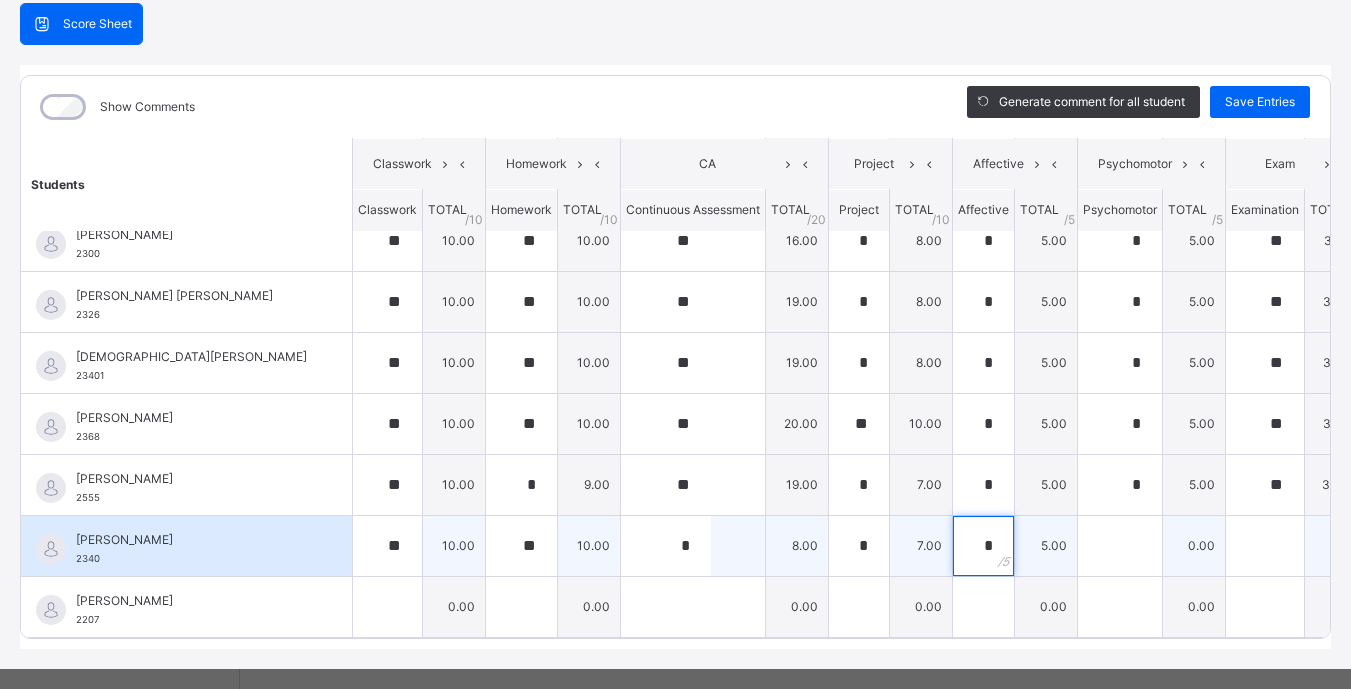 type on "*" 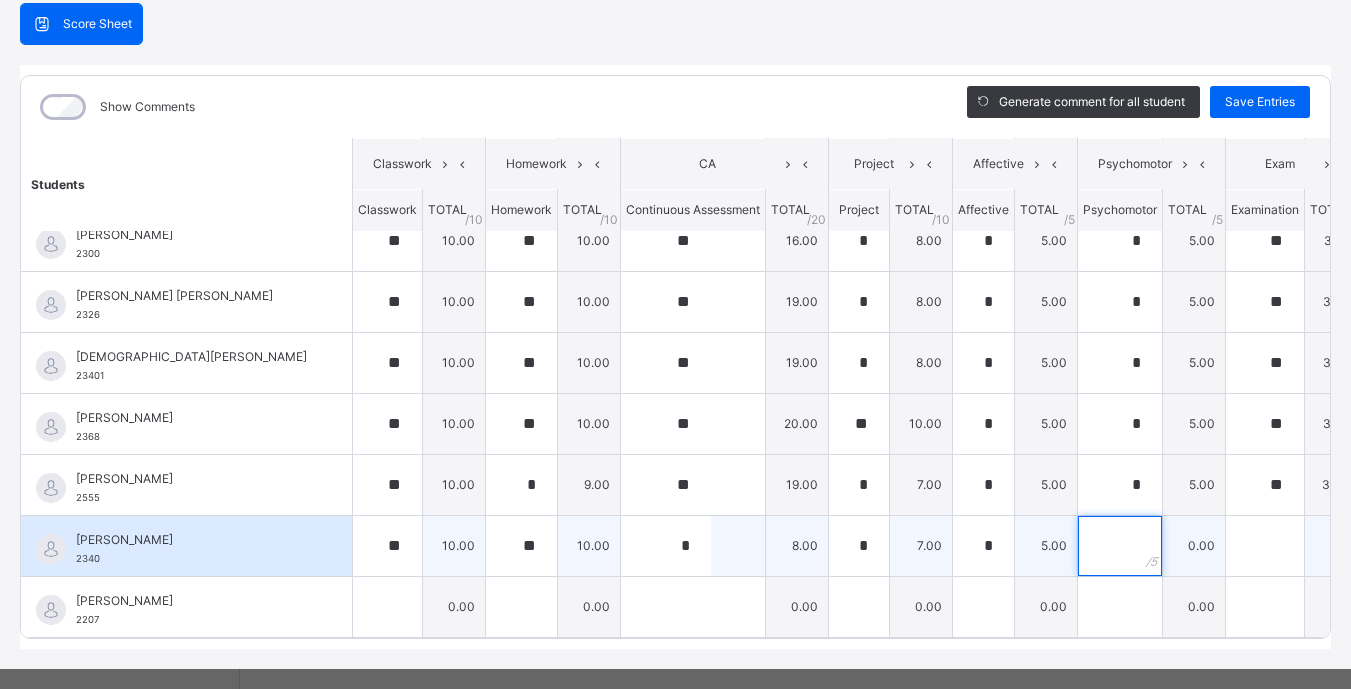 click at bounding box center (1120, 546) 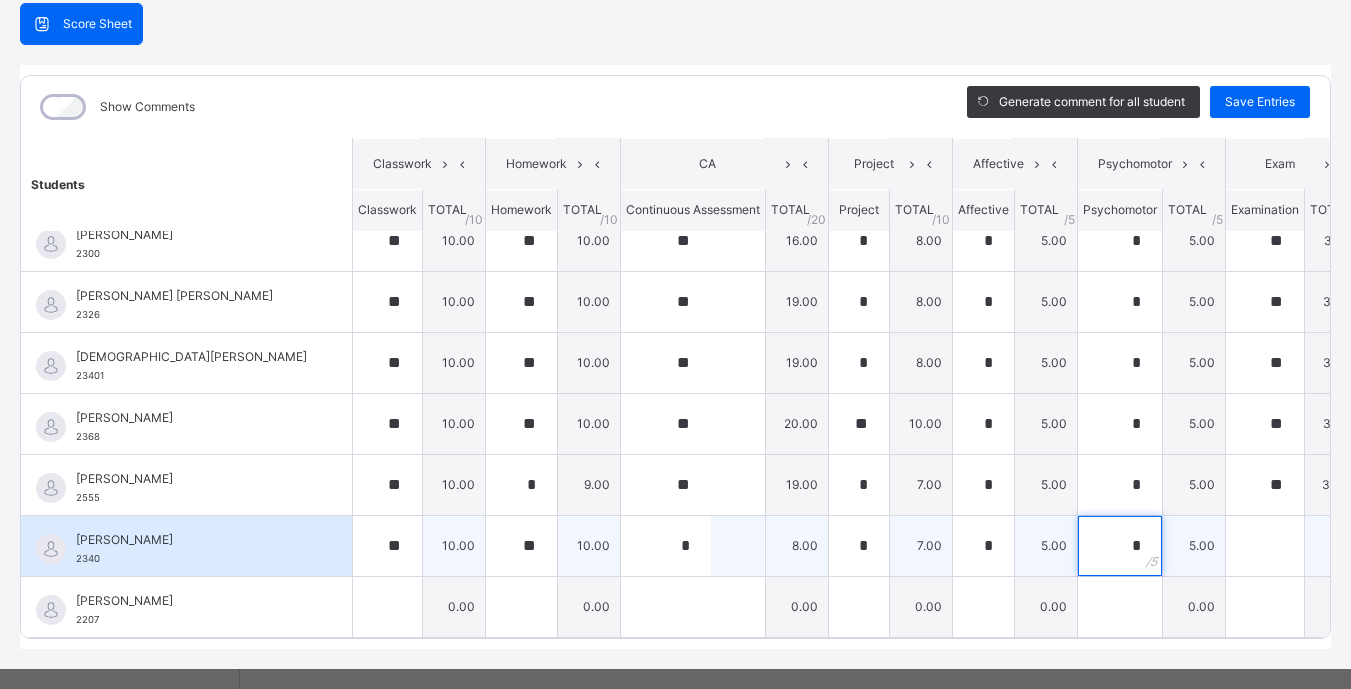type on "*" 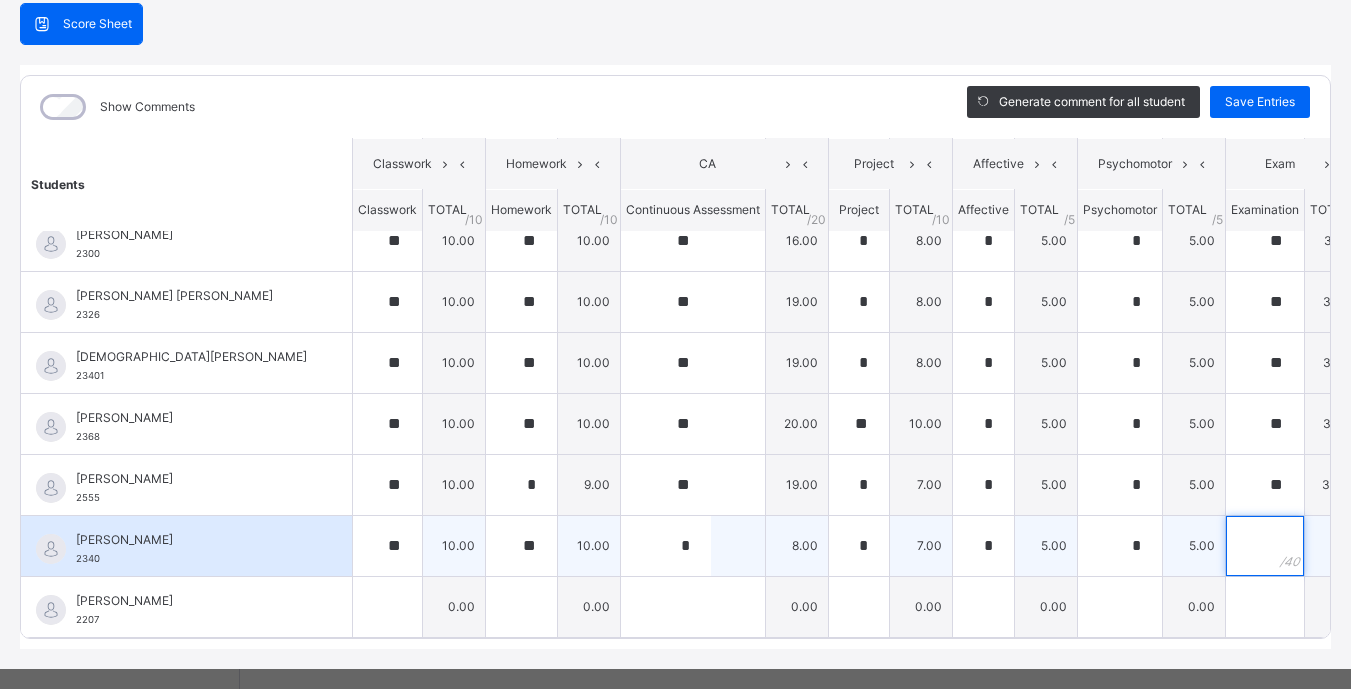 click at bounding box center (1265, 546) 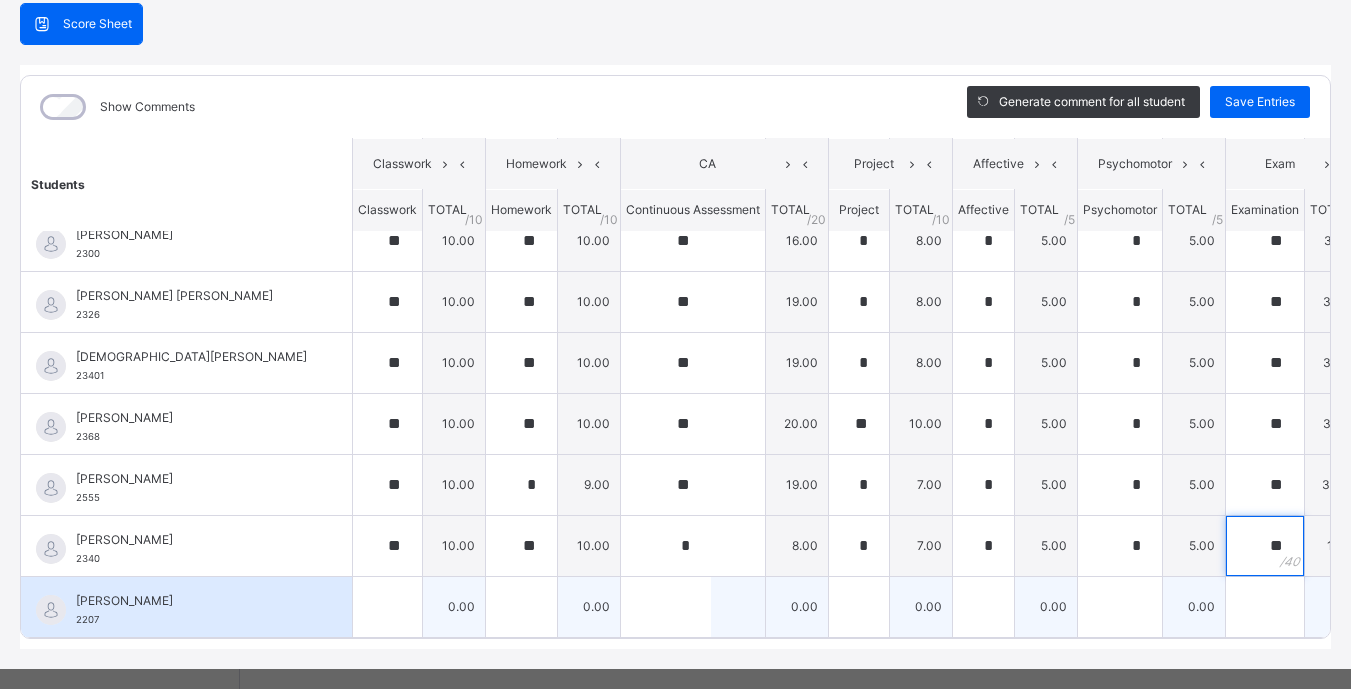 type on "**" 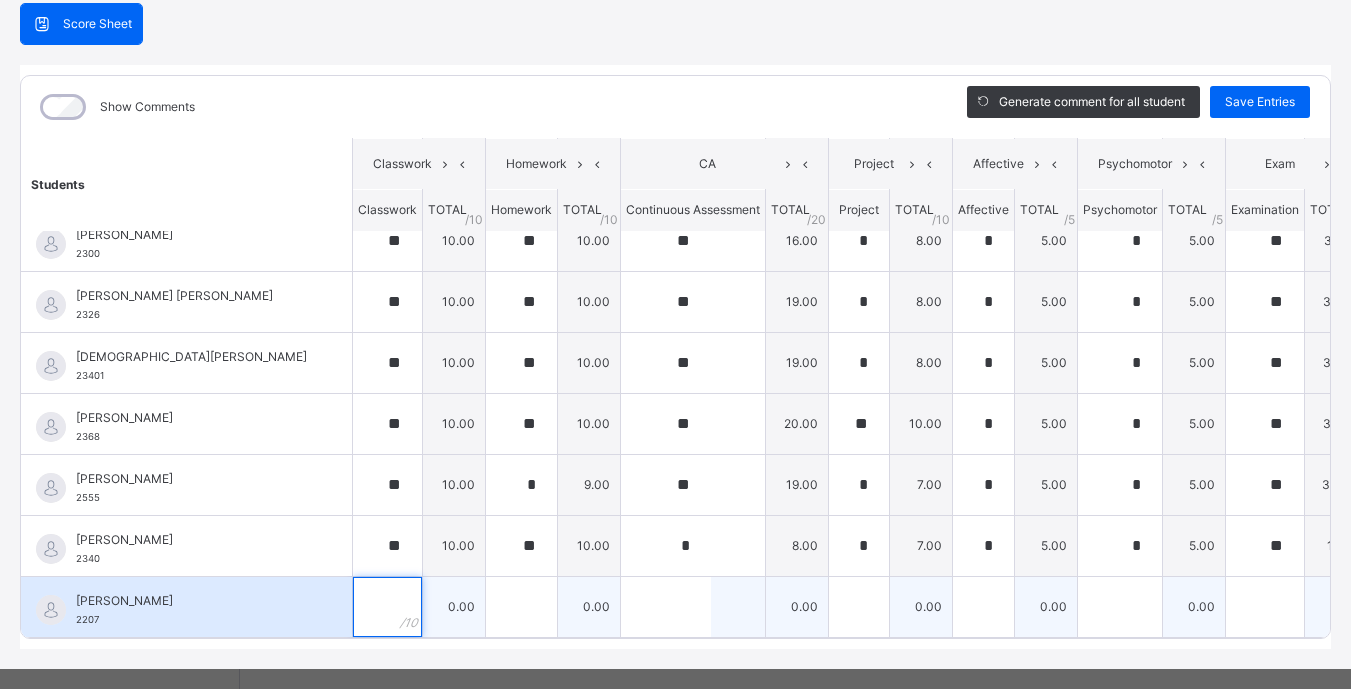 click at bounding box center (387, 607) 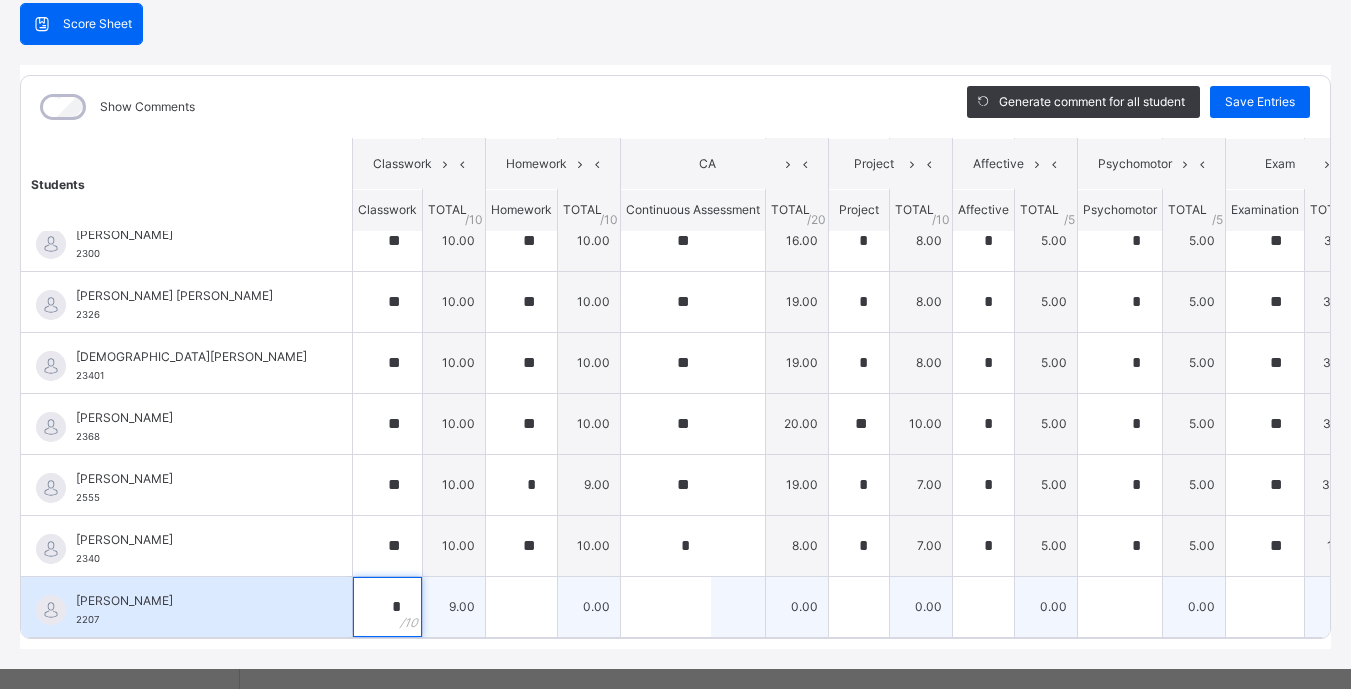 type on "*" 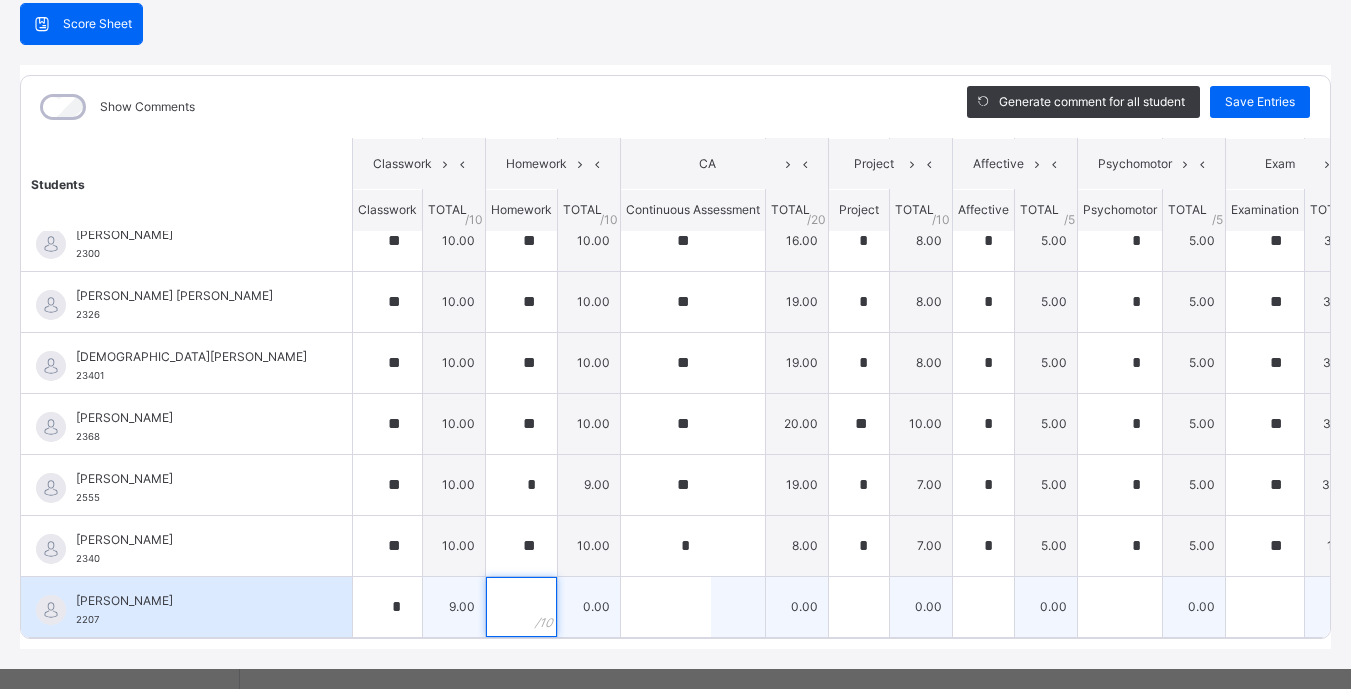 click at bounding box center [521, 607] 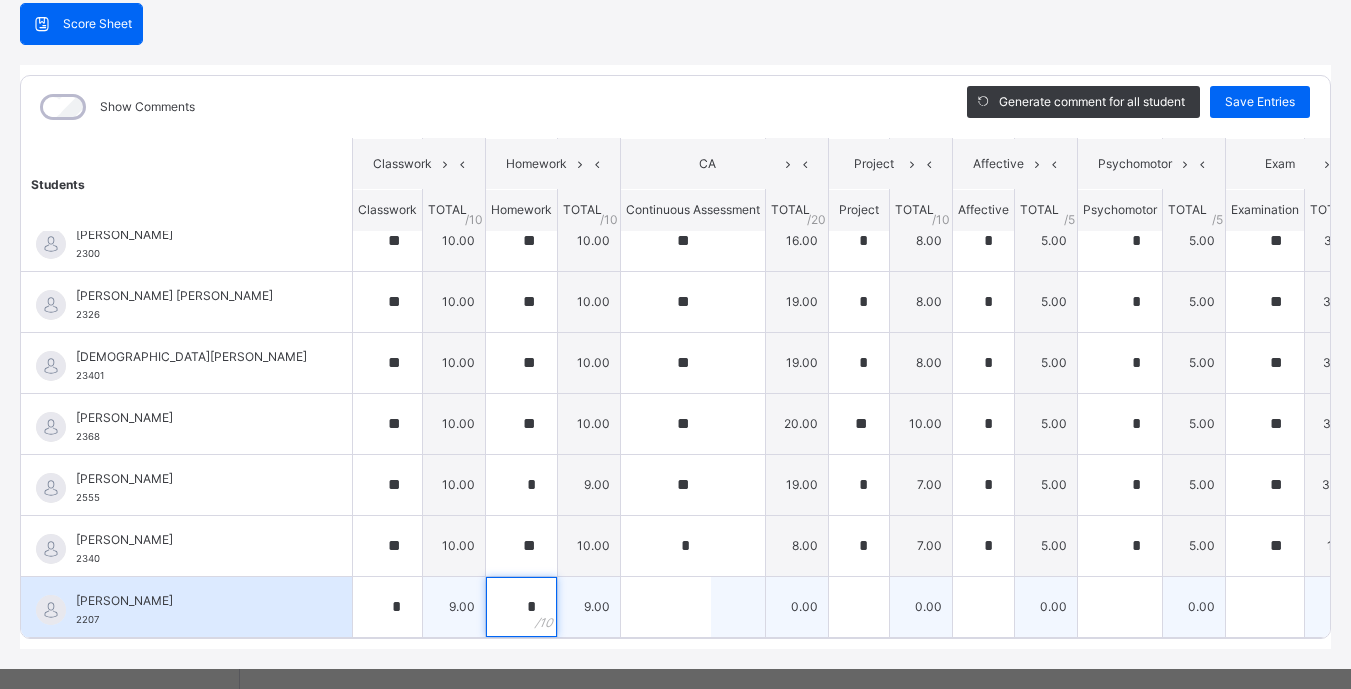 type on "*" 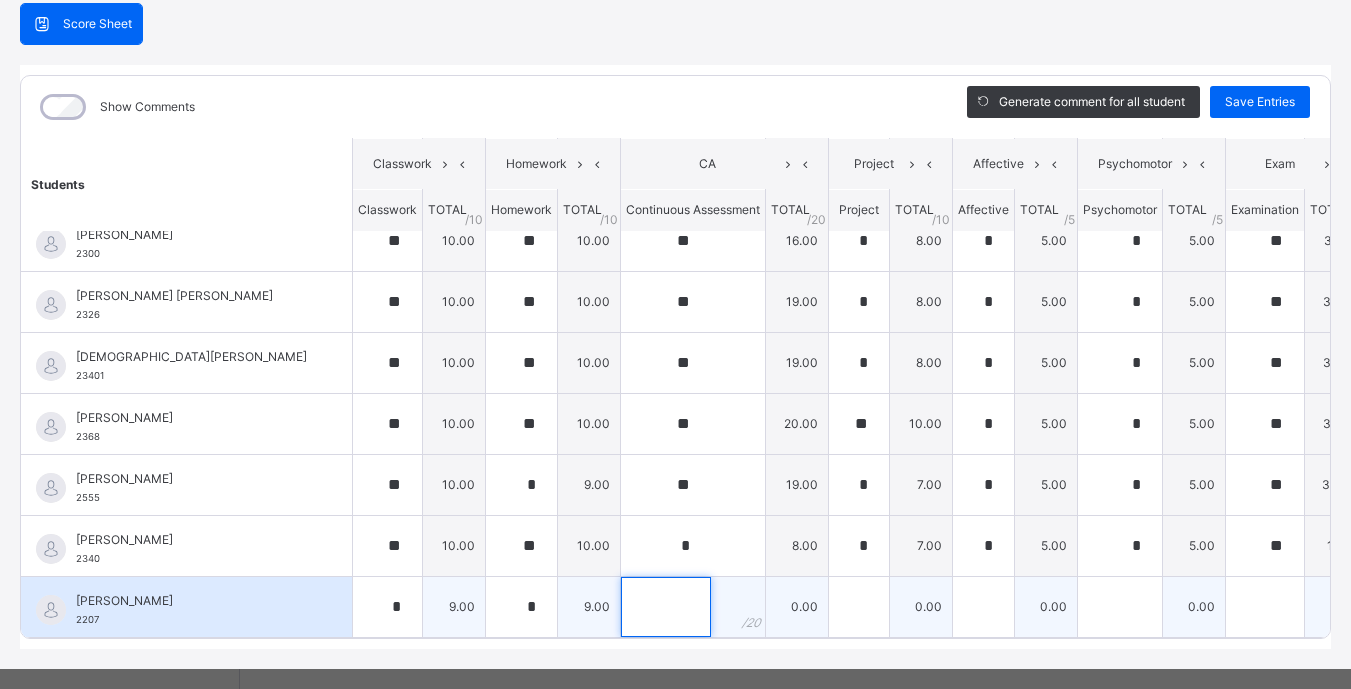 click at bounding box center (666, 607) 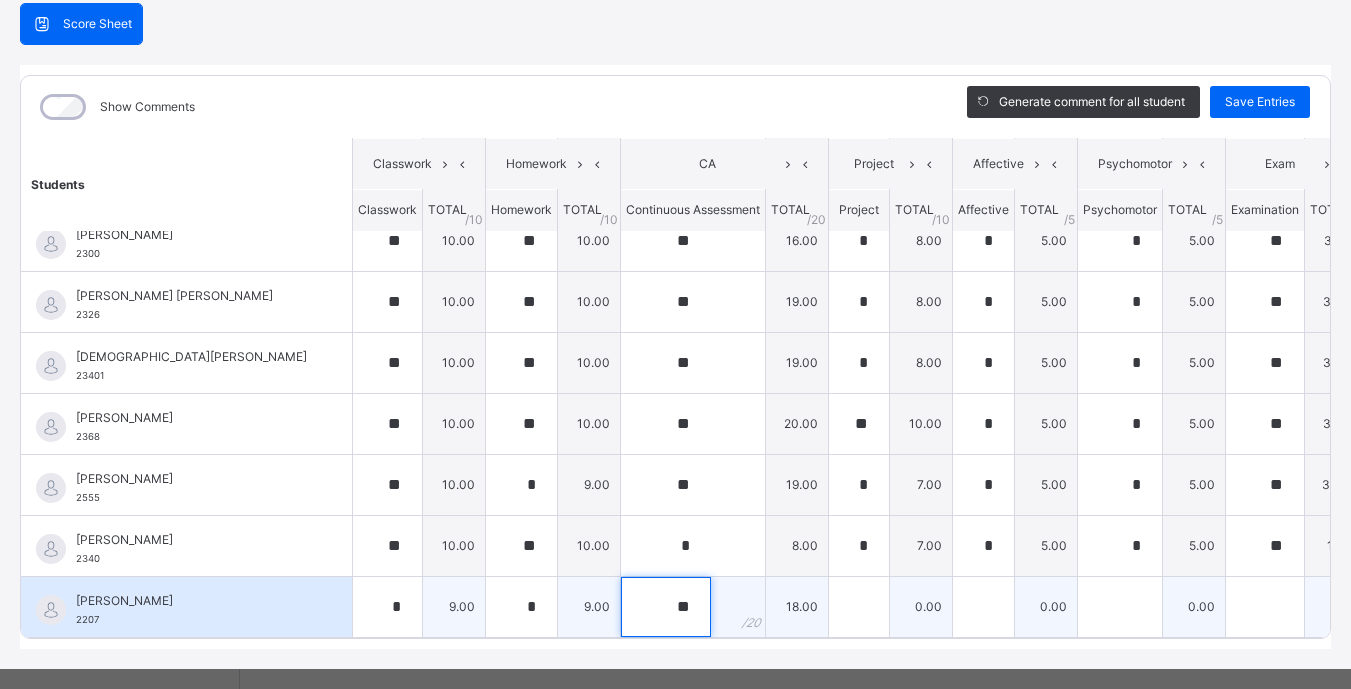 type on "**" 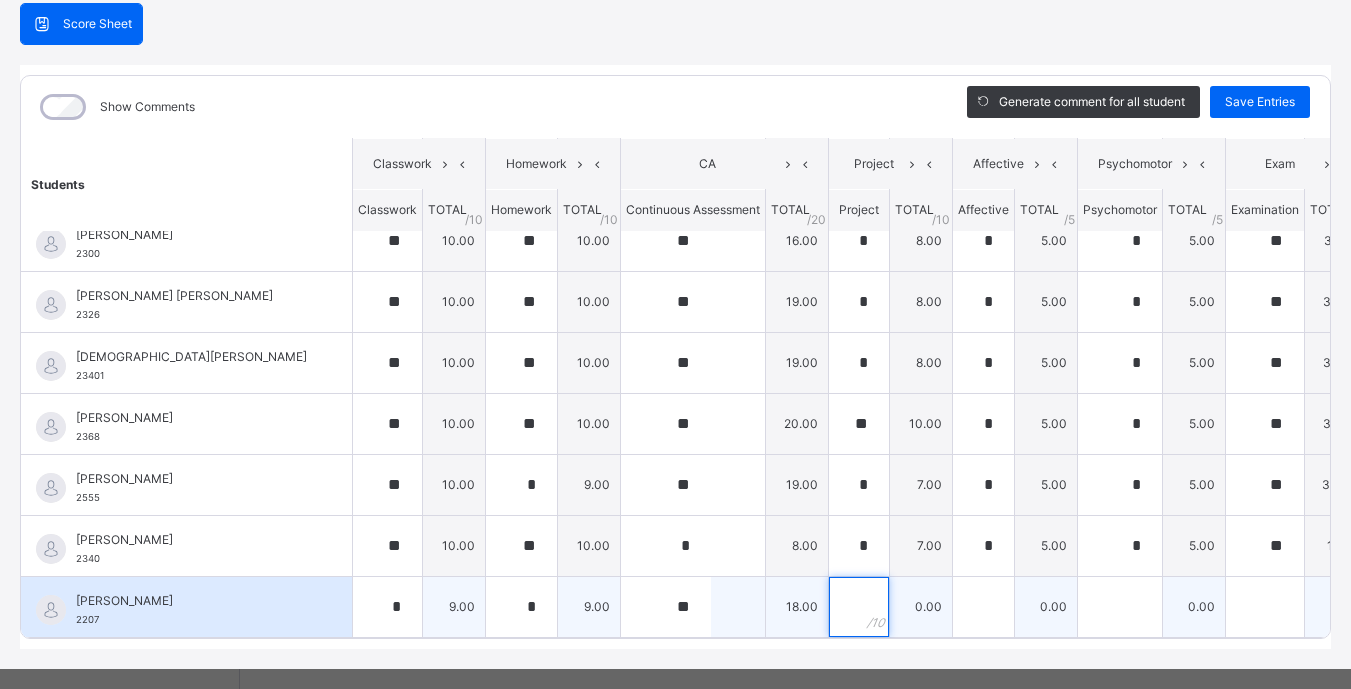 click at bounding box center (859, 607) 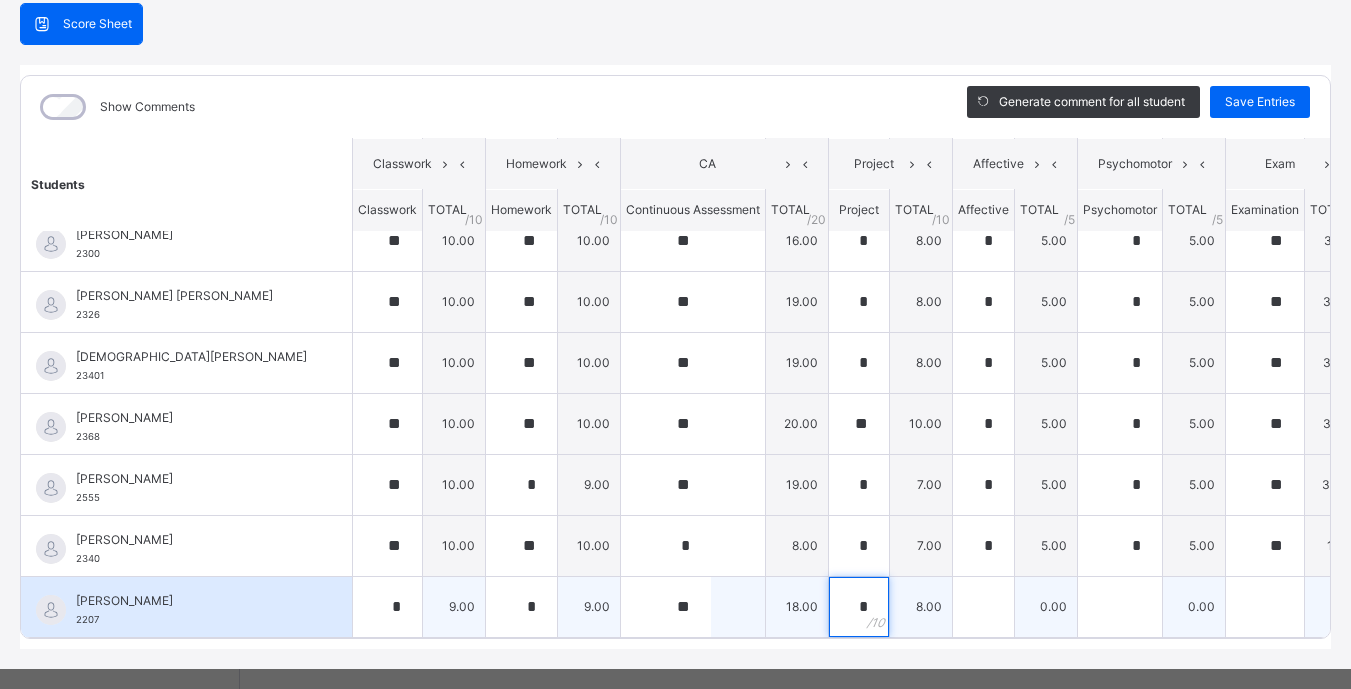 type on "*" 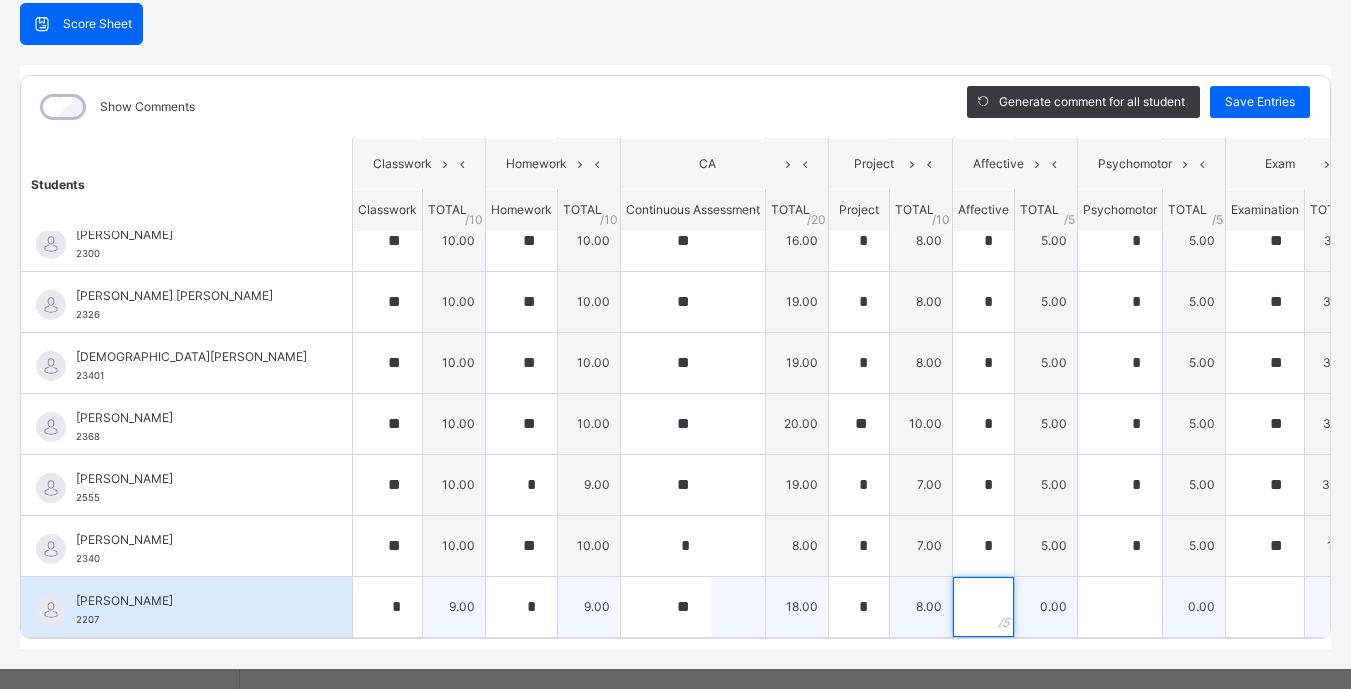 click at bounding box center (983, 607) 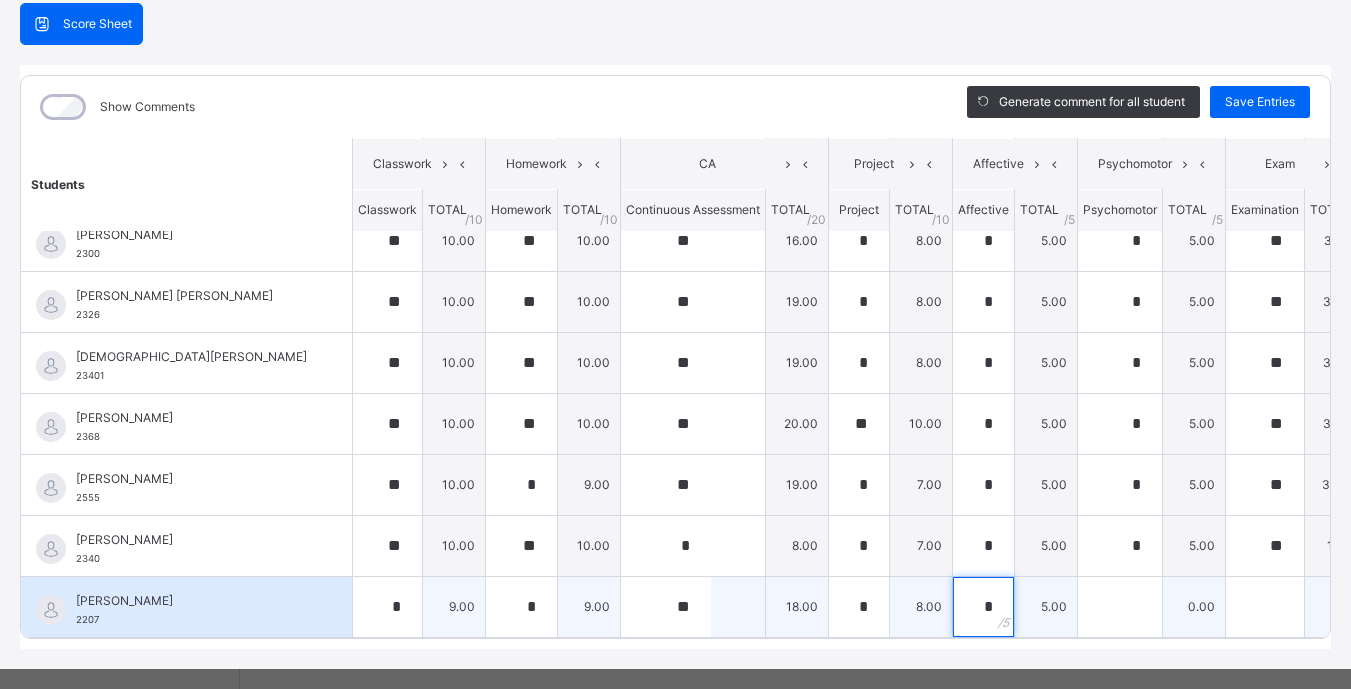 type on "*" 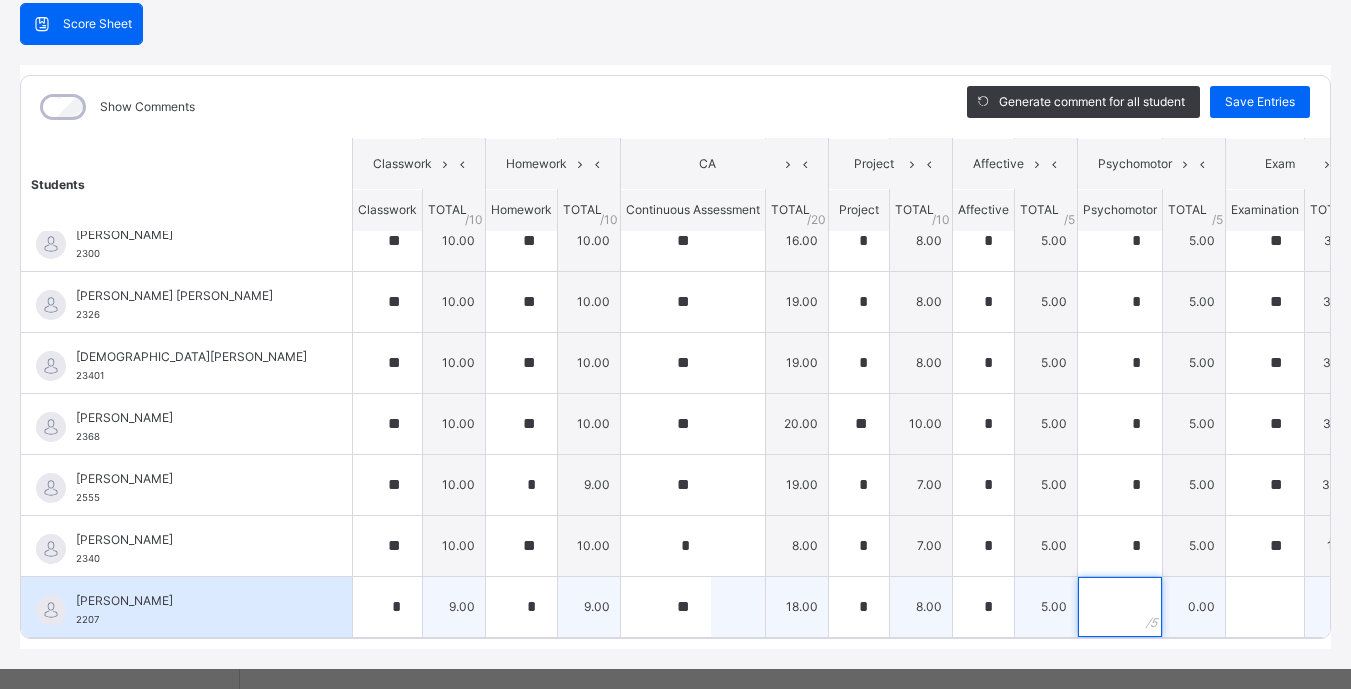 click at bounding box center [1120, 607] 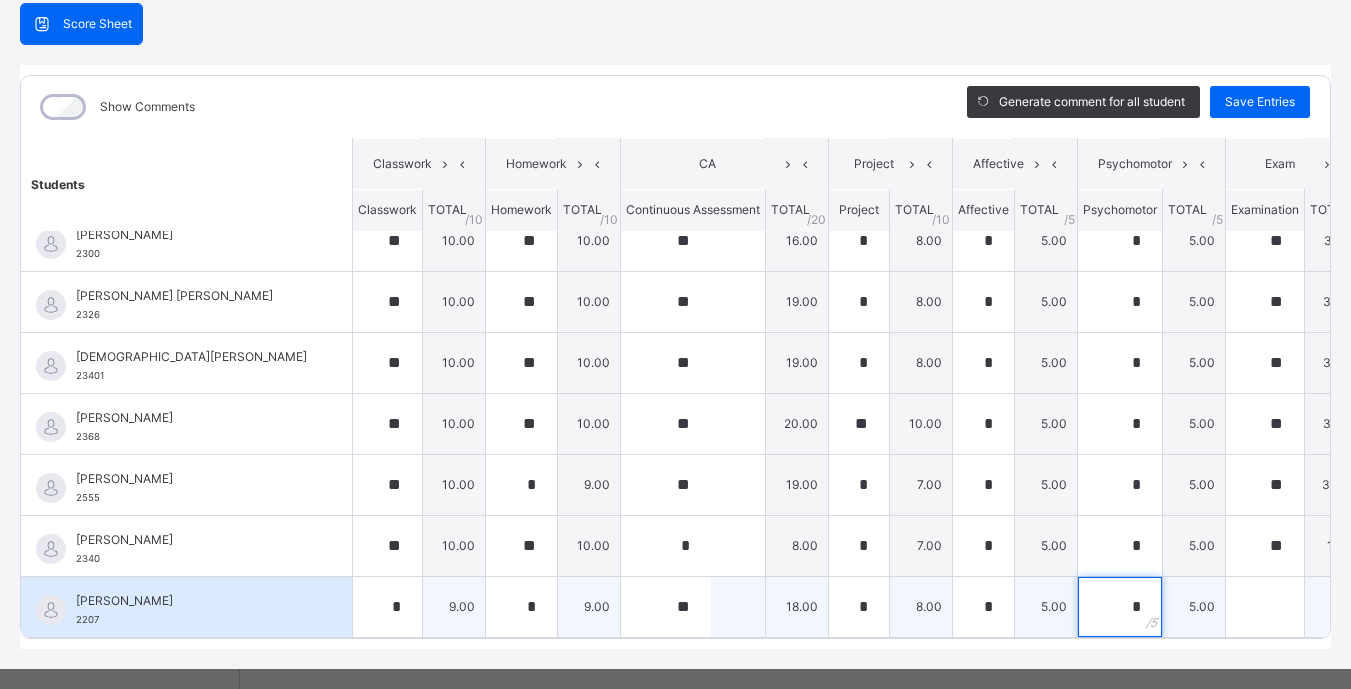 type on "*" 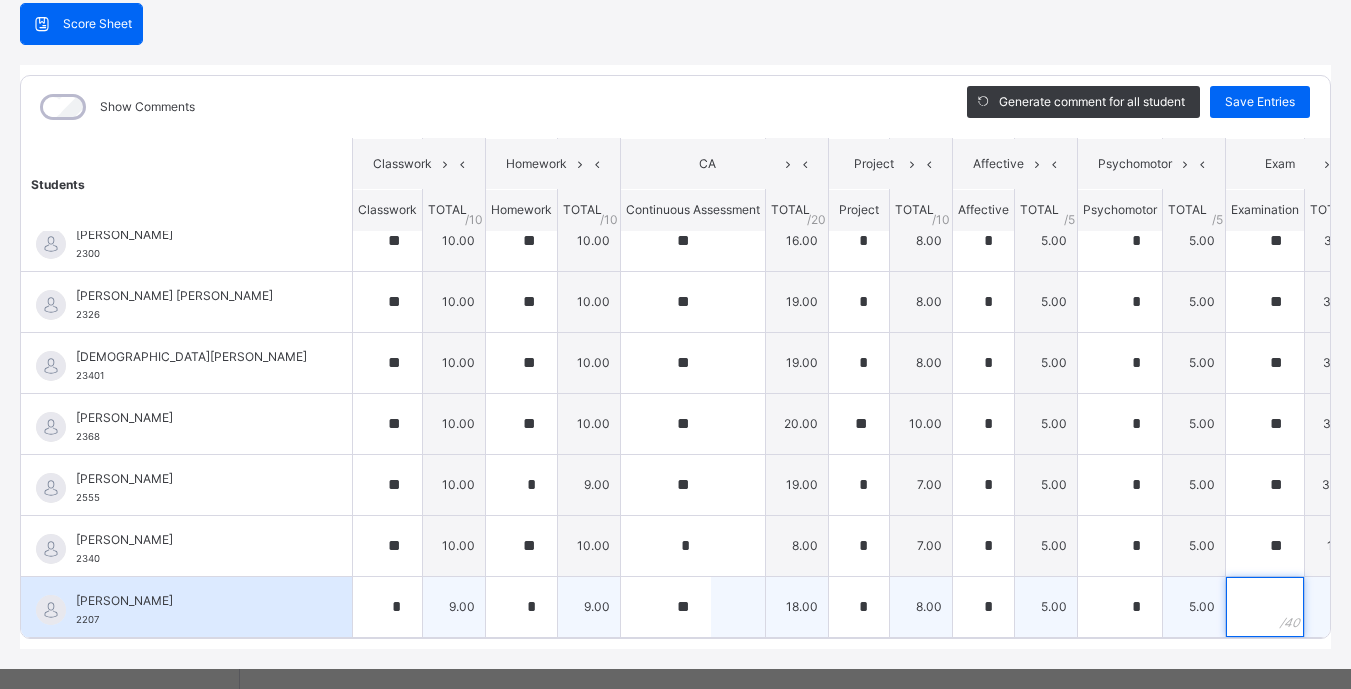 click at bounding box center (1265, 607) 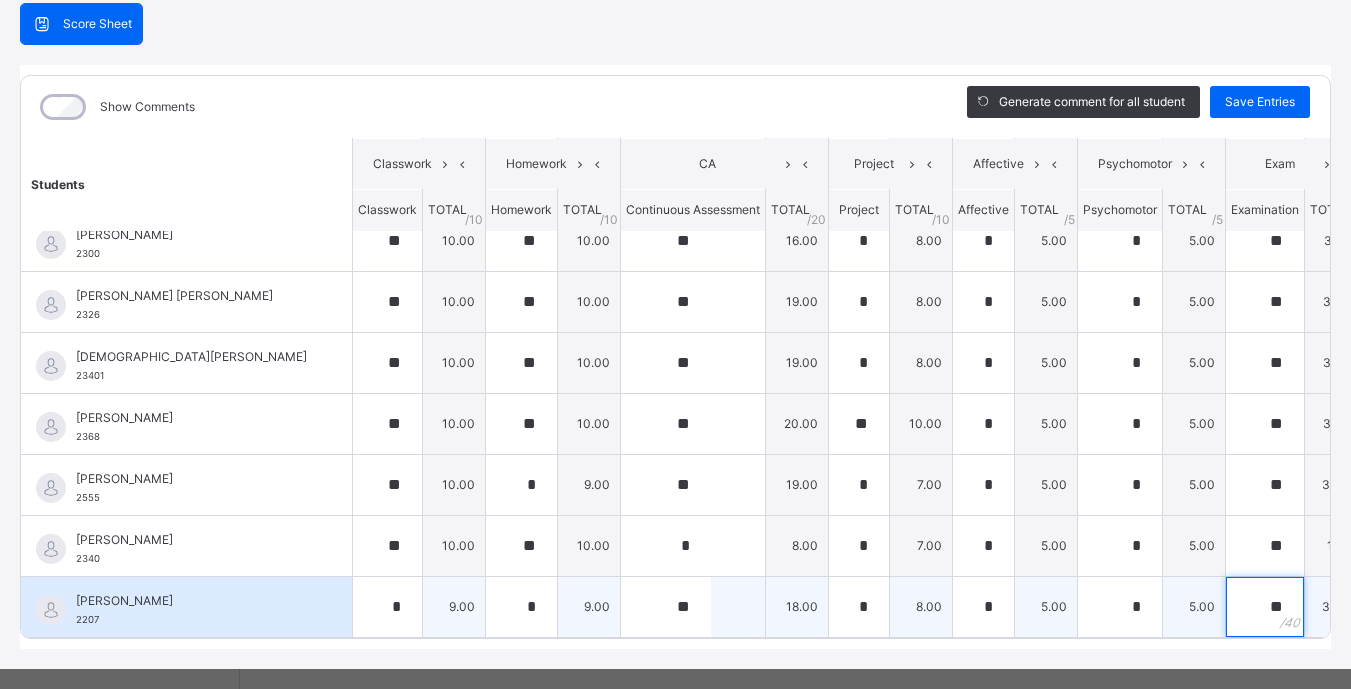 scroll, scrollTop: 237, scrollLeft: 0, axis: vertical 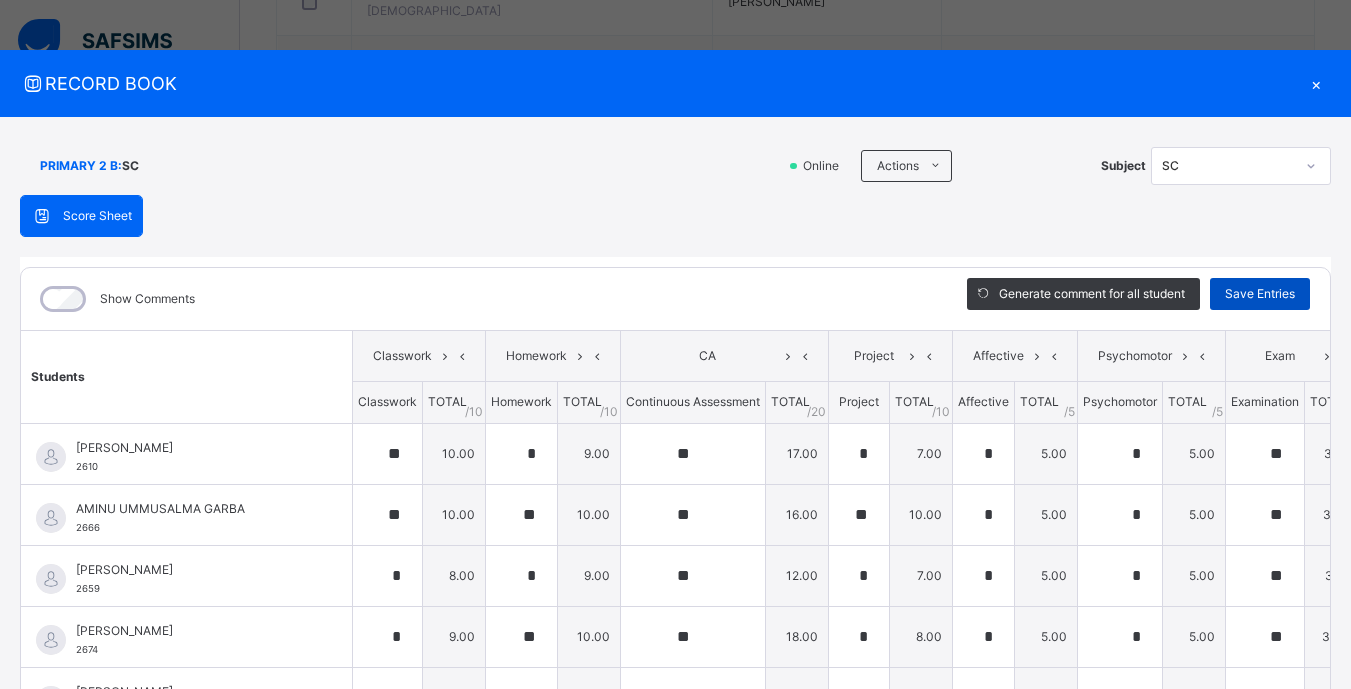 type on "**" 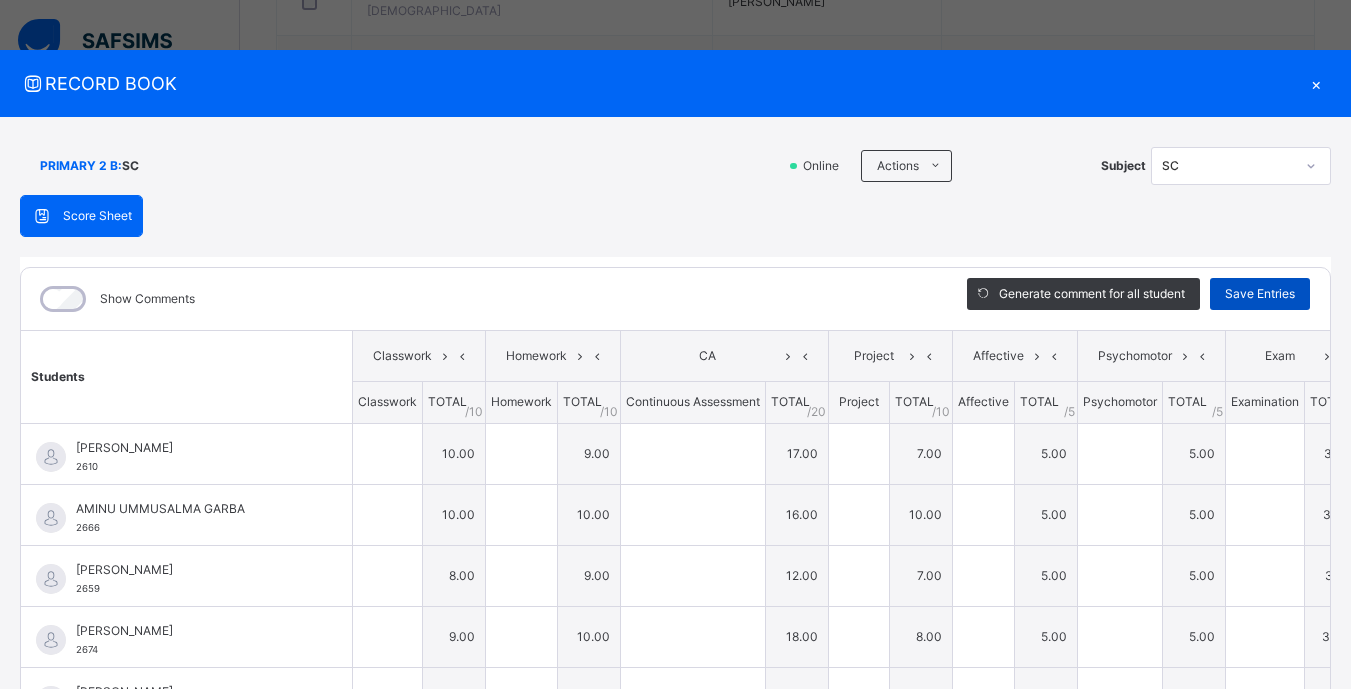 type on "**" 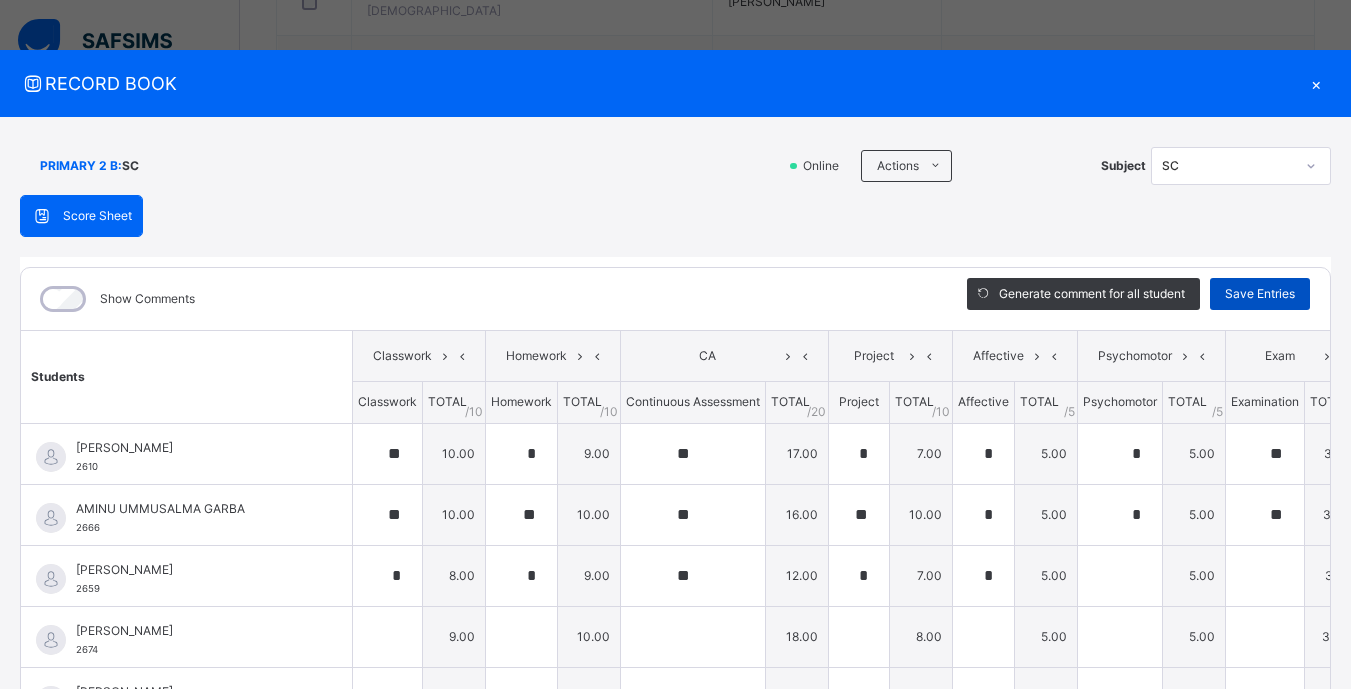 type on "*" 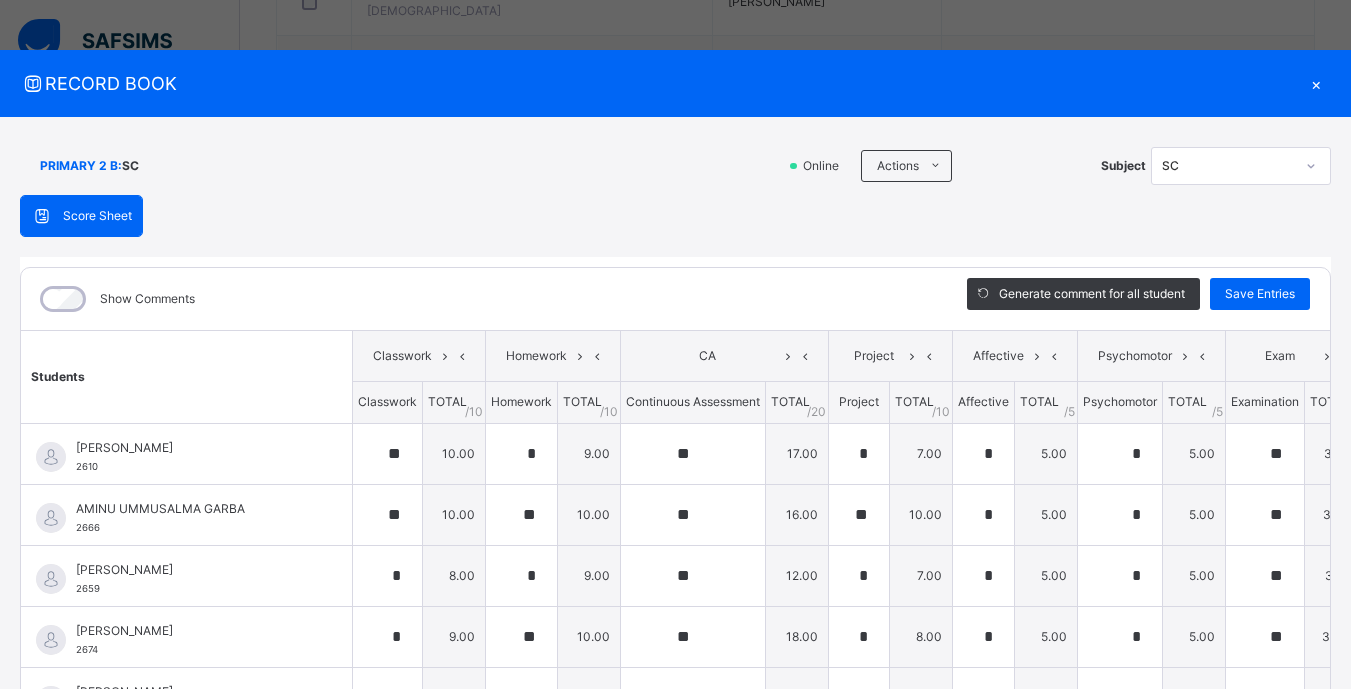 click on "×" at bounding box center [1316, 83] 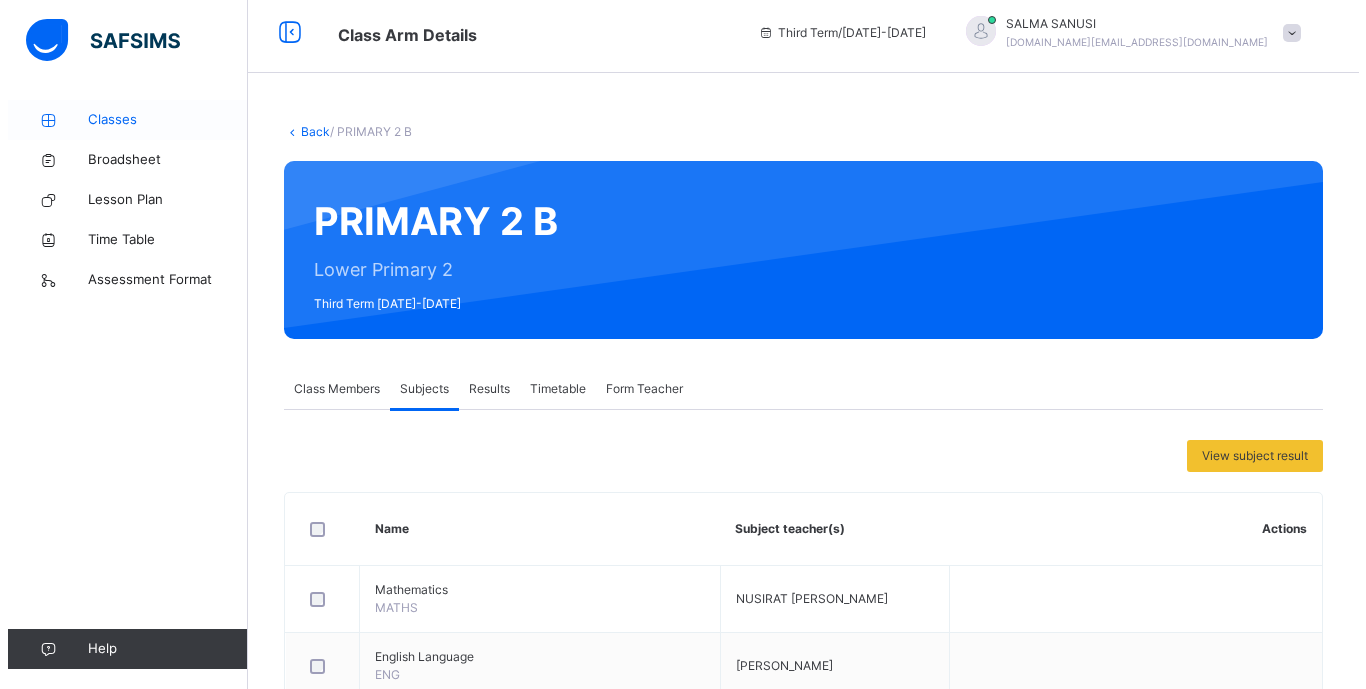 scroll, scrollTop: 0, scrollLeft: 0, axis: both 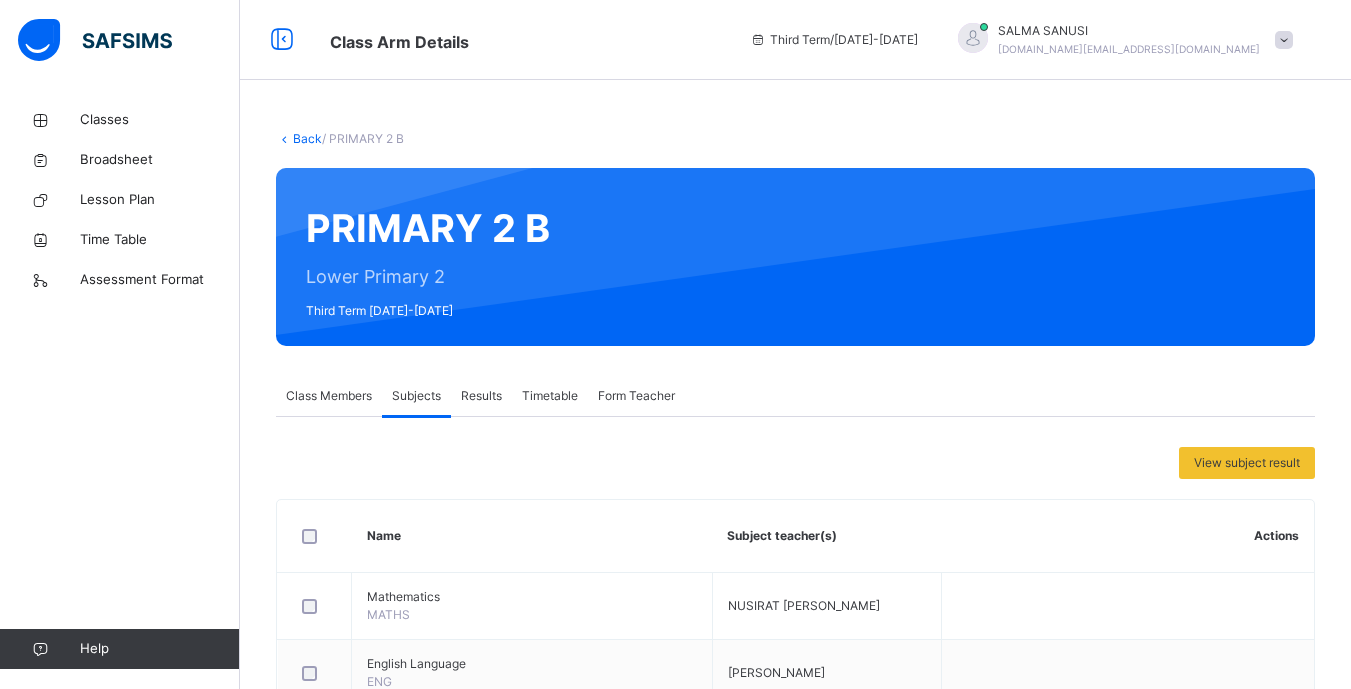 click on "Back" at bounding box center [307, 138] 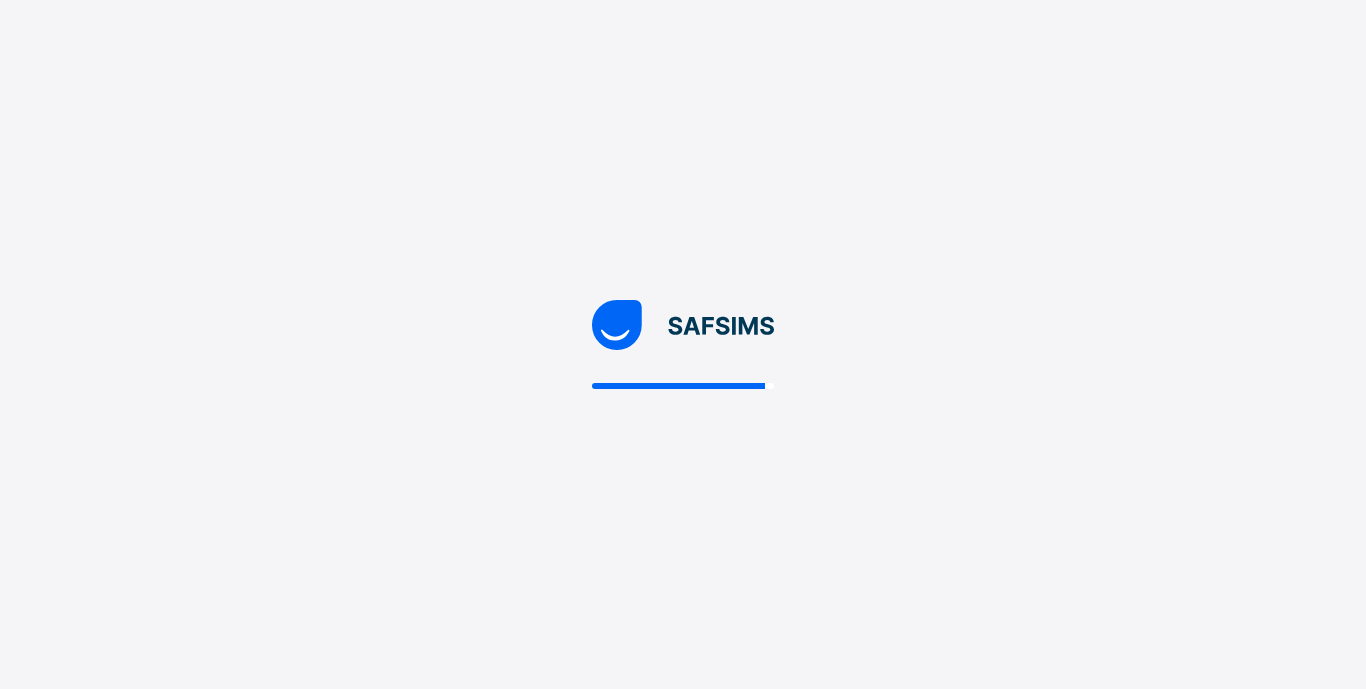scroll, scrollTop: 0, scrollLeft: 0, axis: both 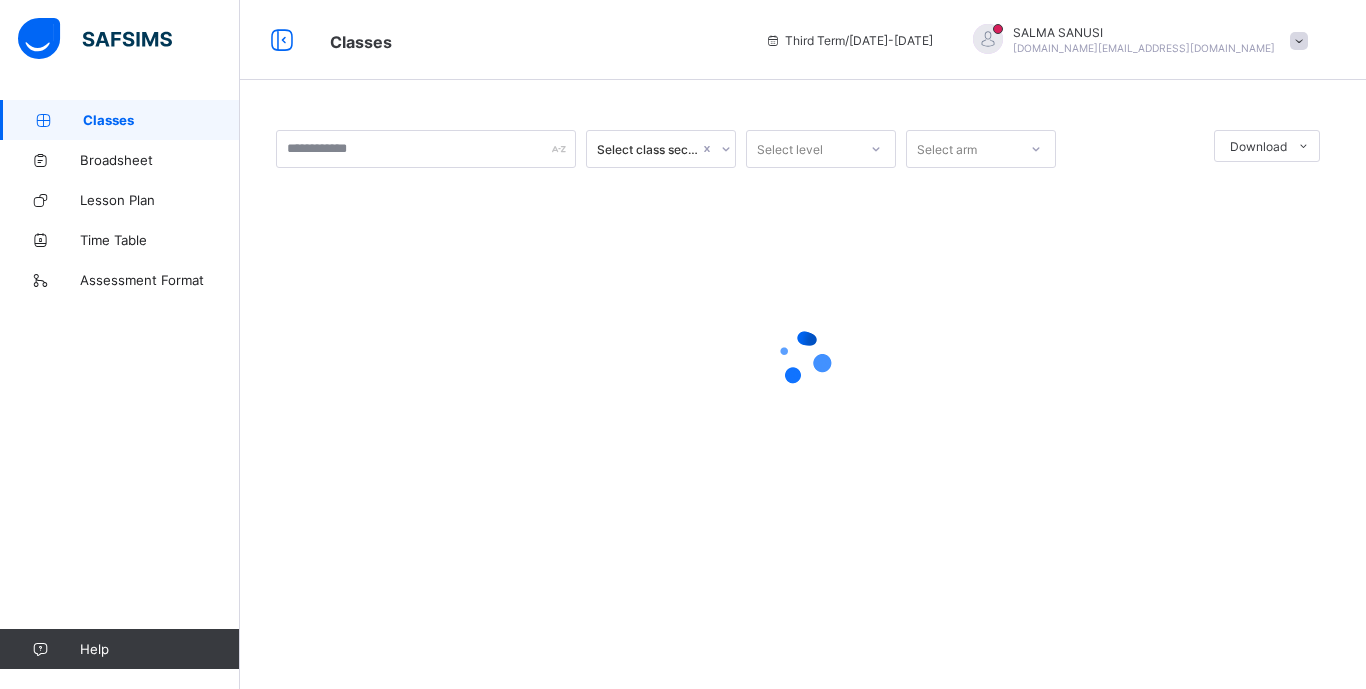 drag, startPoint x: 676, startPoint y: 651, endPoint x: 685, endPoint y: 644, distance: 11.401754 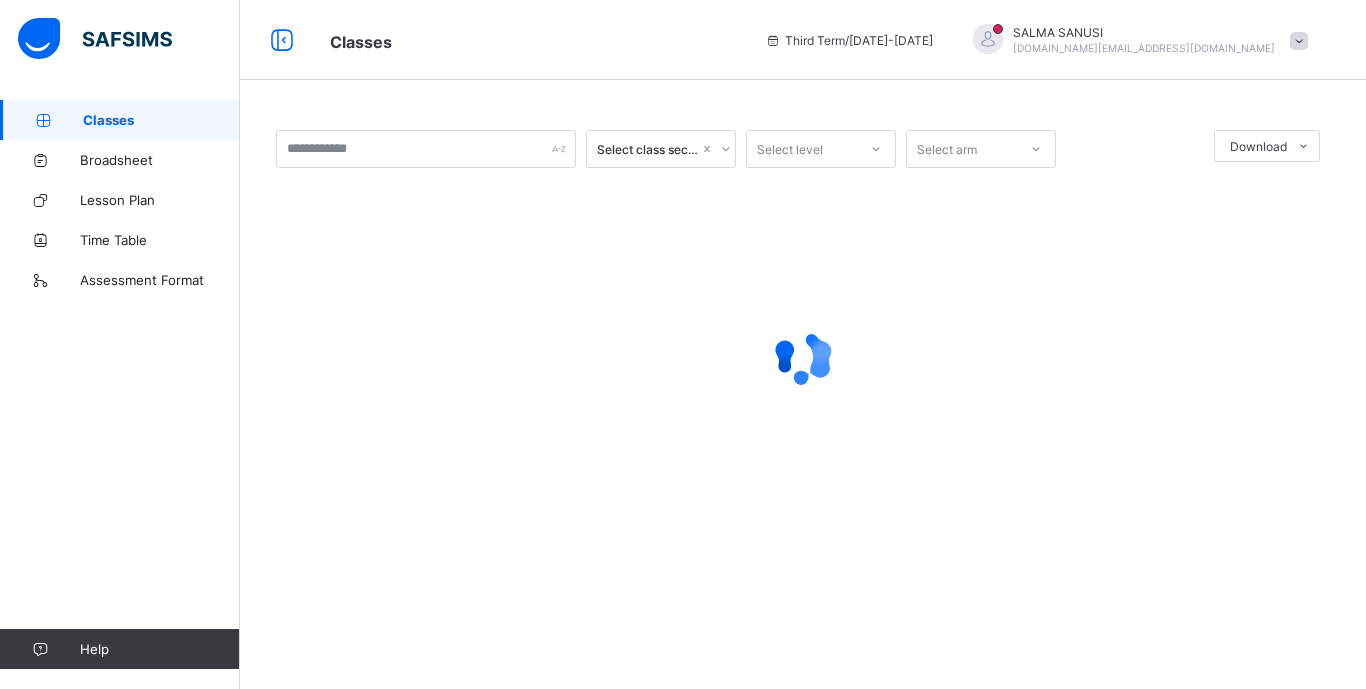 click on "Select class section Select level Select arm Download Pdf Report Excel Report × Form Teacher Select Form Teacher RITA NEGE  Select Assistant Form Teacher NUSIRAT LAWAL ADEOLA Cancel Save ESTEEM LEARNING CENTRE NURUL-ISLAM (IBRAHIM MEMORIAL) Plot 7, Safi Str., Zone 4, Wuse, Abuja,  , Phone:   +2348055418626 List of Classes 13th Jul 2025, 10:02:26 pm Total no. of classes:  22 Term:  Third Term Session:  2024-2025 S/N Class name Class Arms Form Teacher Supervisor Subject Teachers 1 PLAY CLASS (BM) PLAY CLASS BAYTUL MARIFAH A AISHAT IBRAHIM  No supervisor No class teachers 2 RECEPTION RECEPTION A SUKURAT ALAMU OMOLOLA No supervisor No class teachers 3 RECEPTION RECEPTION B MARIAM IBRAHIM MAIRO No supervisor No class teachers 4 Reception (BM) Reception Baytul Marifah A HAJARA ZUBAIR MUAZ No supervisor No class teachers 5 NURSERY1 NURSERY 1 A RAMAT MAHA  No supervisor No class teachers 6 NURSERY1 NURSERY 1 B TAHEEYAT ABDULRAHMAN OMOWUMI No supervisor No class teachers 7 Nur 1C (BM) Nur OneC Baytul Marifah C 8 A 9" at bounding box center [803, 344] 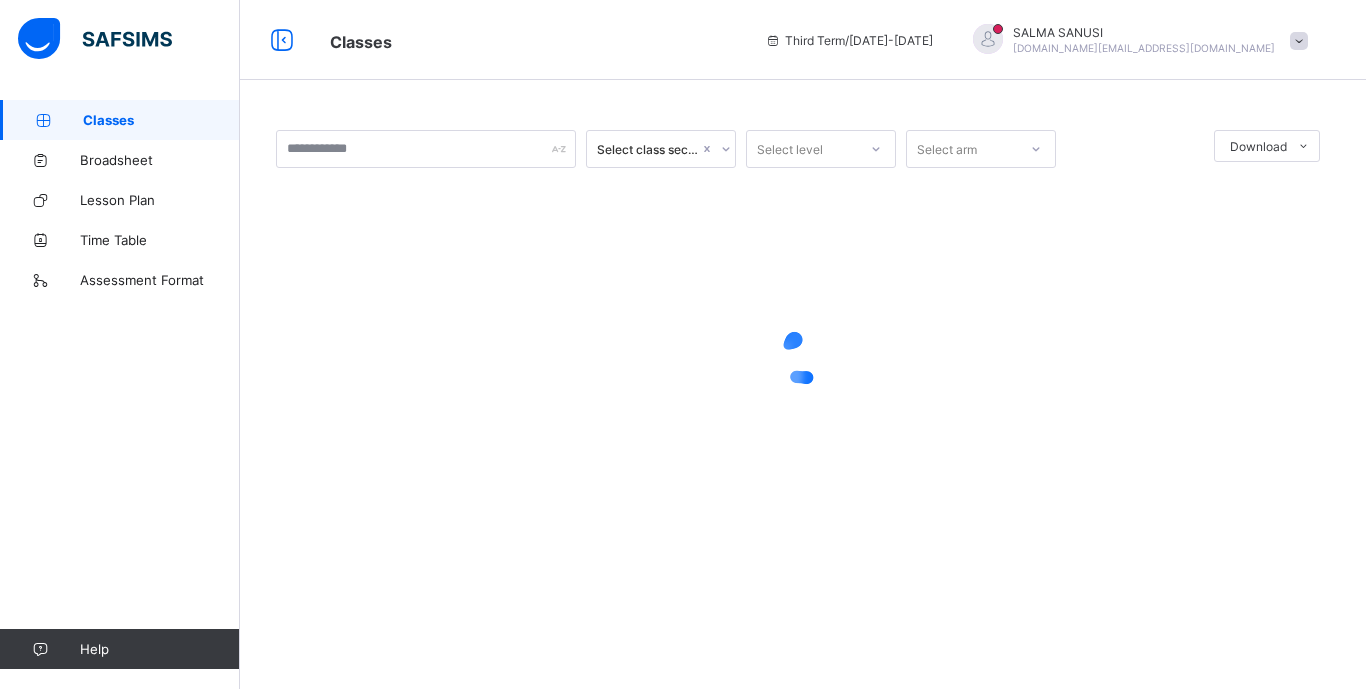 click on "[DOMAIN_NAME][EMAIL_ADDRESS][DOMAIN_NAME]" at bounding box center (1144, 48) 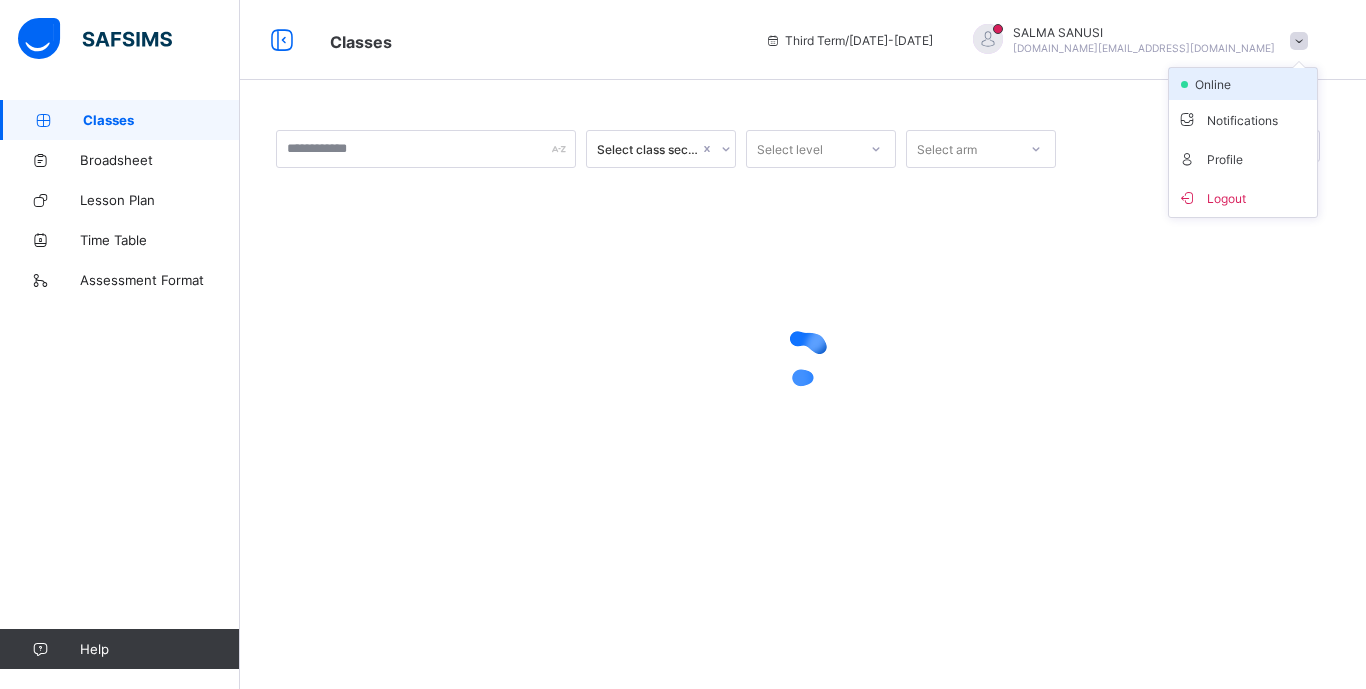 click on "online" at bounding box center [1218, 84] 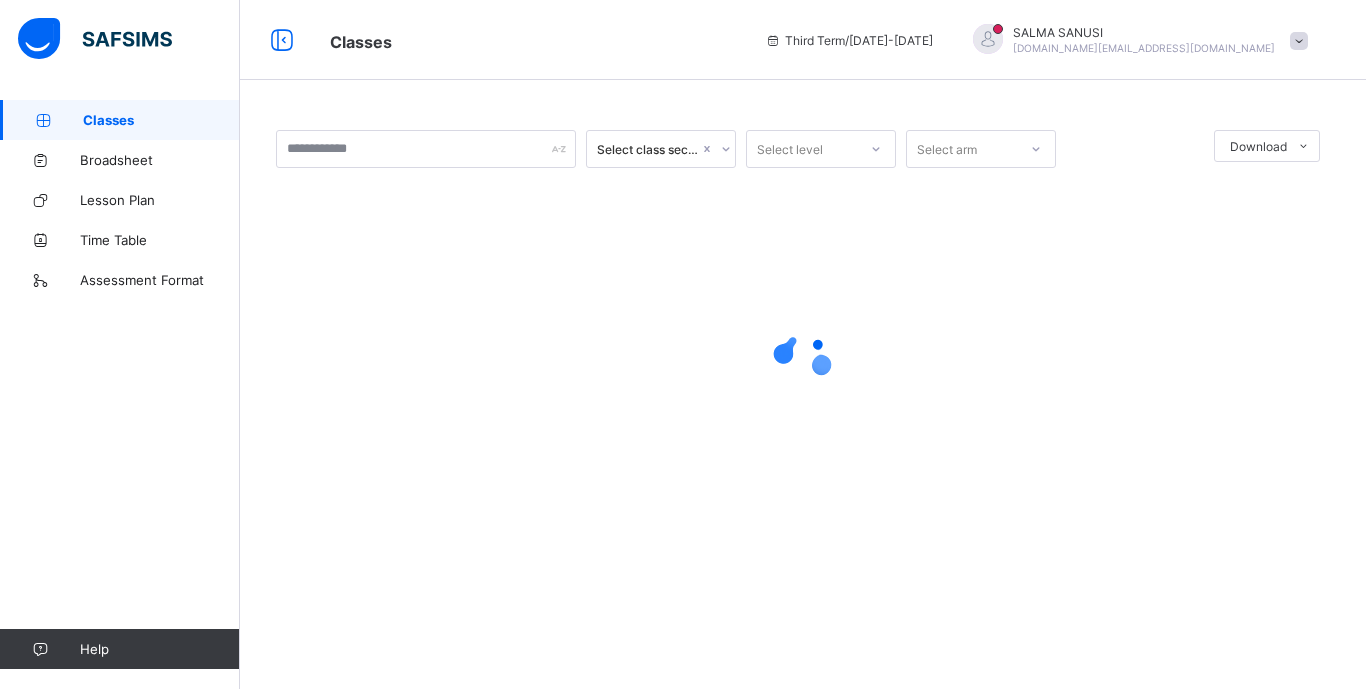 click at bounding box center (988, 39) 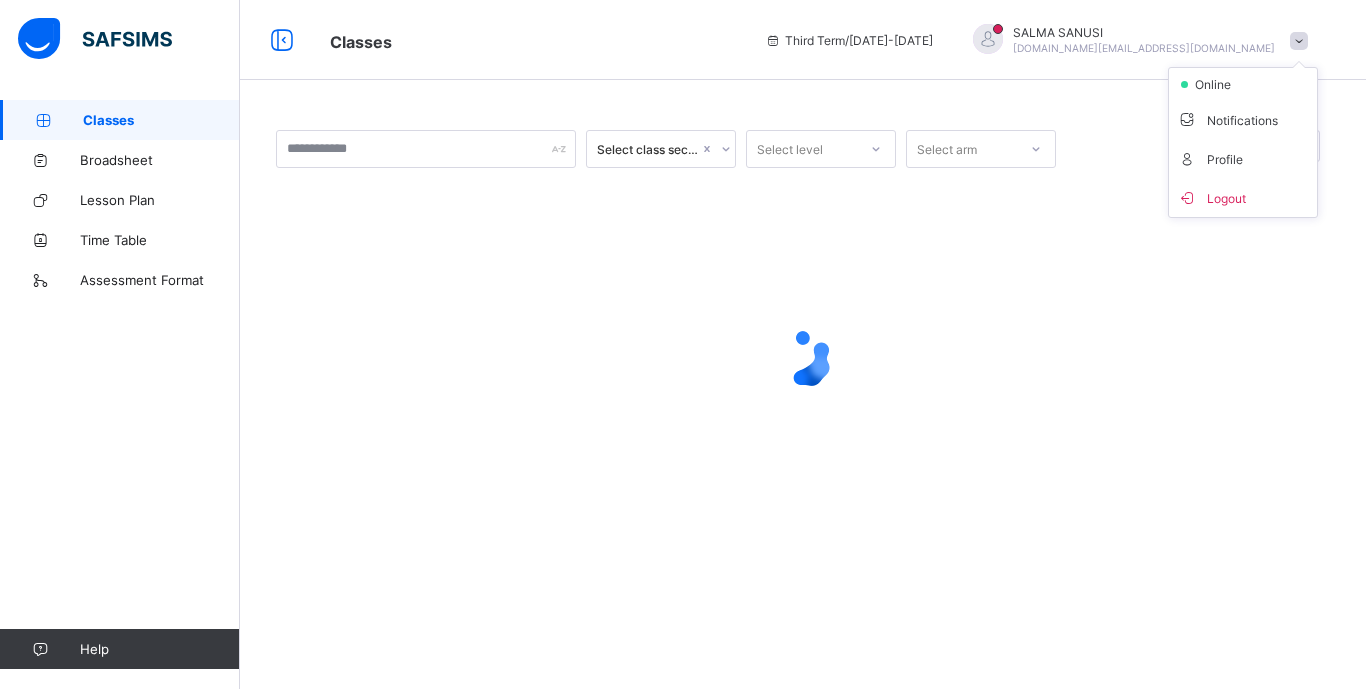 click at bounding box center (988, 39) 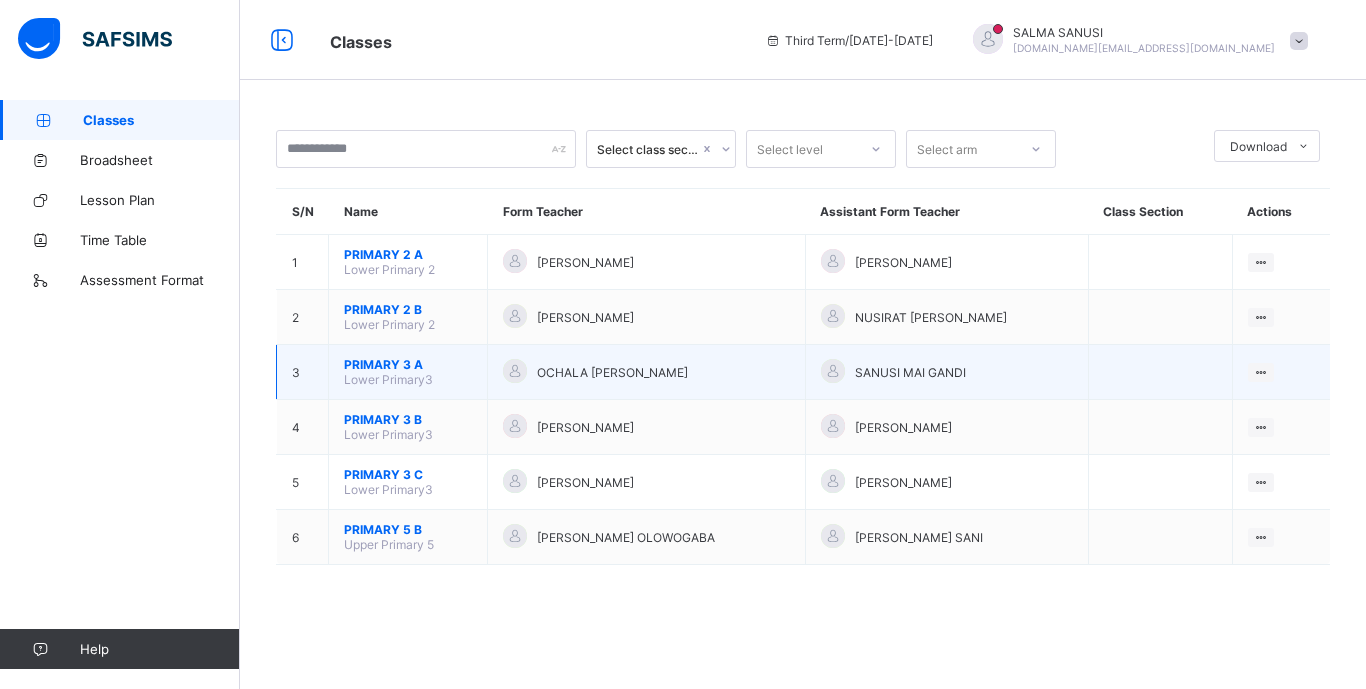 click on "PRIMARY 3   A" at bounding box center (408, 364) 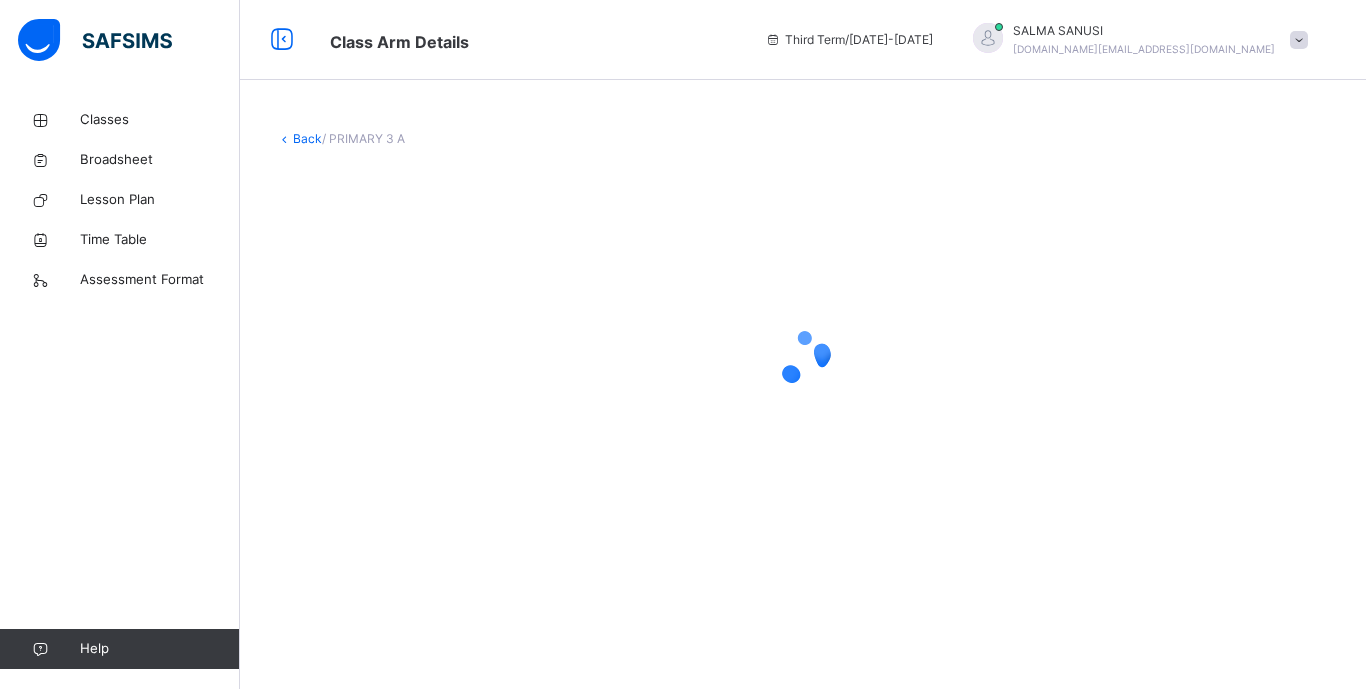 scroll, scrollTop: 0, scrollLeft: 0, axis: both 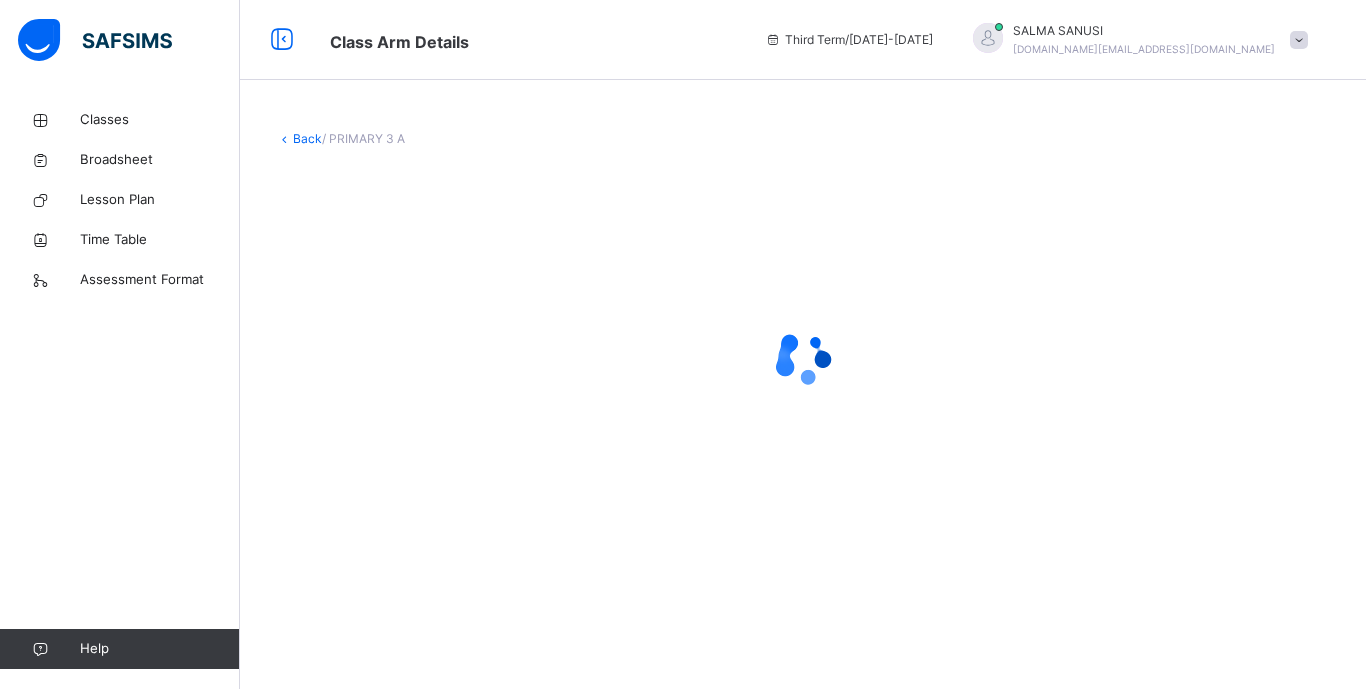 click at bounding box center [803, 358] 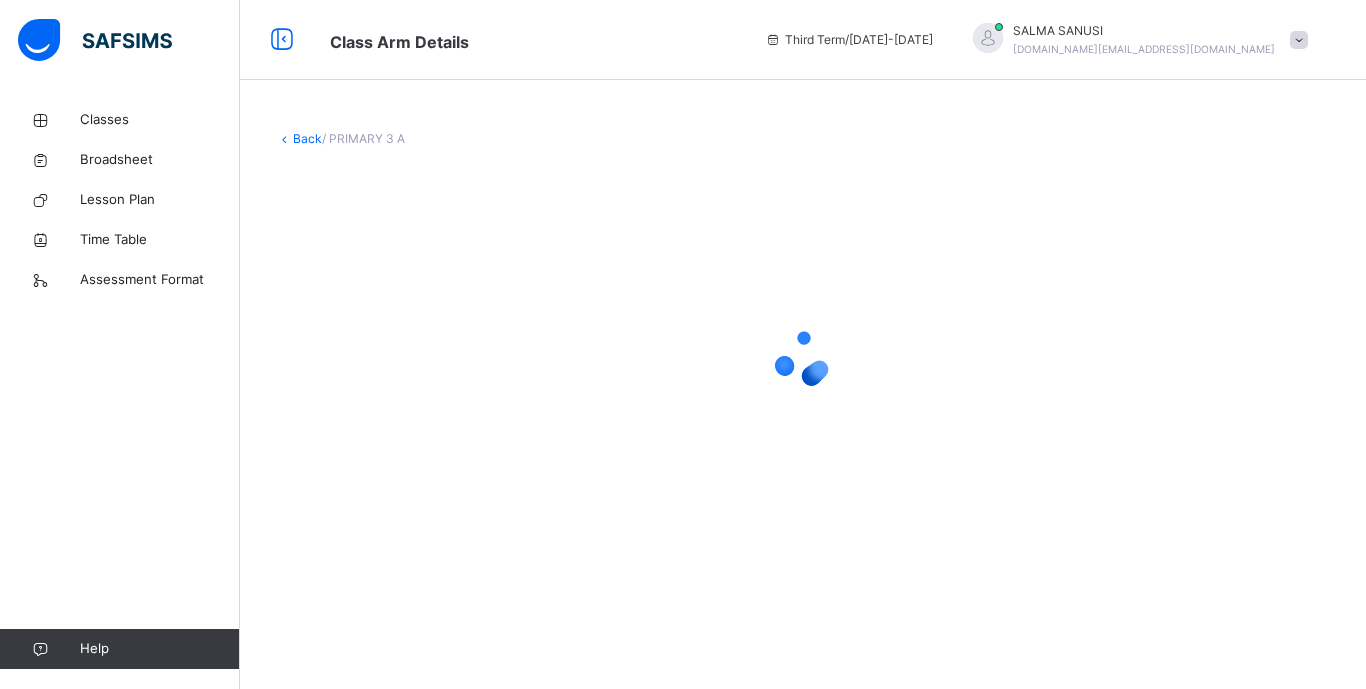 click on "Back" at bounding box center [307, 138] 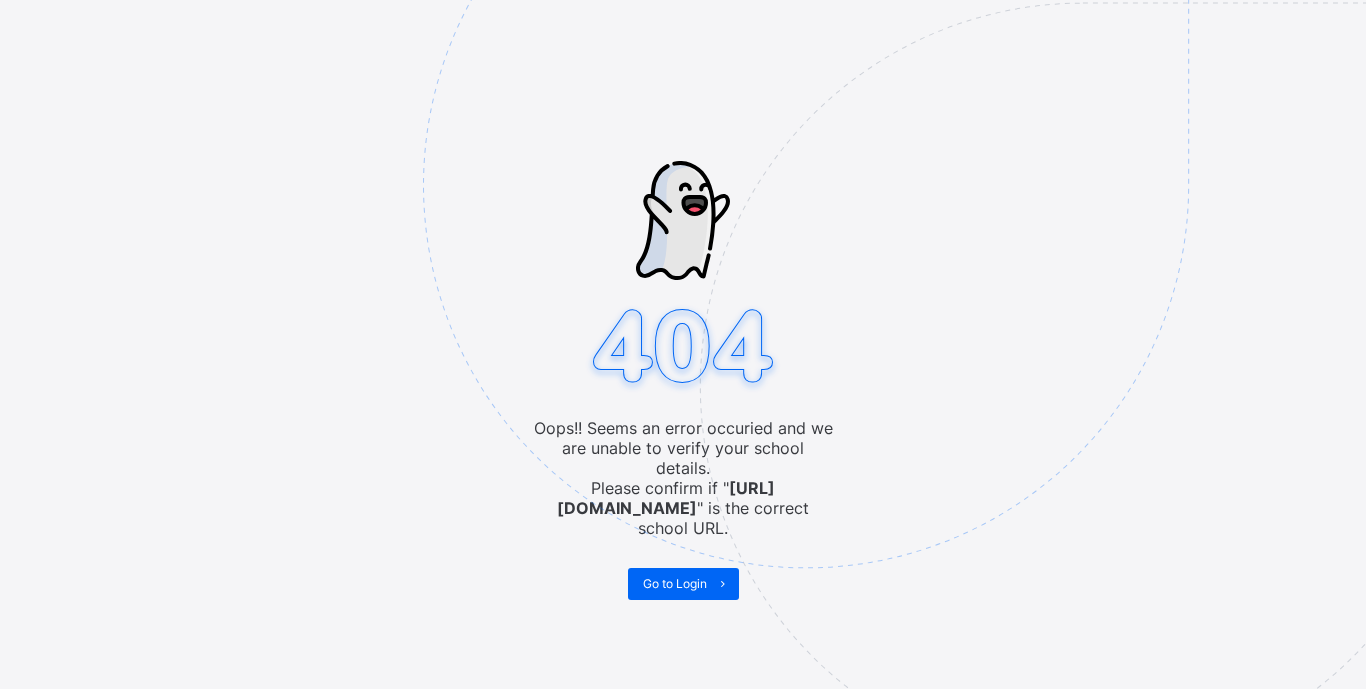 scroll, scrollTop: 0, scrollLeft: 0, axis: both 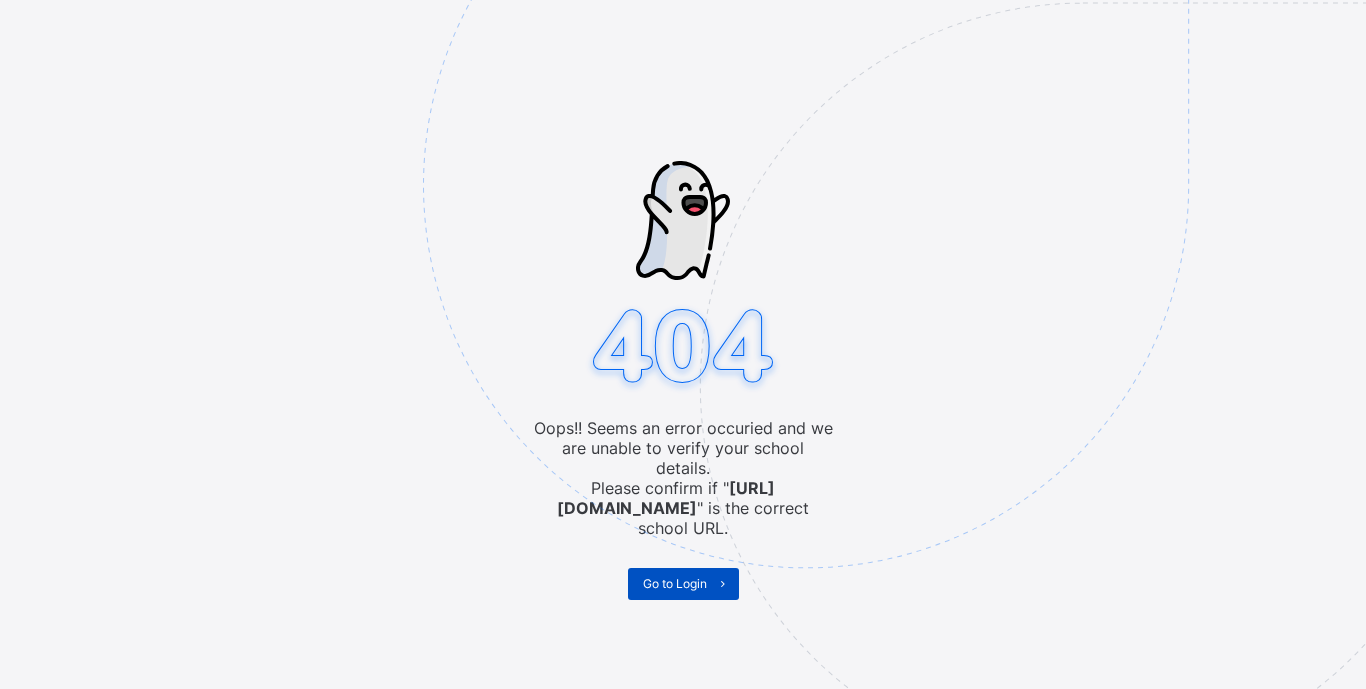 click on "Go to Login" at bounding box center (675, 583) 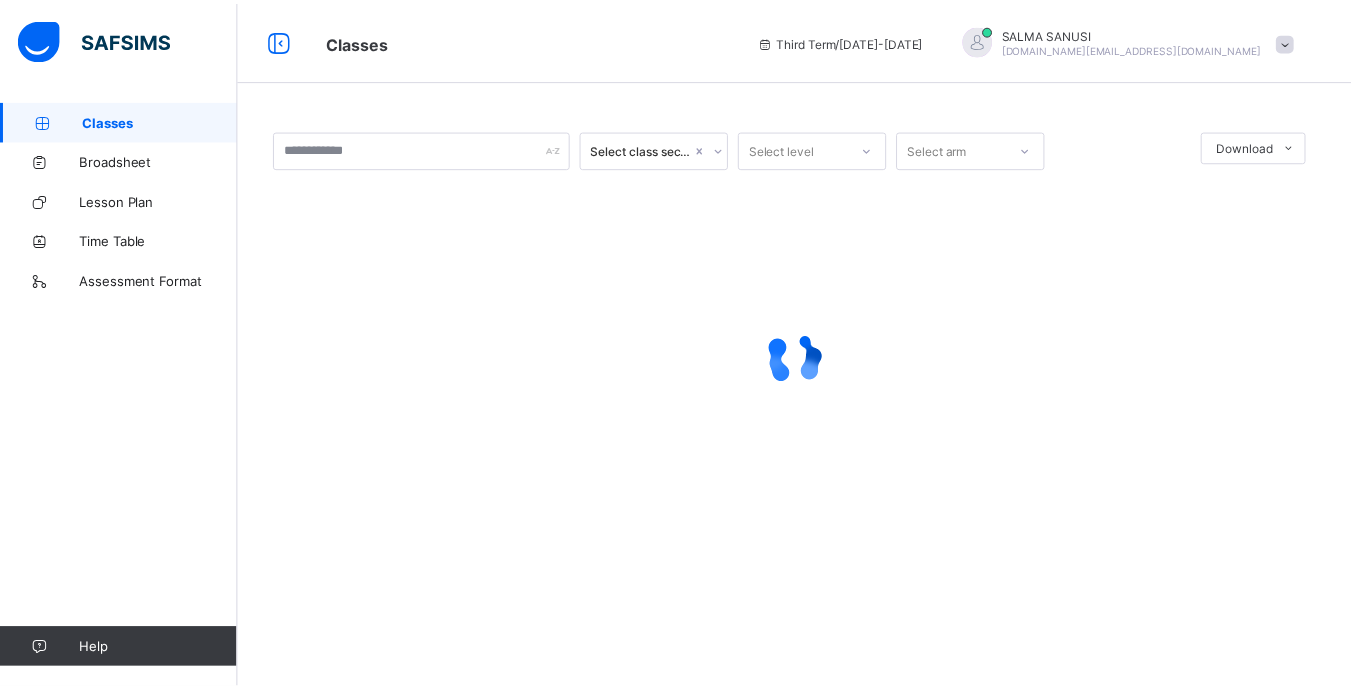scroll, scrollTop: 0, scrollLeft: 0, axis: both 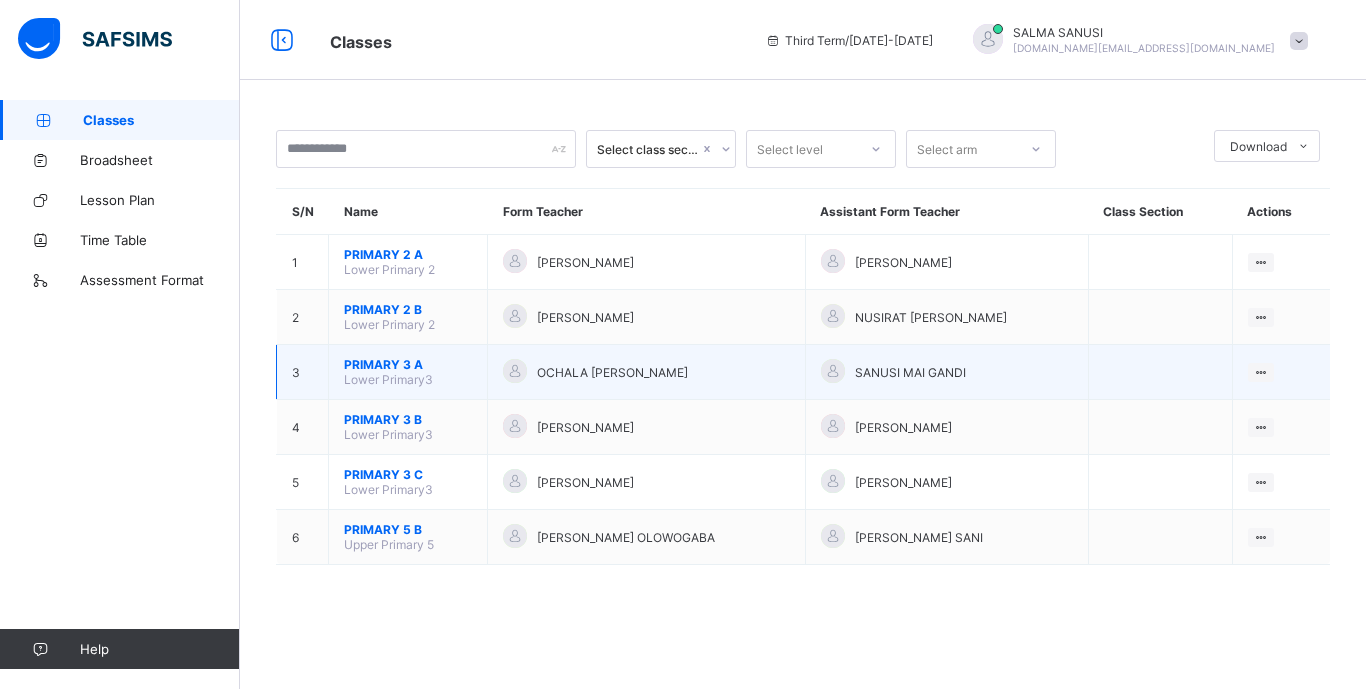 click on "PRIMARY 3   A" at bounding box center (408, 364) 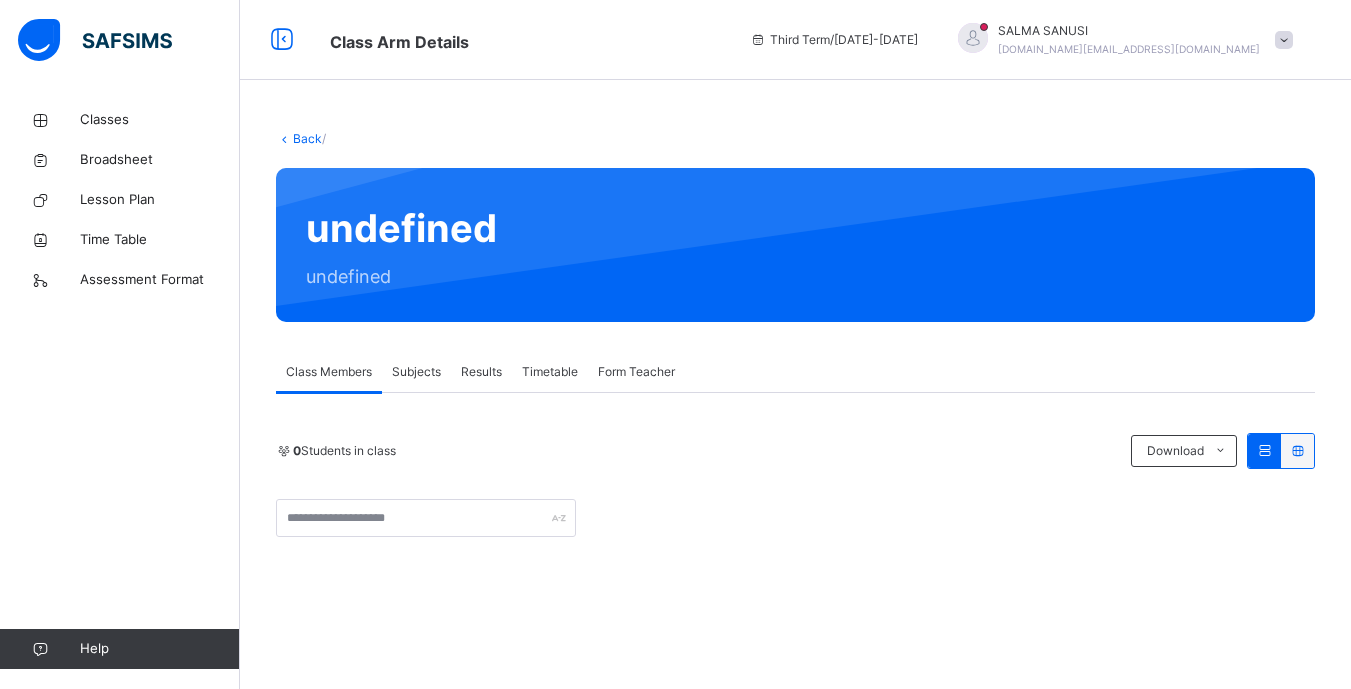 click on "Subjects" at bounding box center [416, 372] 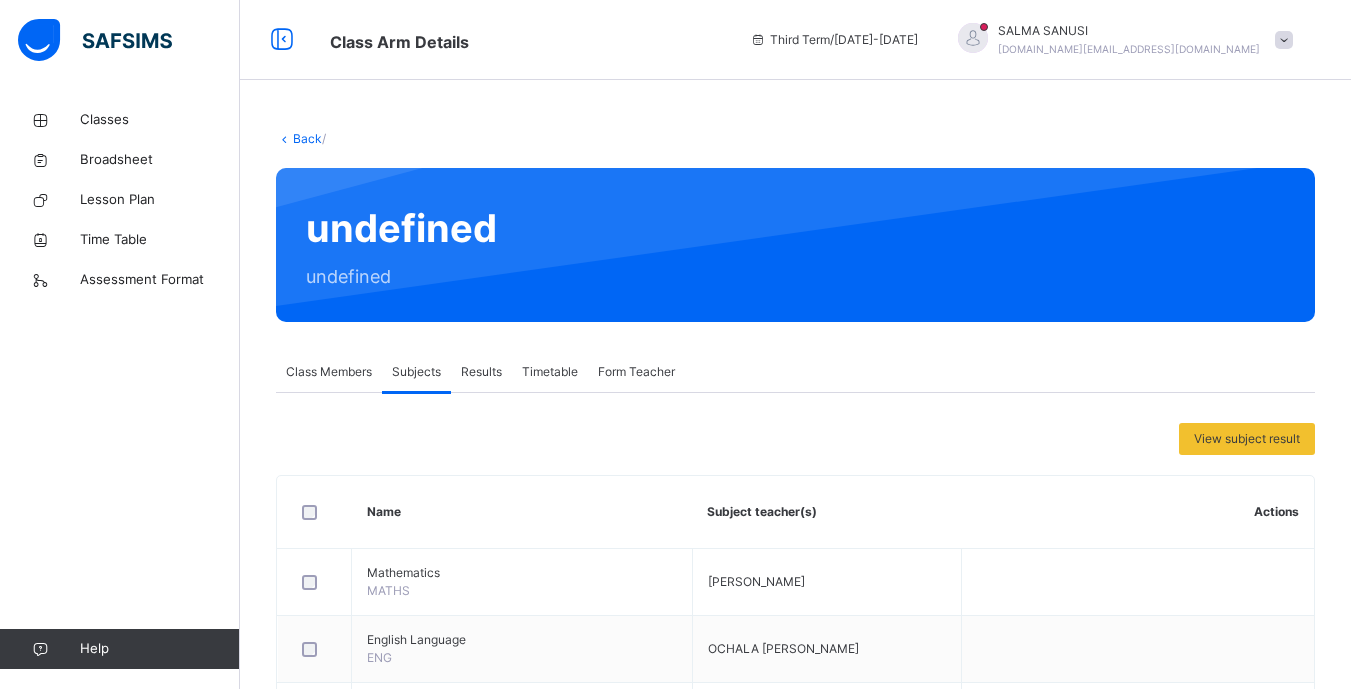 click on "undefined undefined" at bounding box center (795, 245) 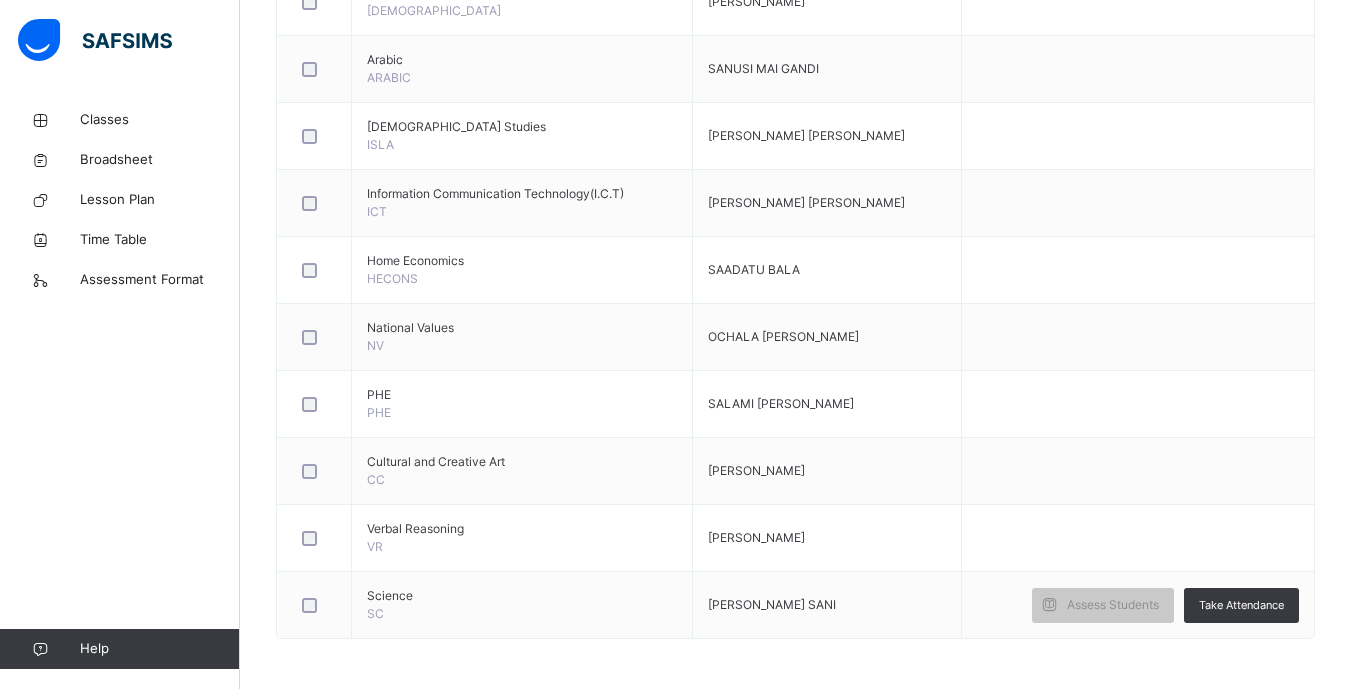 scroll, scrollTop: 0, scrollLeft: 0, axis: both 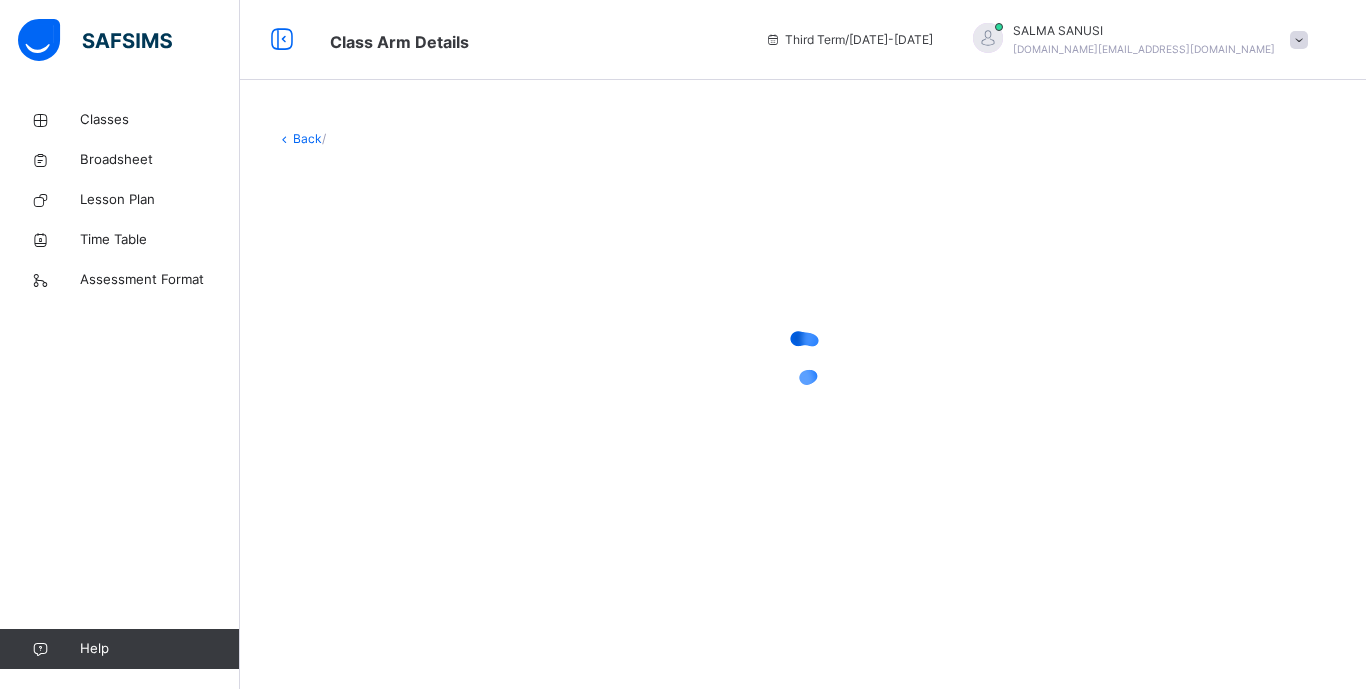 click on "Back" at bounding box center [307, 138] 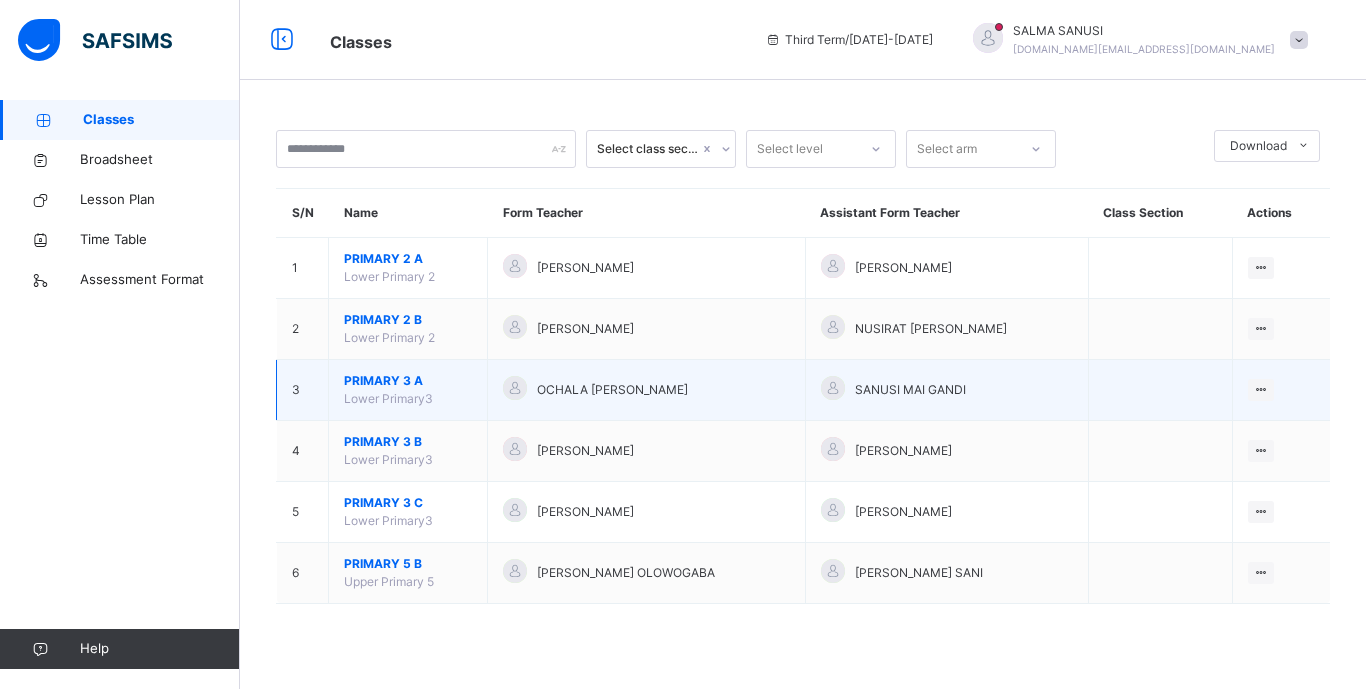 click on "PRIMARY 3   A" at bounding box center [408, 381] 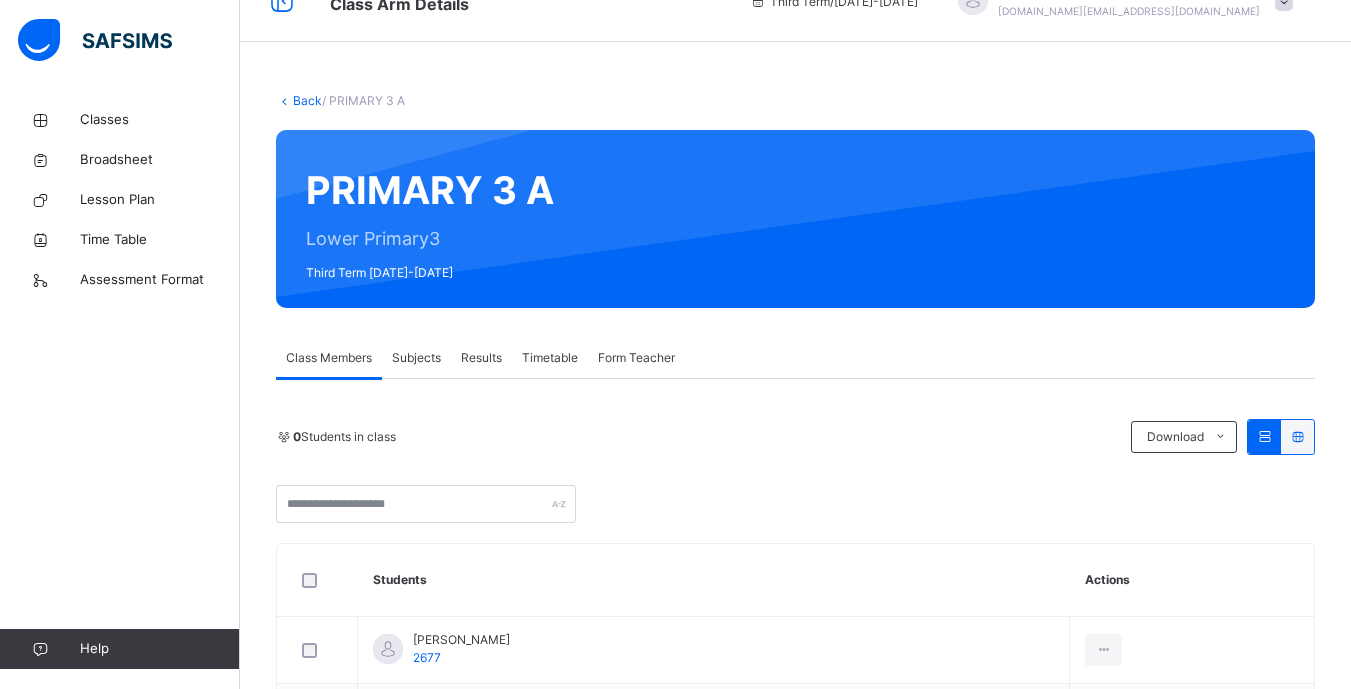 scroll, scrollTop: 0, scrollLeft: 0, axis: both 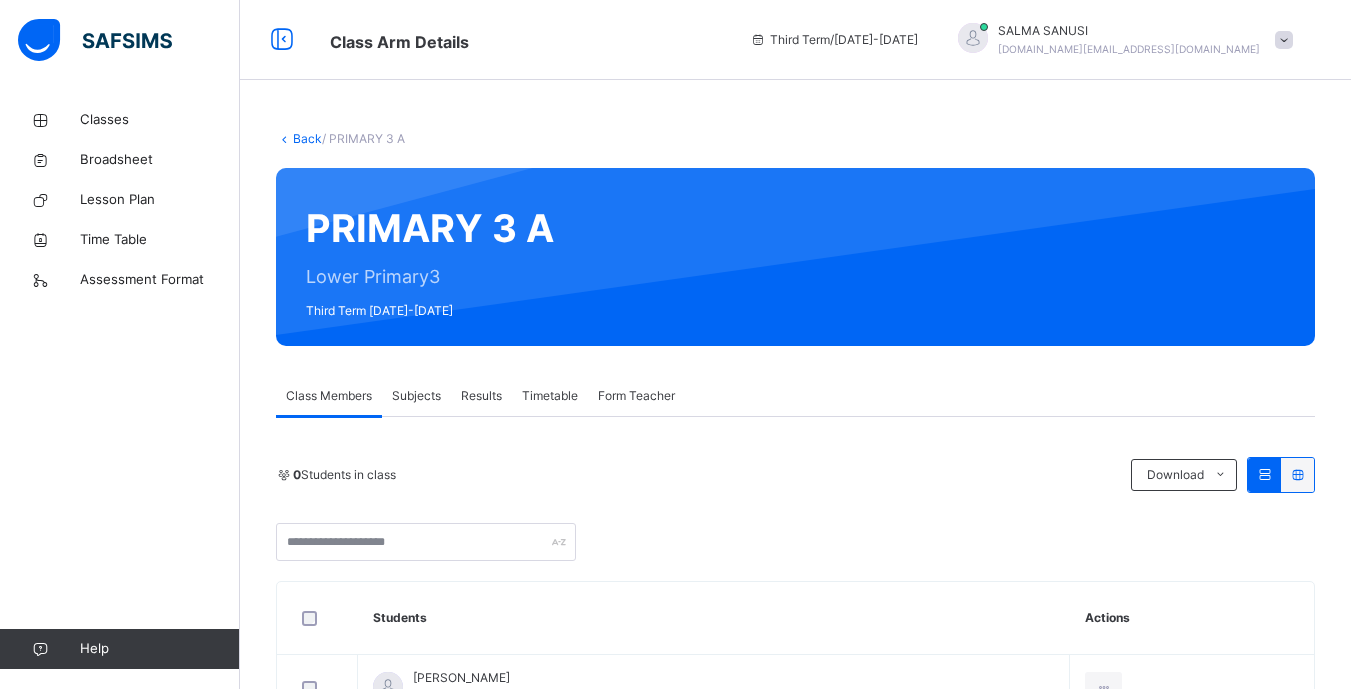 click on "Subjects" at bounding box center (416, 396) 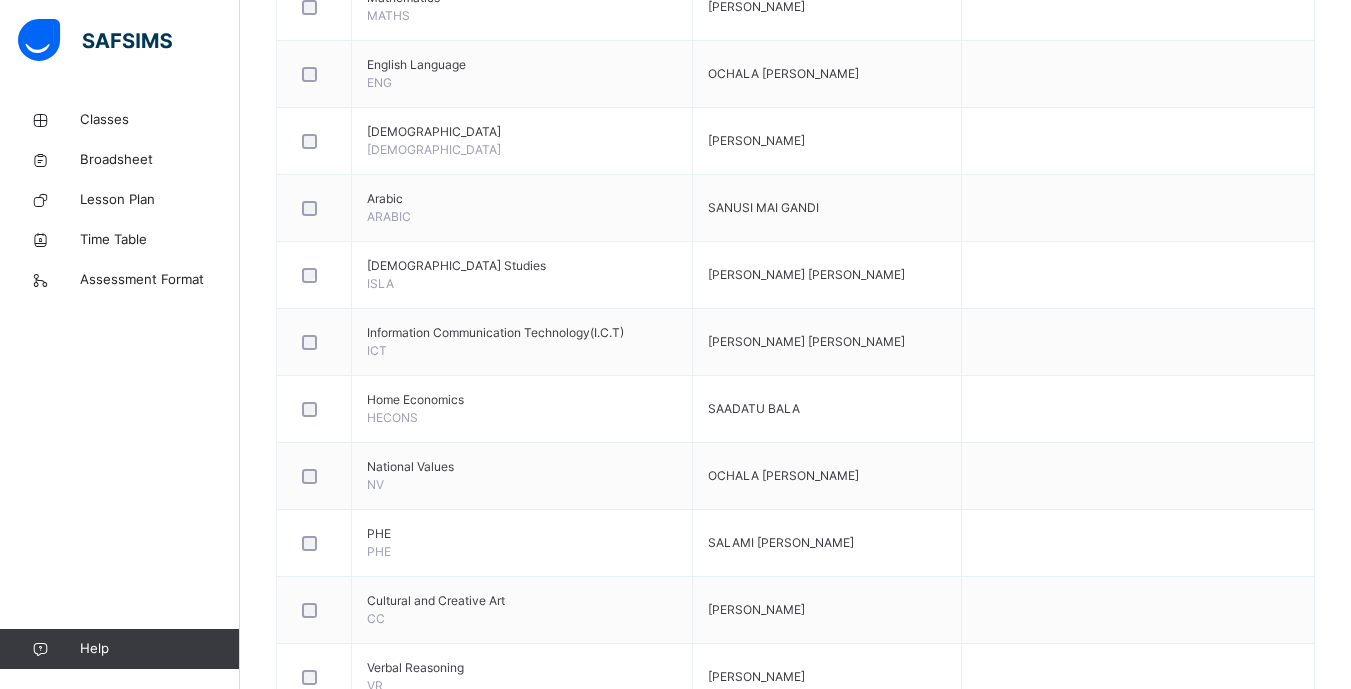 scroll, scrollTop: 738, scrollLeft: 0, axis: vertical 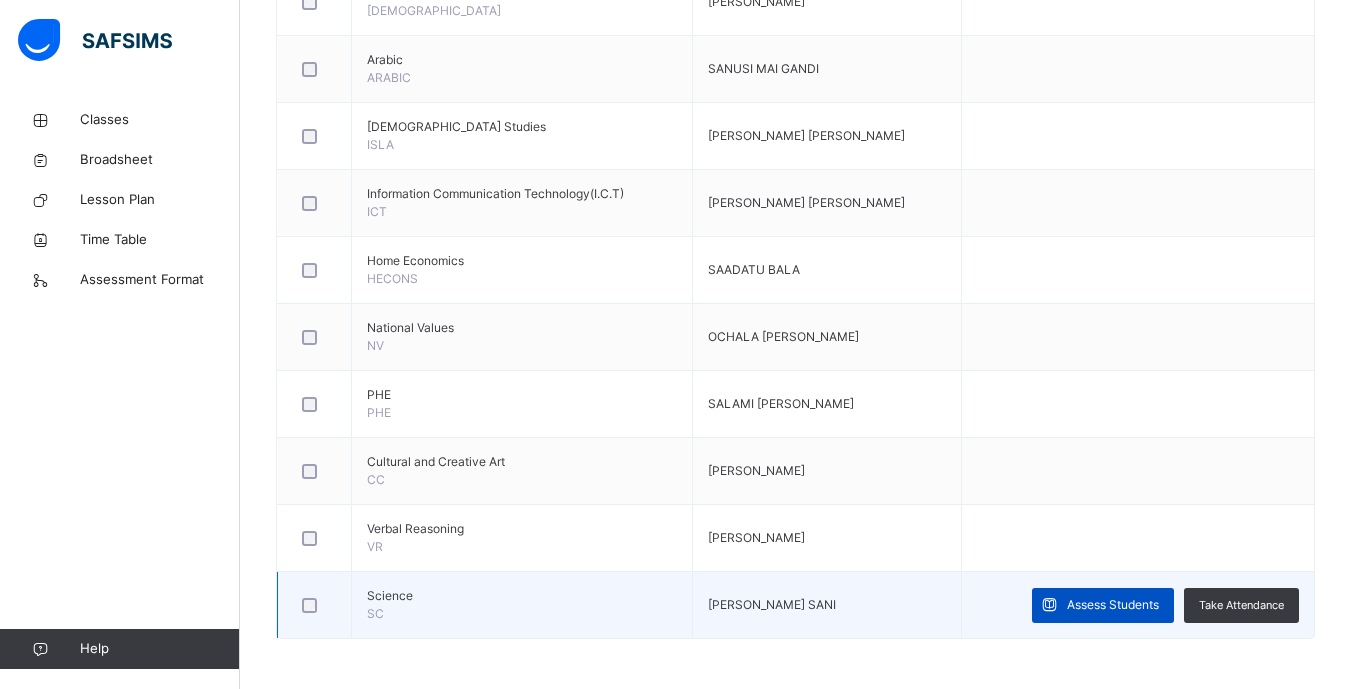 click on "Assess Students" at bounding box center (1113, 605) 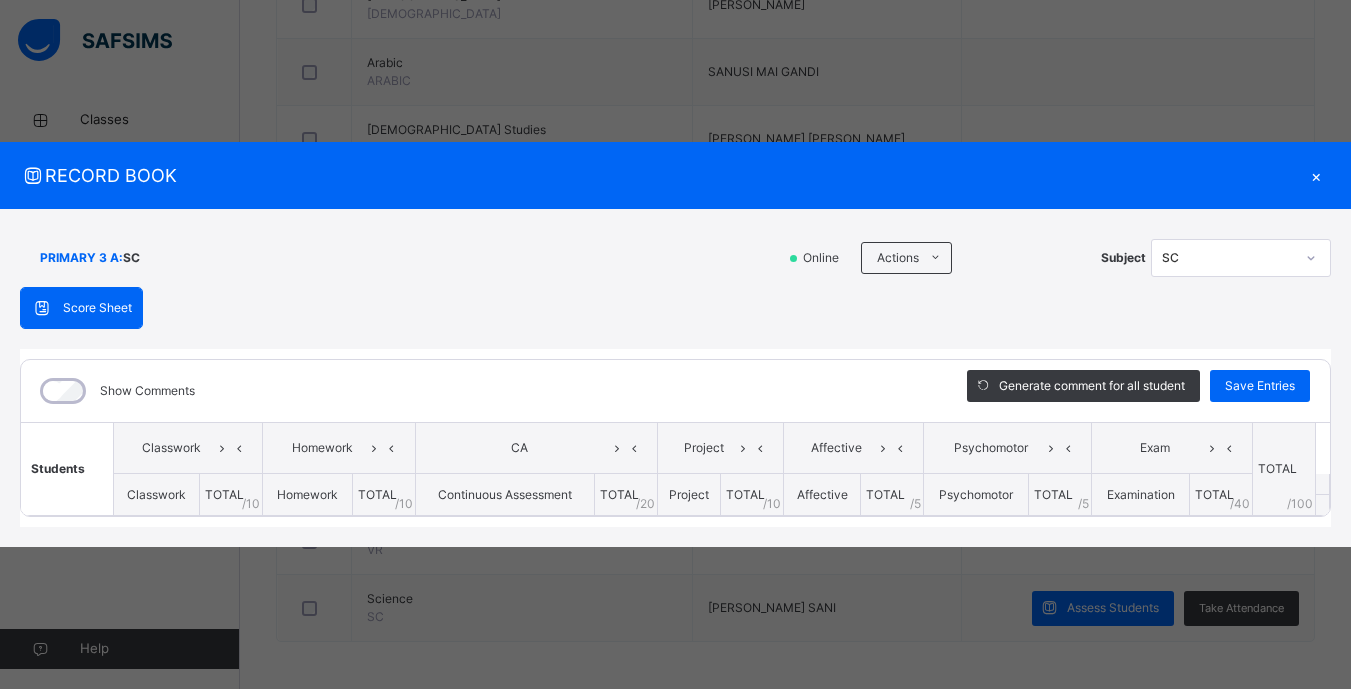 scroll, scrollTop: 736, scrollLeft: 0, axis: vertical 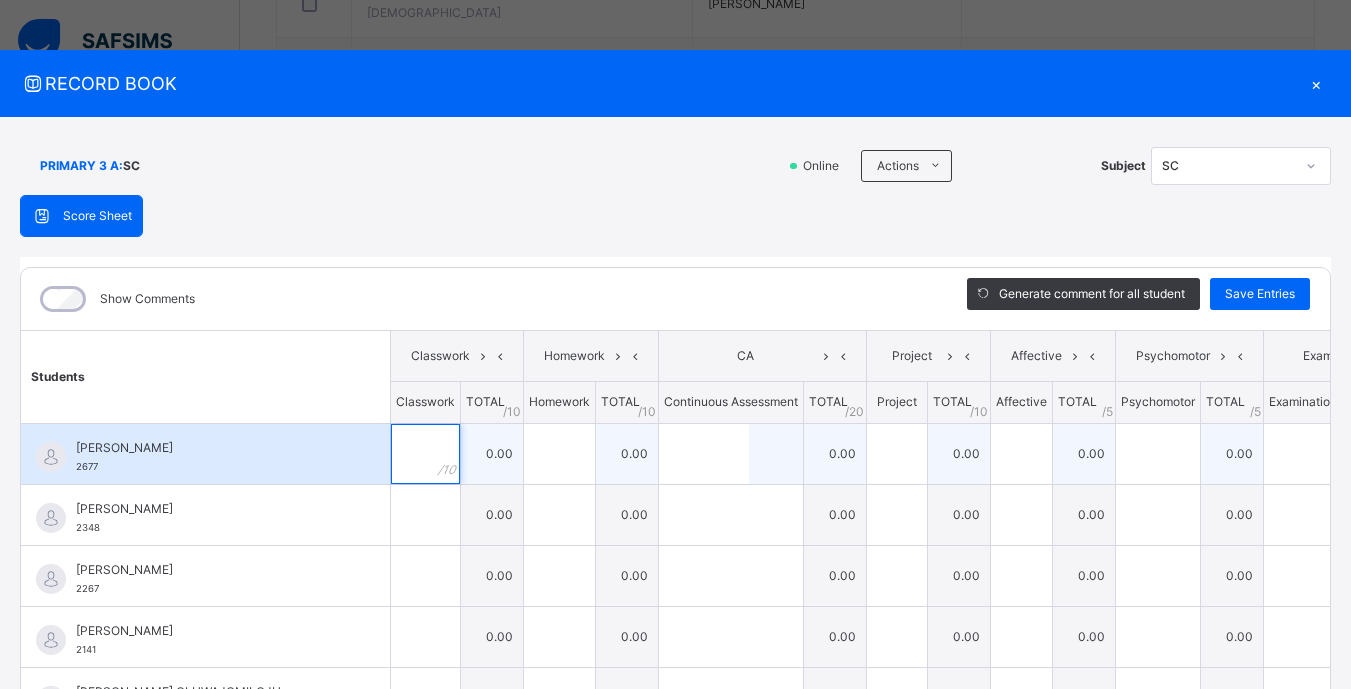 click at bounding box center [425, 454] 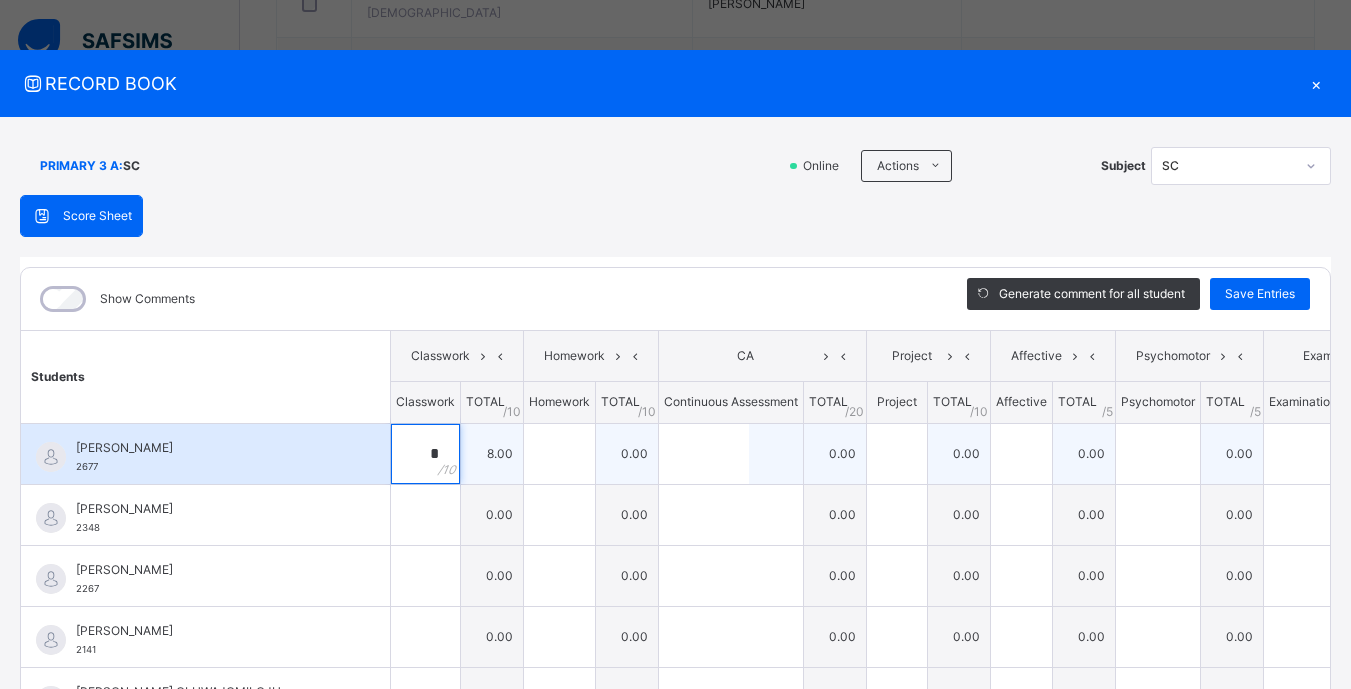type on "*" 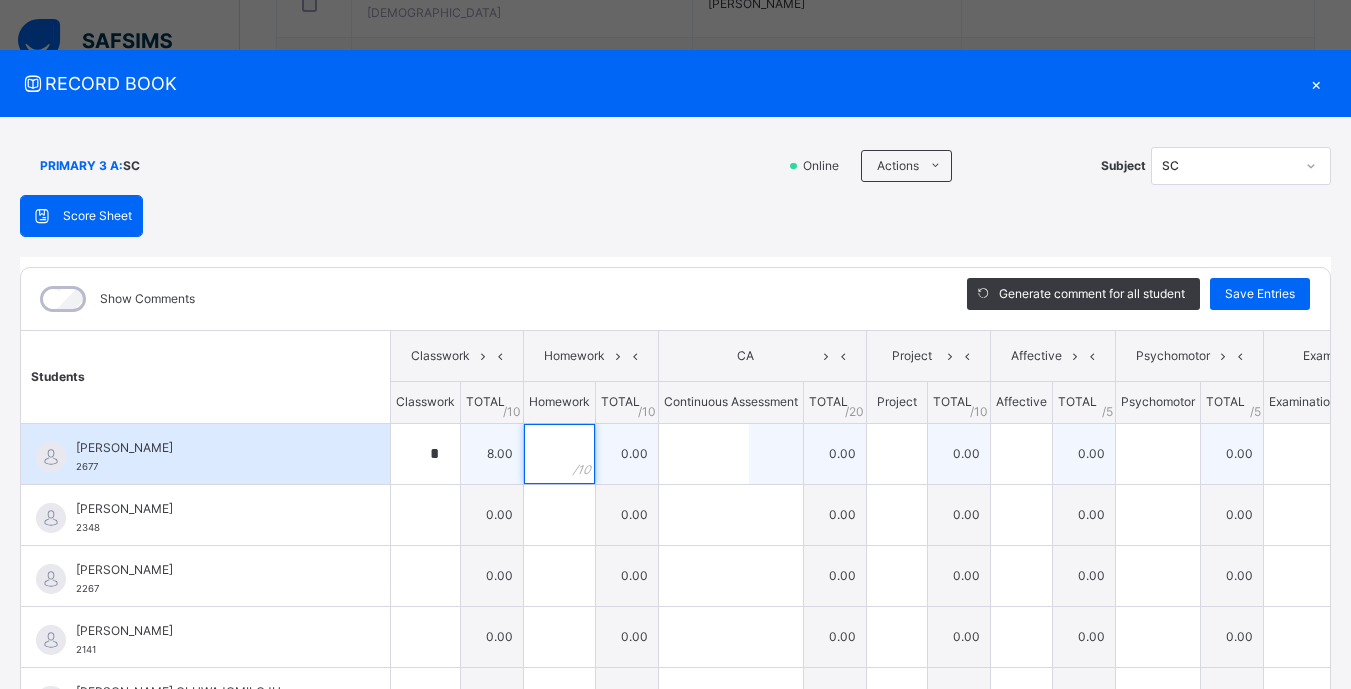 click at bounding box center [559, 454] 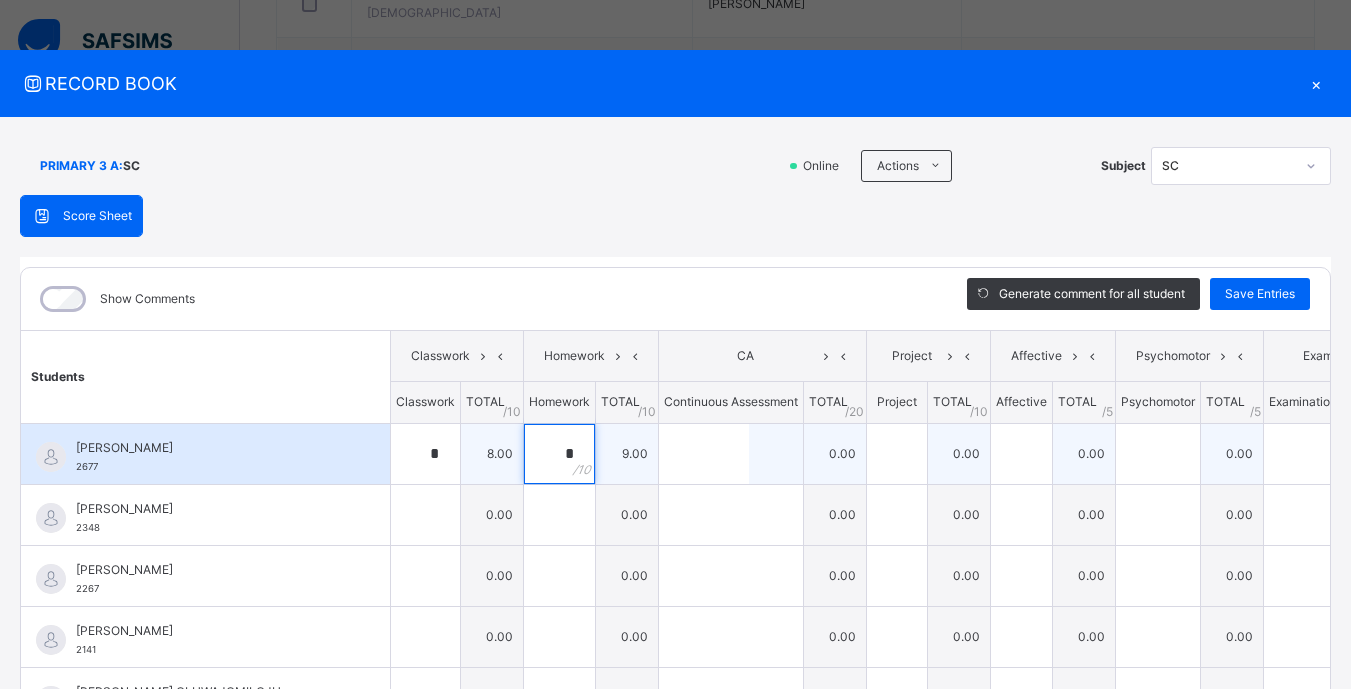 type on "*" 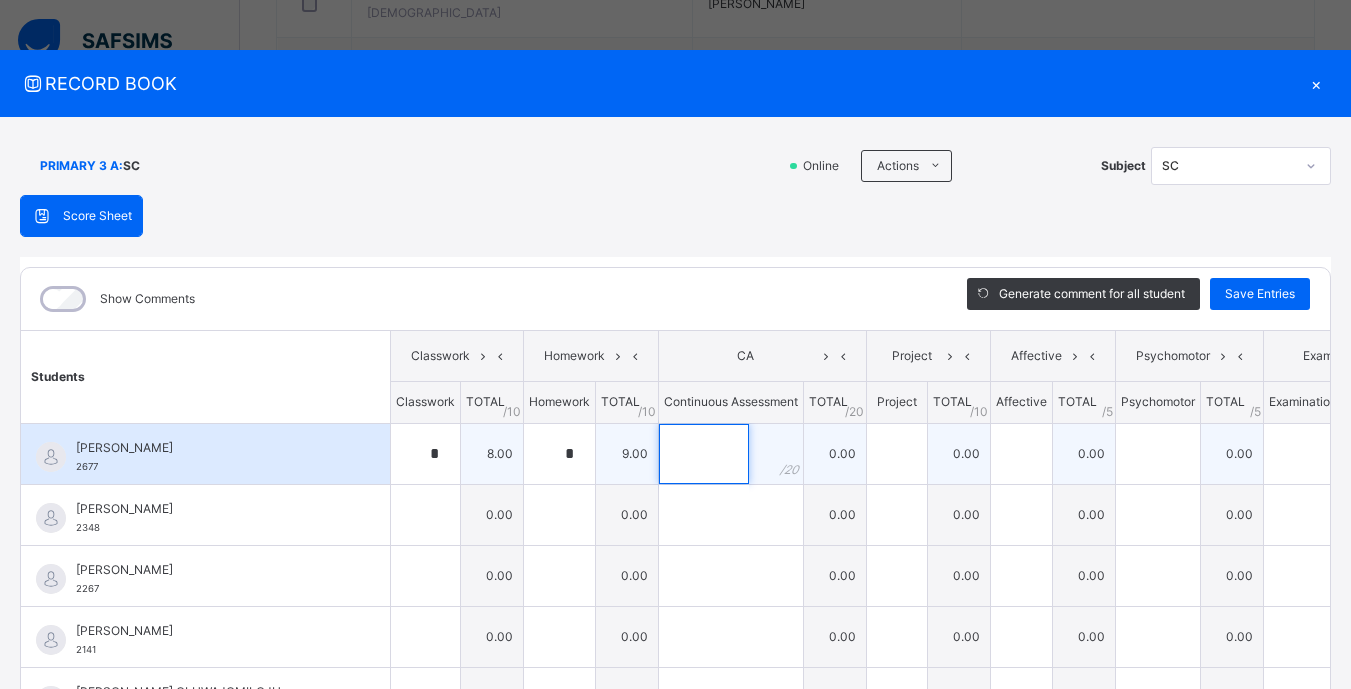 click at bounding box center (704, 454) 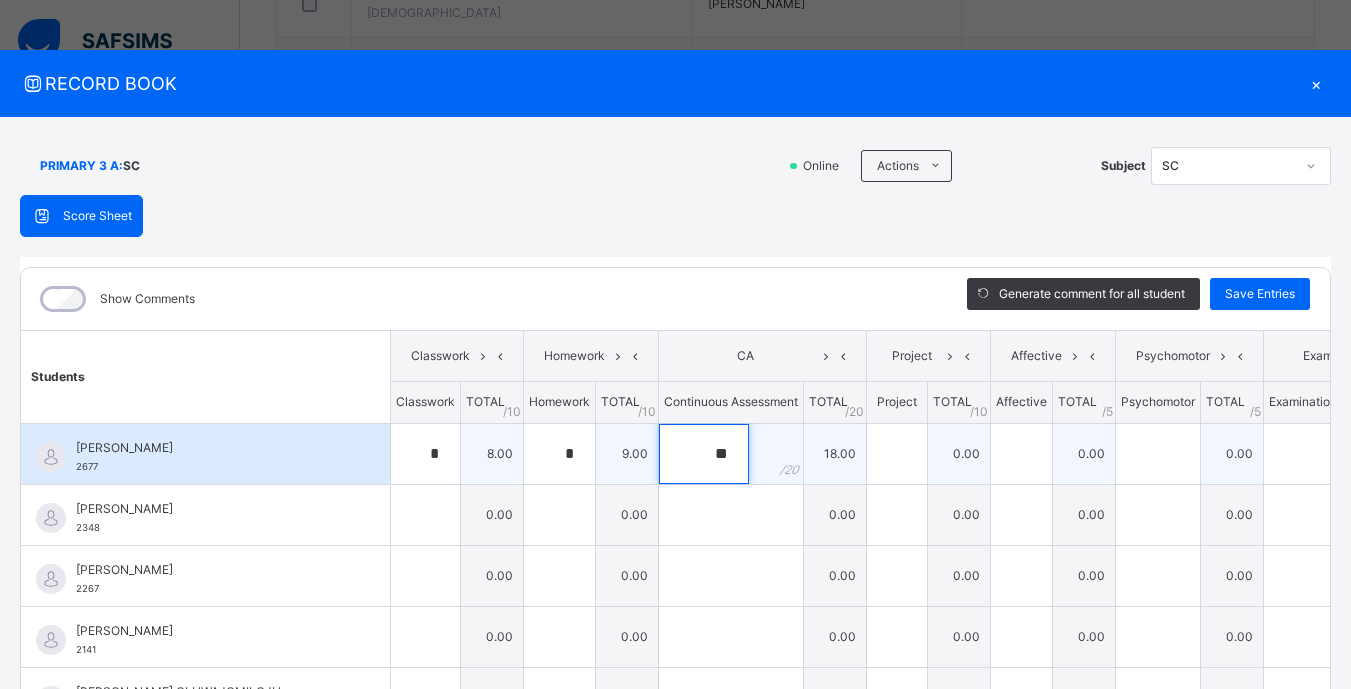 type on "**" 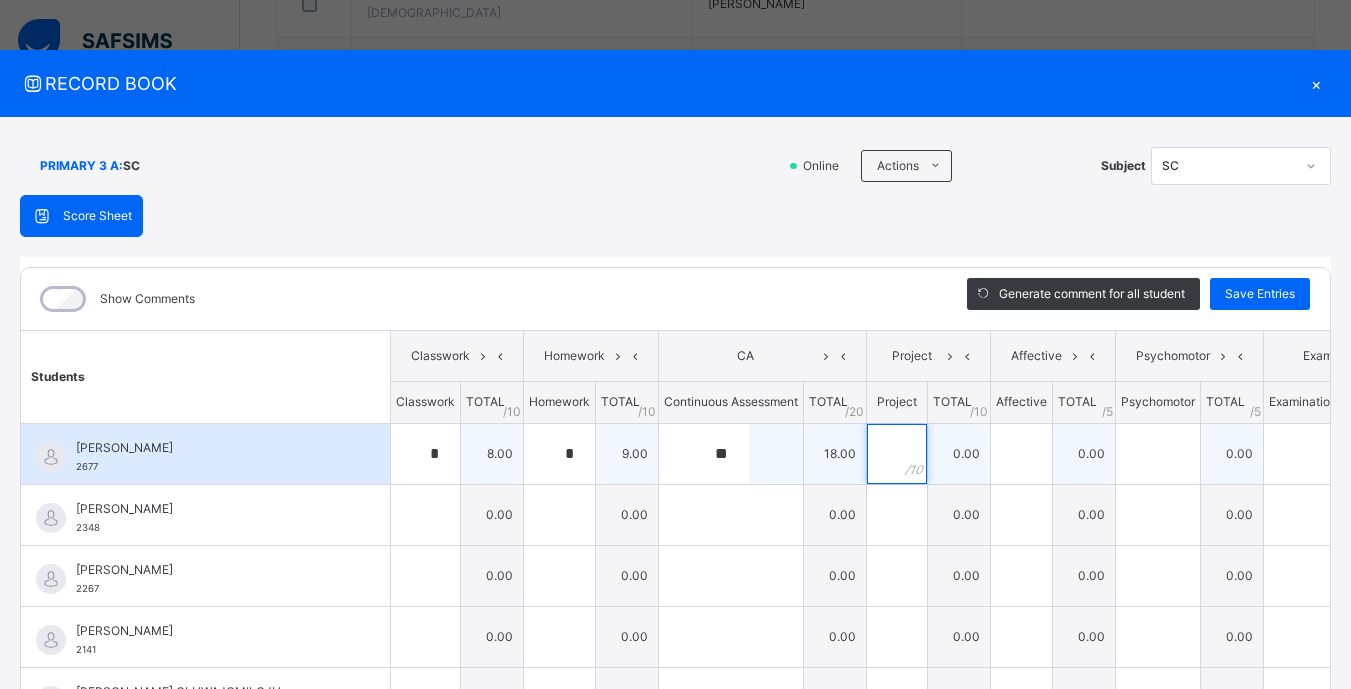 click at bounding box center [897, 454] 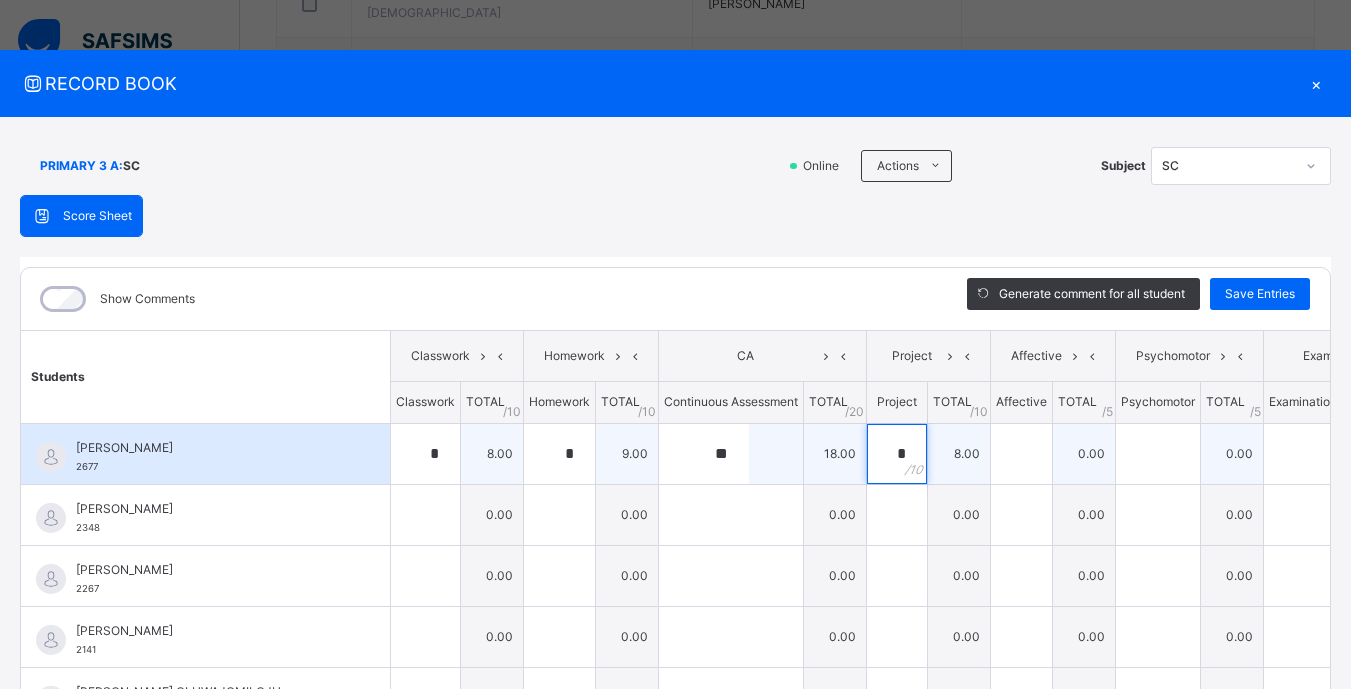 type on "*" 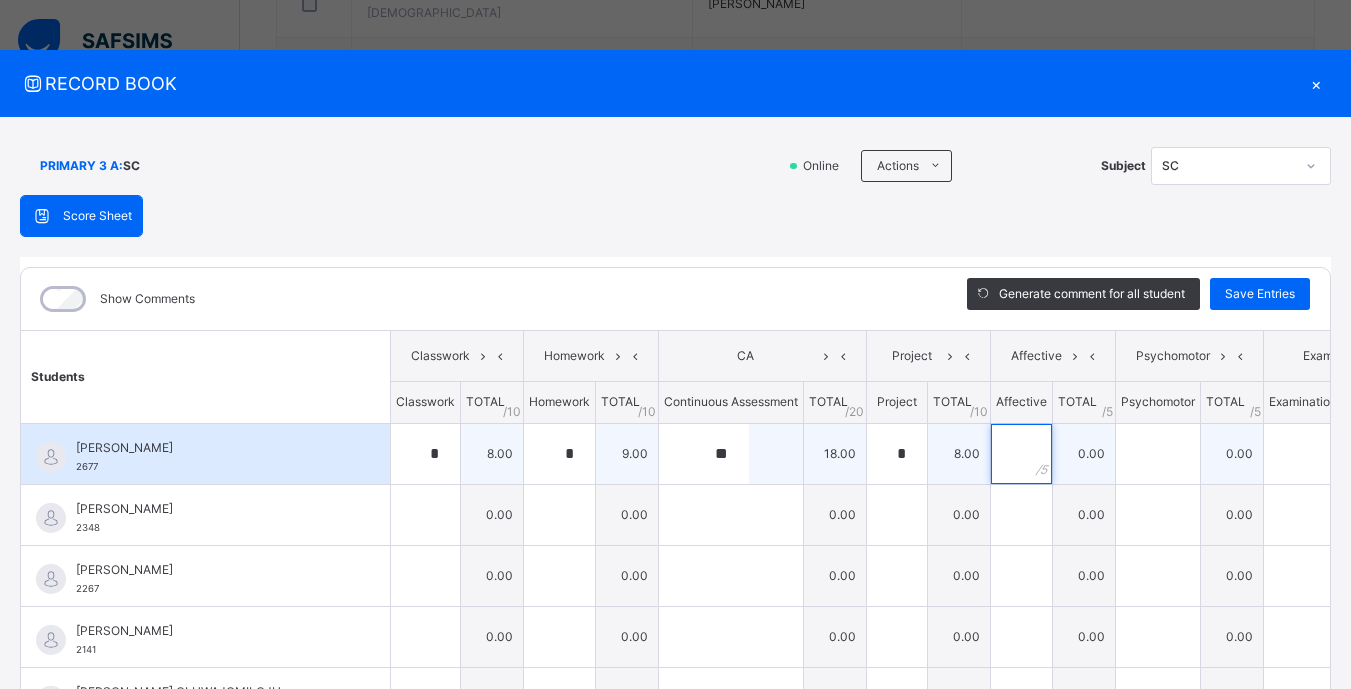 click at bounding box center [1021, 454] 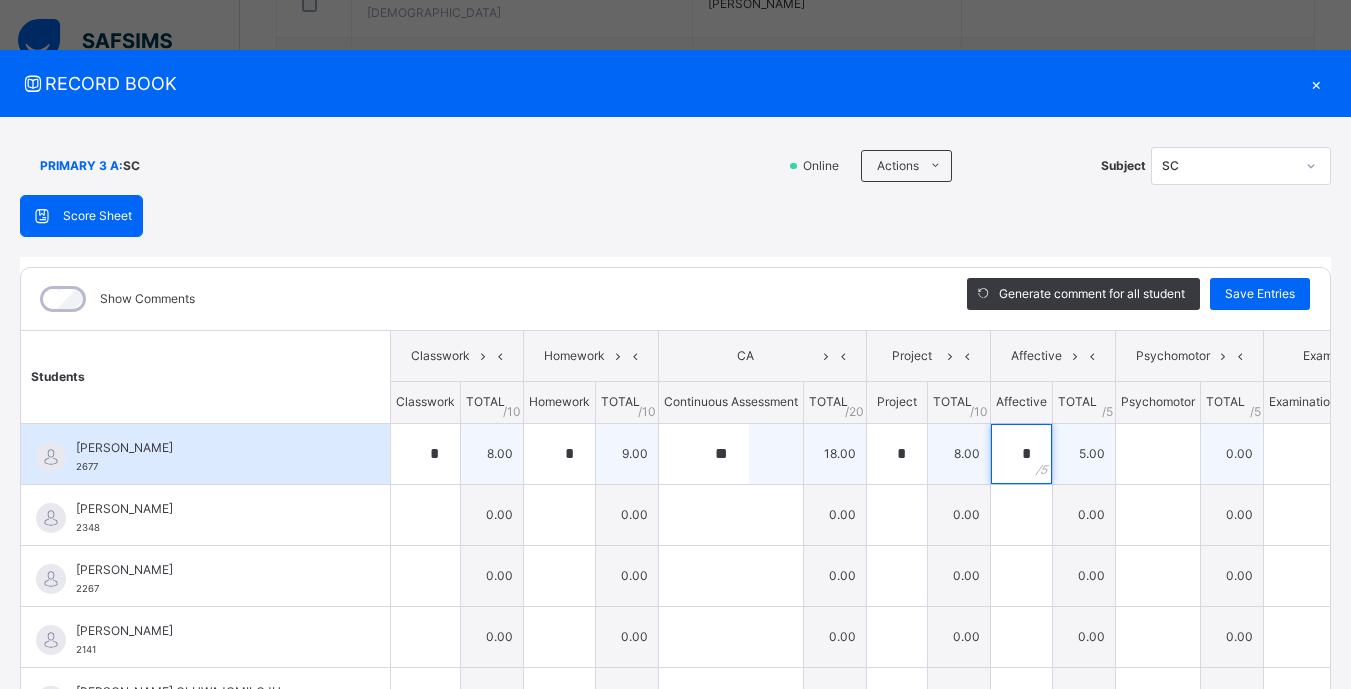type on "*" 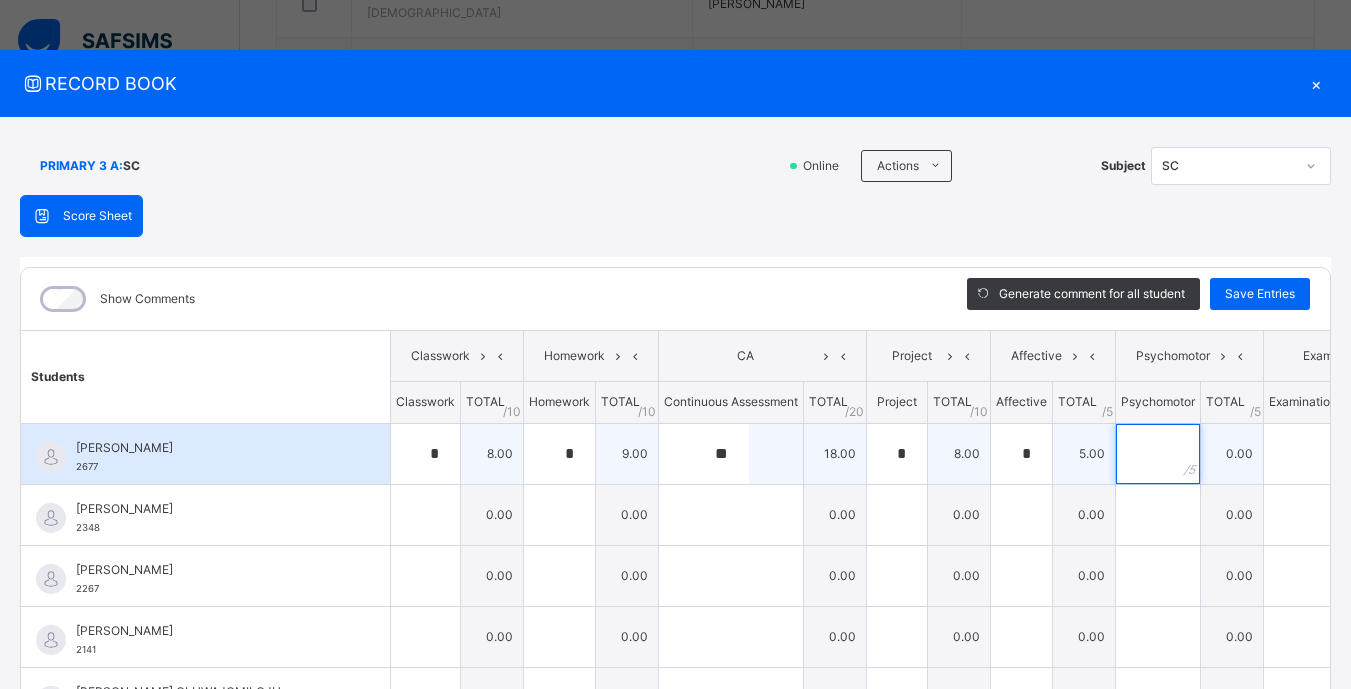 click at bounding box center (1158, 454) 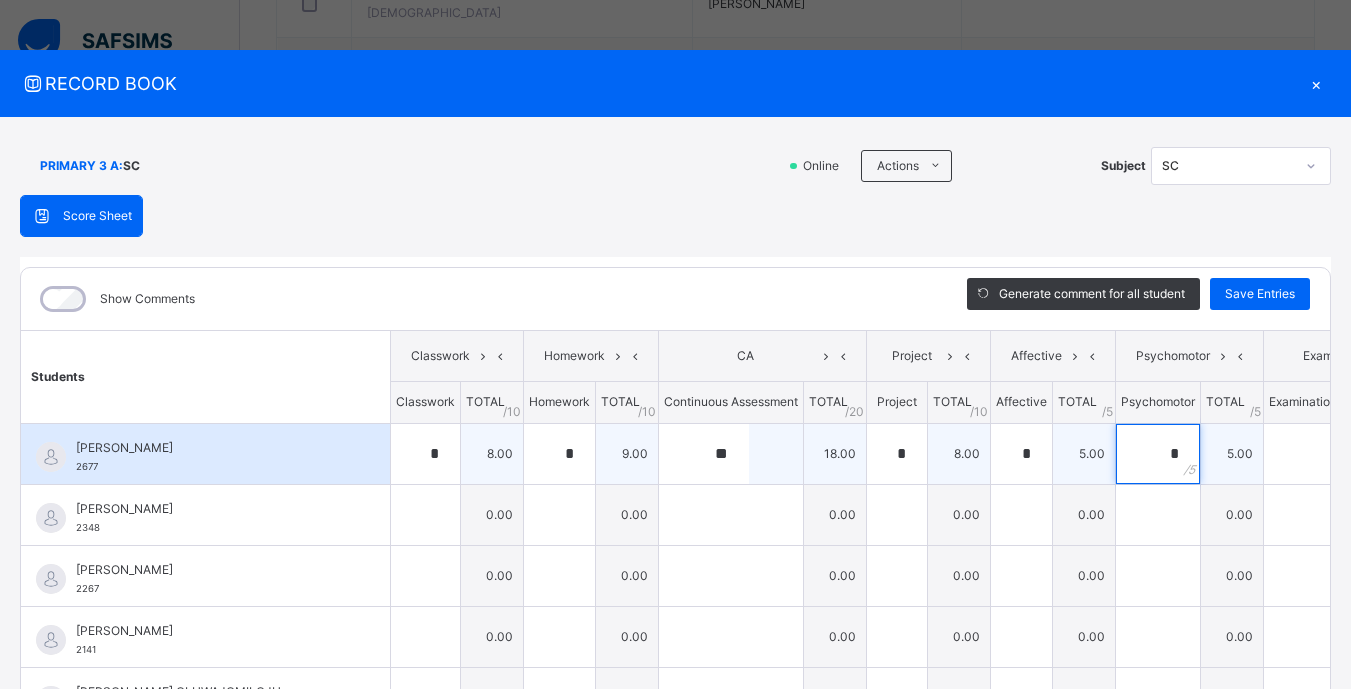 type on "*" 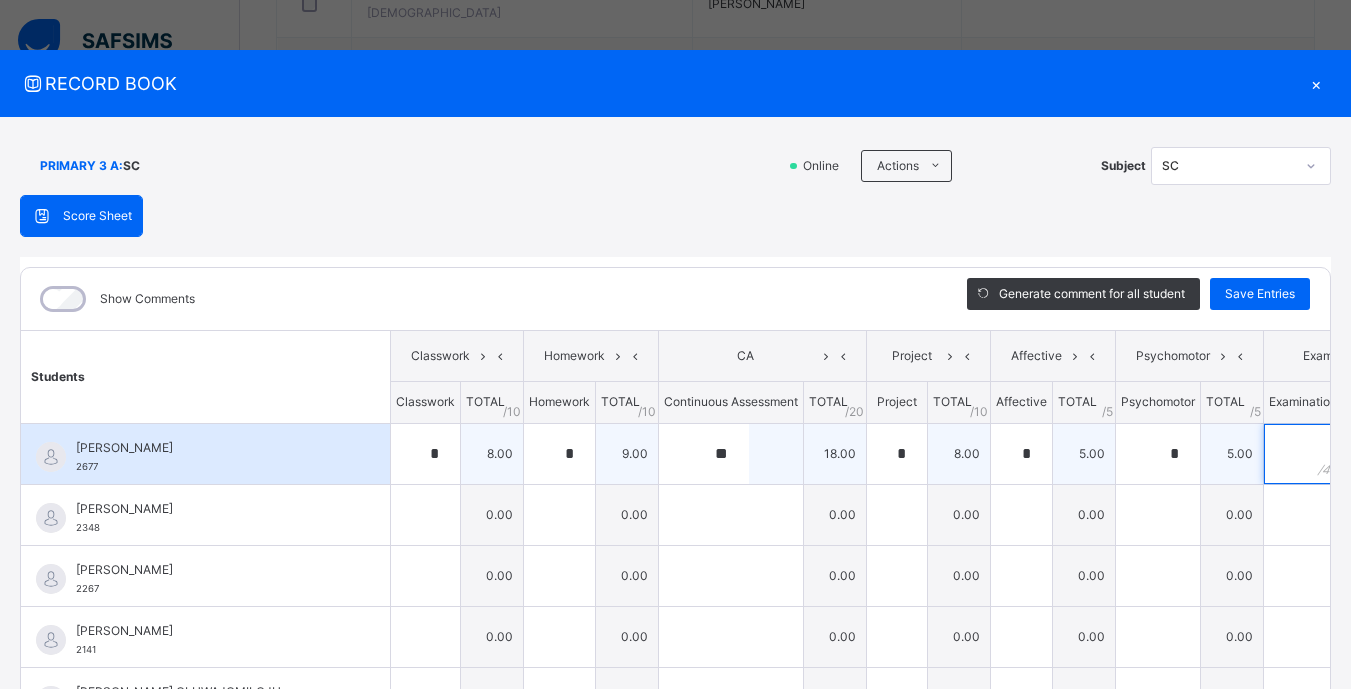 click at bounding box center (1303, 454) 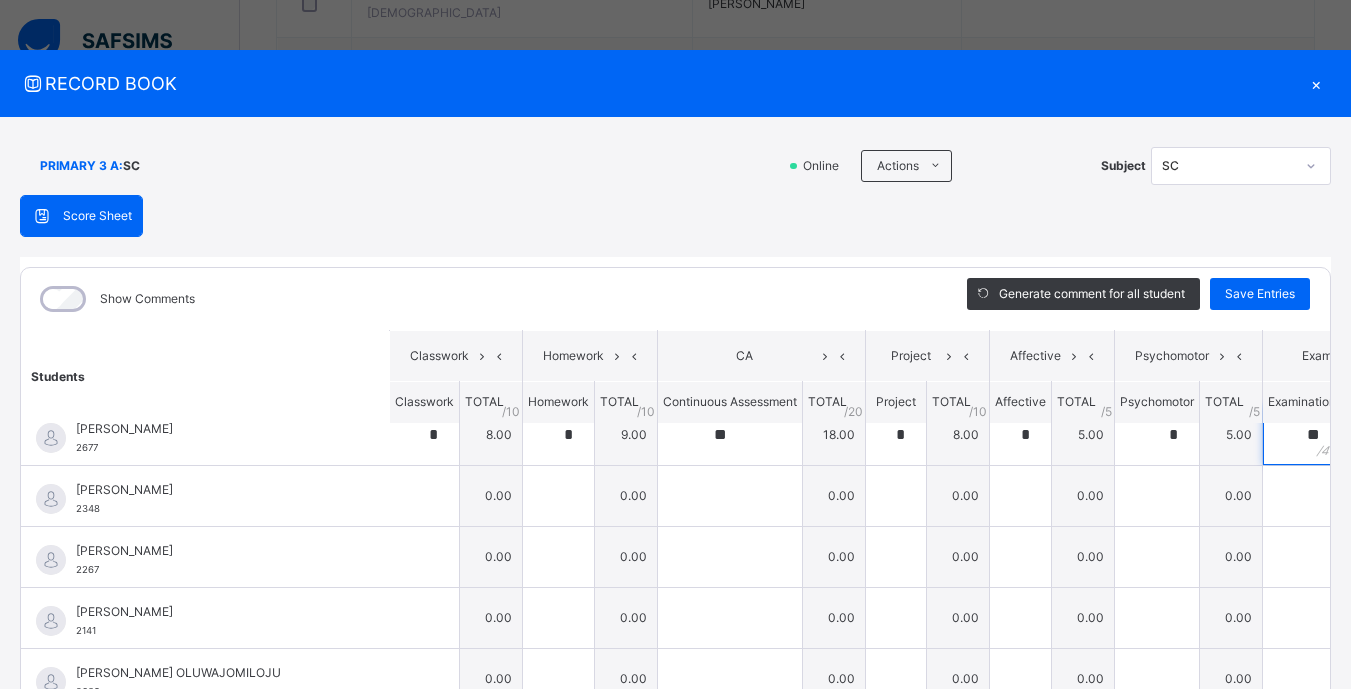 scroll, scrollTop: 0, scrollLeft: 1, axis: horizontal 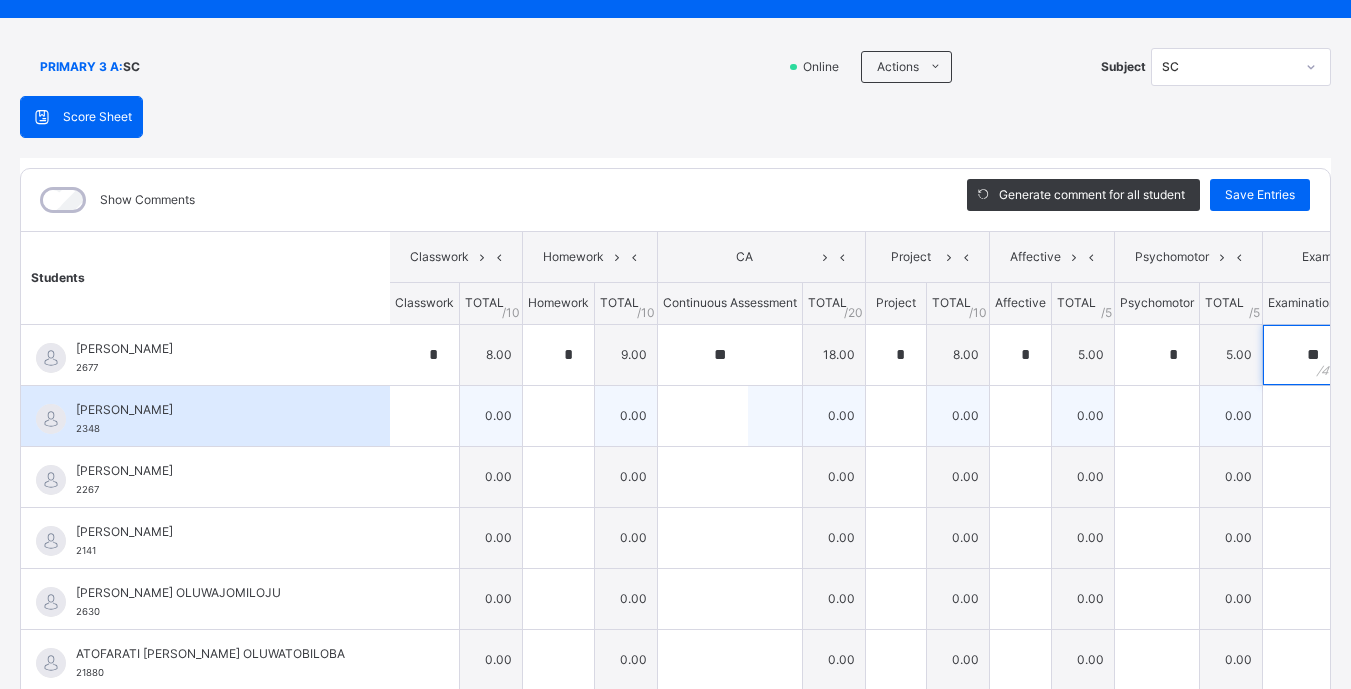 type on "**" 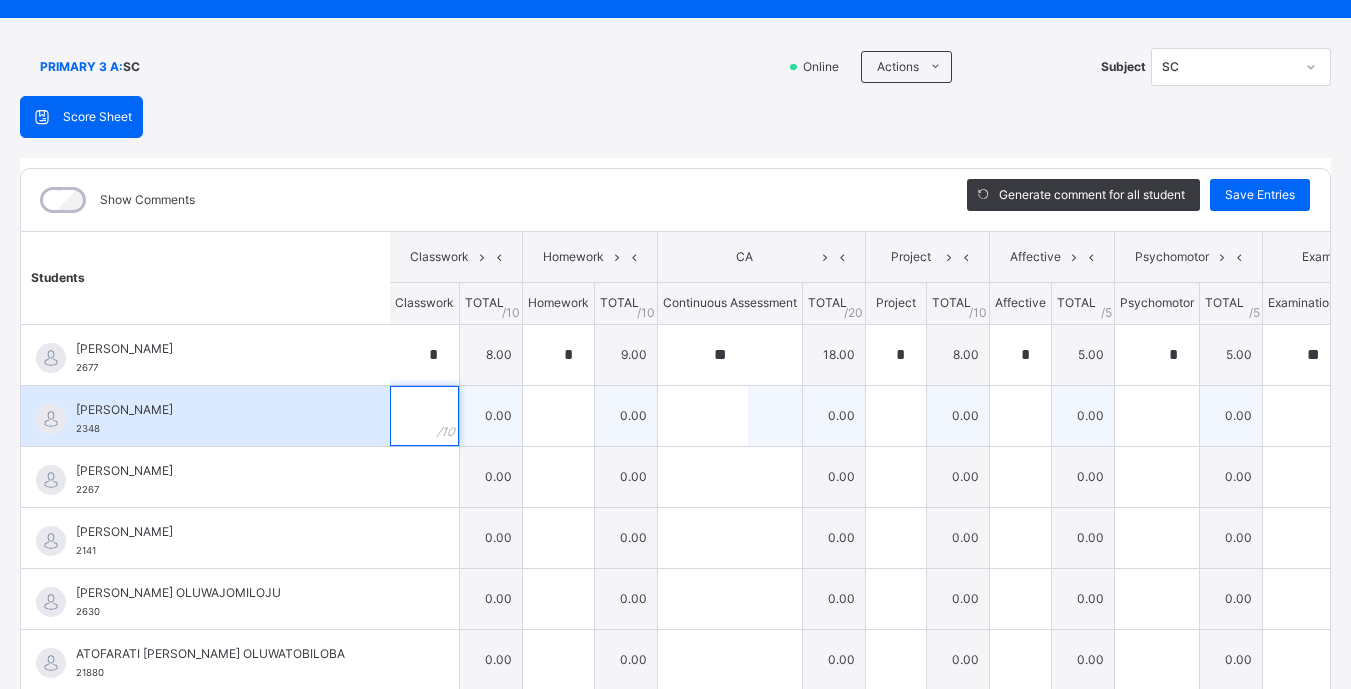 click at bounding box center [424, 416] 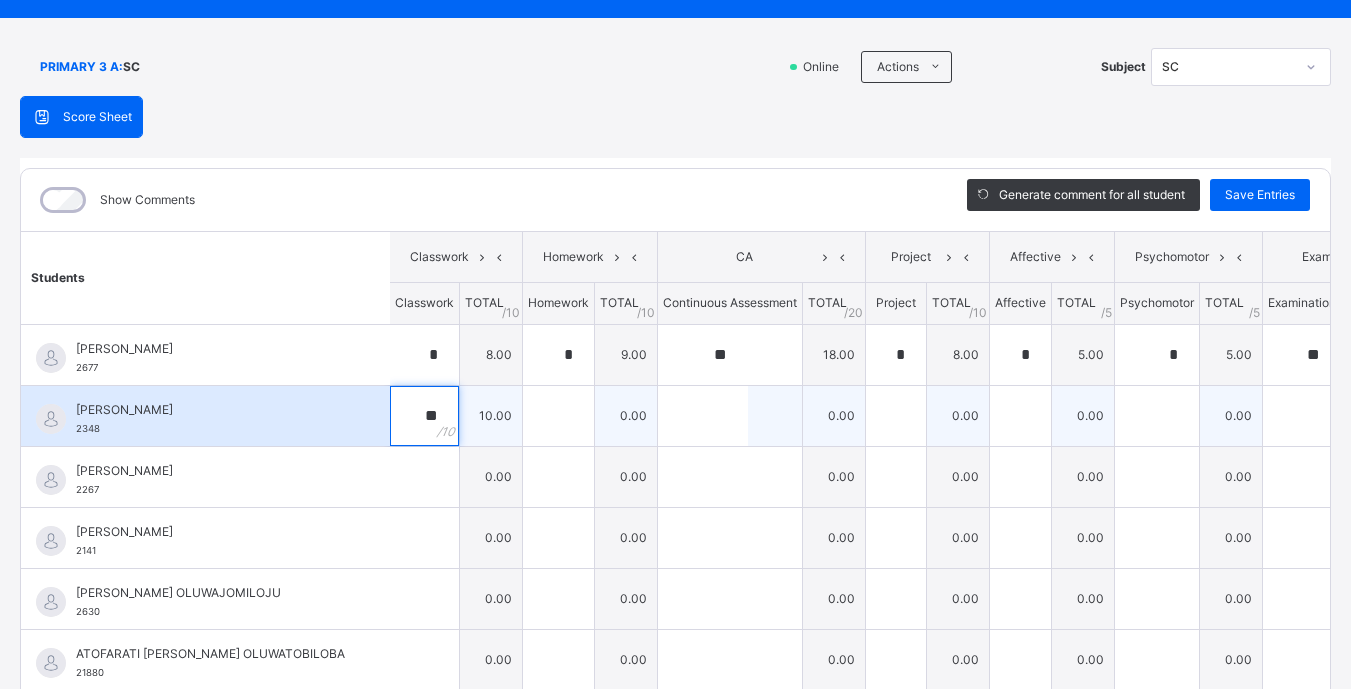 type on "**" 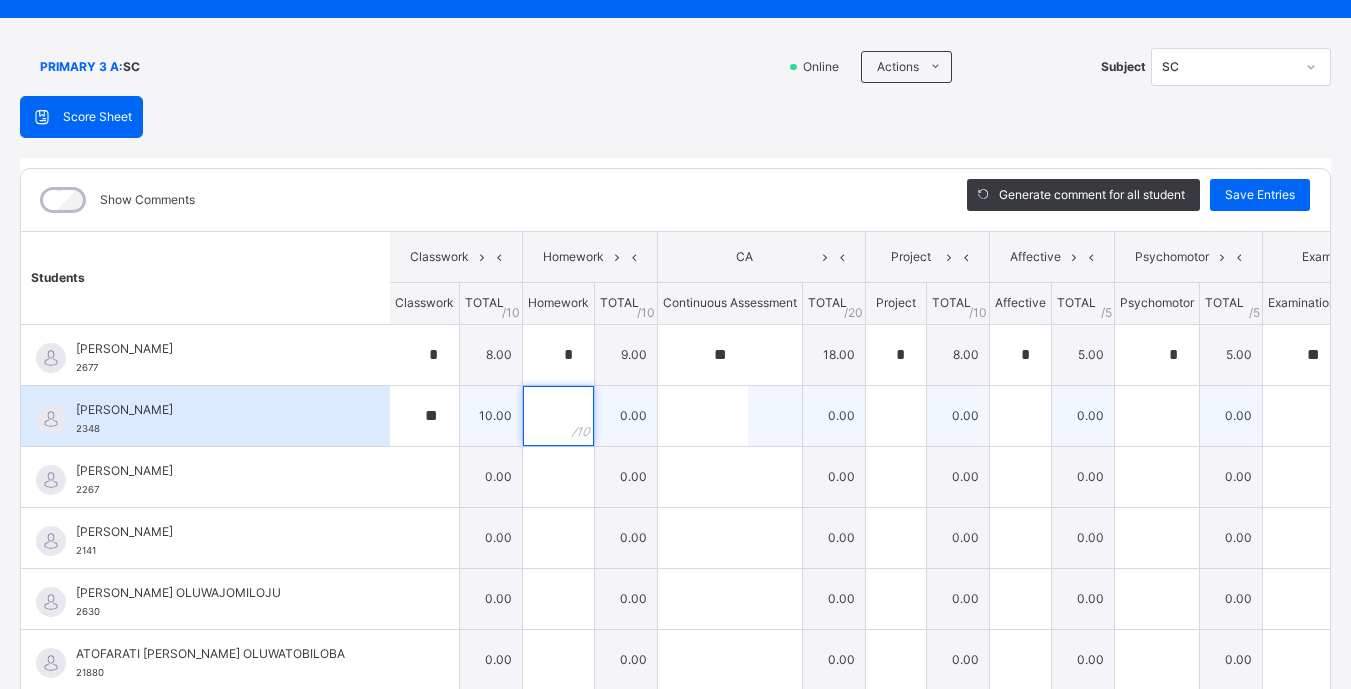 click at bounding box center [558, 416] 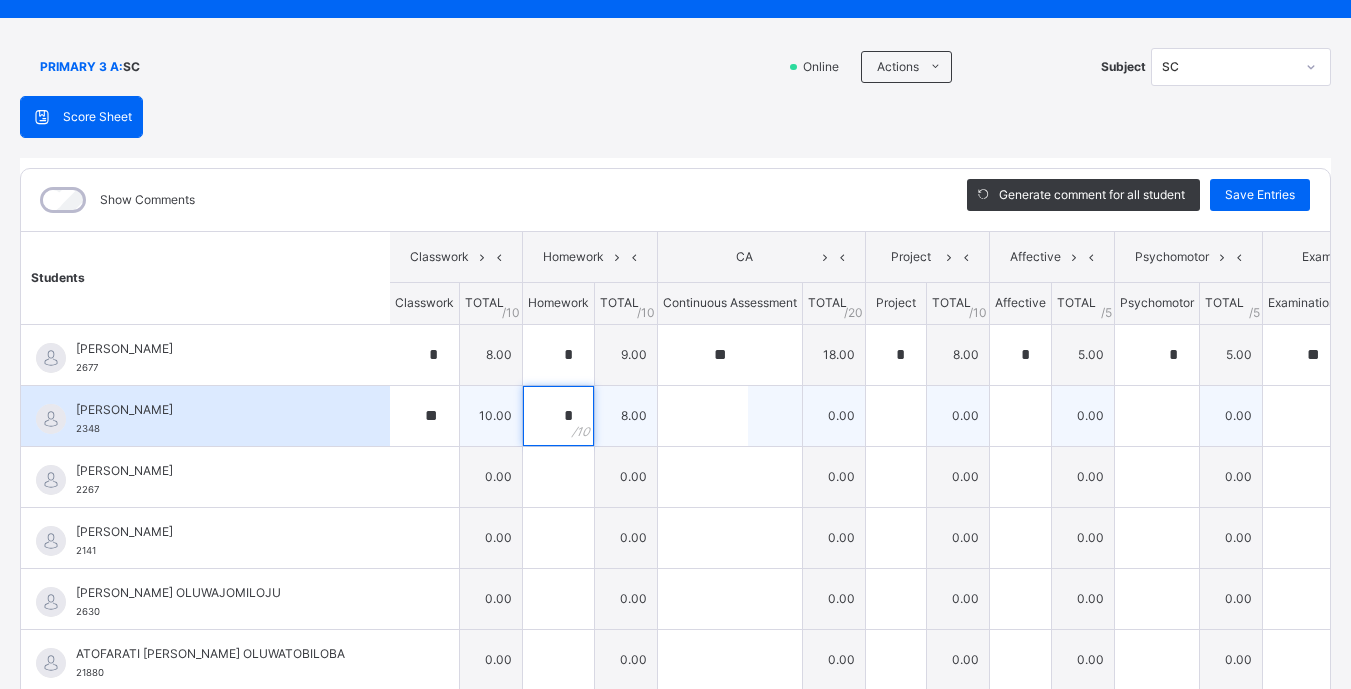 type on "*" 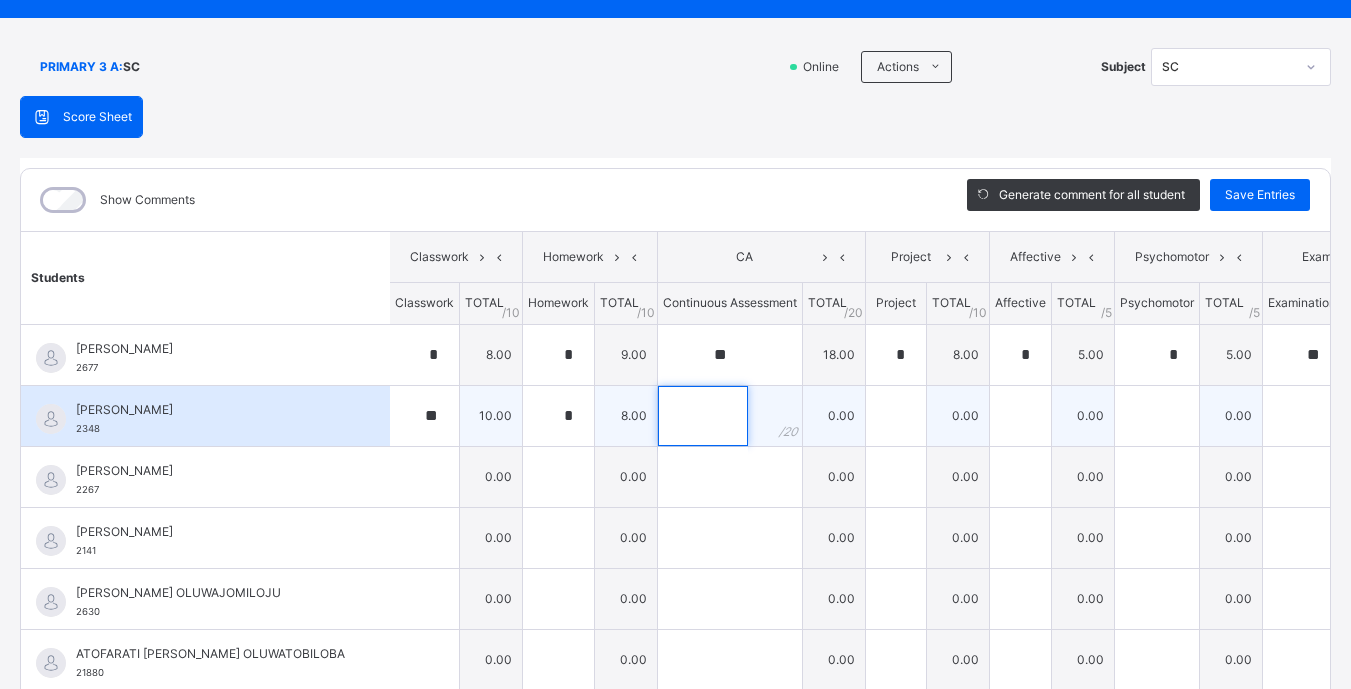 click at bounding box center (703, 416) 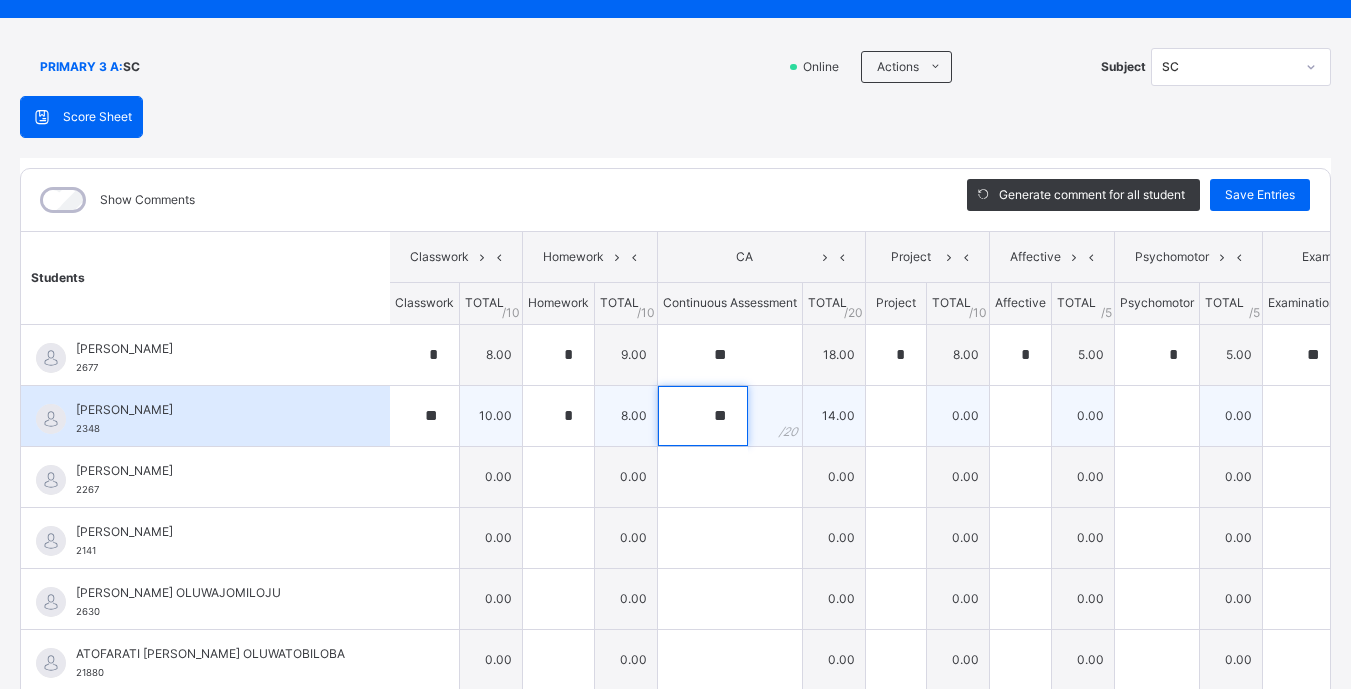 type on "**" 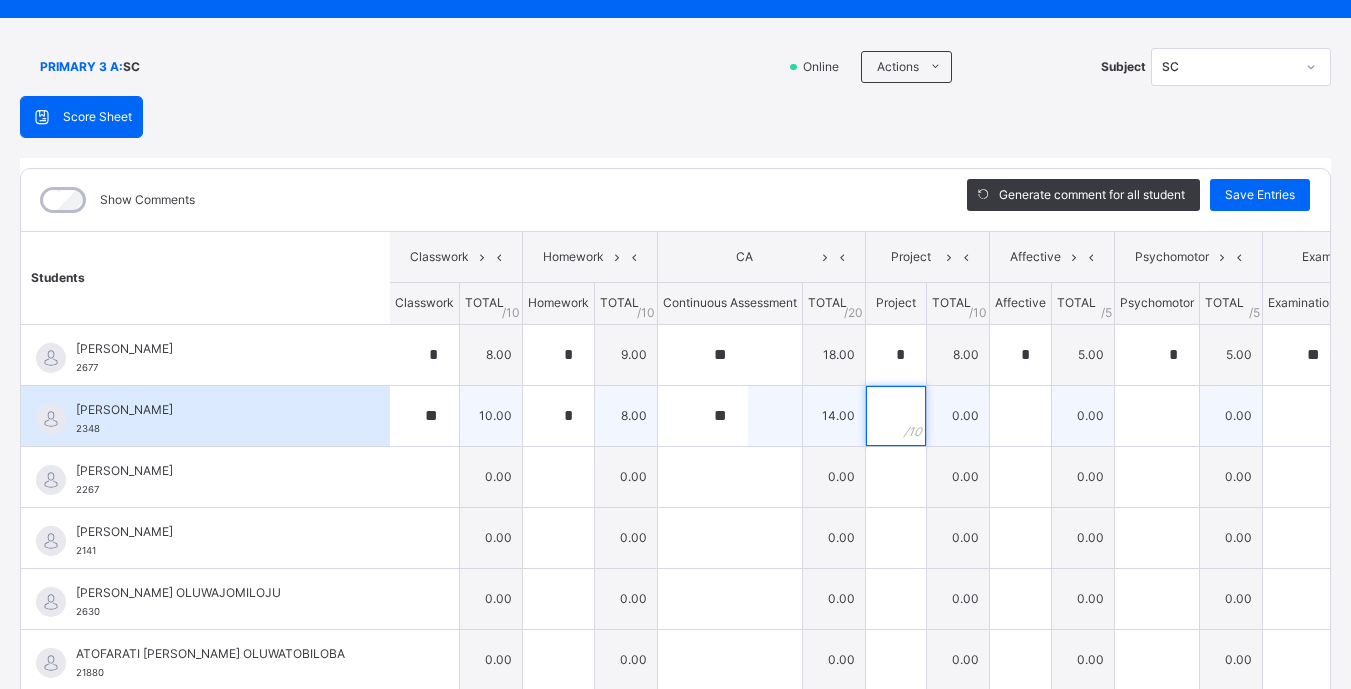 click at bounding box center (896, 416) 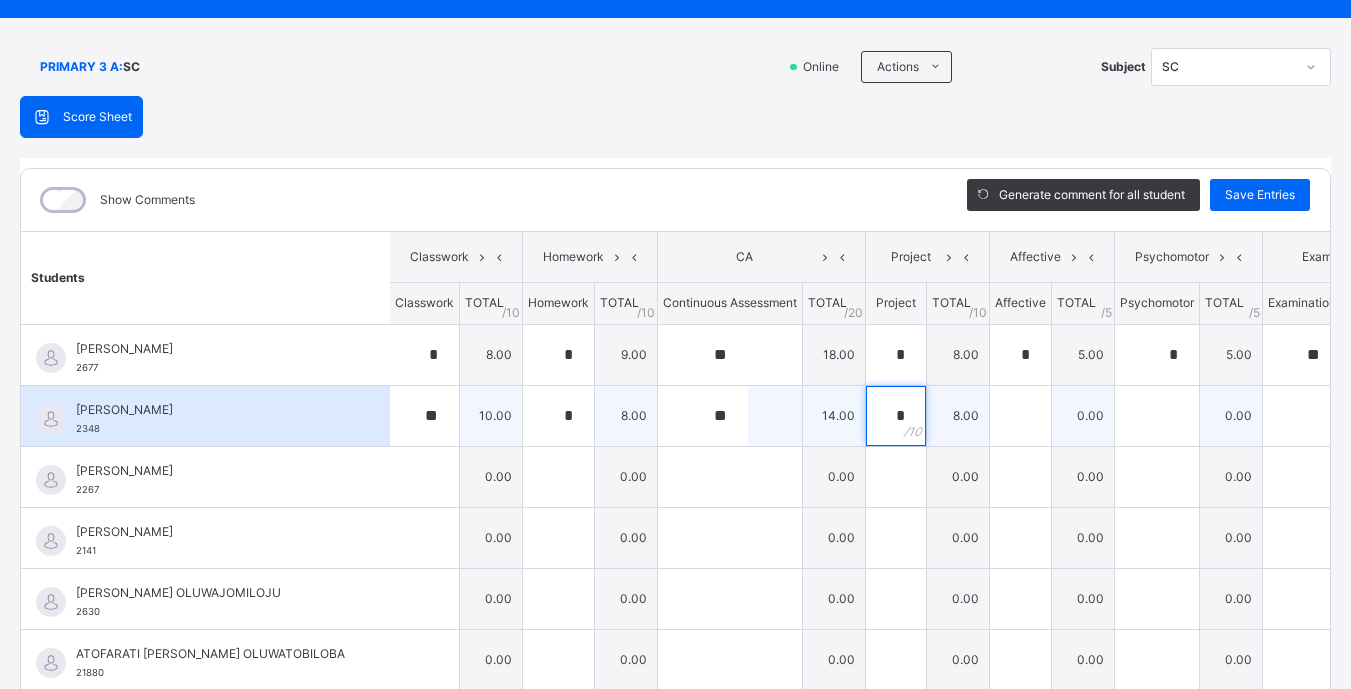type on "*" 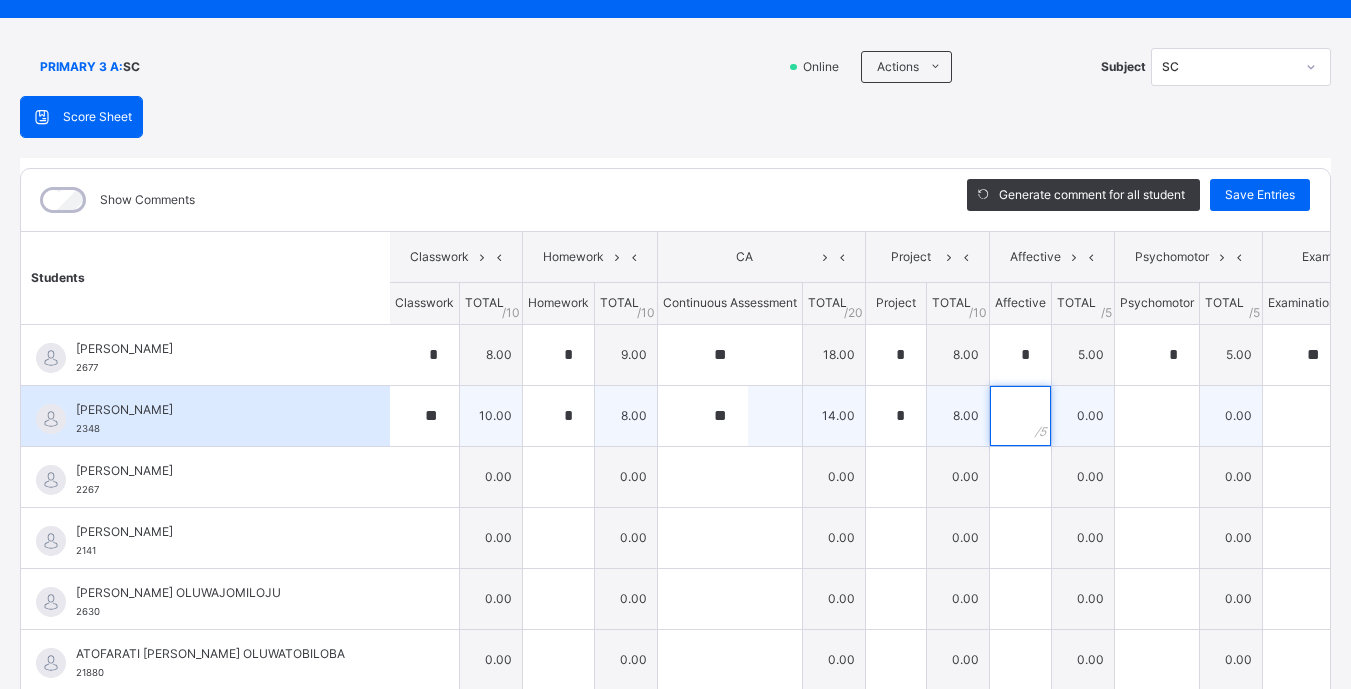 click at bounding box center [1020, 416] 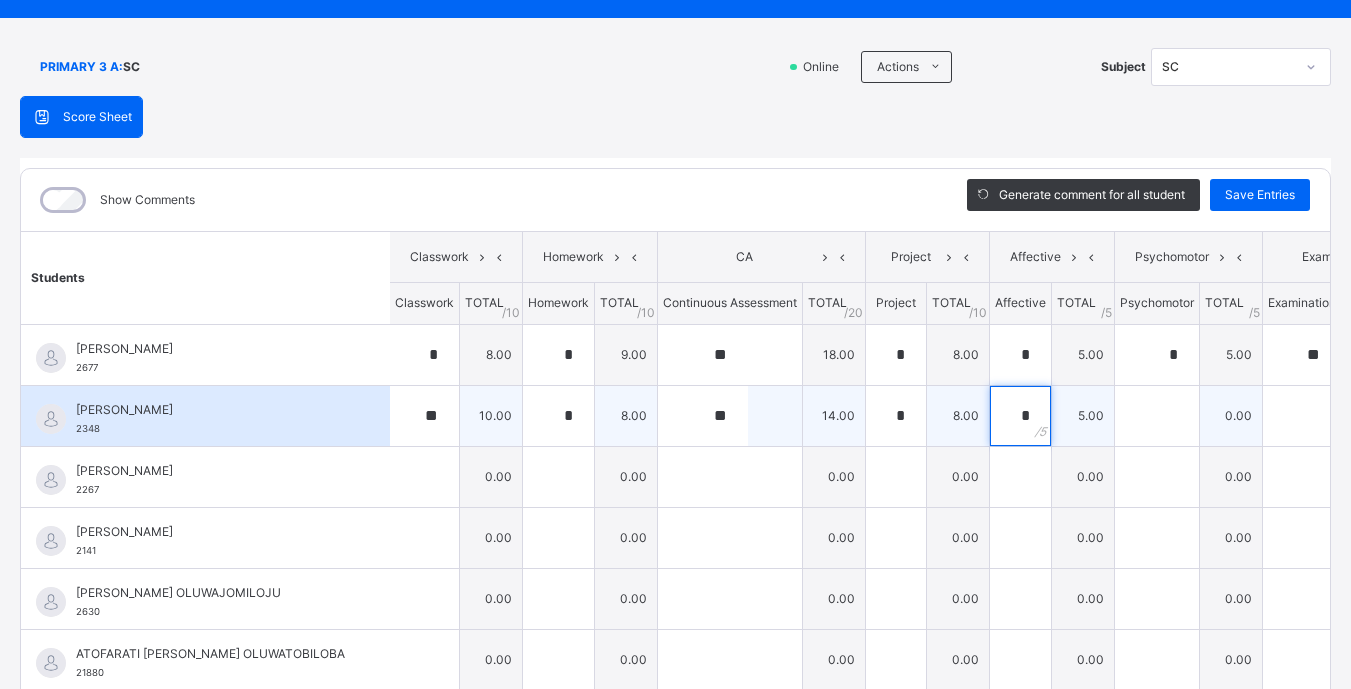 type on "*" 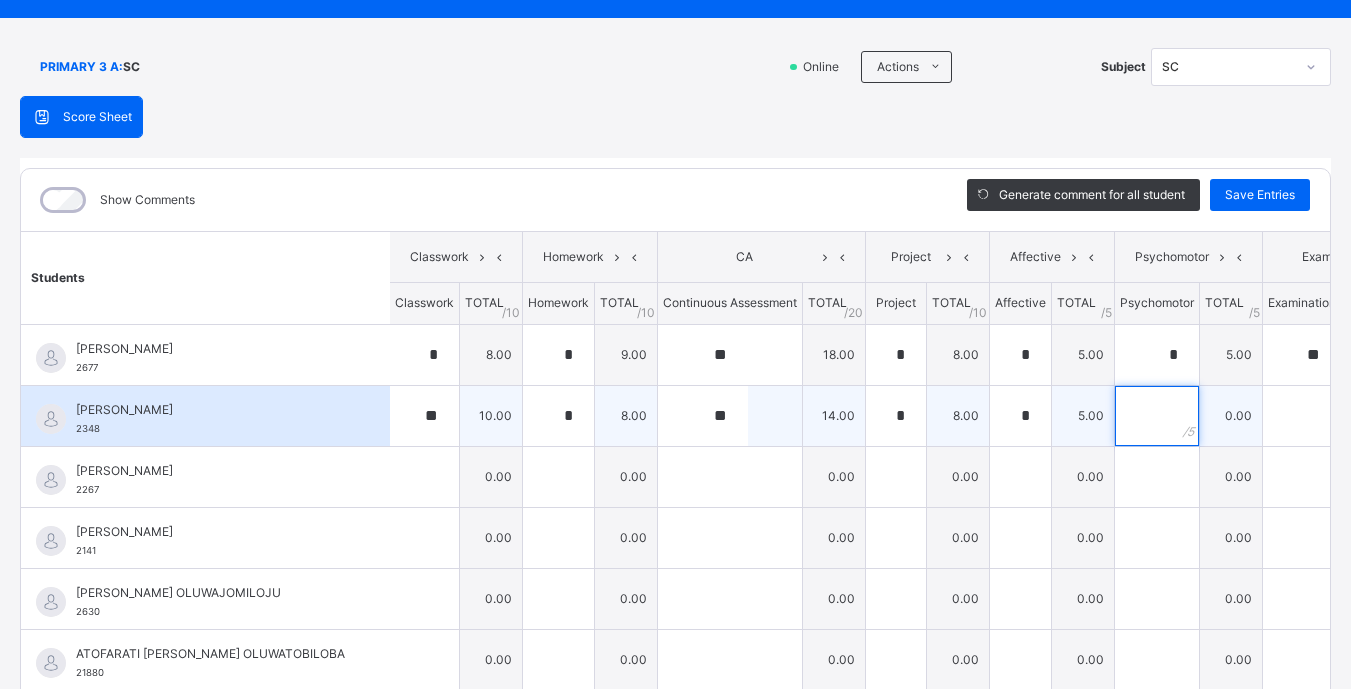 click at bounding box center [1157, 416] 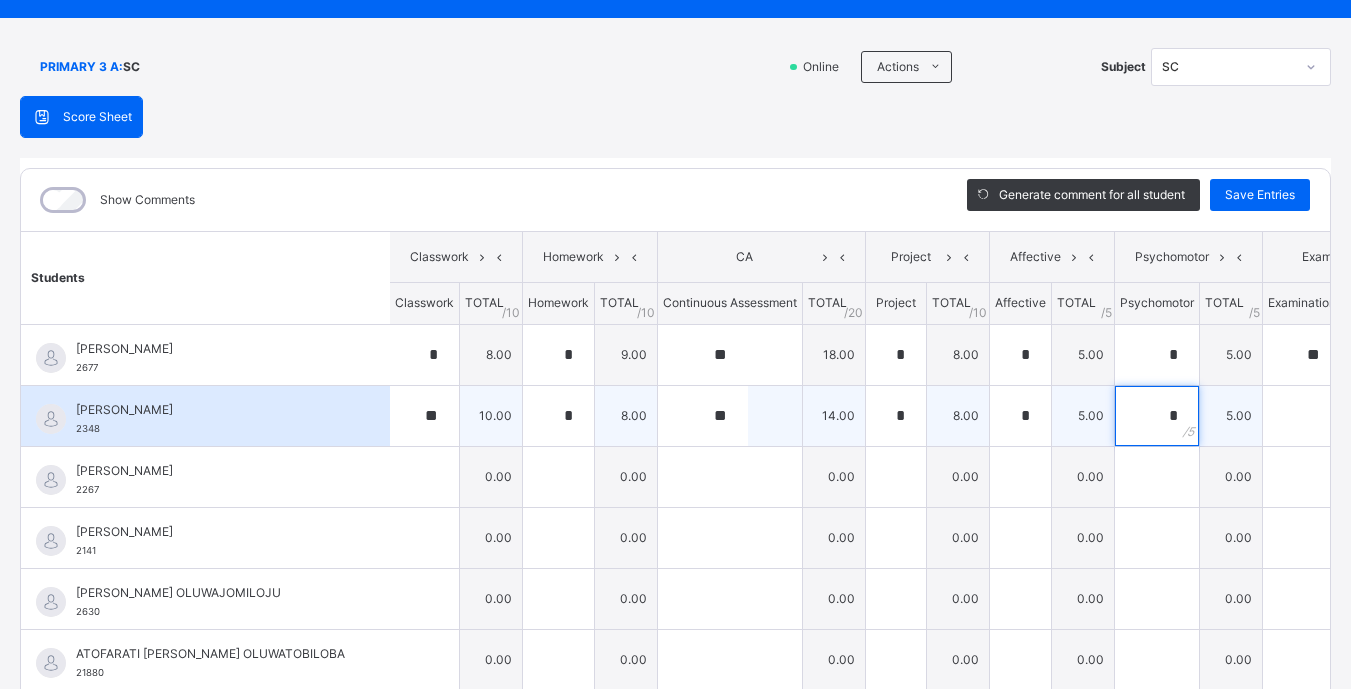 type on "*" 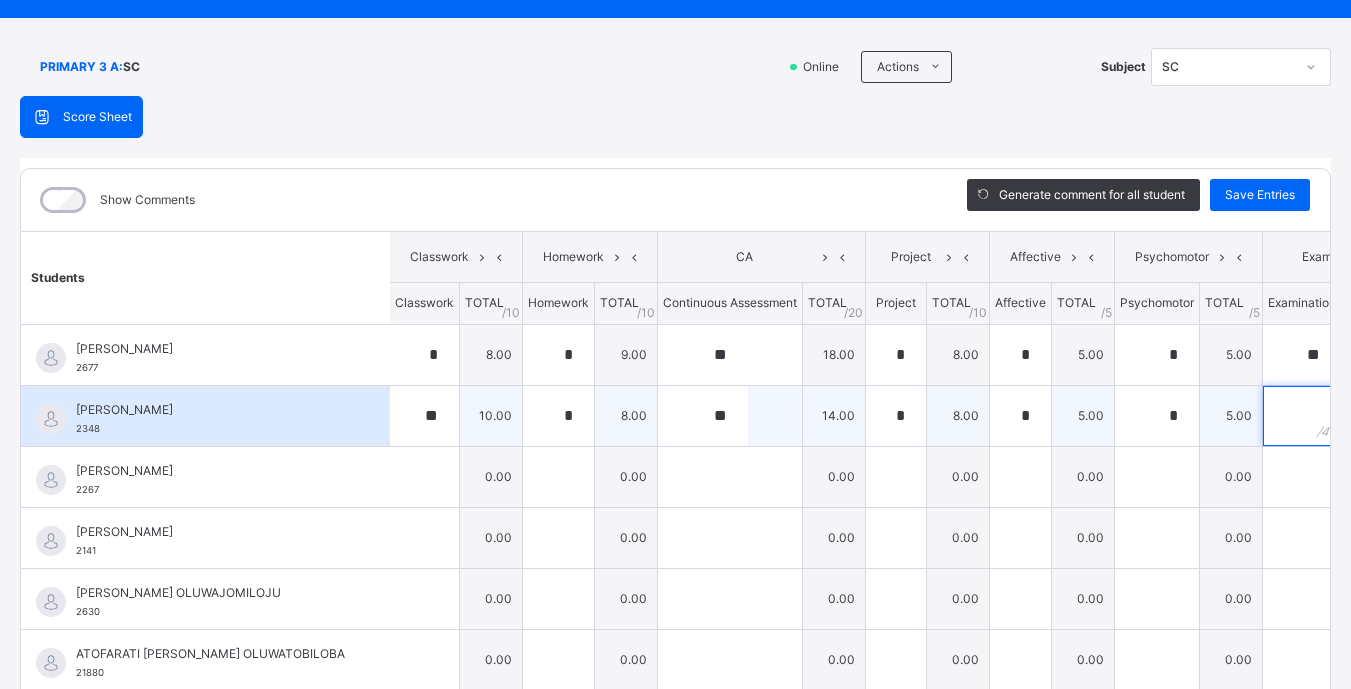 click at bounding box center (1302, 416) 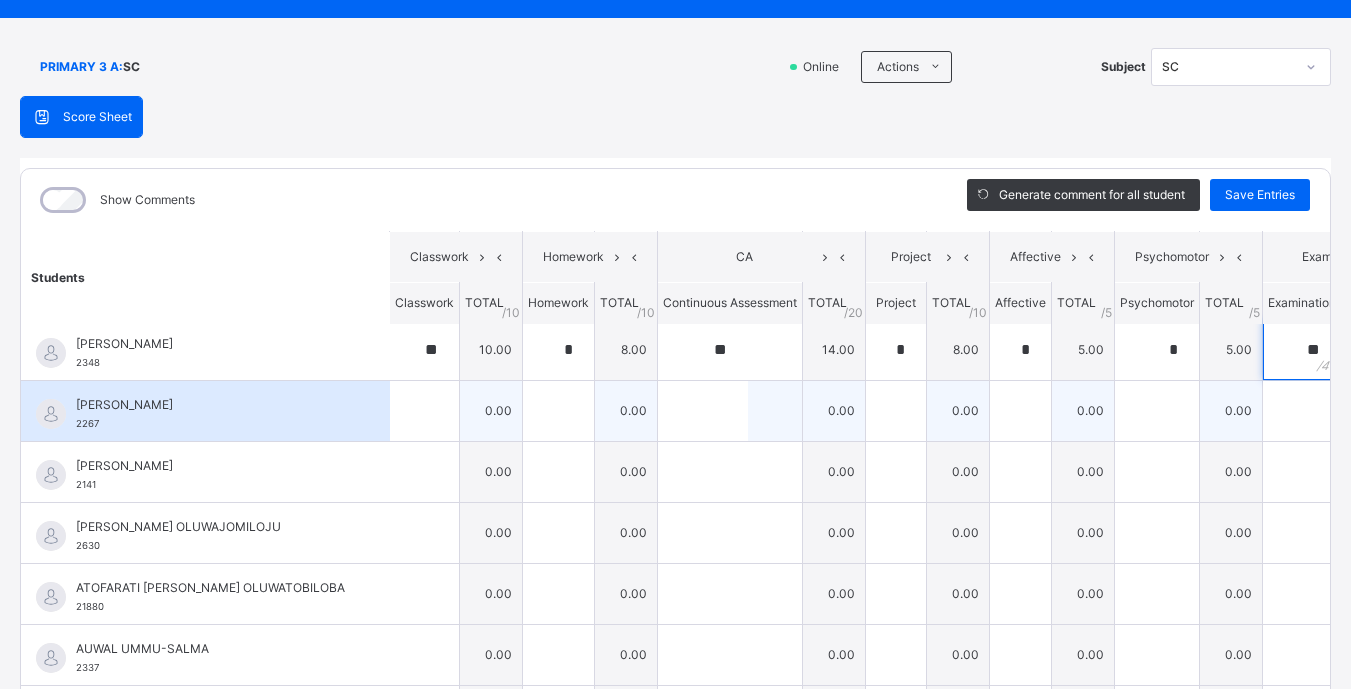 scroll, scrollTop: 80, scrollLeft: 1, axis: both 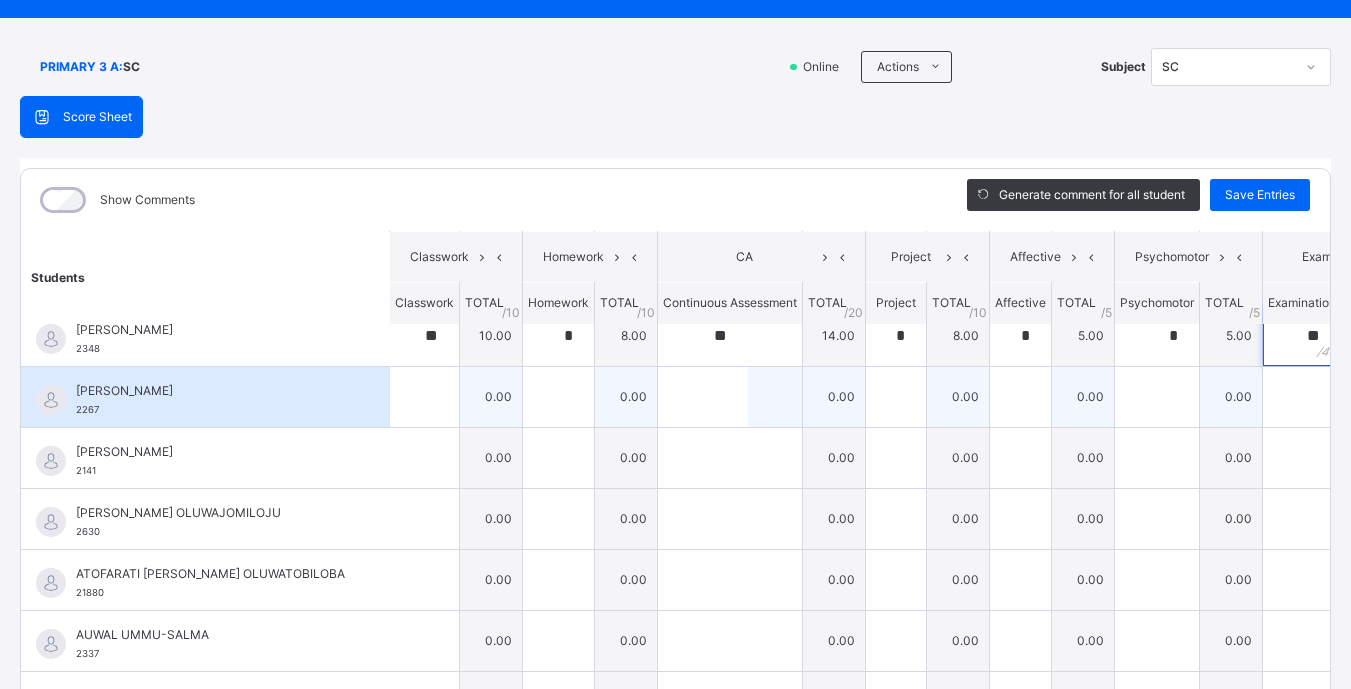 type on "**" 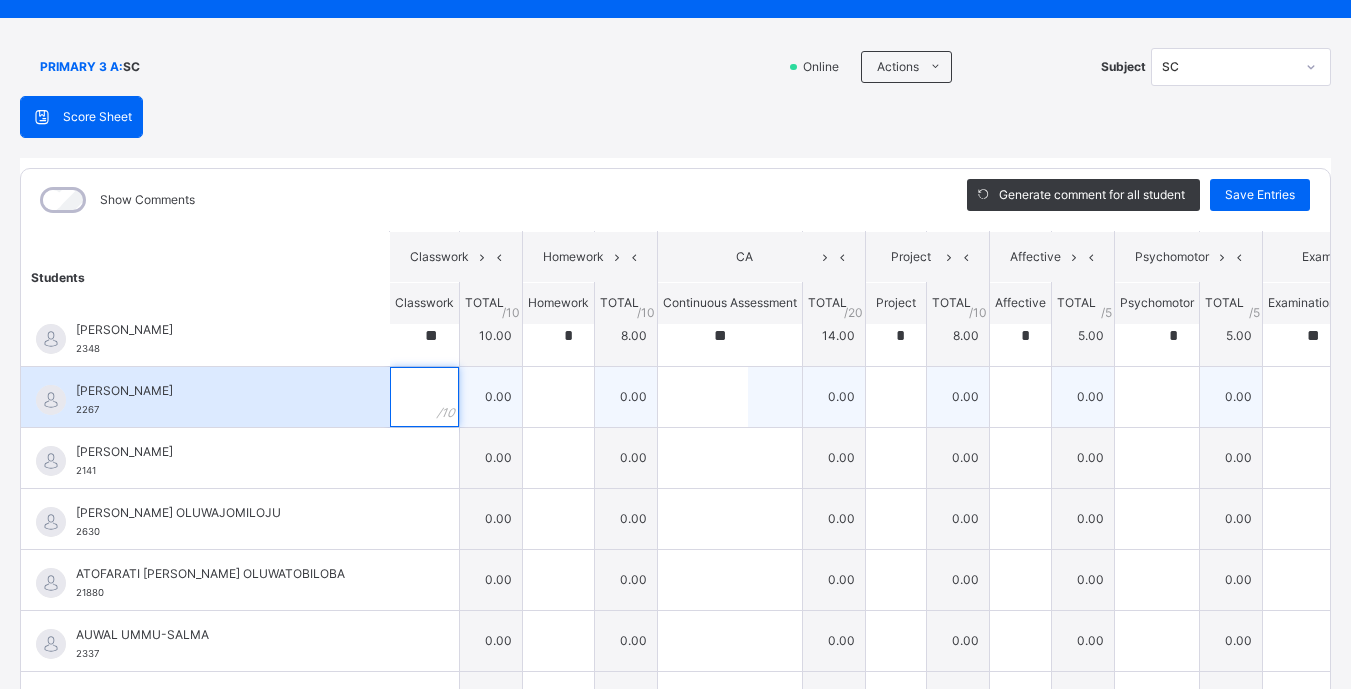 click at bounding box center [424, 397] 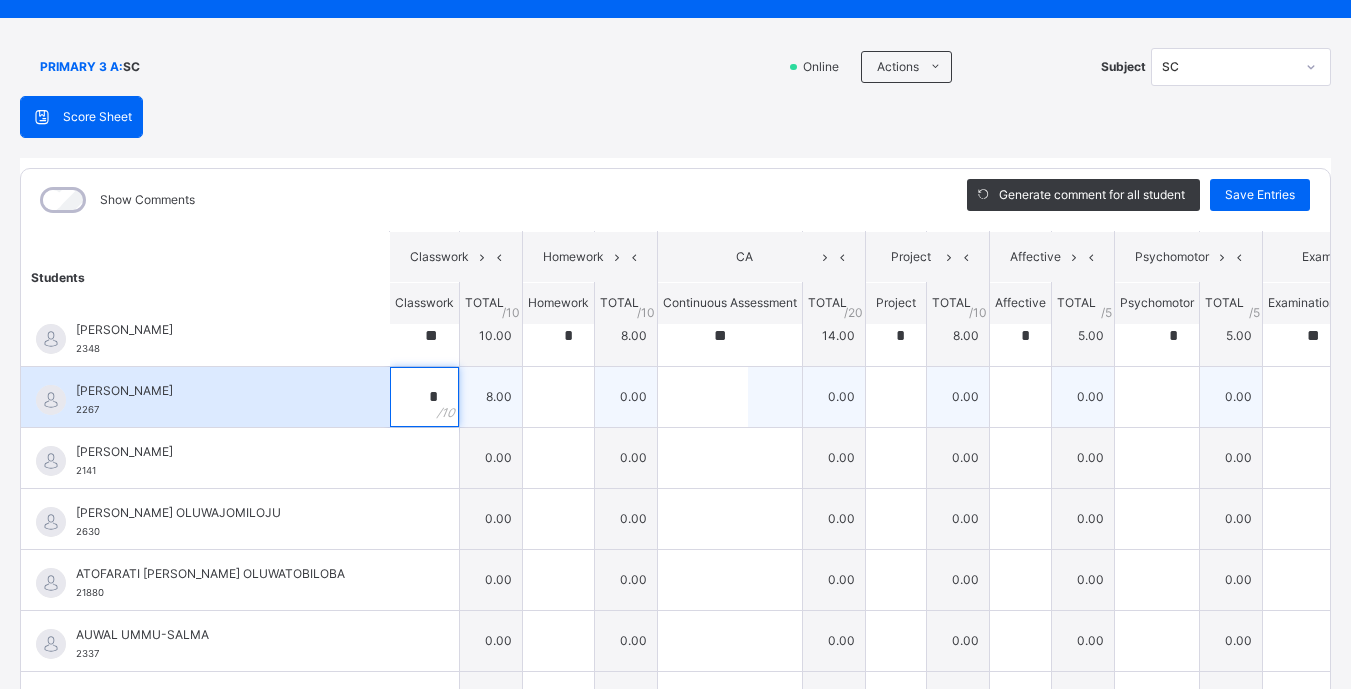 type on "*" 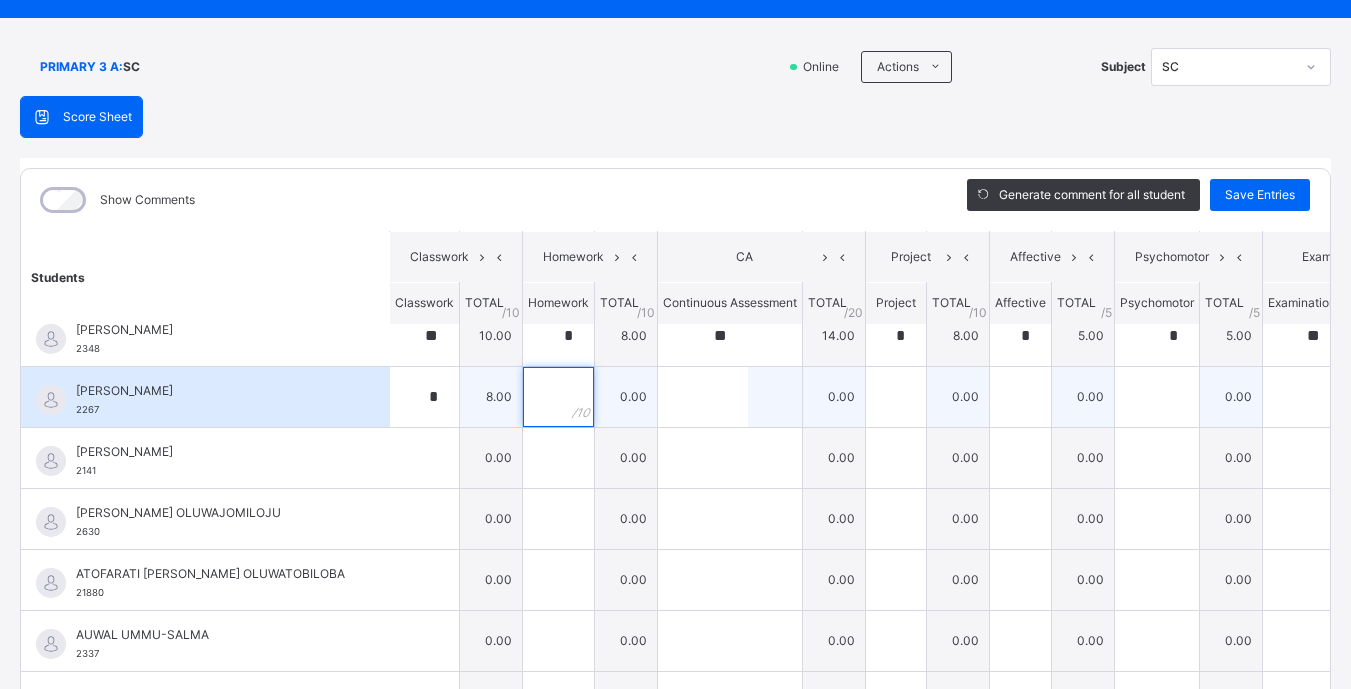 click at bounding box center (558, 397) 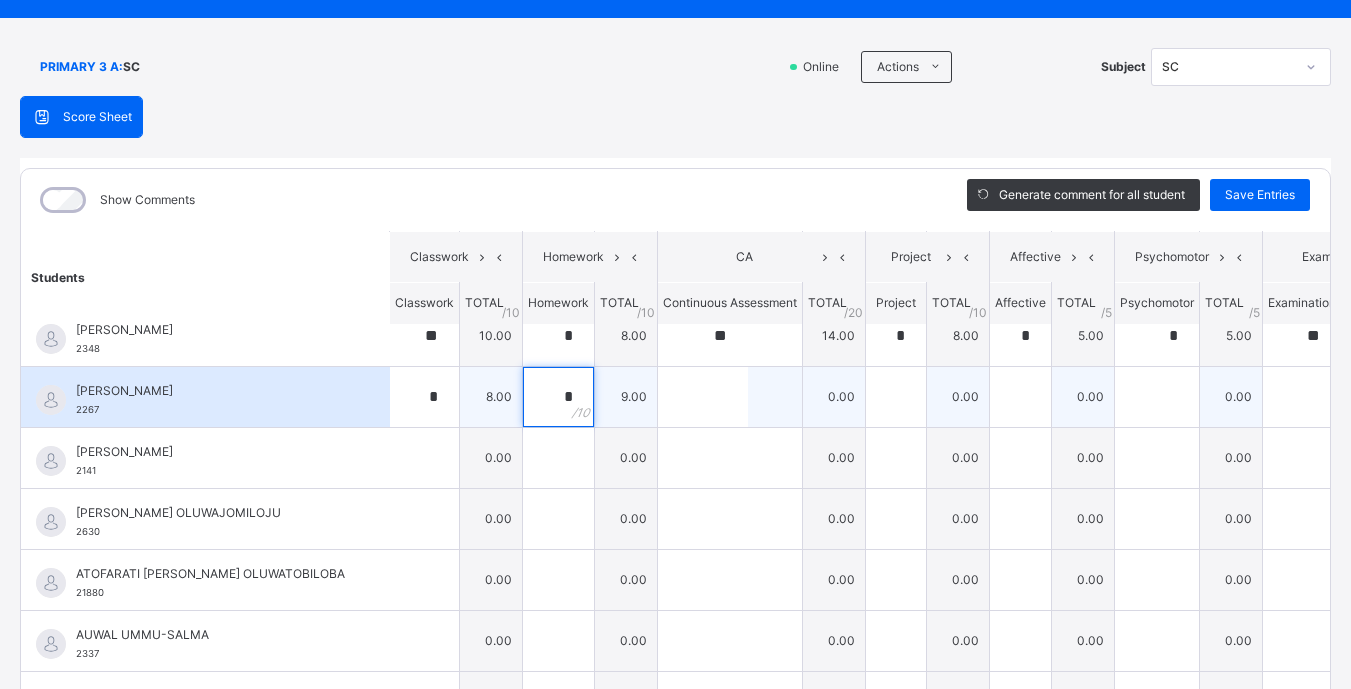 type on "*" 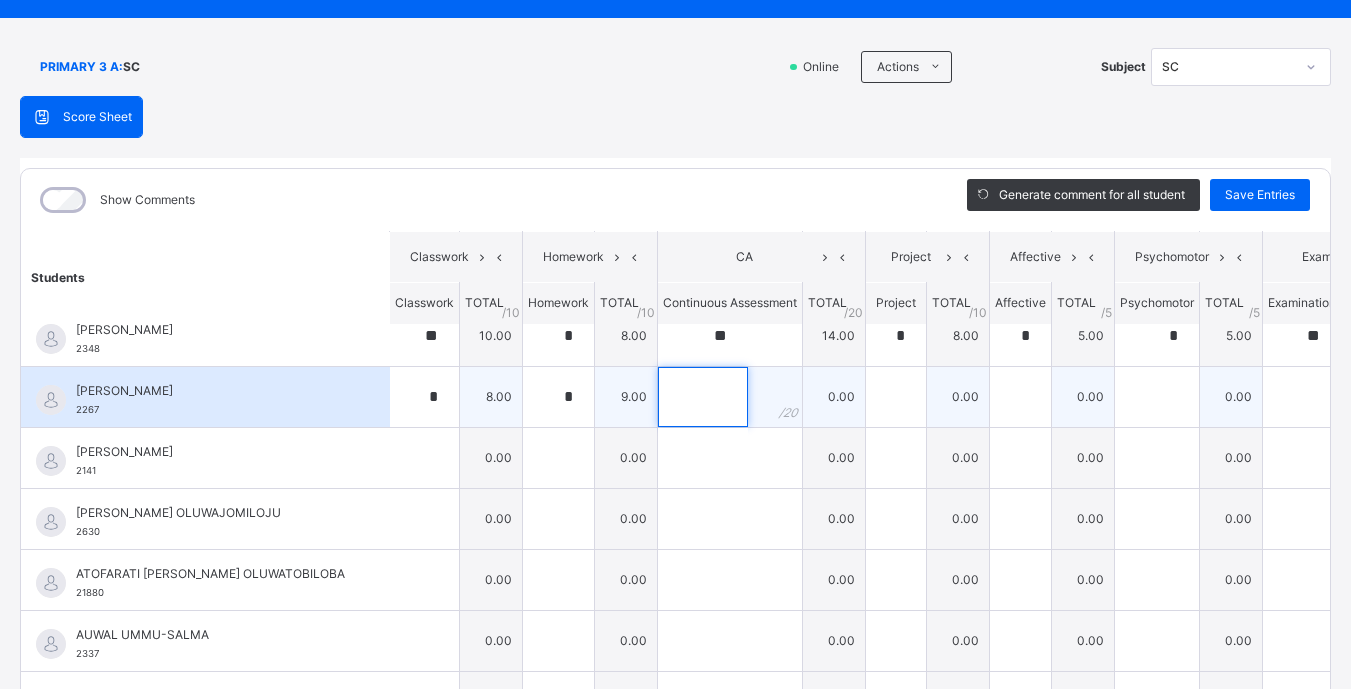 click at bounding box center (703, 397) 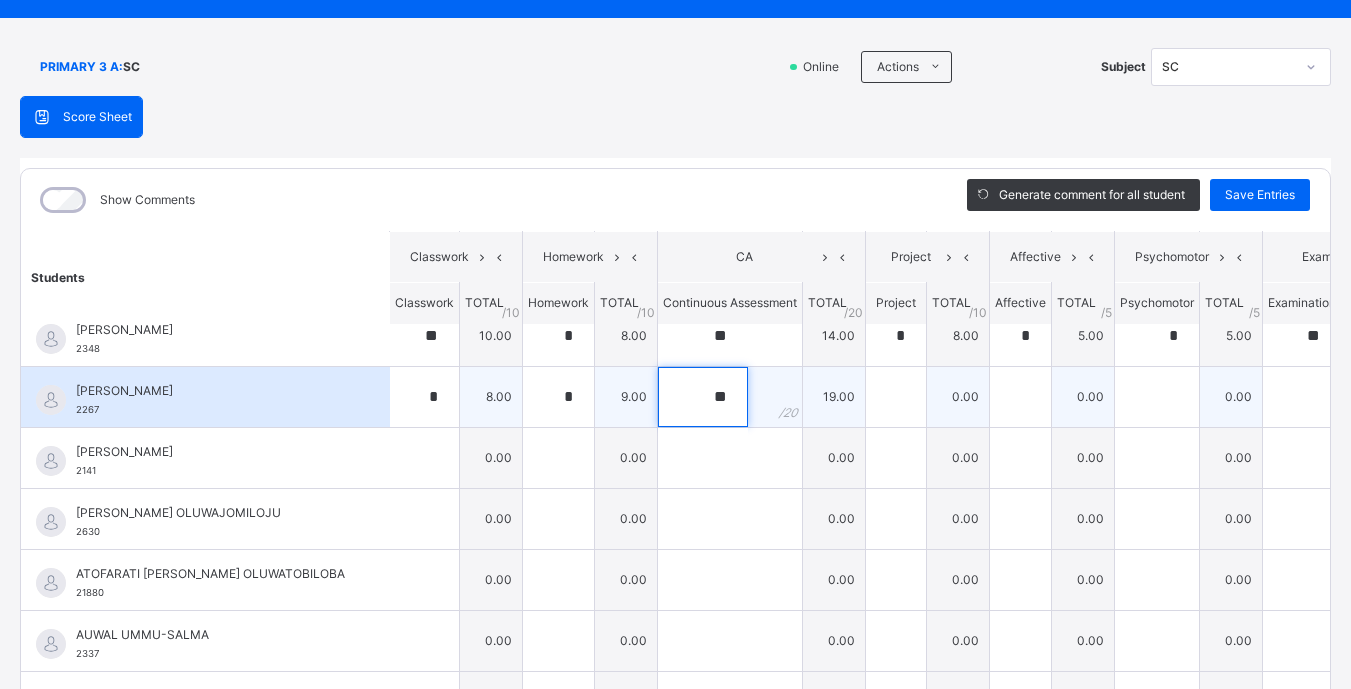 type on "**" 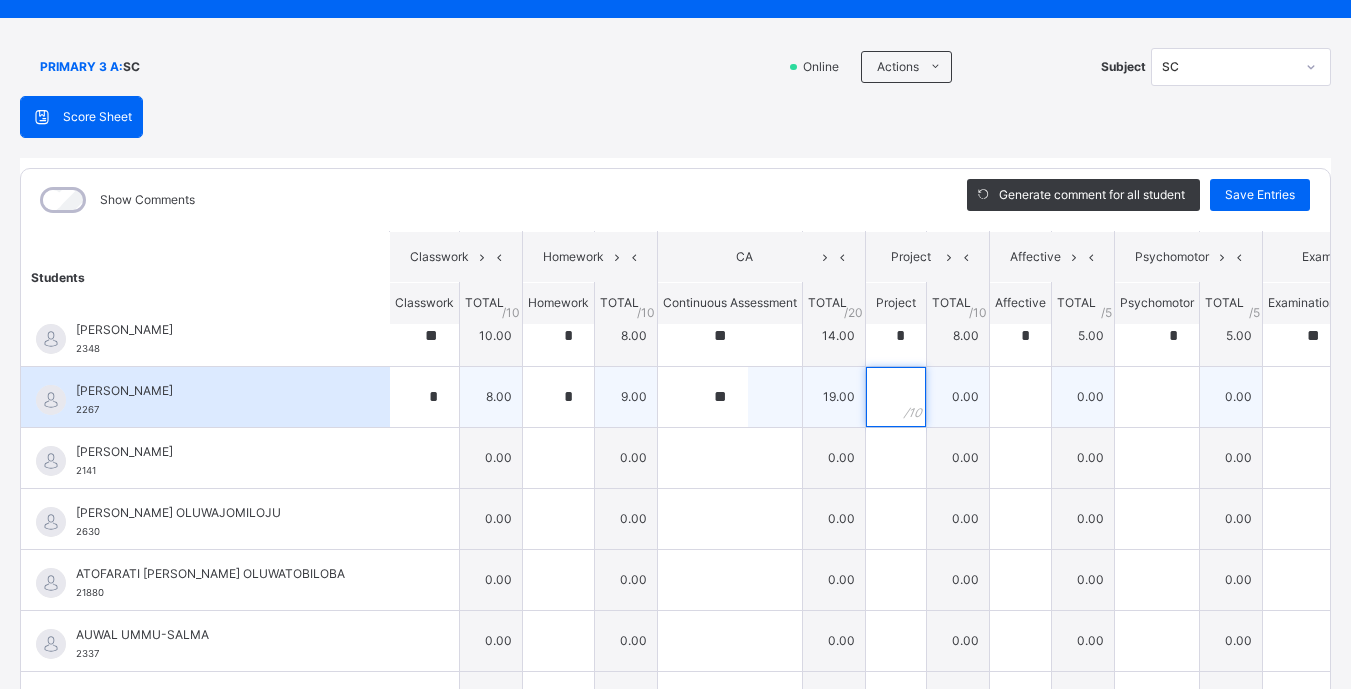 click at bounding box center (896, 397) 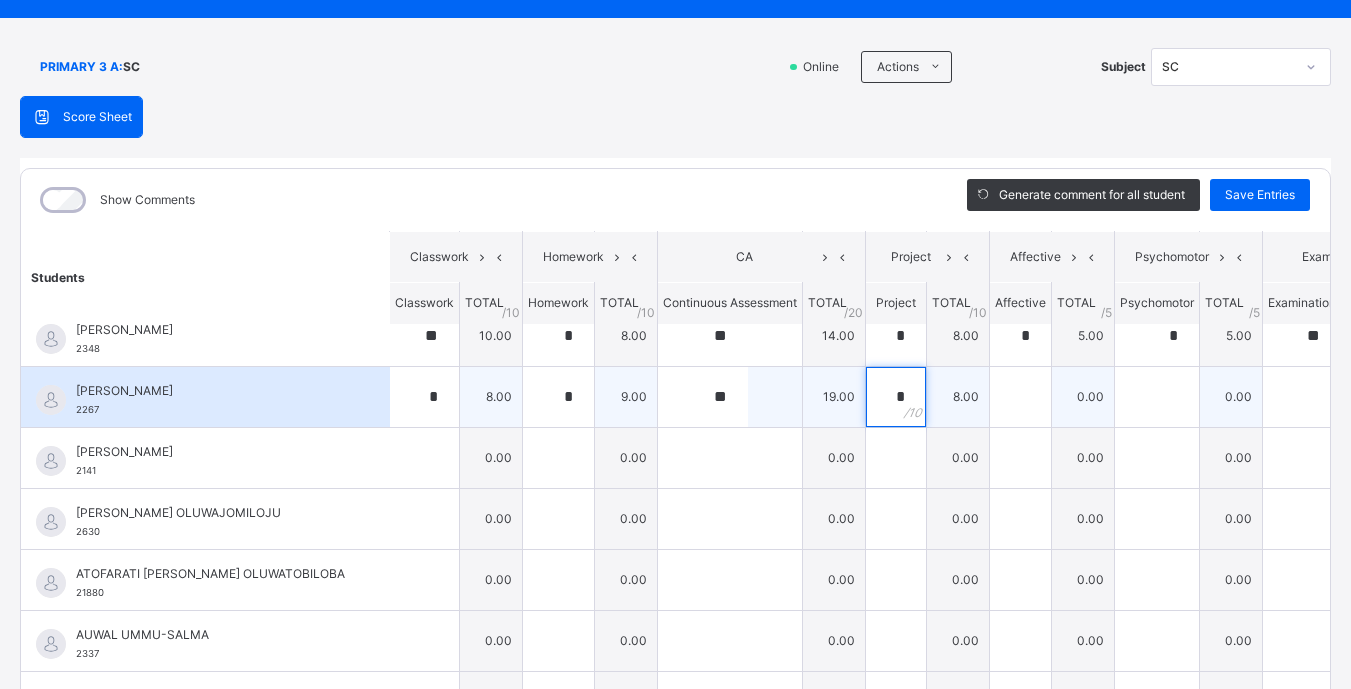 type on "*" 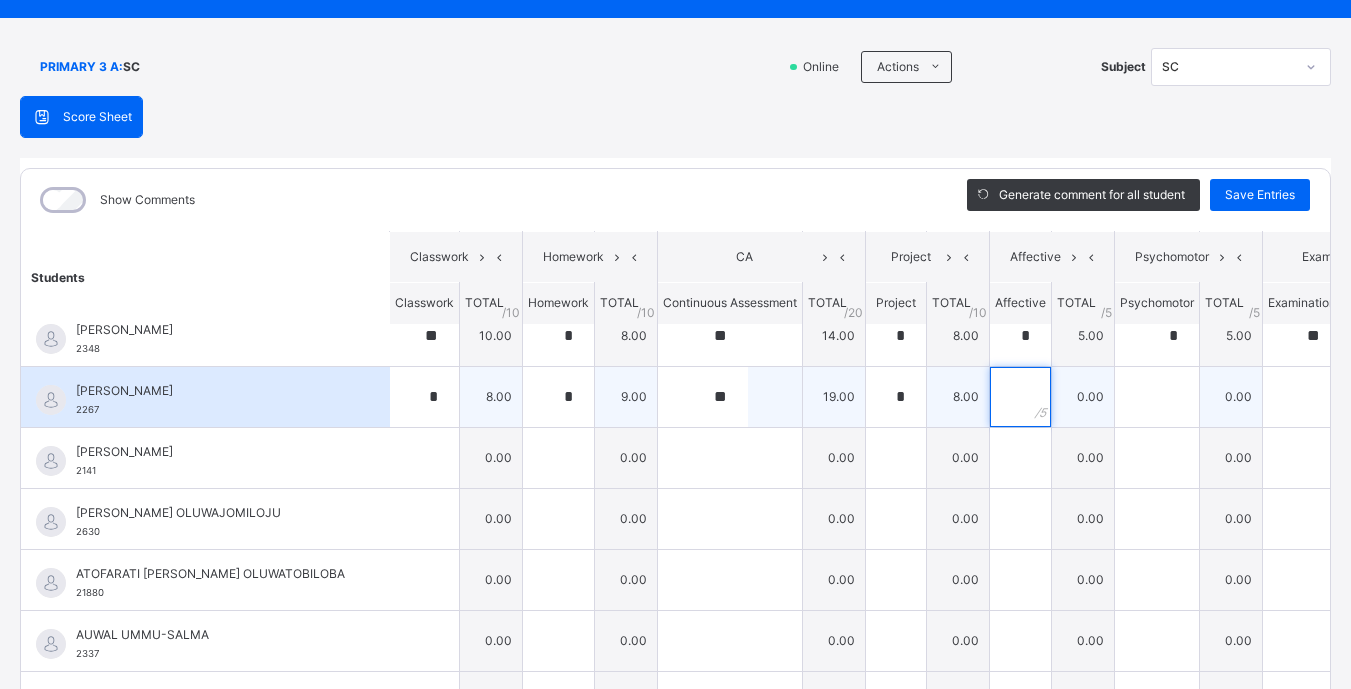 click at bounding box center [1020, 397] 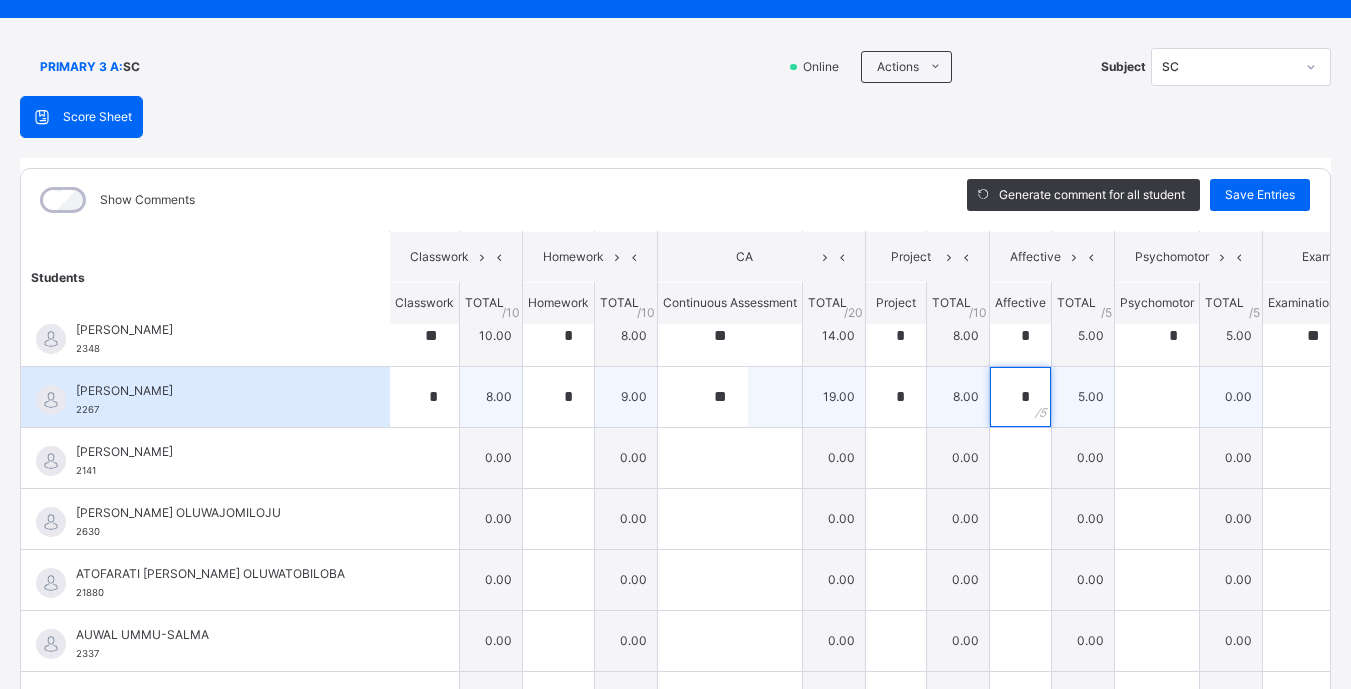 type on "*" 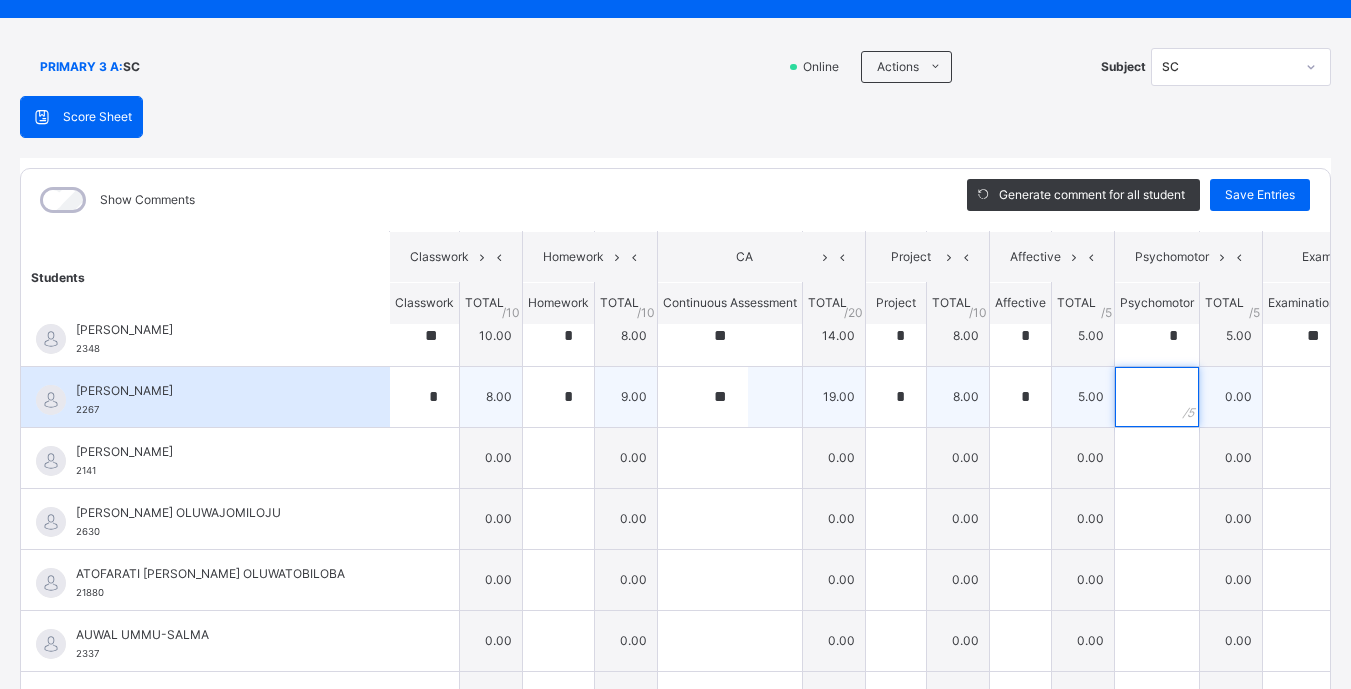 click at bounding box center [1157, 397] 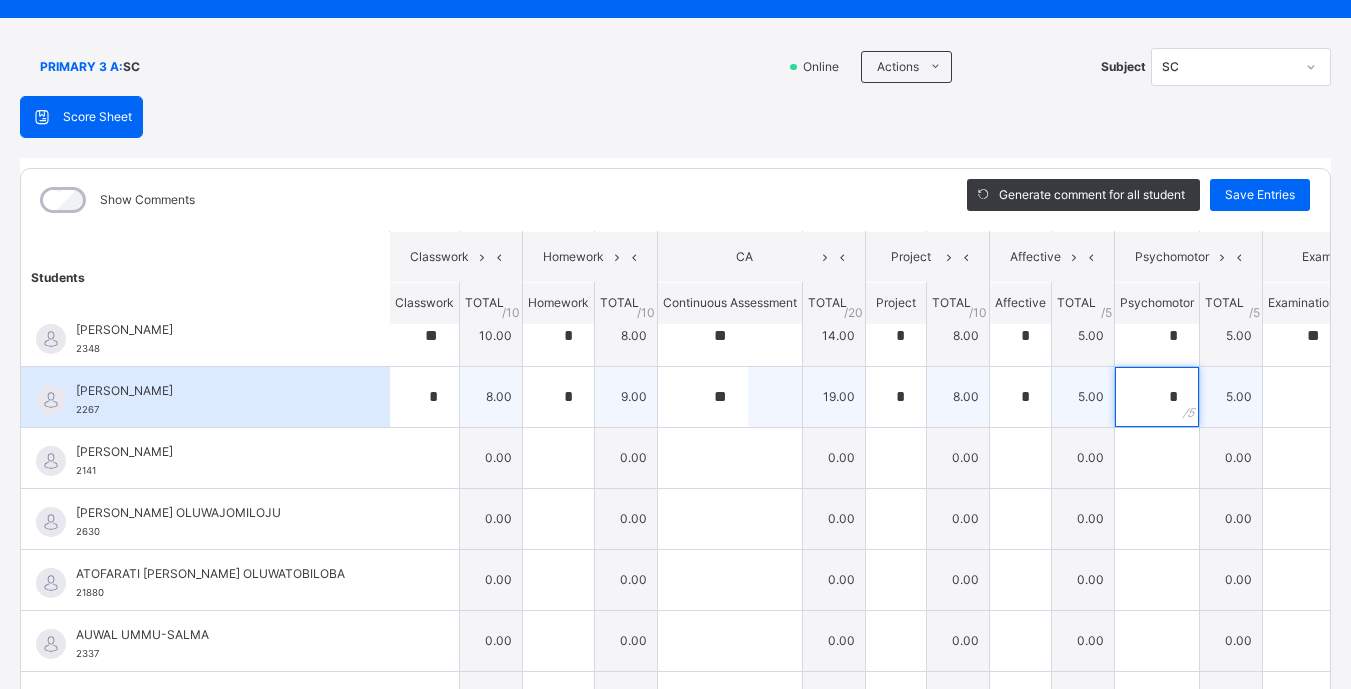 type on "*" 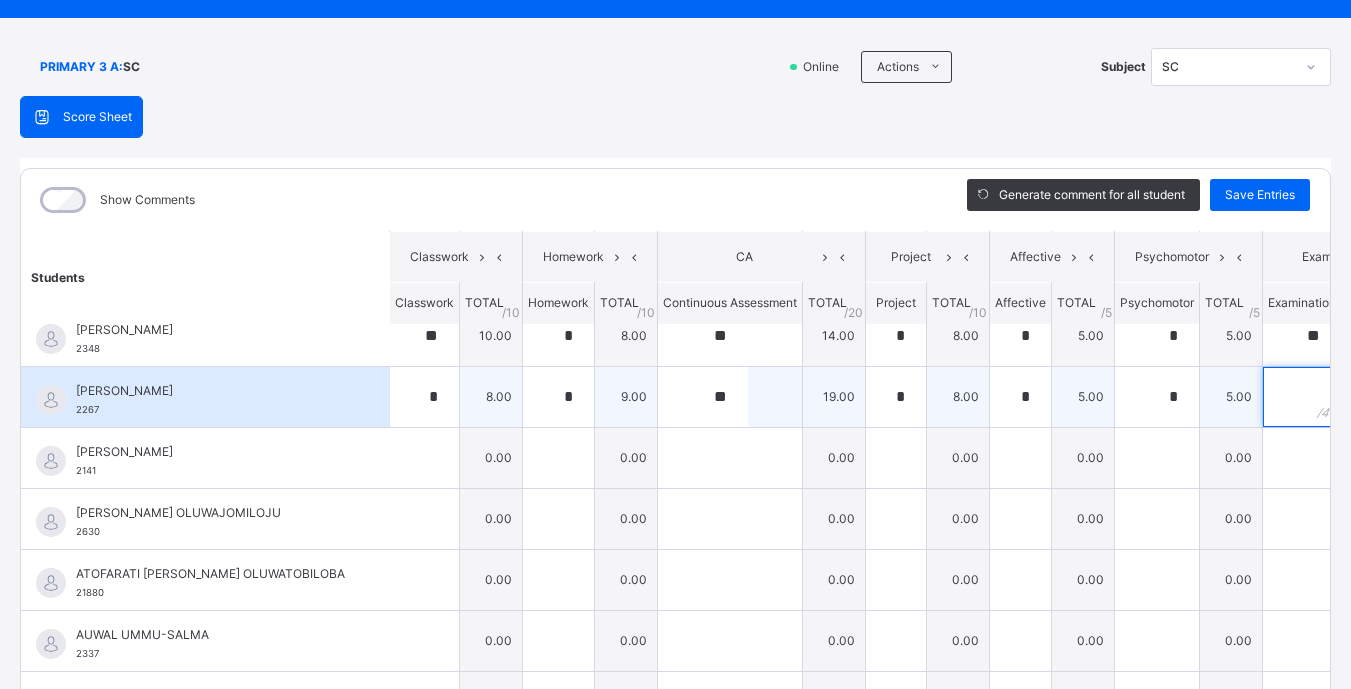 click at bounding box center [1302, 397] 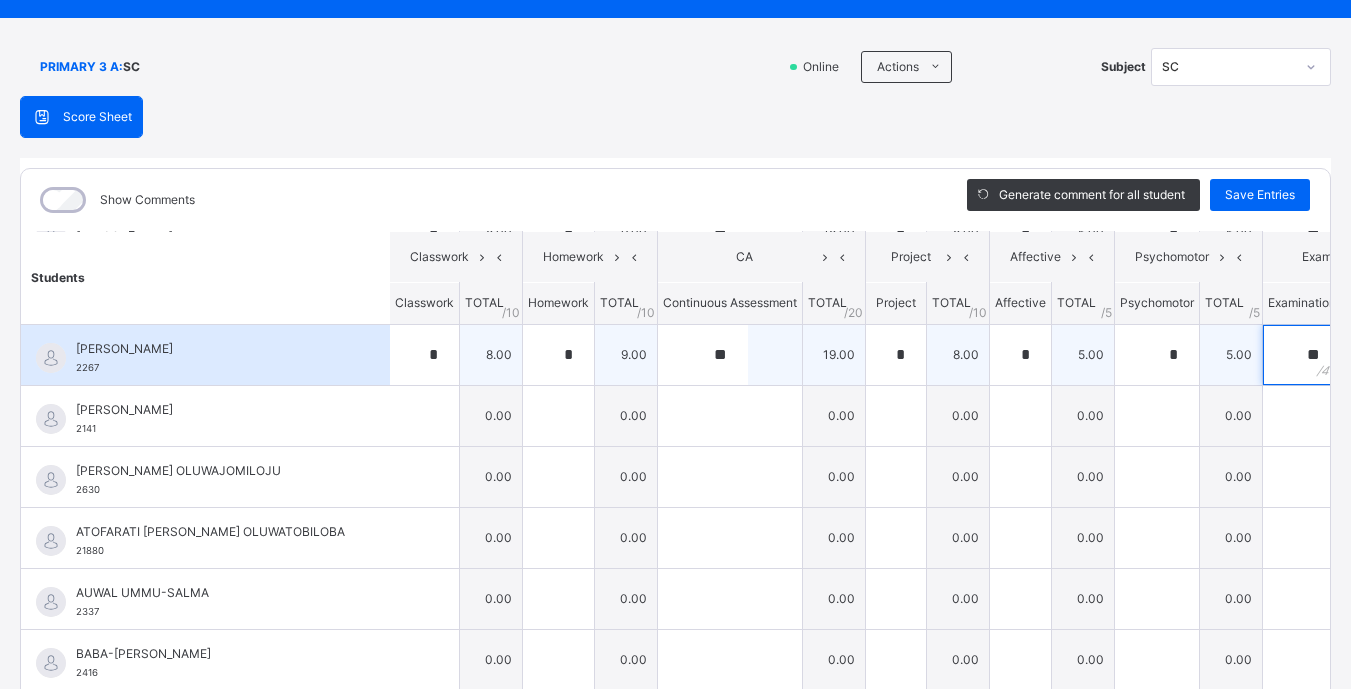scroll, scrollTop: 123, scrollLeft: 1, axis: both 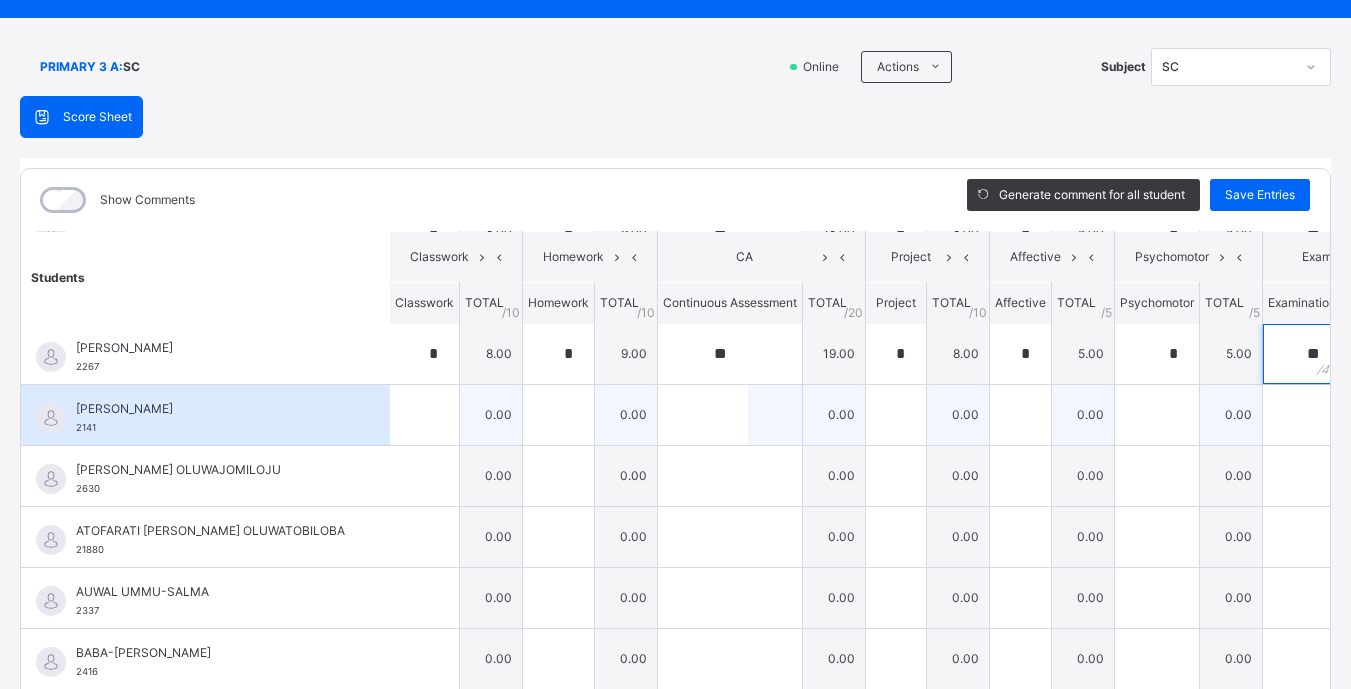type on "**" 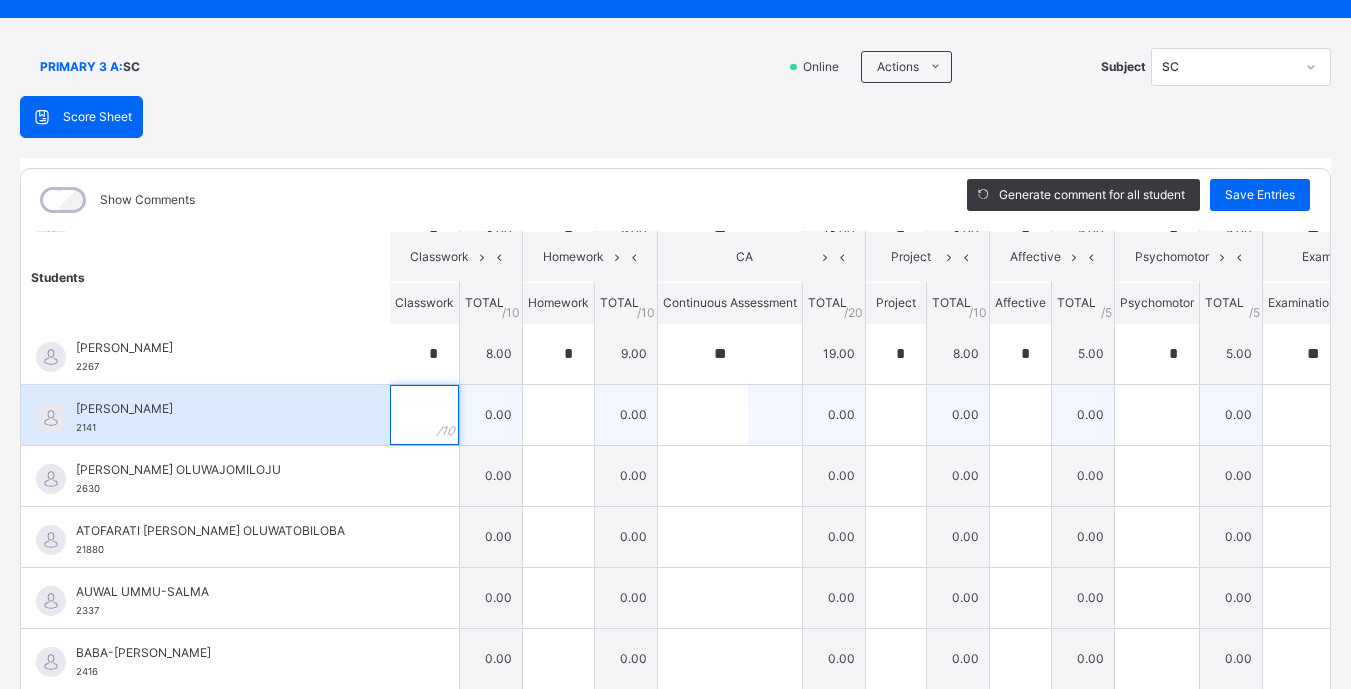 click at bounding box center (424, 415) 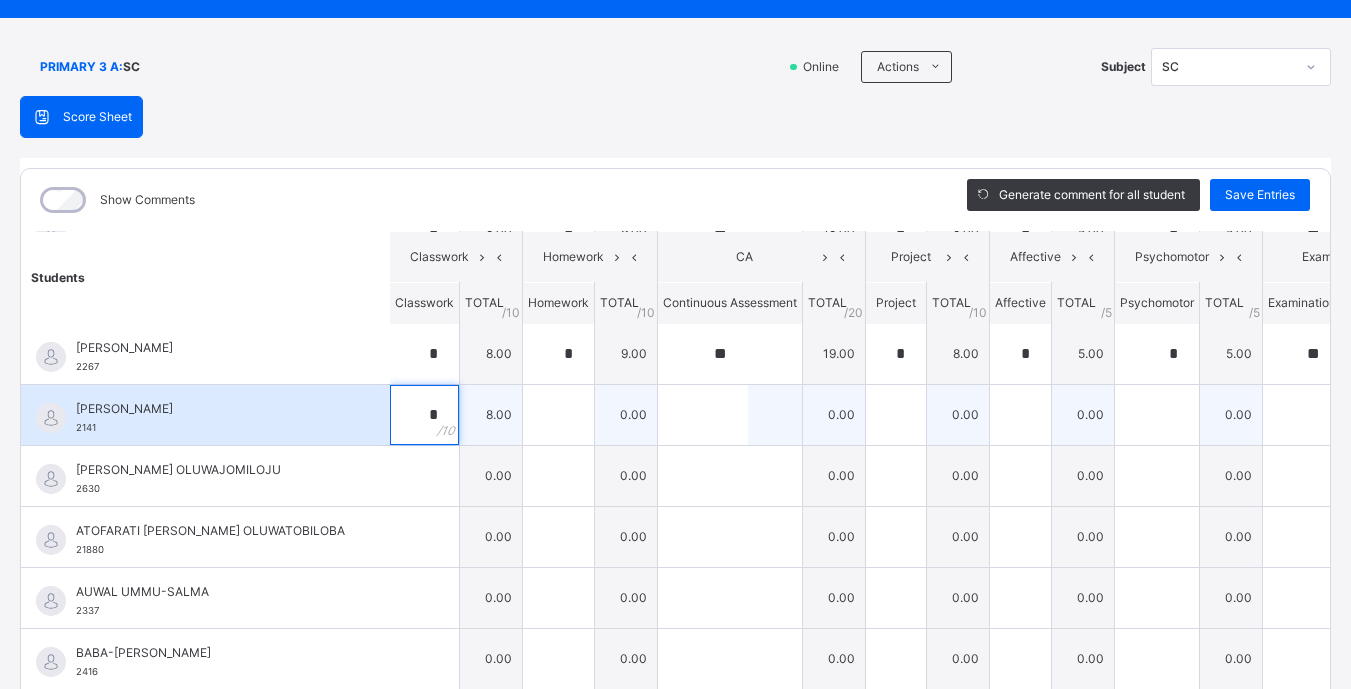 type on "*" 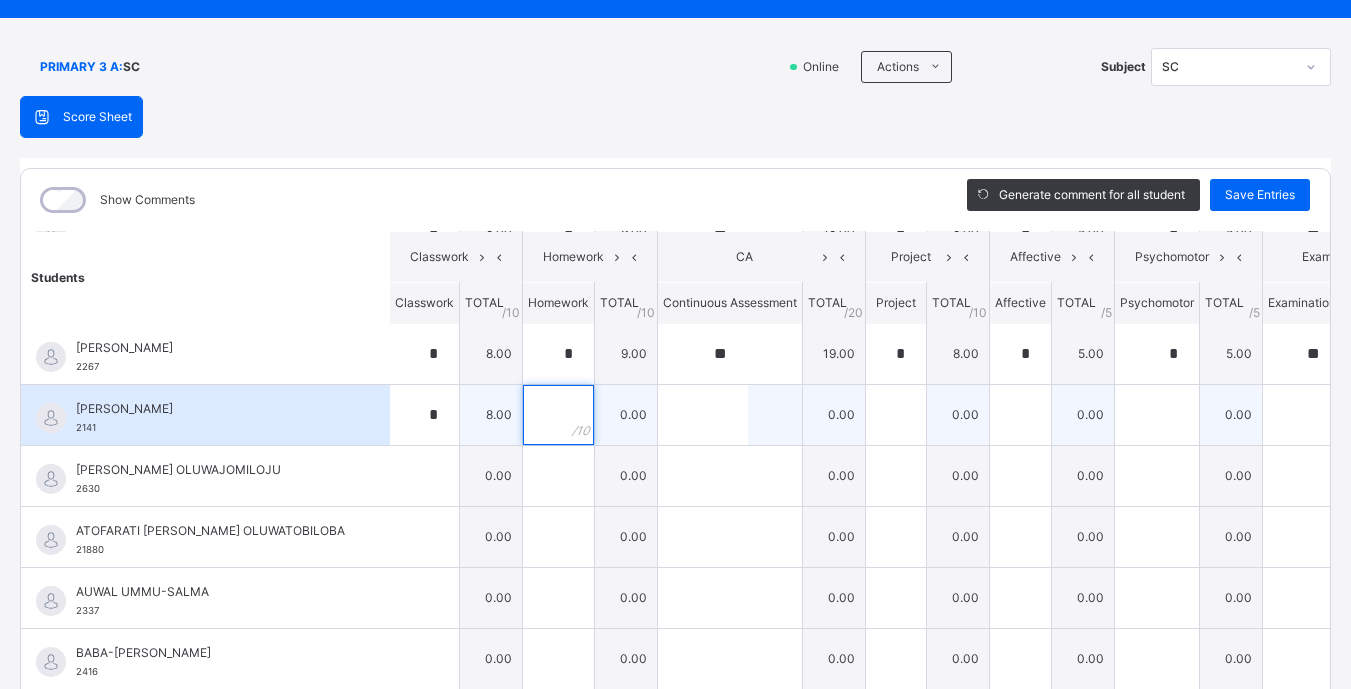 click at bounding box center (558, 415) 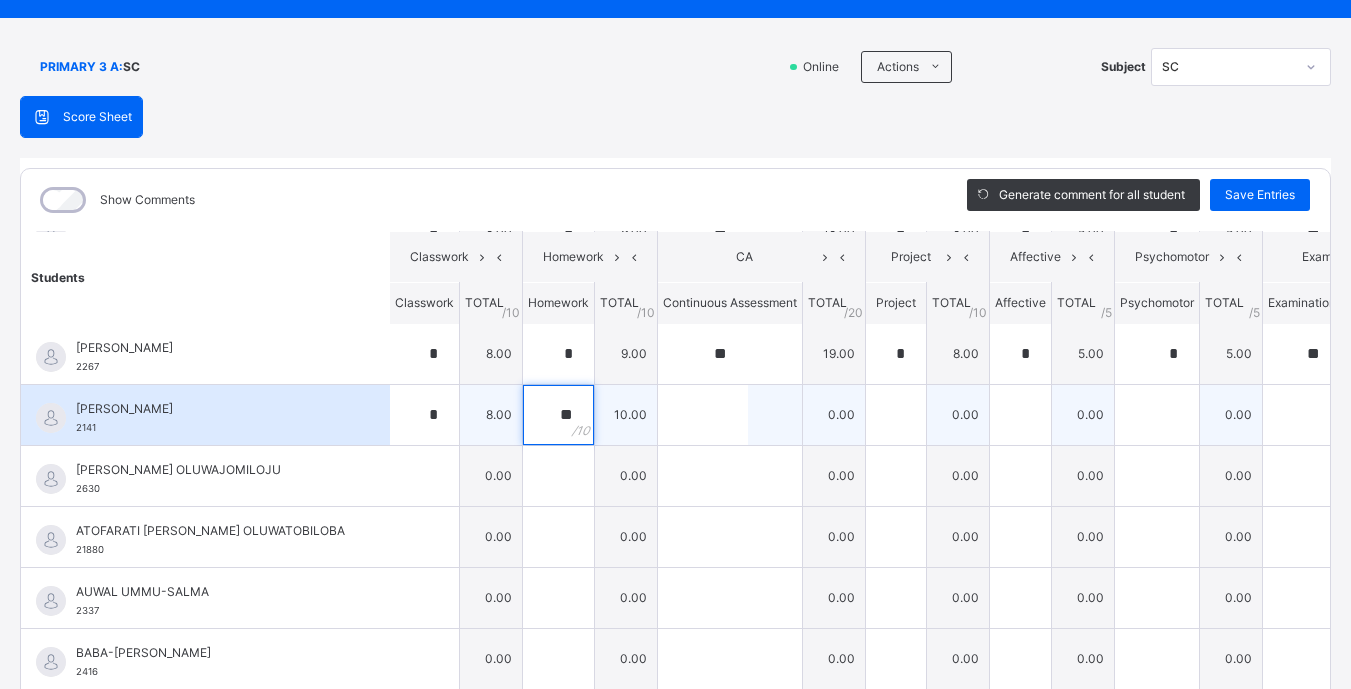 type on "**" 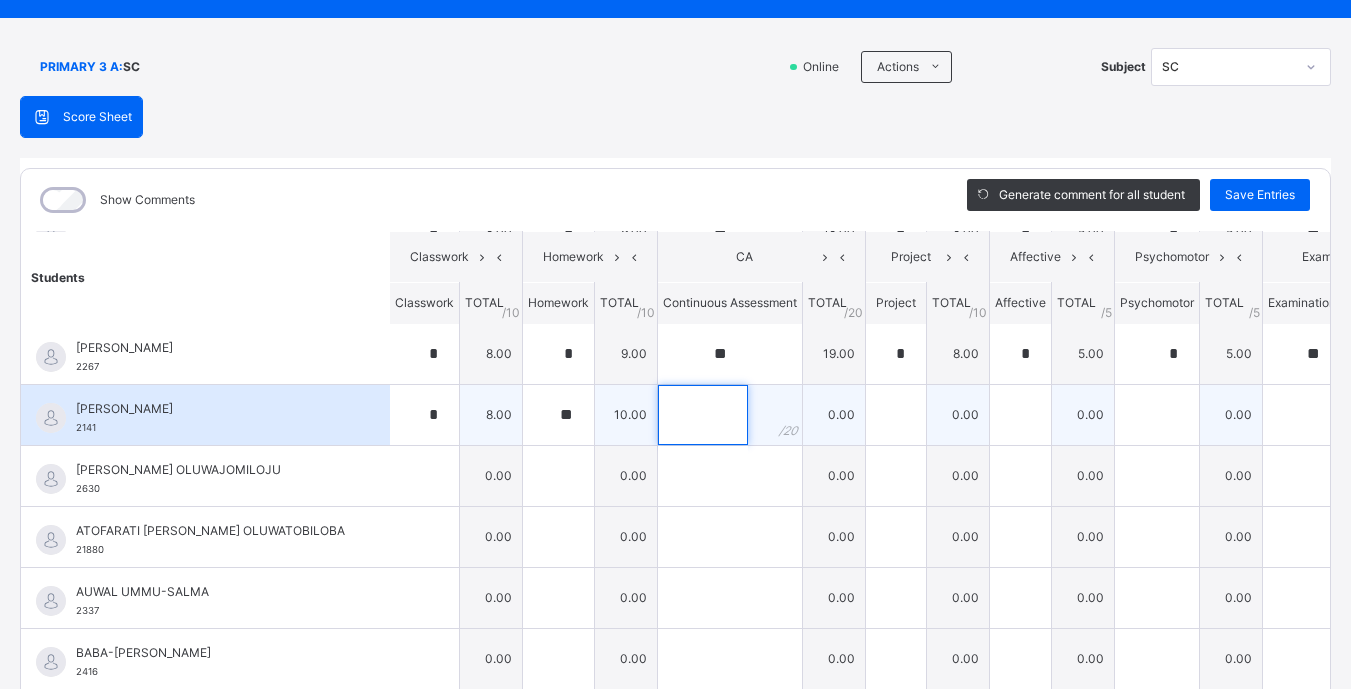 click at bounding box center [703, 415] 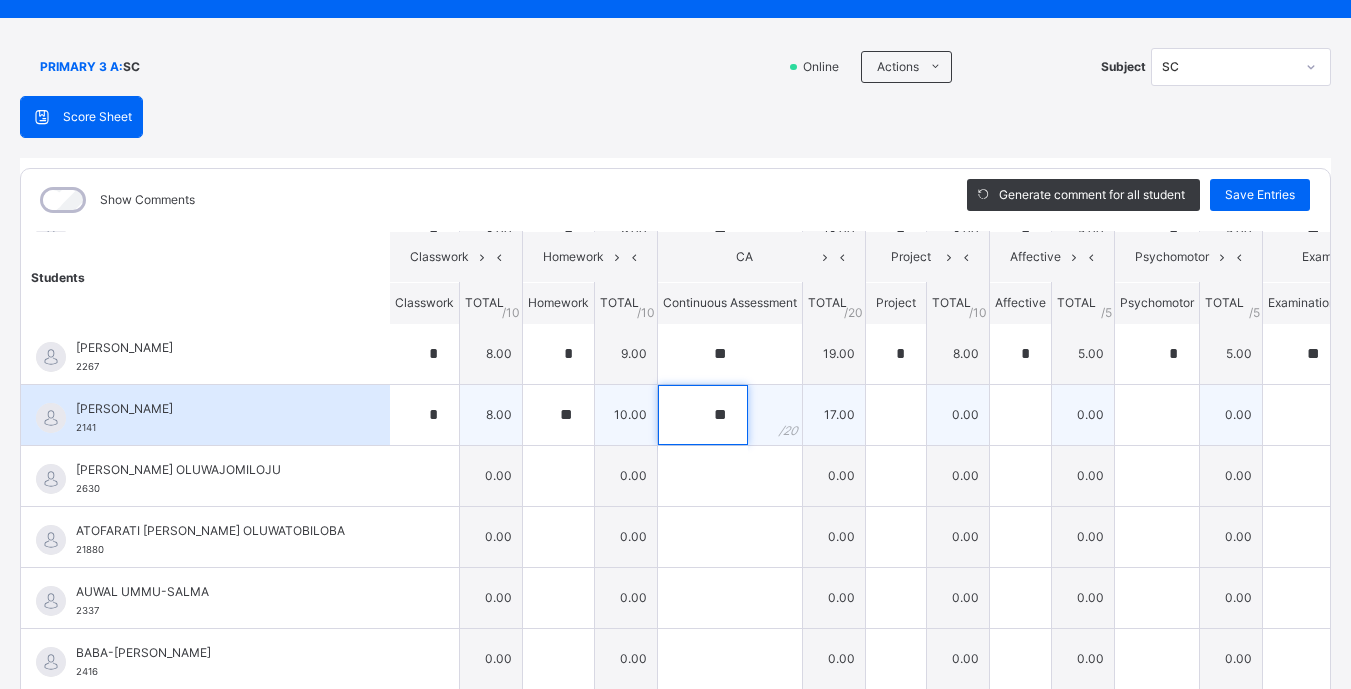 type on "**" 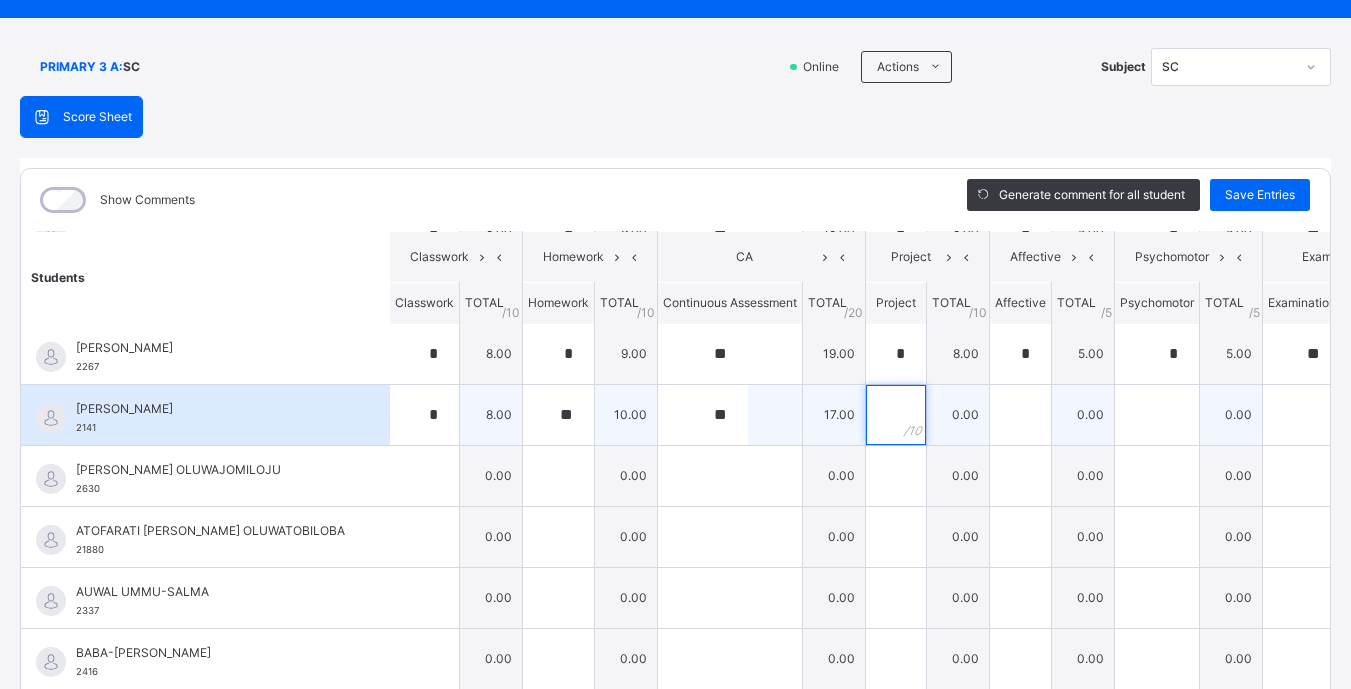 click at bounding box center (896, 415) 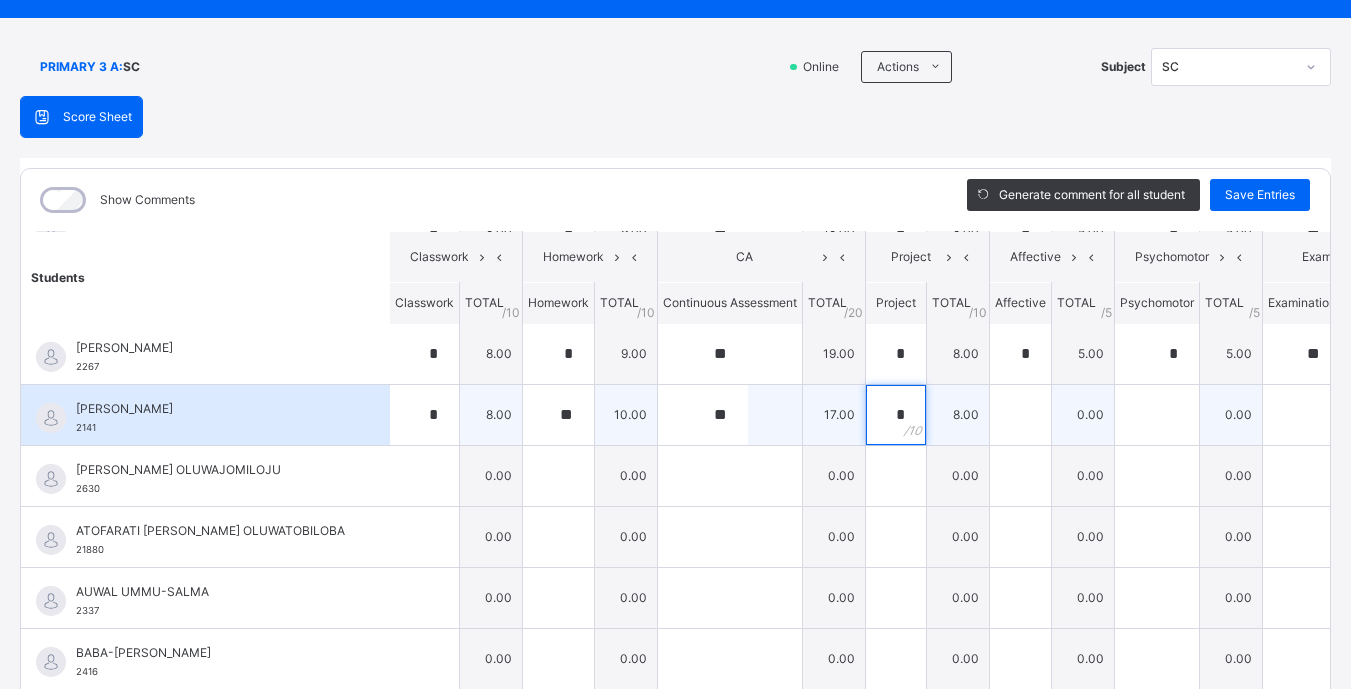 type on "*" 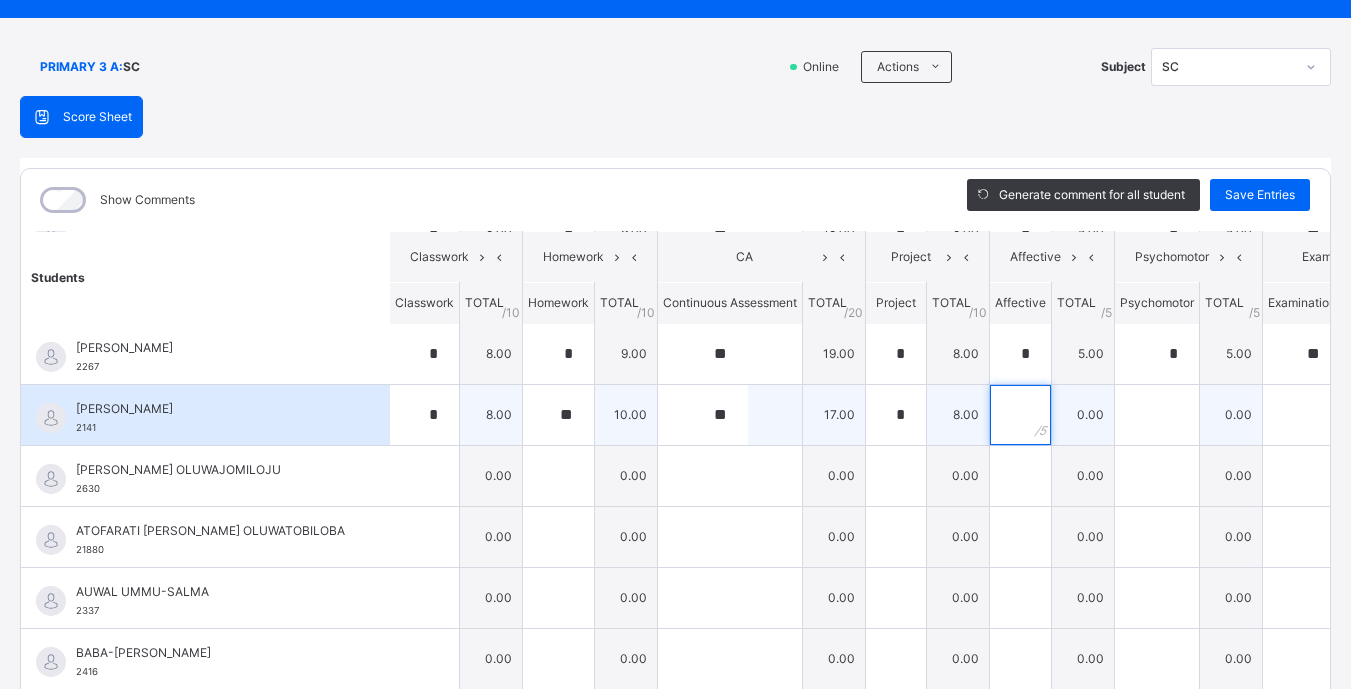 click at bounding box center (1020, 415) 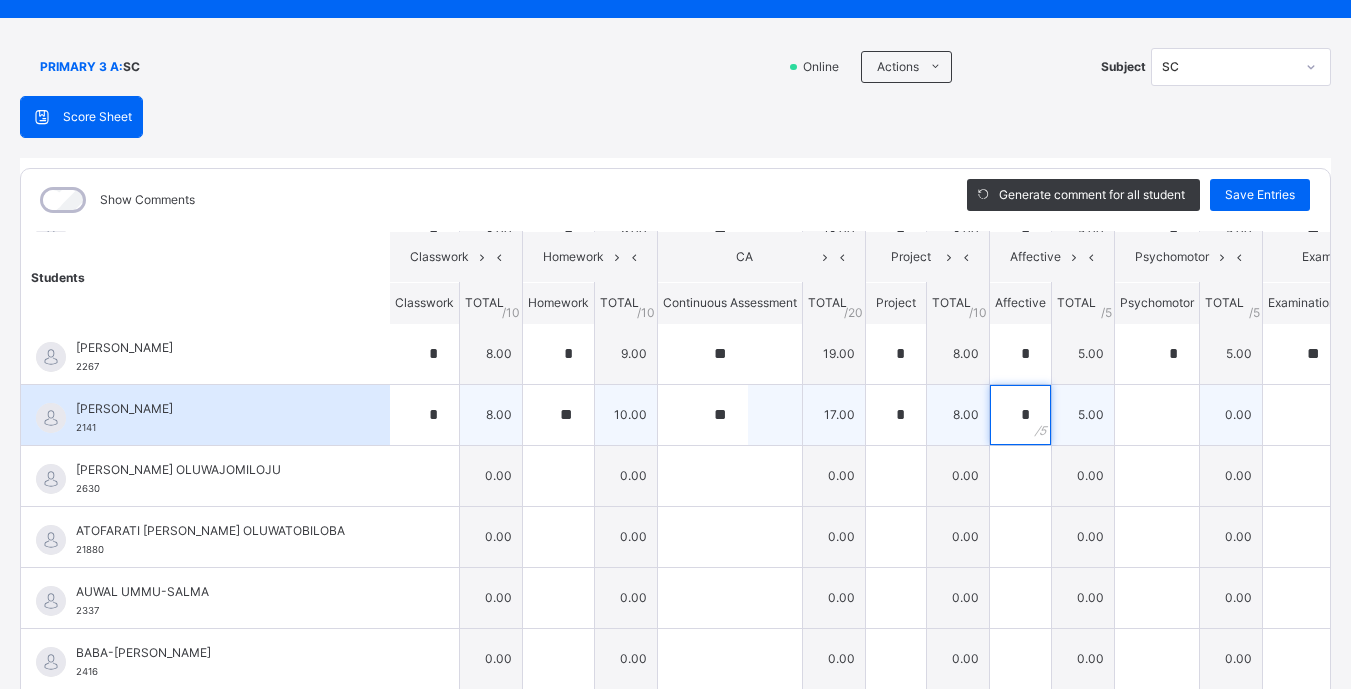 type on "*" 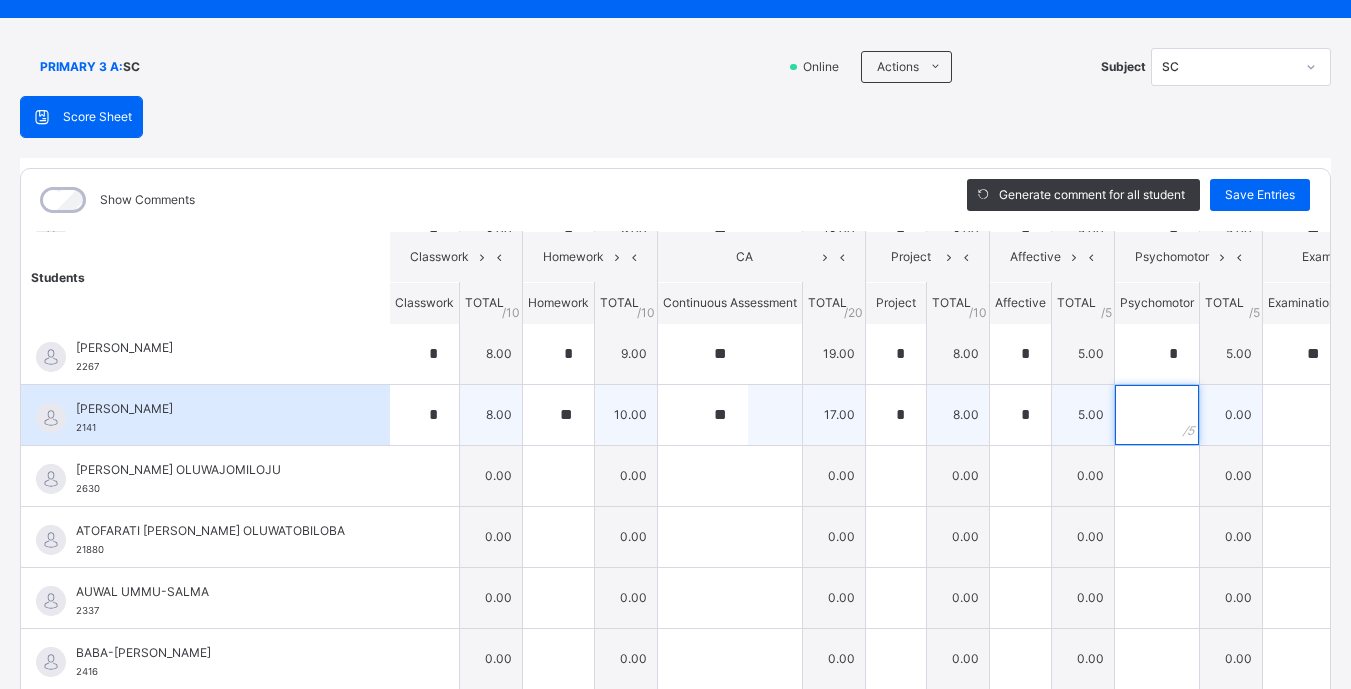 click at bounding box center [1157, 415] 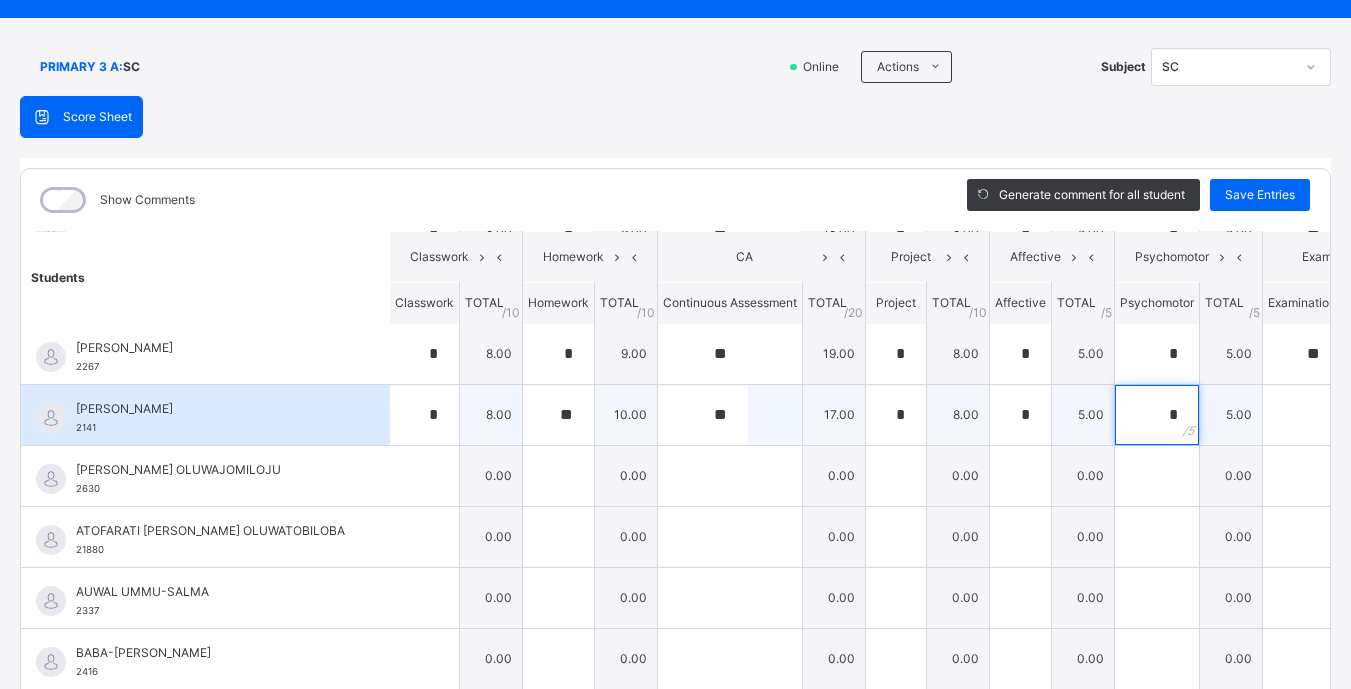 type on "*" 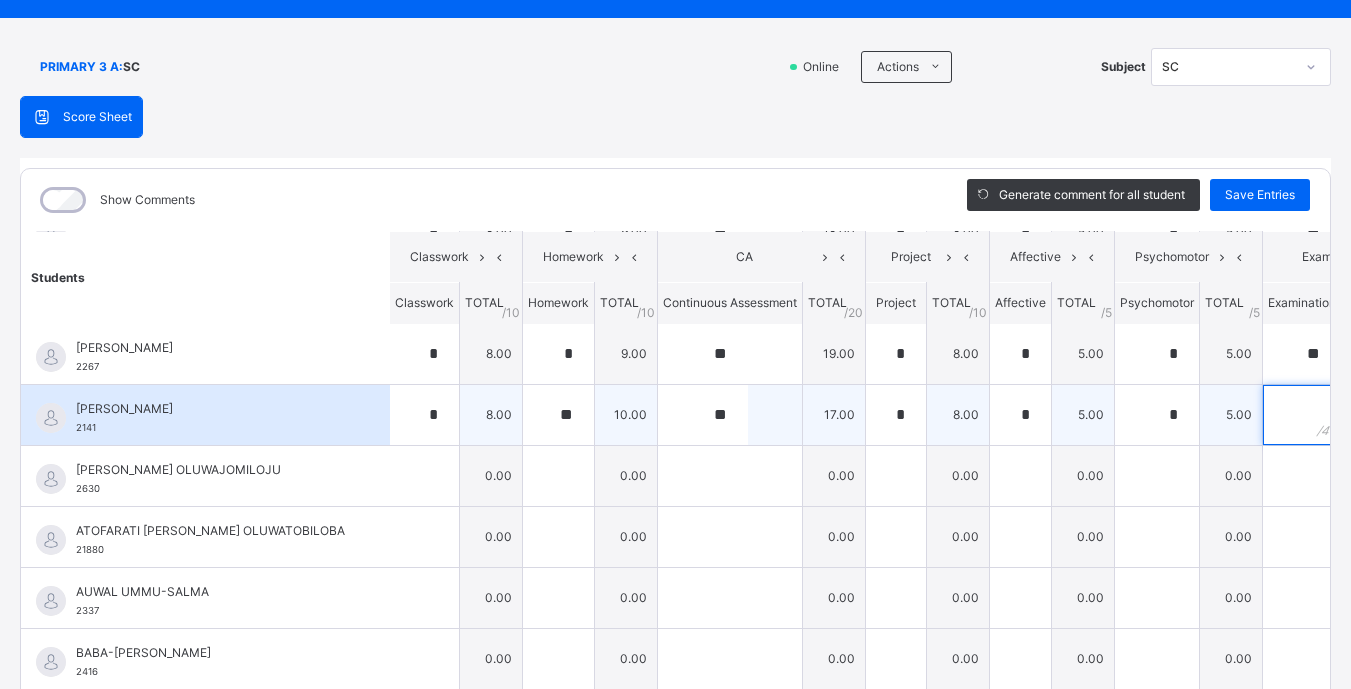 click at bounding box center (1302, 415) 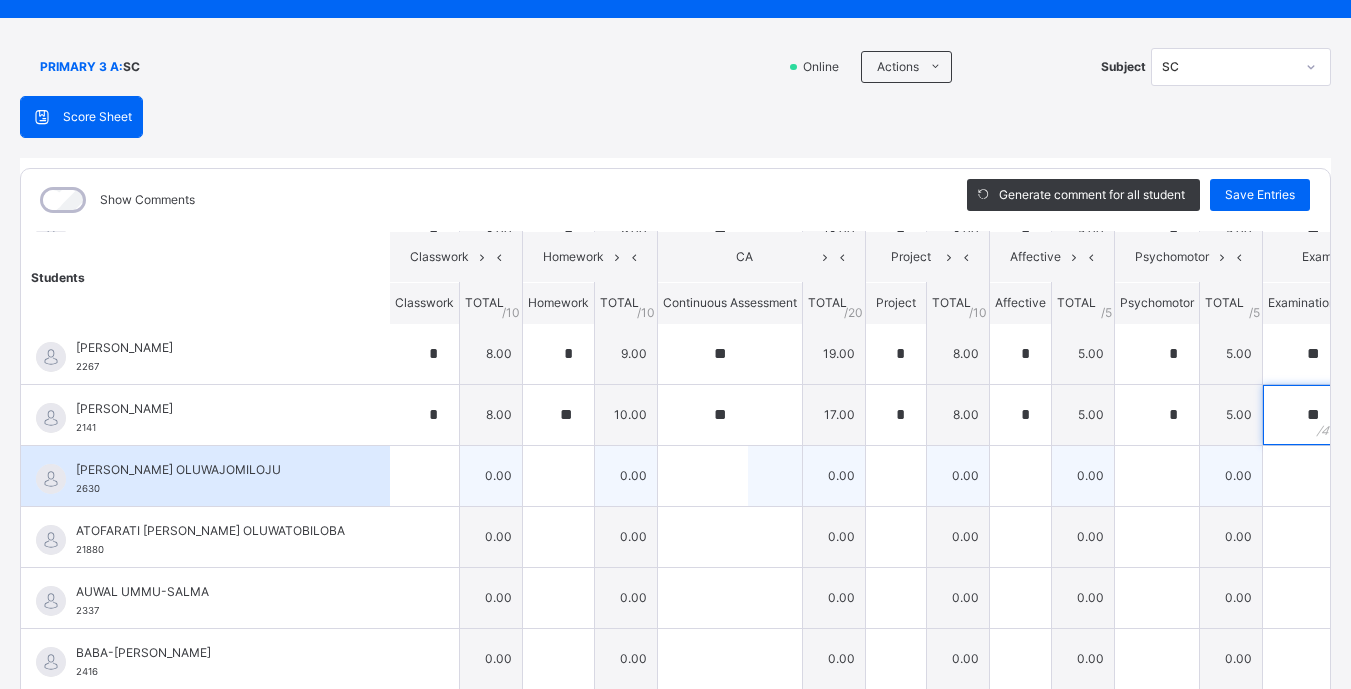 type on "**" 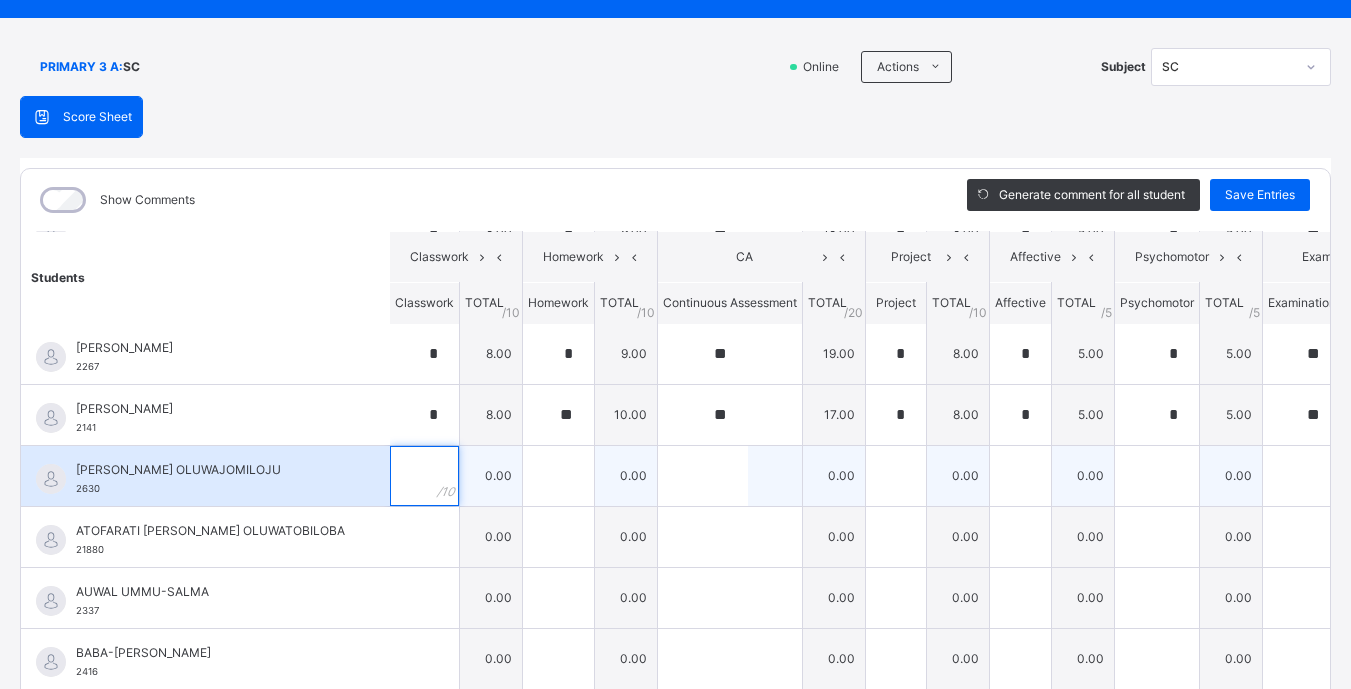 click at bounding box center [424, 476] 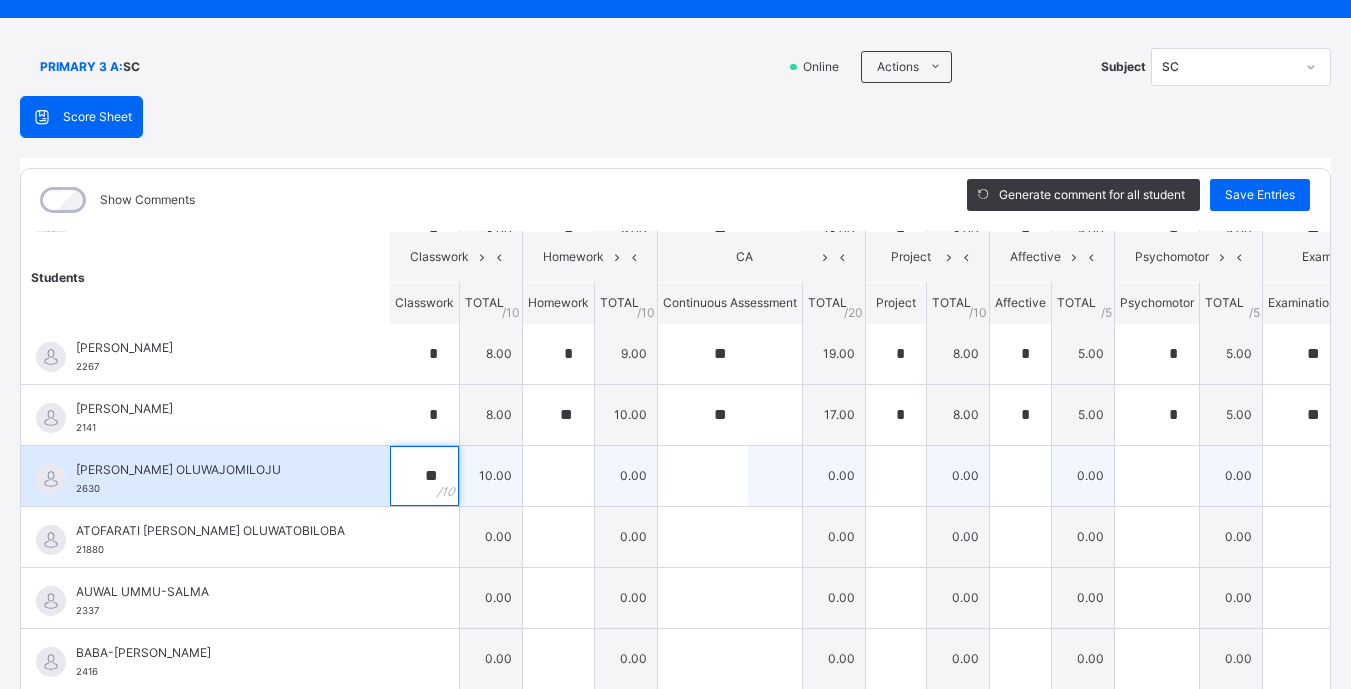 type on "**" 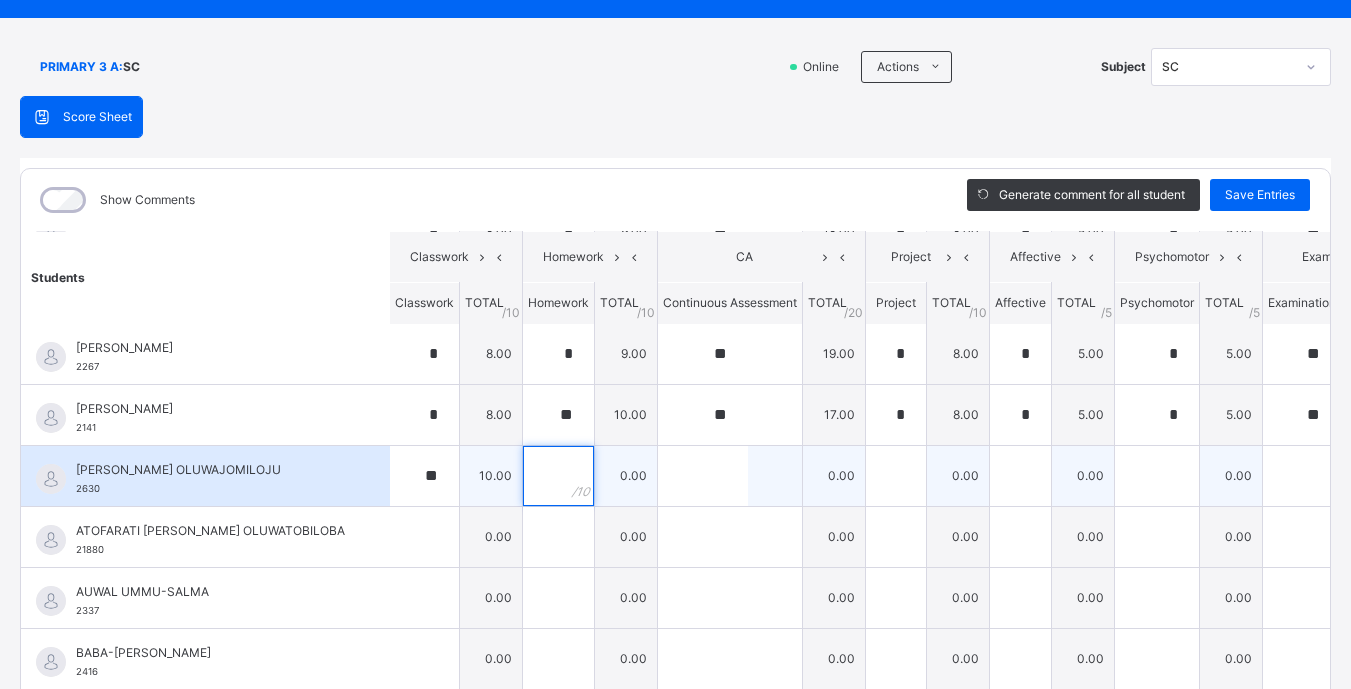 click at bounding box center [558, 476] 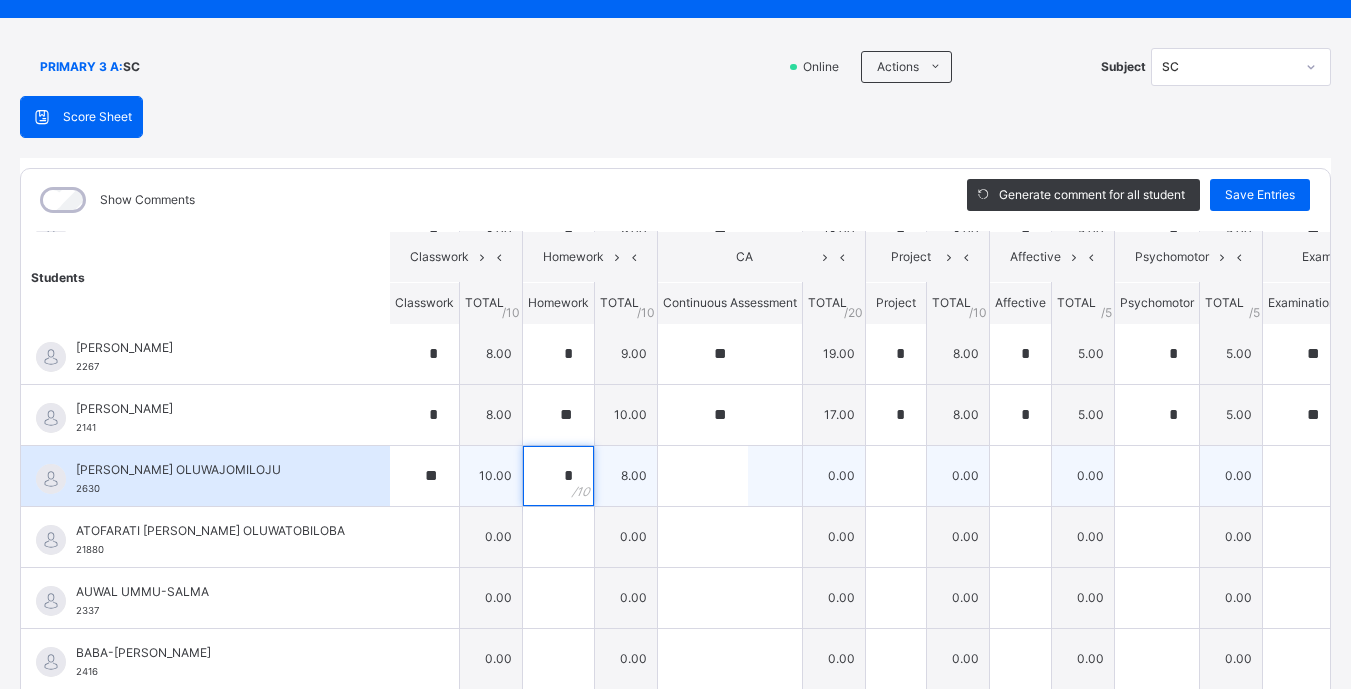 type on "*" 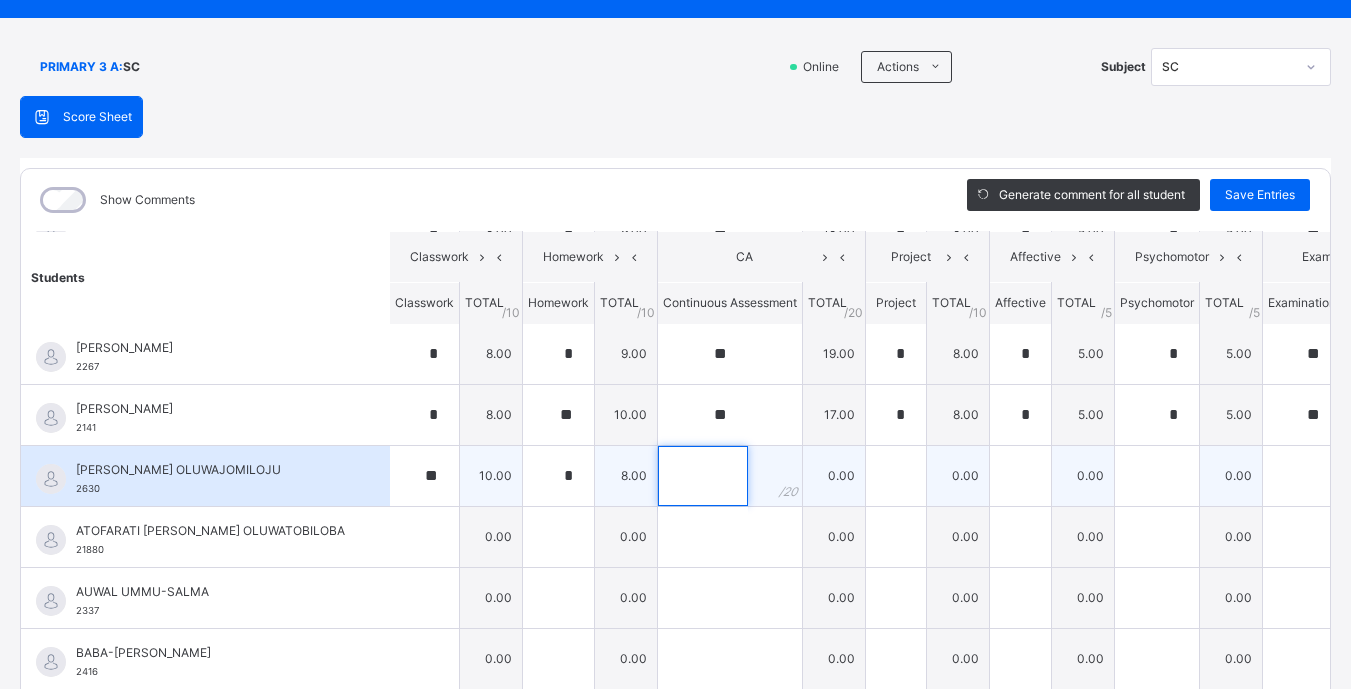 click at bounding box center [703, 476] 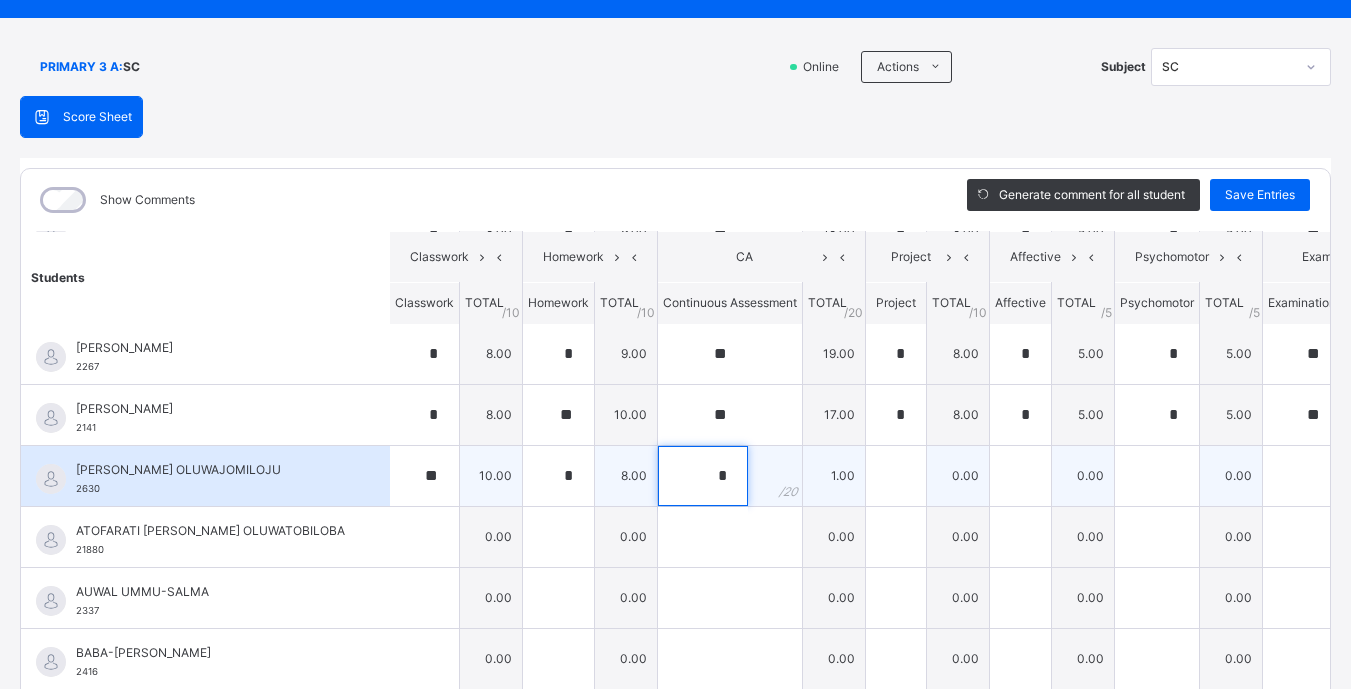 type on "**" 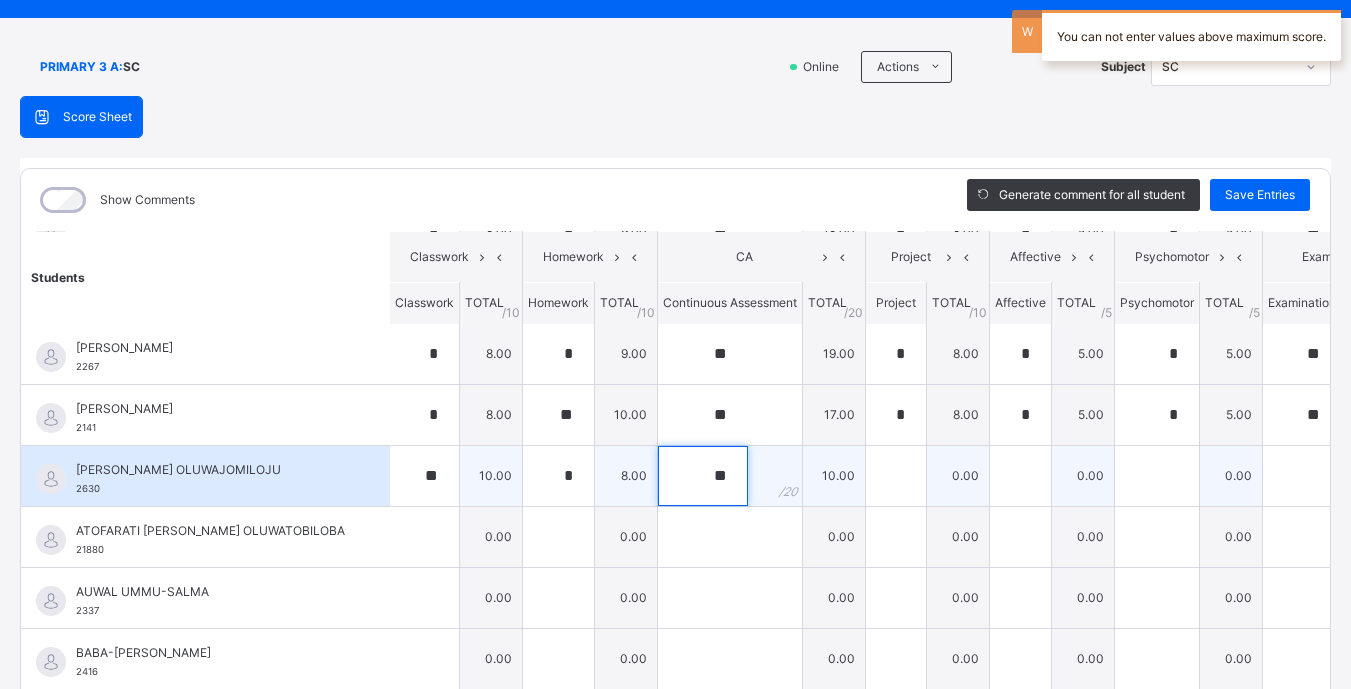 type on "**" 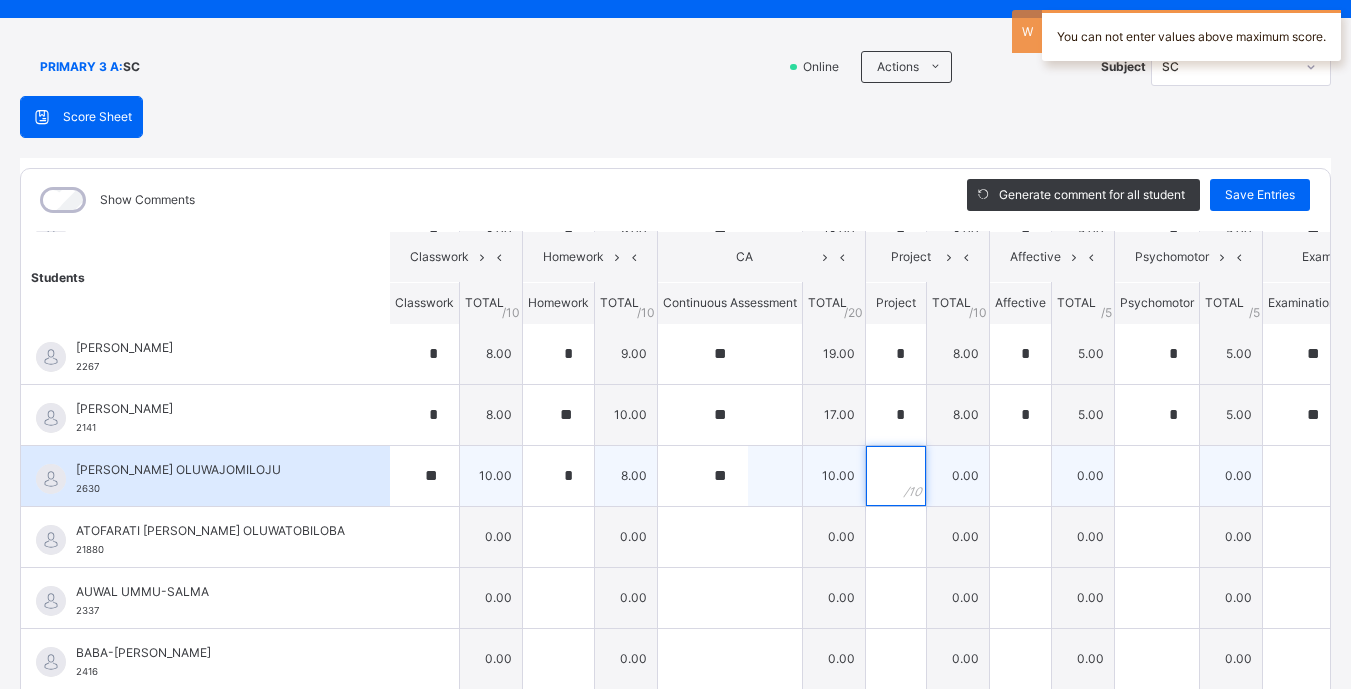 click at bounding box center (896, 476) 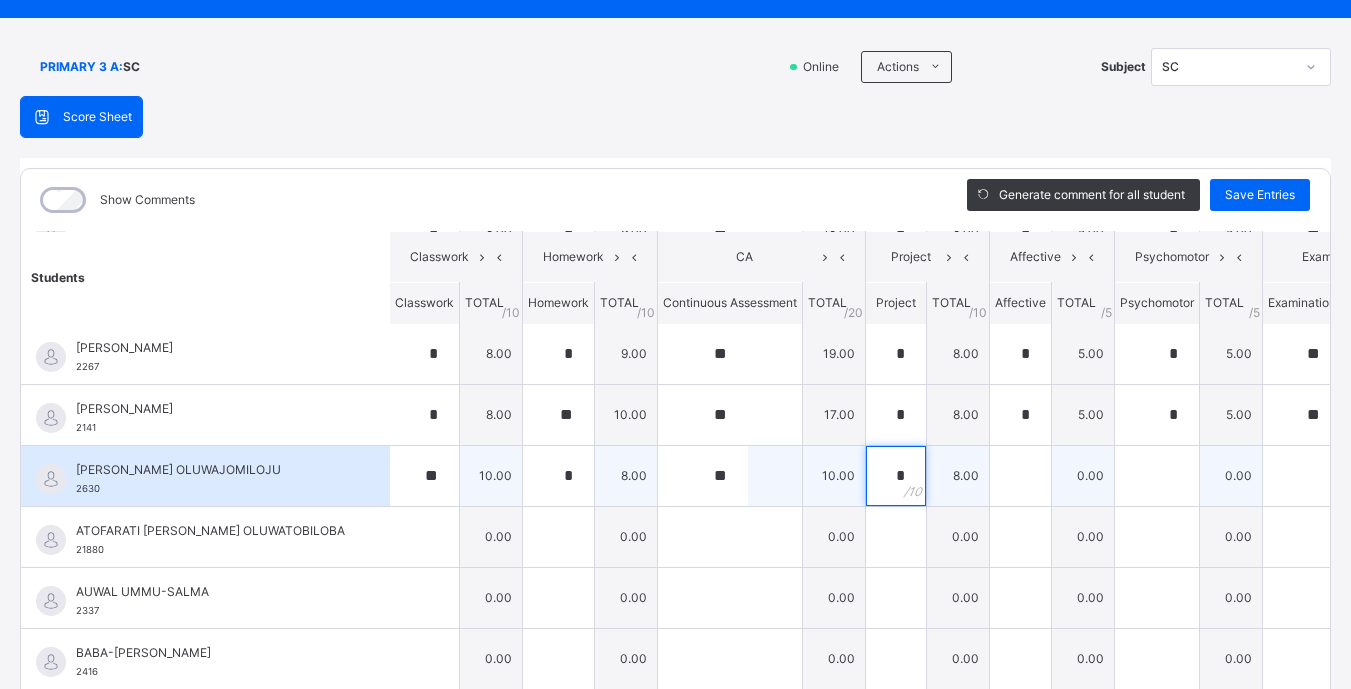 type on "*" 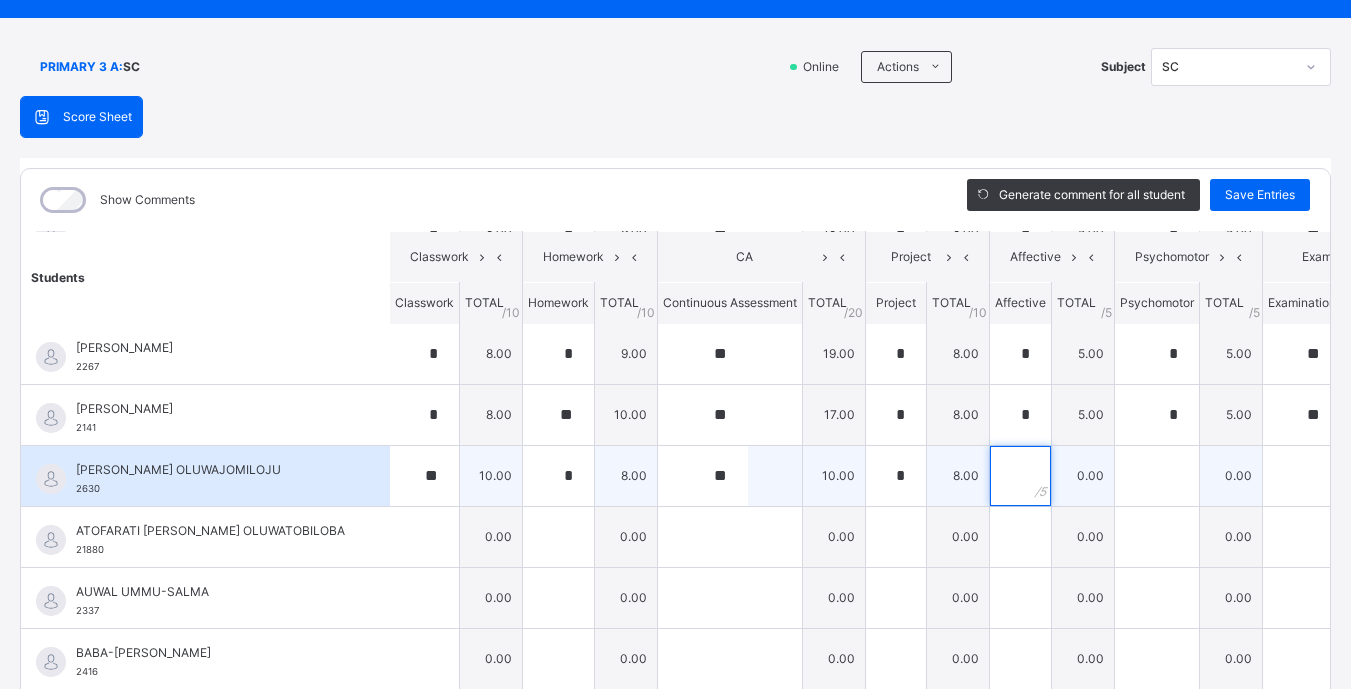 click at bounding box center [1020, 476] 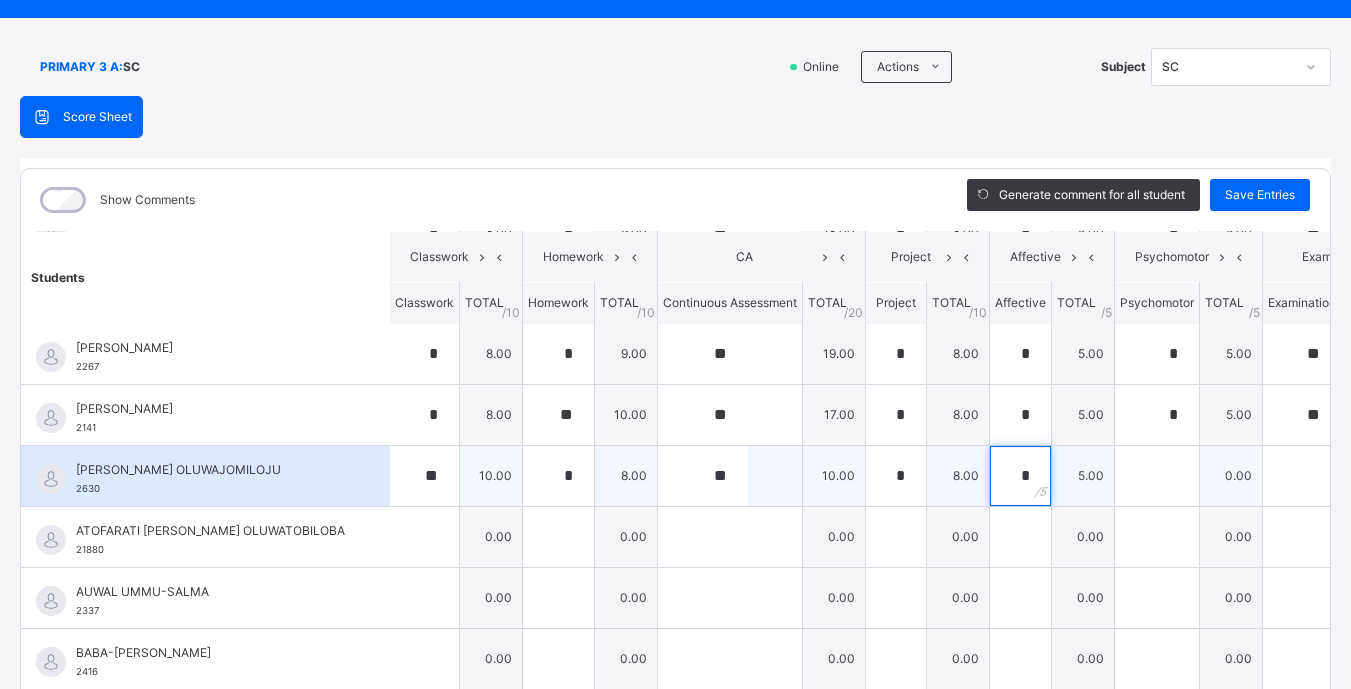 type on "*" 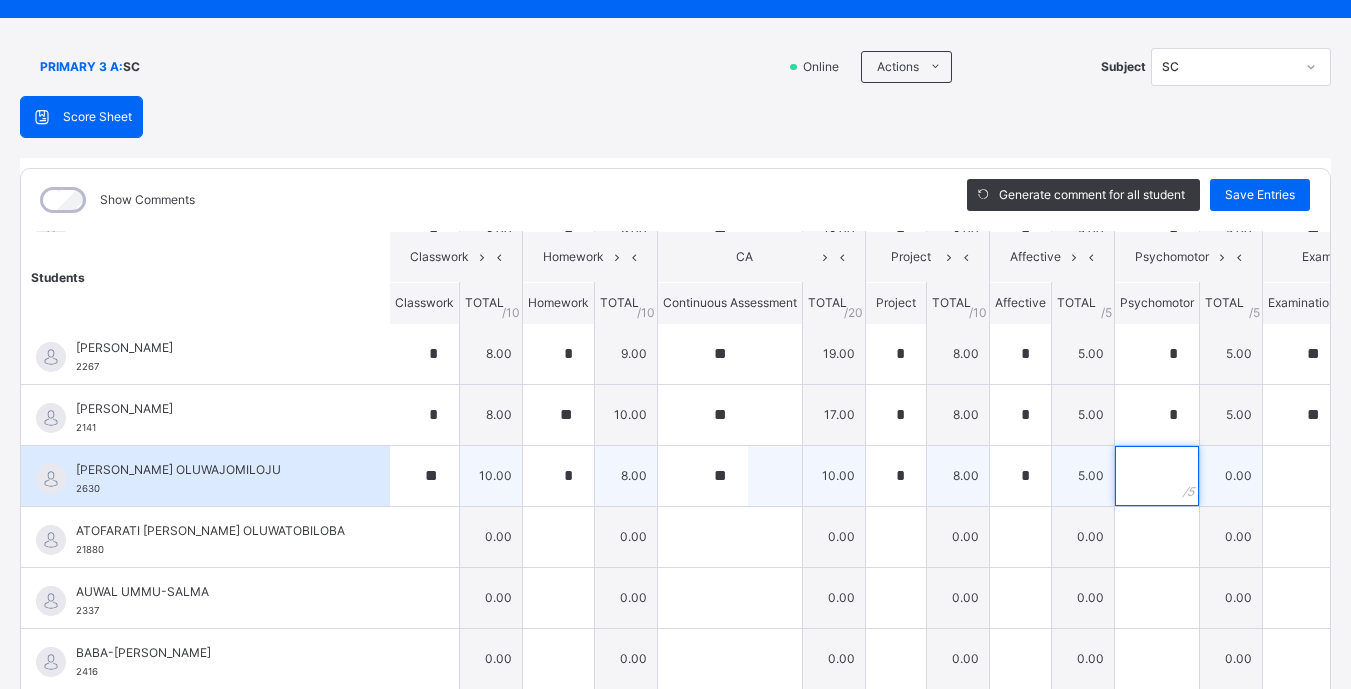 click at bounding box center (1157, 476) 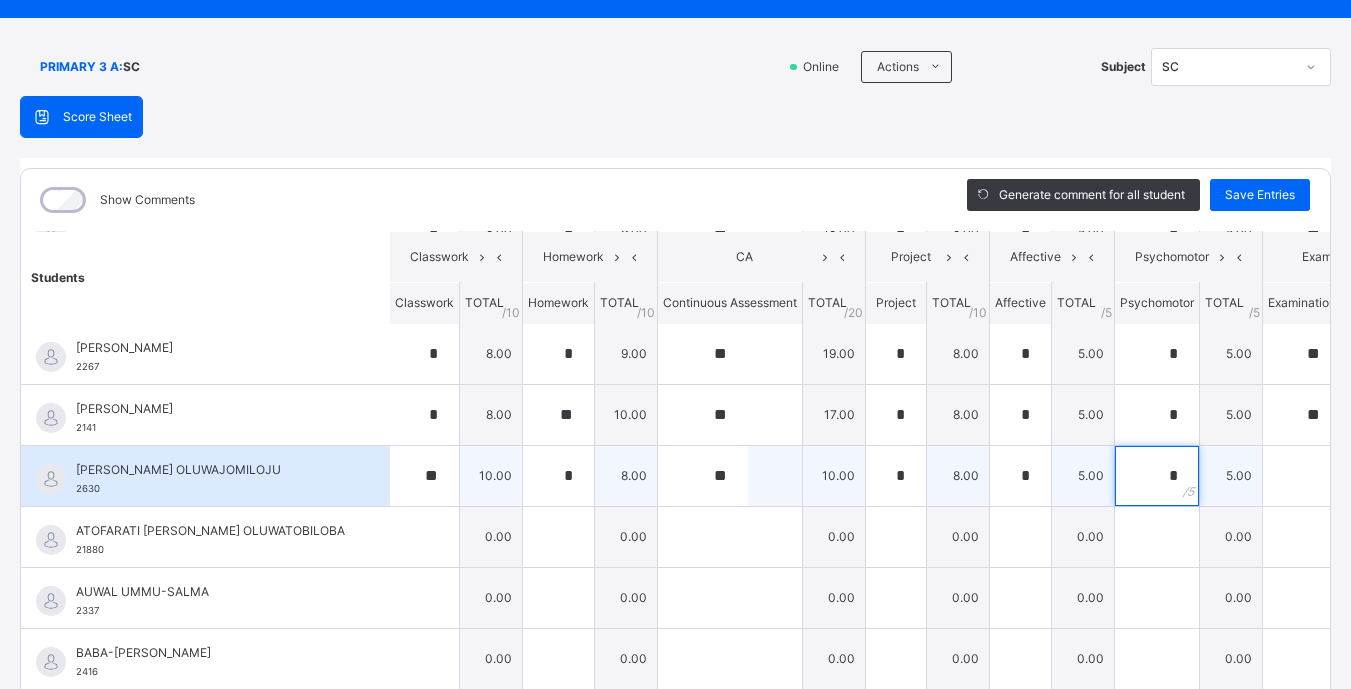 type on "*" 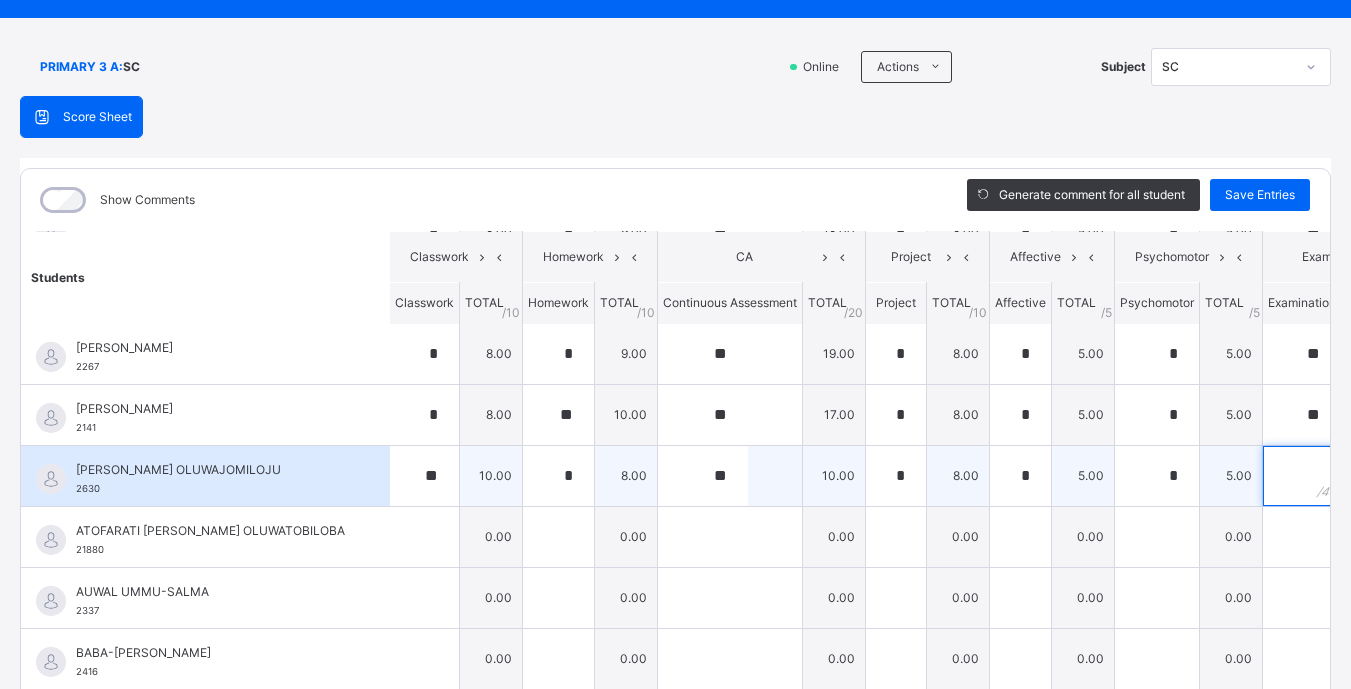click at bounding box center [1302, 476] 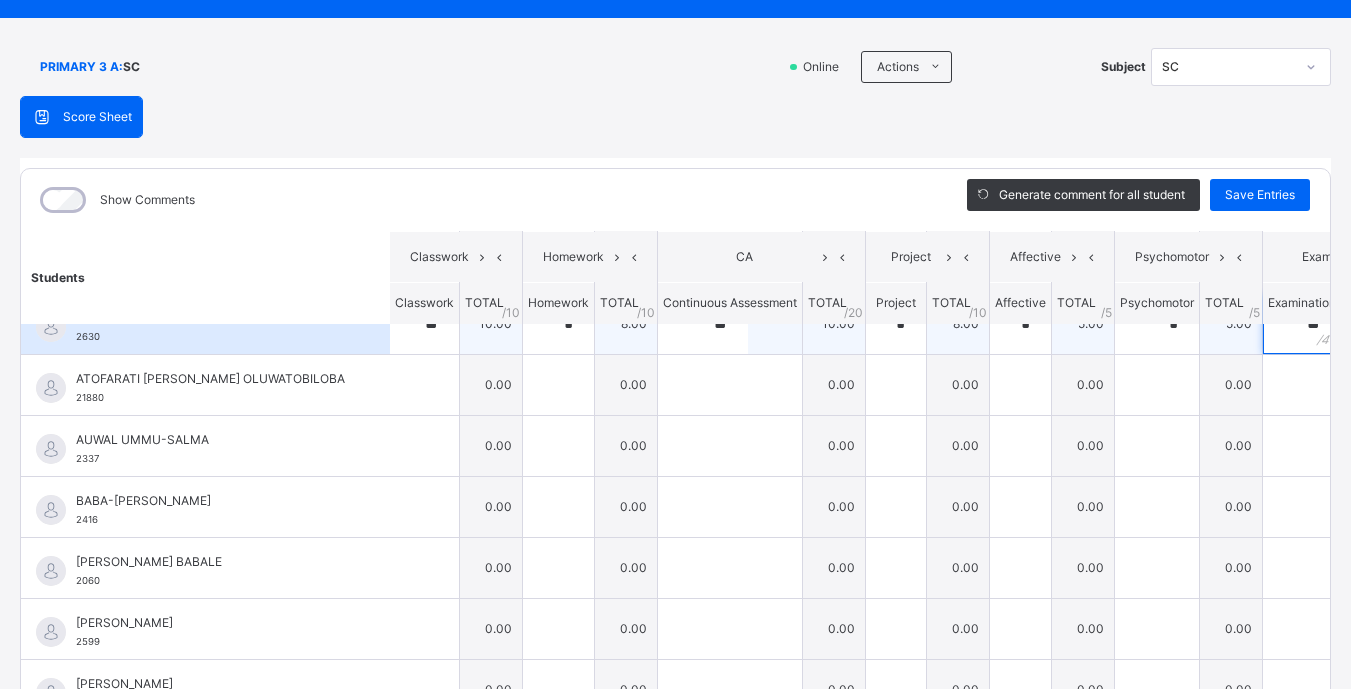 scroll, scrollTop: 276, scrollLeft: 1, axis: both 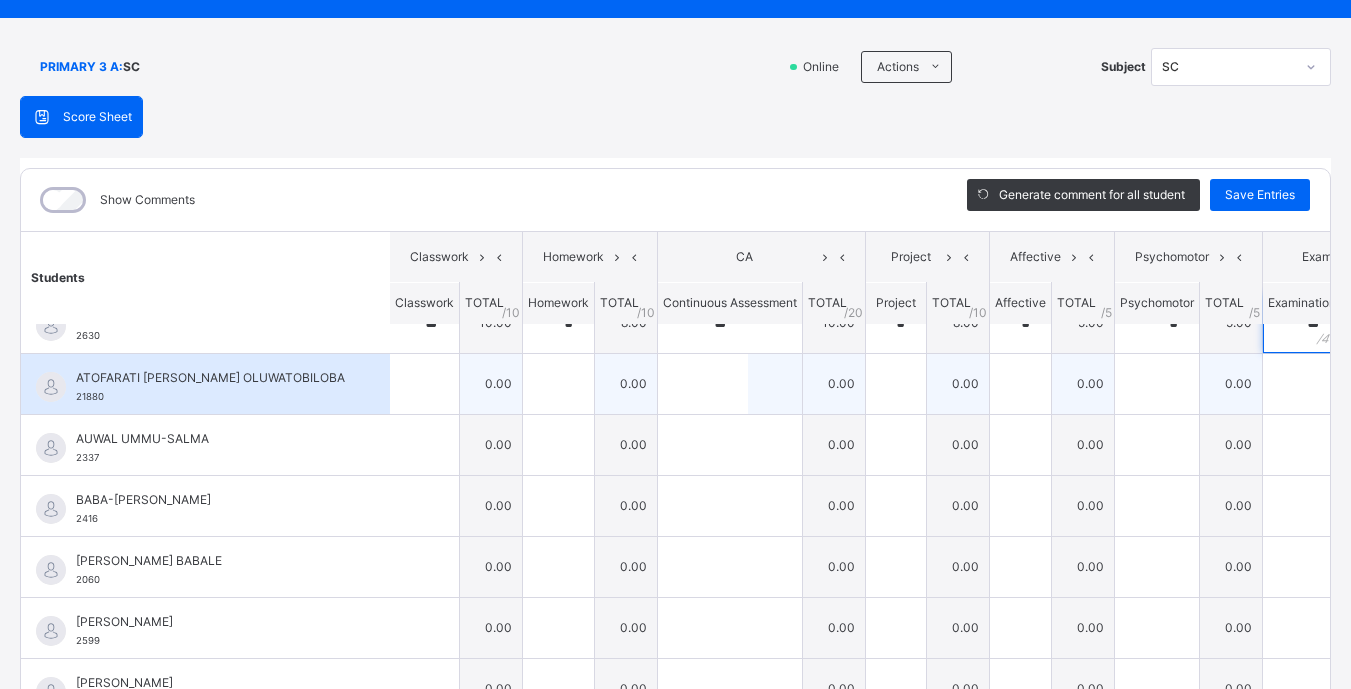 type on "**" 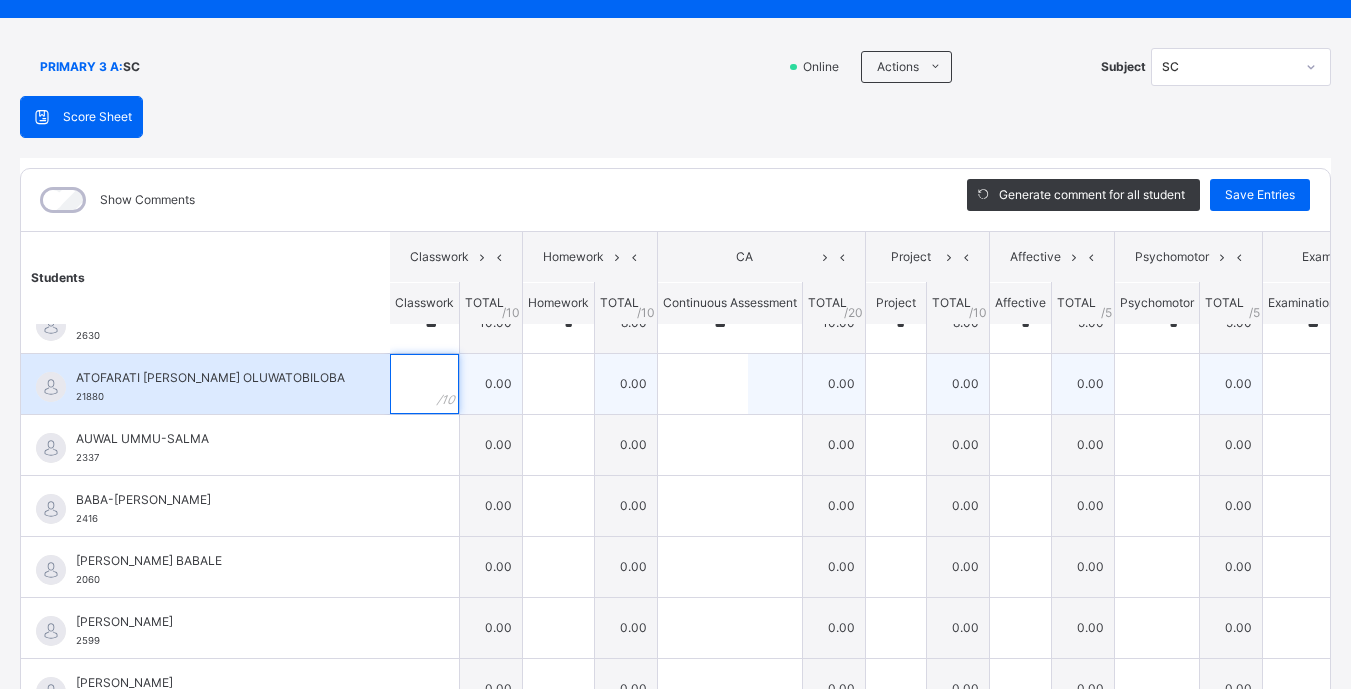 click at bounding box center (424, 384) 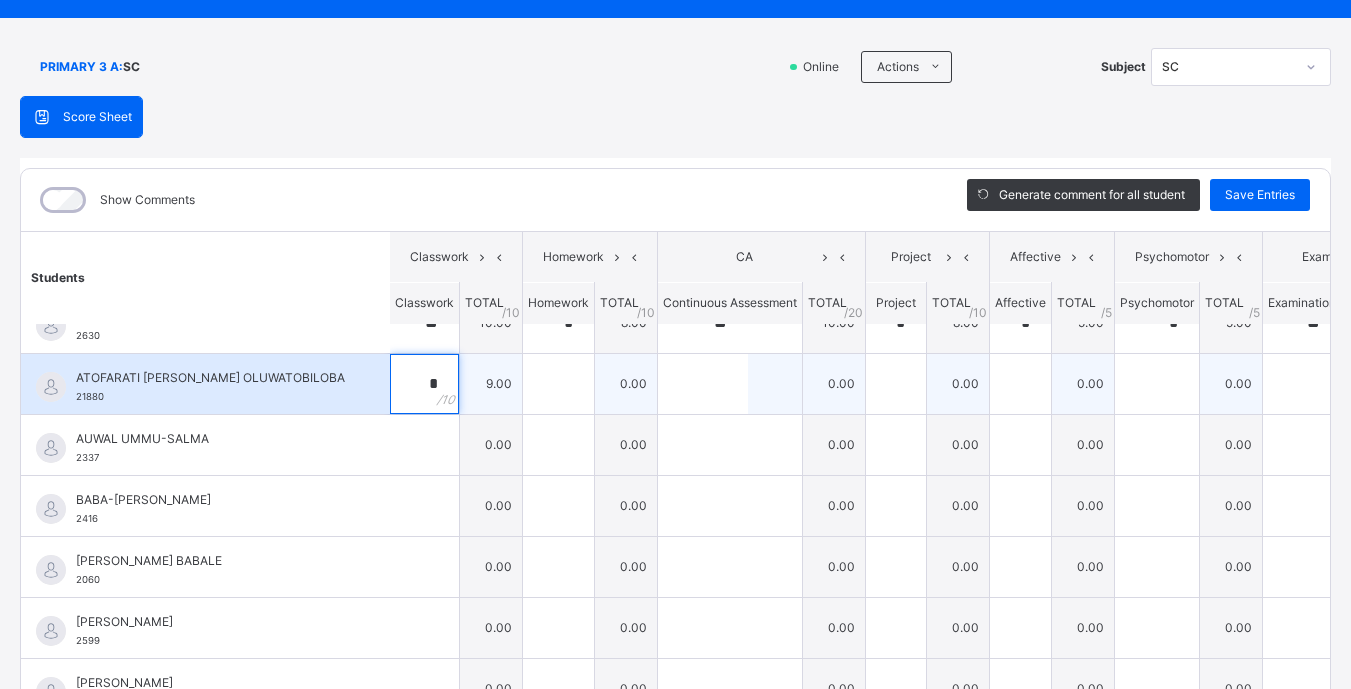 type on "*" 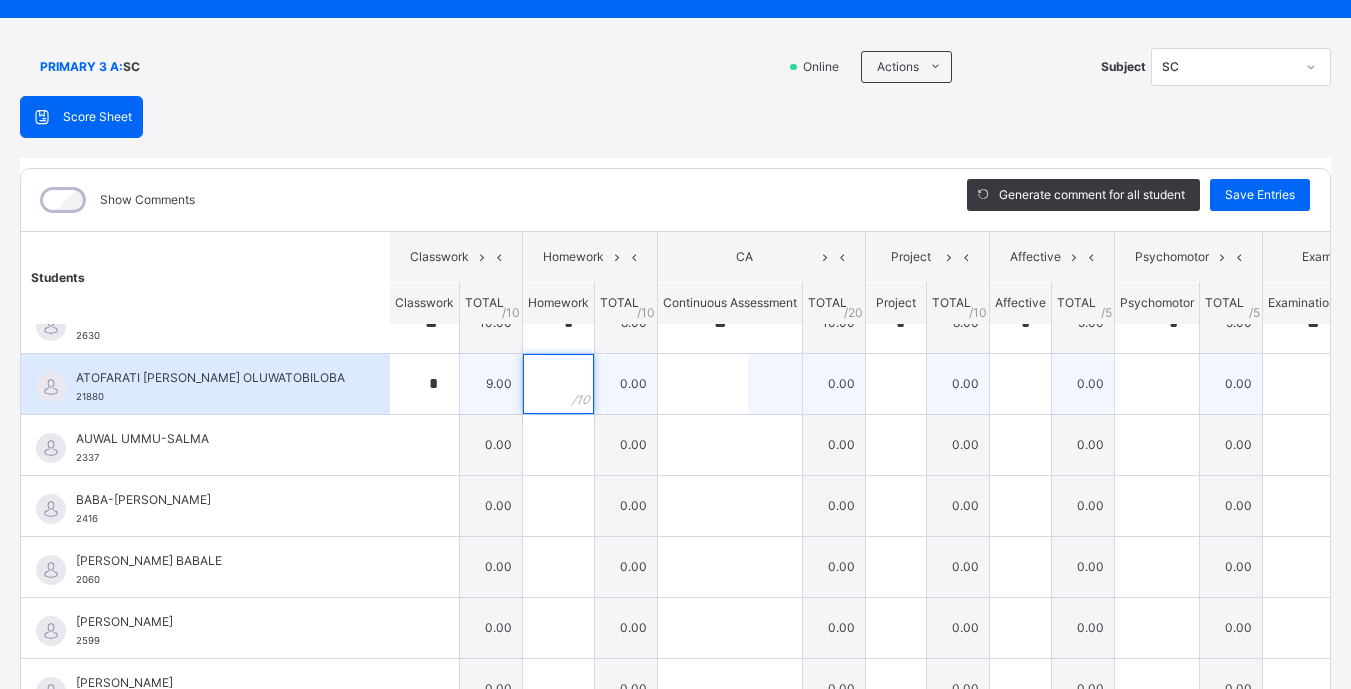 click at bounding box center (558, 384) 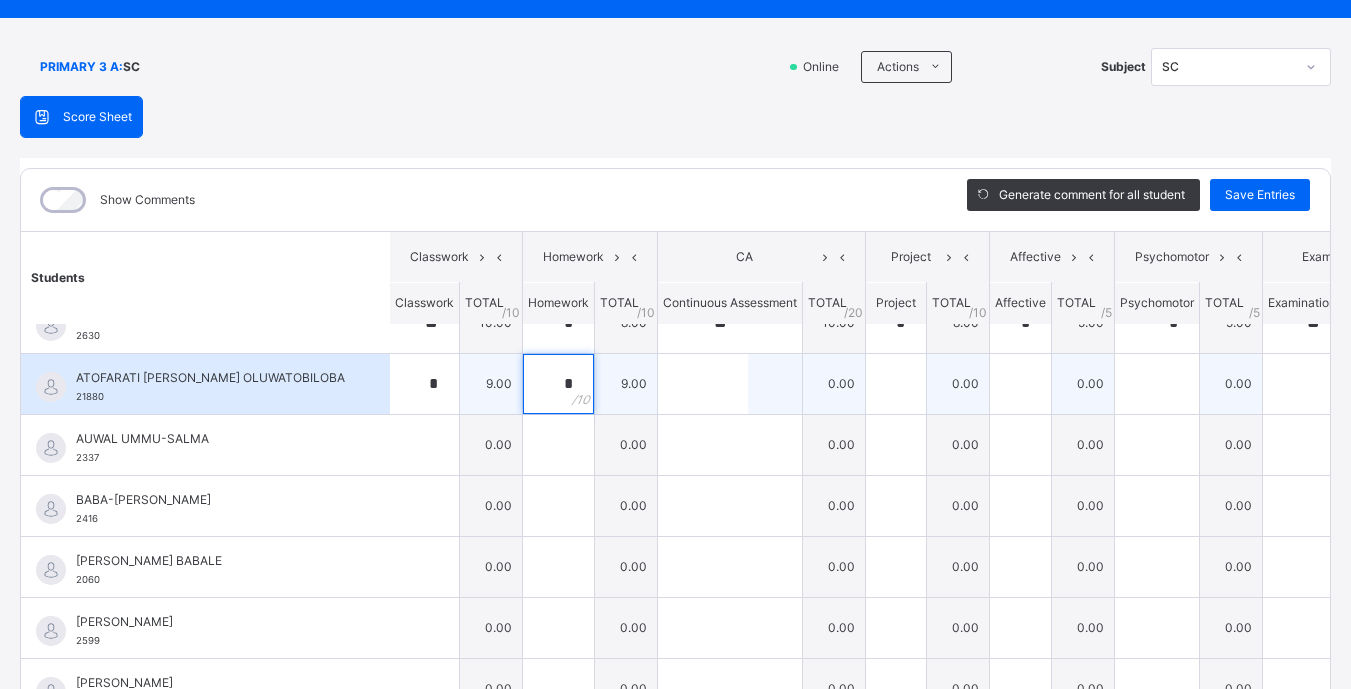 type on "*" 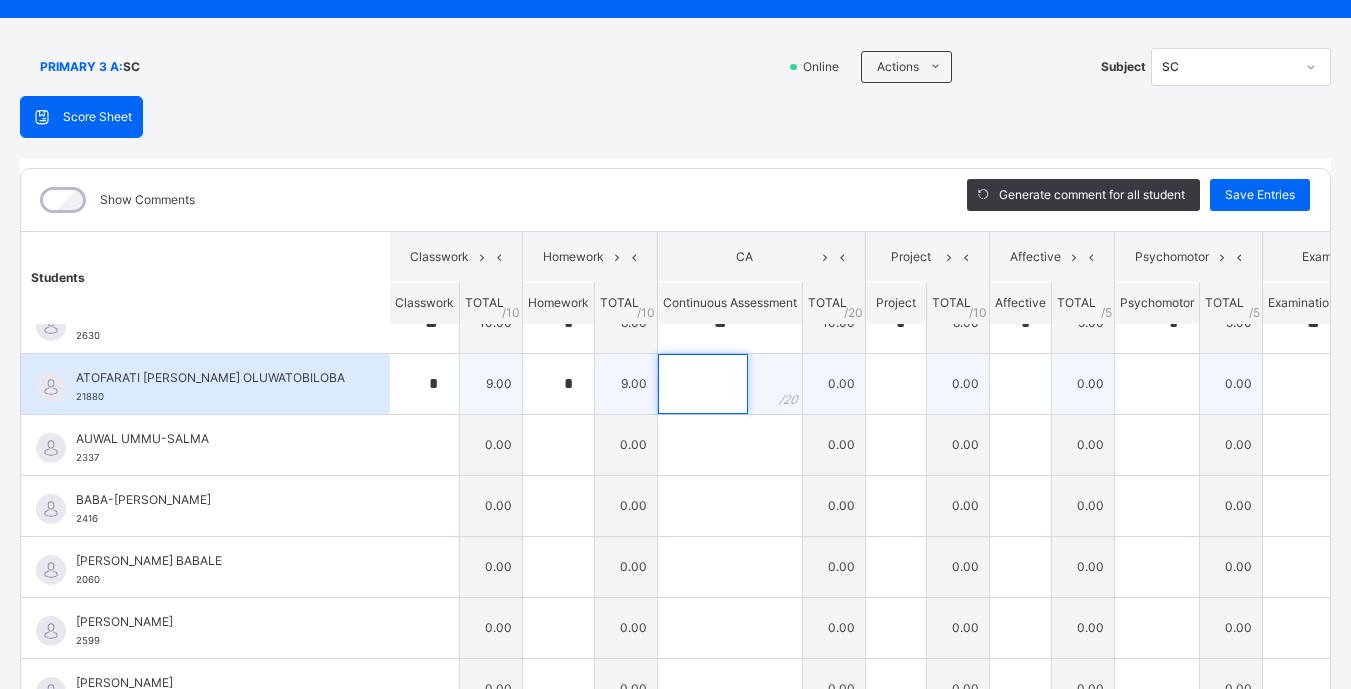 click at bounding box center (703, 384) 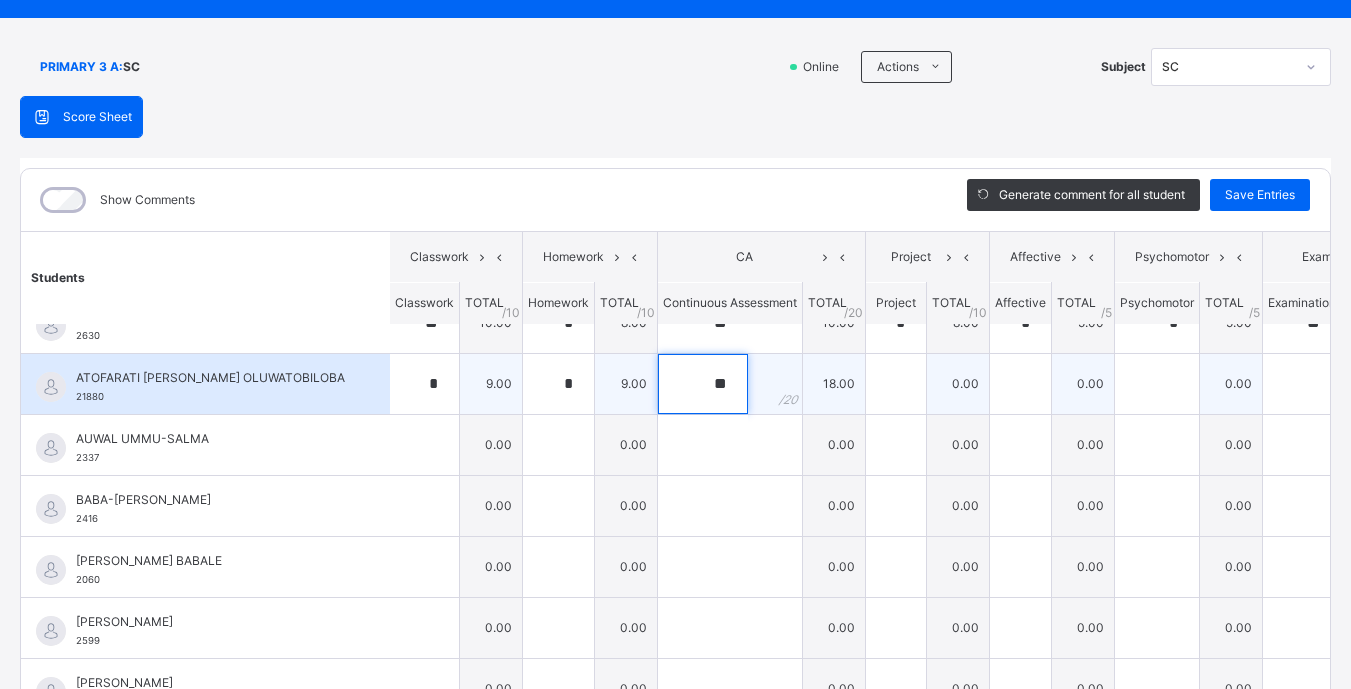 type on "**" 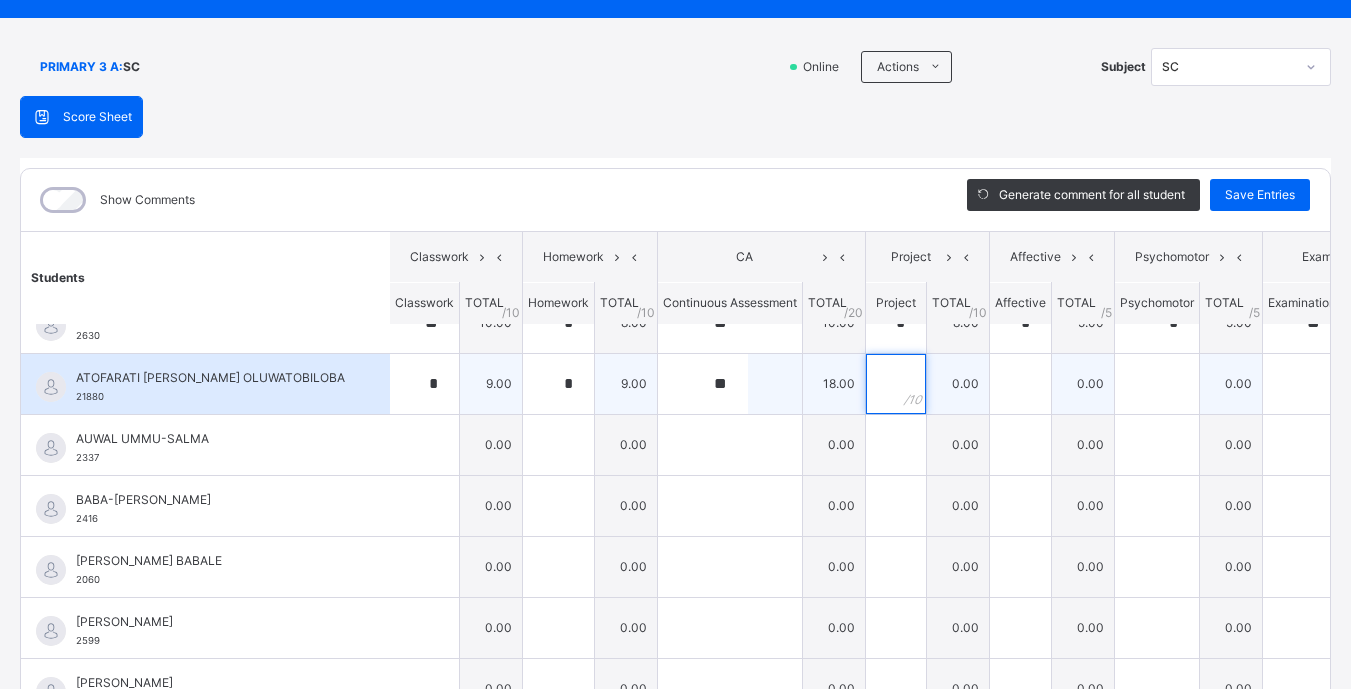 click at bounding box center [896, 384] 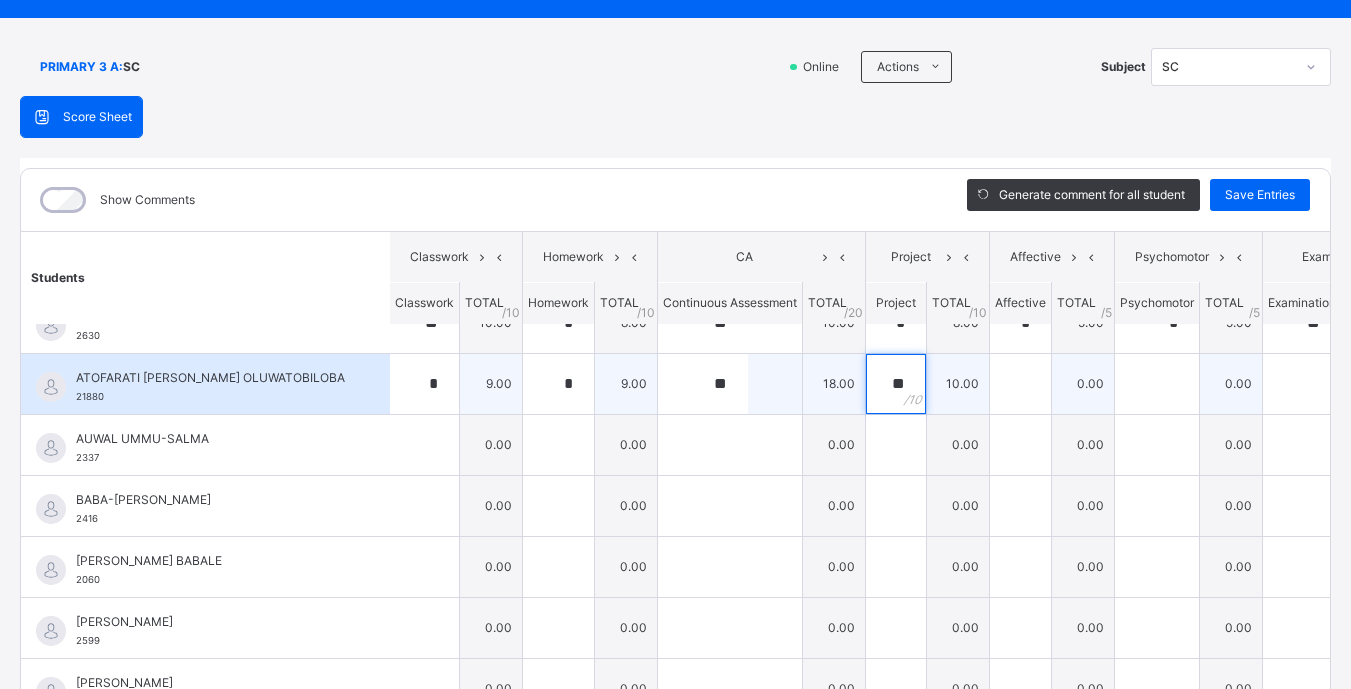 type on "**" 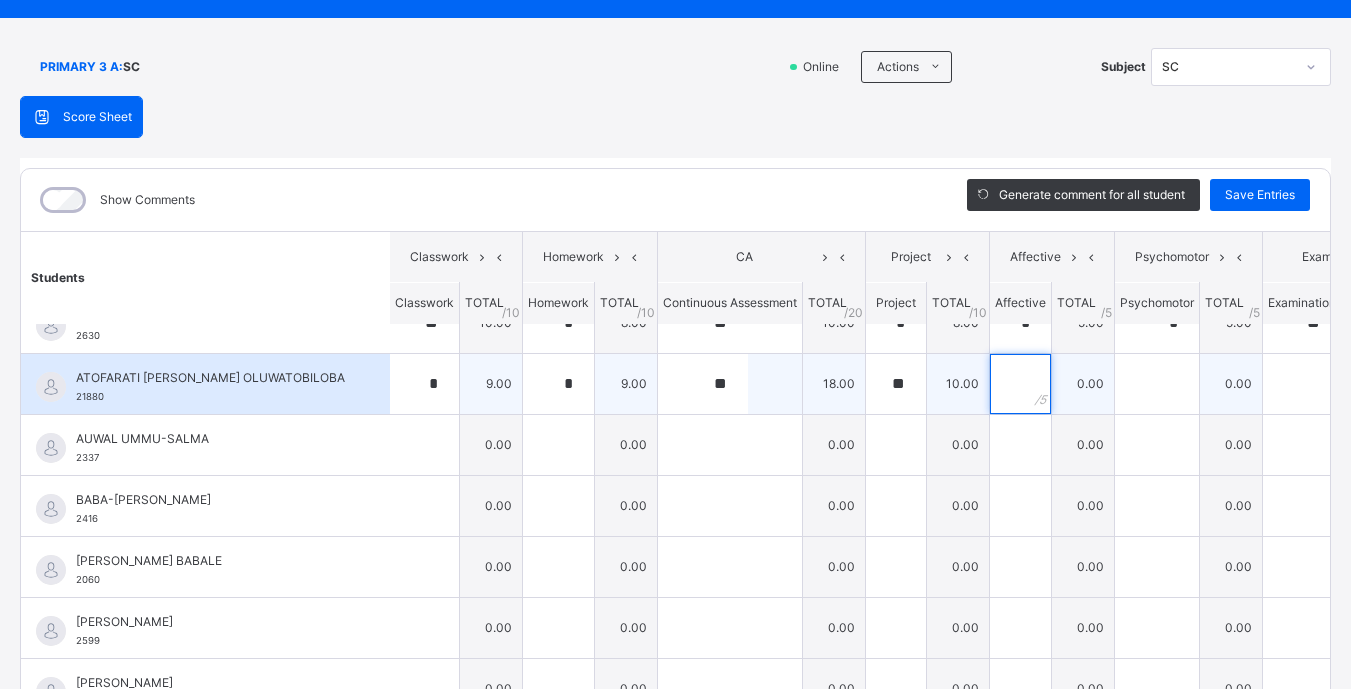 click at bounding box center [1020, 384] 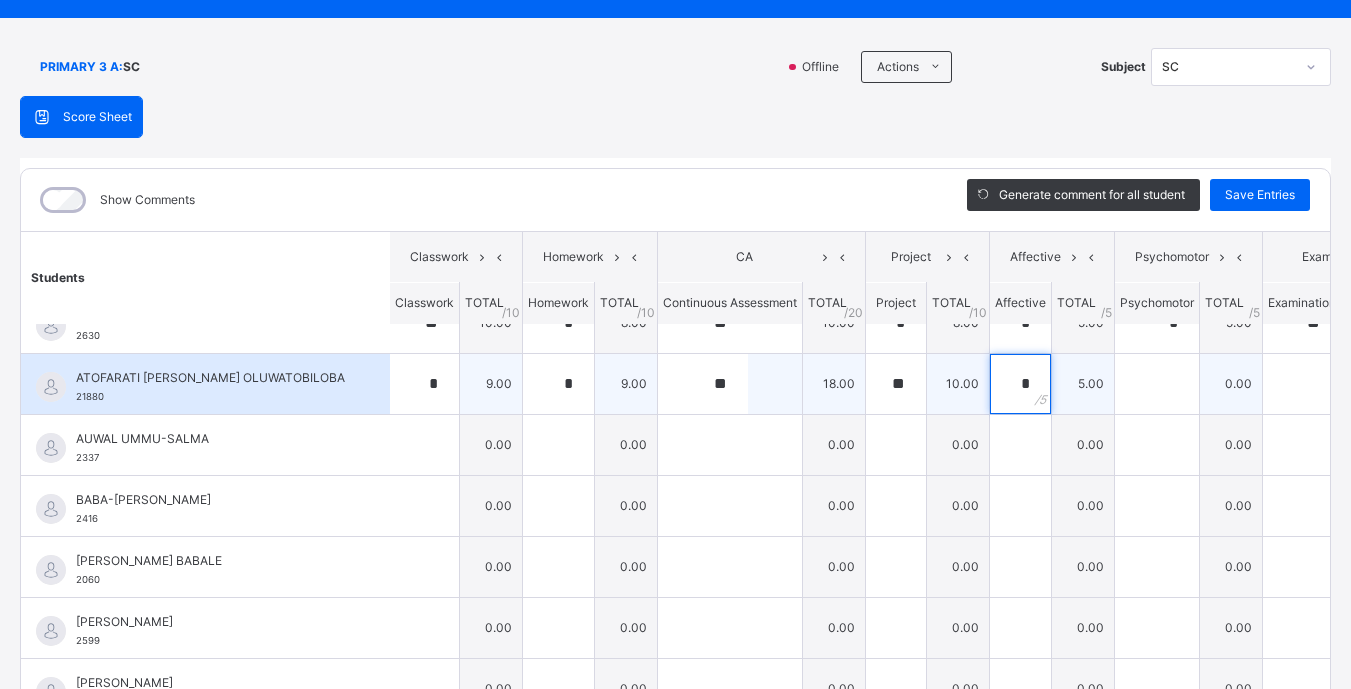 type on "*" 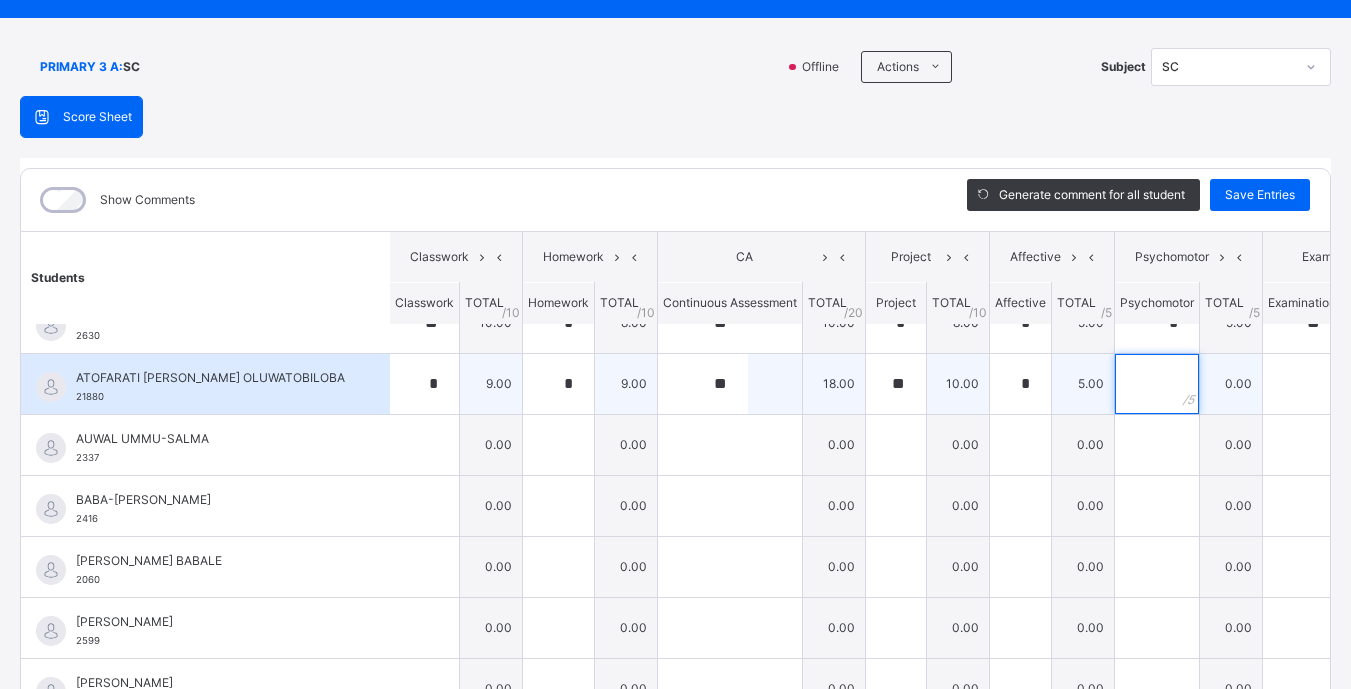 click at bounding box center [1157, 384] 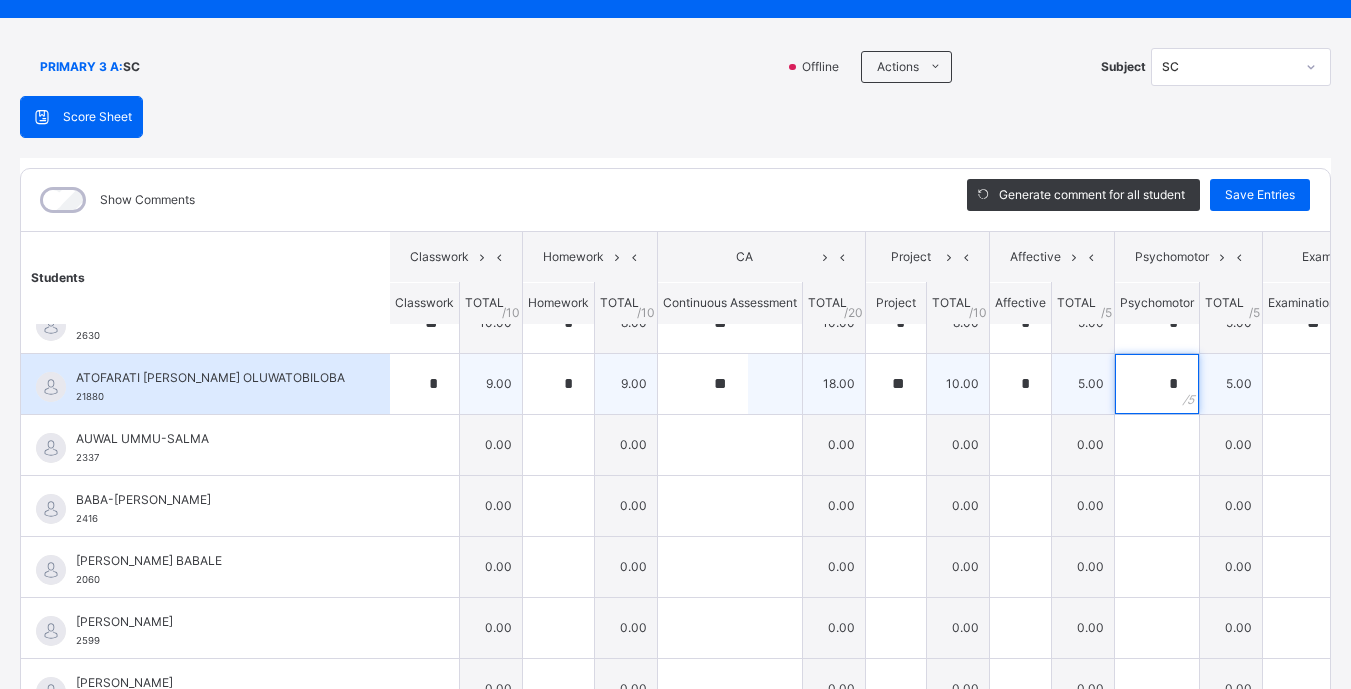 type on "*" 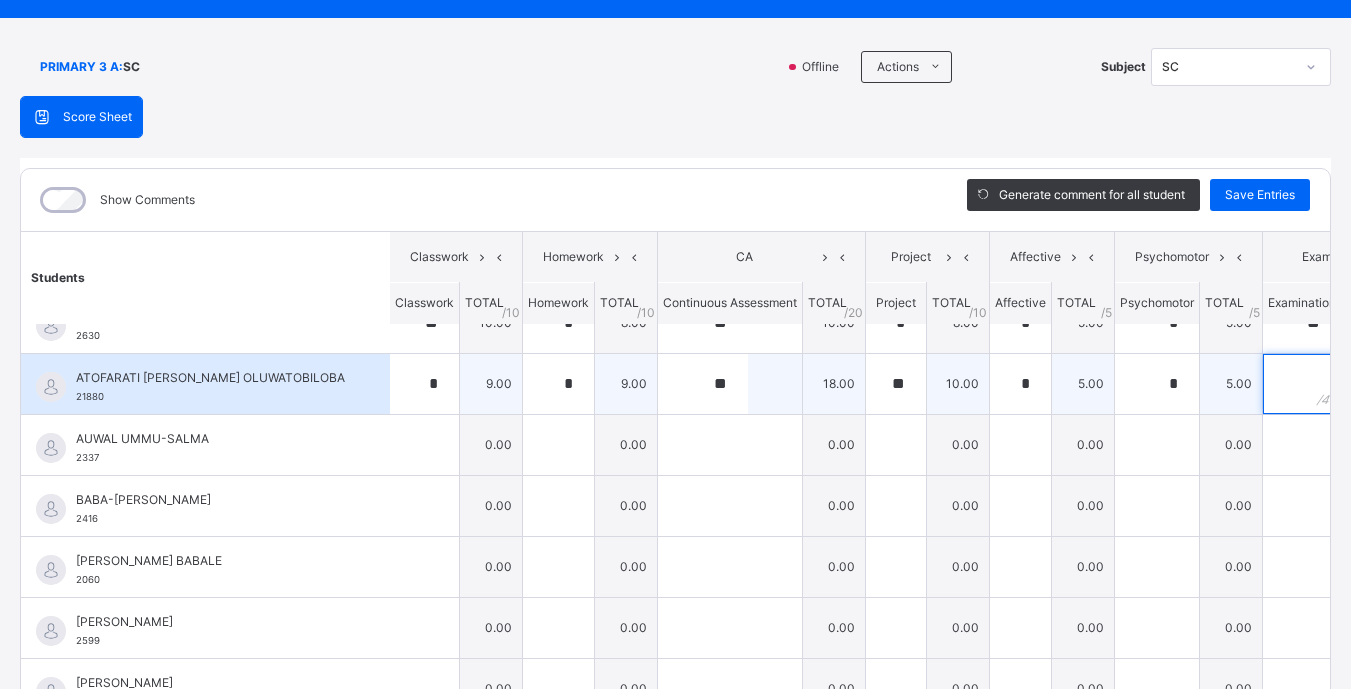 click at bounding box center (1302, 384) 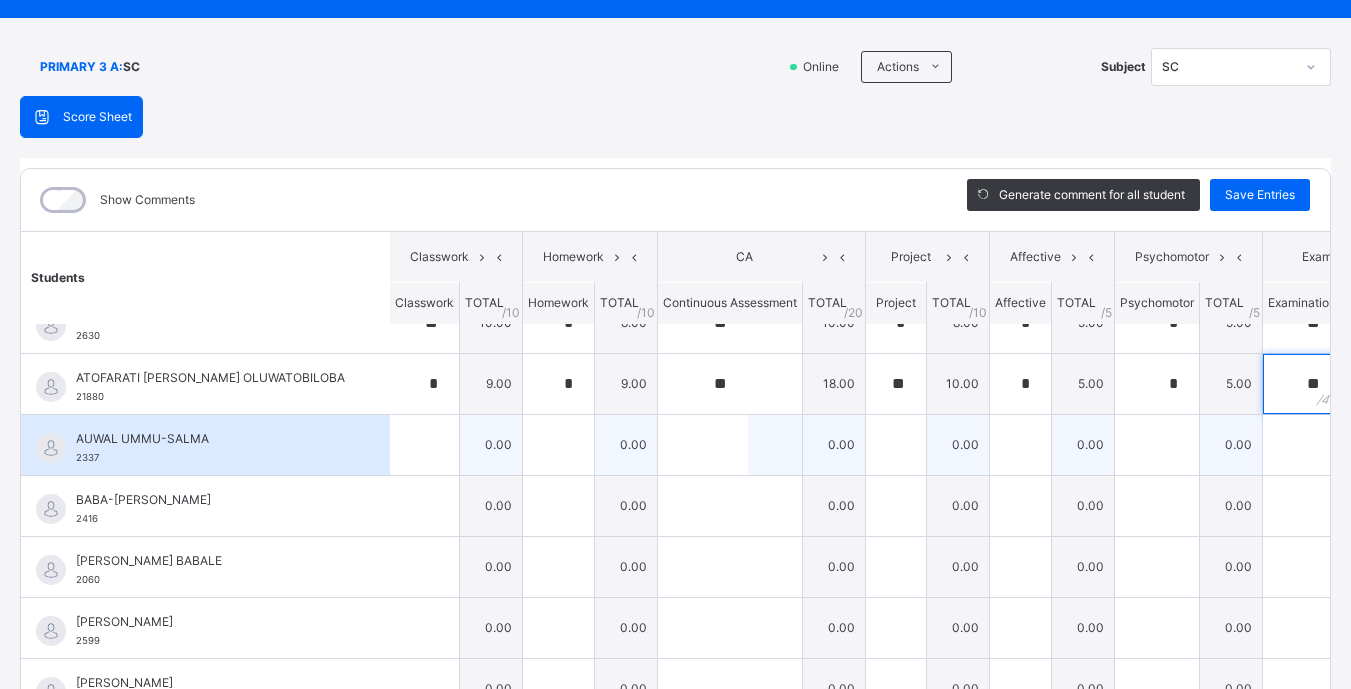 type on "**" 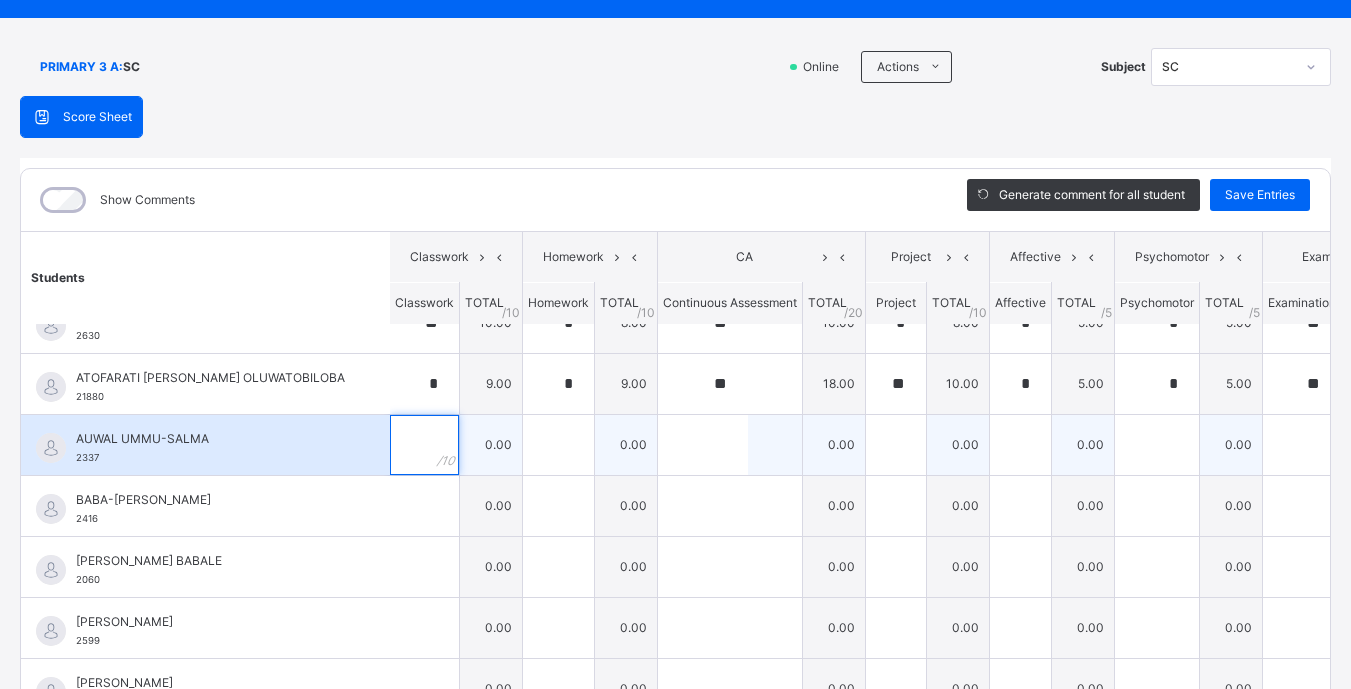 click at bounding box center [424, 445] 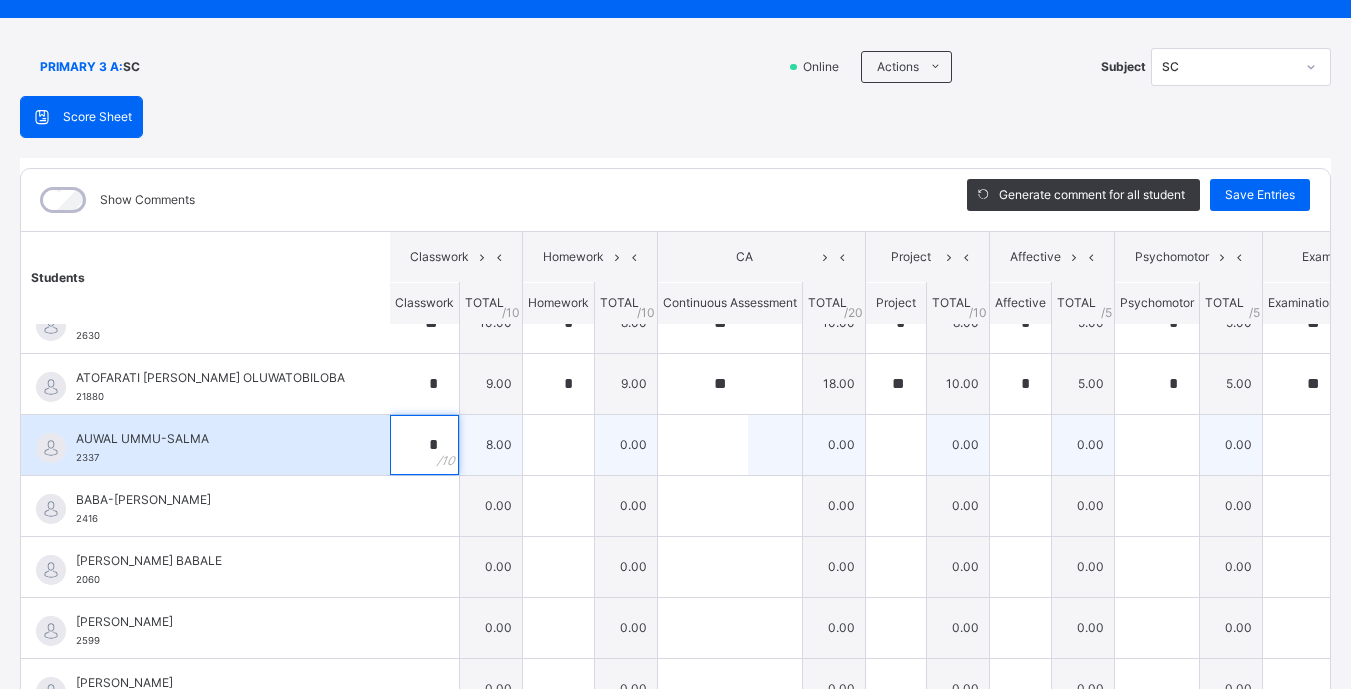 type on "*" 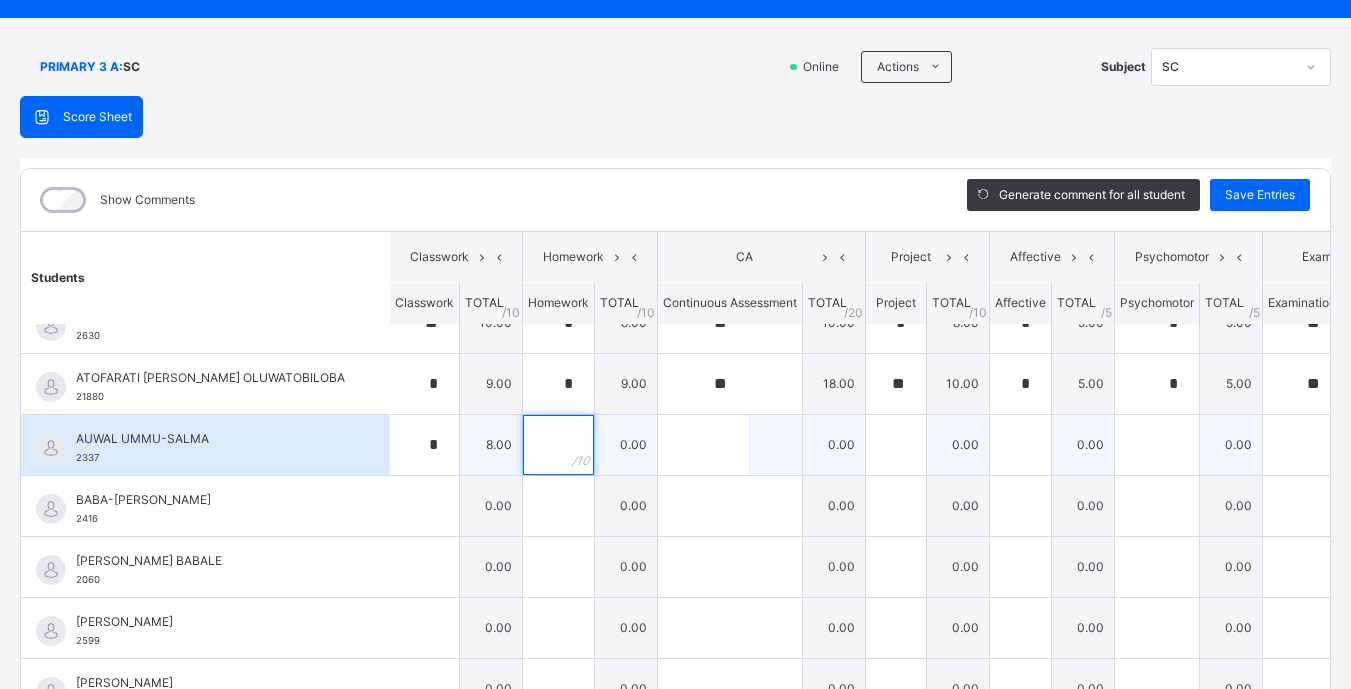 click at bounding box center [558, 445] 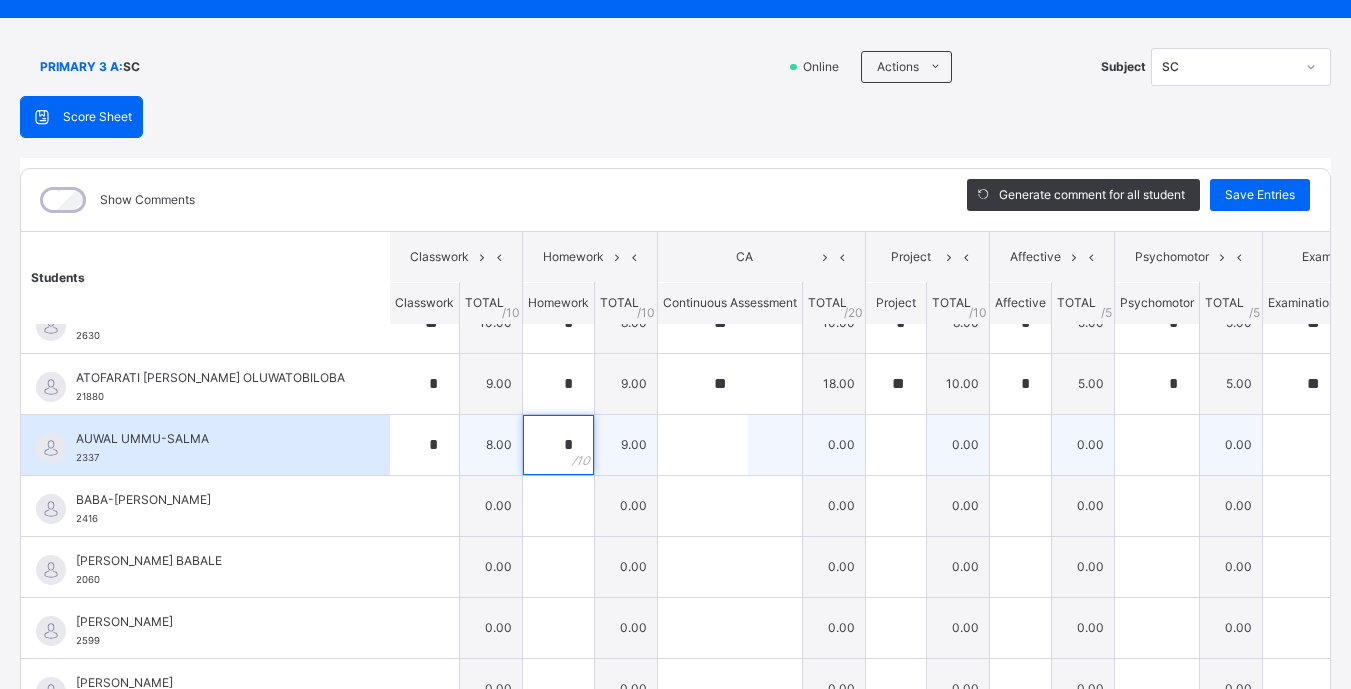 type on "*" 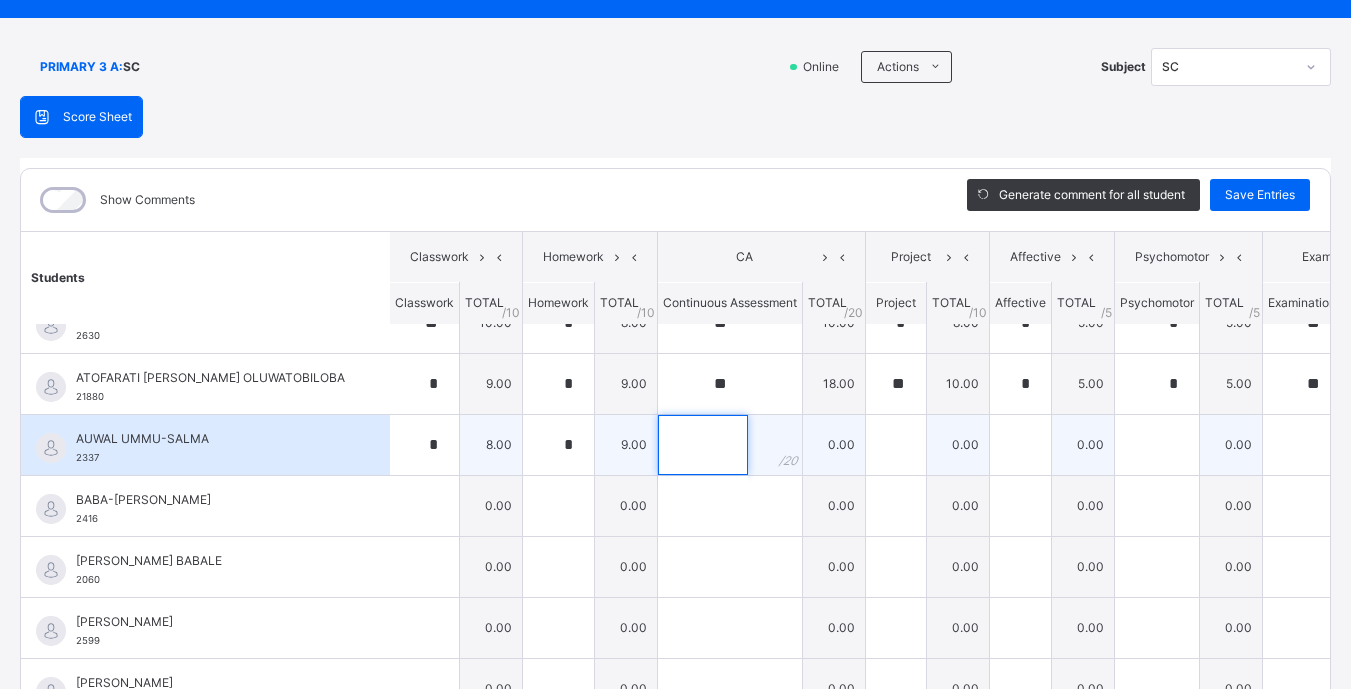 click at bounding box center [703, 445] 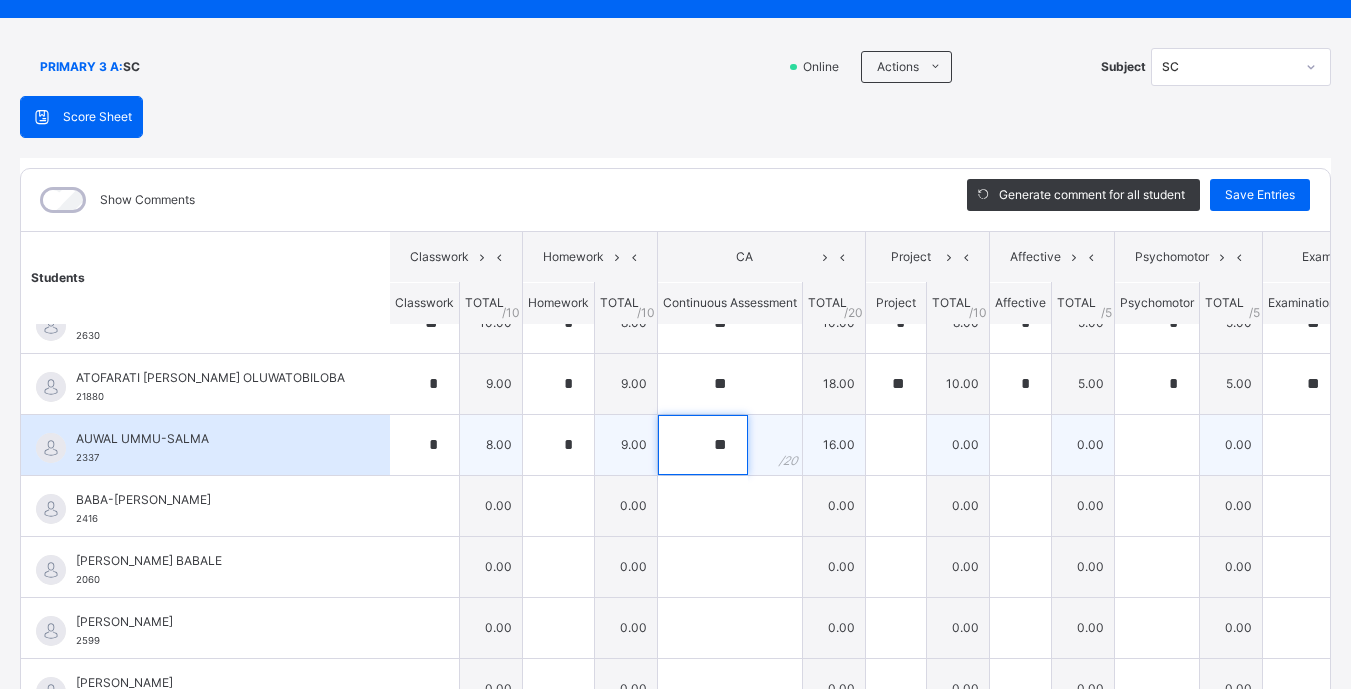 type on "**" 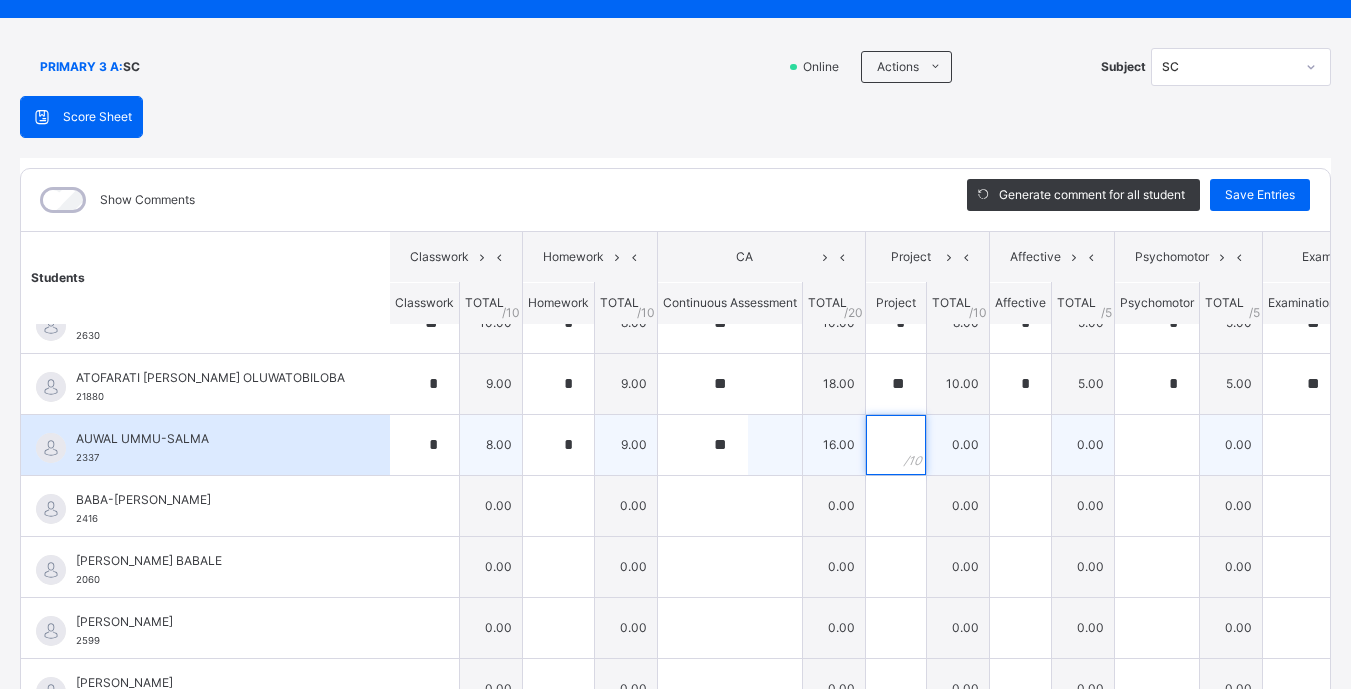 click at bounding box center [896, 445] 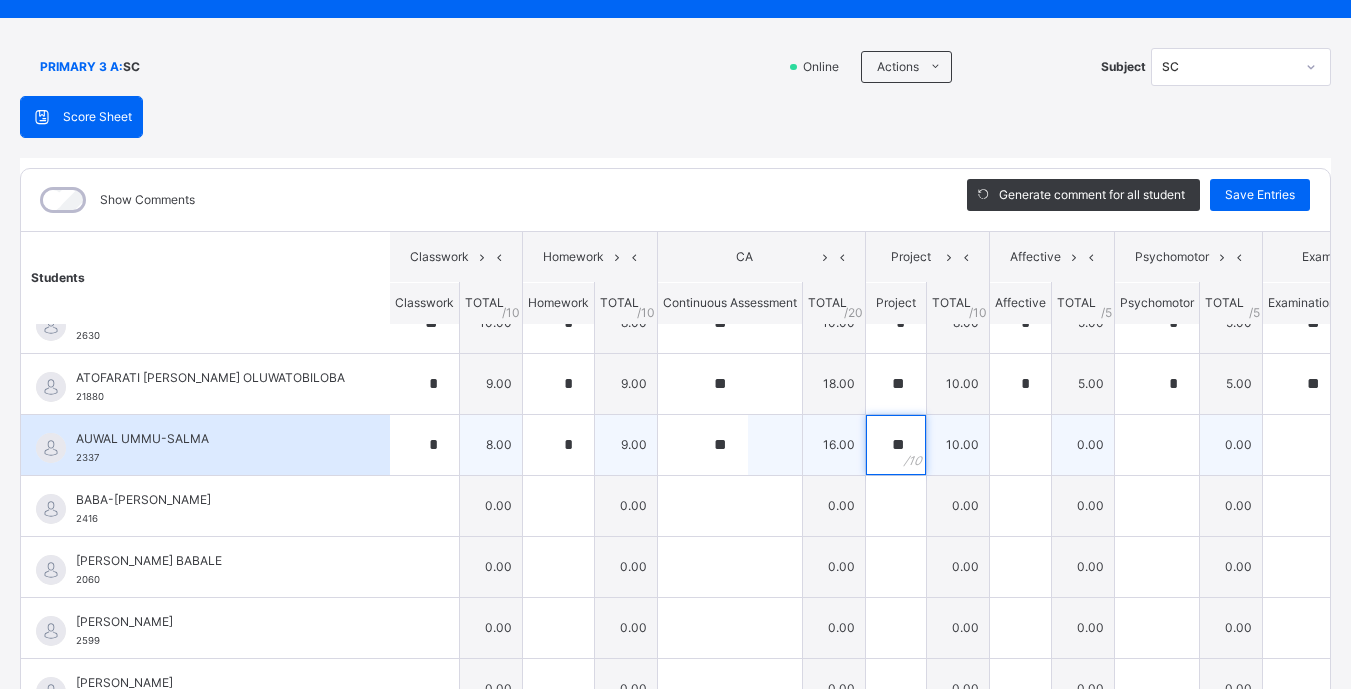 type on "**" 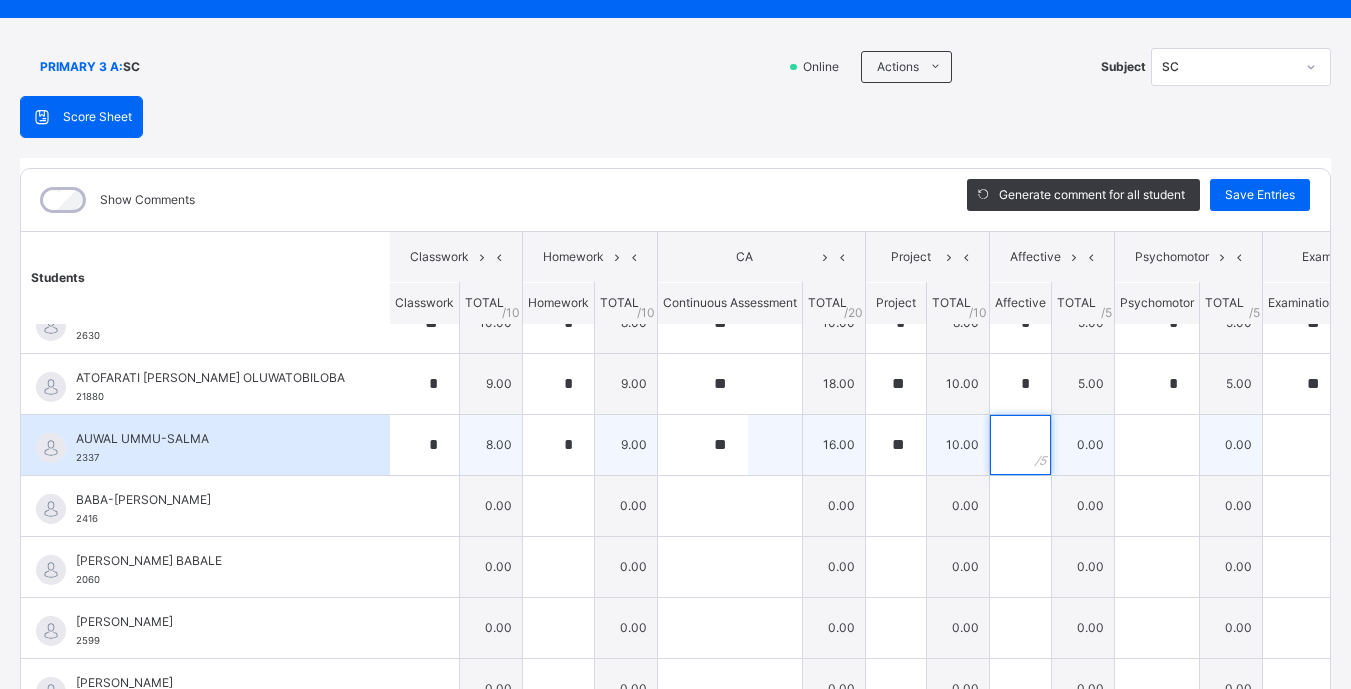 click at bounding box center [1020, 445] 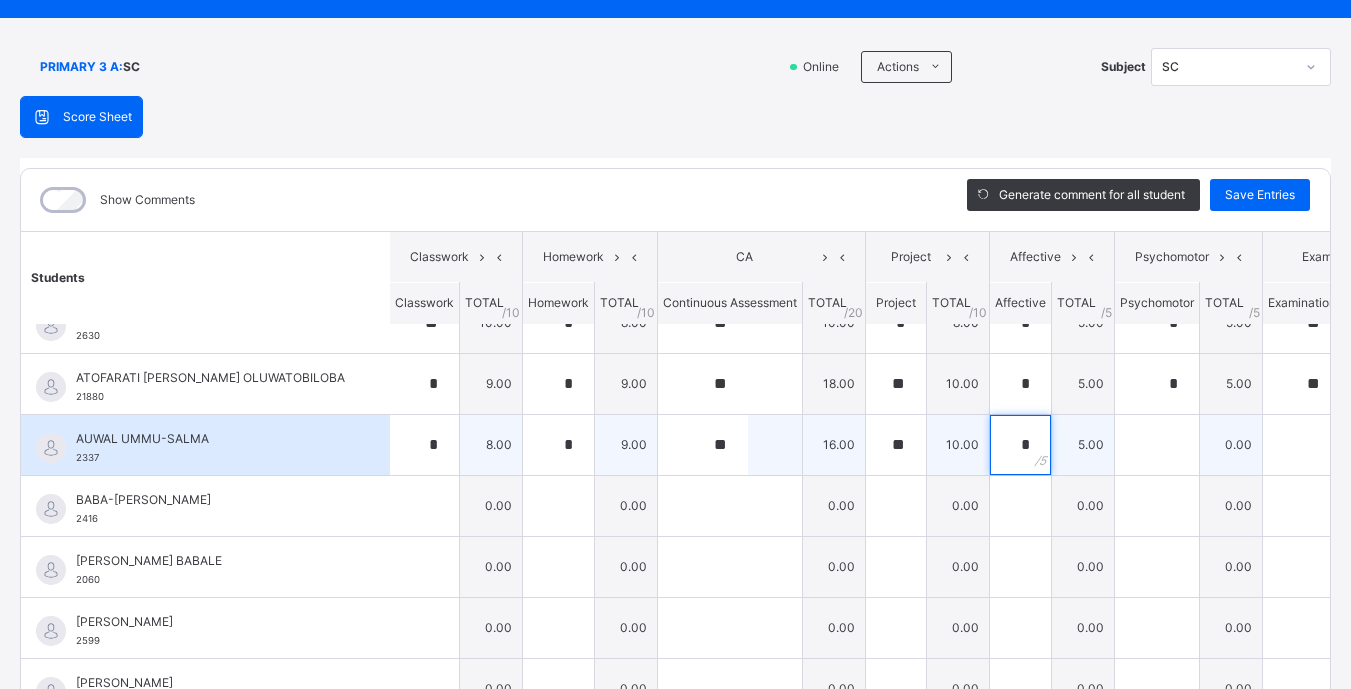 type on "*" 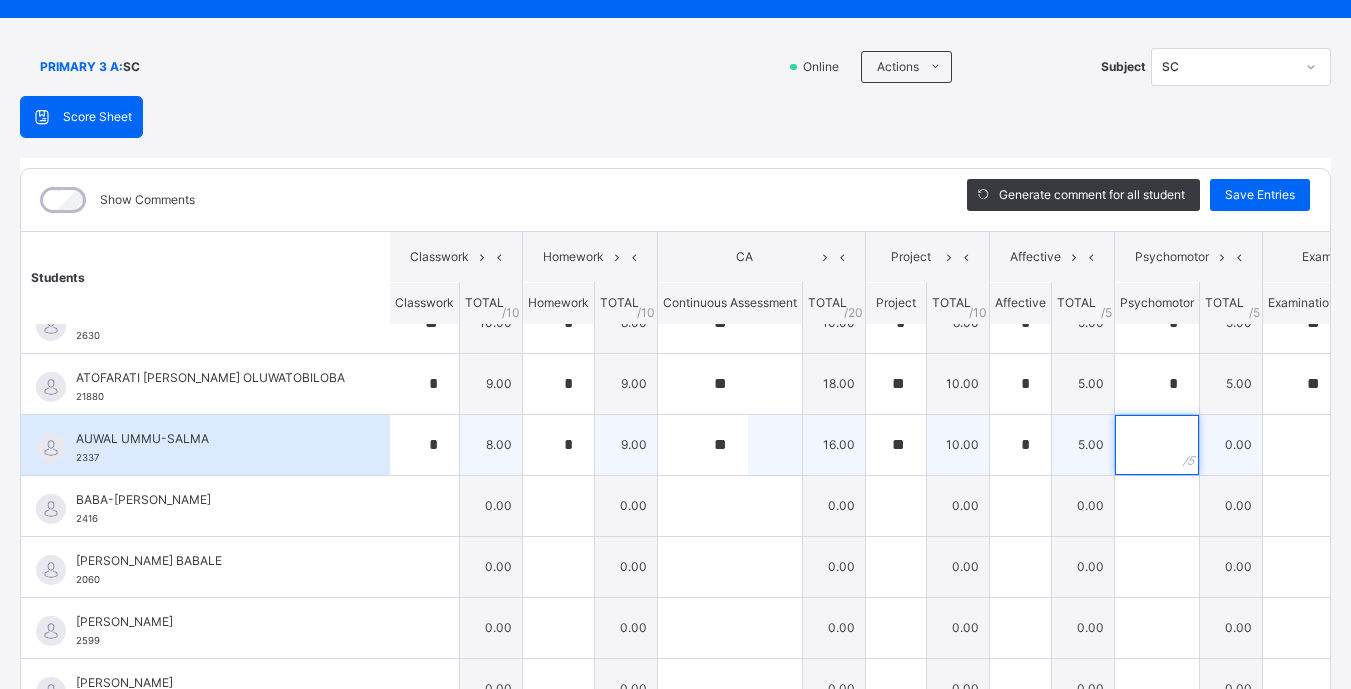 click at bounding box center (1157, 445) 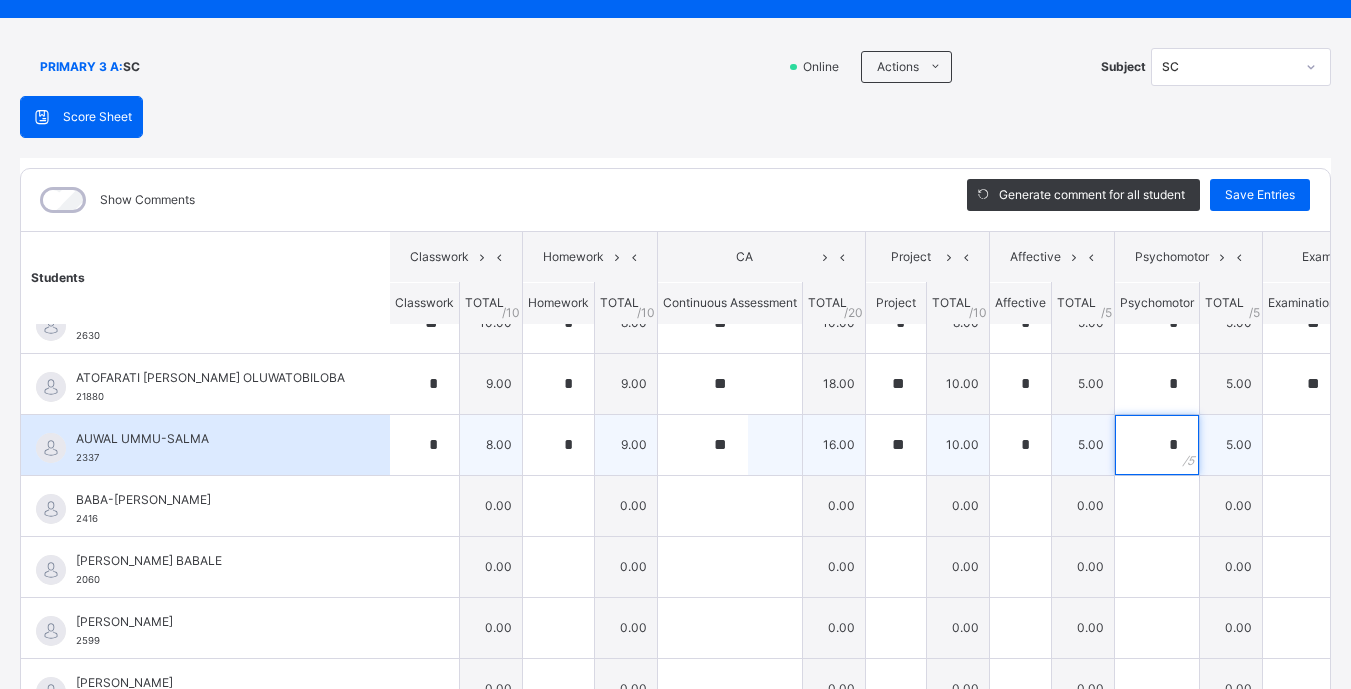 type on "*" 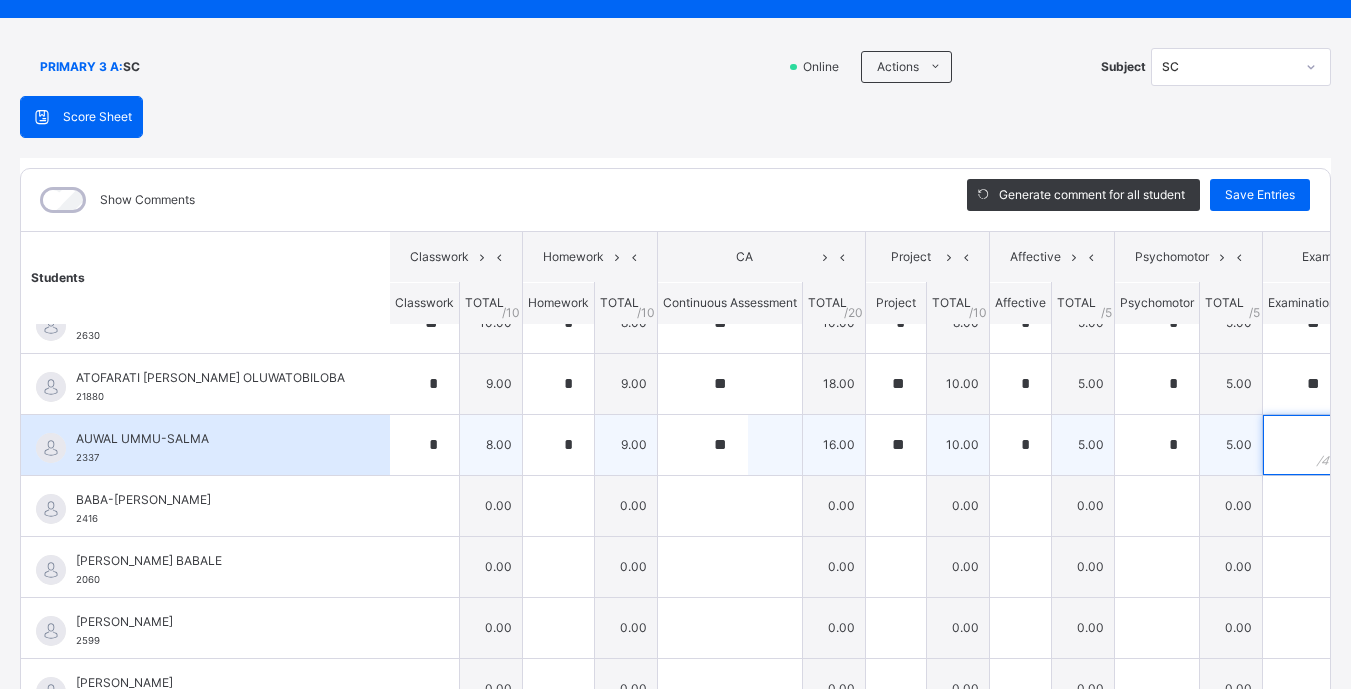 click at bounding box center (1302, 445) 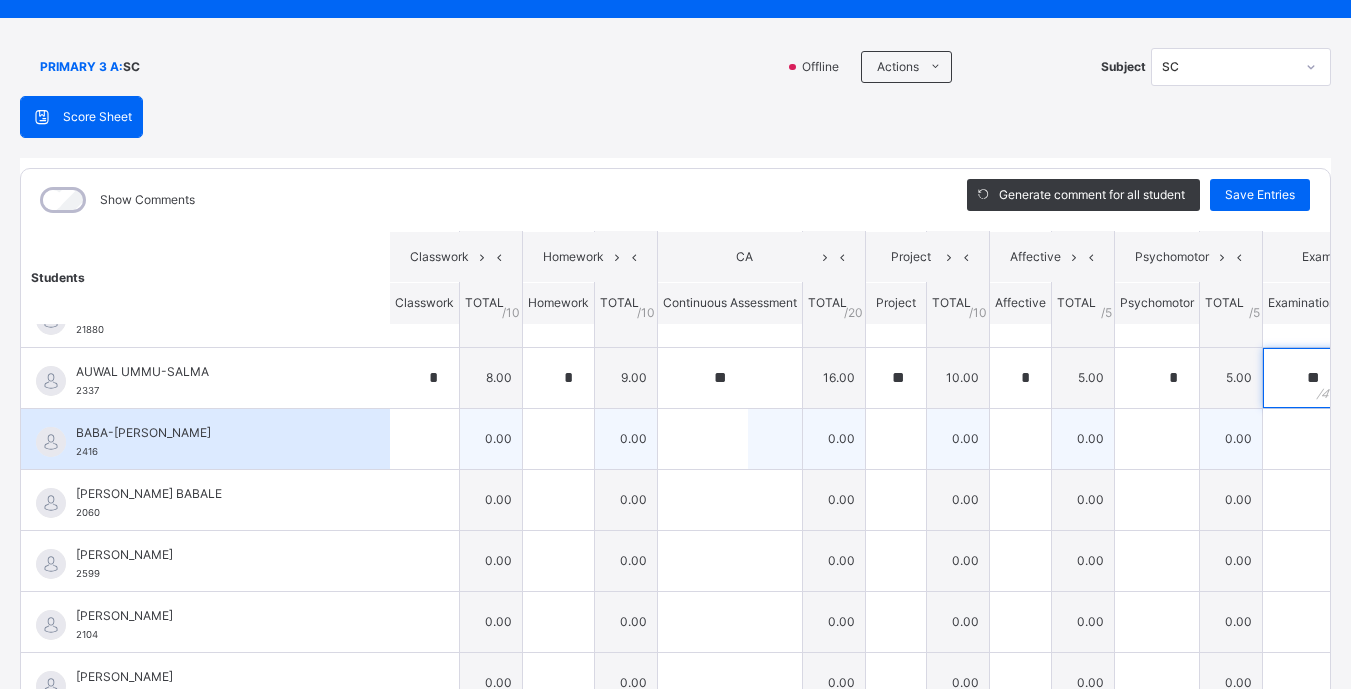 scroll, scrollTop: 345, scrollLeft: 1, axis: both 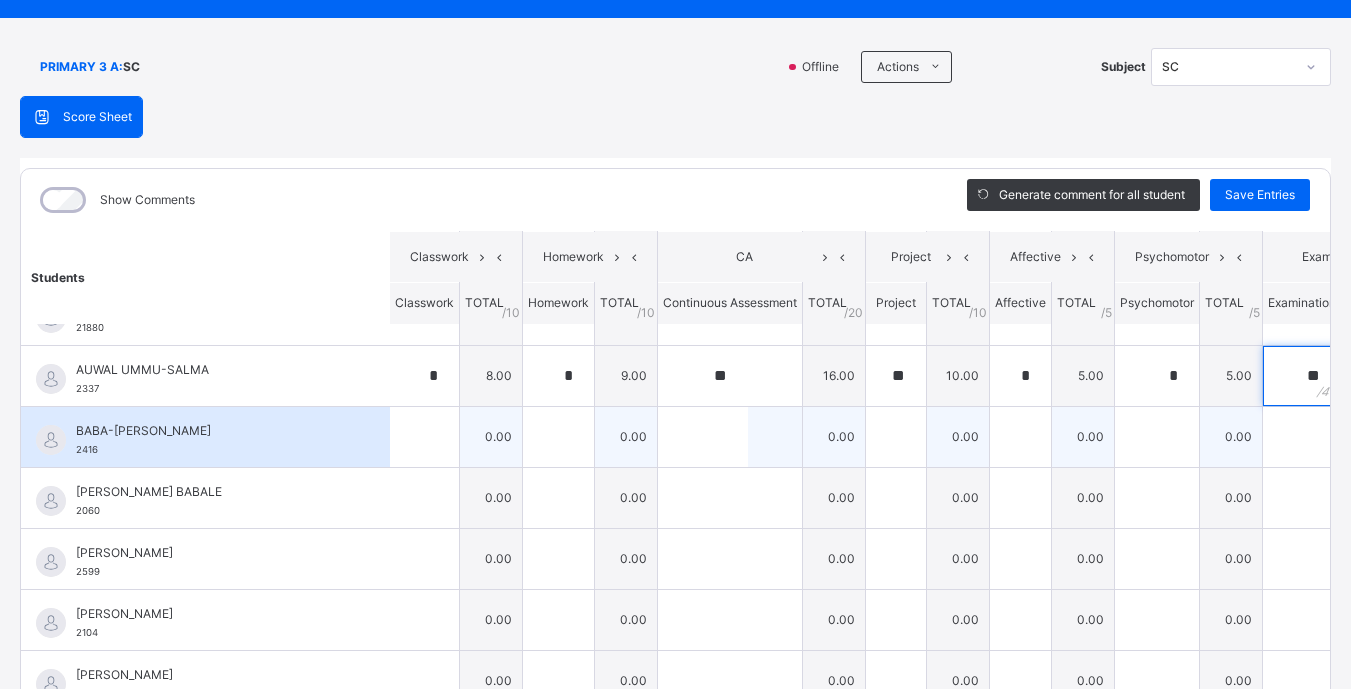 type on "**" 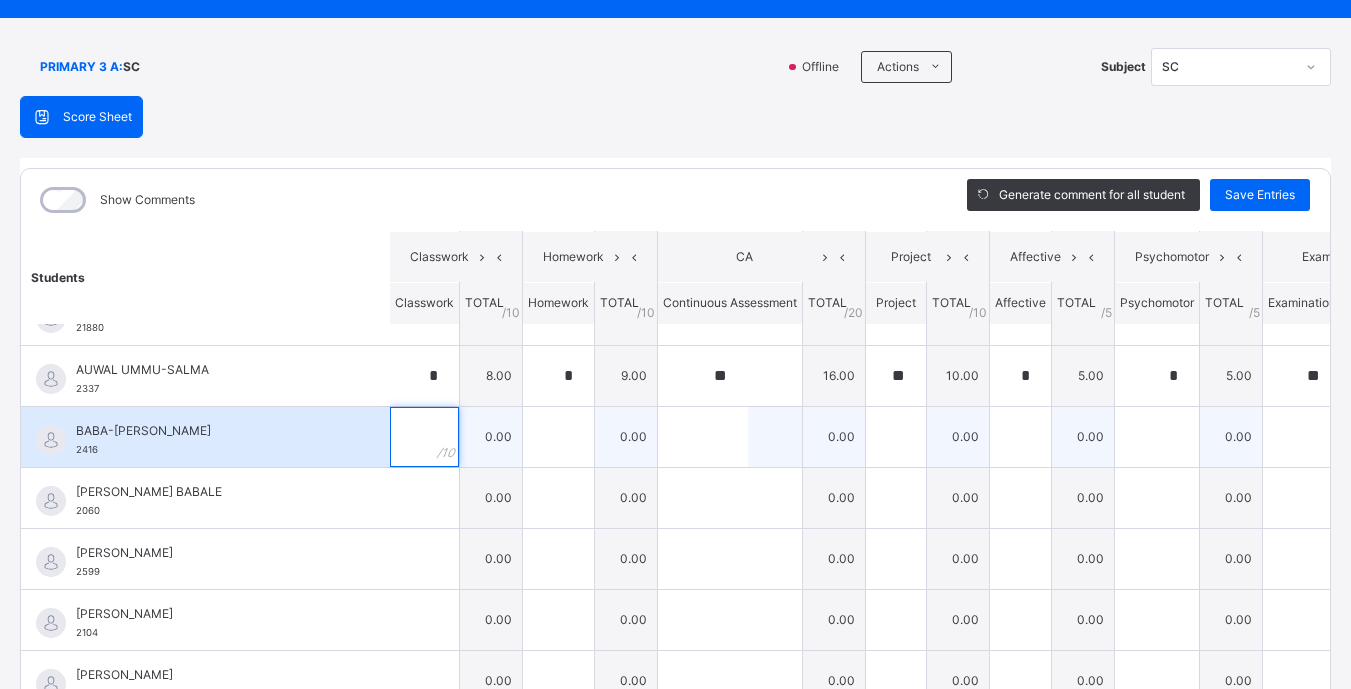 click at bounding box center (424, 437) 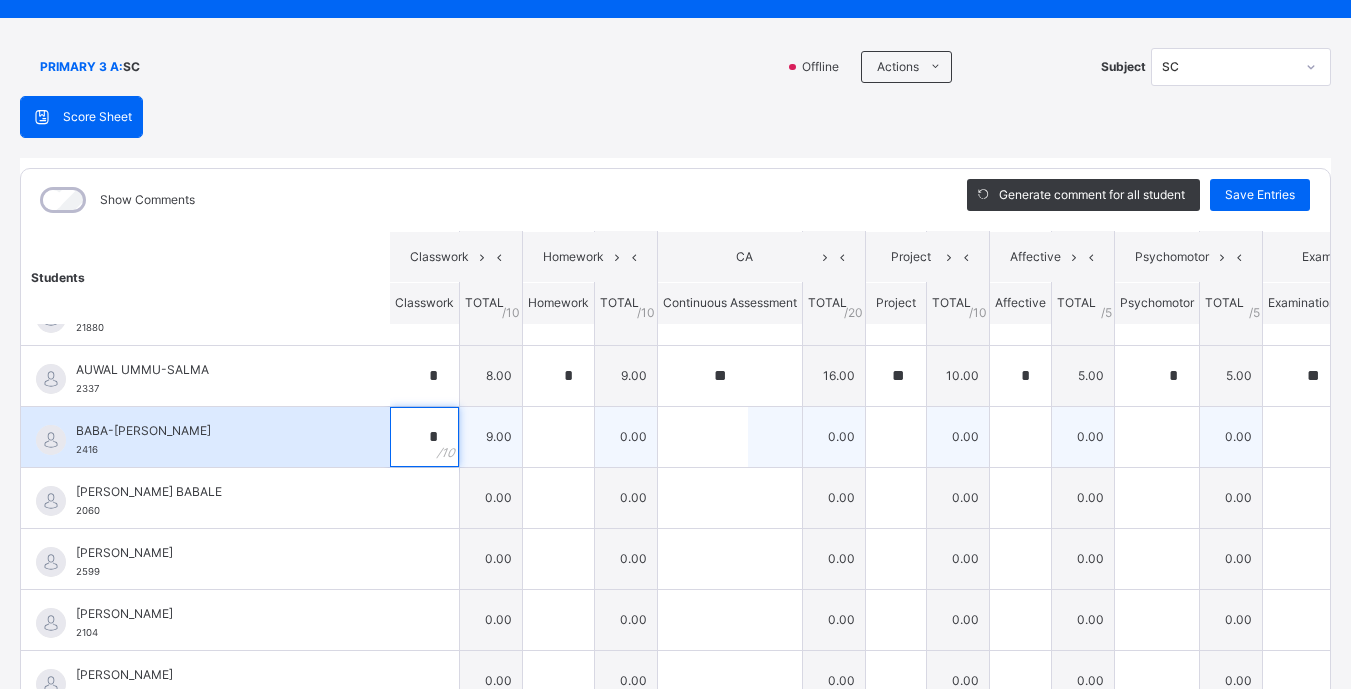 type on "*" 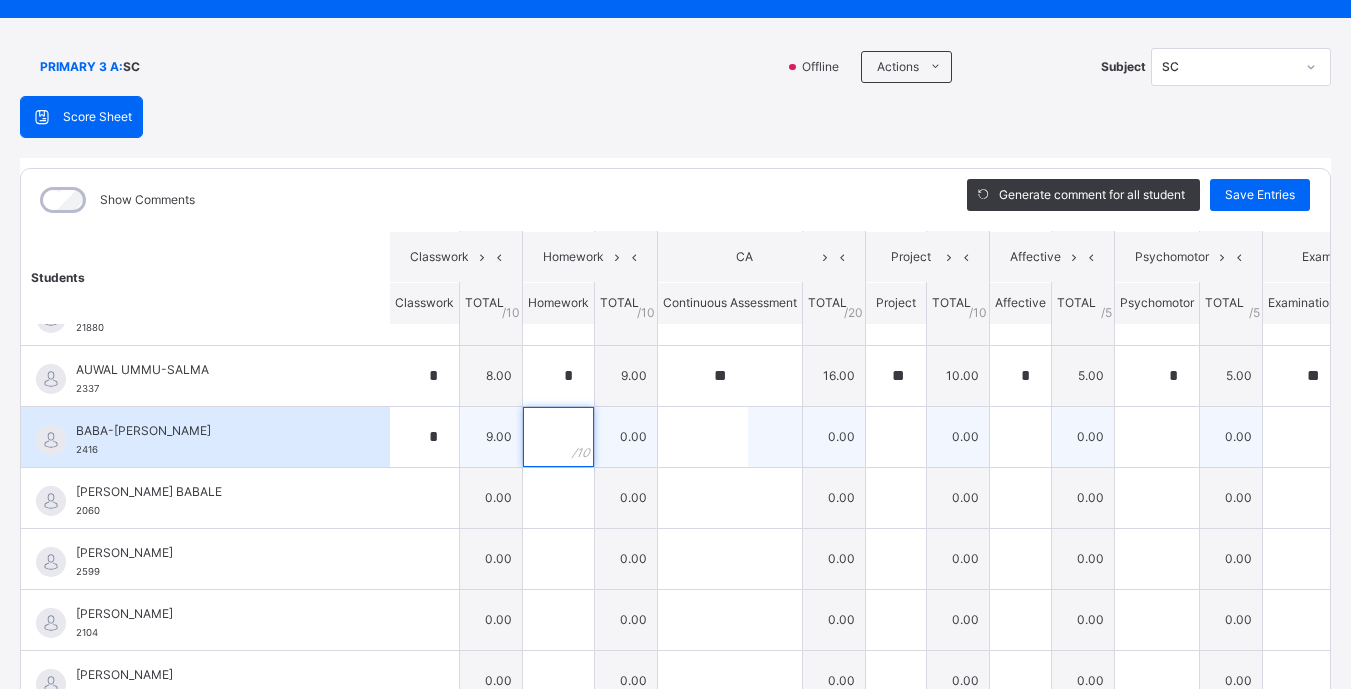 click at bounding box center [558, 437] 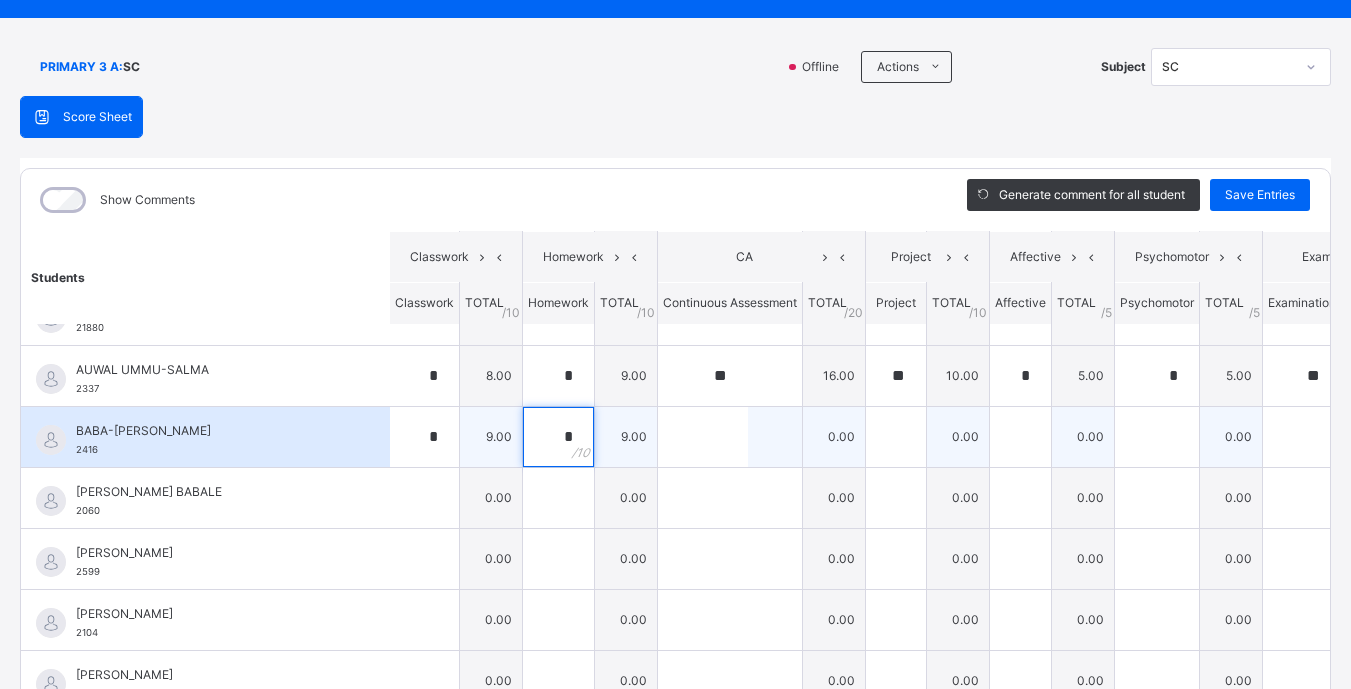 type on "*" 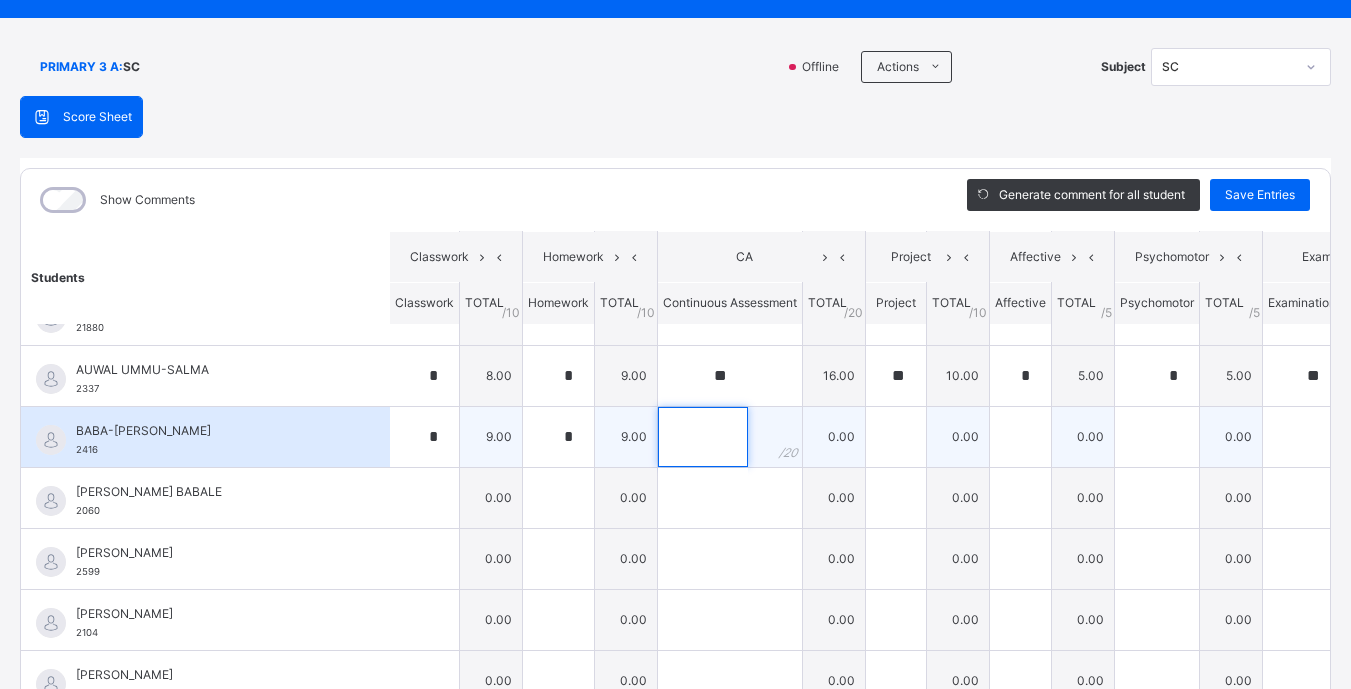 click at bounding box center [703, 437] 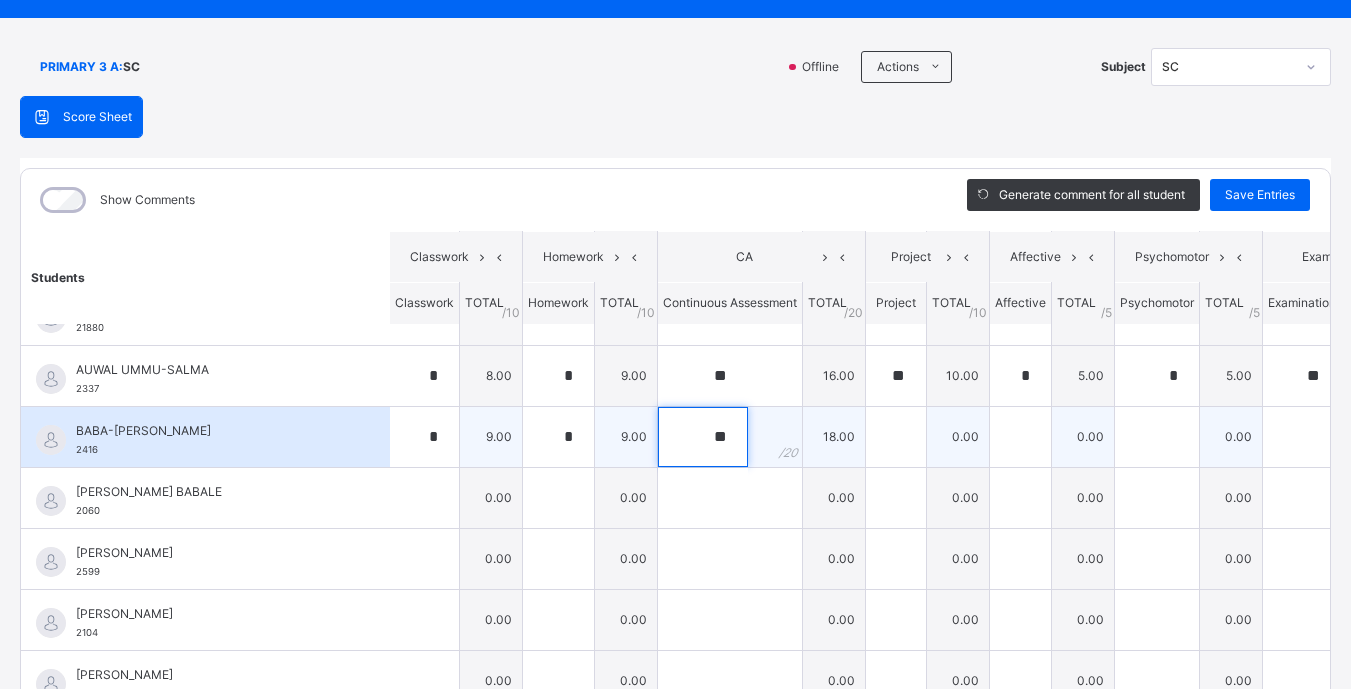 type on "**" 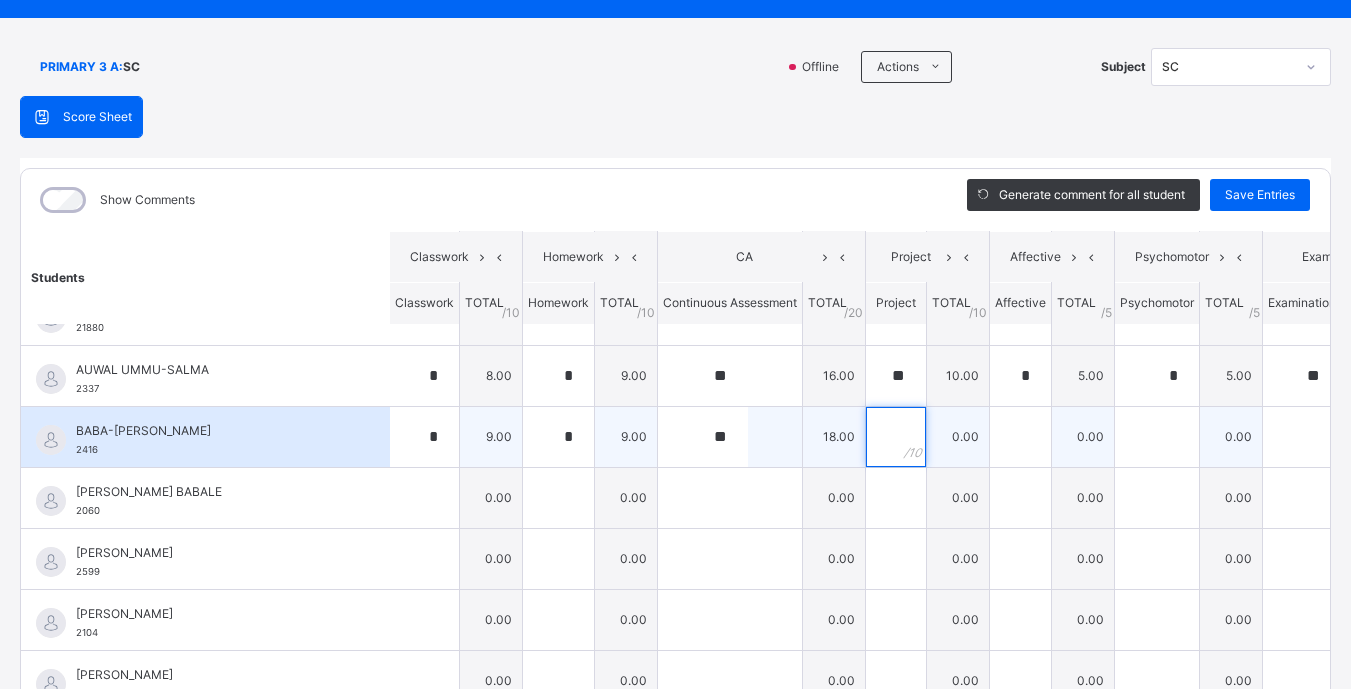 click at bounding box center [896, 437] 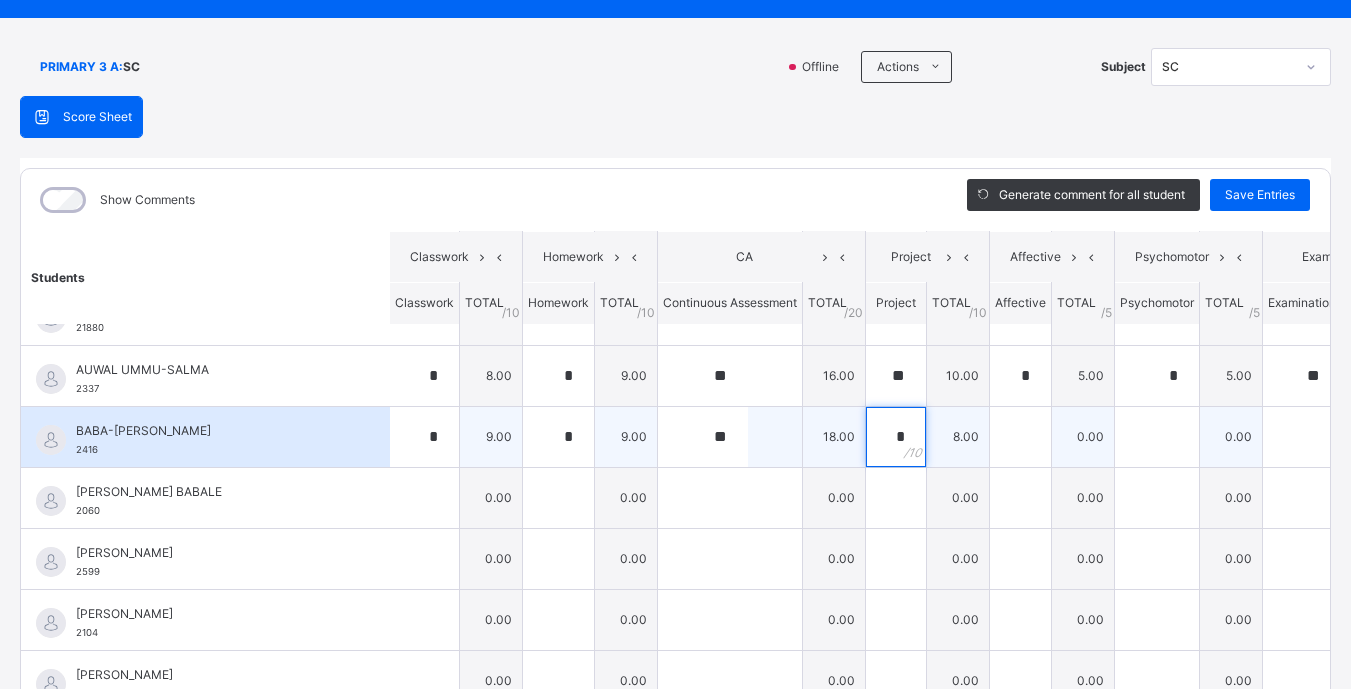 type on "*" 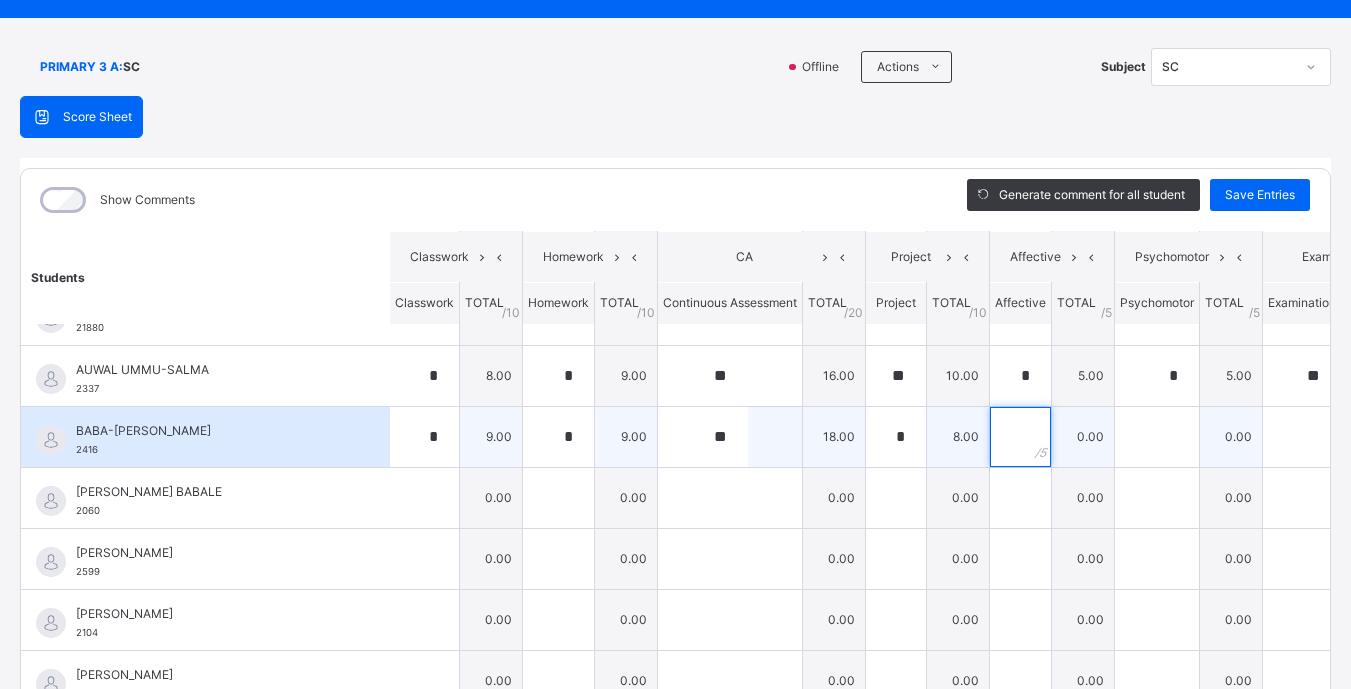 click at bounding box center (1020, 437) 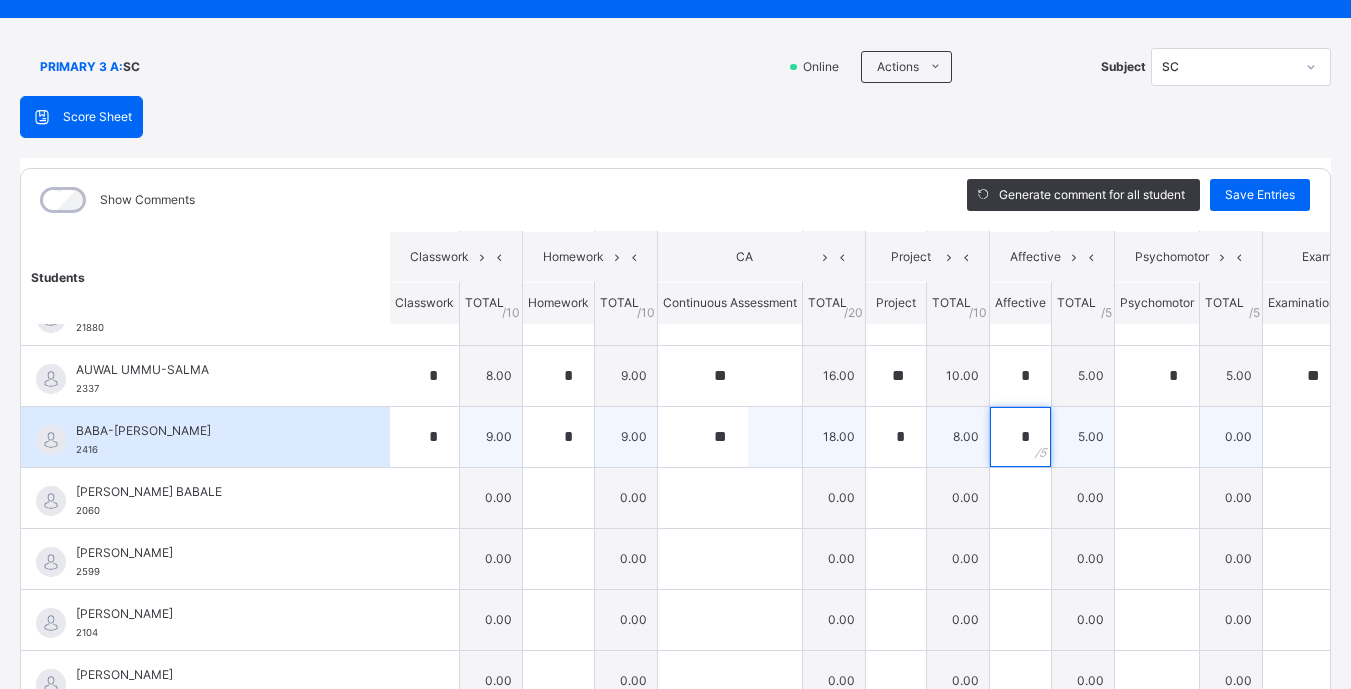 type on "*" 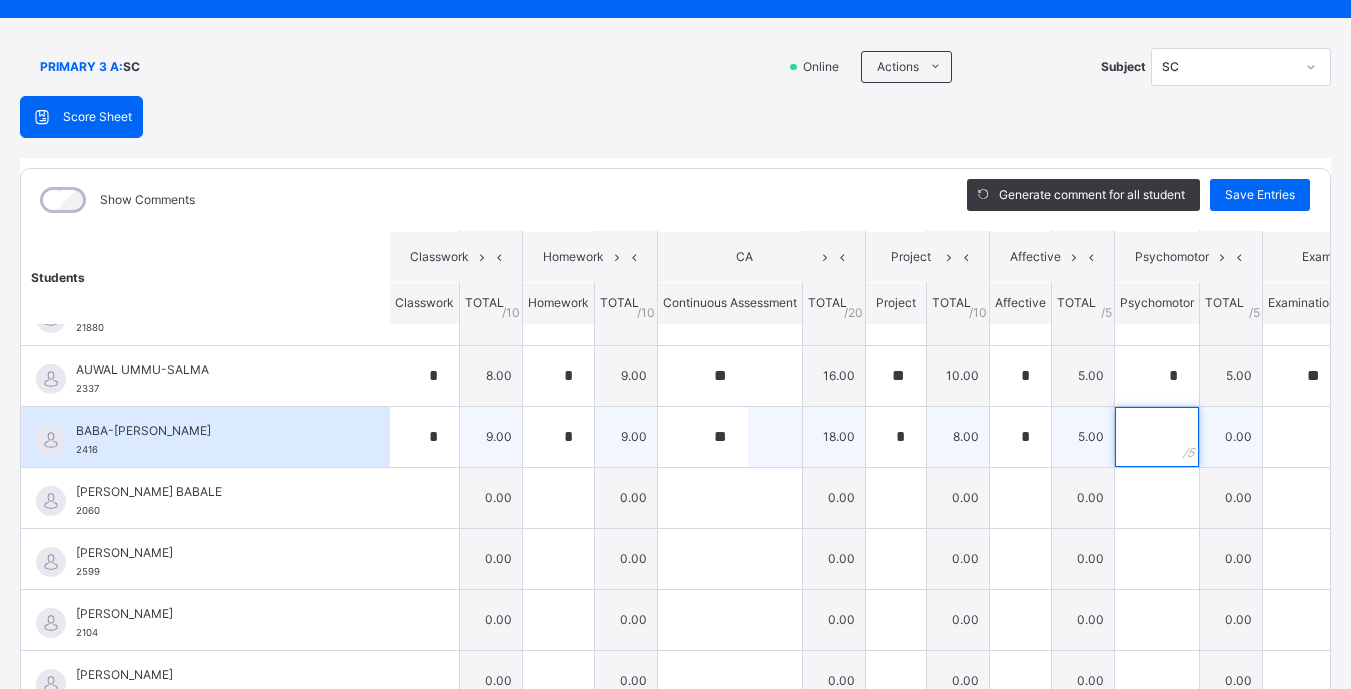 click at bounding box center (1157, 437) 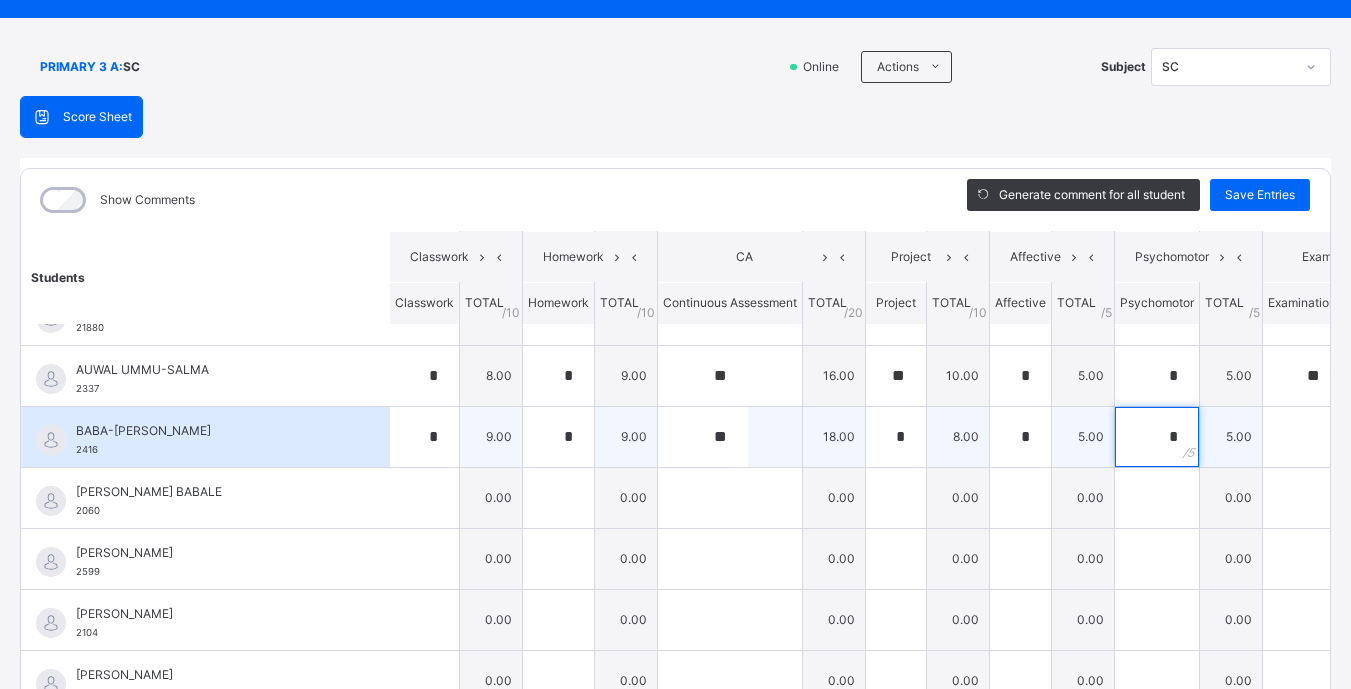 type on "*" 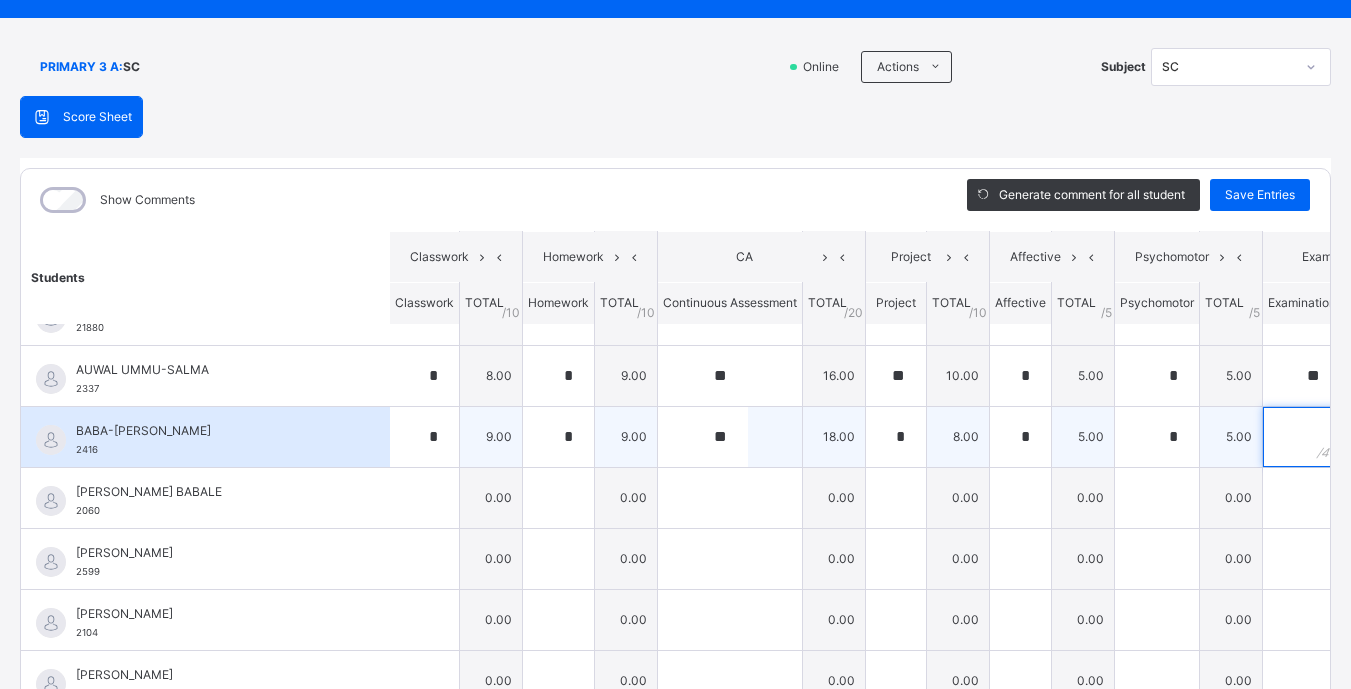 click at bounding box center (1302, 437) 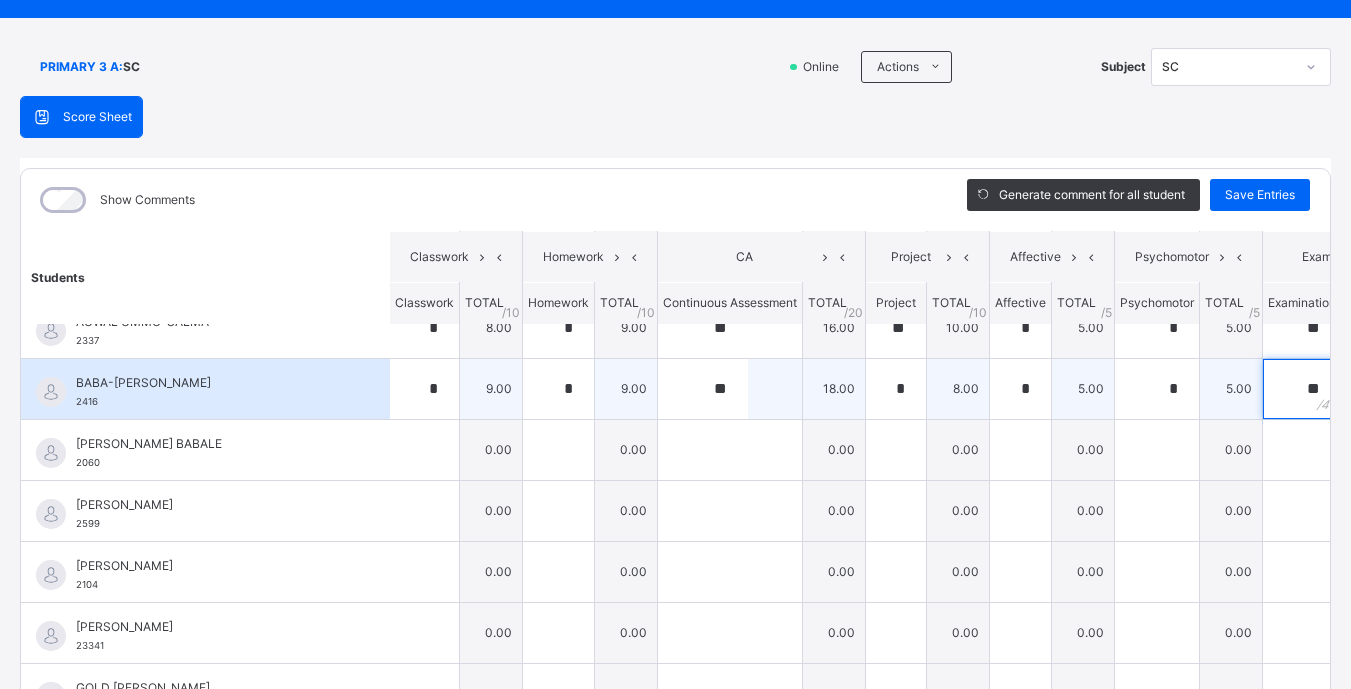 scroll, scrollTop: 436, scrollLeft: 1, axis: both 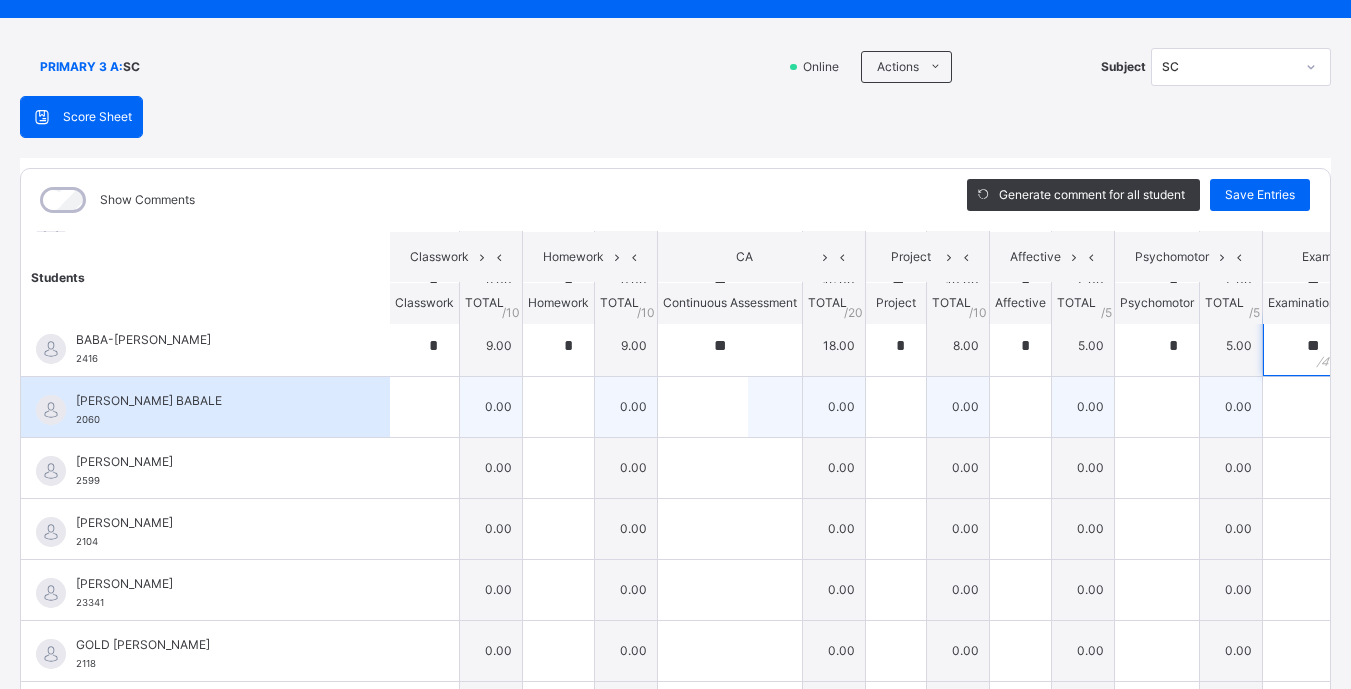 type on "**" 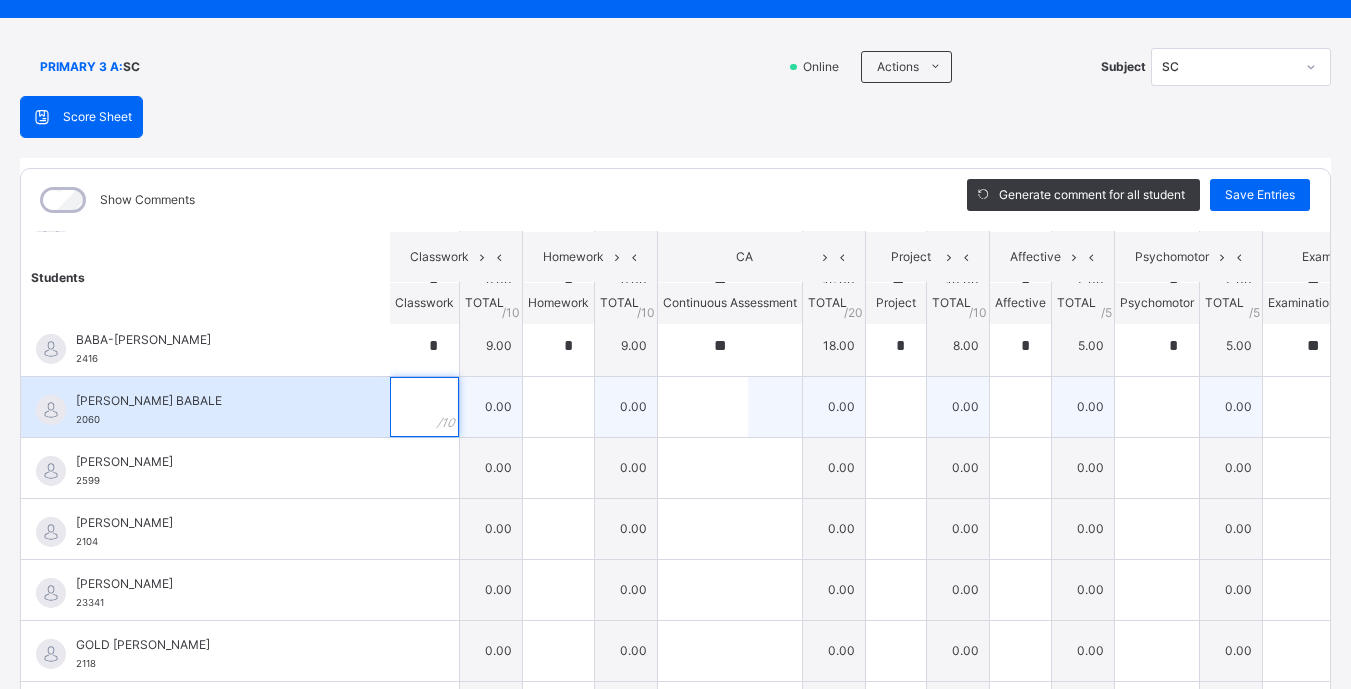 click at bounding box center [424, 407] 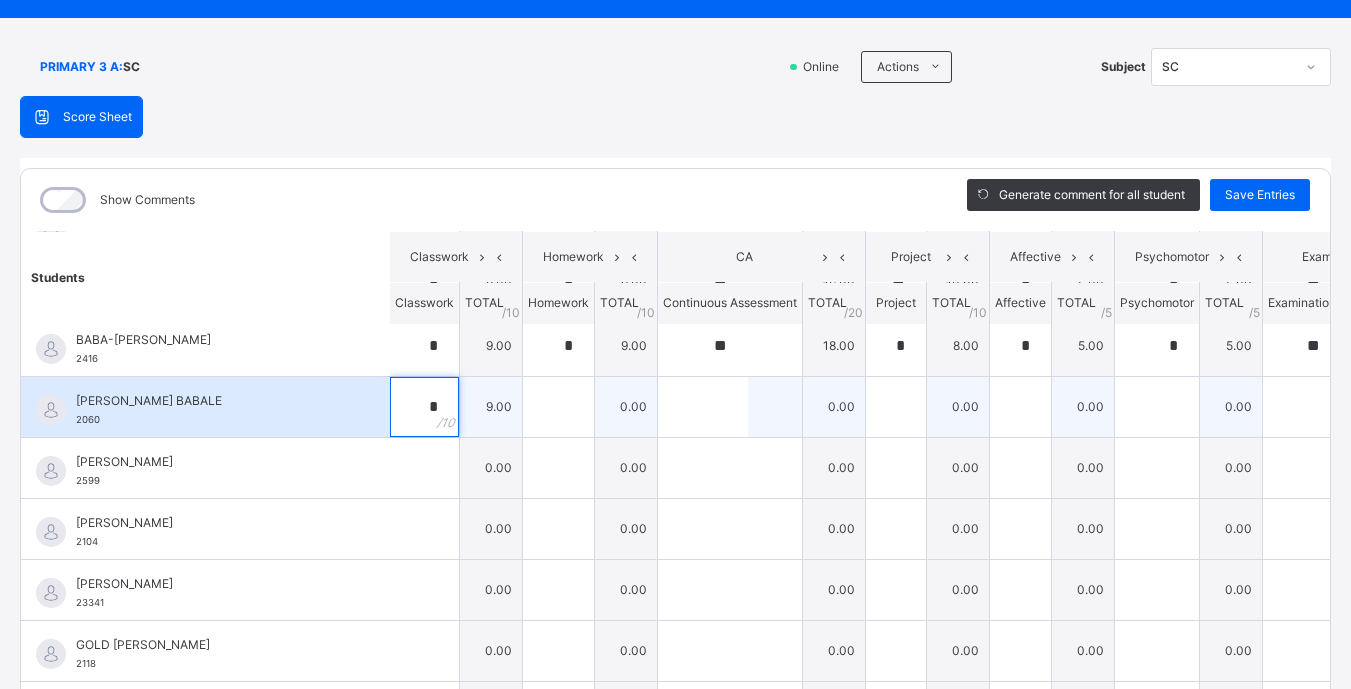 type on "*" 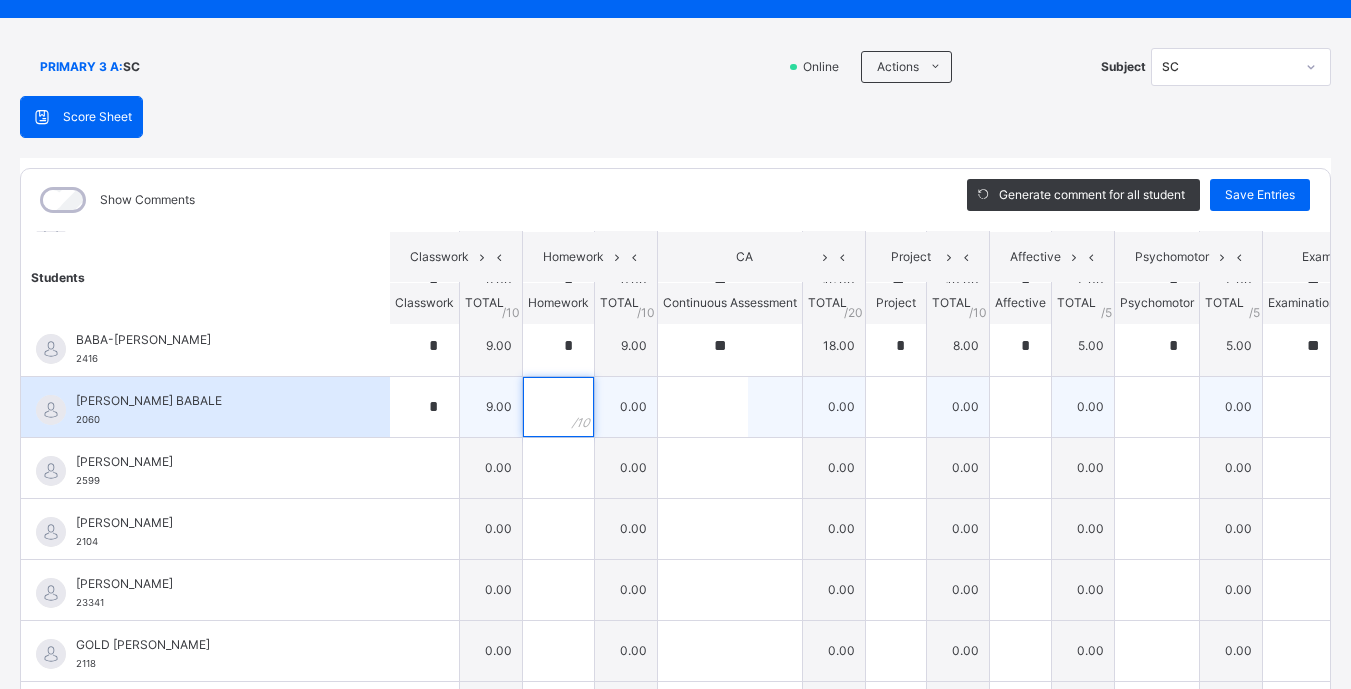click at bounding box center [558, 407] 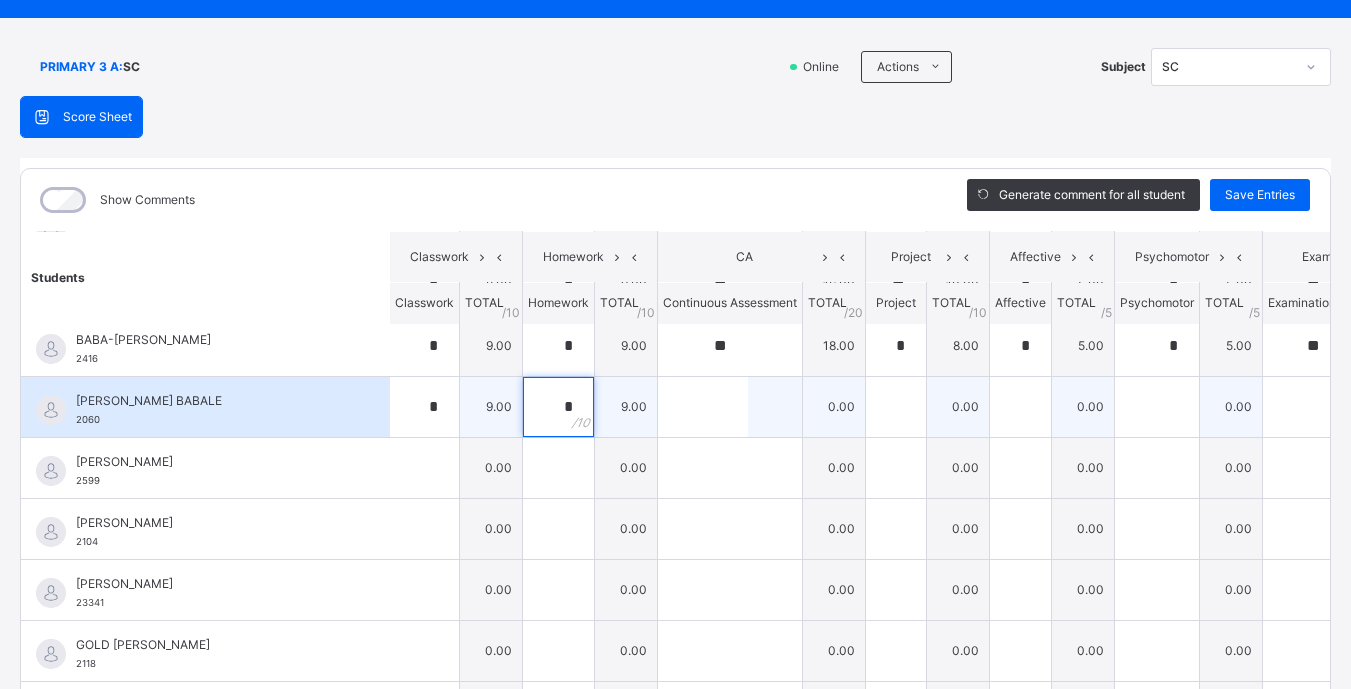 type on "*" 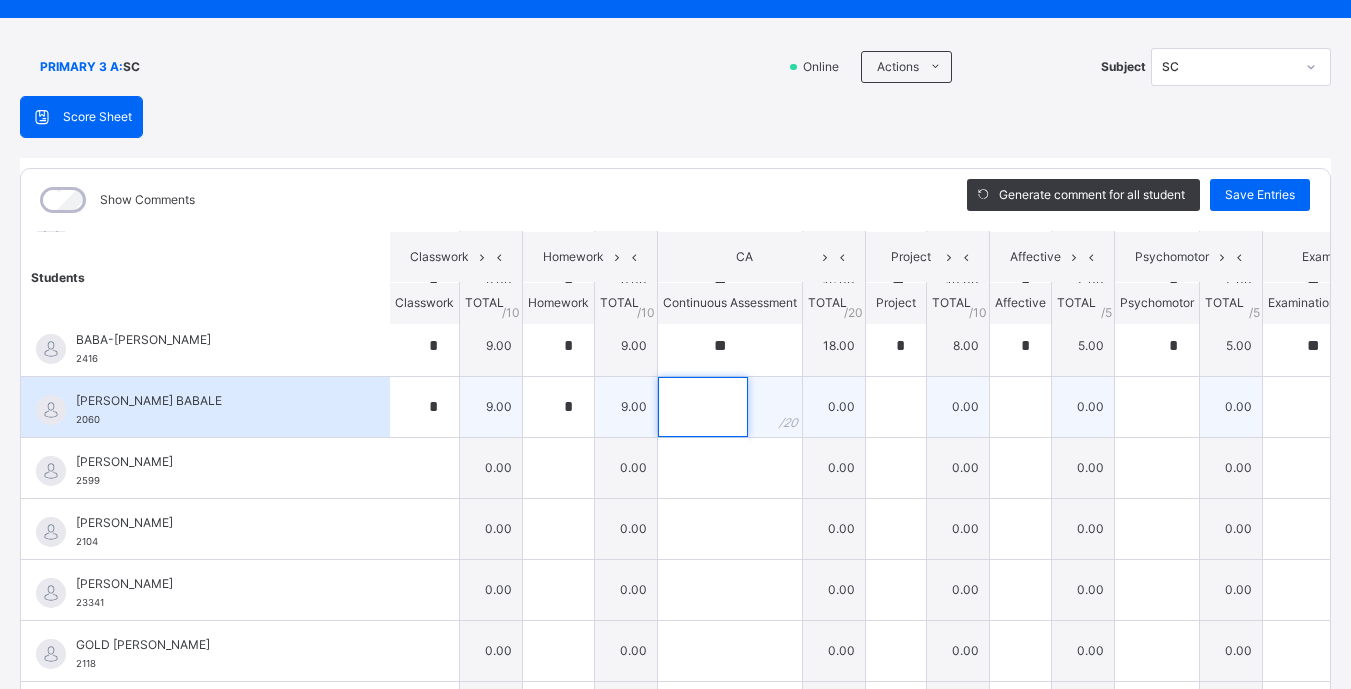 click at bounding box center [703, 407] 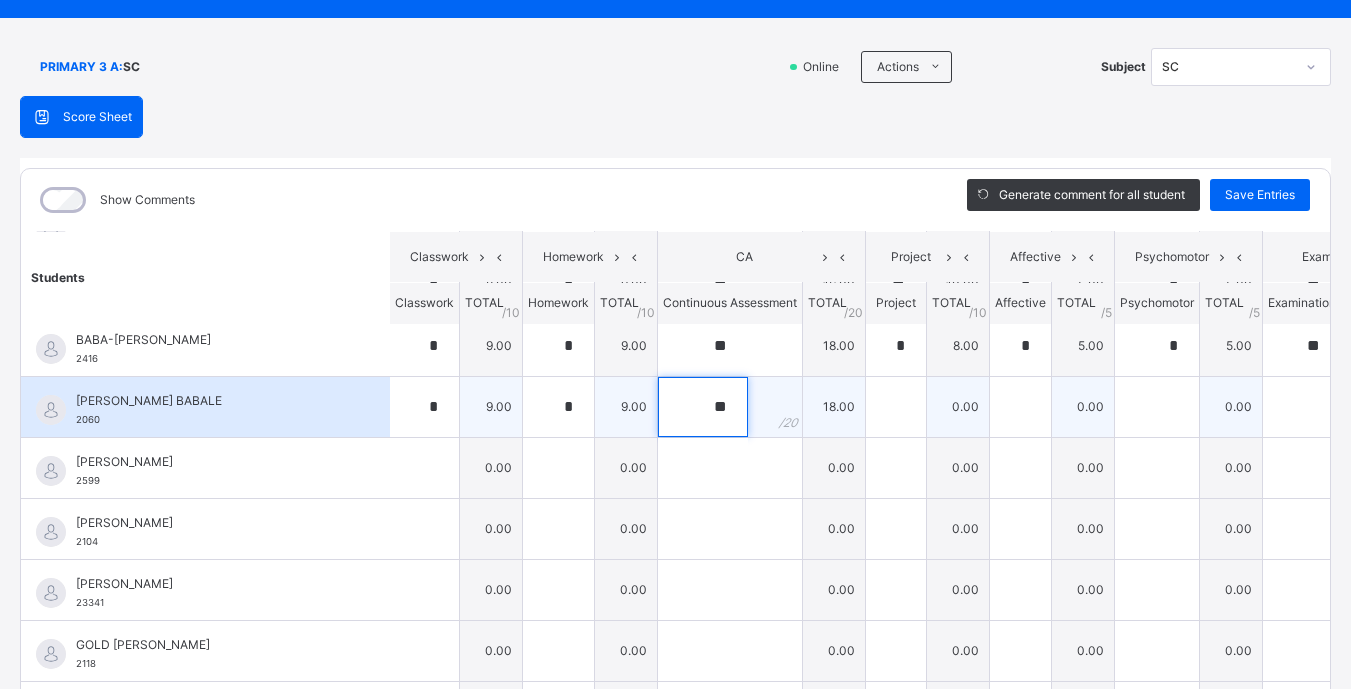 type on "**" 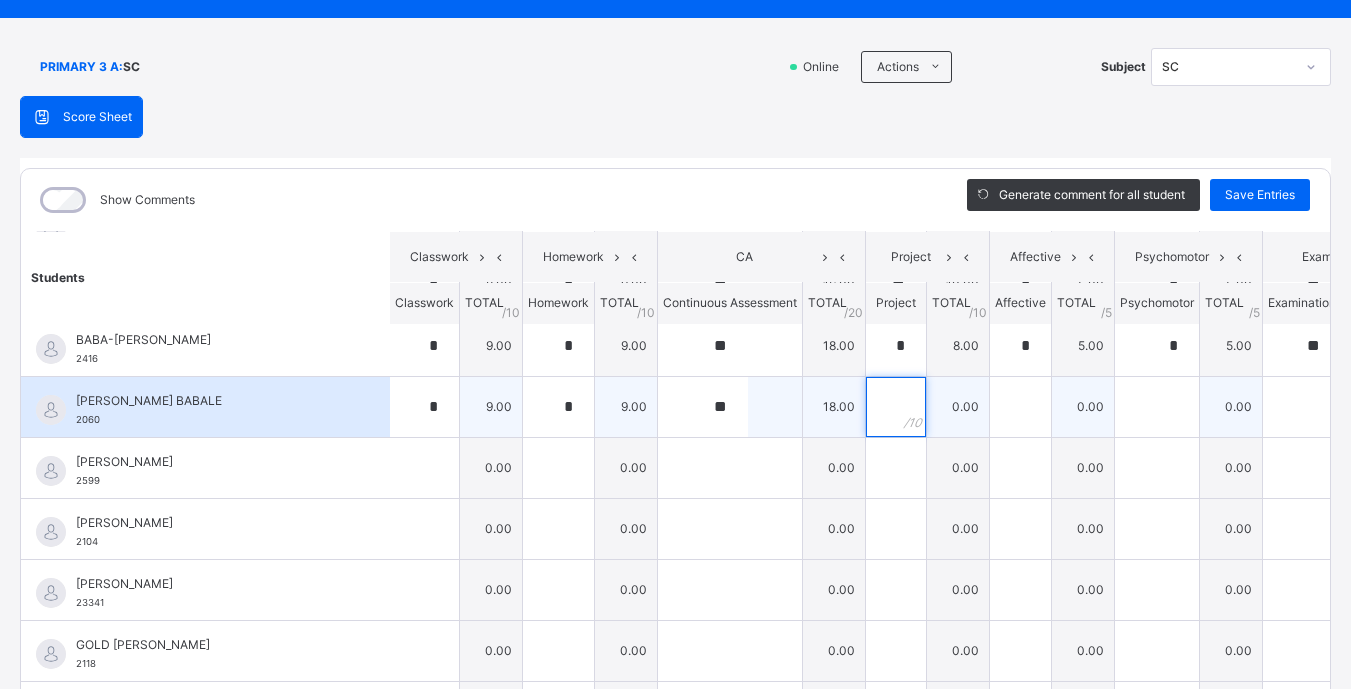 click at bounding box center (896, 407) 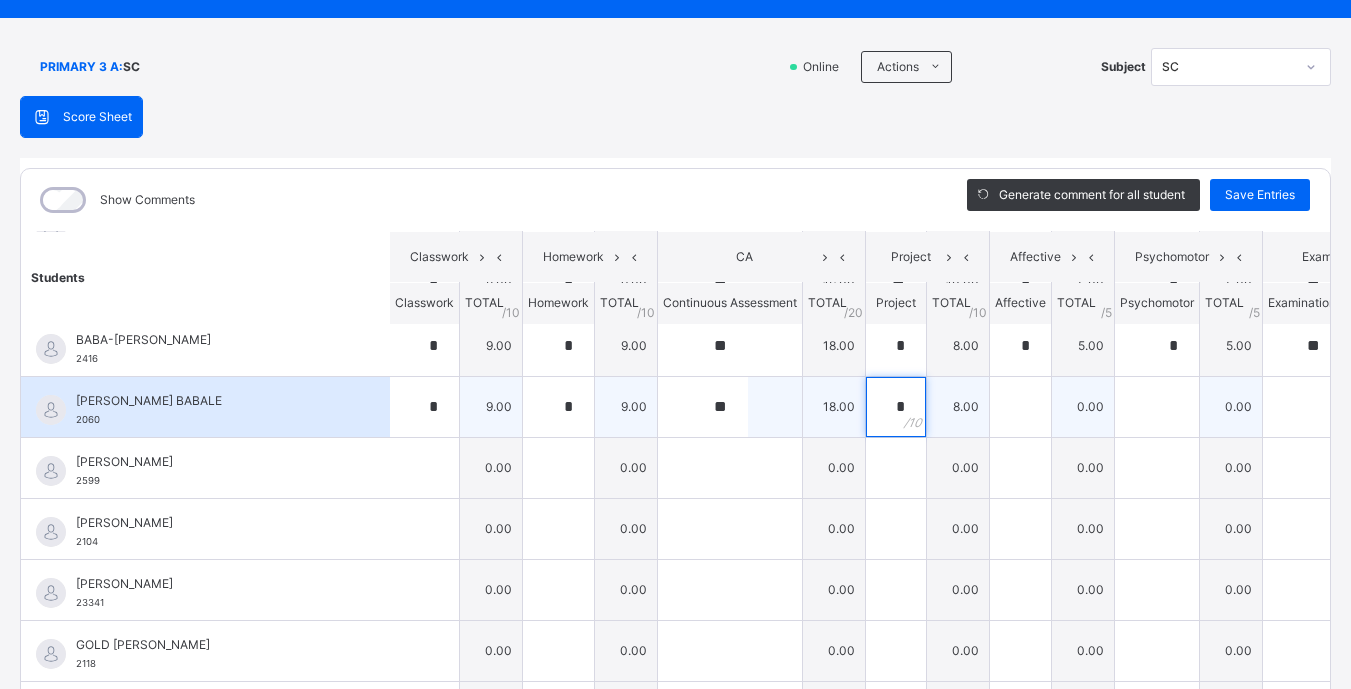 type on "*" 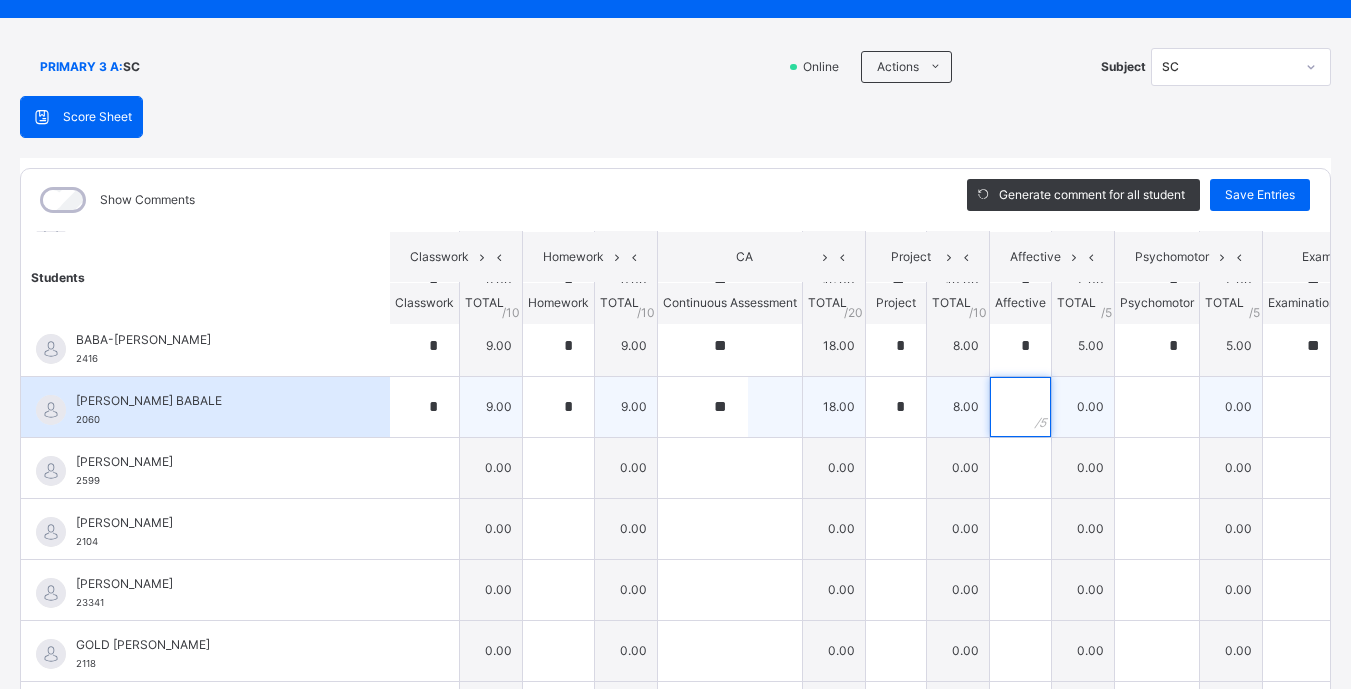 click at bounding box center (1020, 407) 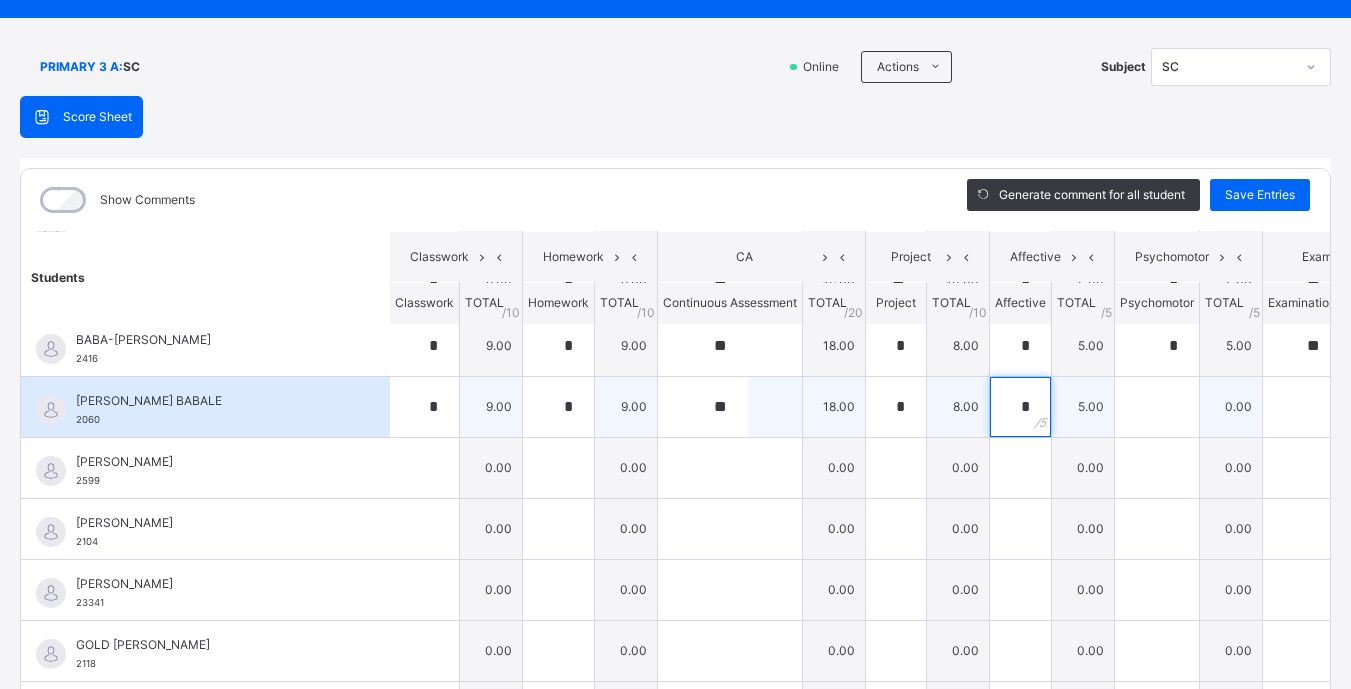 type on "*" 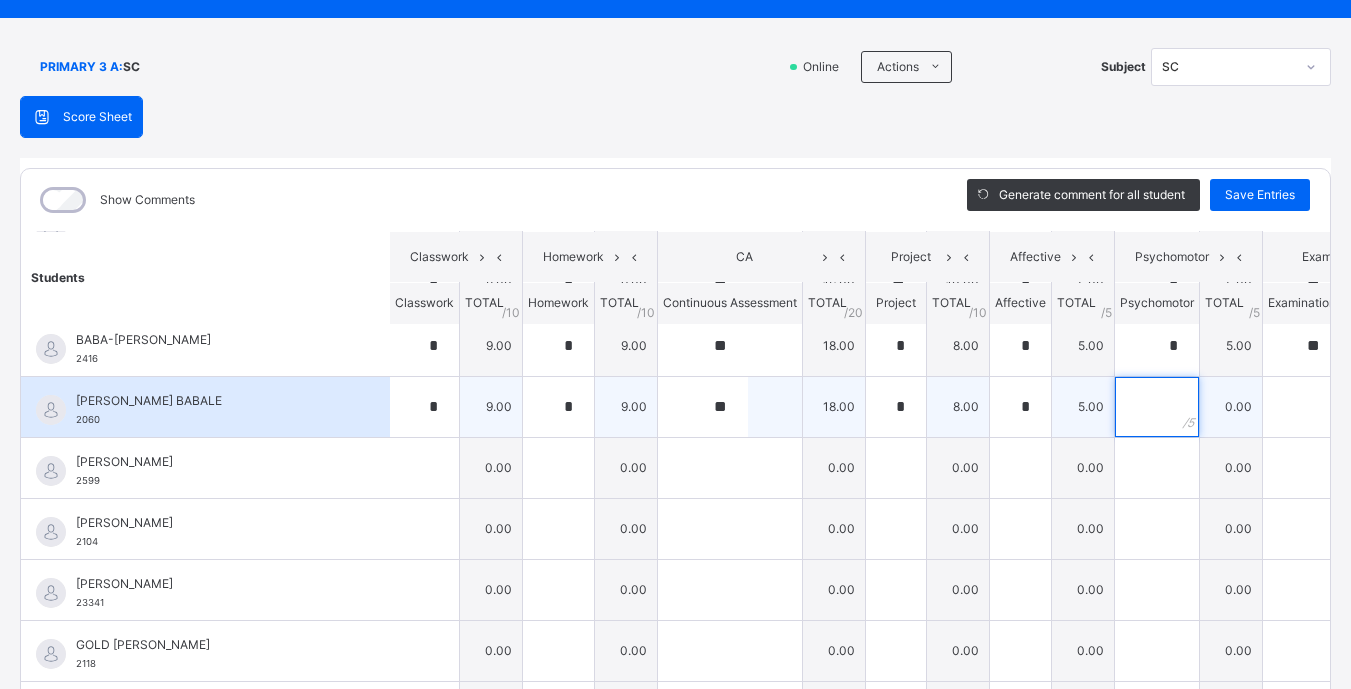 click at bounding box center (1157, 407) 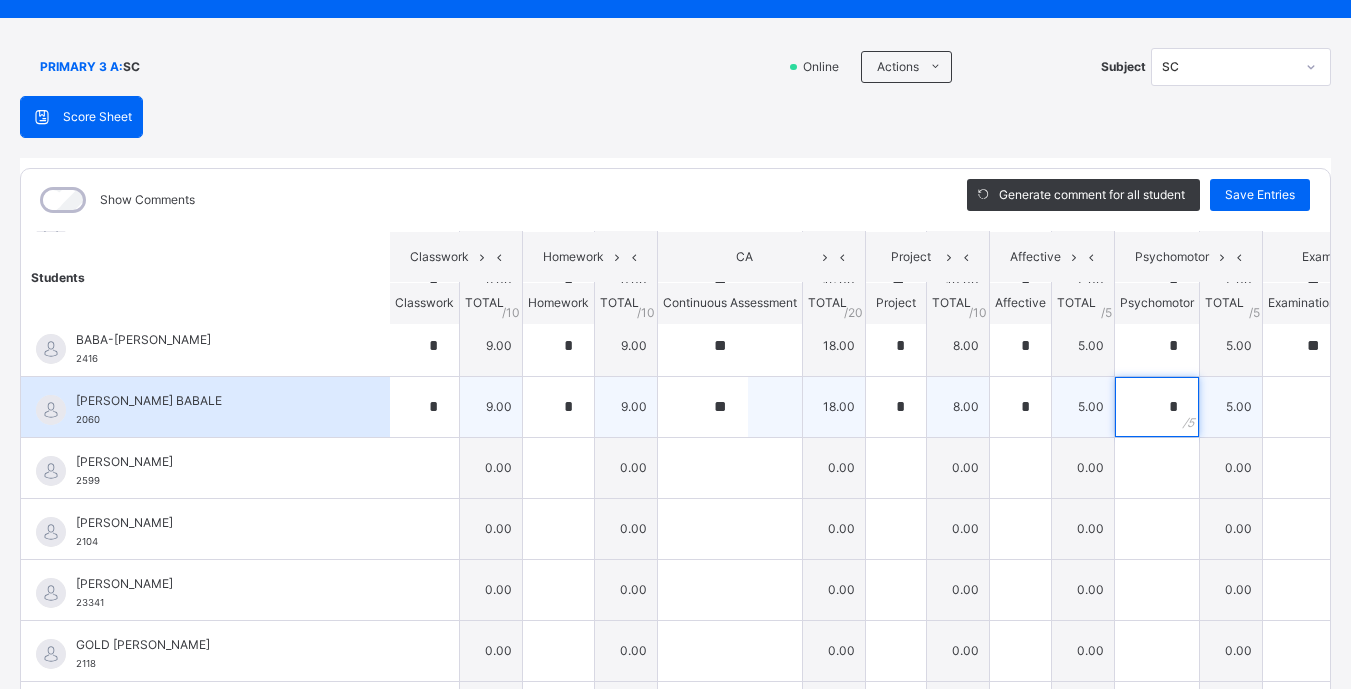 type on "*" 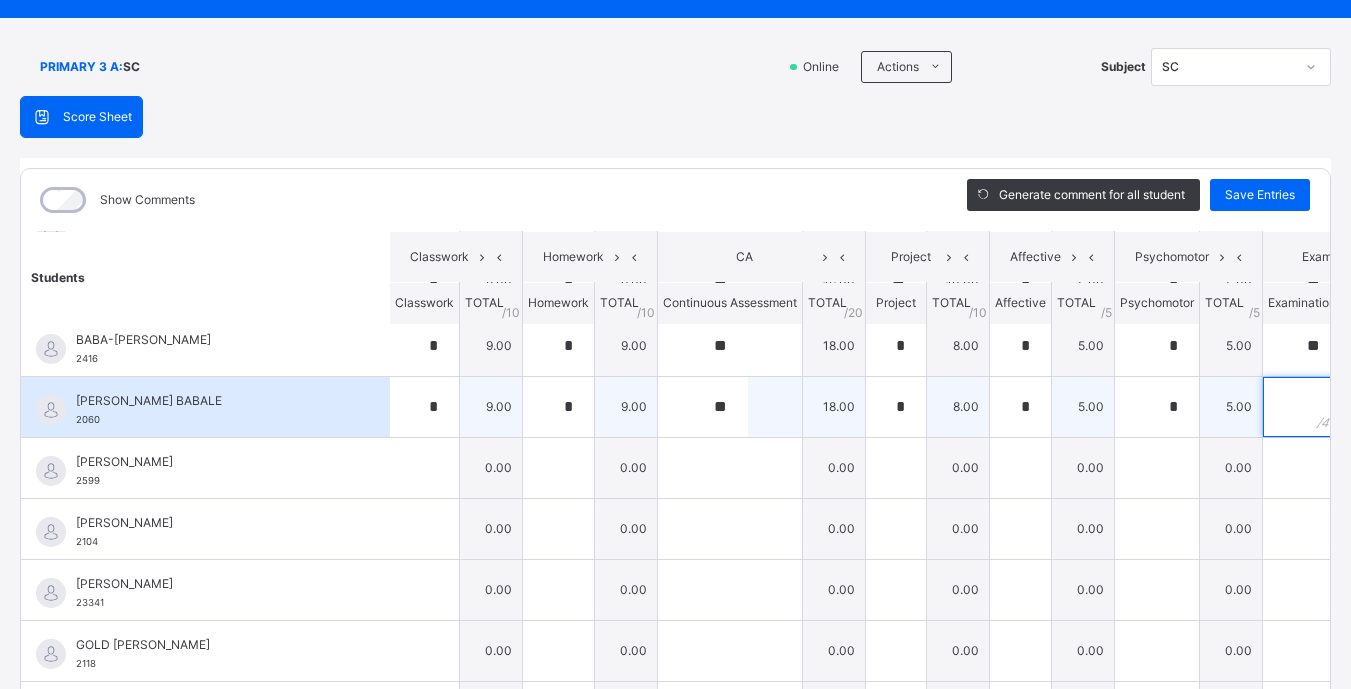 click at bounding box center (1302, 407) 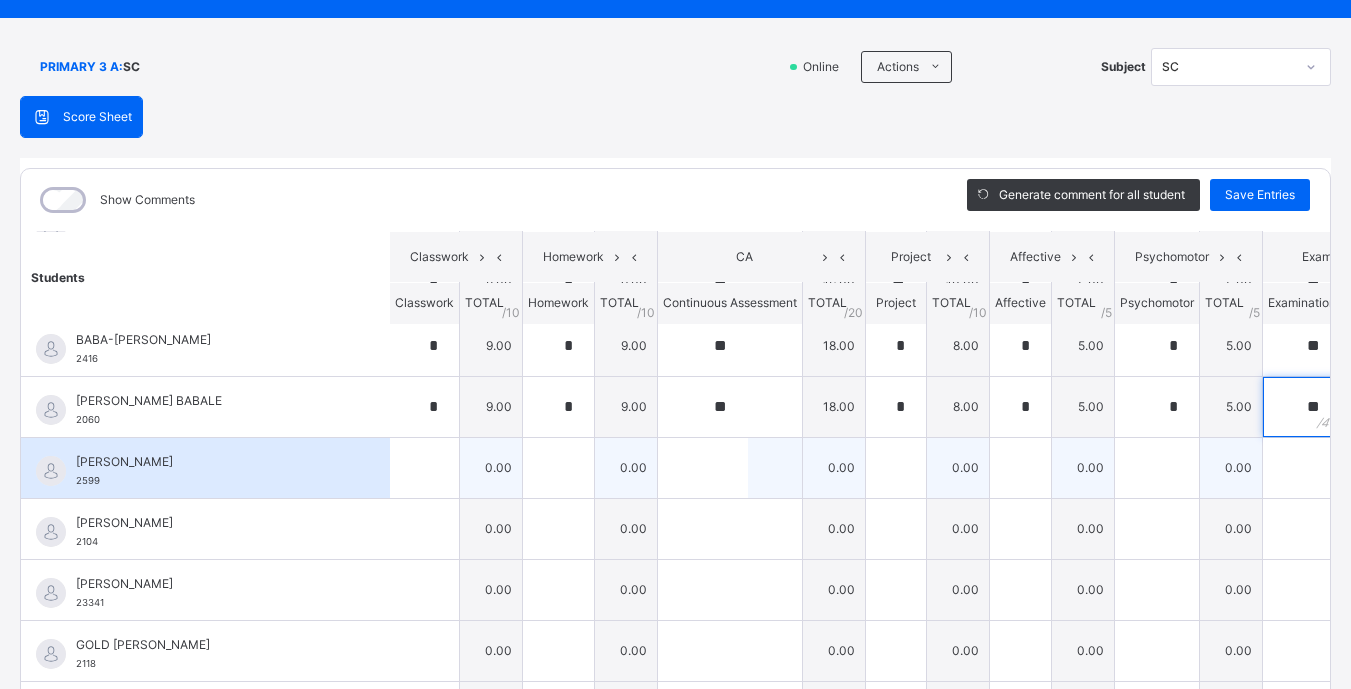 type on "**" 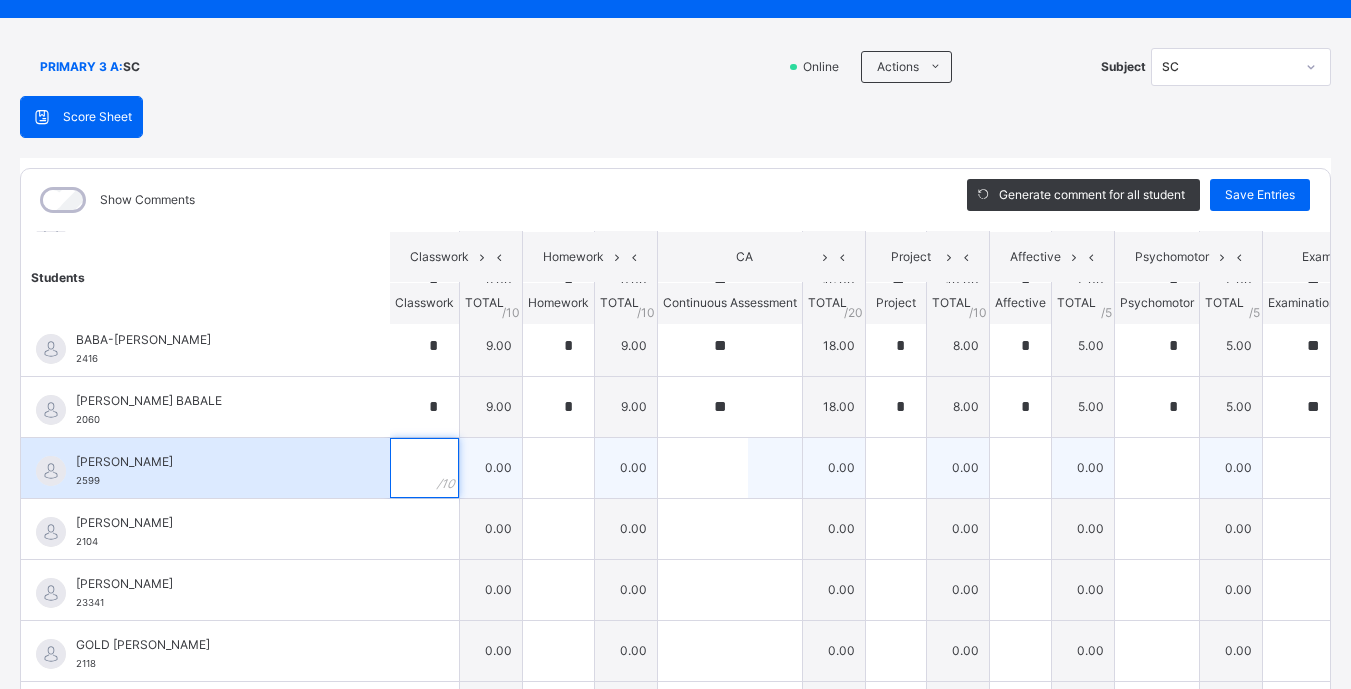 click at bounding box center [424, 468] 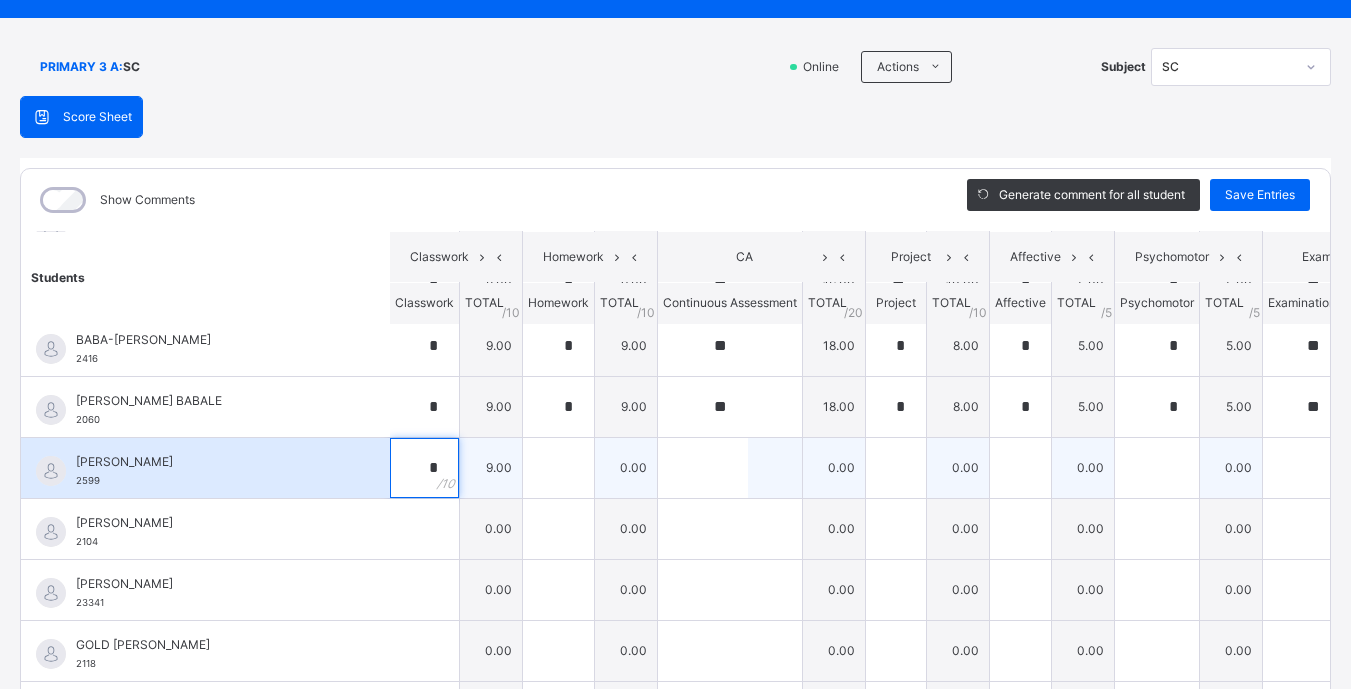 type on "*" 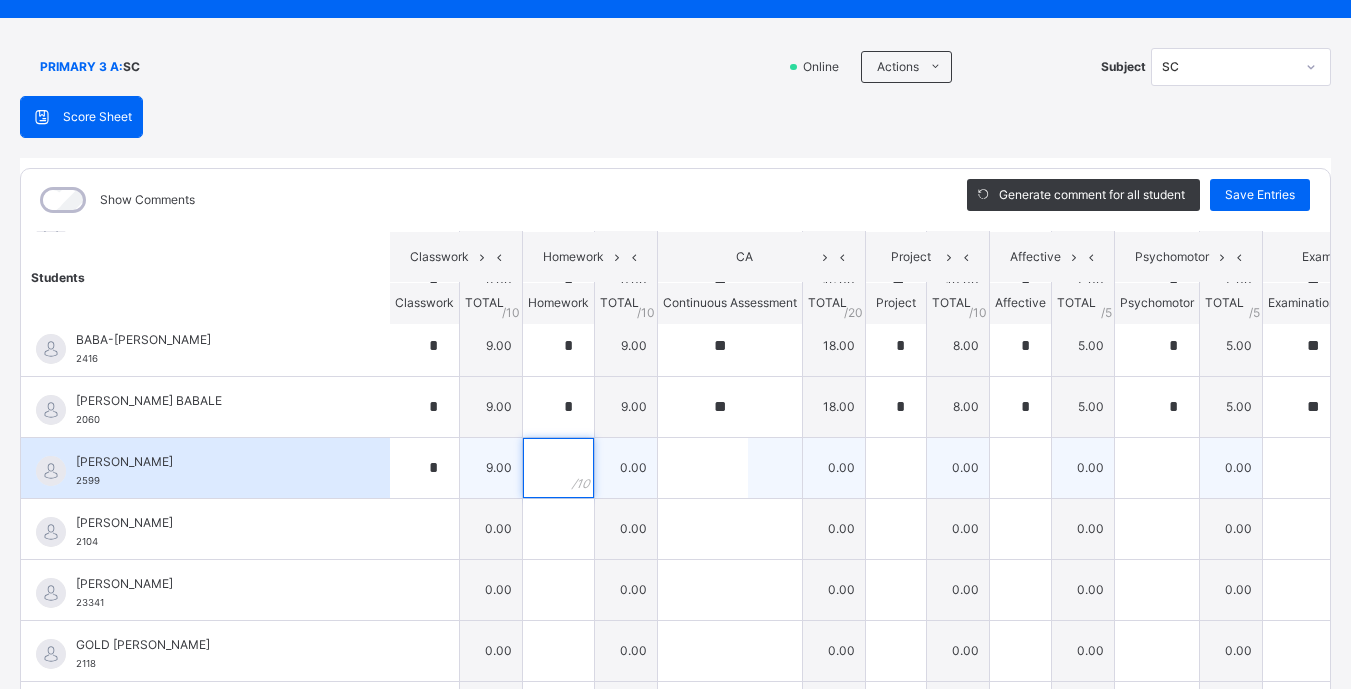 click at bounding box center (558, 468) 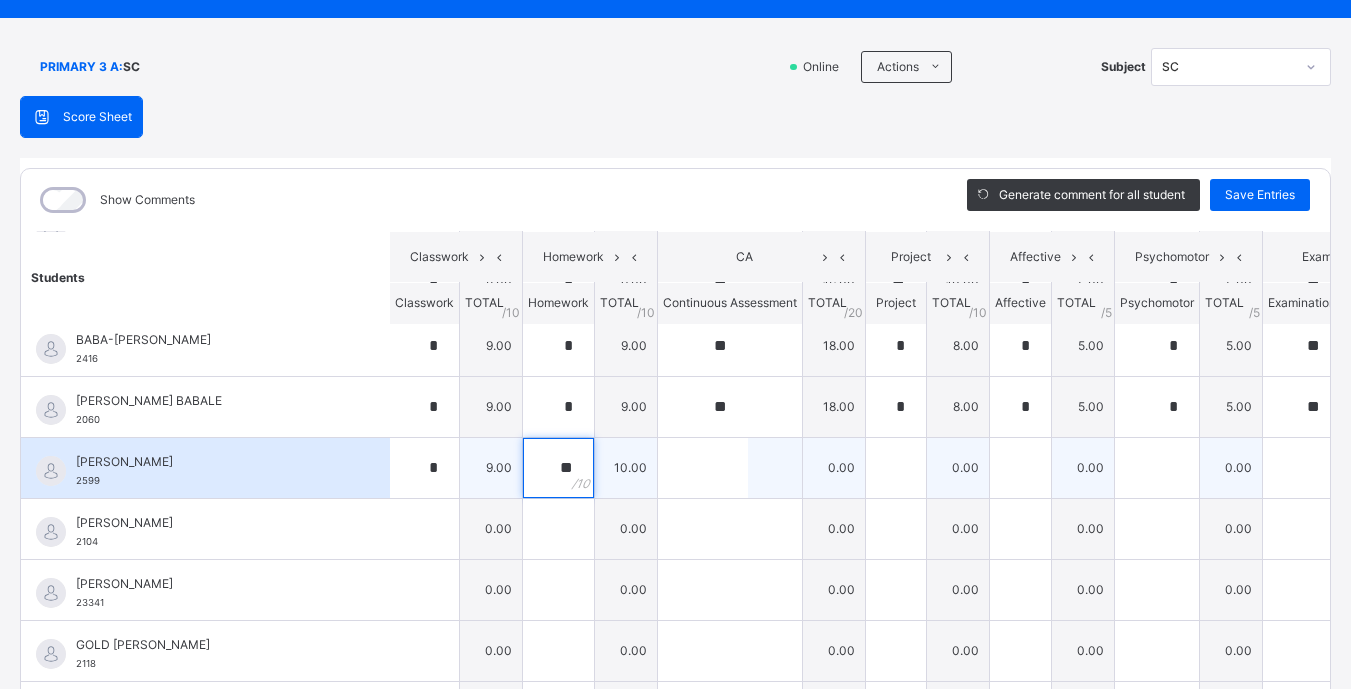 type on "**" 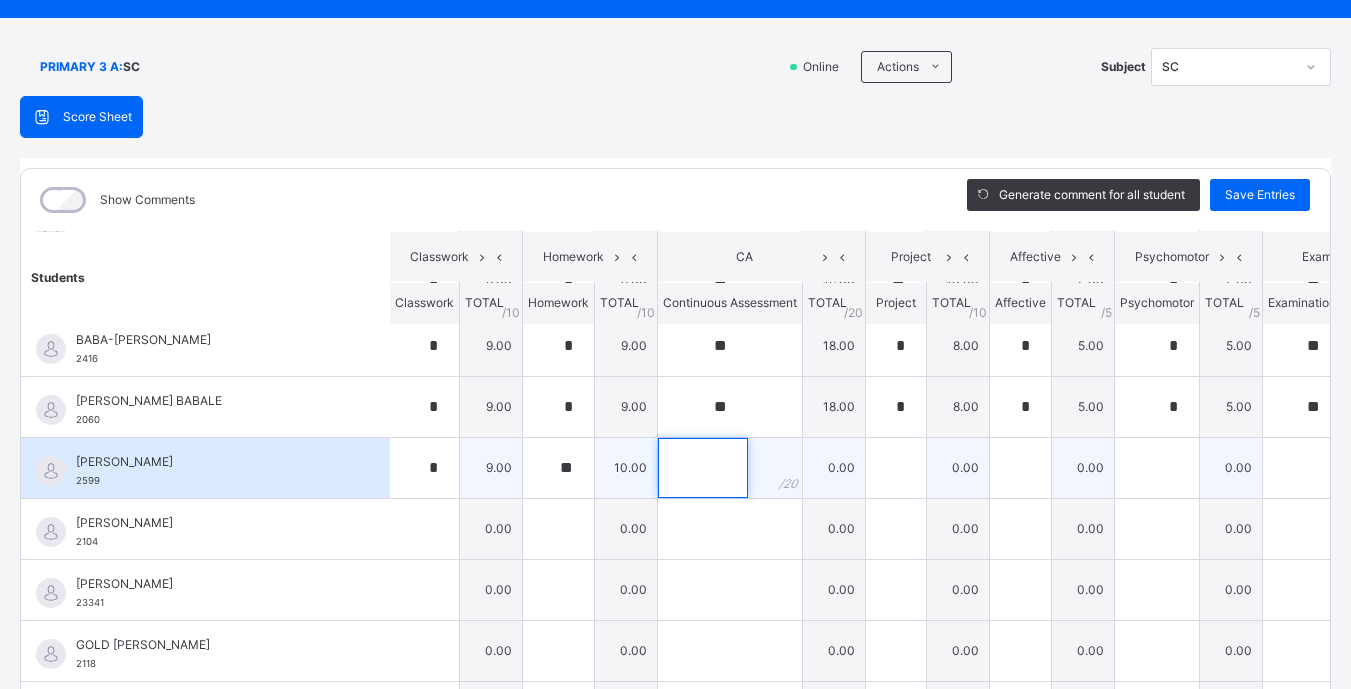 click at bounding box center [703, 468] 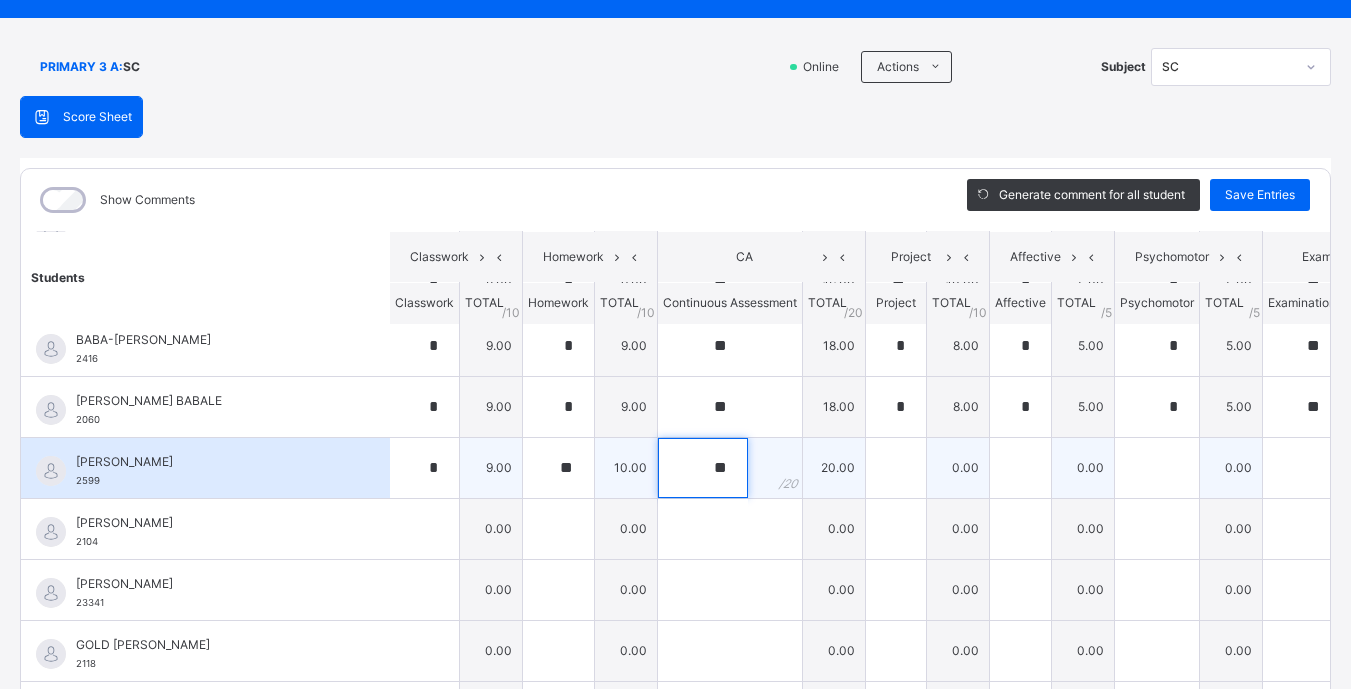 type on "**" 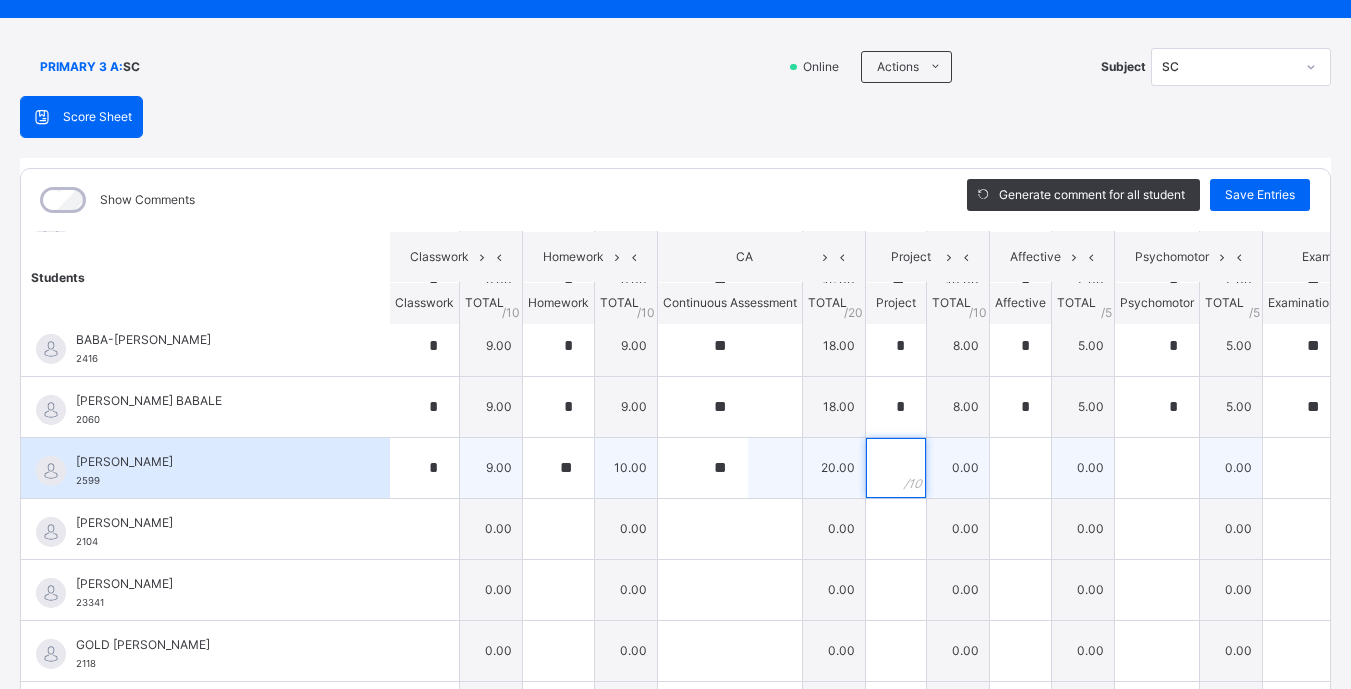 click at bounding box center (896, 468) 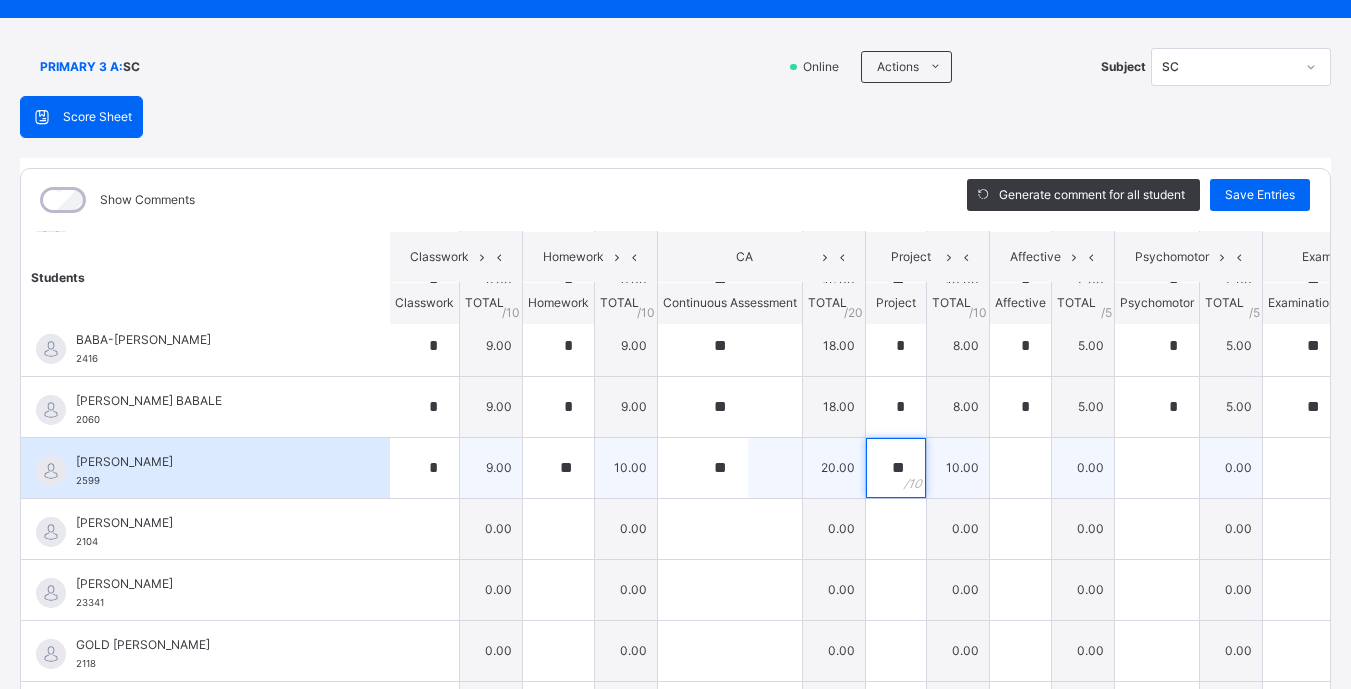 type on "**" 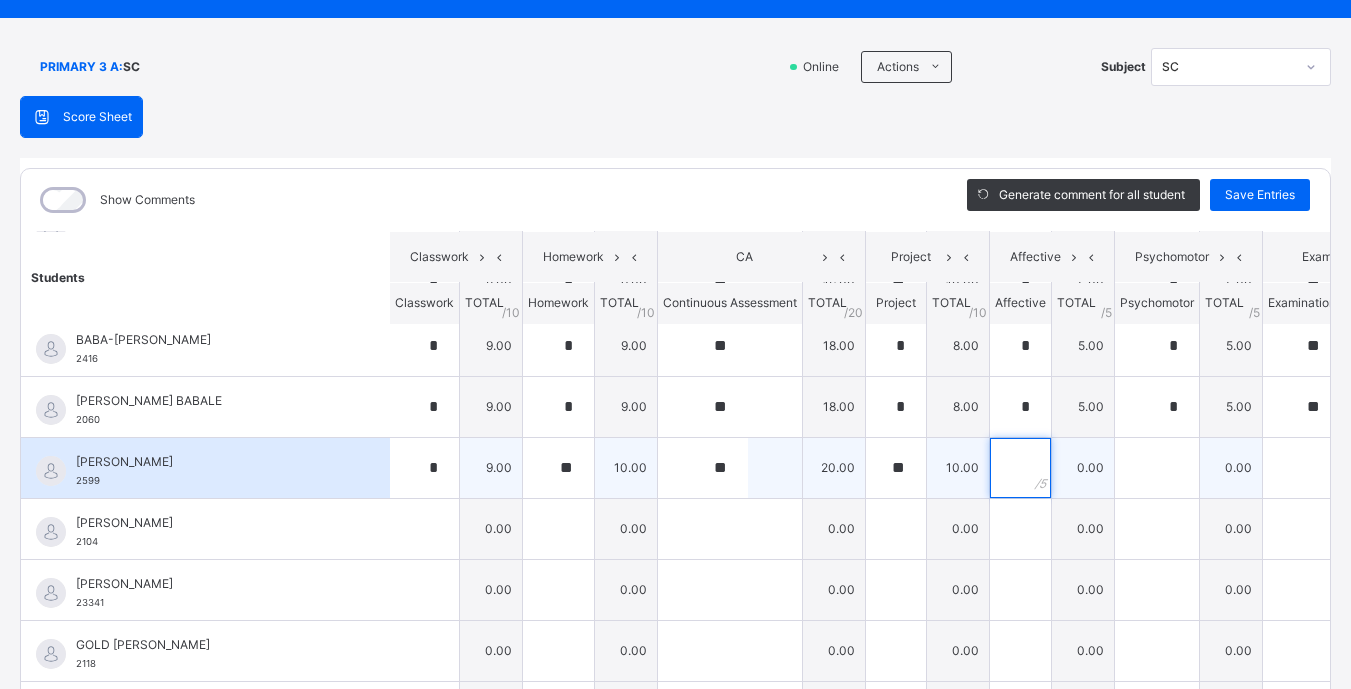 click at bounding box center [1020, 468] 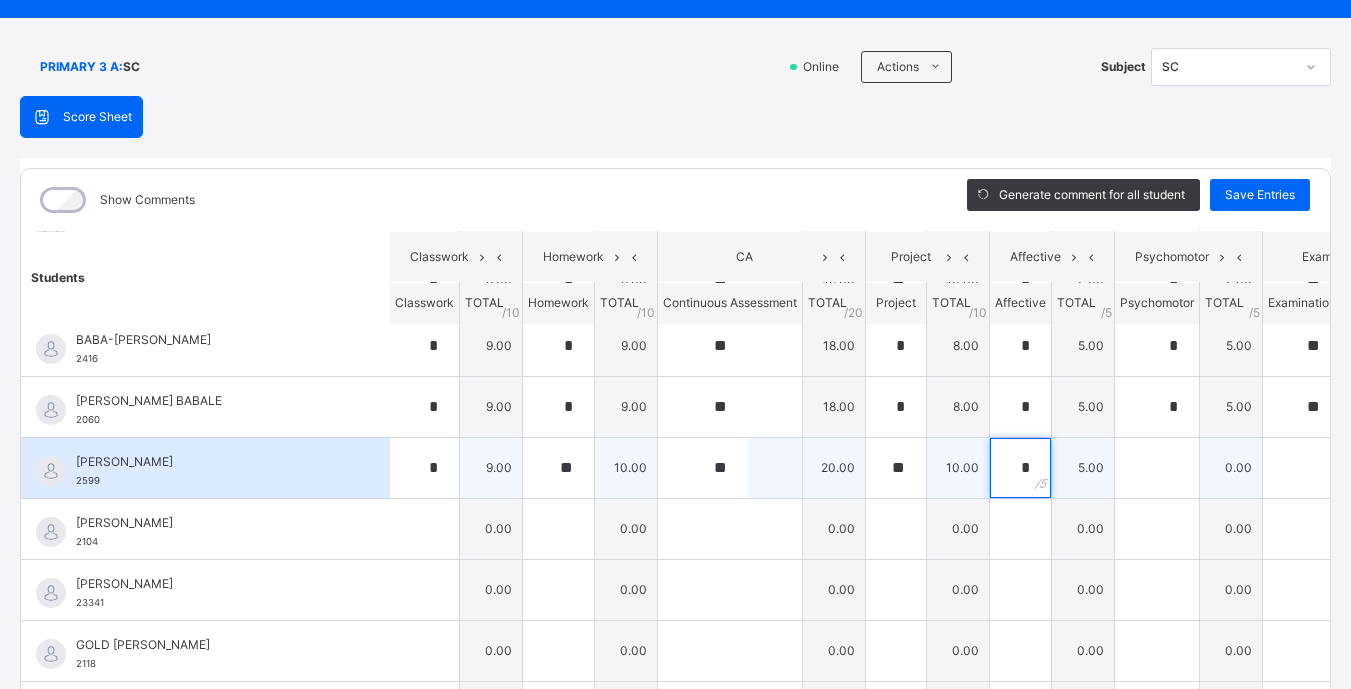 type on "*" 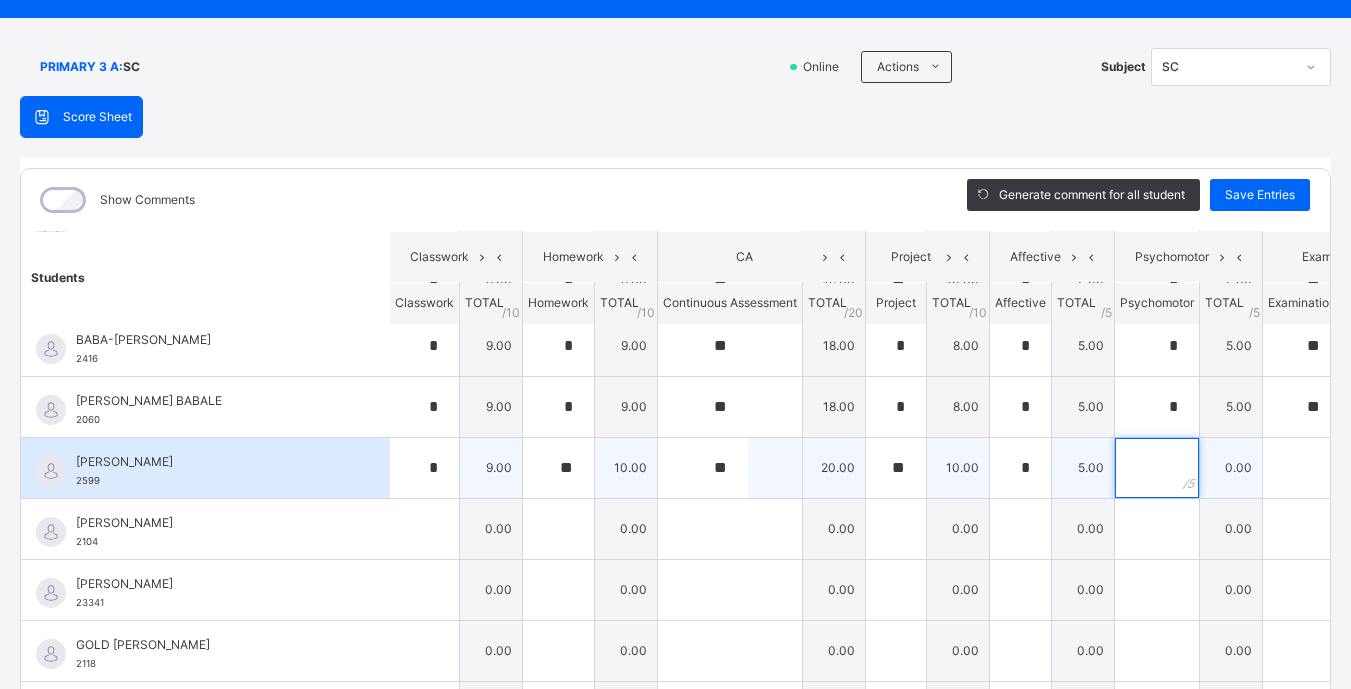 click at bounding box center (1157, 468) 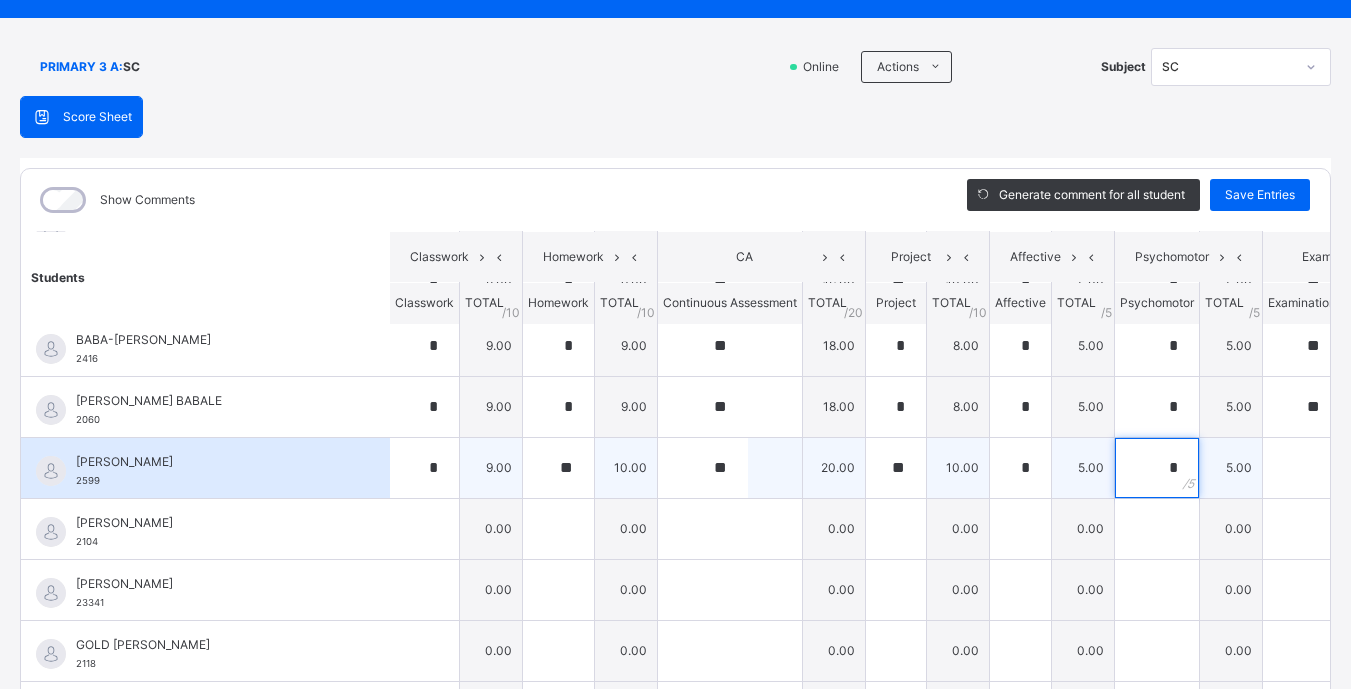 type on "*" 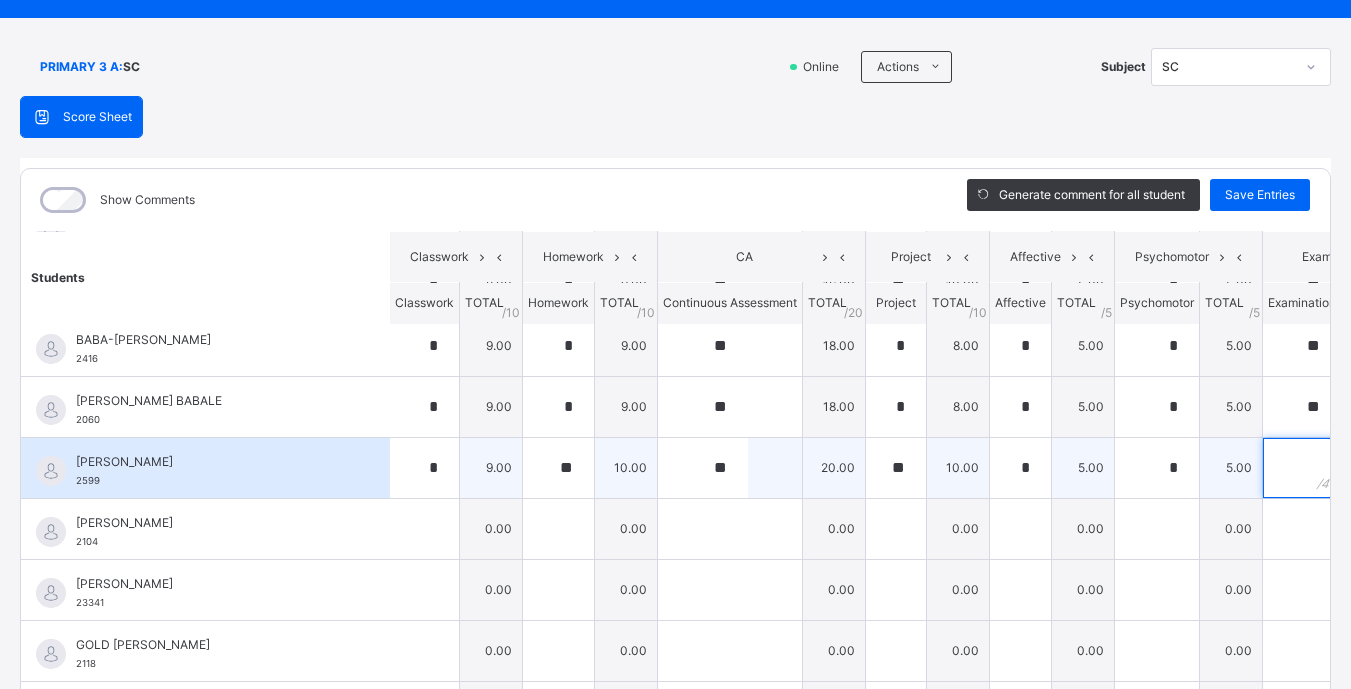 click at bounding box center [1302, 468] 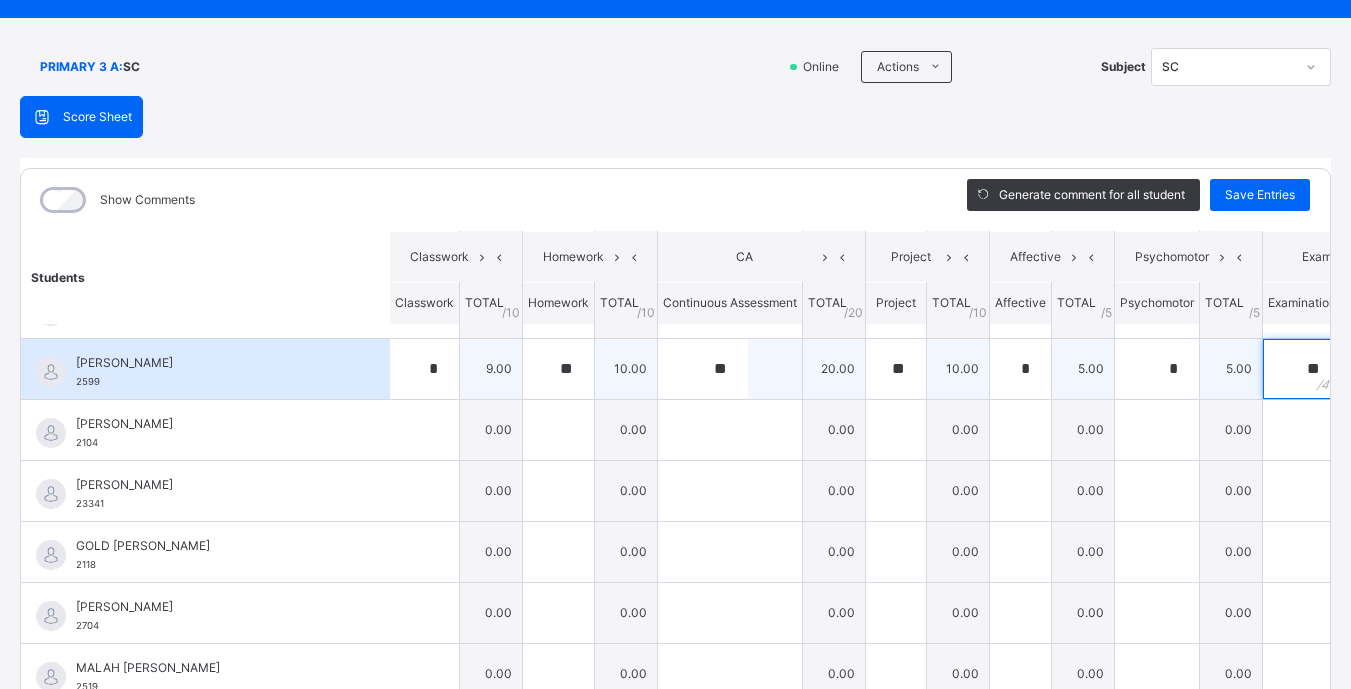 scroll, scrollTop: 536, scrollLeft: 1, axis: both 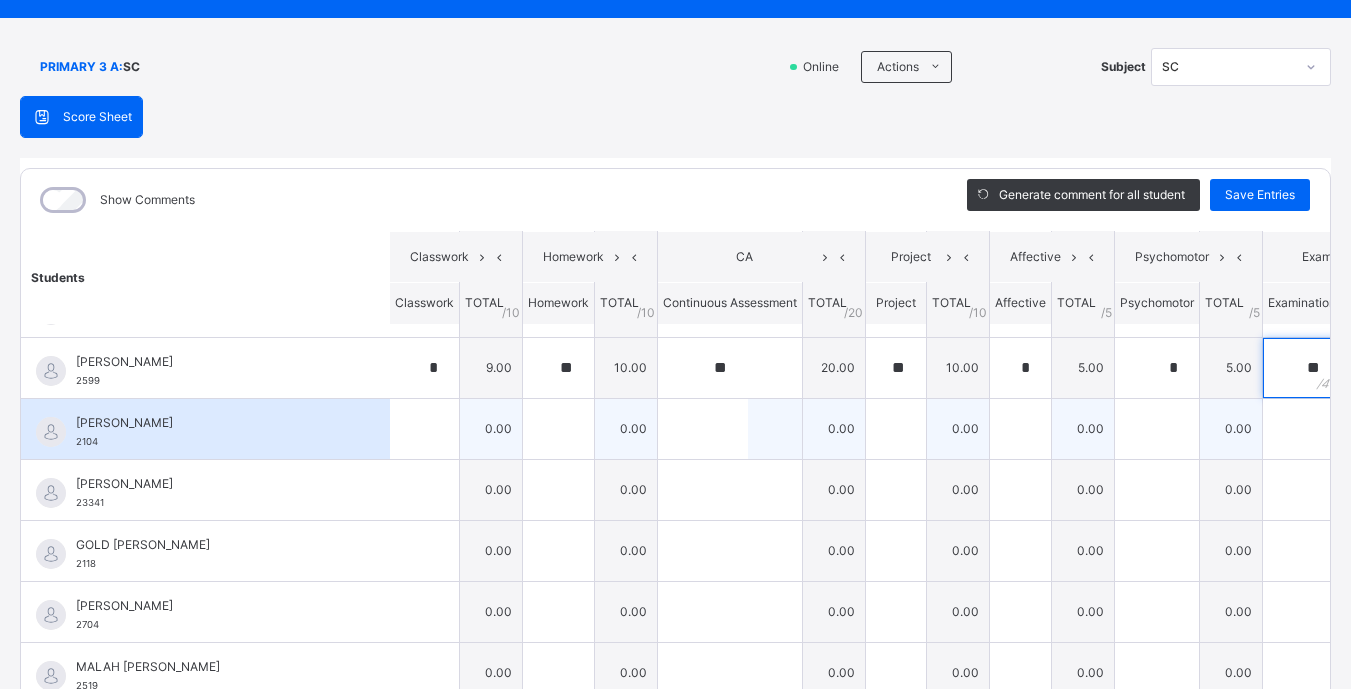 type on "**" 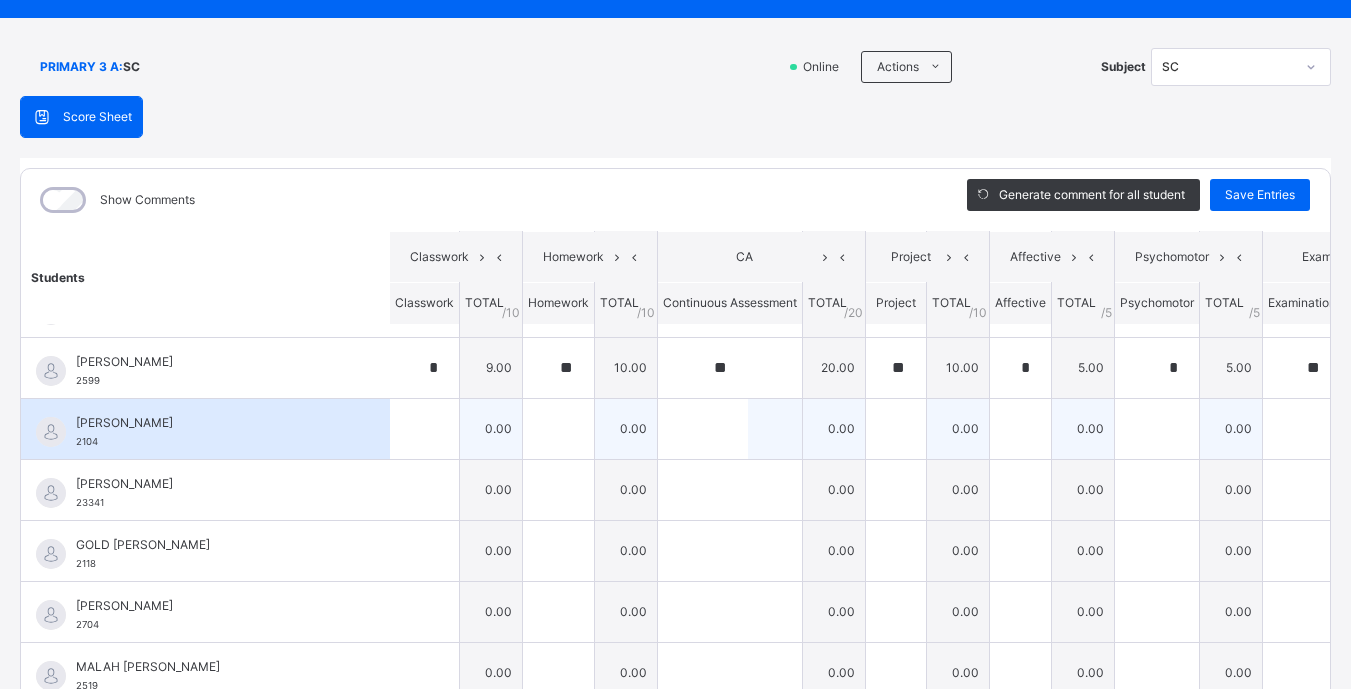click on "0.00" at bounding box center [491, 428] 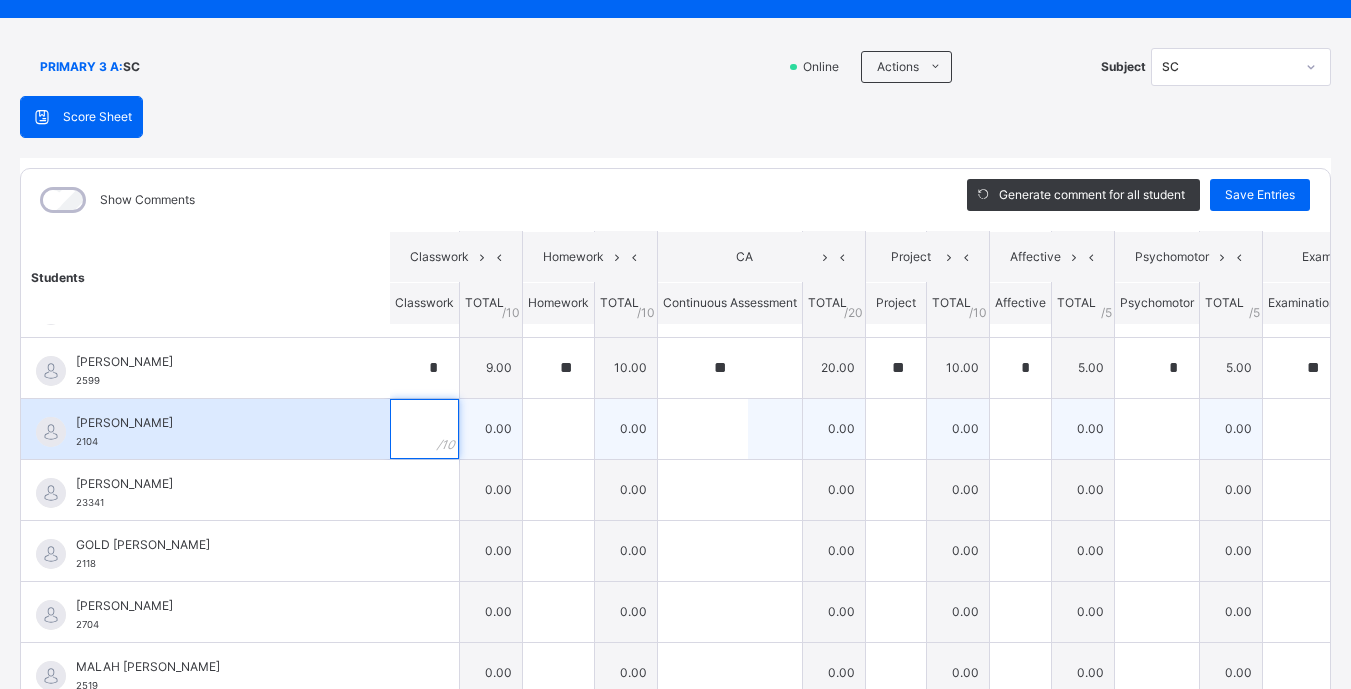 click at bounding box center [424, 429] 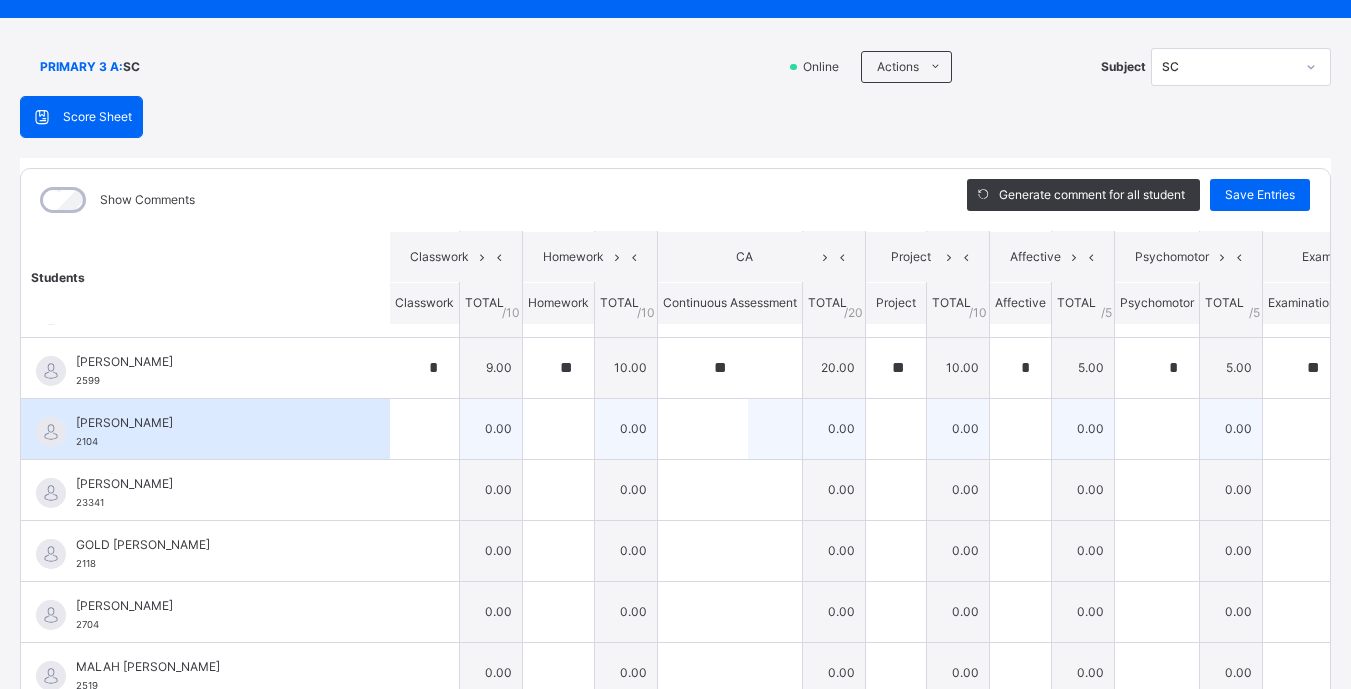 click at bounding box center [424, 429] 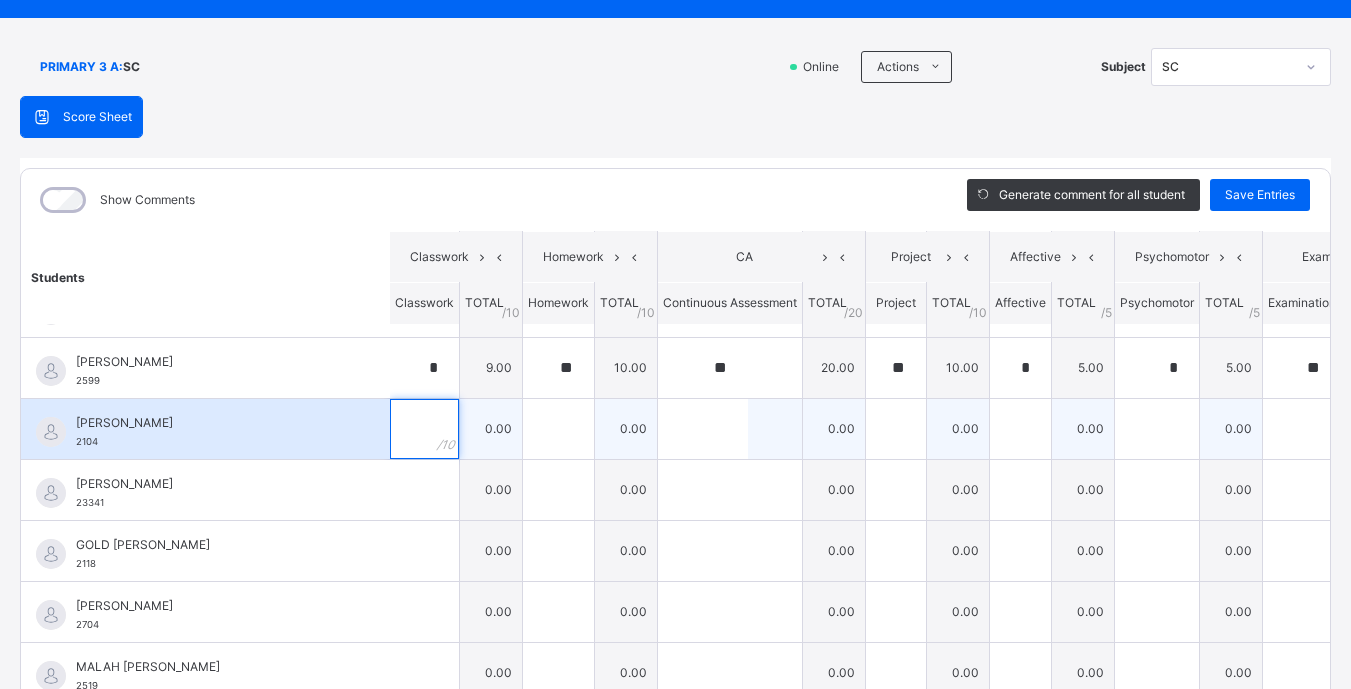 click at bounding box center [424, 429] 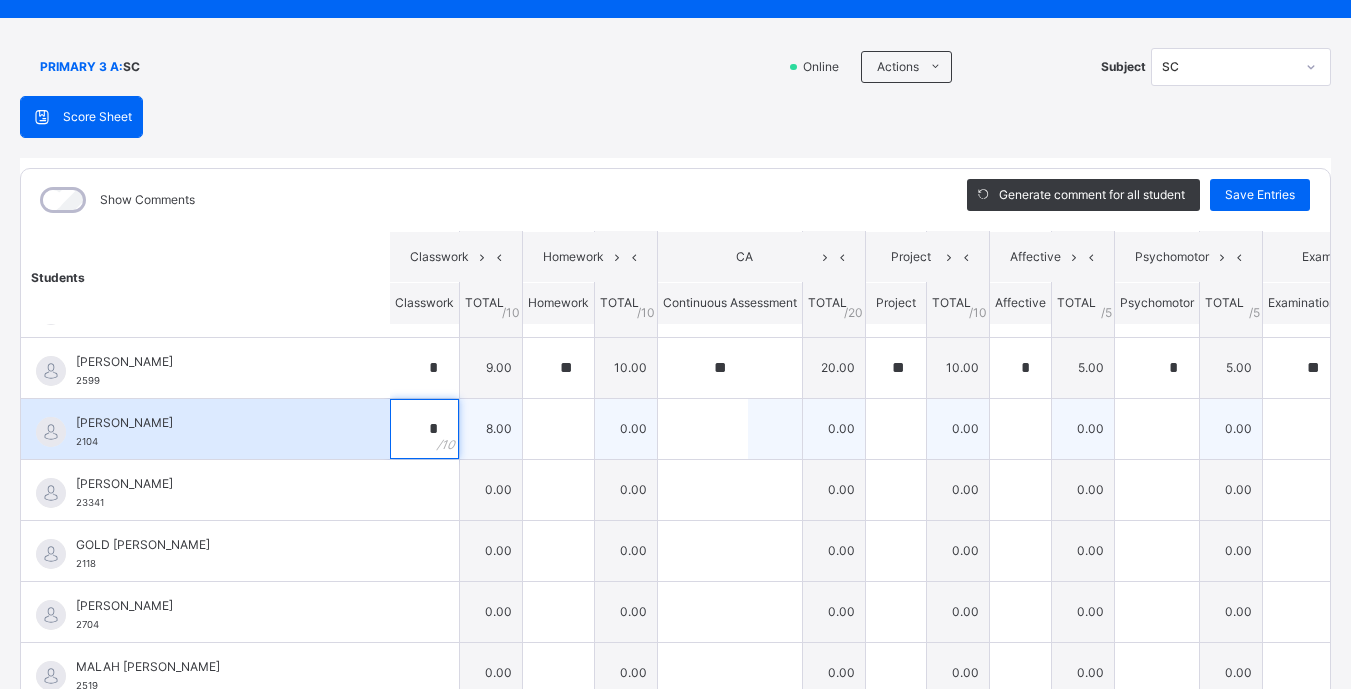 type on "*" 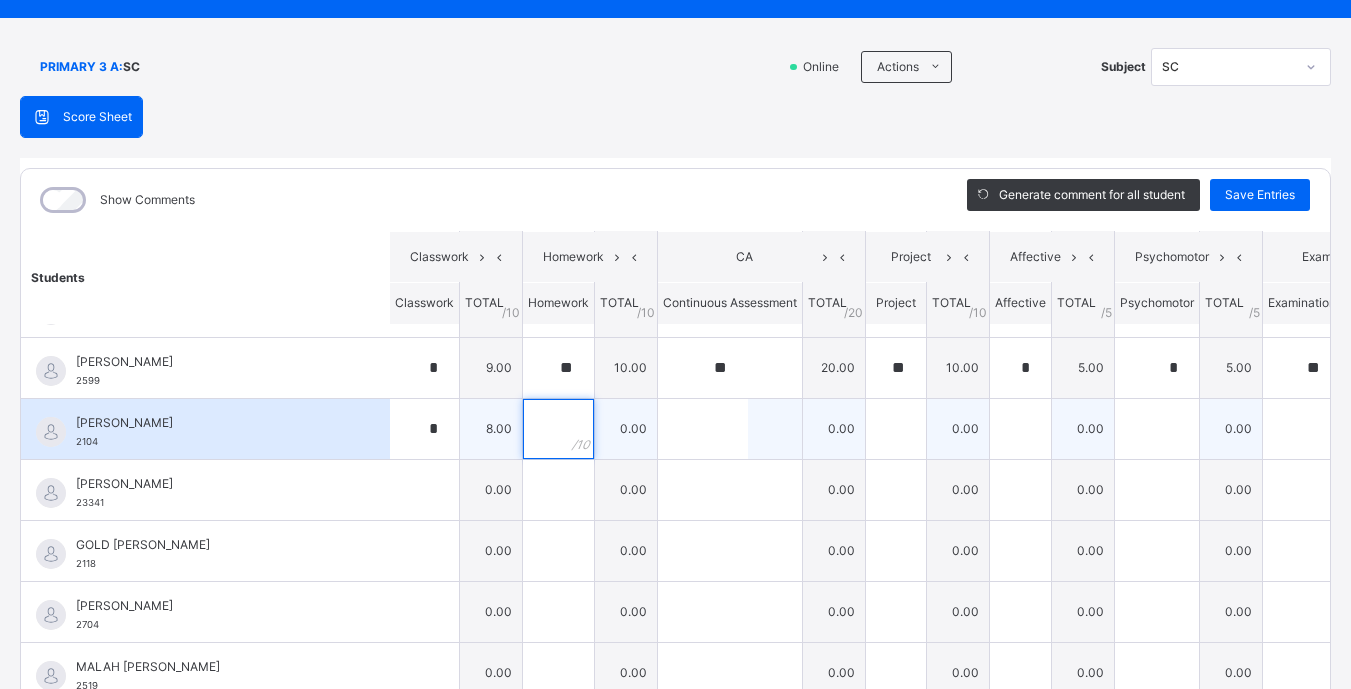 click at bounding box center [558, 429] 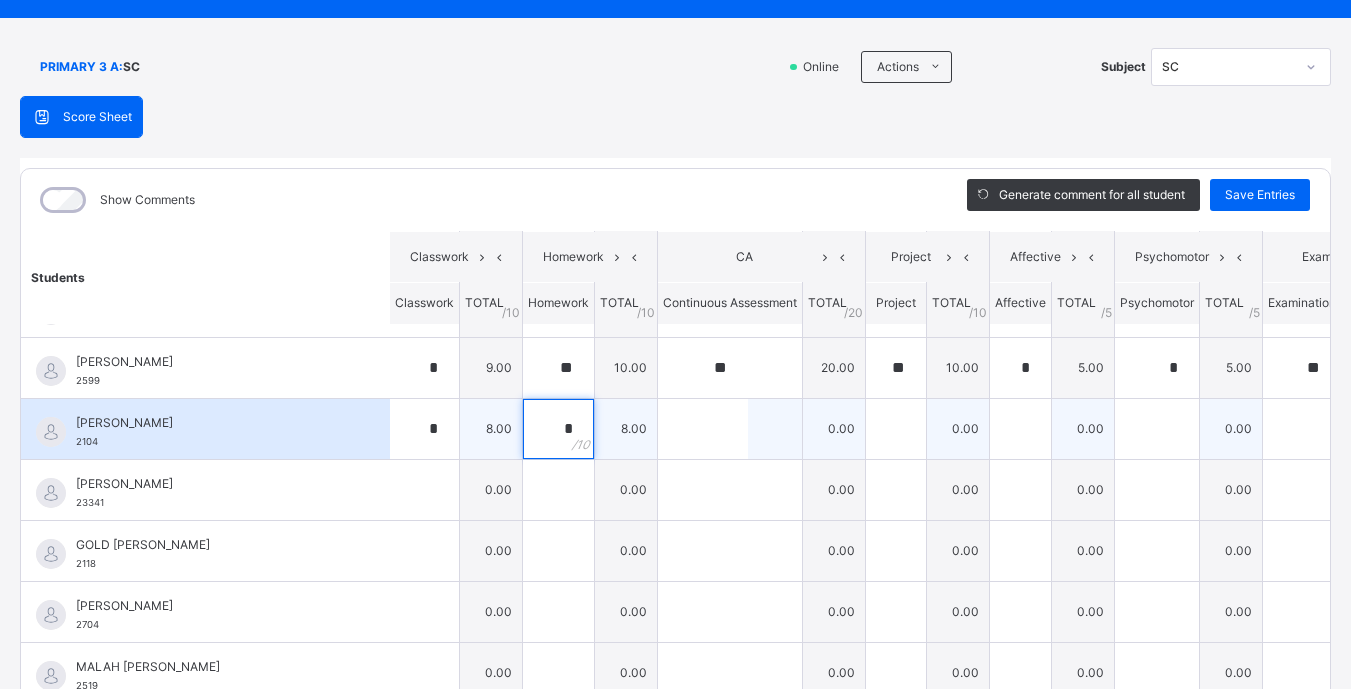 type on "*" 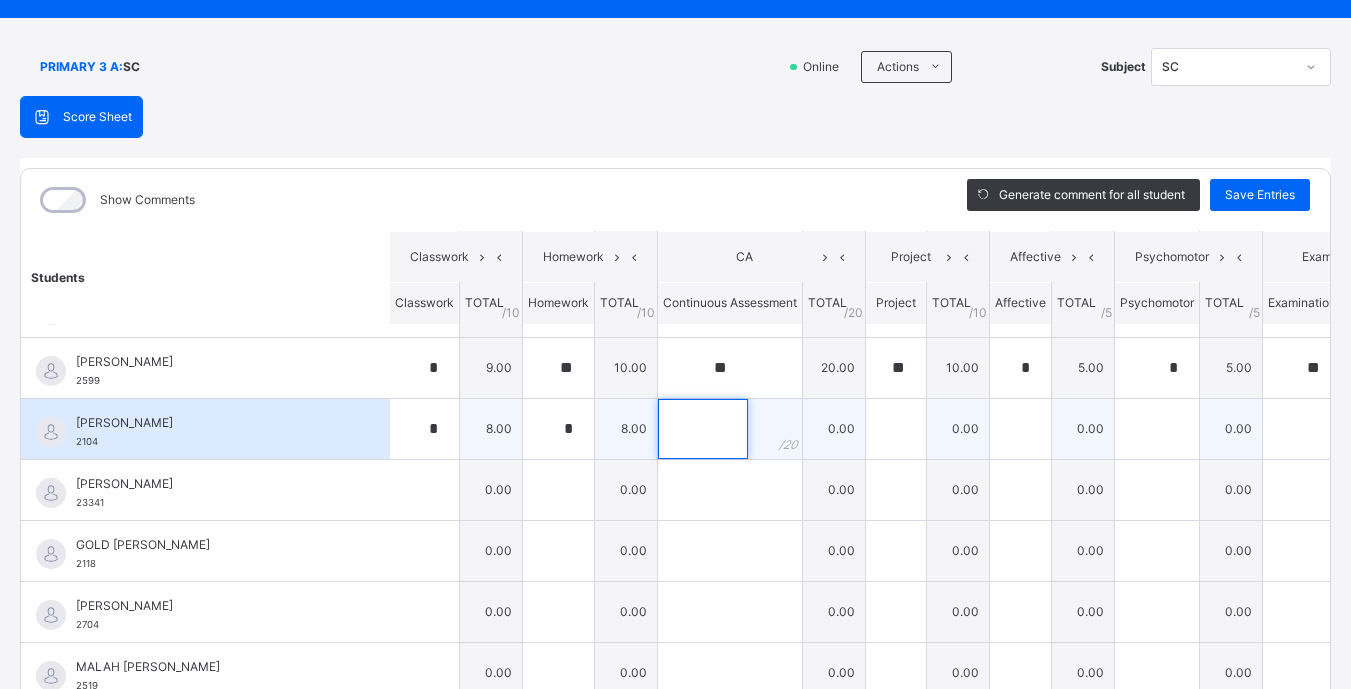 click at bounding box center (703, 429) 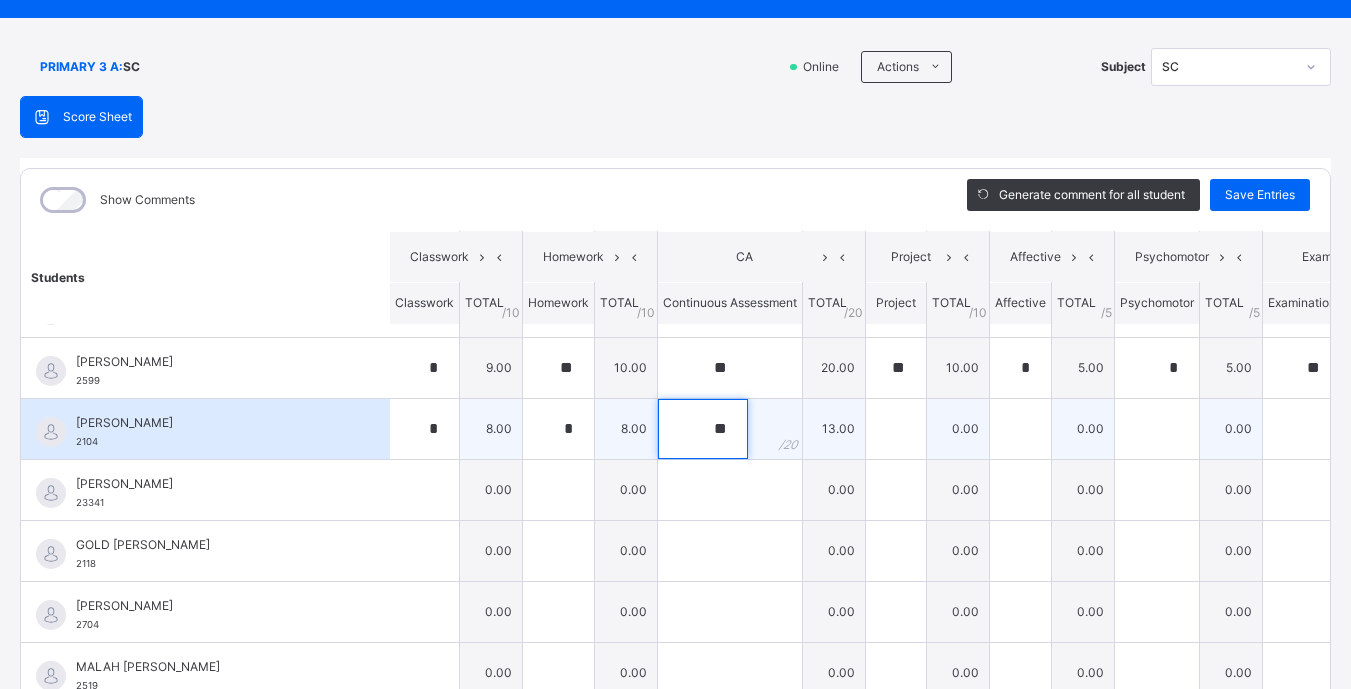 type on "**" 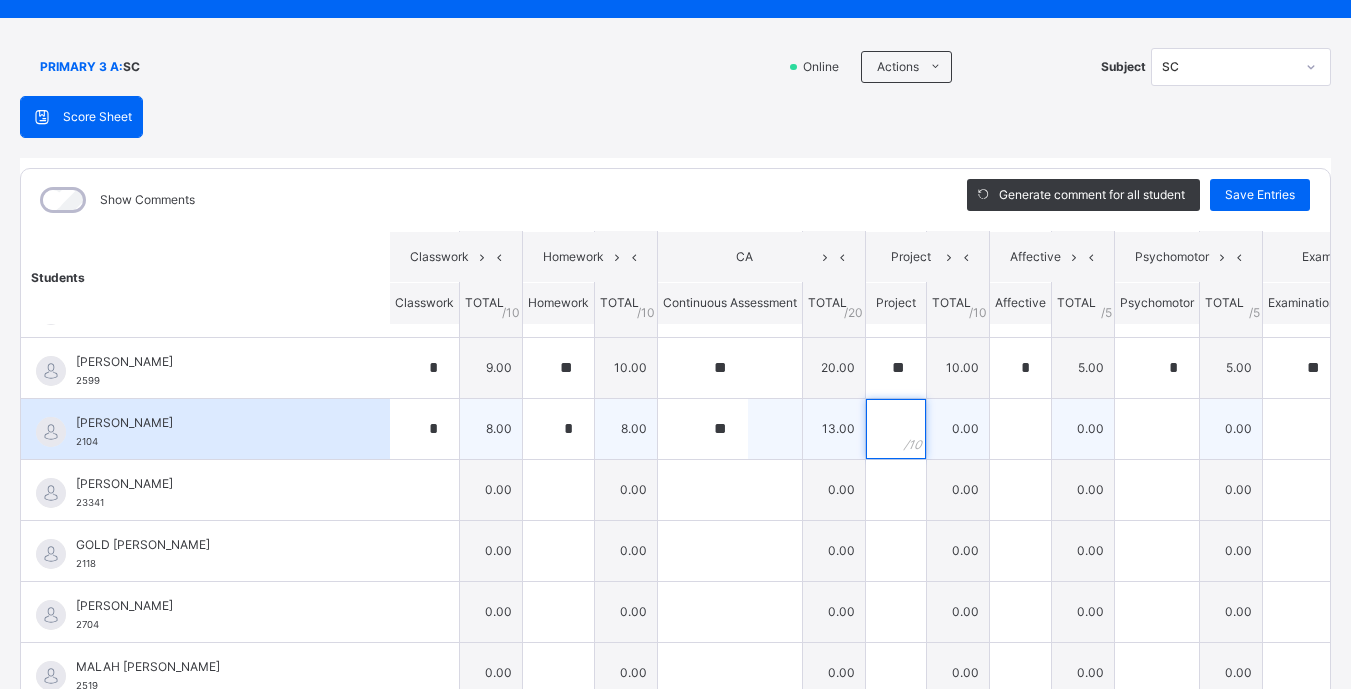 click at bounding box center (896, 429) 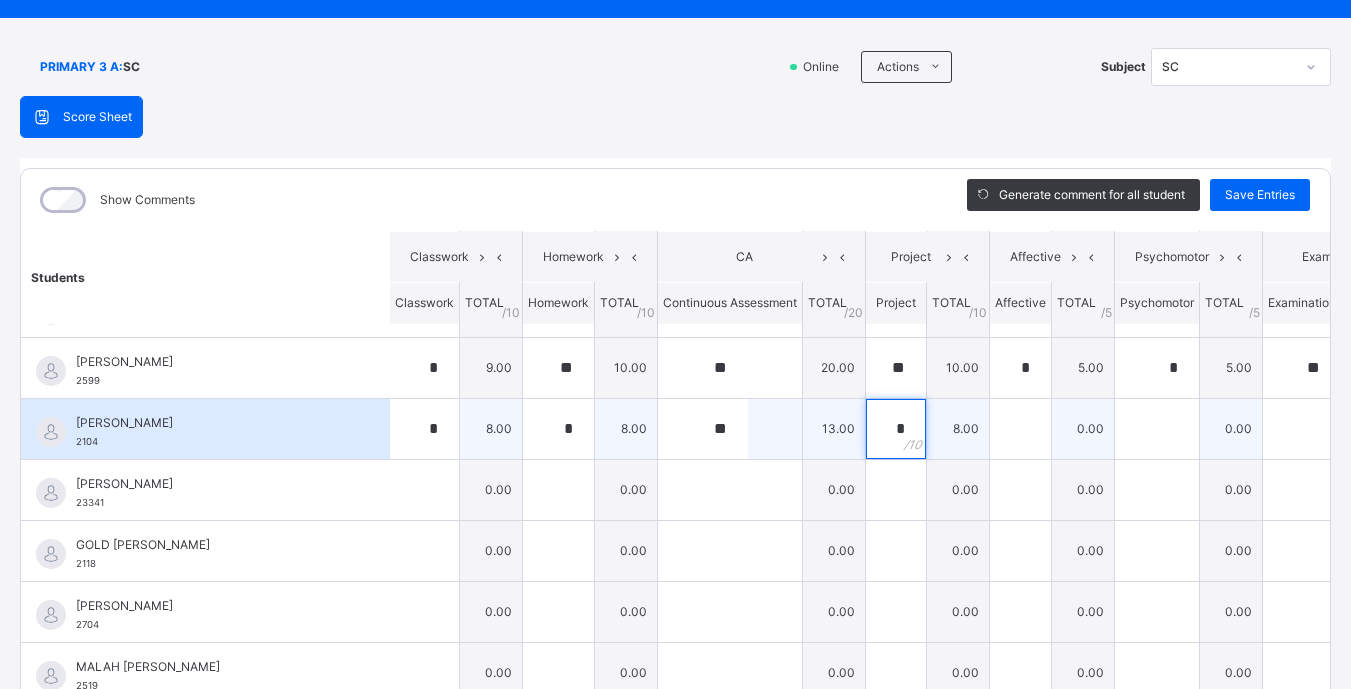 type on "*" 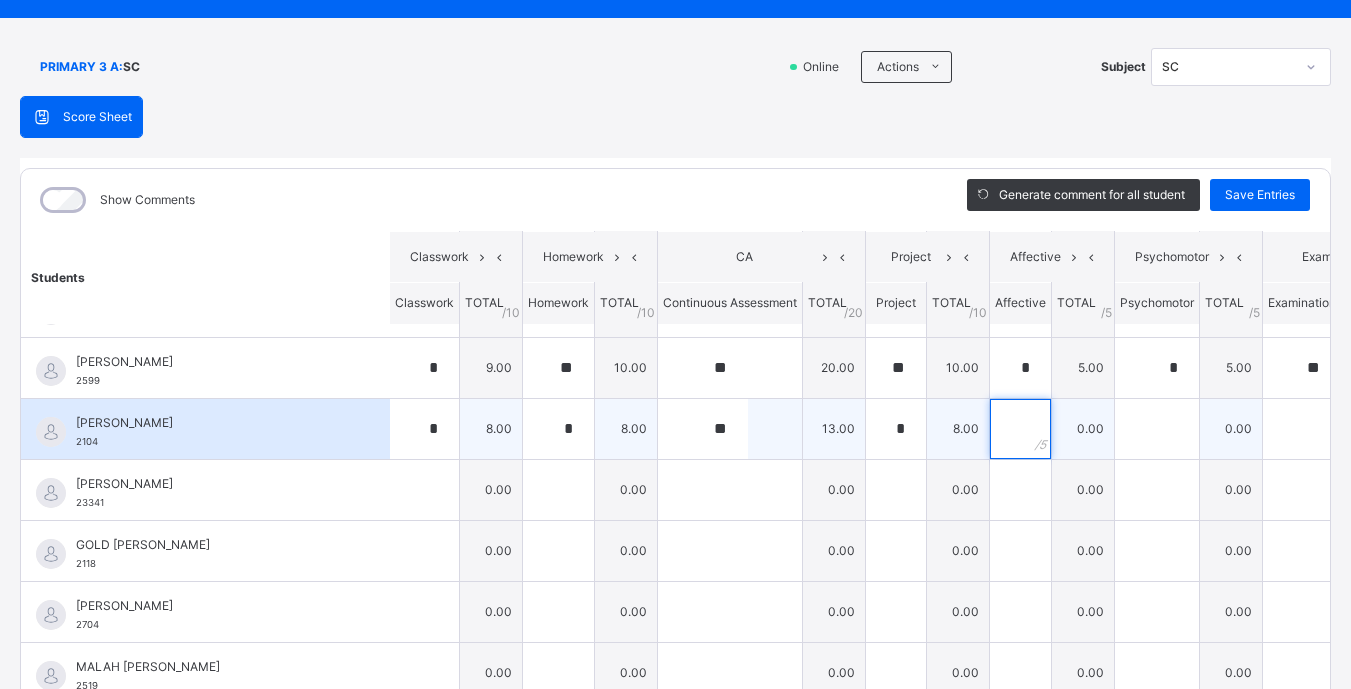 click at bounding box center [1020, 429] 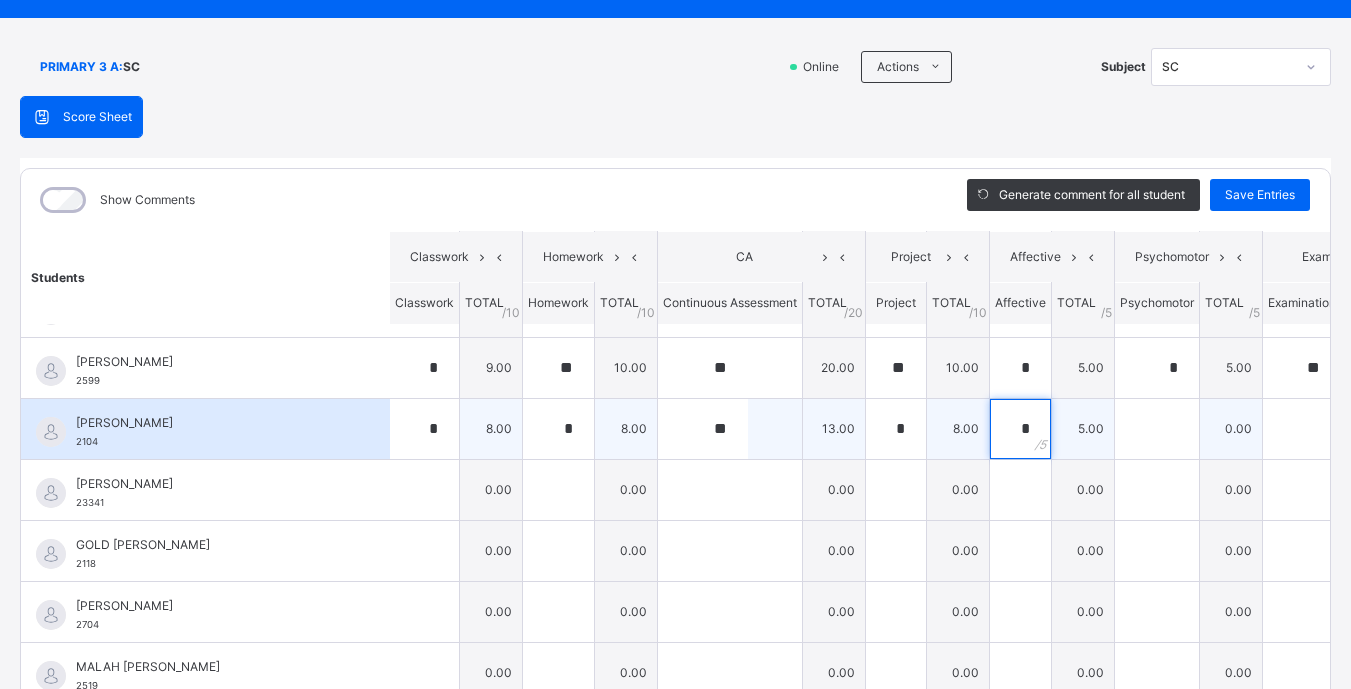 type on "*" 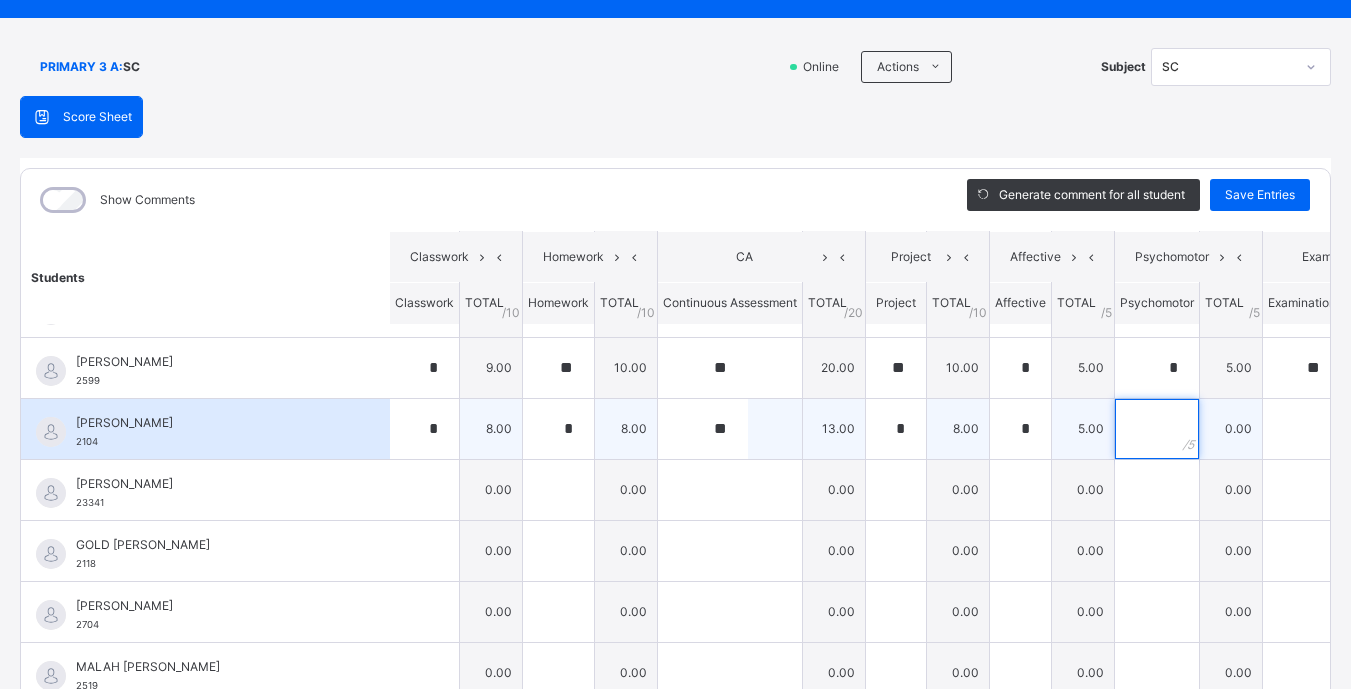 click at bounding box center (1157, 429) 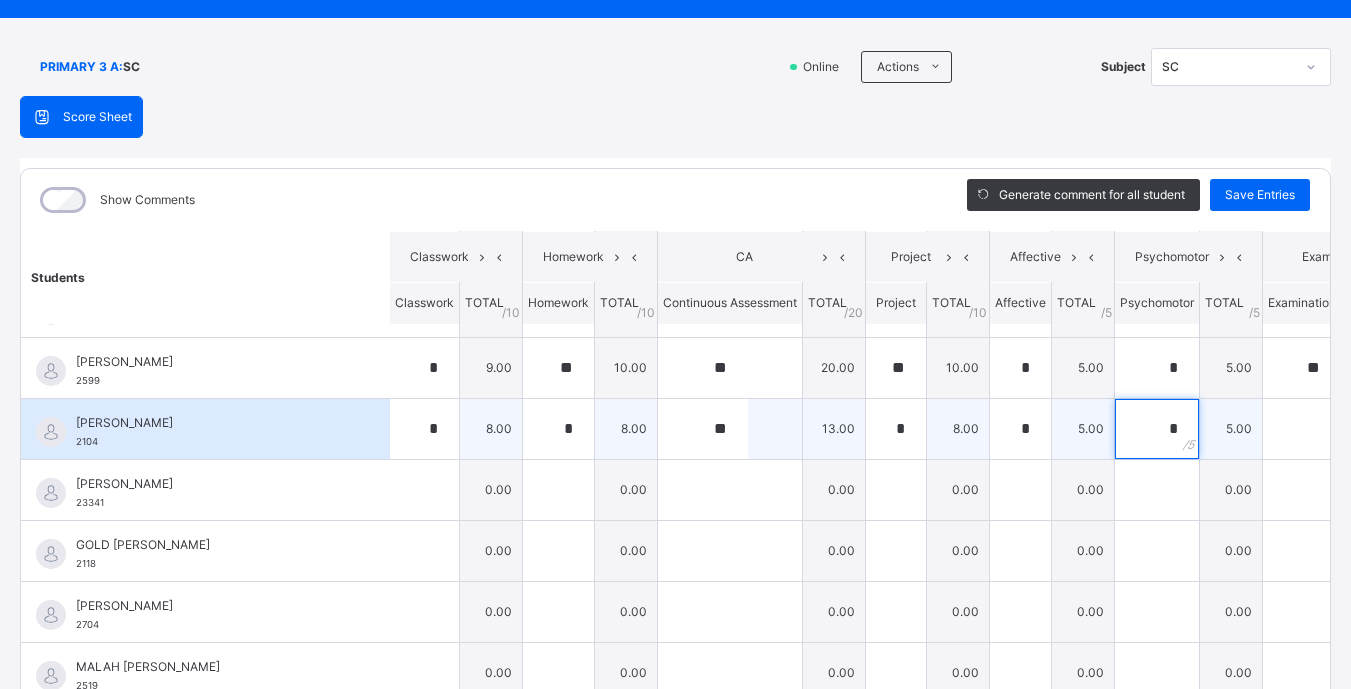 type on "*" 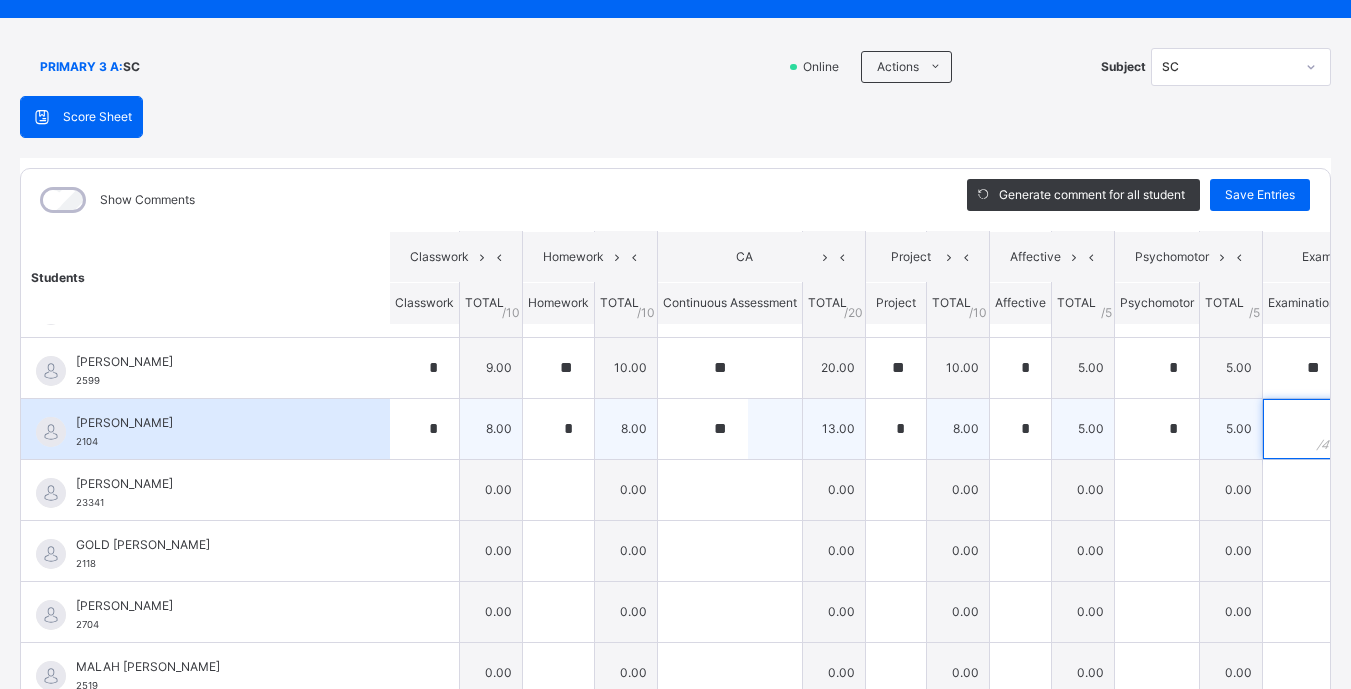 click at bounding box center (1302, 429) 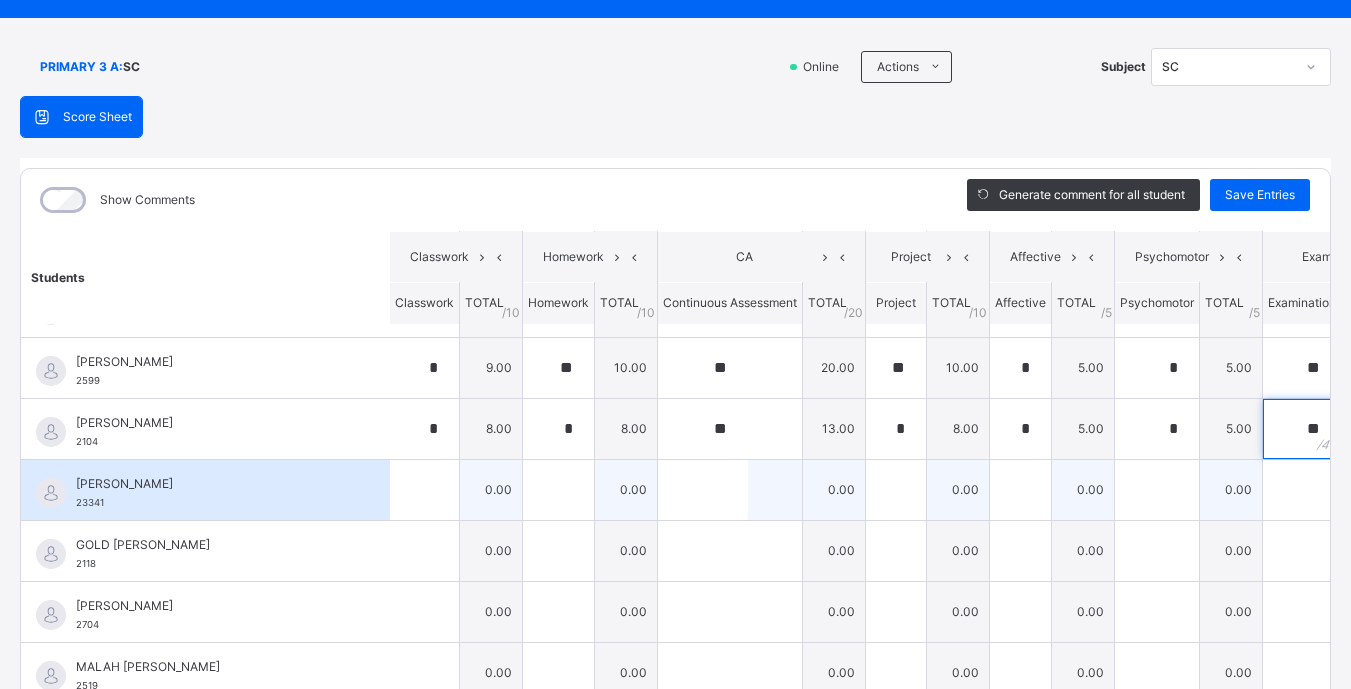 type on "**" 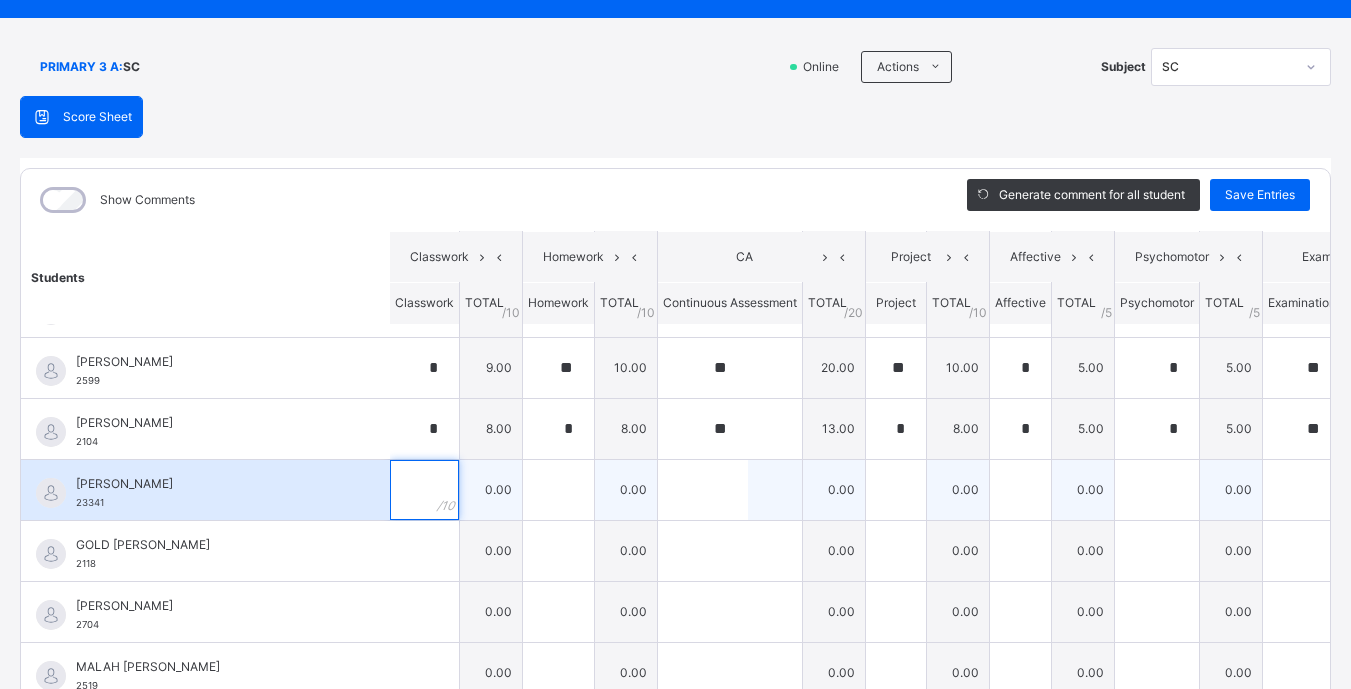click at bounding box center [424, 490] 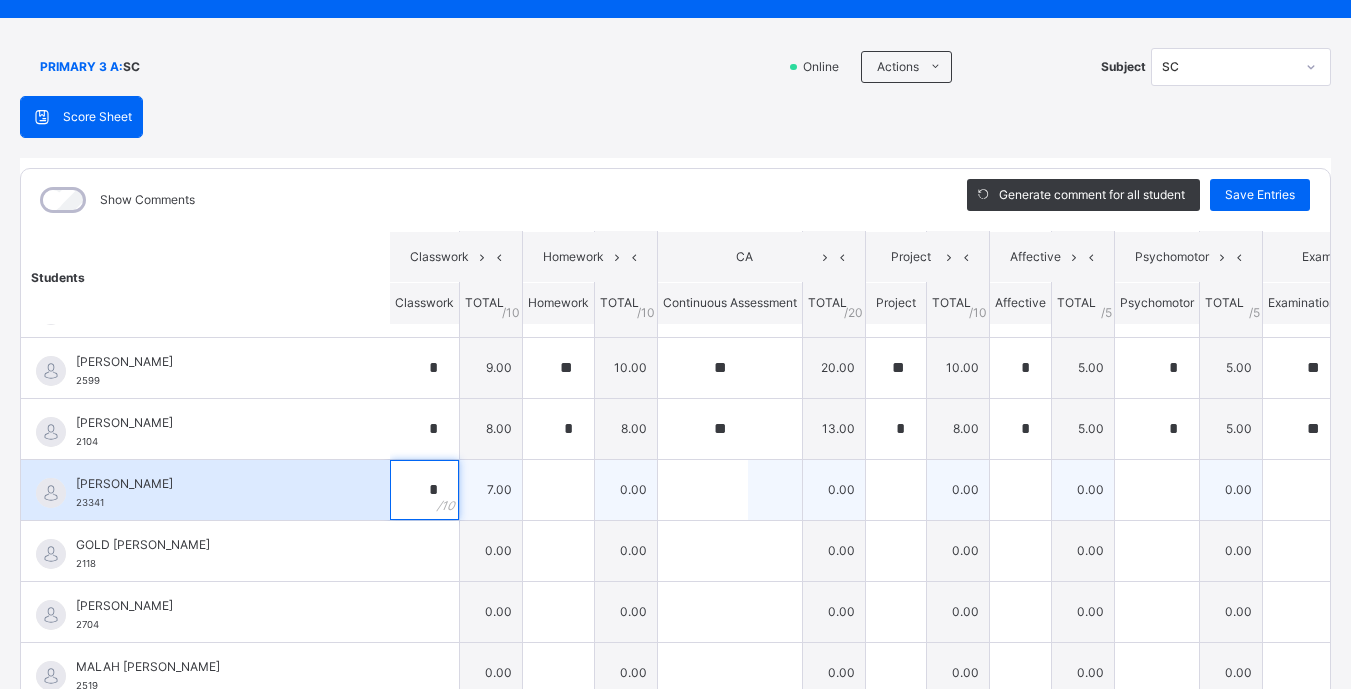 type on "*" 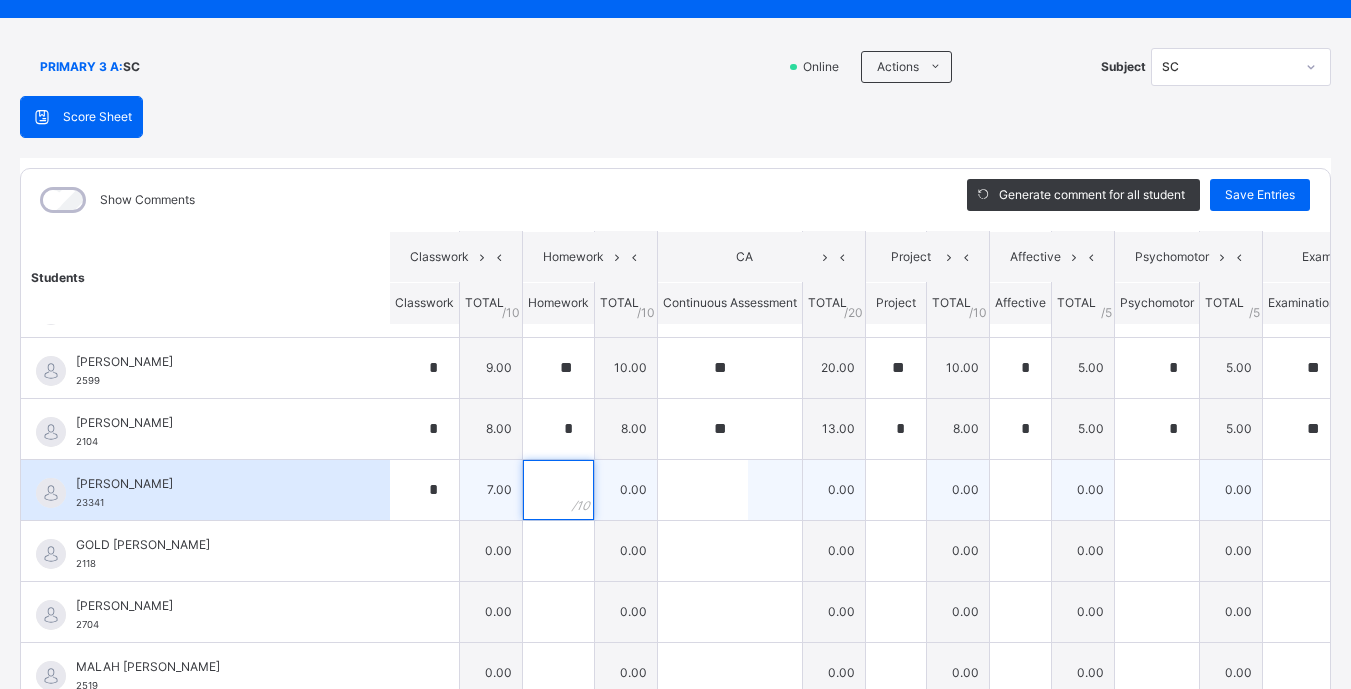 click at bounding box center [558, 490] 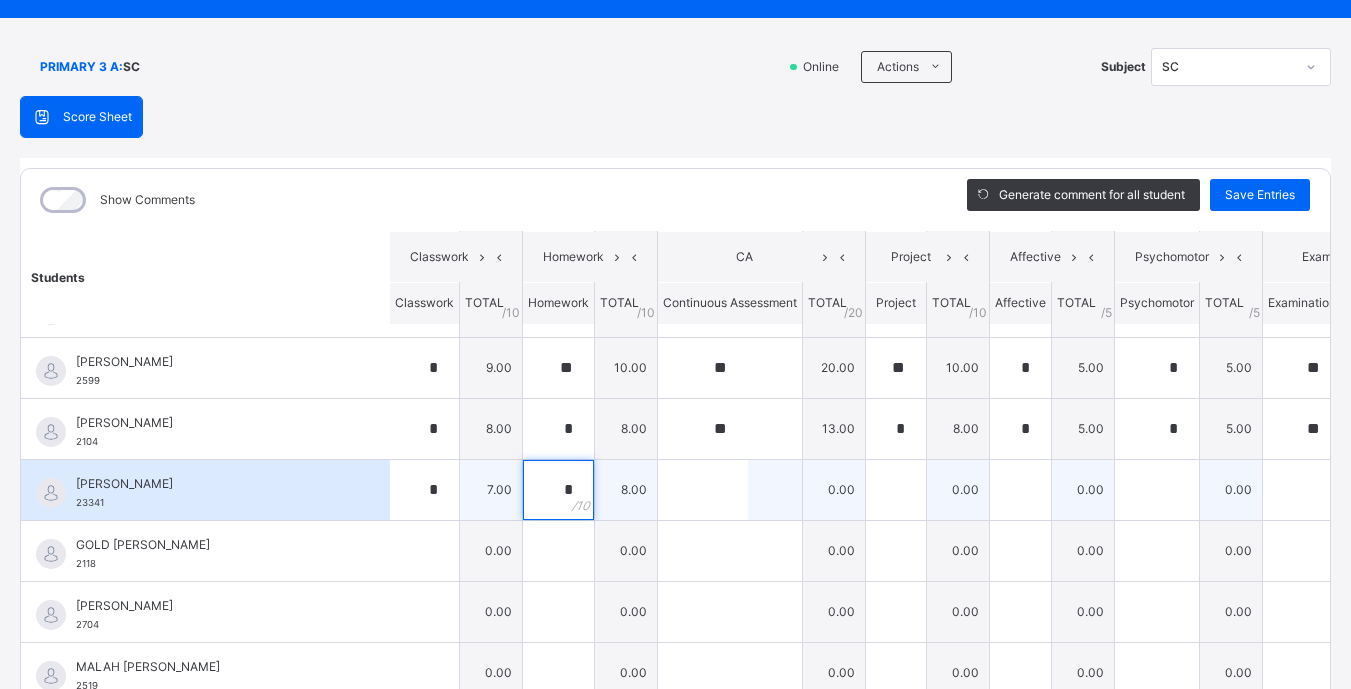 type on "*" 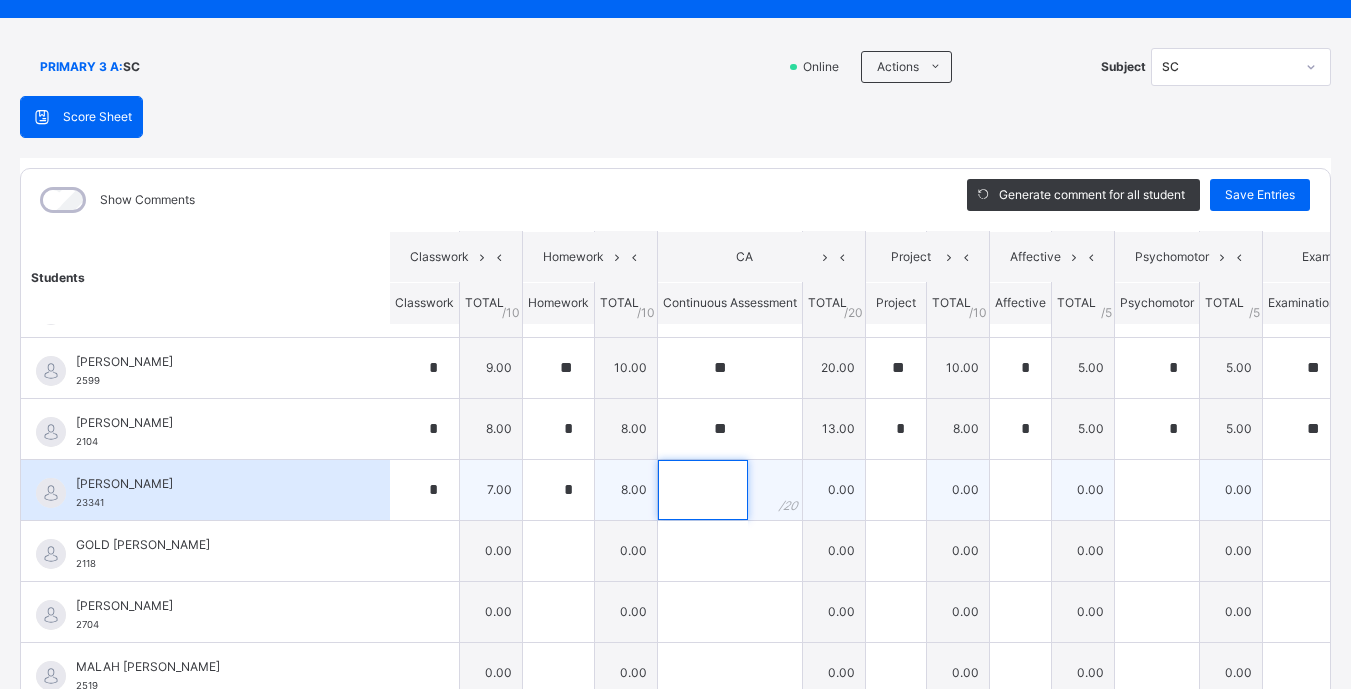 click at bounding box center [703, 490] 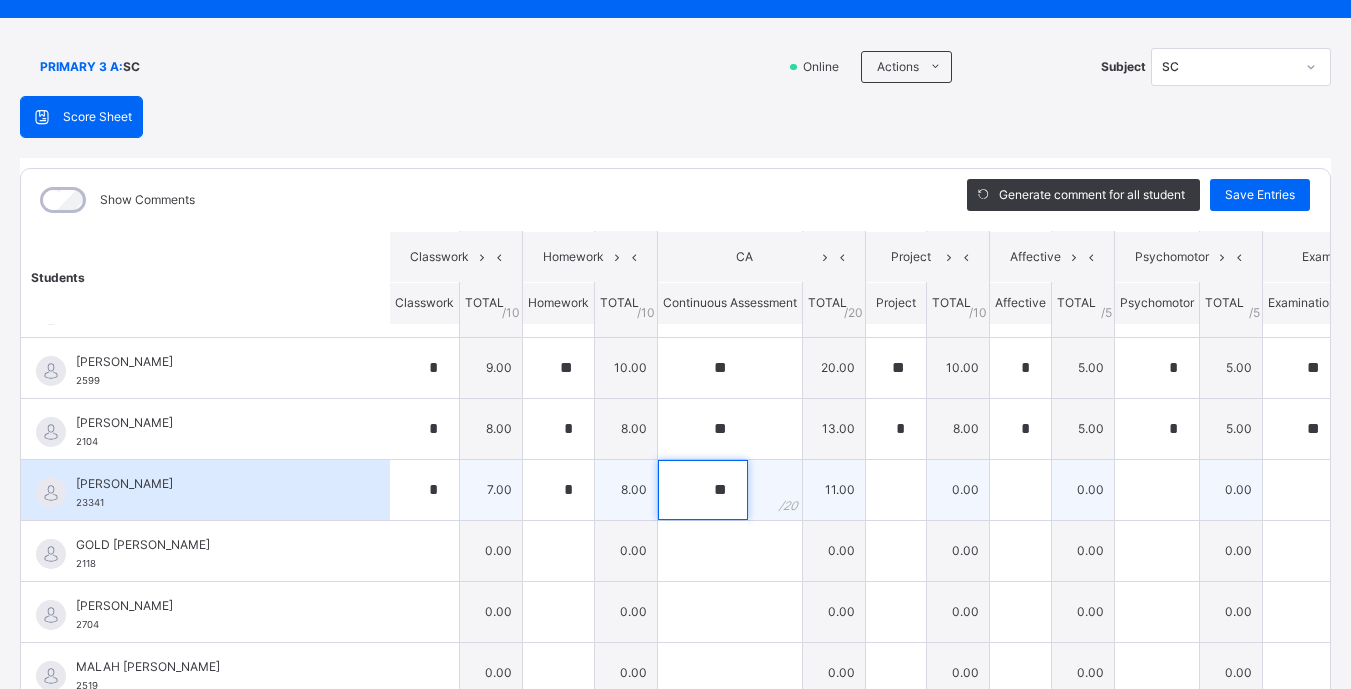type on "**" 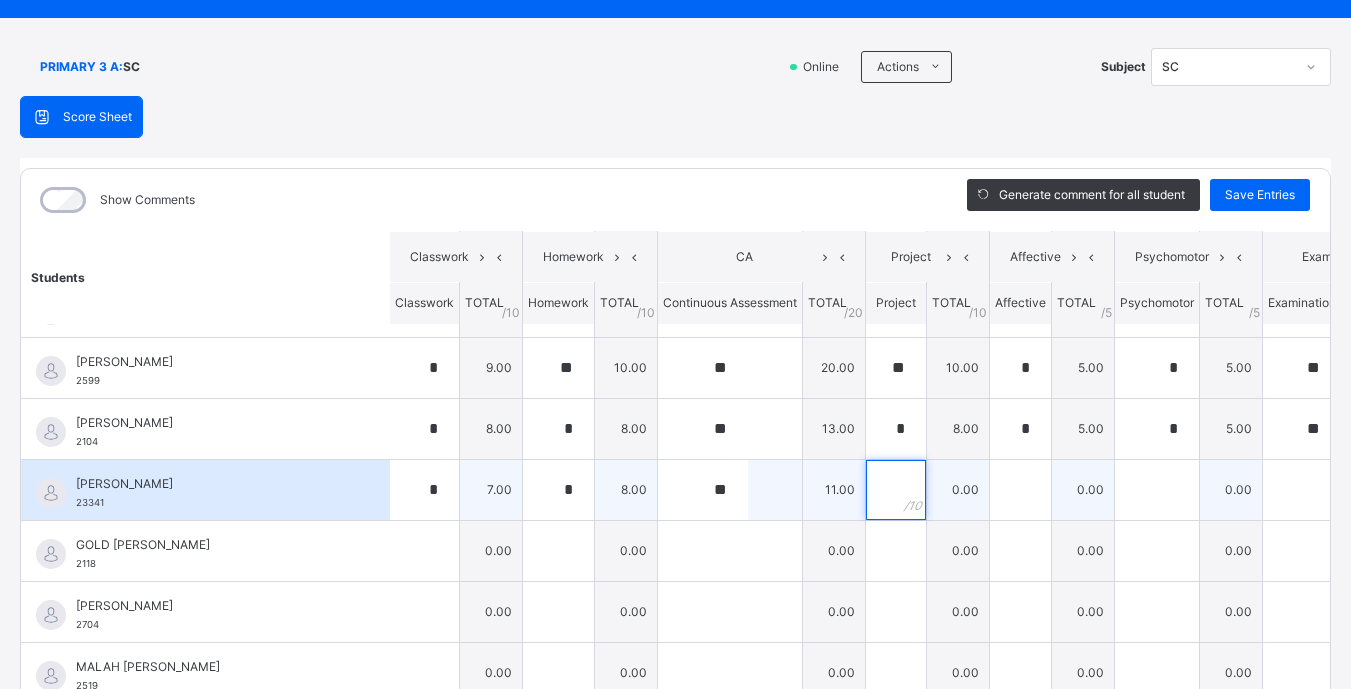 click at bounding box center [896, 490] 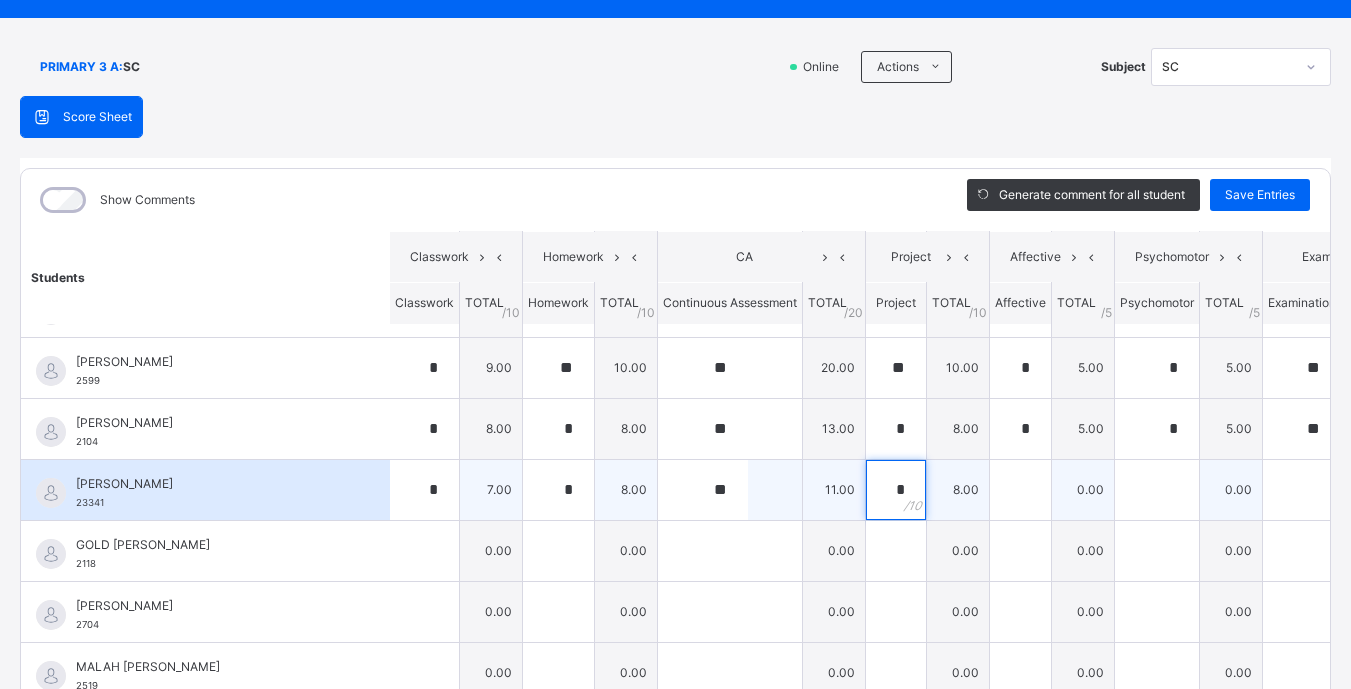 type on "*" 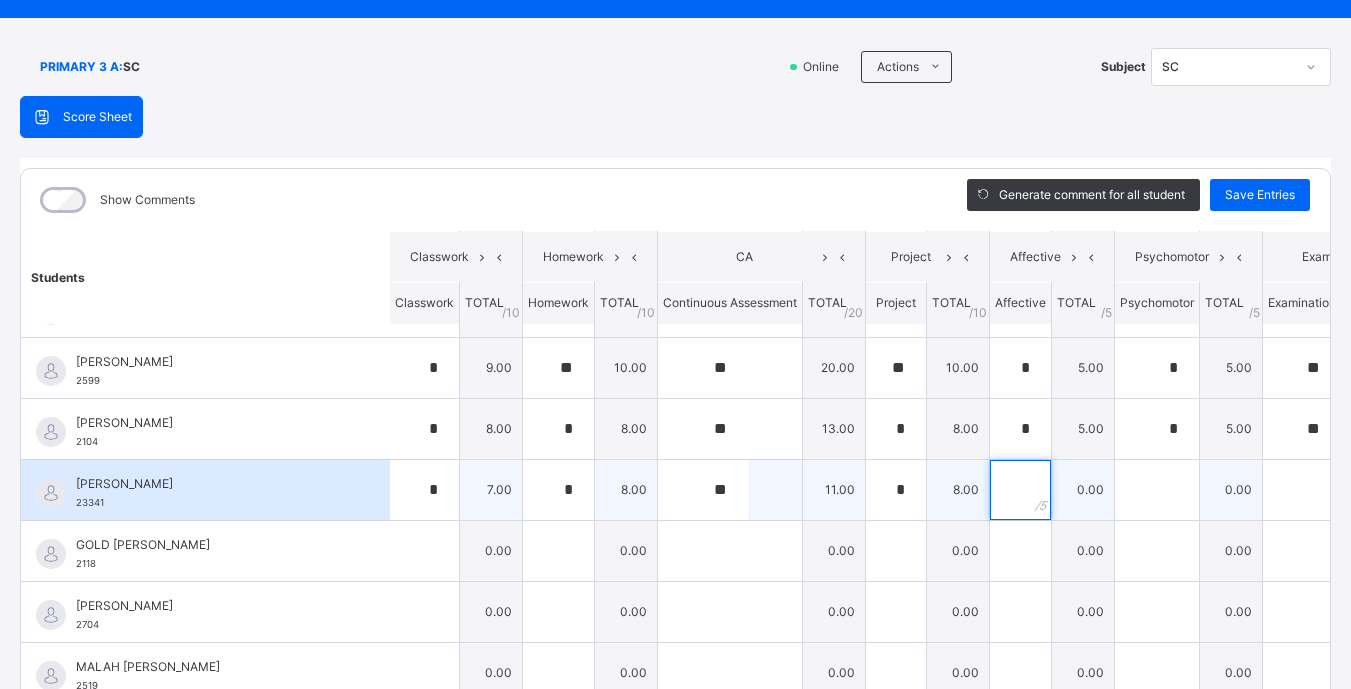 click at bounding box center [1020, 490] 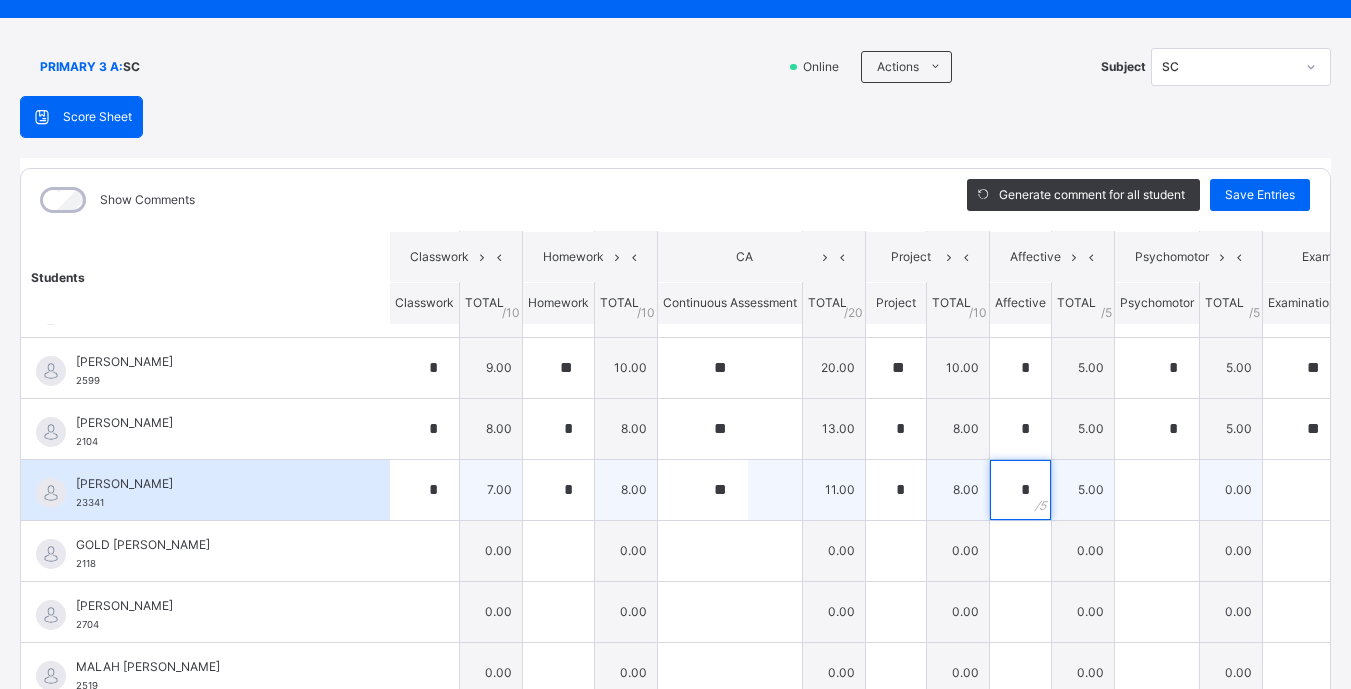 type on "*" 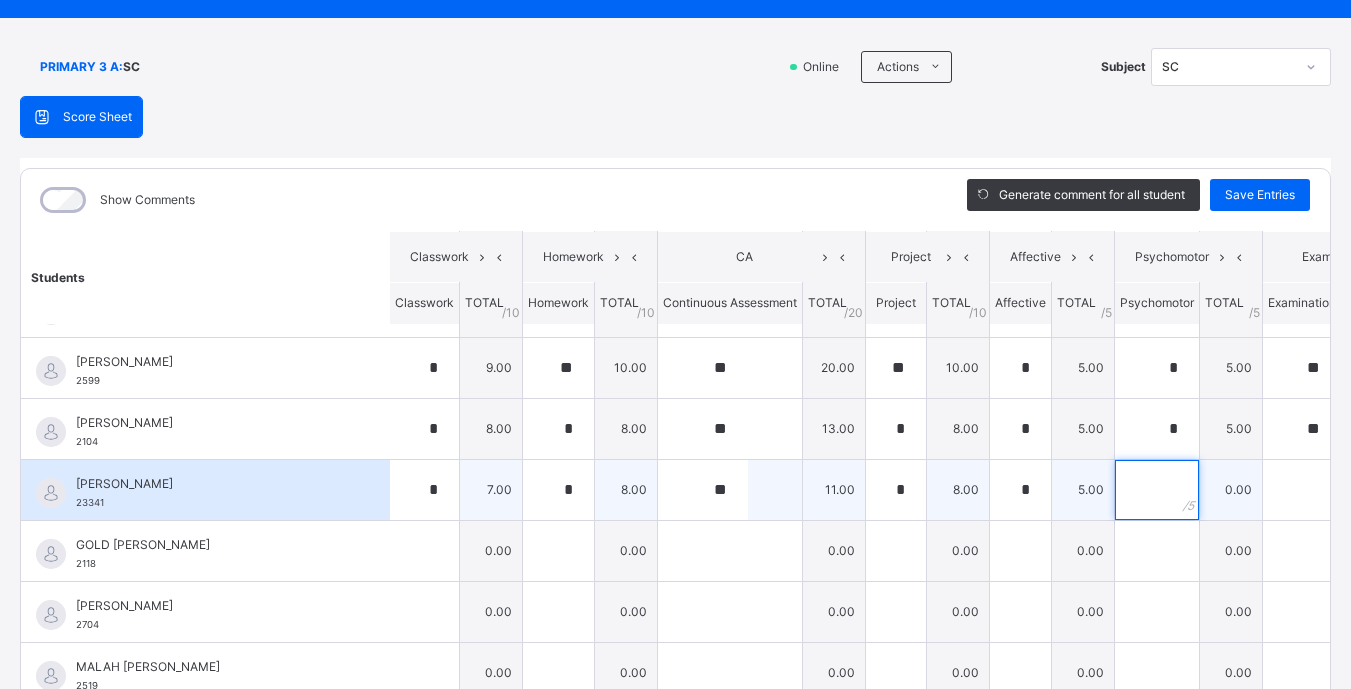 click at bounding box center [1157, 490] 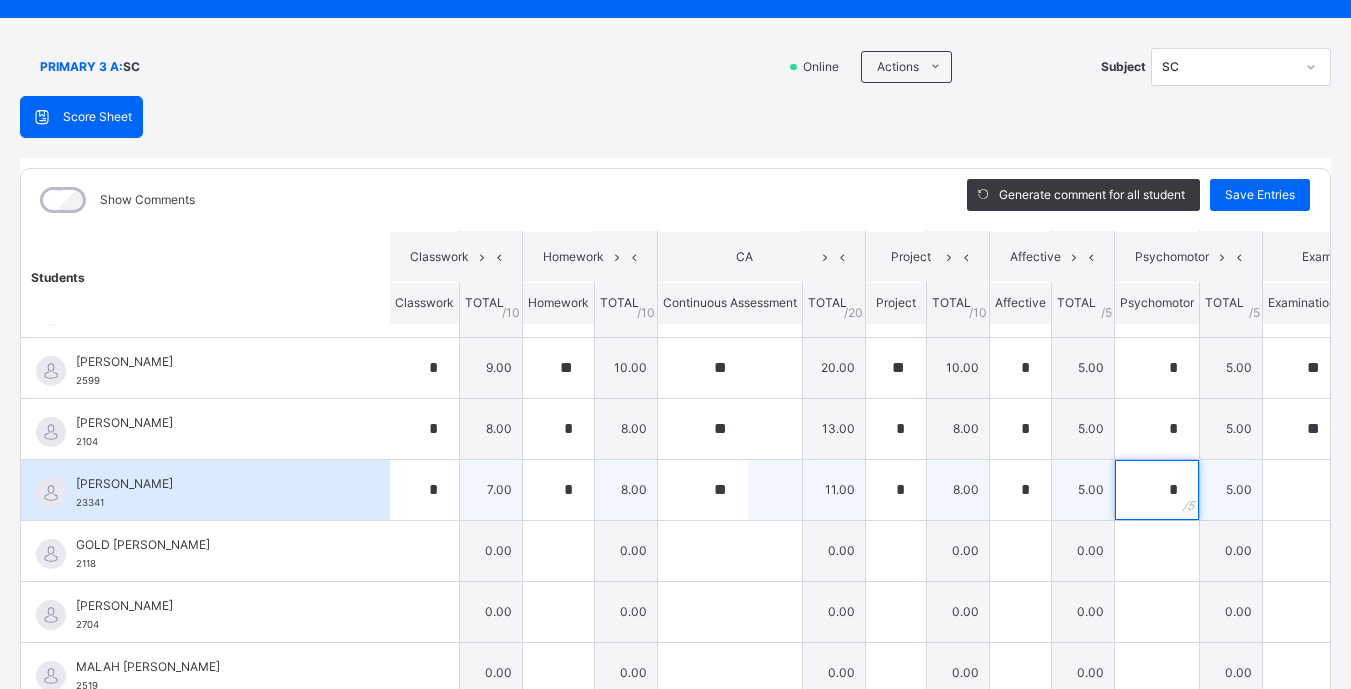 type on "*" 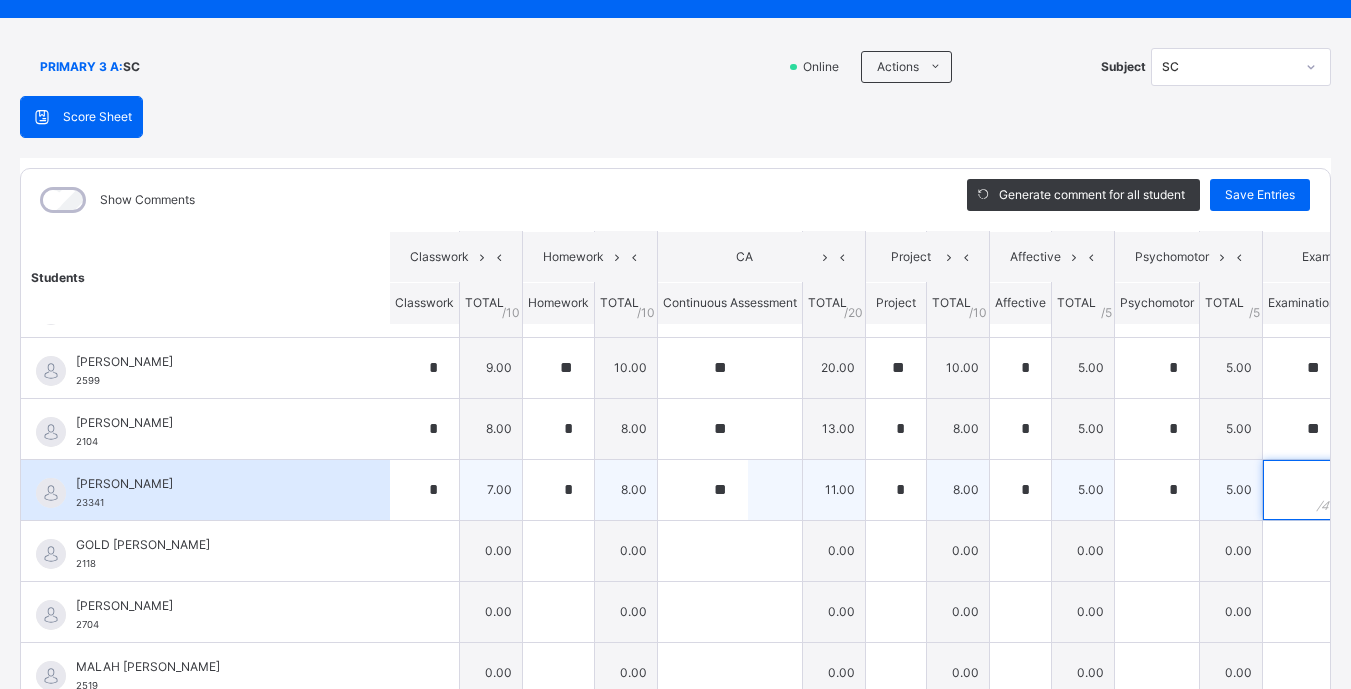 click at bounding box center [1302, 490] 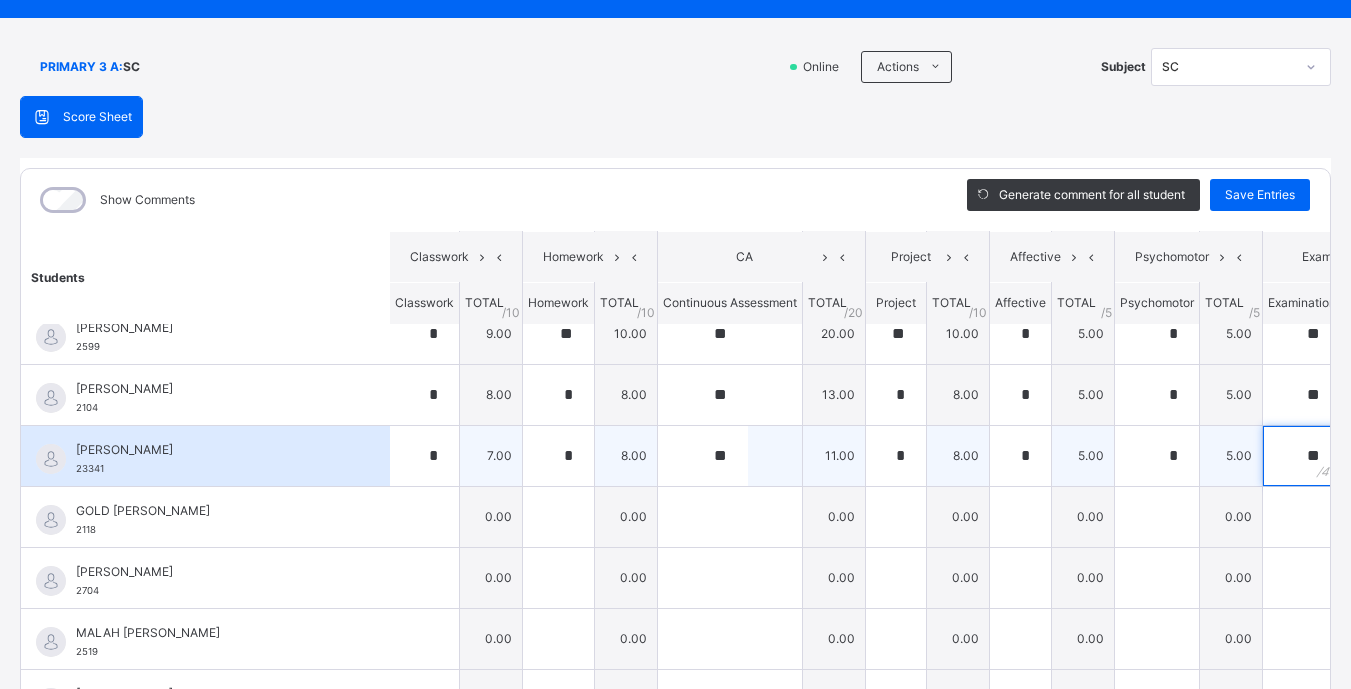 scroll, scrollTop: 585, scrollLeft: 1, axis: both 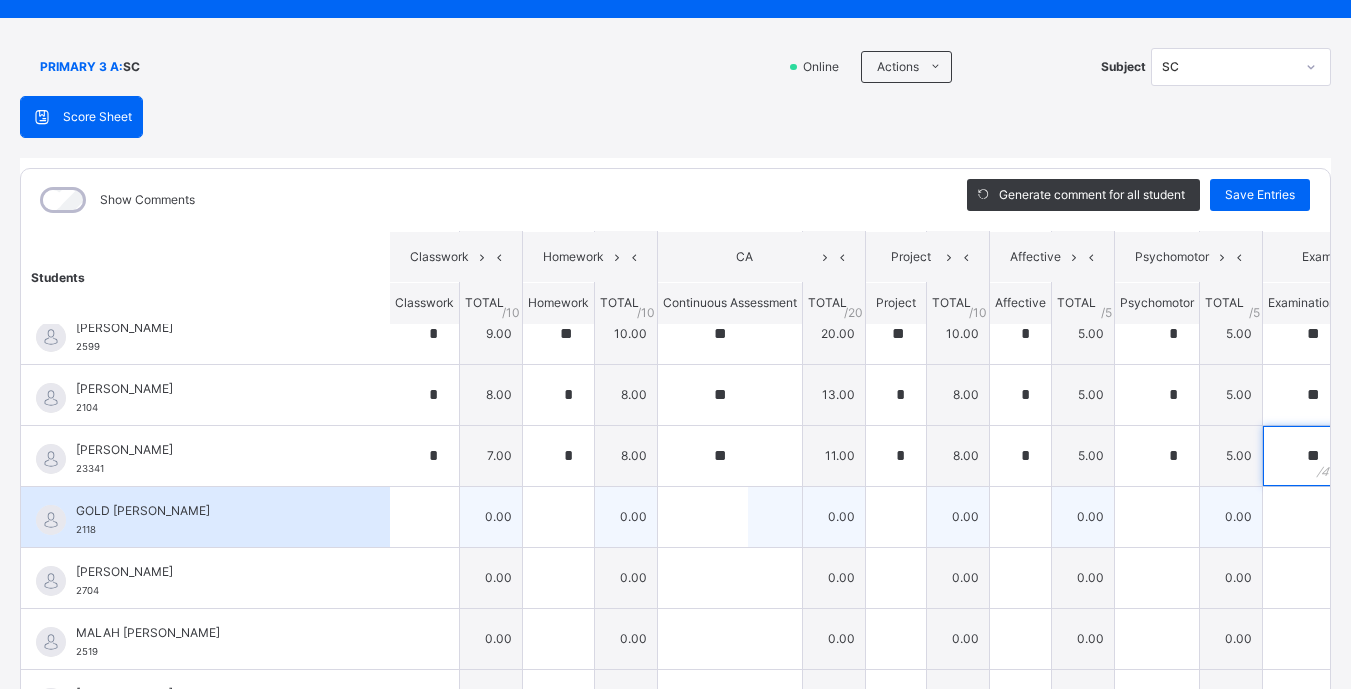 type on "**" 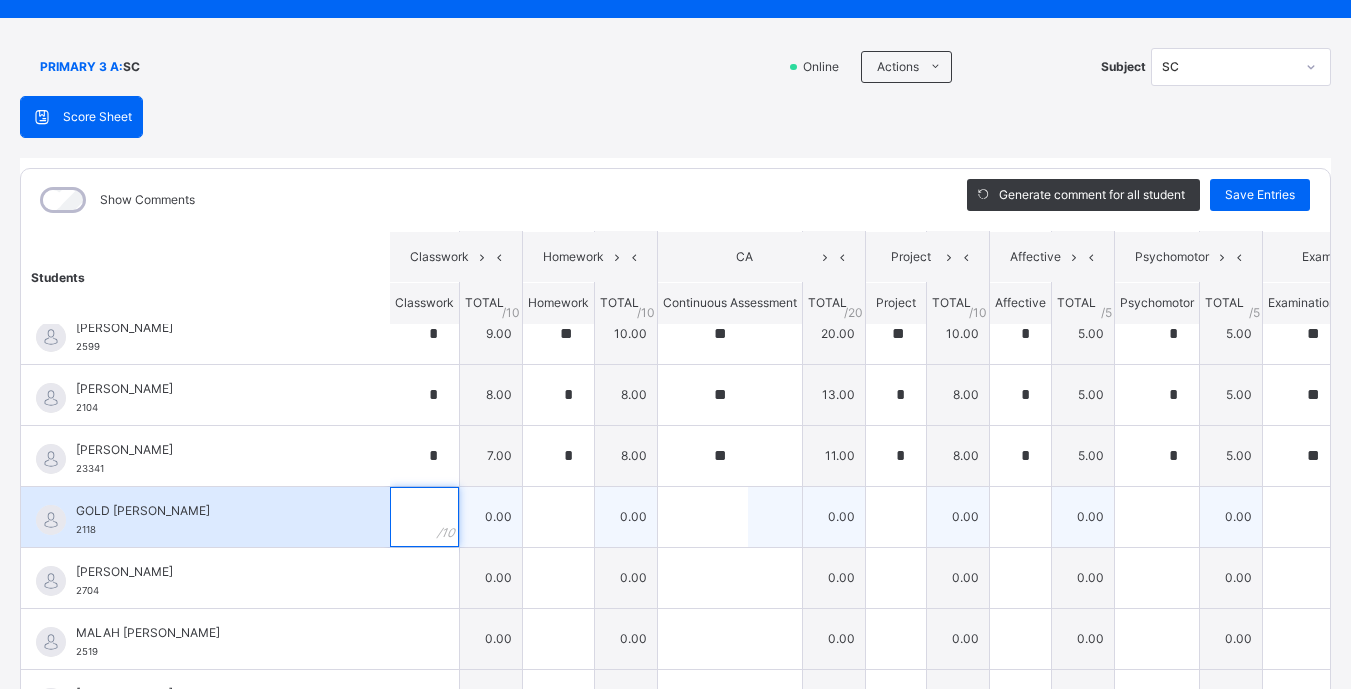 click at bounding box center [424, 517] 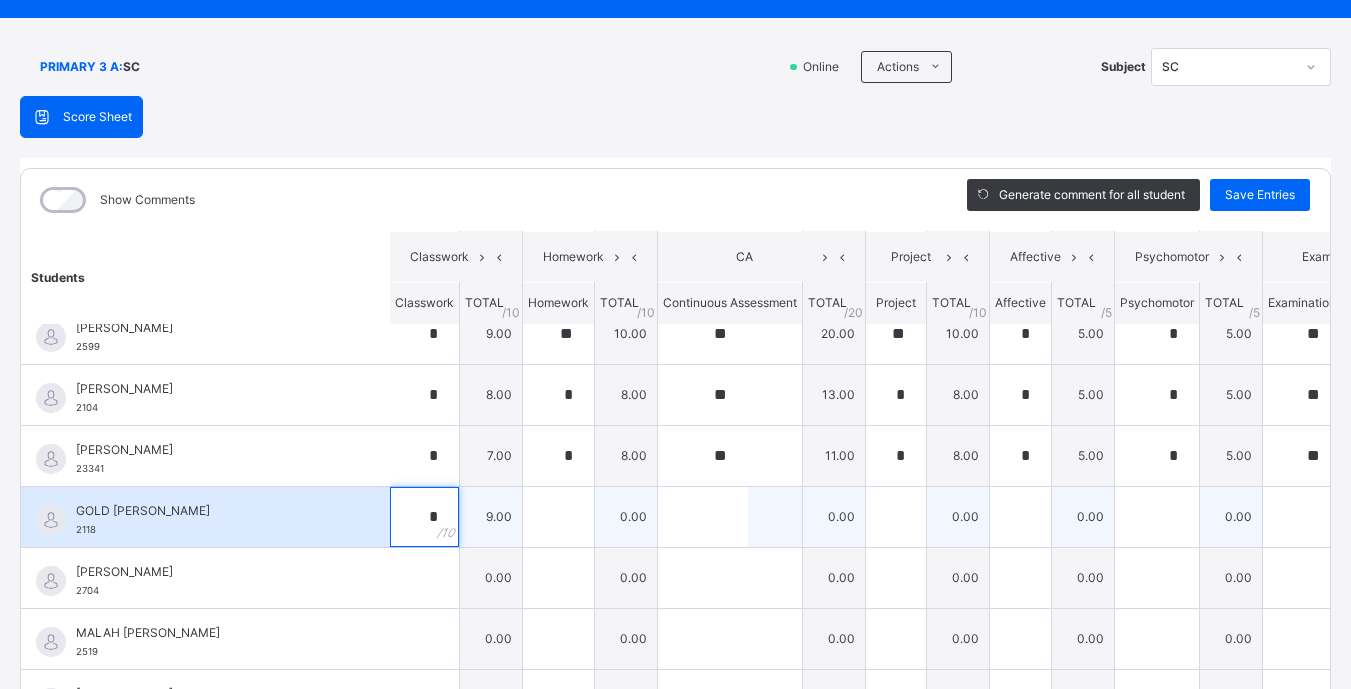 type on "*" 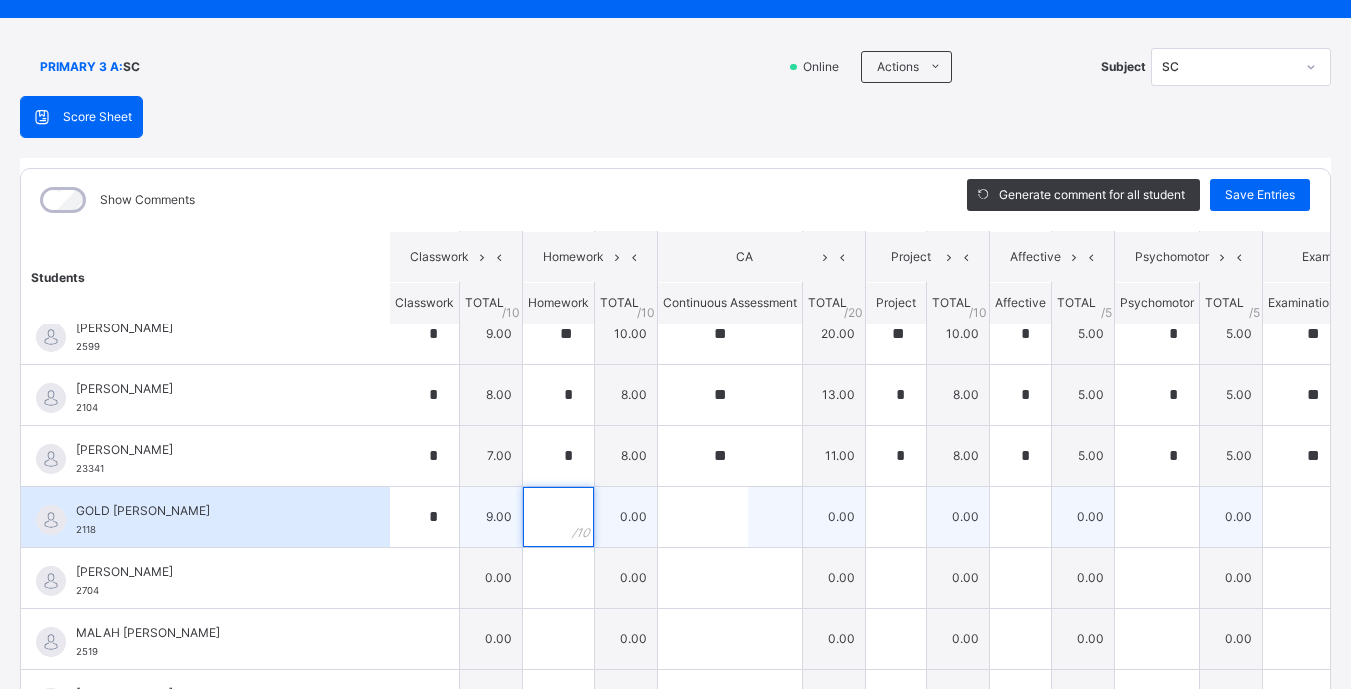 click at bounding box center [558, 517] 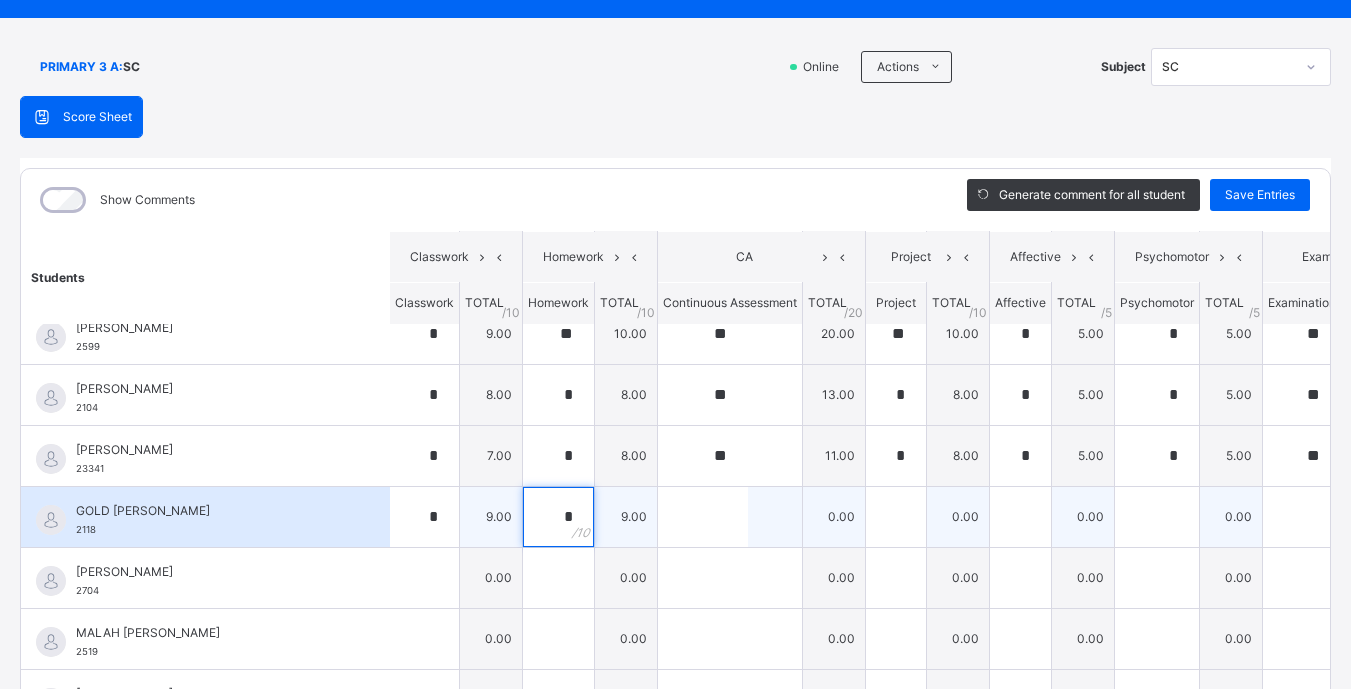 type on "*" 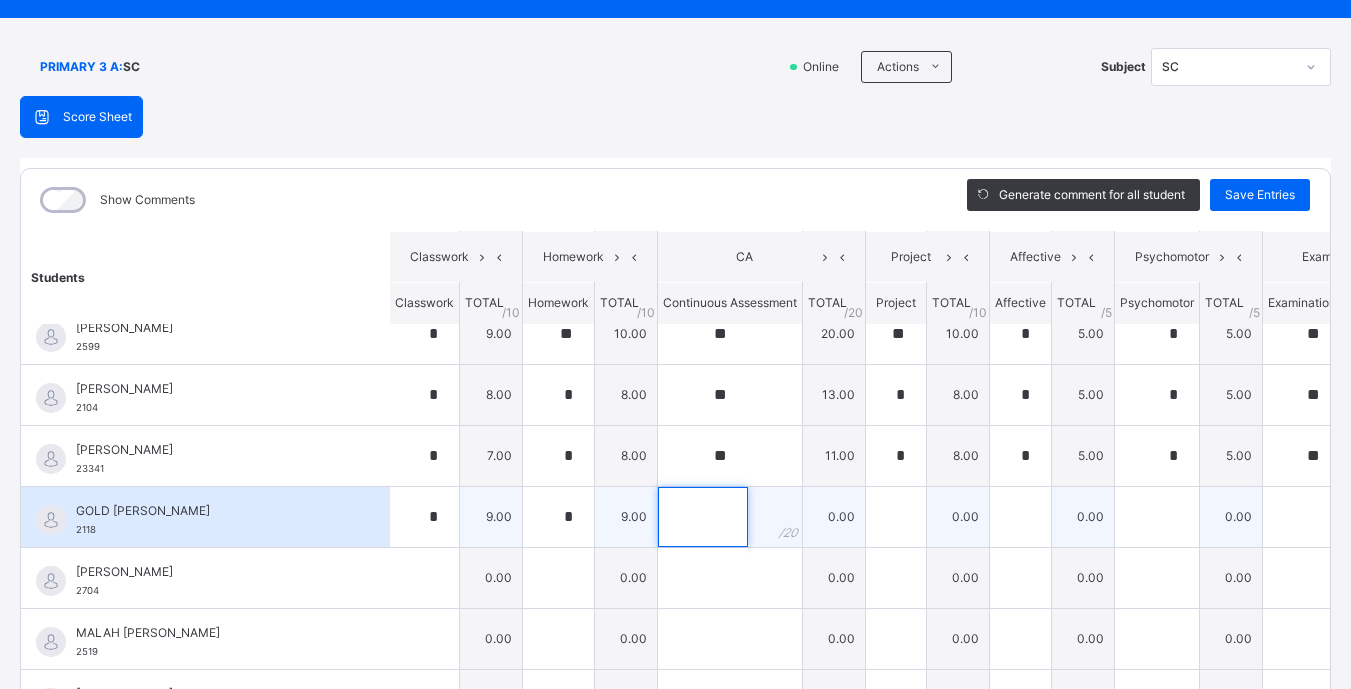 click at bounding box center [703, 517] 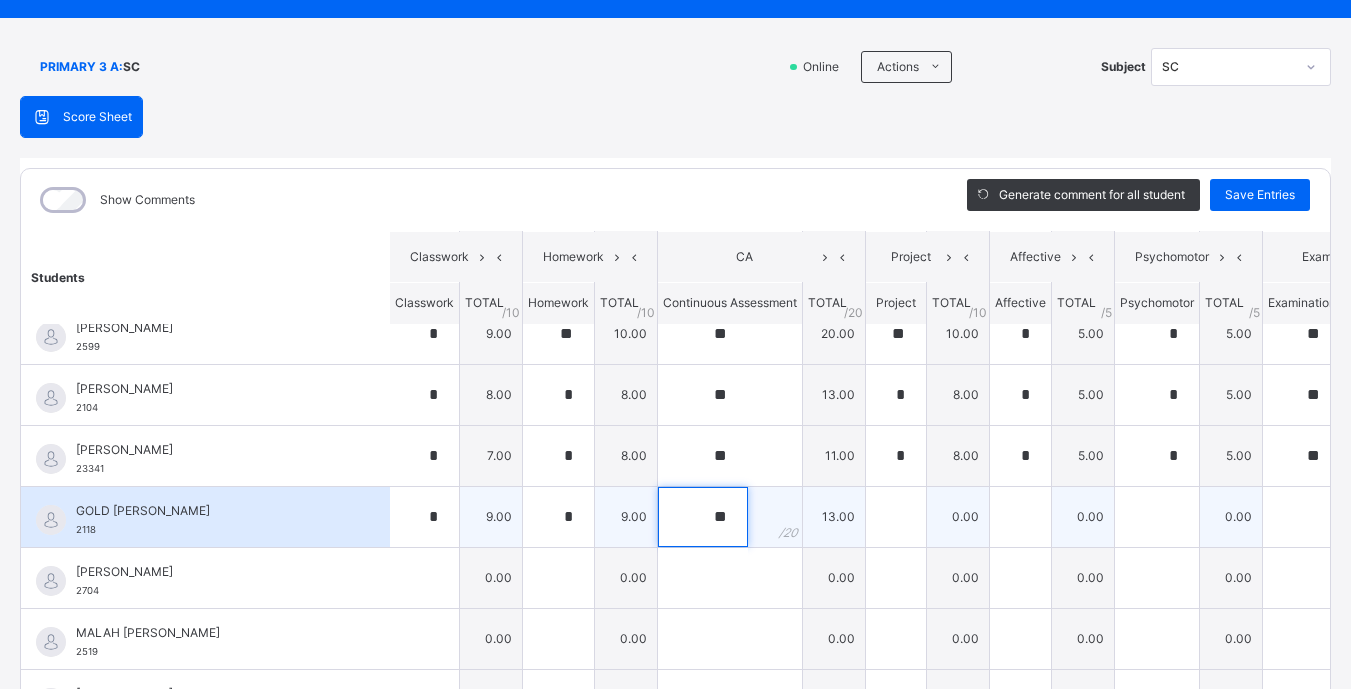 type on "**" 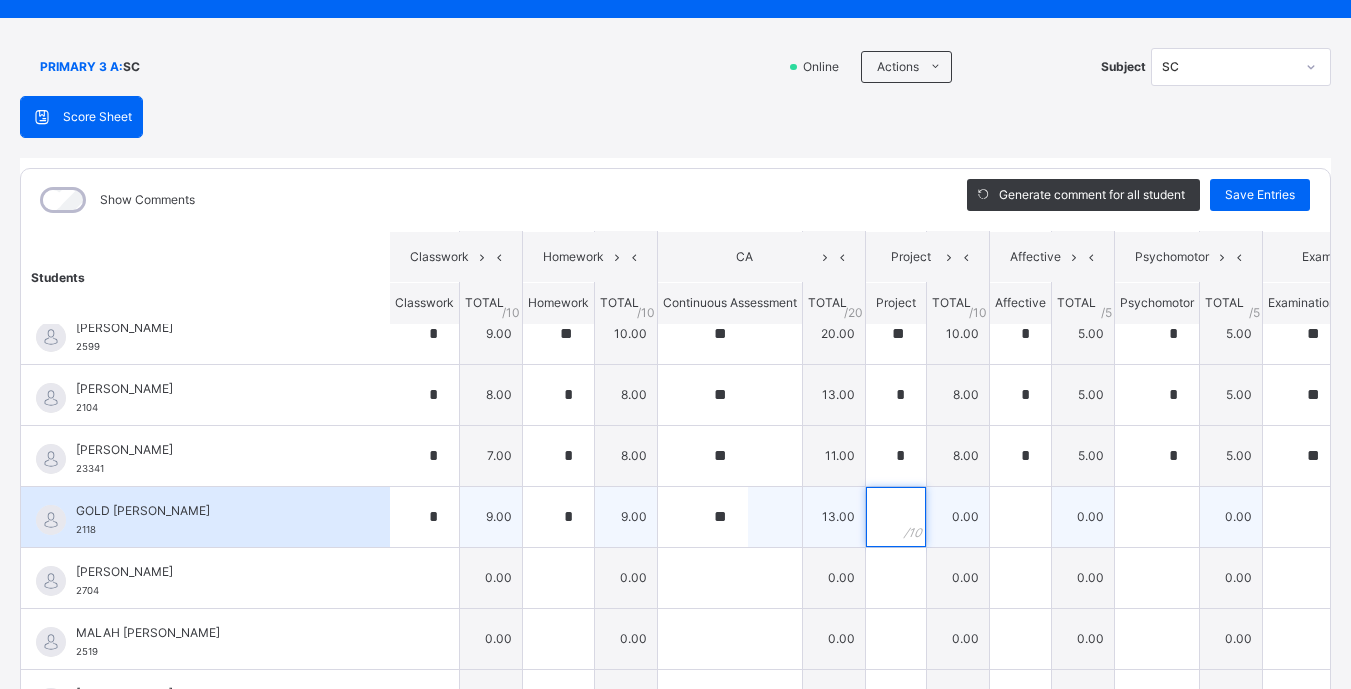 click at bounding box center [896, 517] 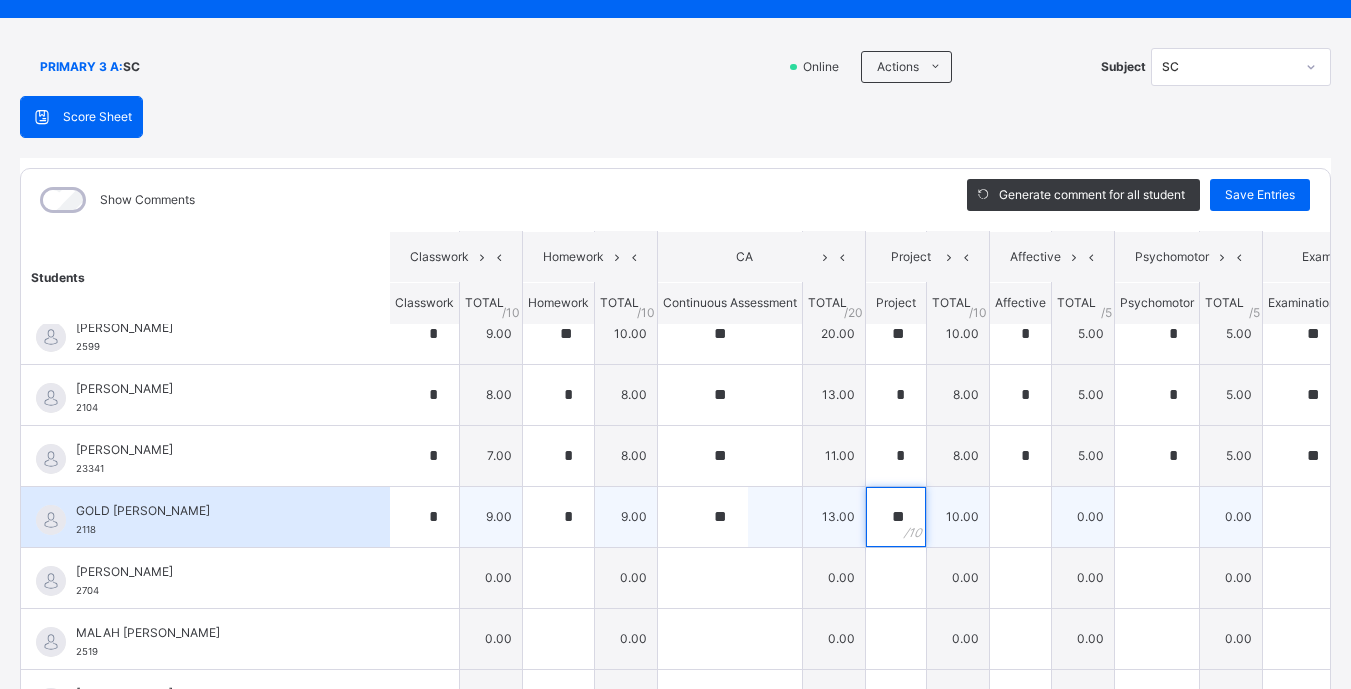 type on "**" 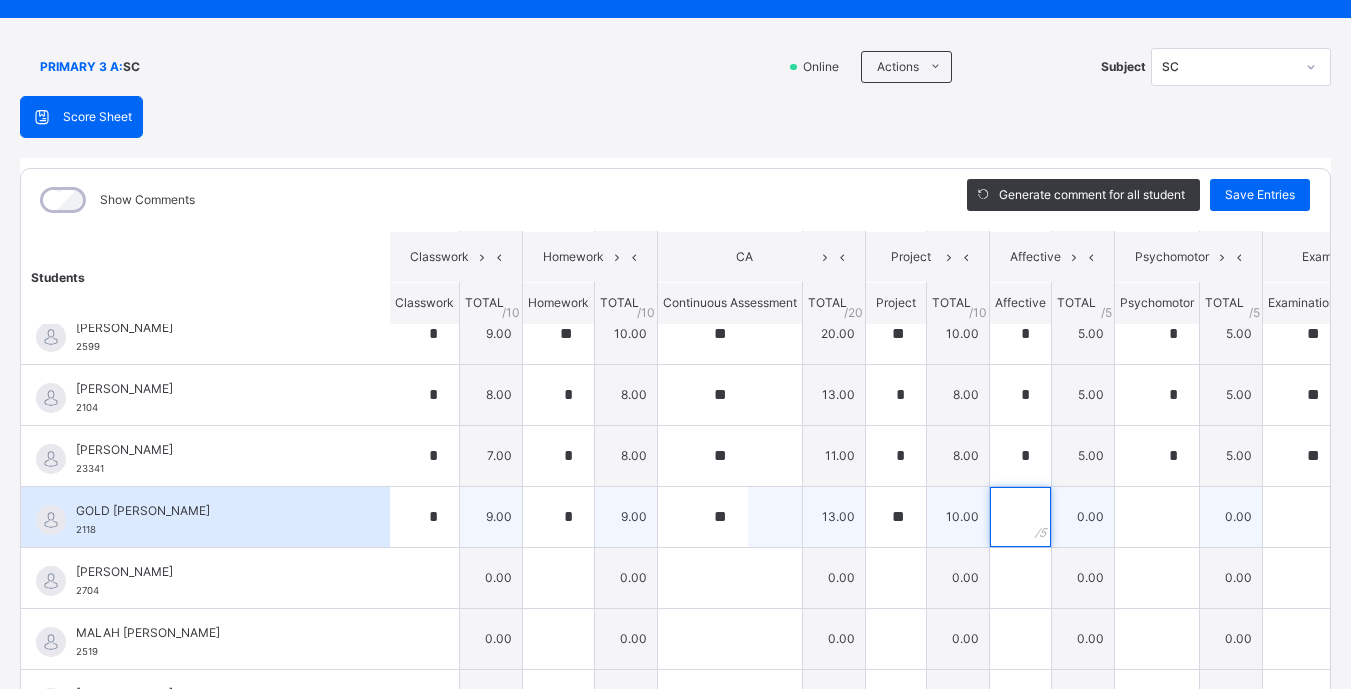 click at bounding box center (1020, 517) 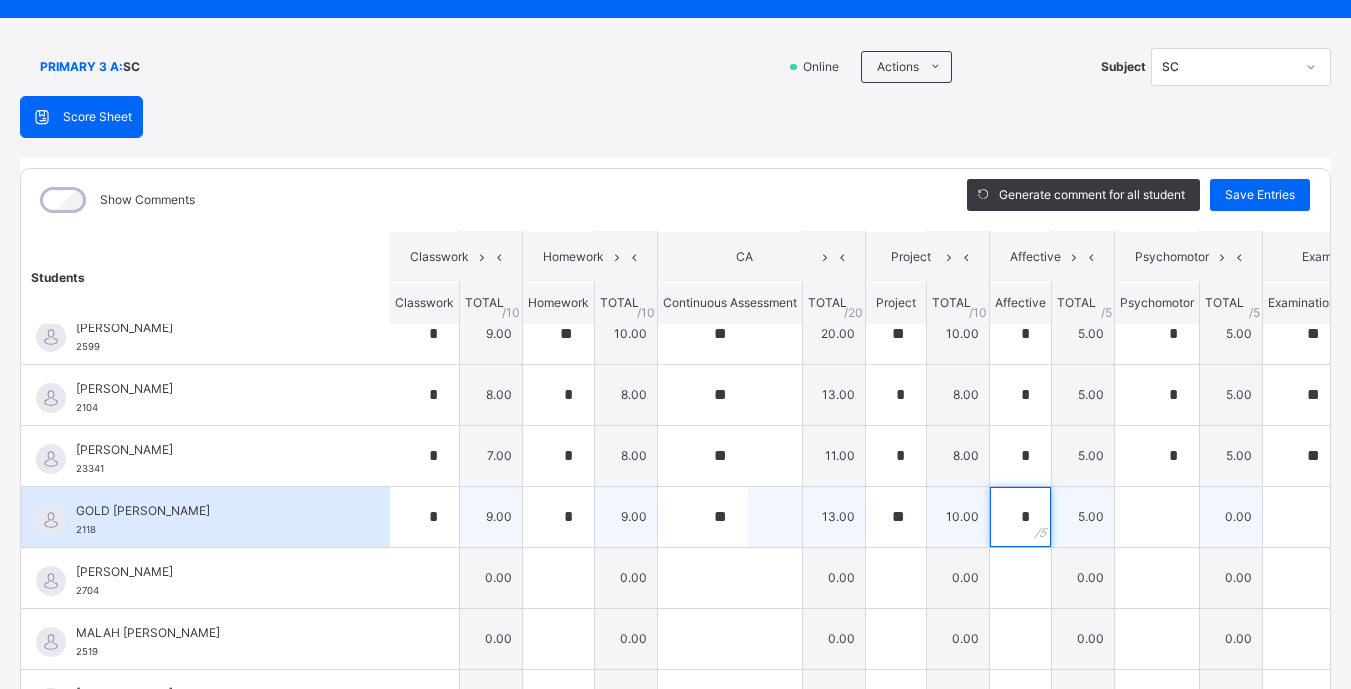 type on "*" 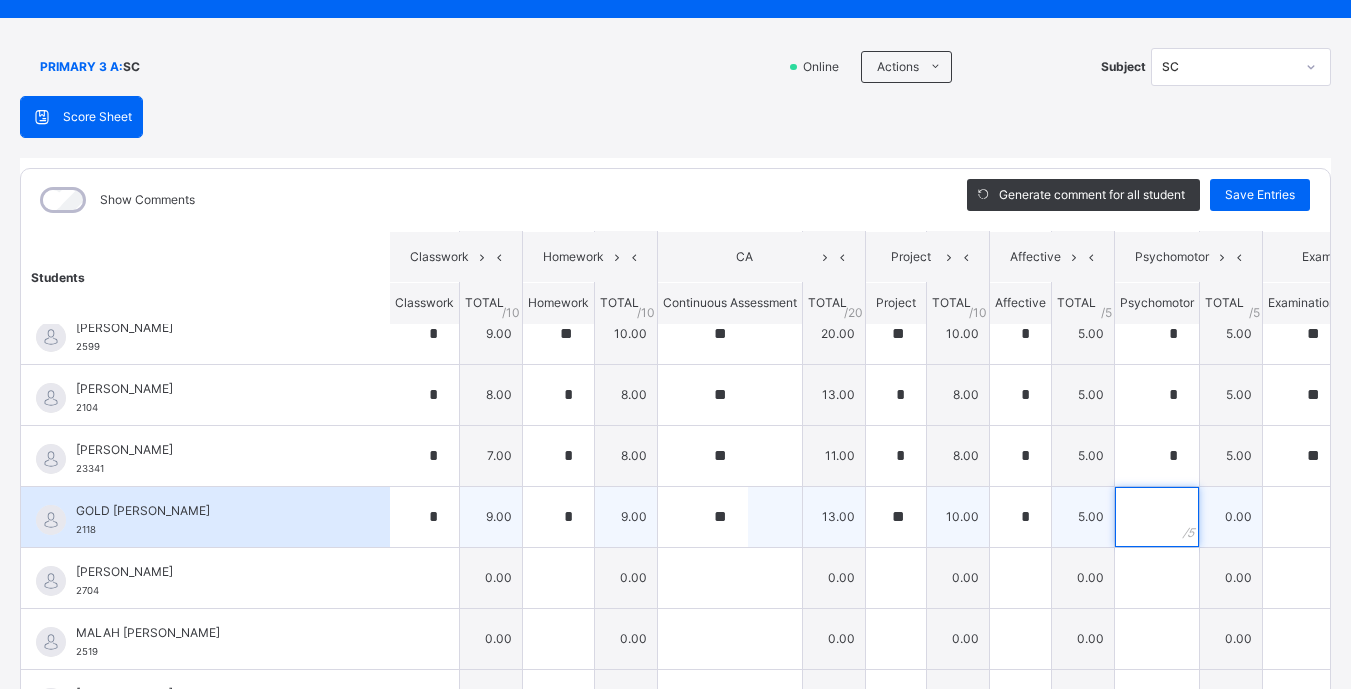 click at bounding box center (1157, 517) 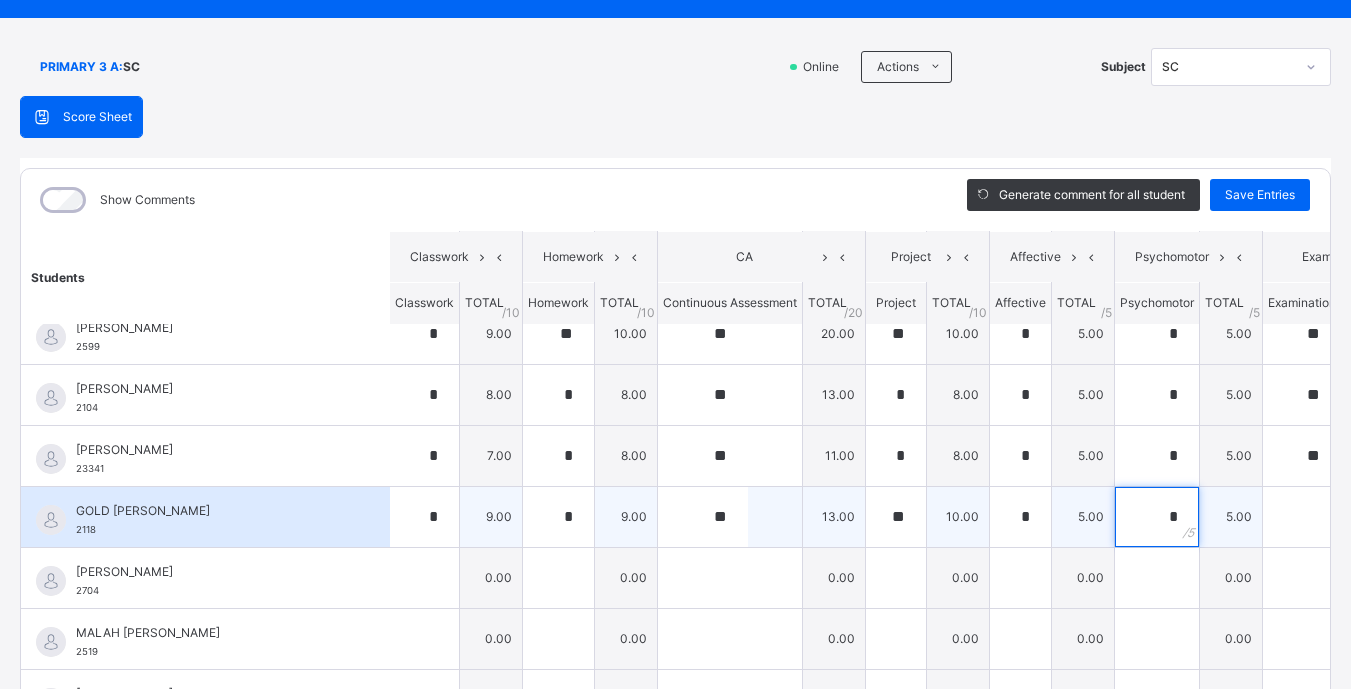 type on "*" 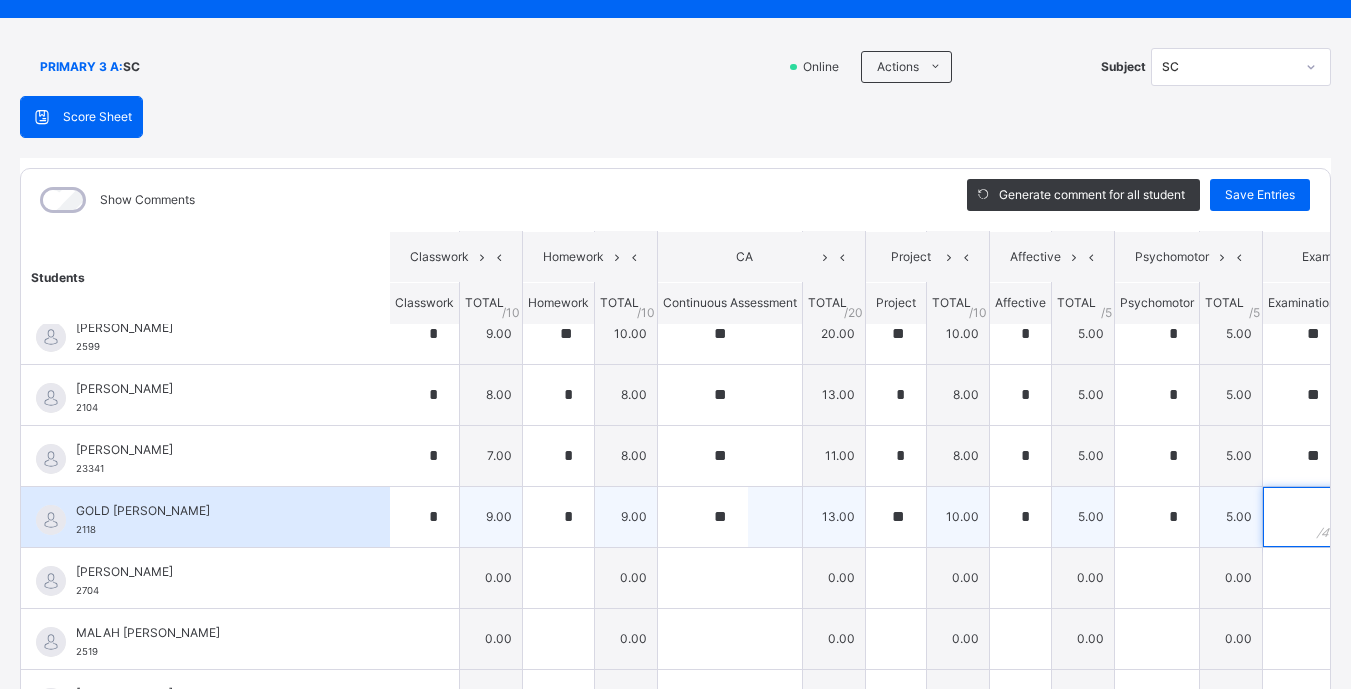click at bounding box center (1302, 517) 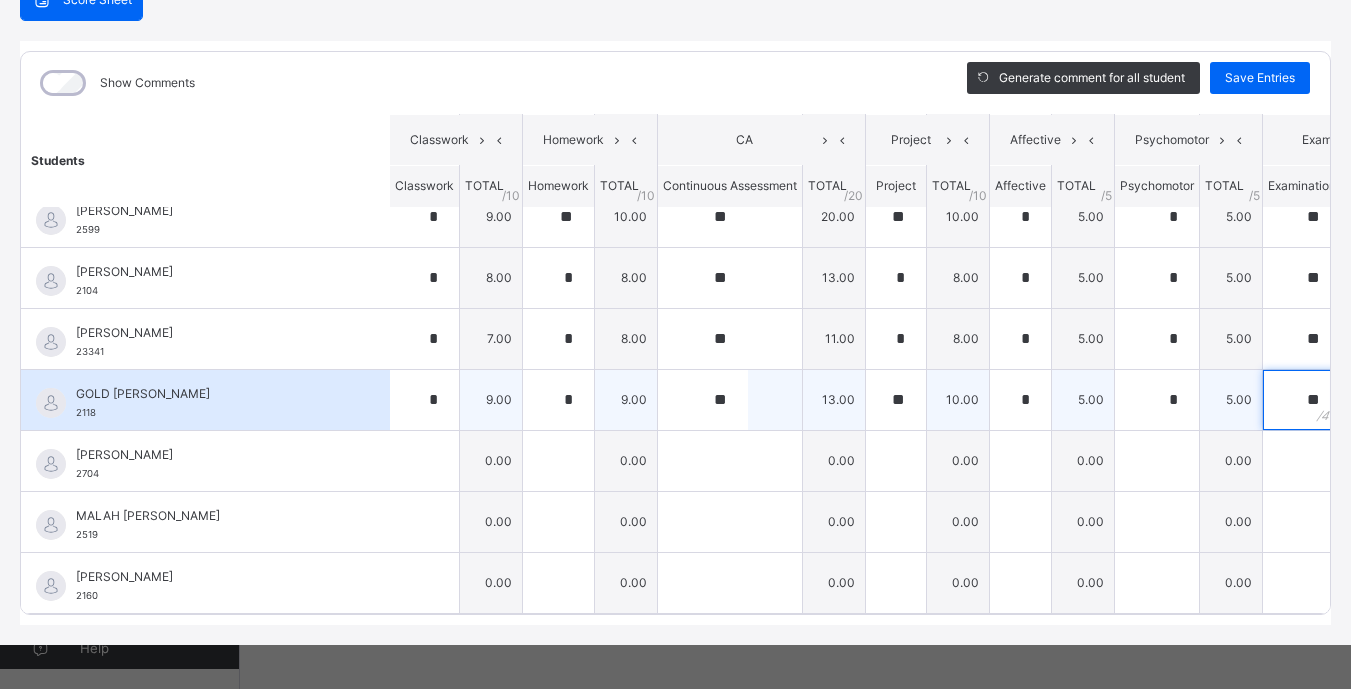 scroll, scrollTop: 237, scrollLeft: 0, axis: vertical 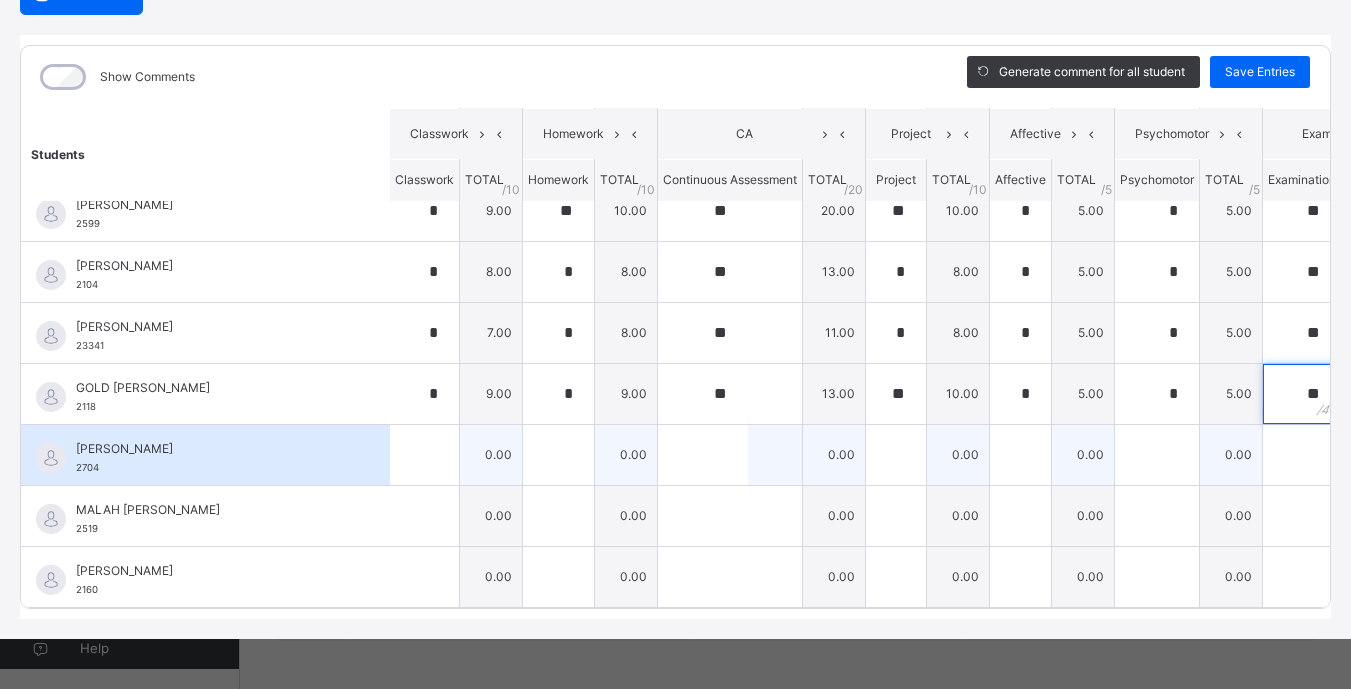 type on "**" 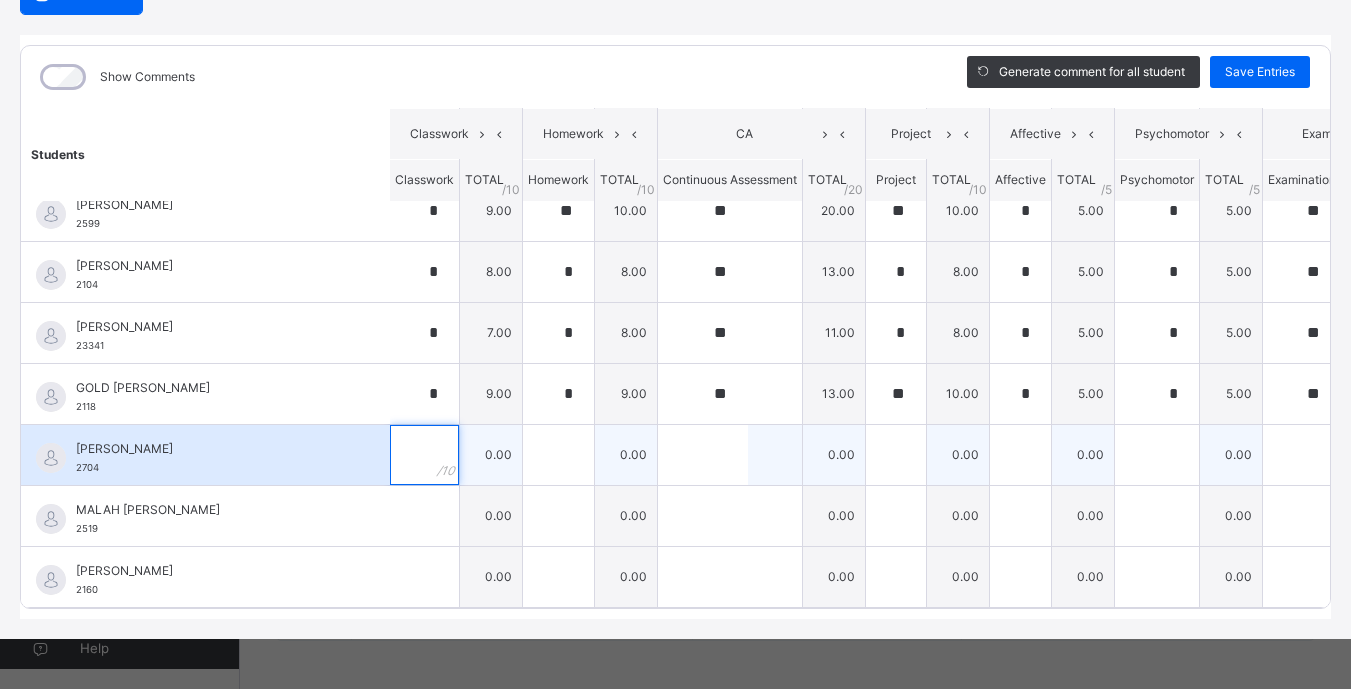 click at bounding box center [424, 455] 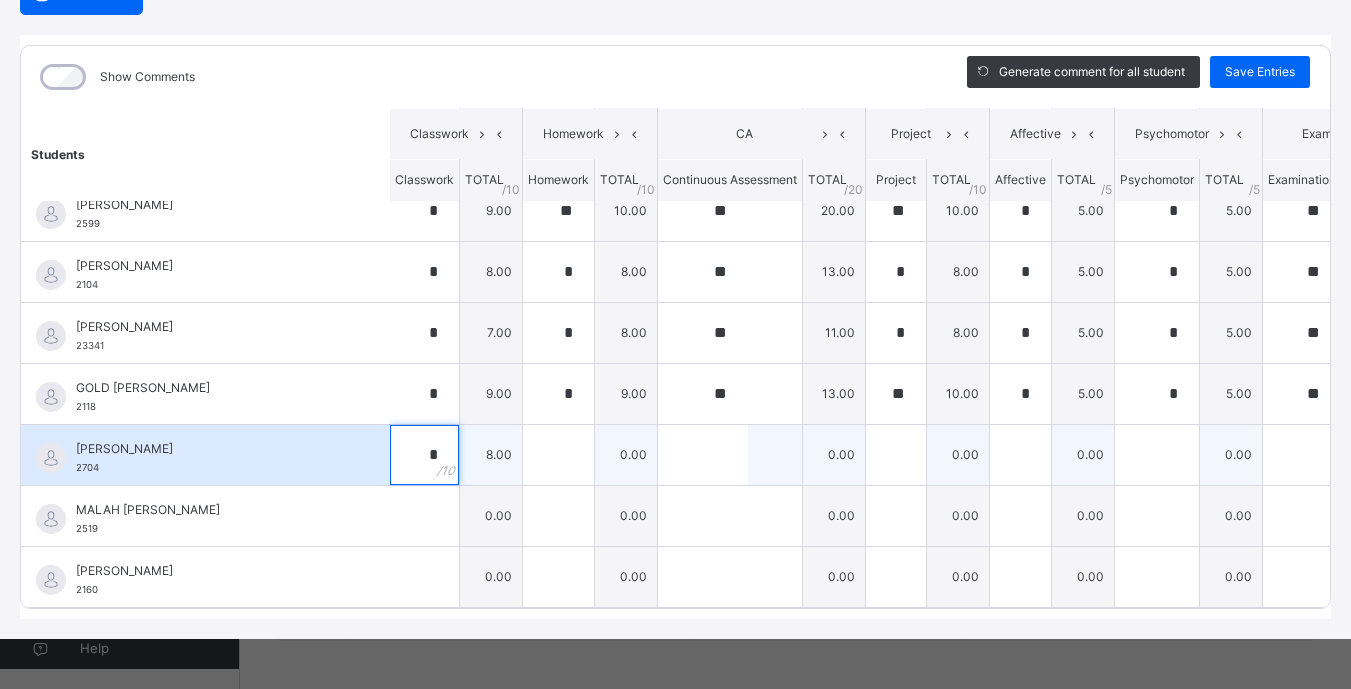 type on "*" 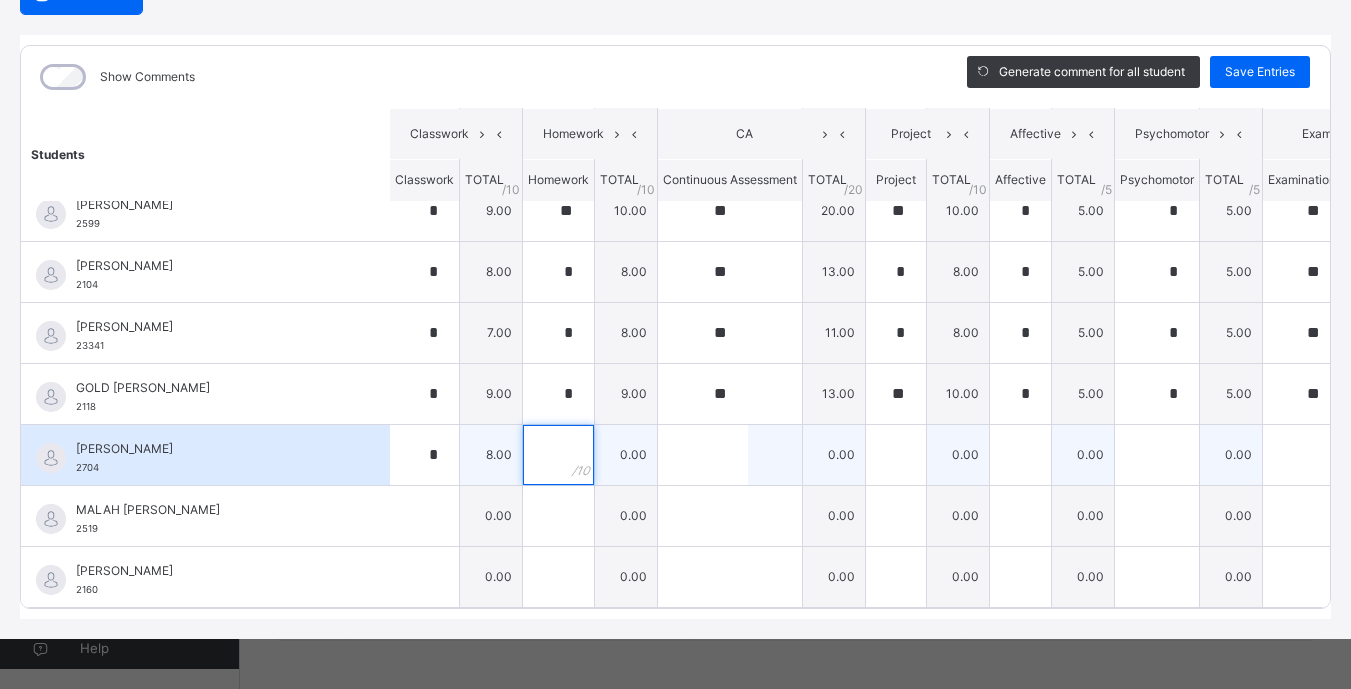 click at bounding box center (558, 455) 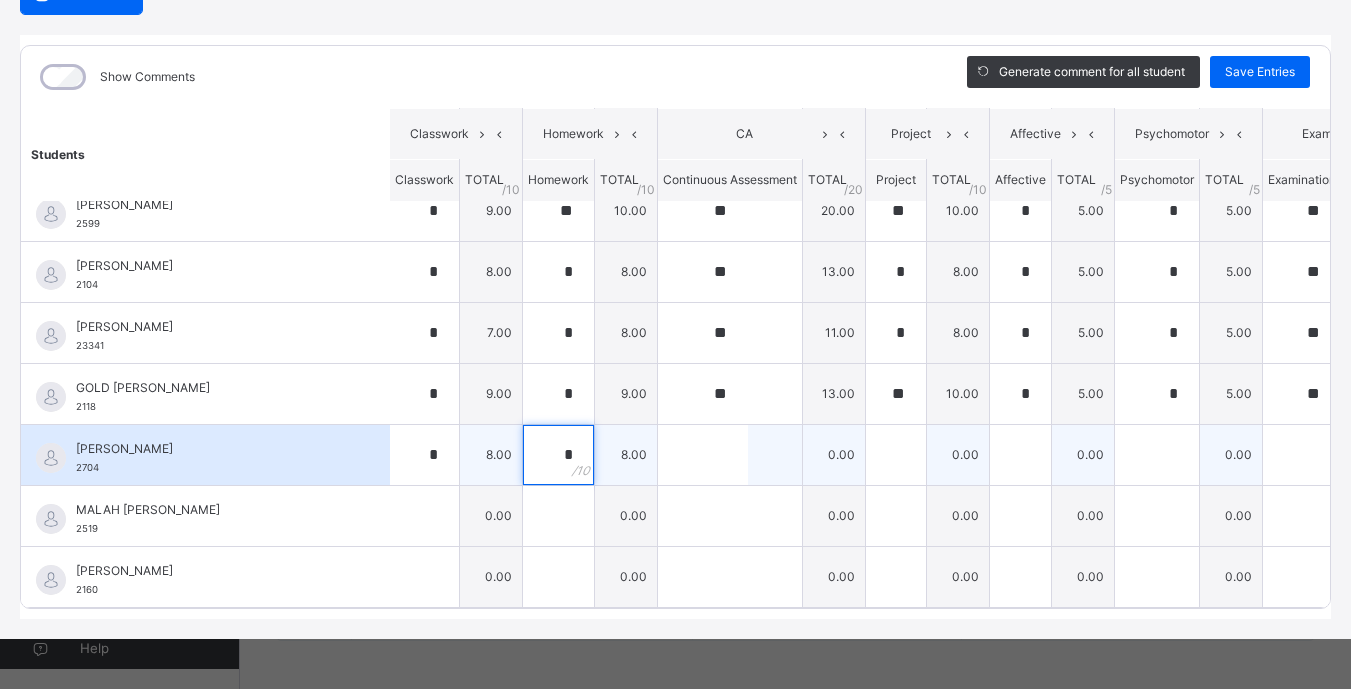type on "*" 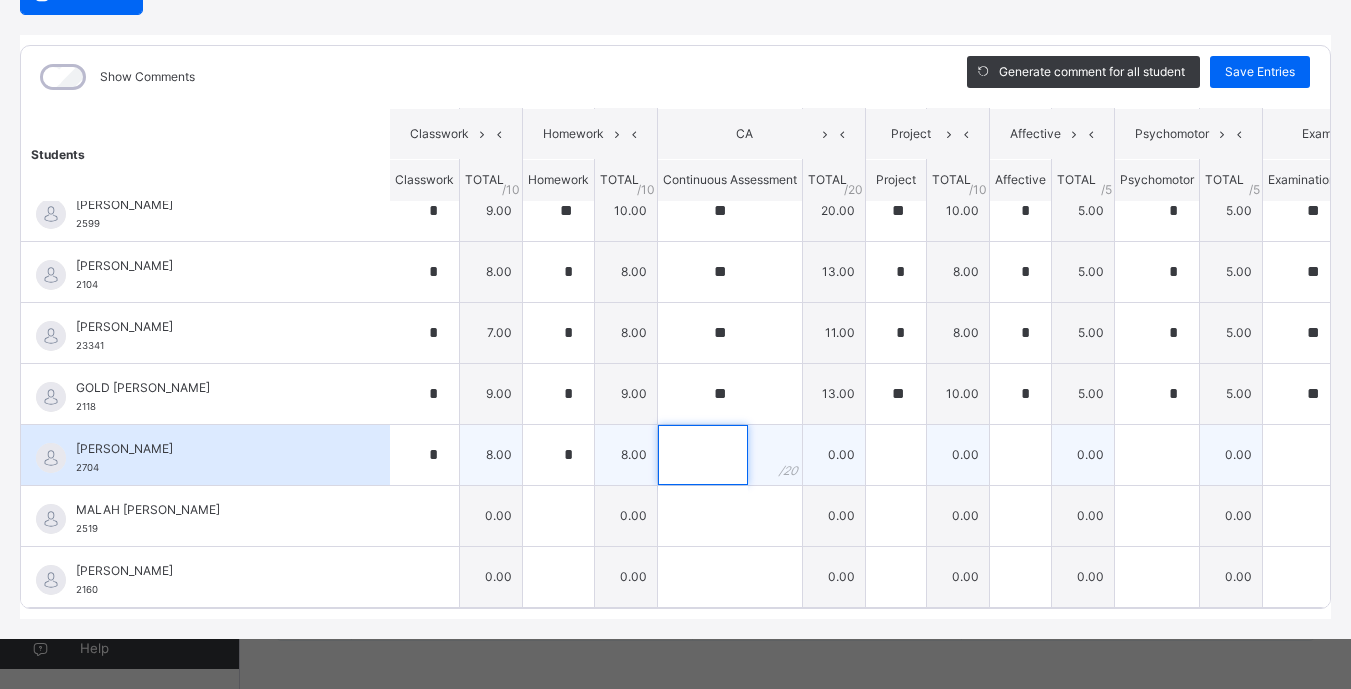 click at bounding box center [703, 455] 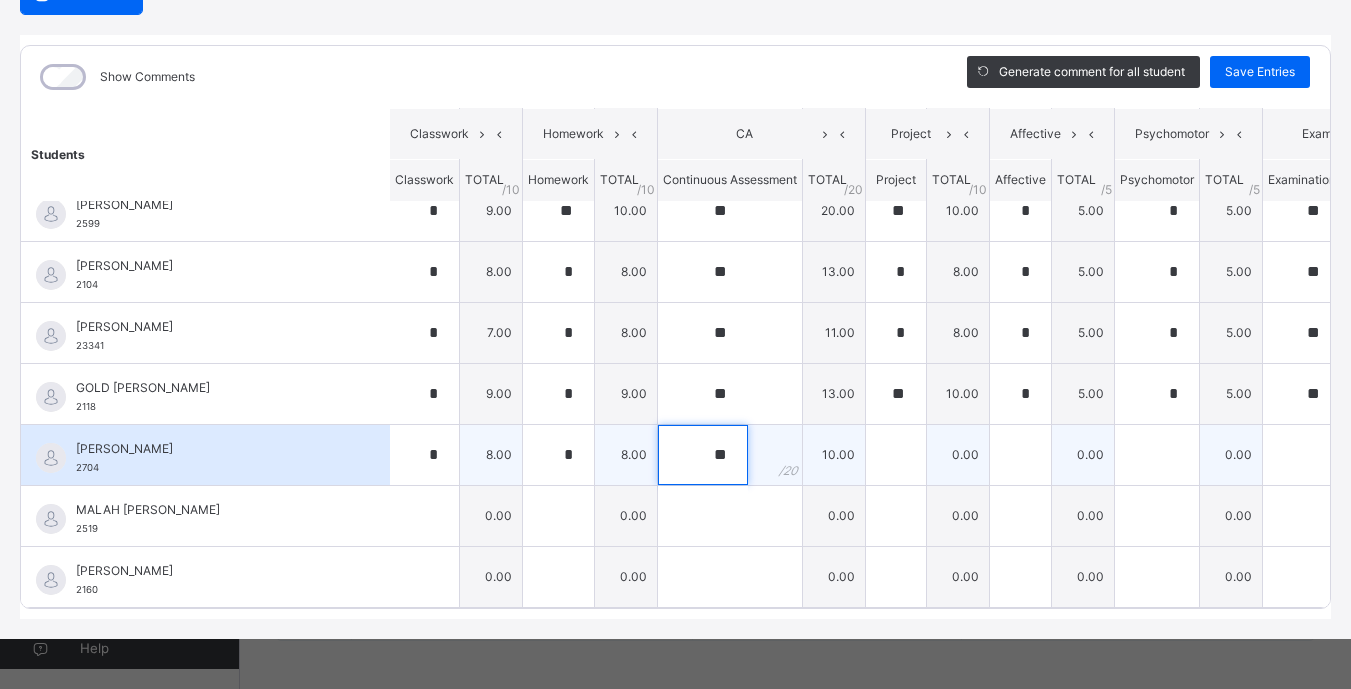 type on "**" 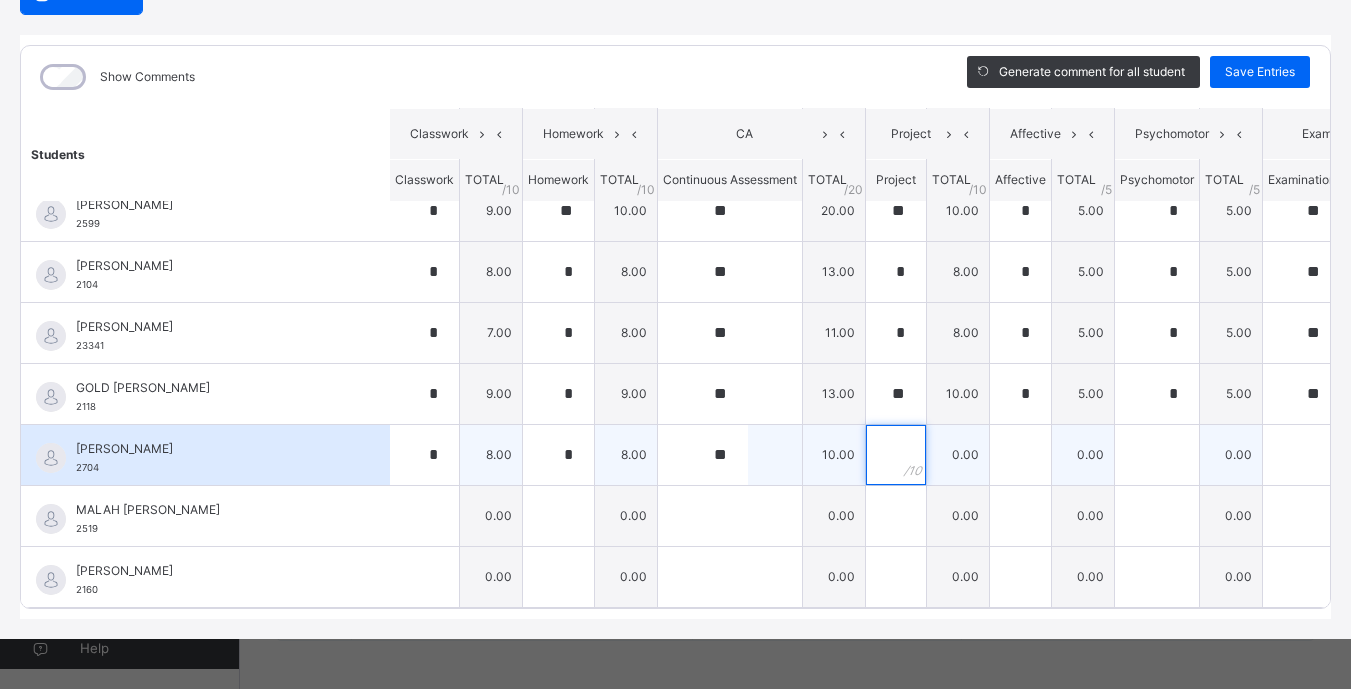 click at bounding box center (896, 455) 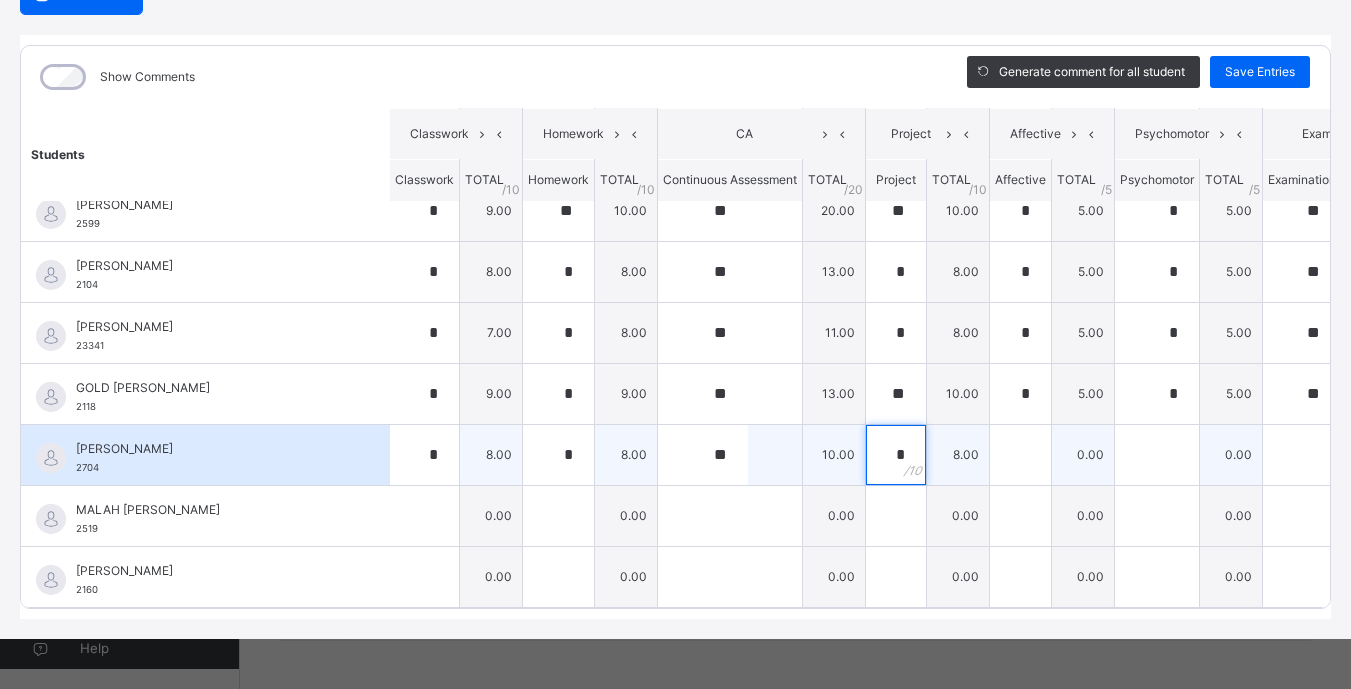 type on "*" 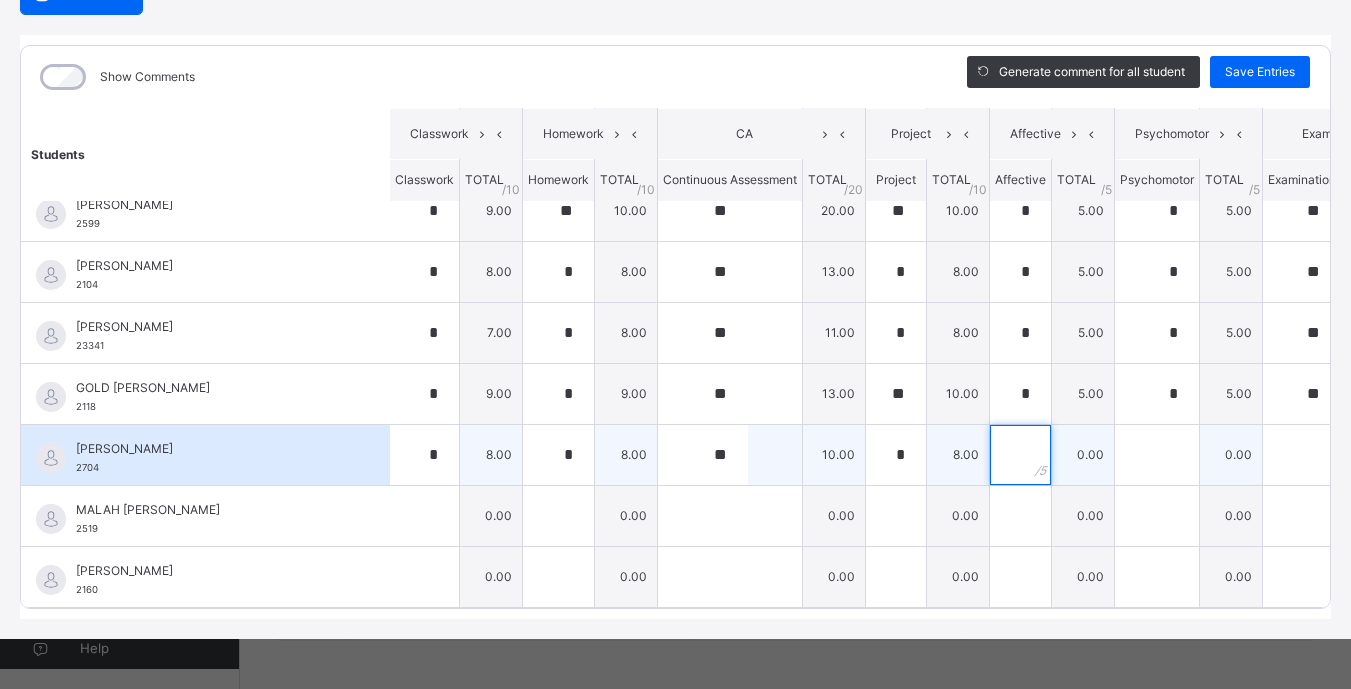 click at bounding box center (1020, 455) 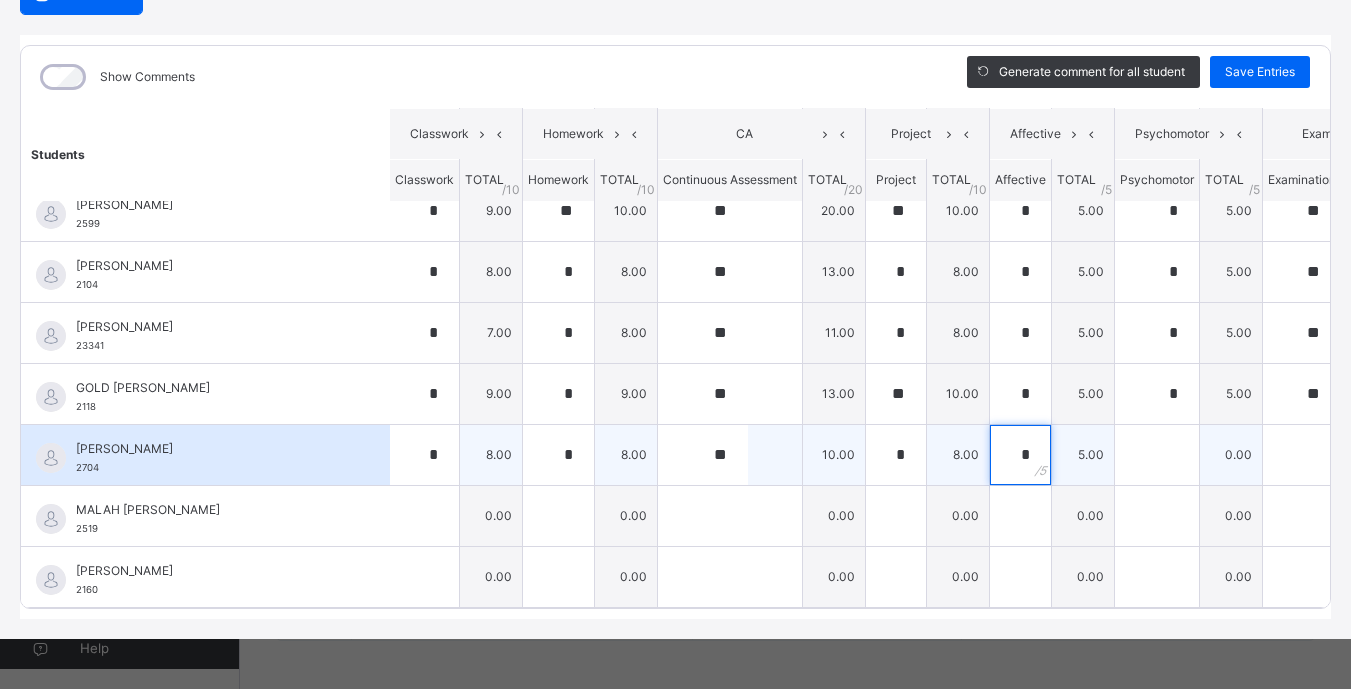type on "*" 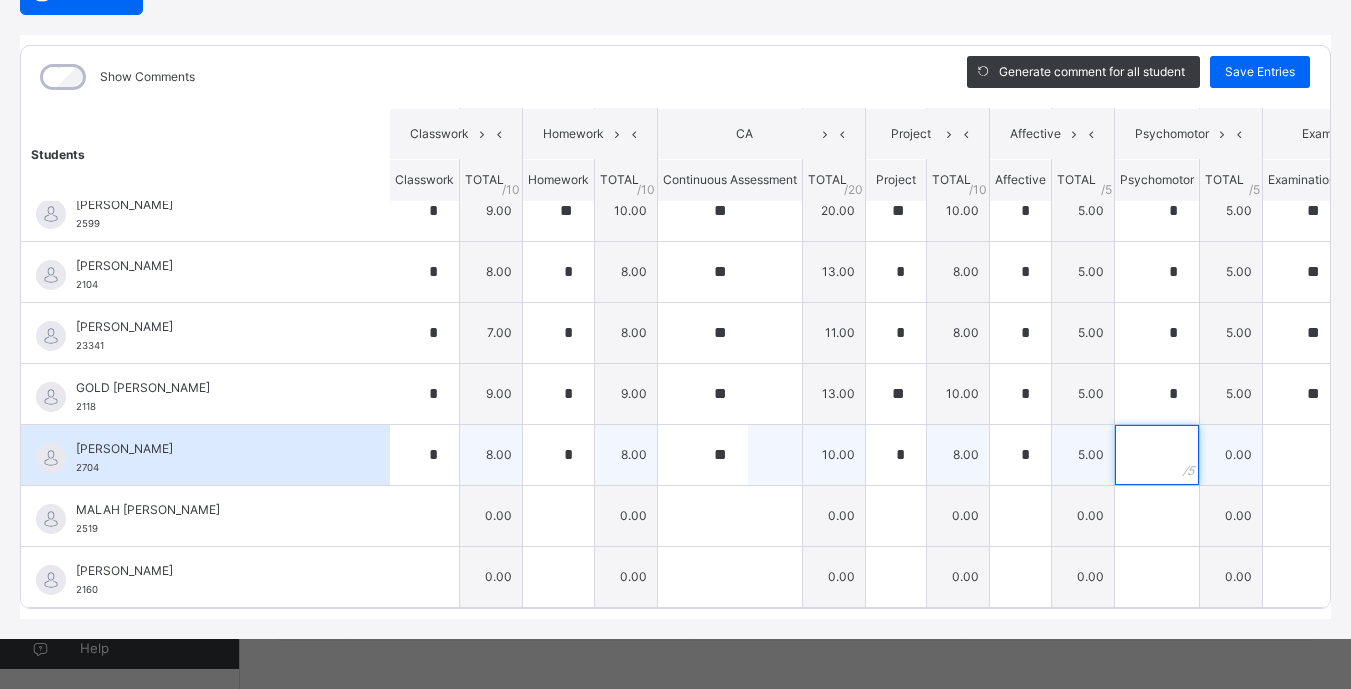 click at bounding box center (1157, 455) 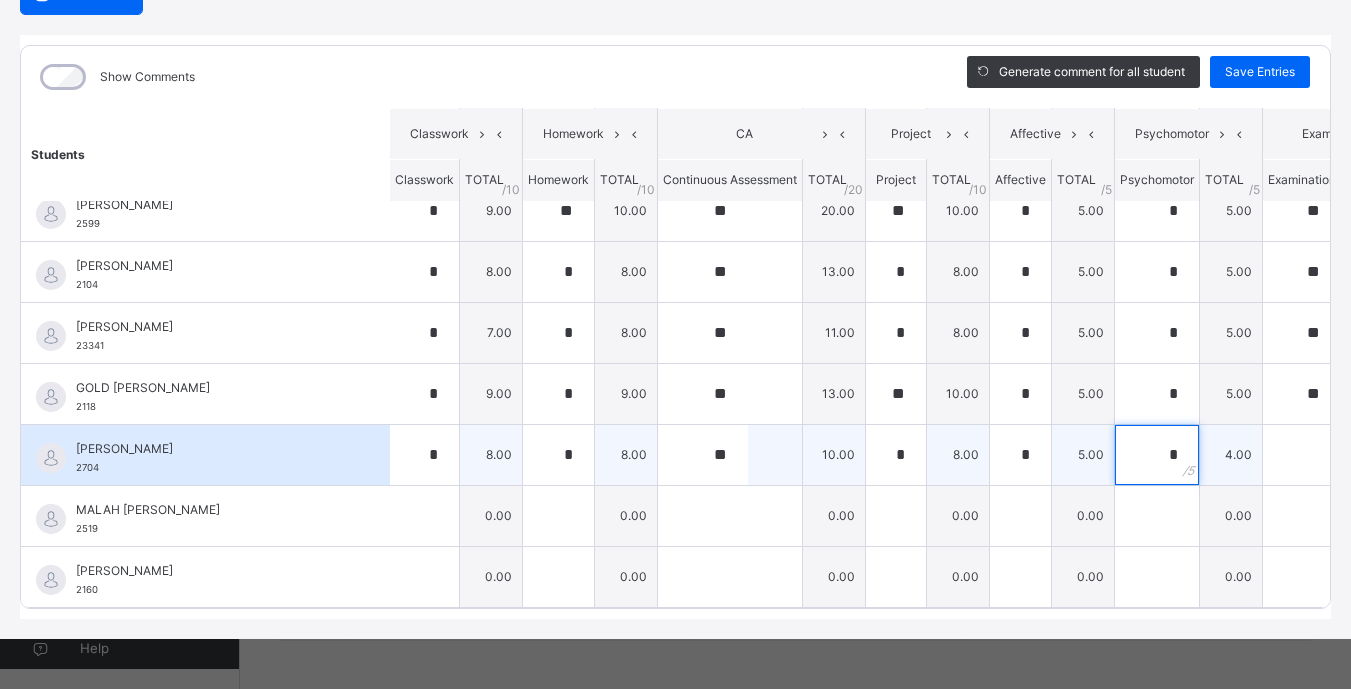 type on "*" 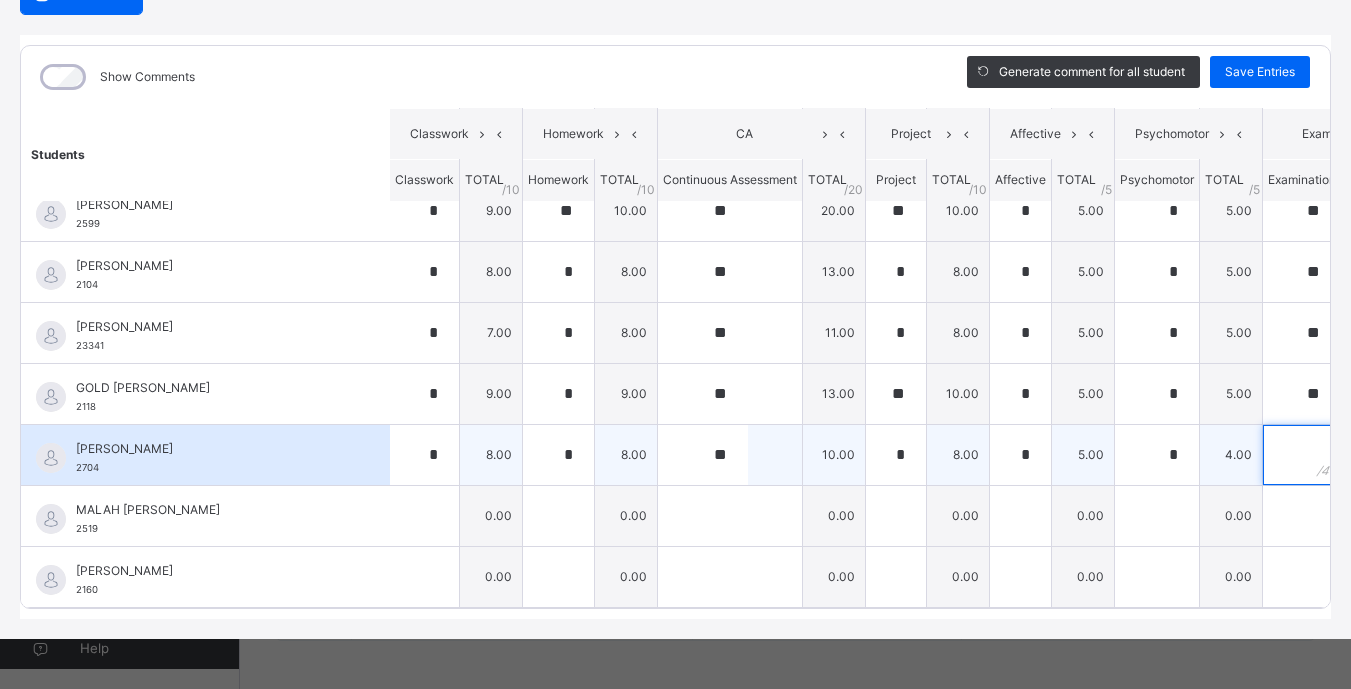 click at bounding box center (1302, 455) 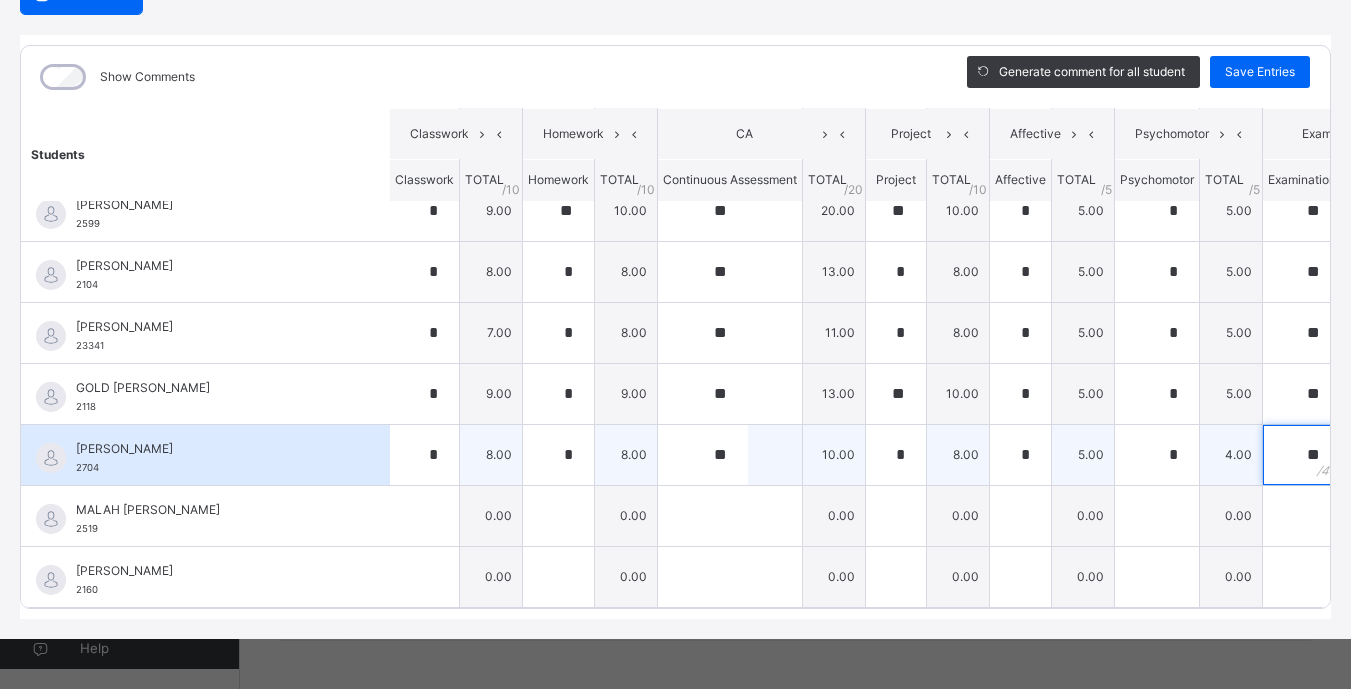 scroll, scrollTop: 738, scrollLeft: 0, axis: vertical 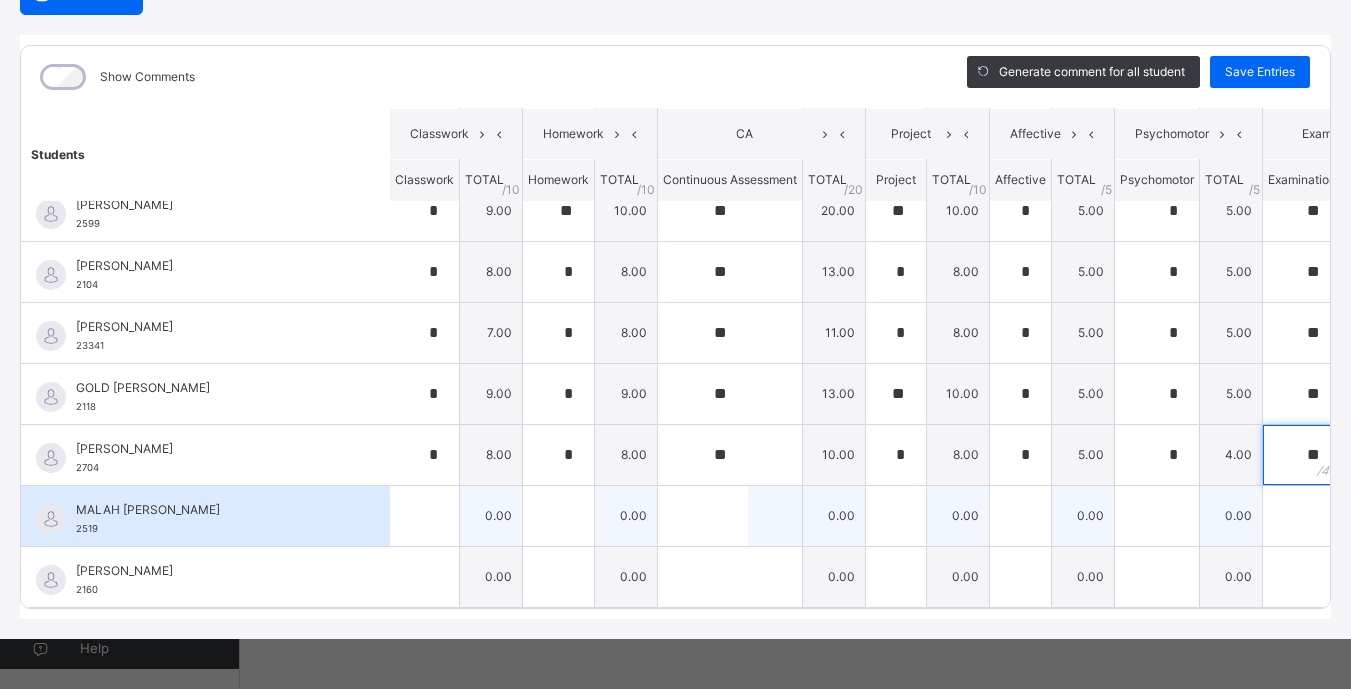 type on "**" 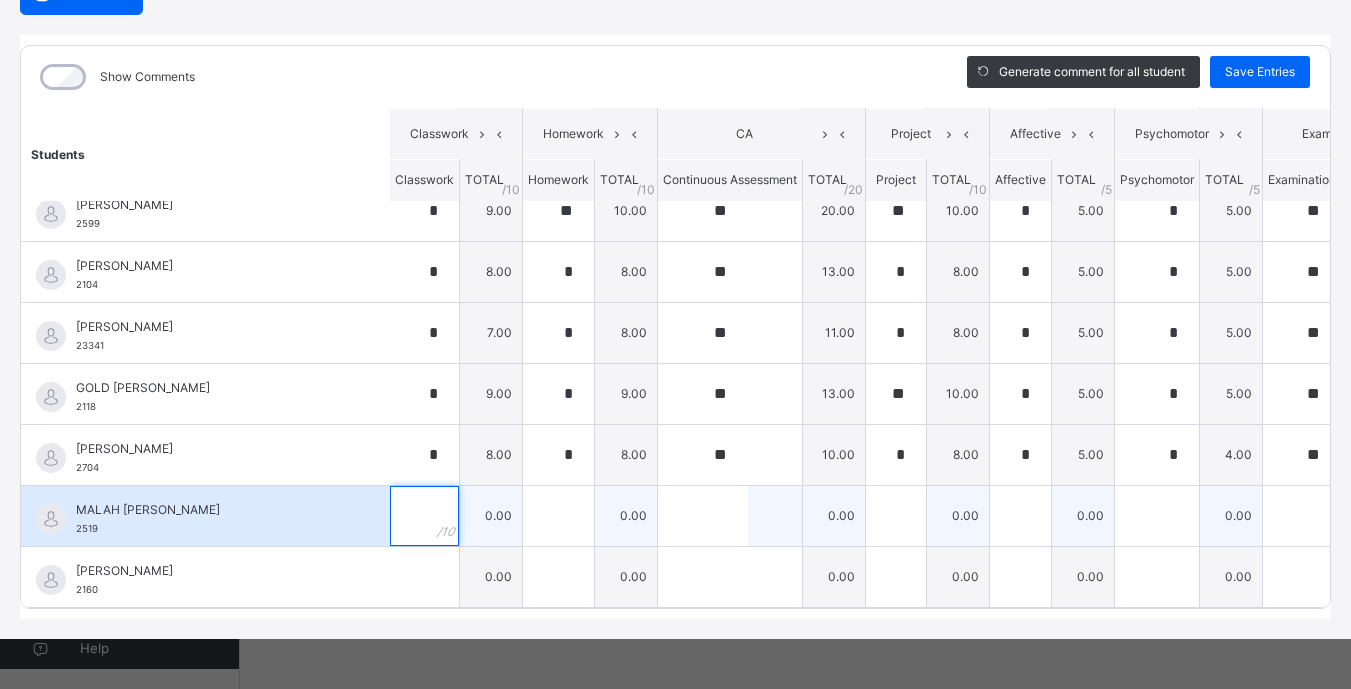 click at bounding box center (424, 516) 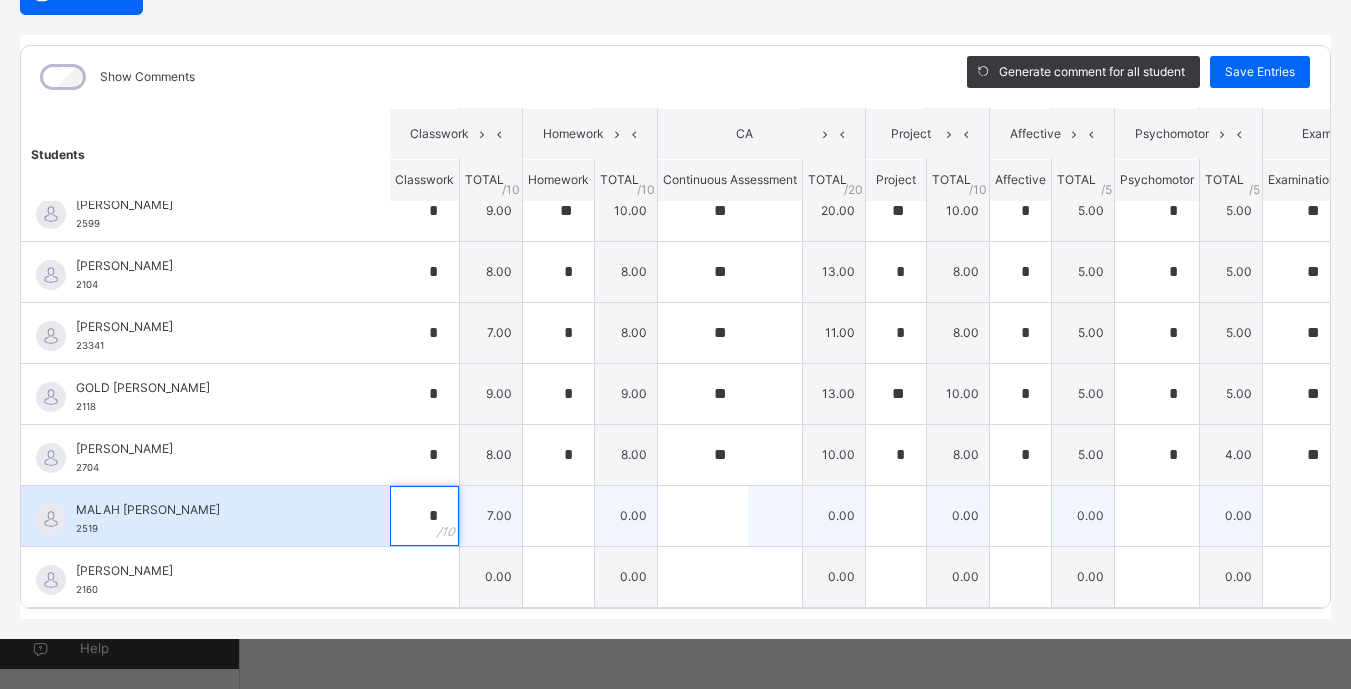 type on "*" 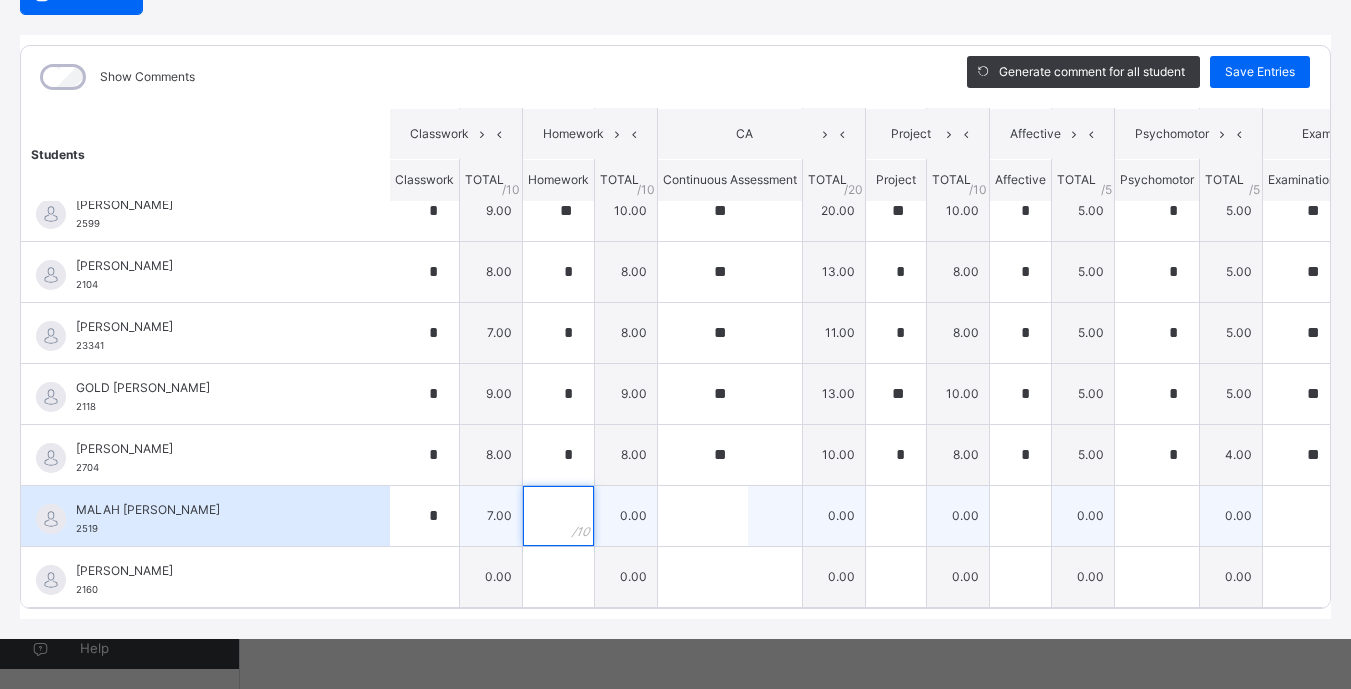 click at bounding box center [558, 516] 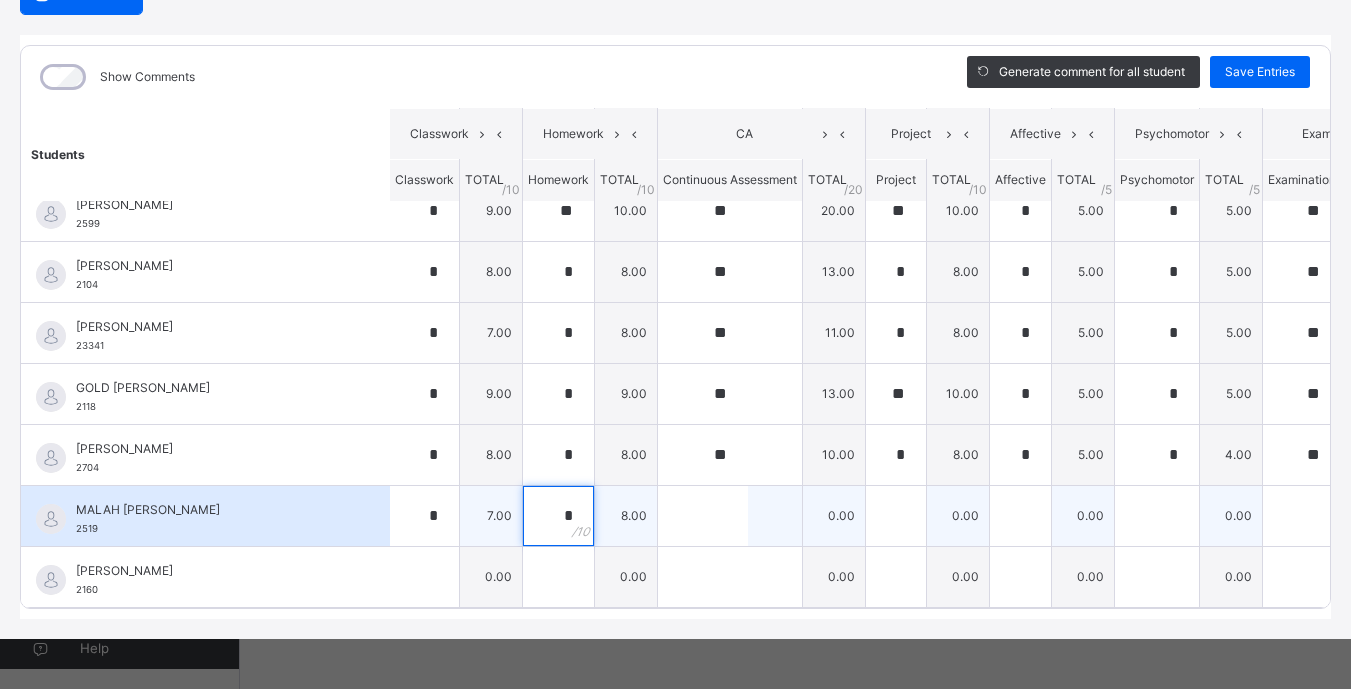 type on "*" 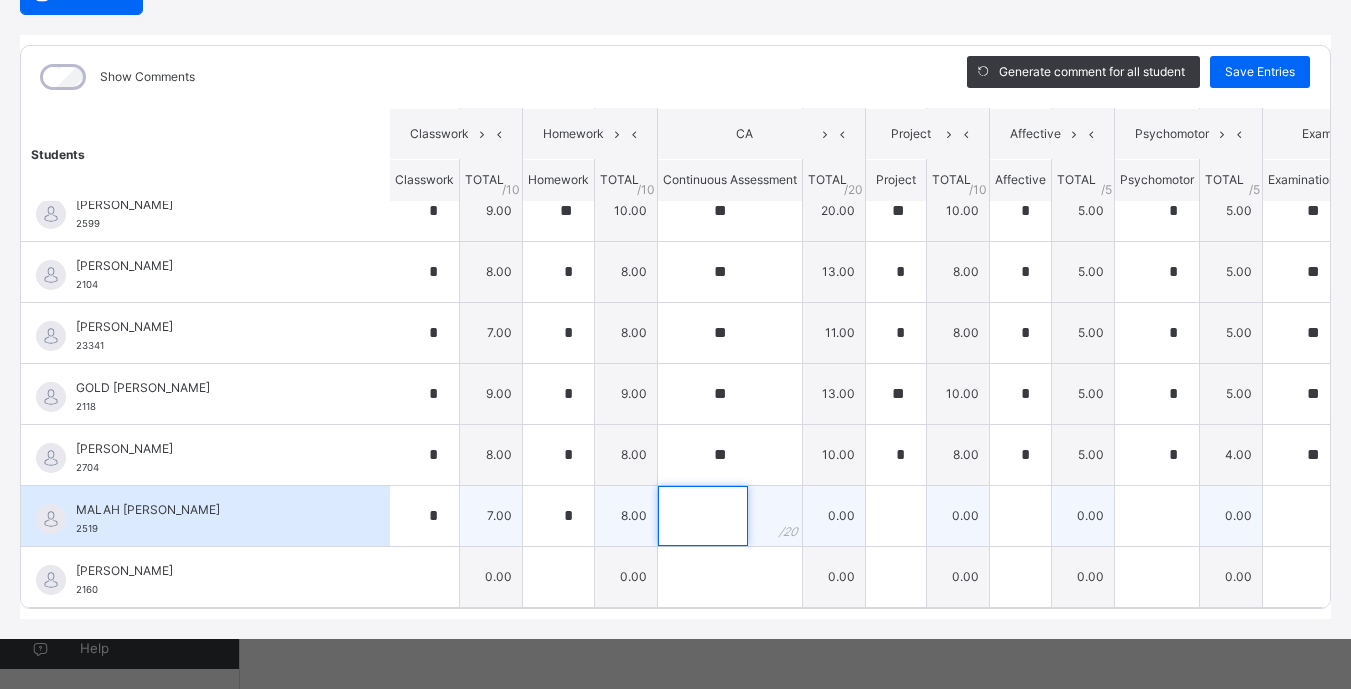 click at bounding box center (703, 516) 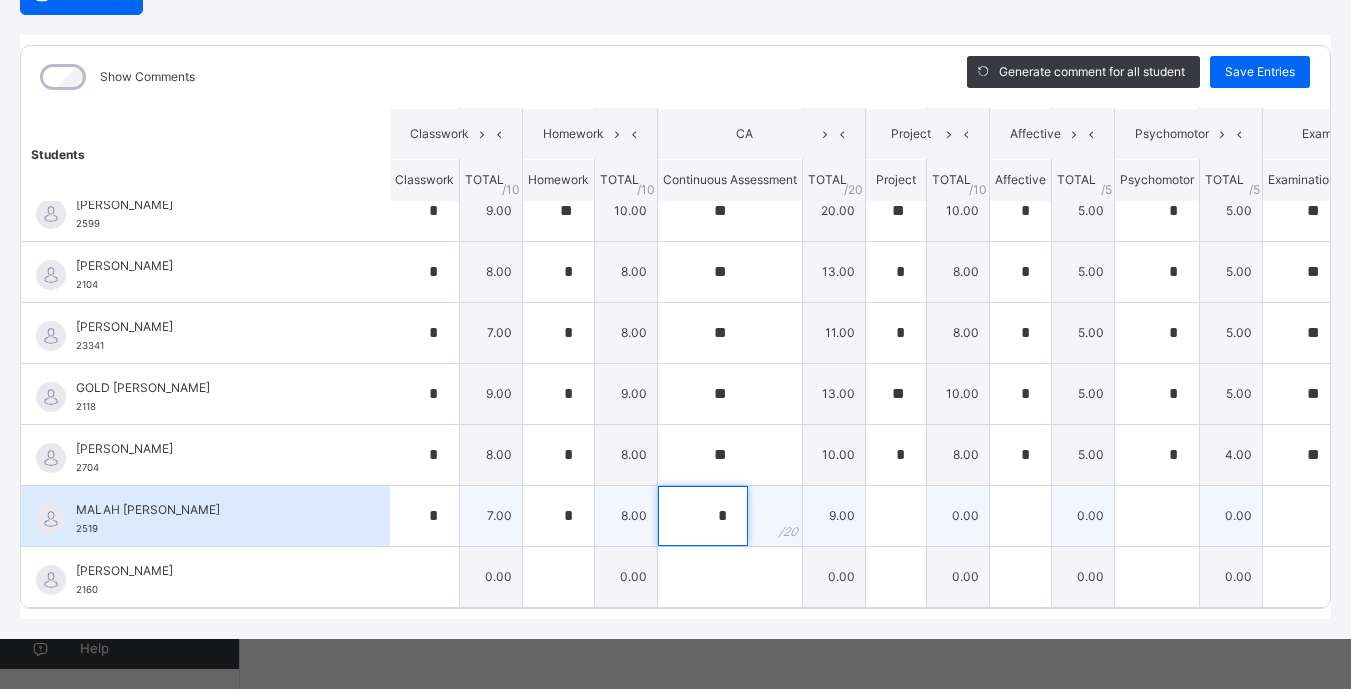 type on "*" 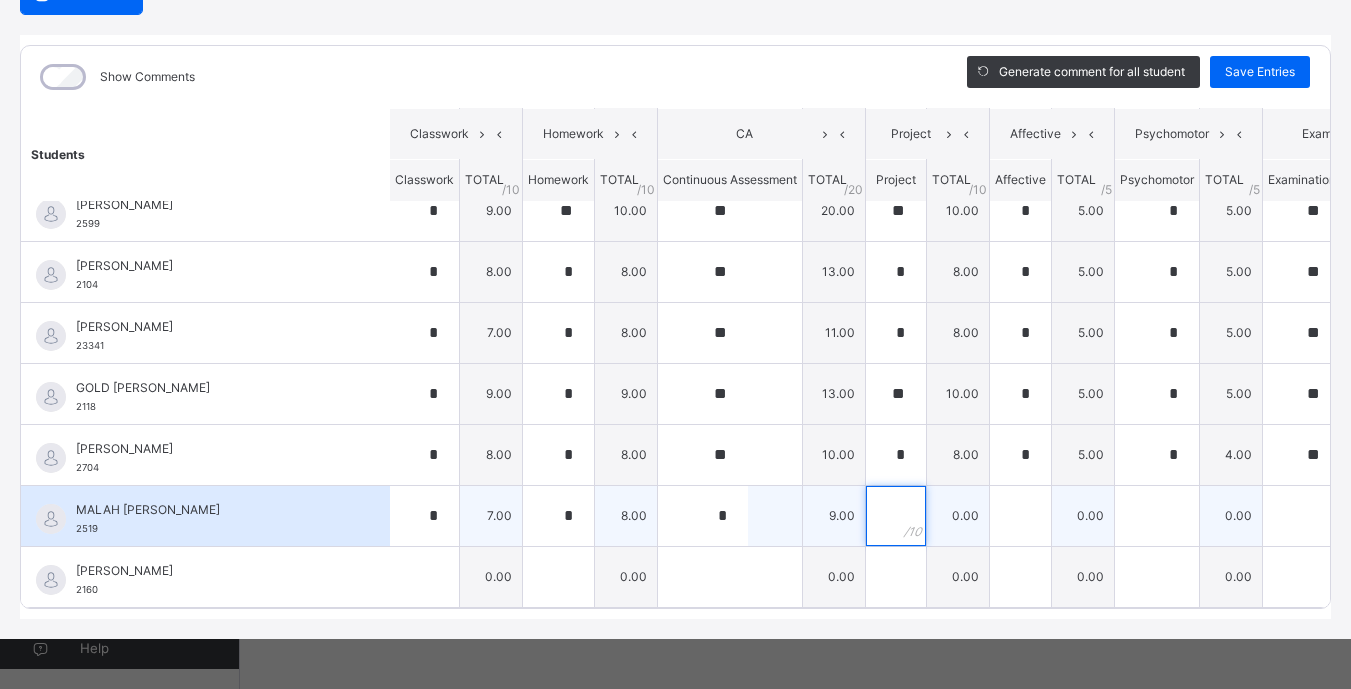 click at bounding box center [896, 516] 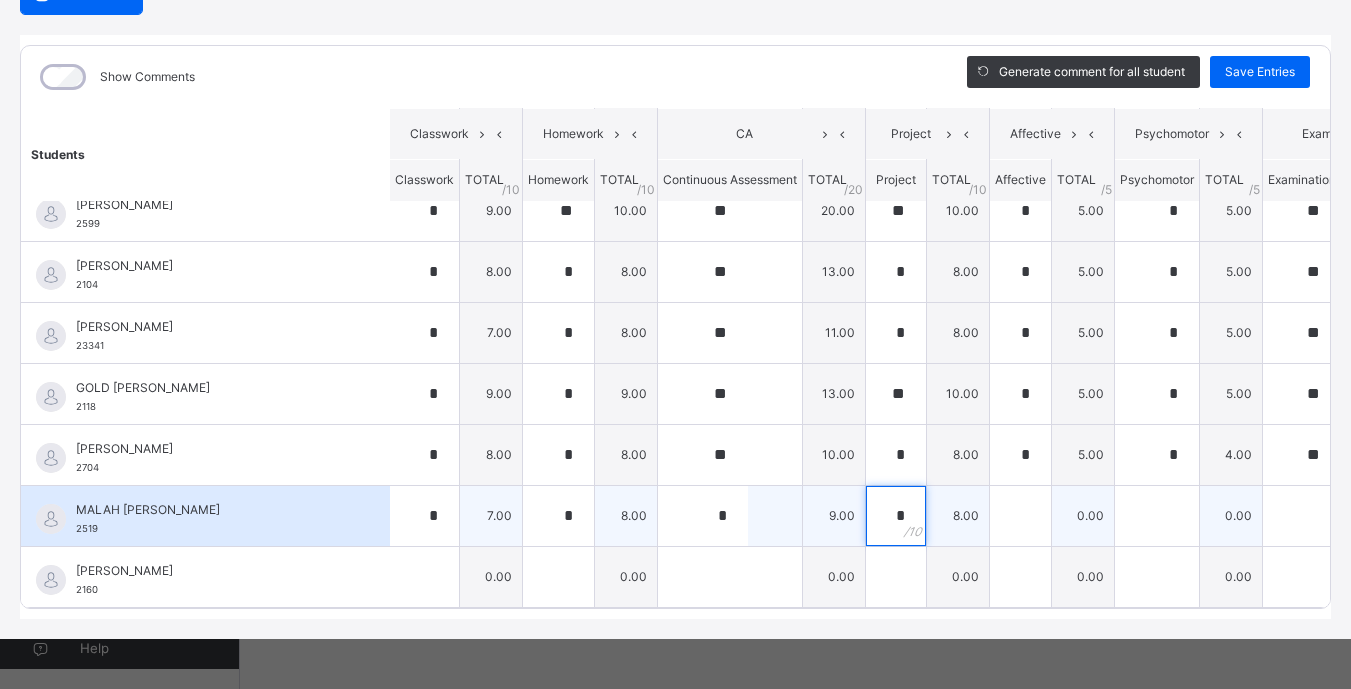 type on "*" 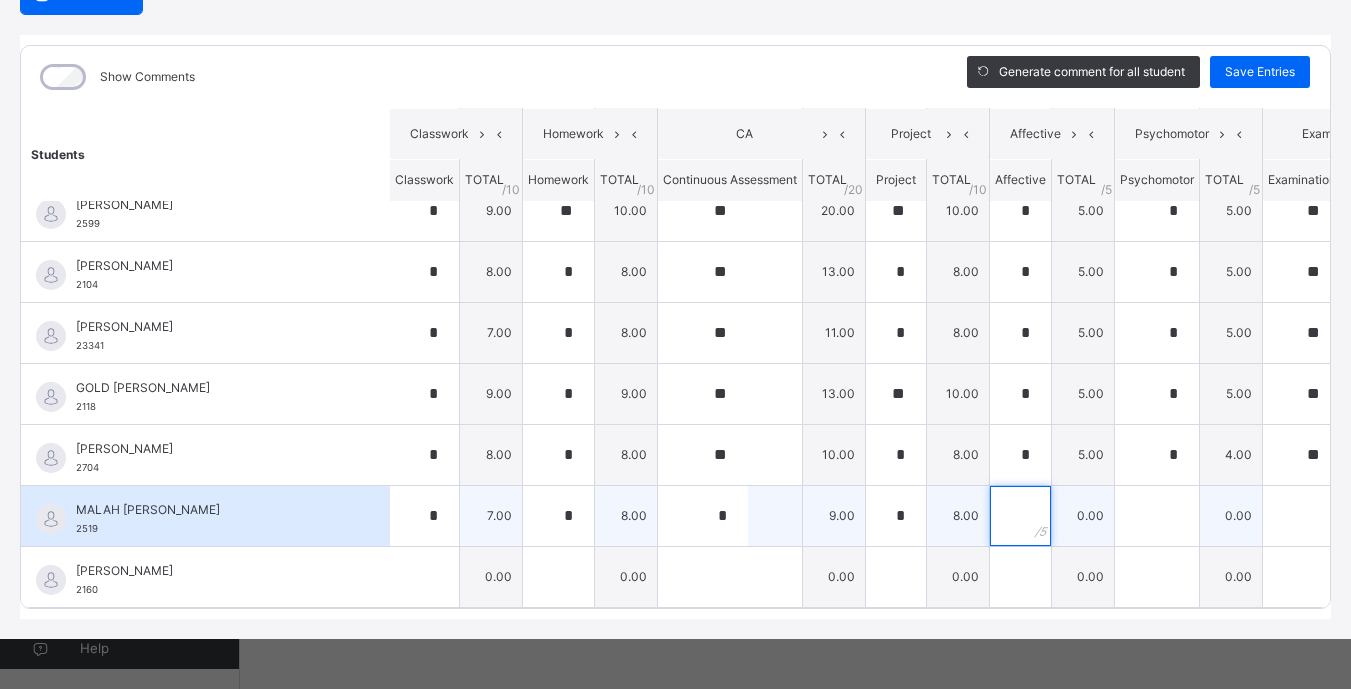 click at bounding box center (1020, 516) 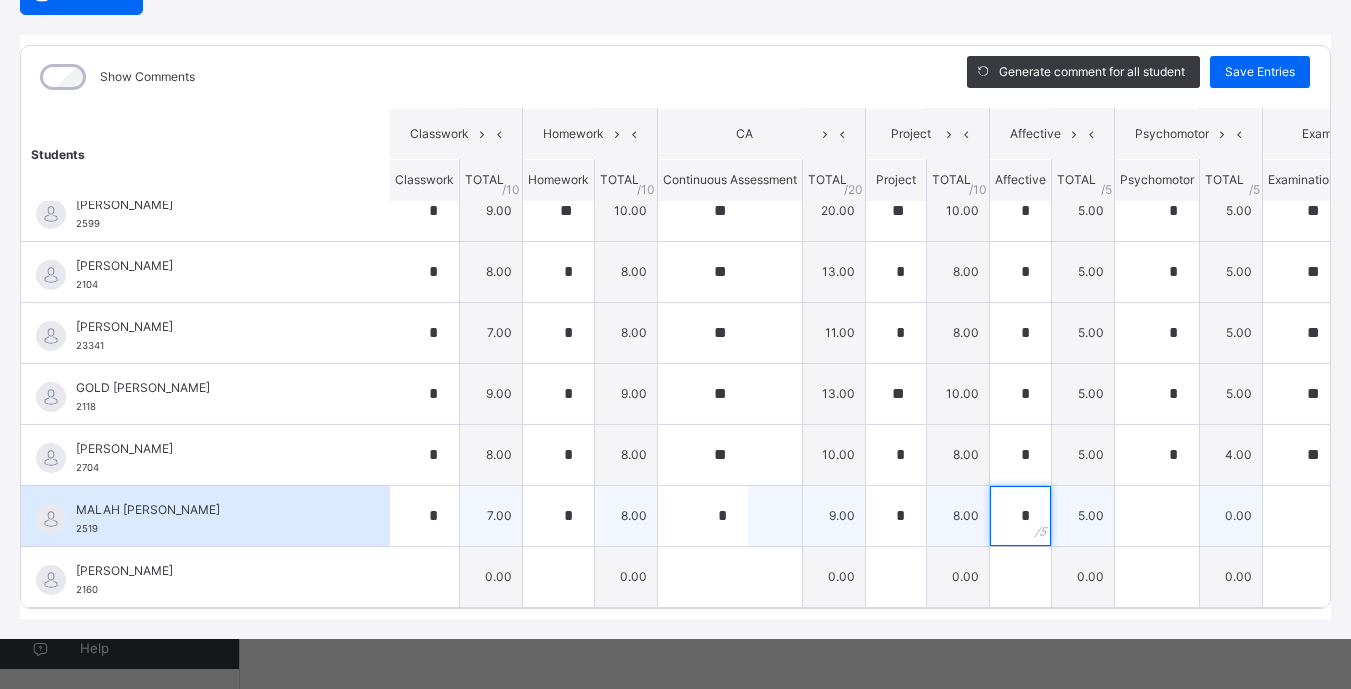 type on "*" 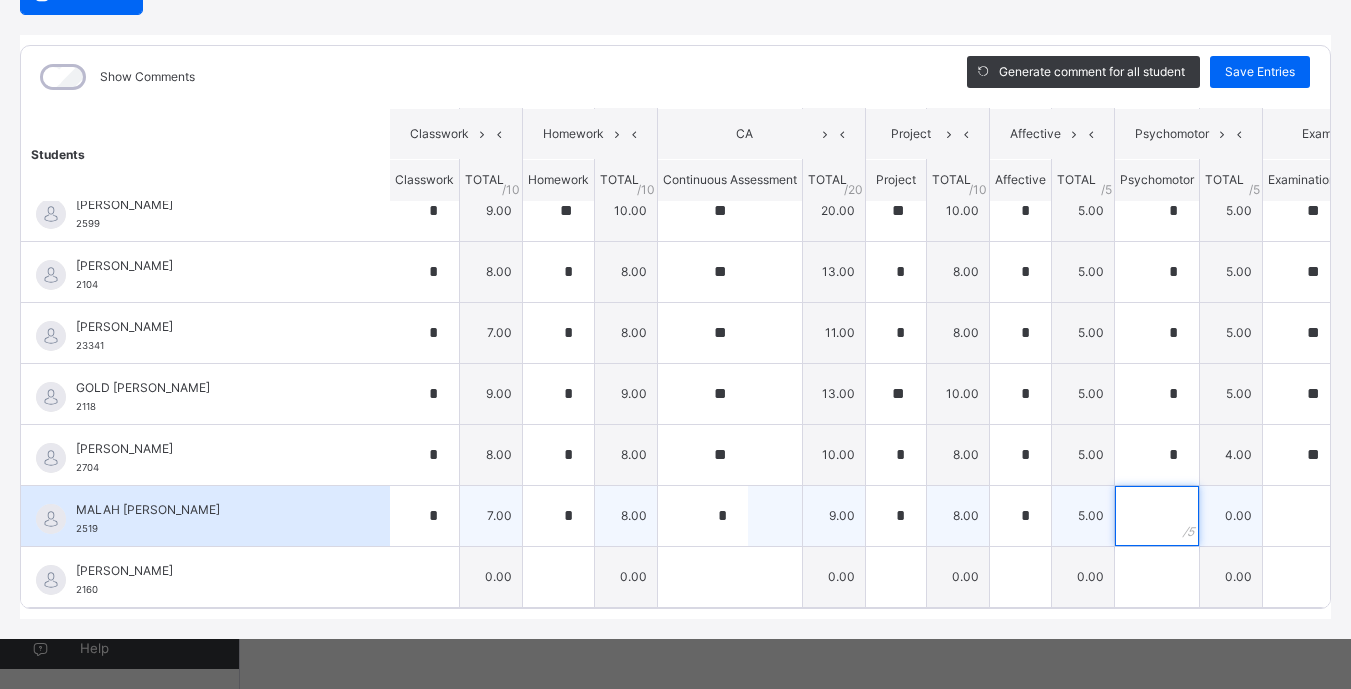 click at bounding box center (1157, 516) 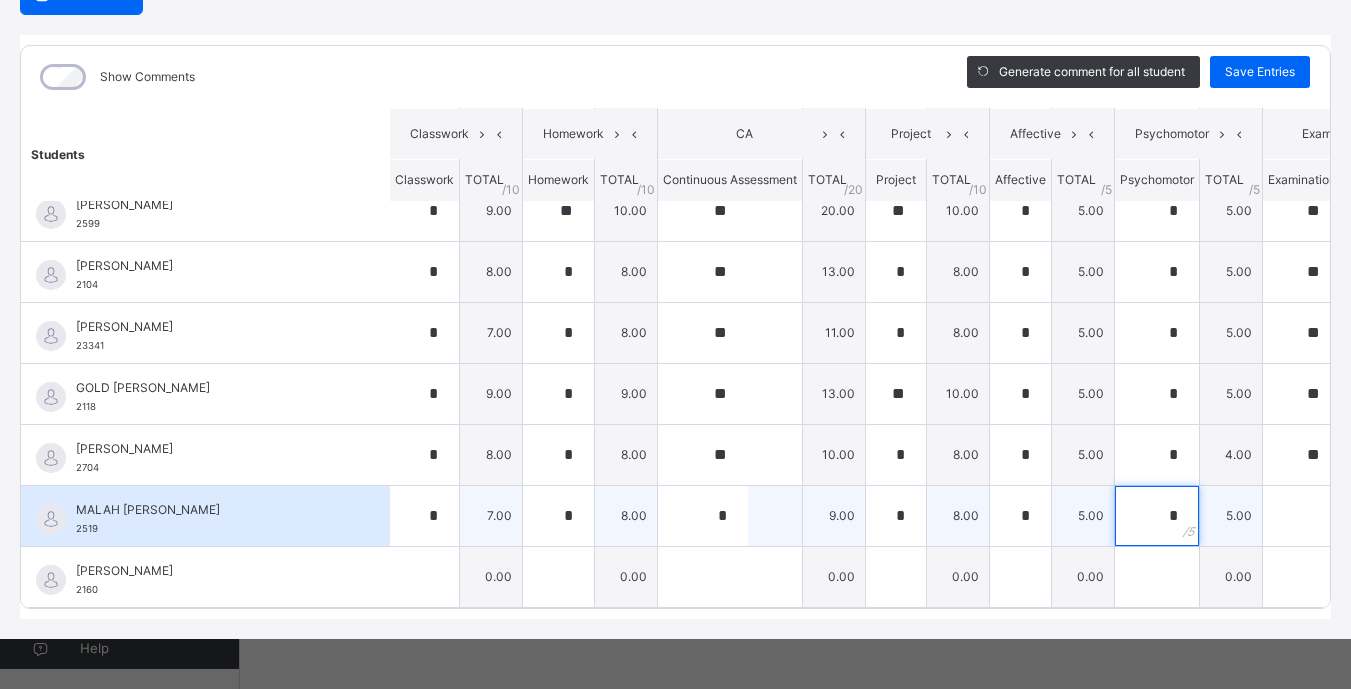 type on "*" 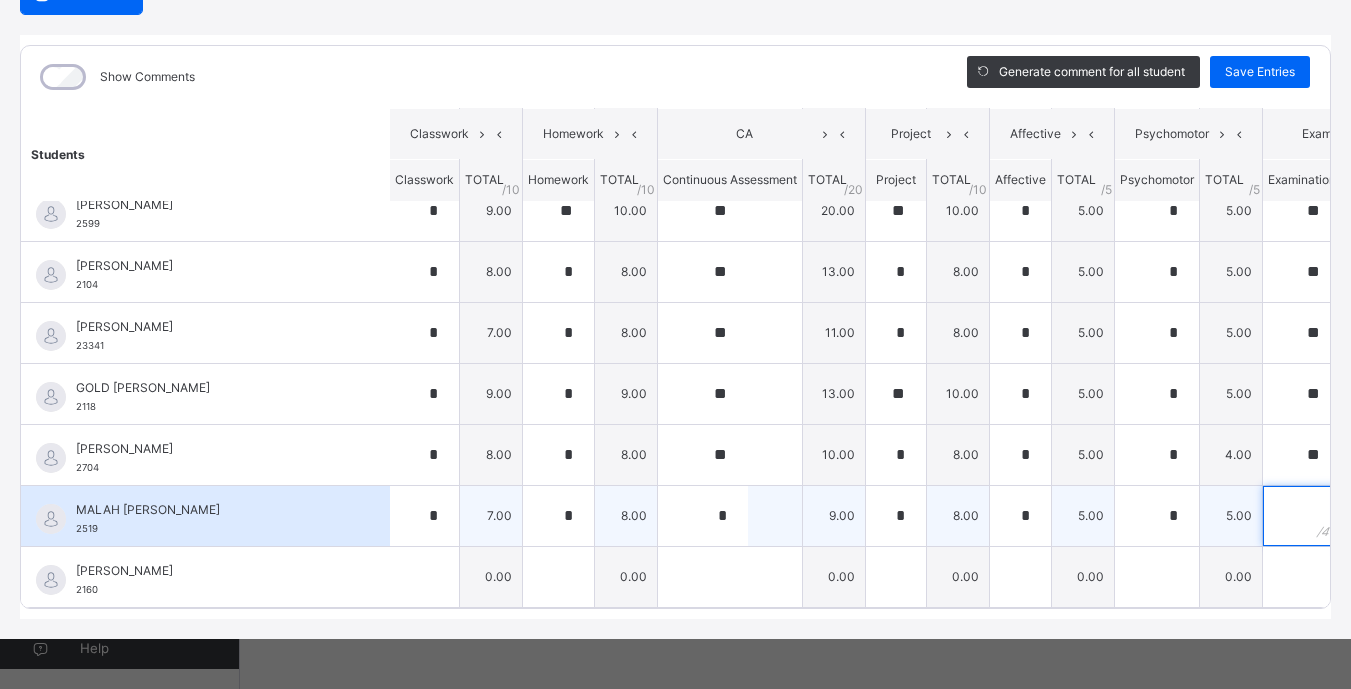 click at bounding box center (1302, 516) 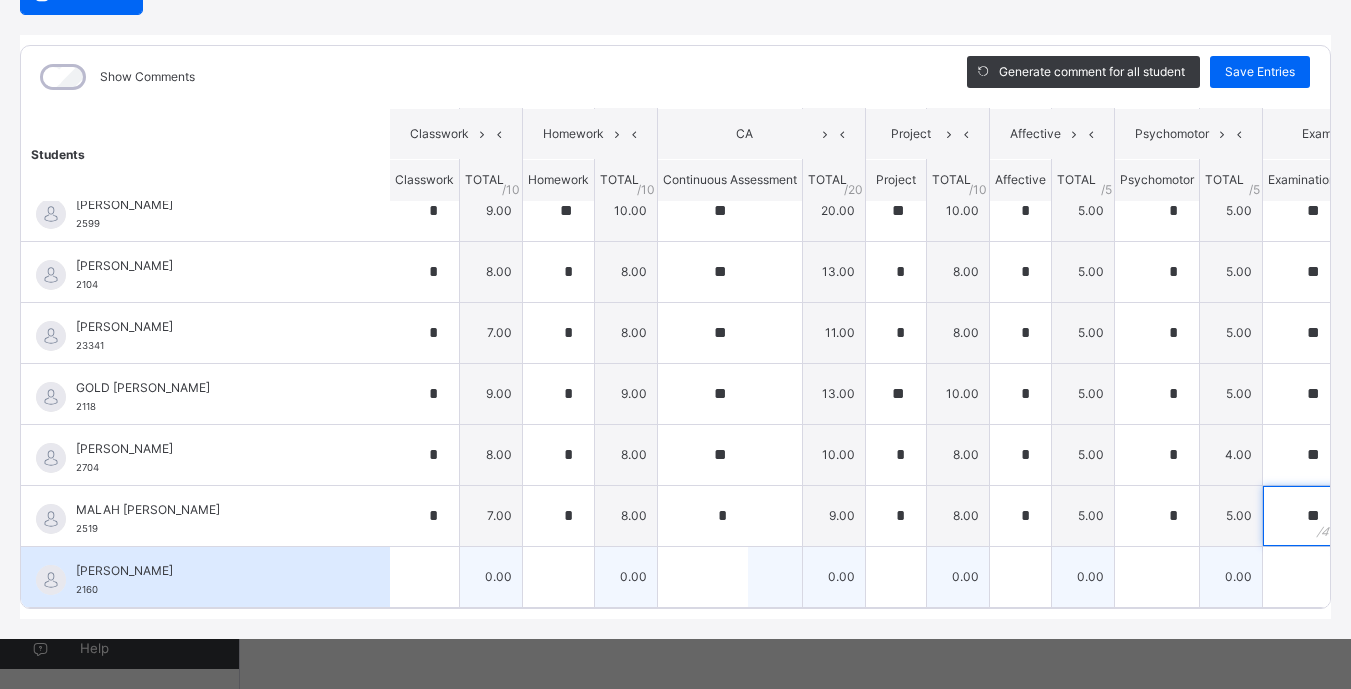 type on "**" 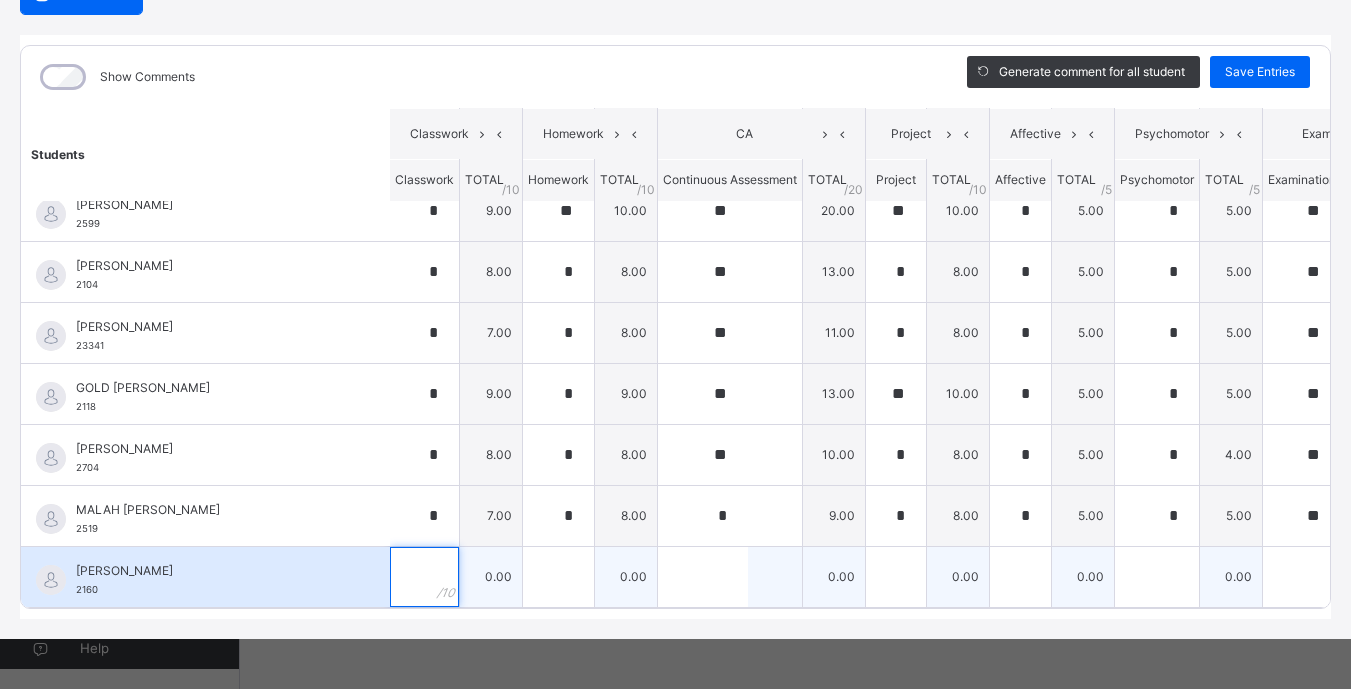 click at bounding box center [424, 577] 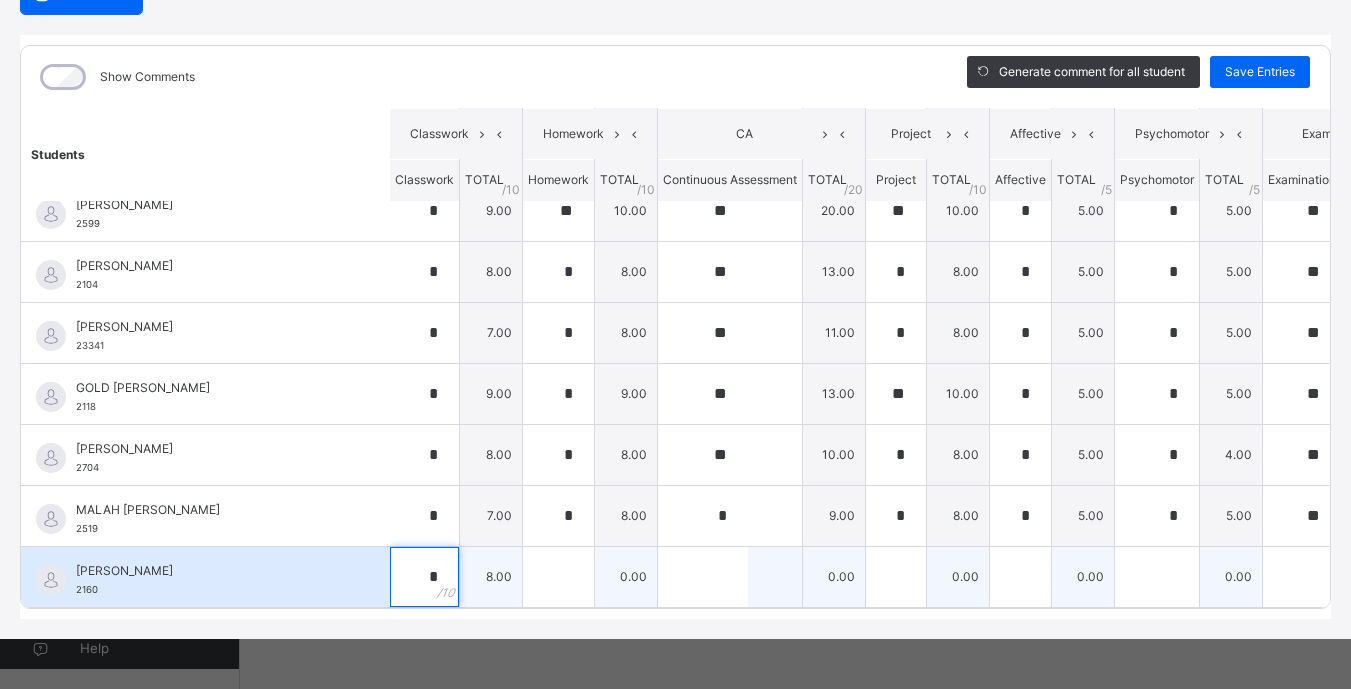 type on "*" 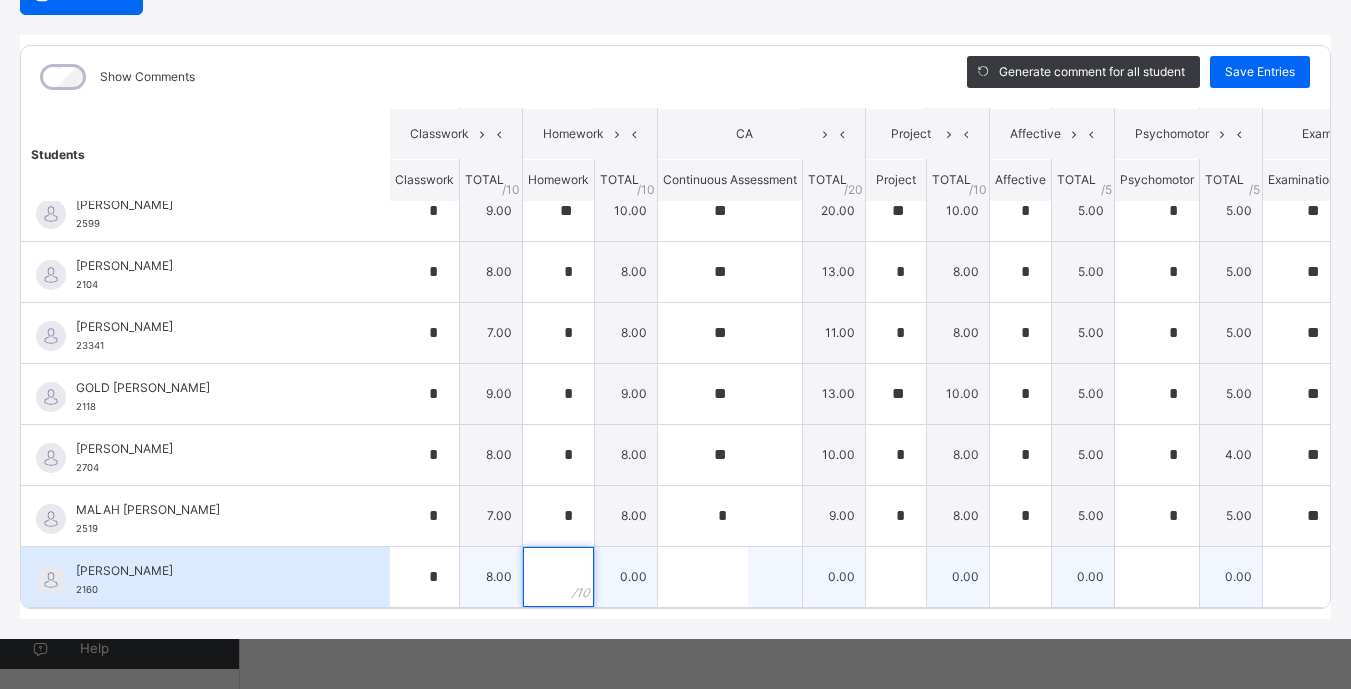 click at bounding box center [558, 577] 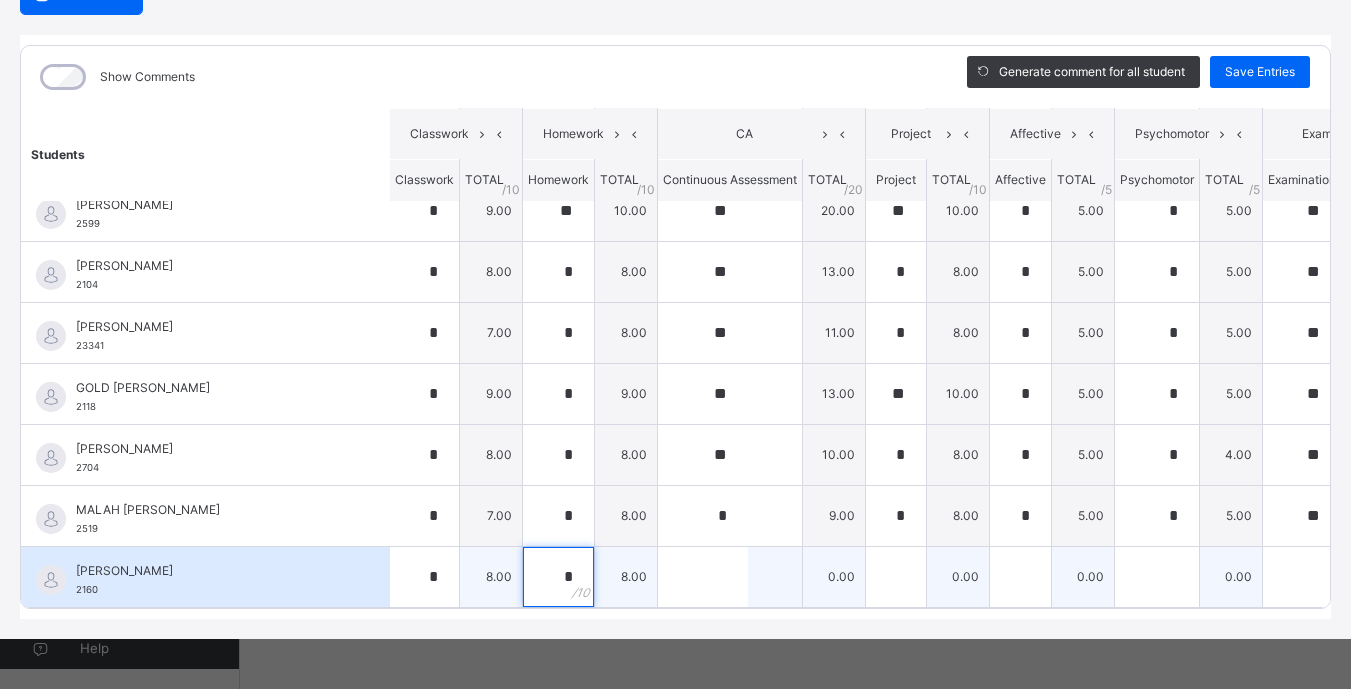 type on "*" 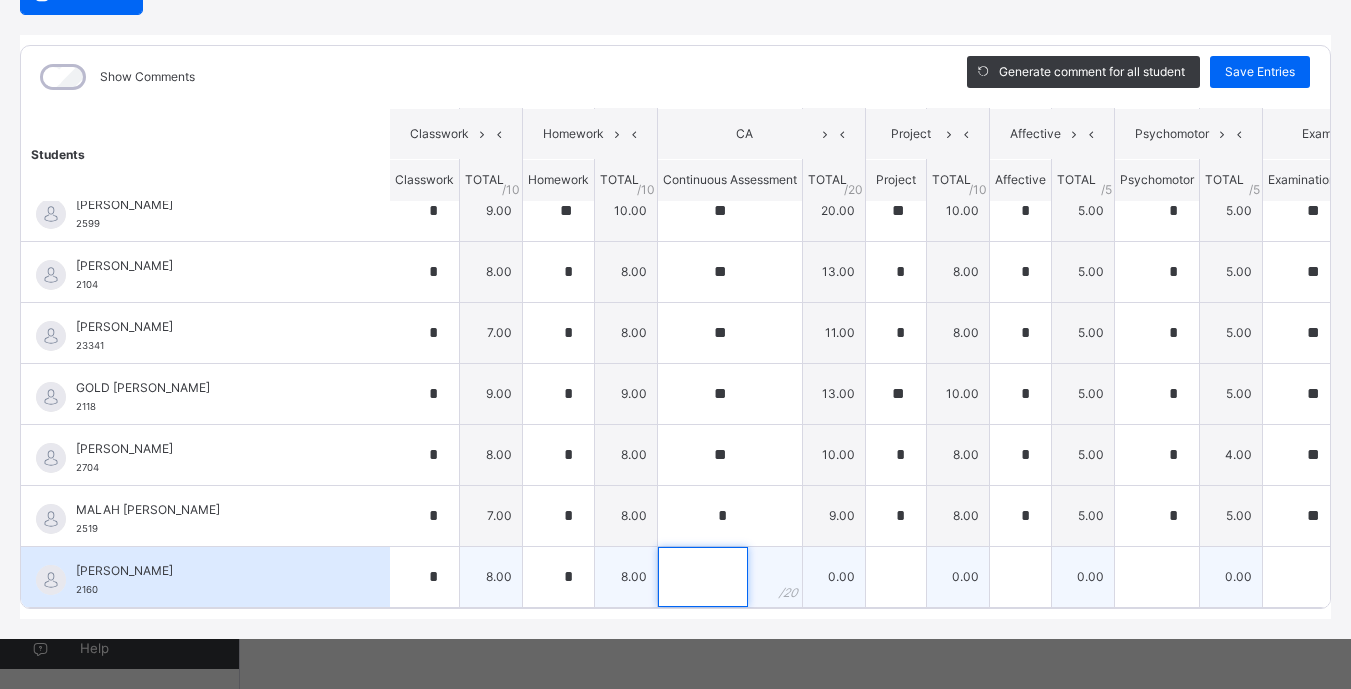 click at bounding box center [703, 577] 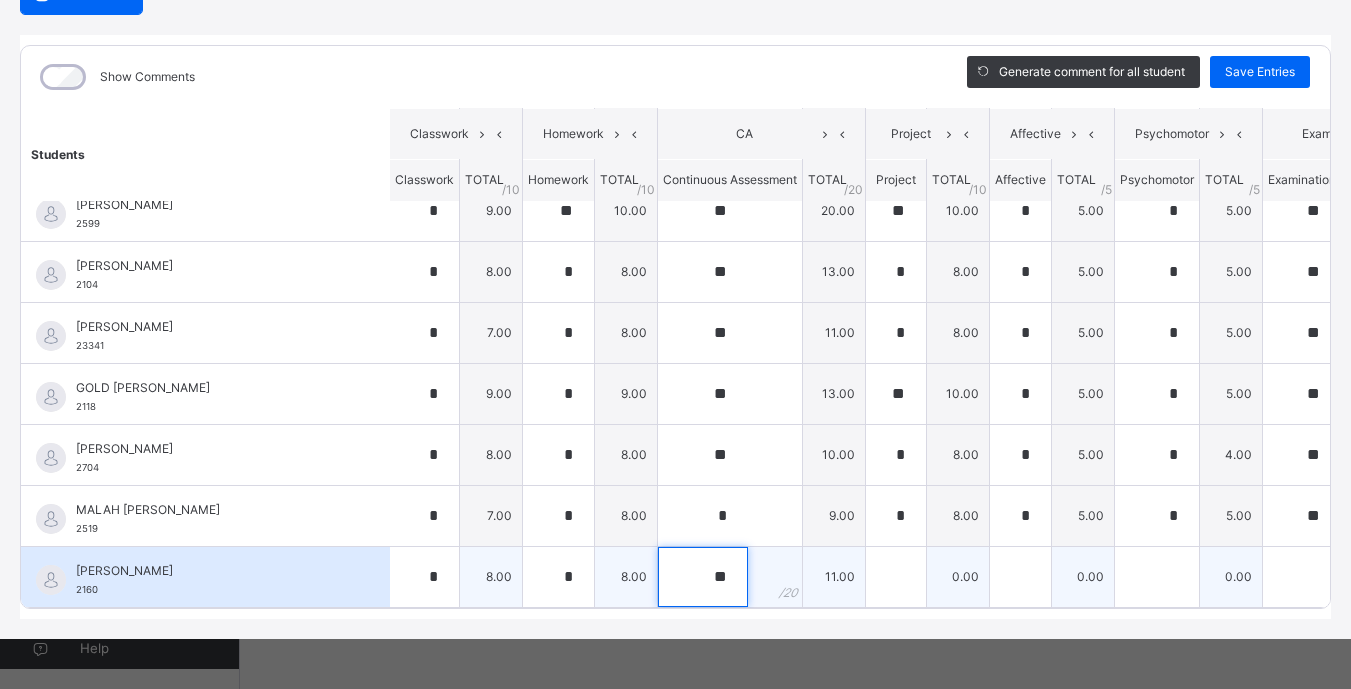 type on "**" 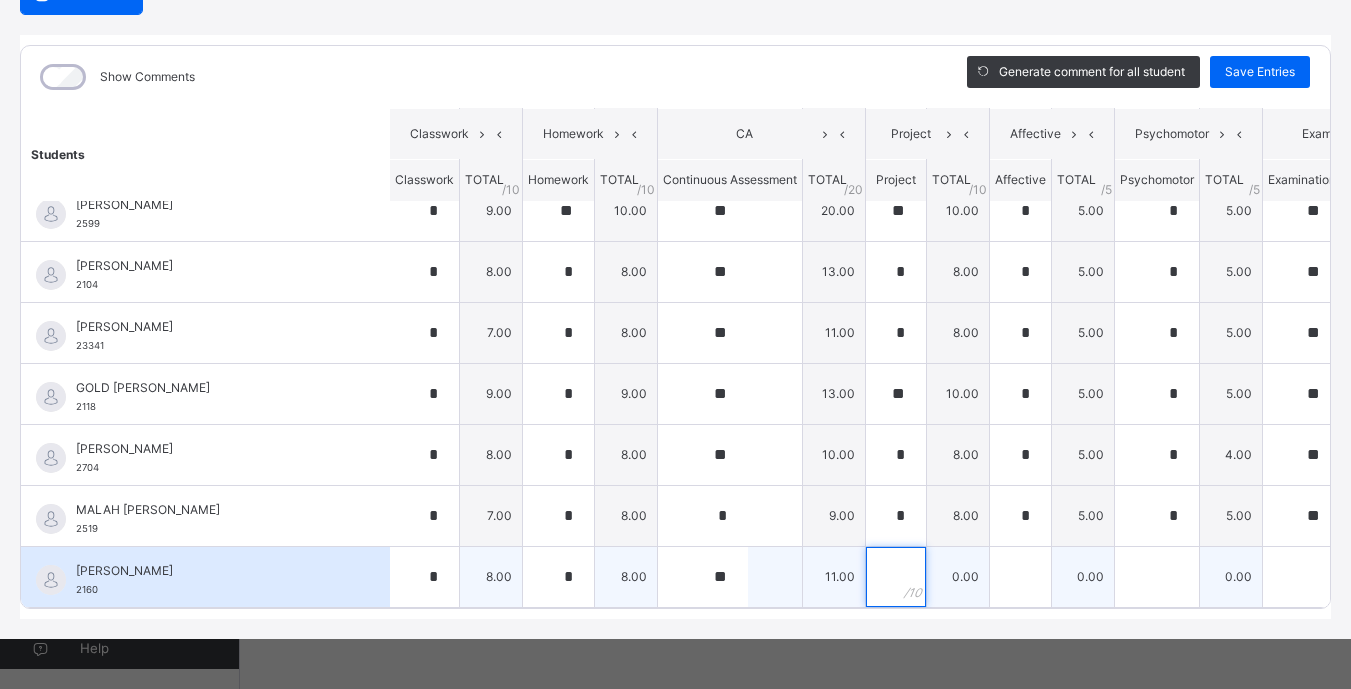 click at bounding box center [896, 577] 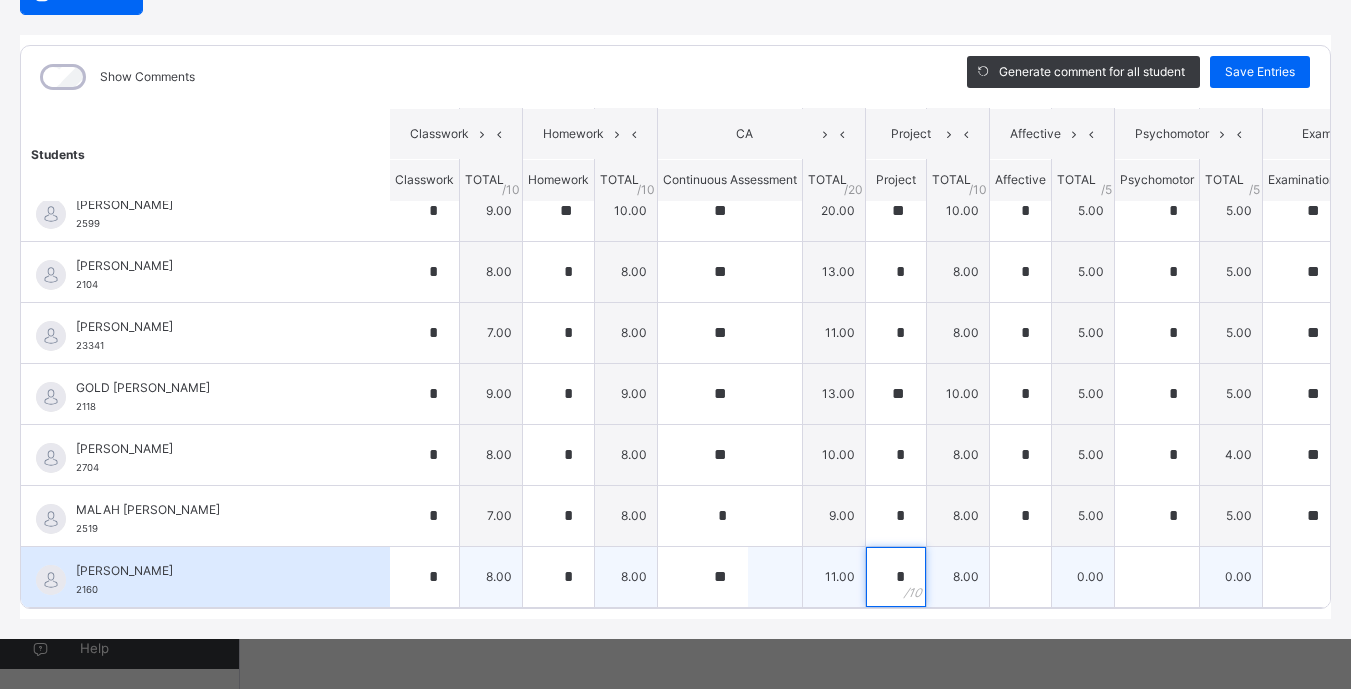 type on "*" 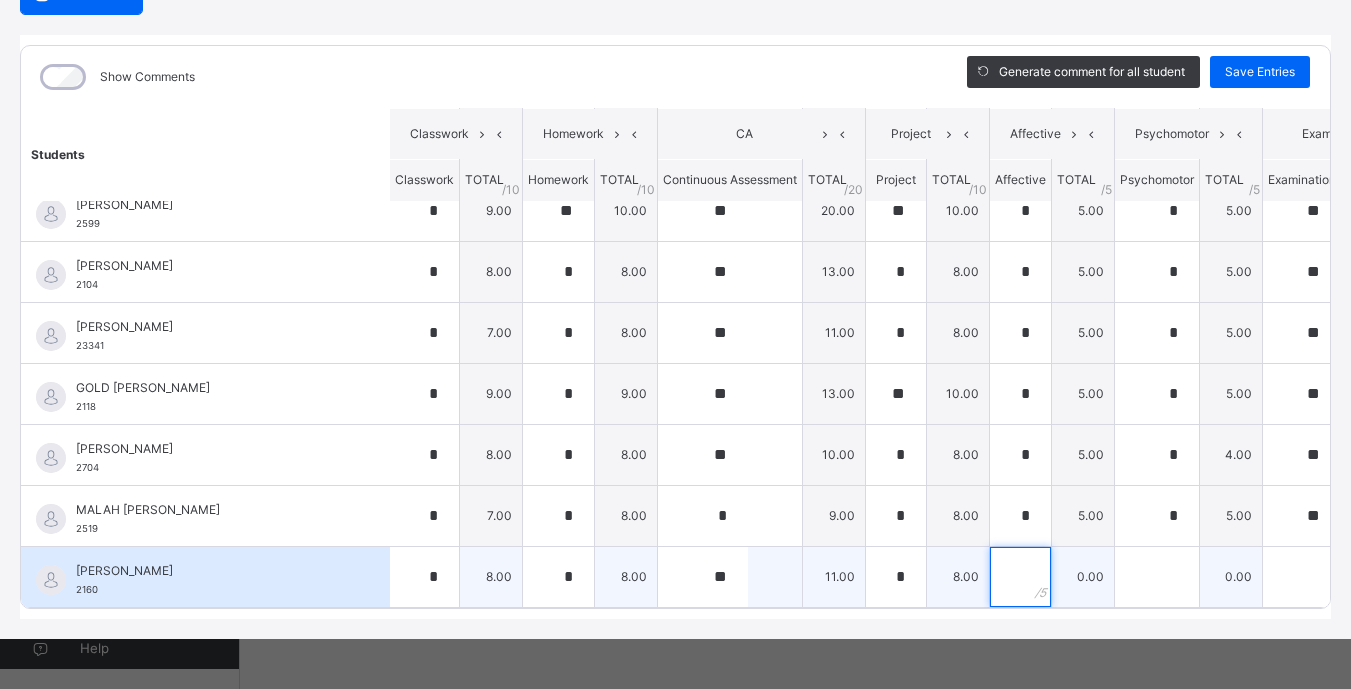click at bounding box center (1020, 577) 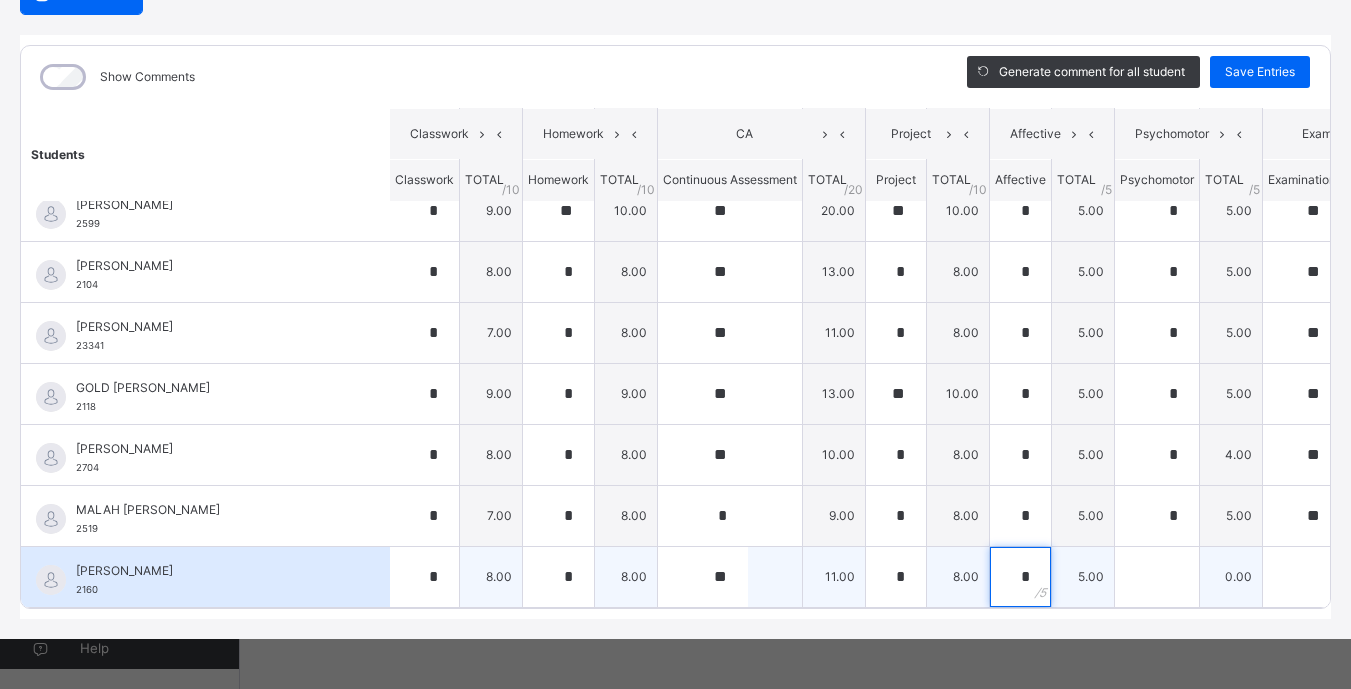 type on "*" 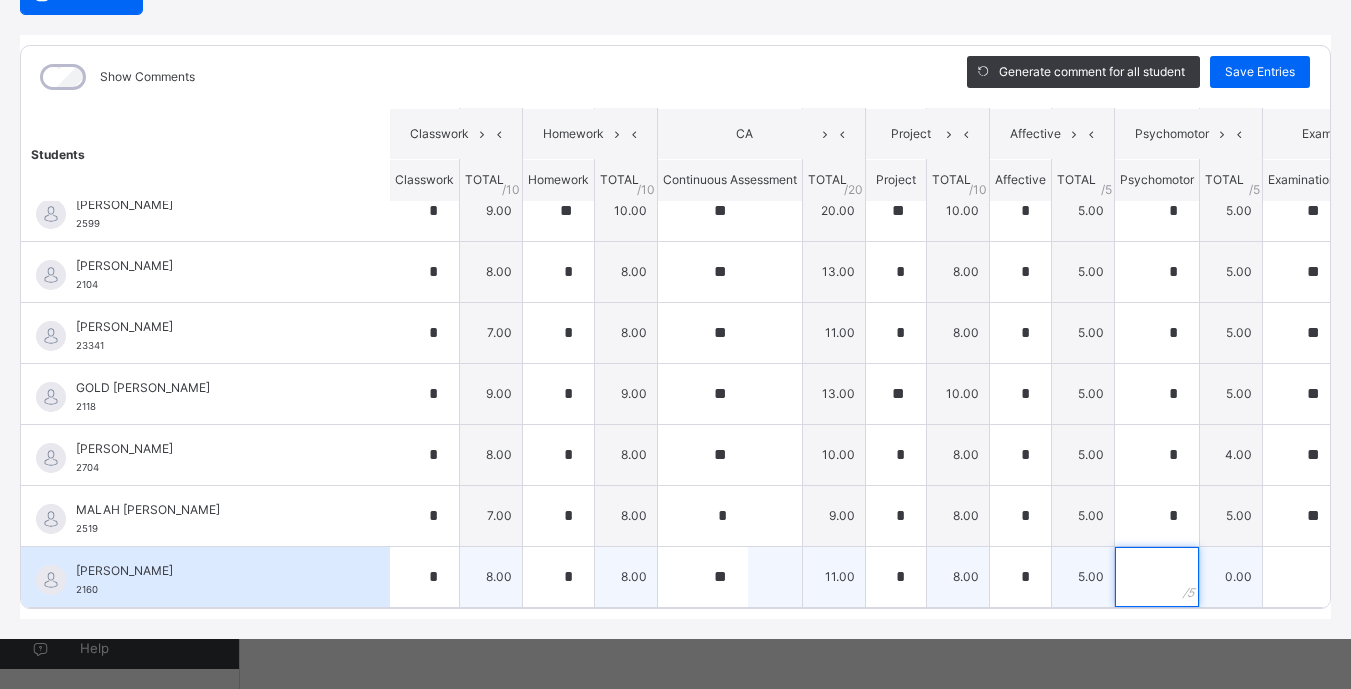 click at bounding box center [1157, 577] 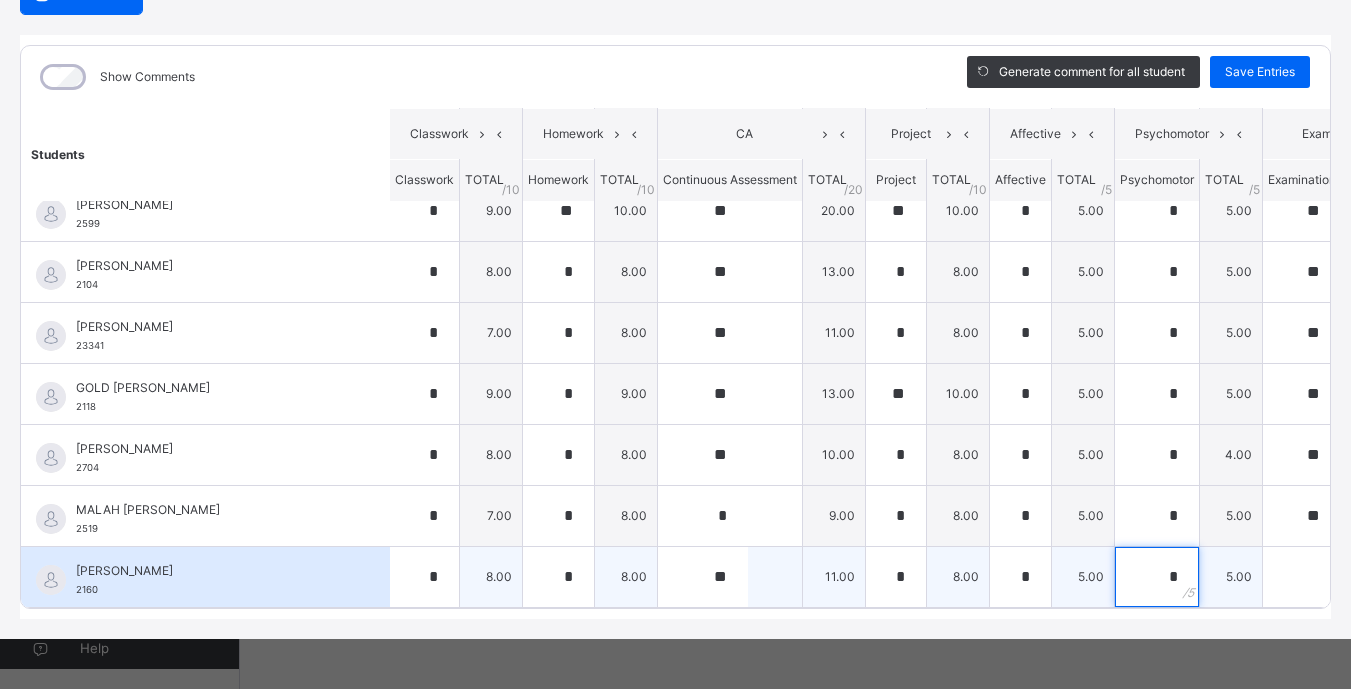 type on "*" 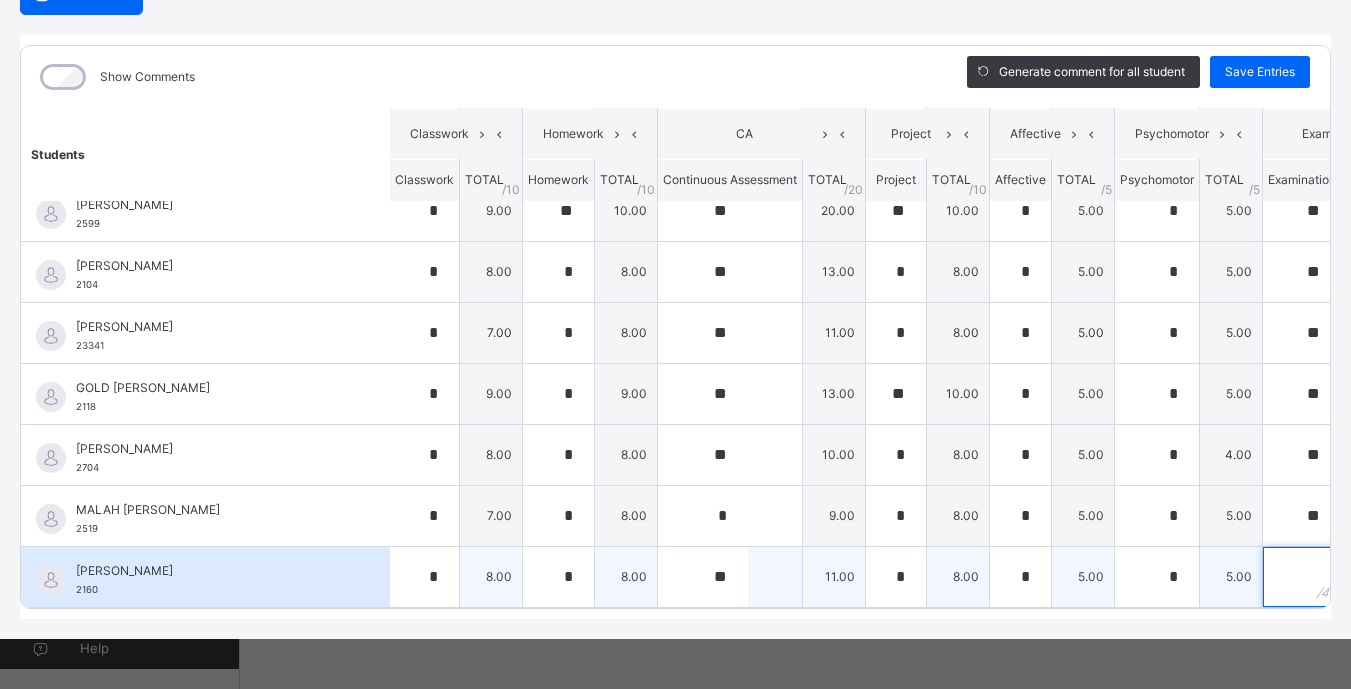click at bounding box center [1302, 577] 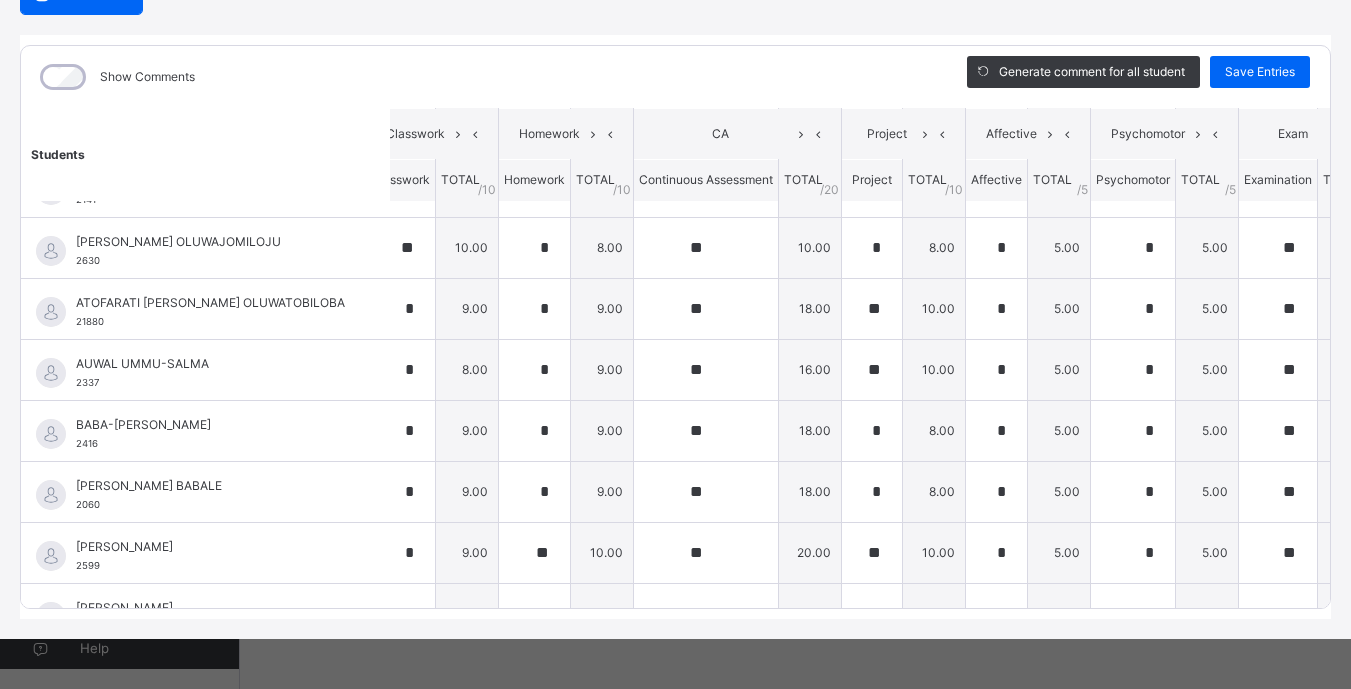 scroll, scrollTop: 0, scrollLeft: 25, axis: horizontal 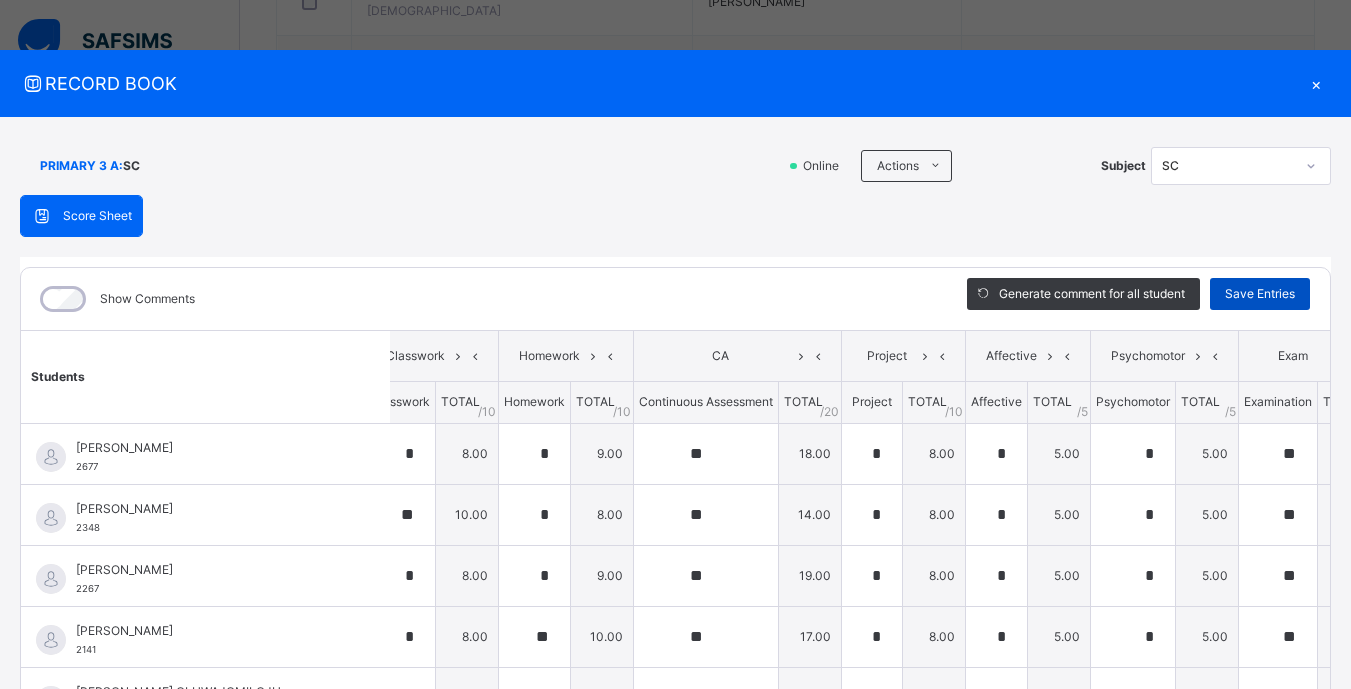 type on "**" 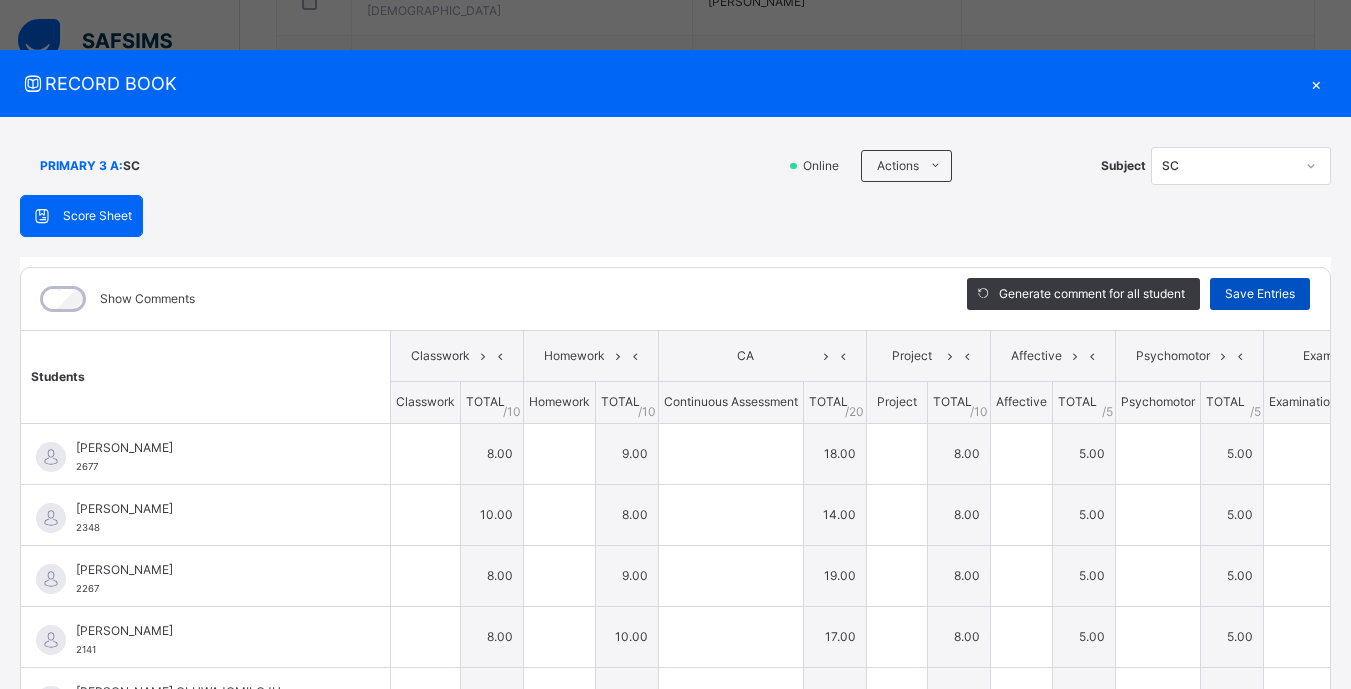type on "*" 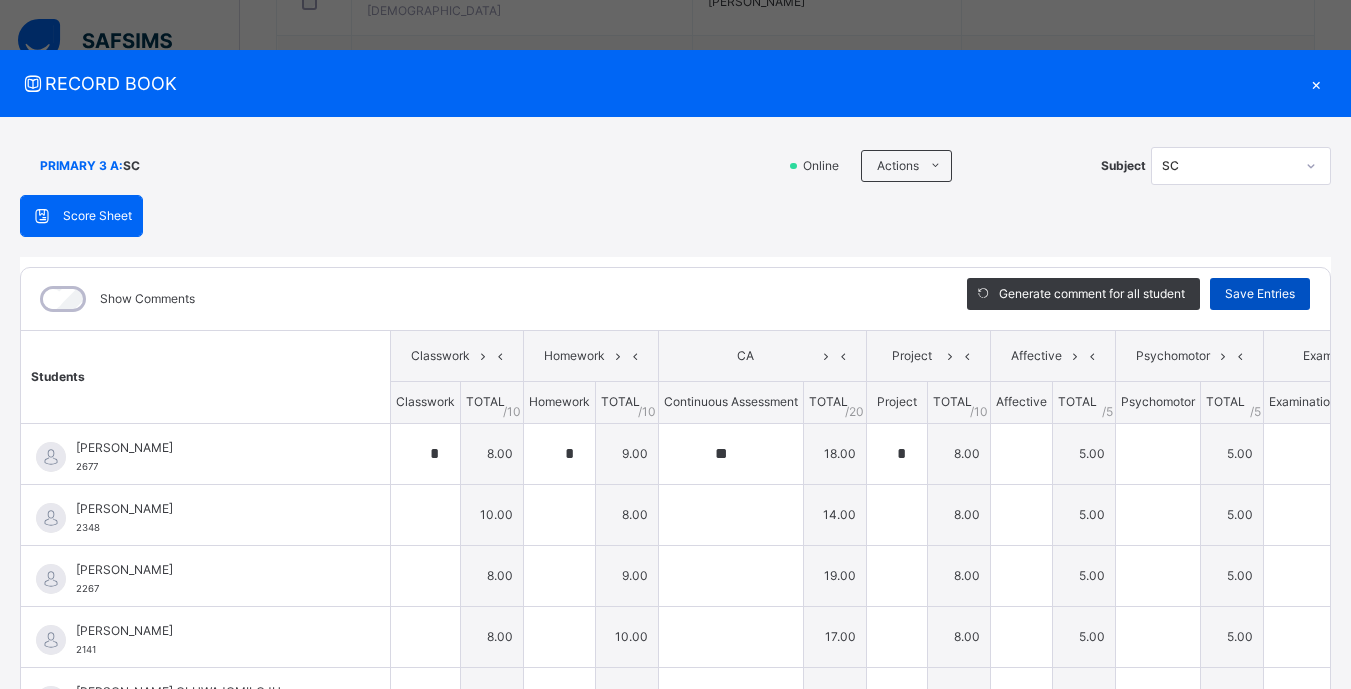 type on "*" 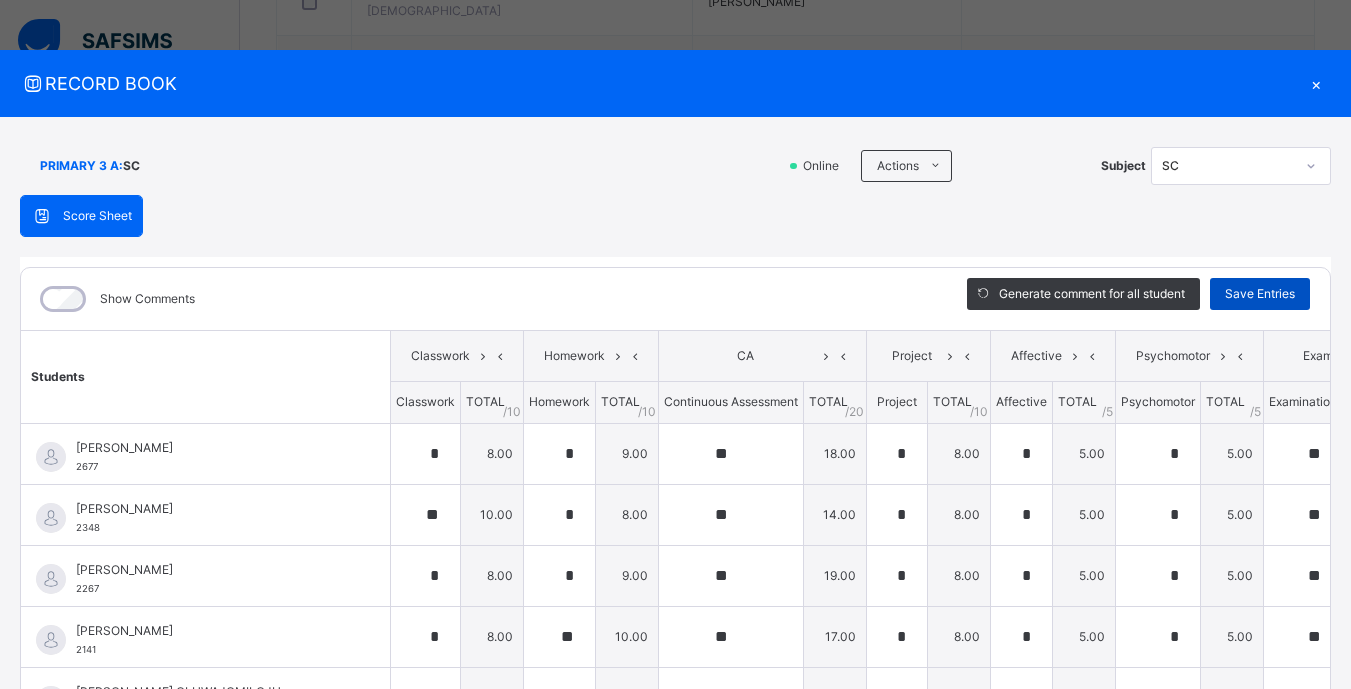 type on "*" 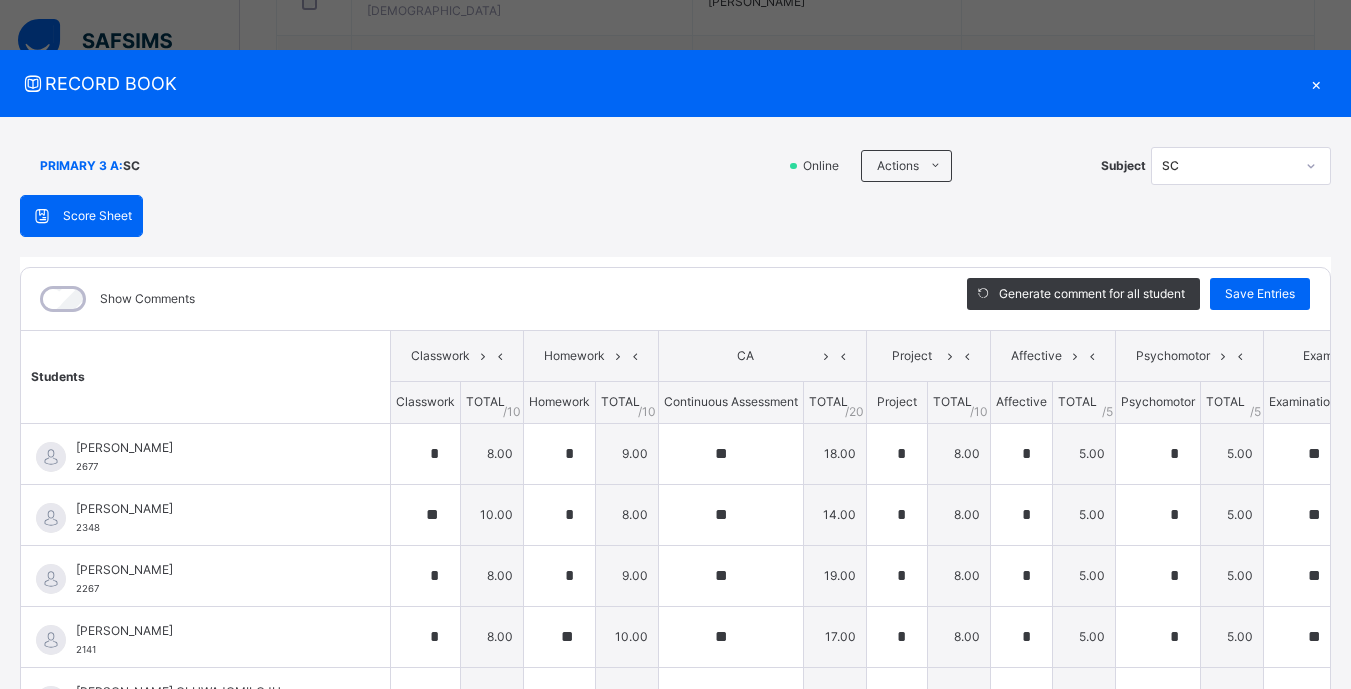 click on "×" at bounding box center [1316, 83] 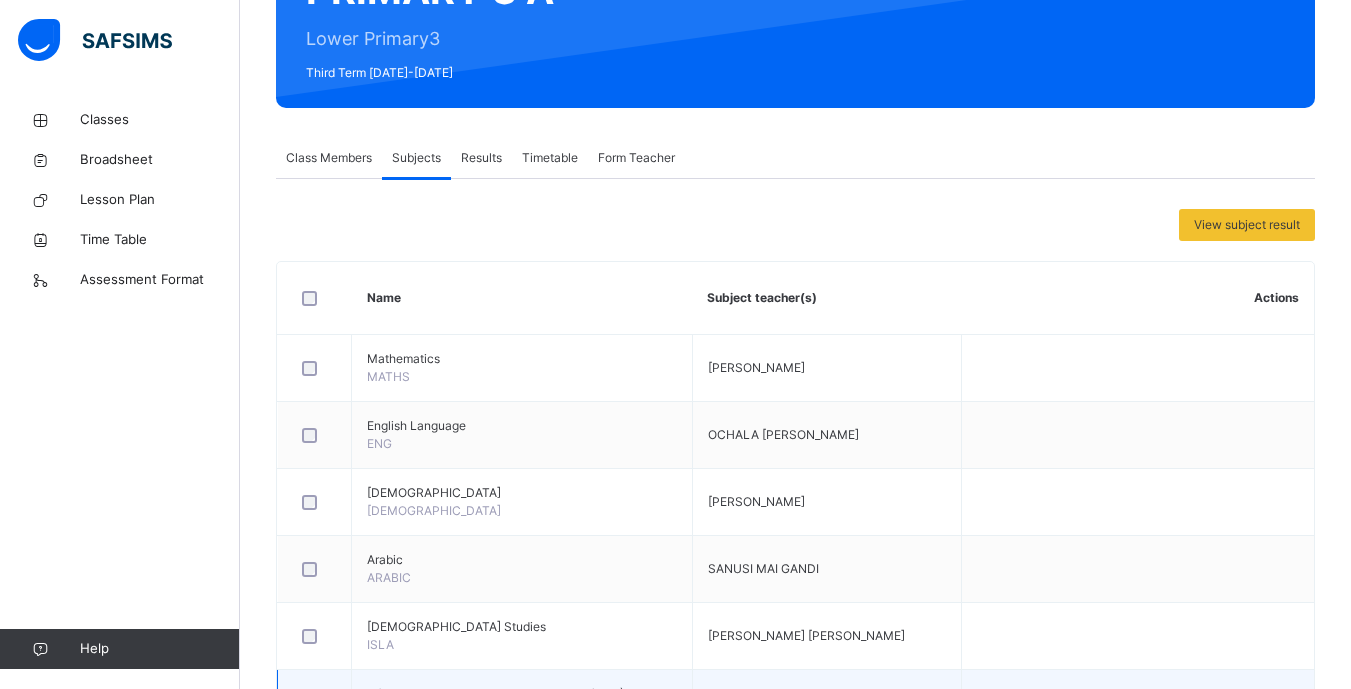 scroll, scrollTop: 0, scrollLeft: 0, axis: both 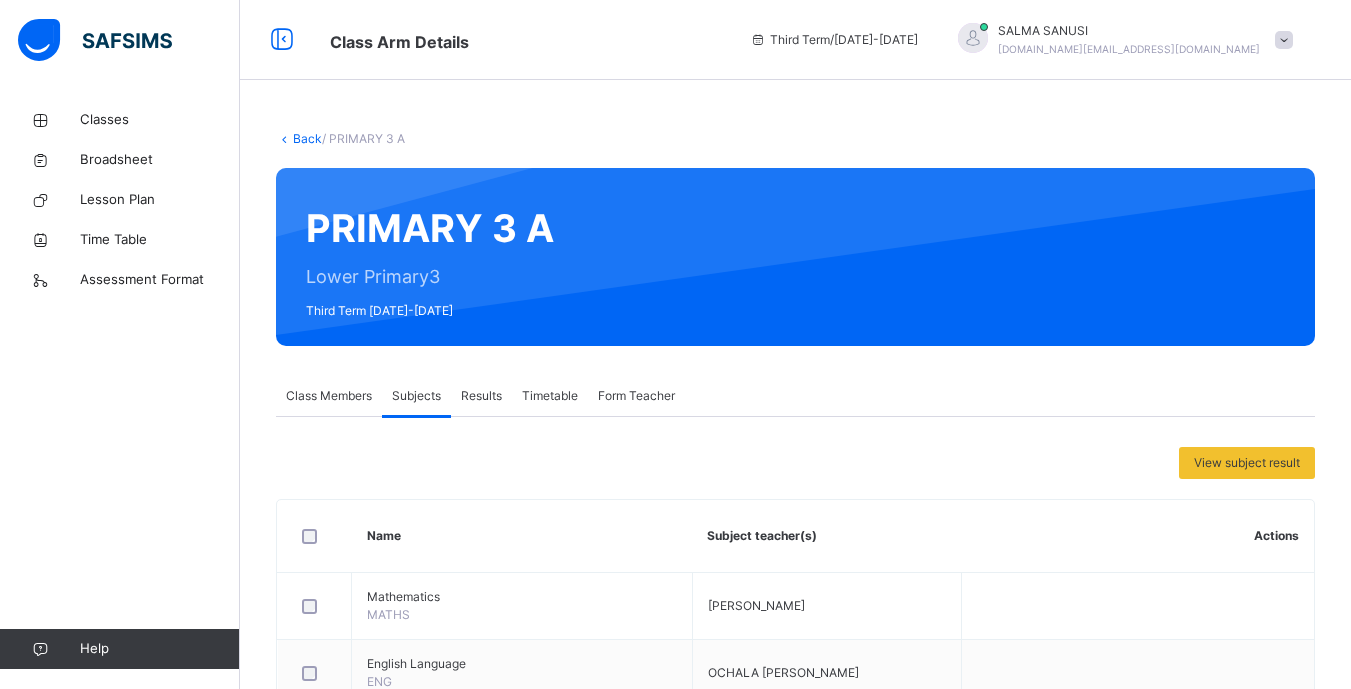click on "Back" at bounding box center (307, 138) 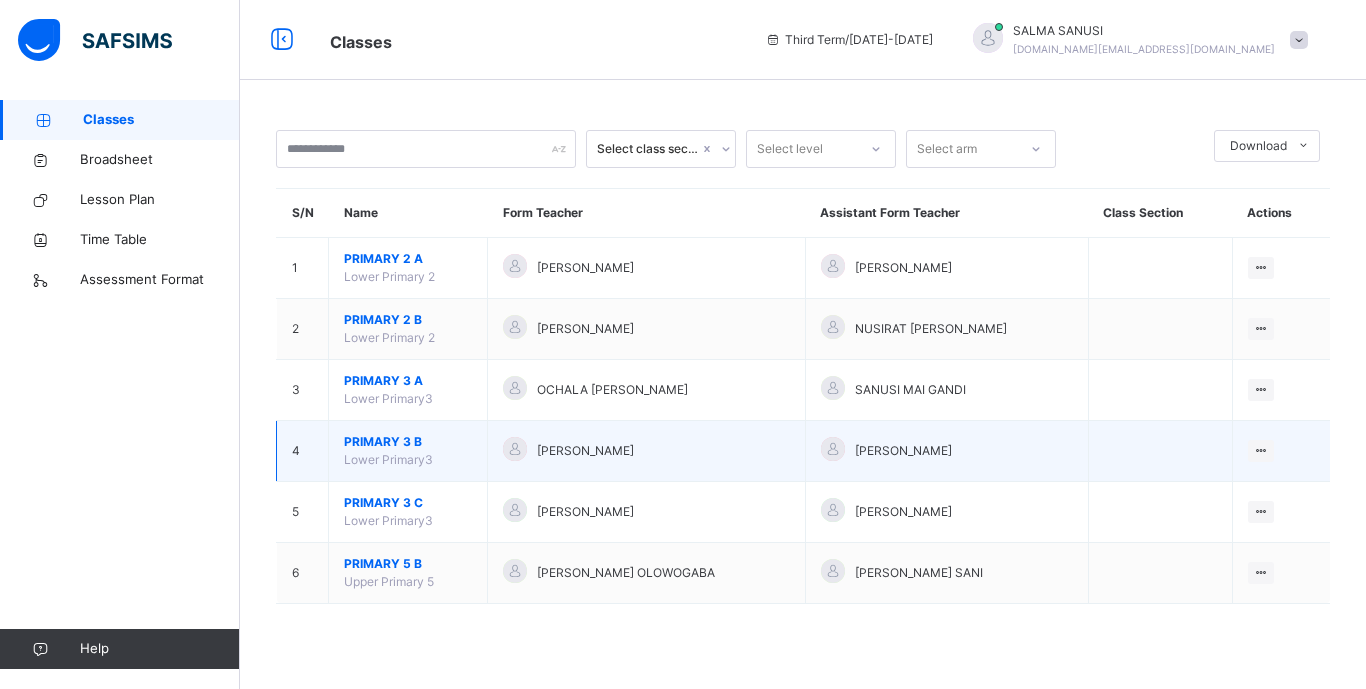 click on "PRIMARY 3   B" at bounding box center (408, 442) 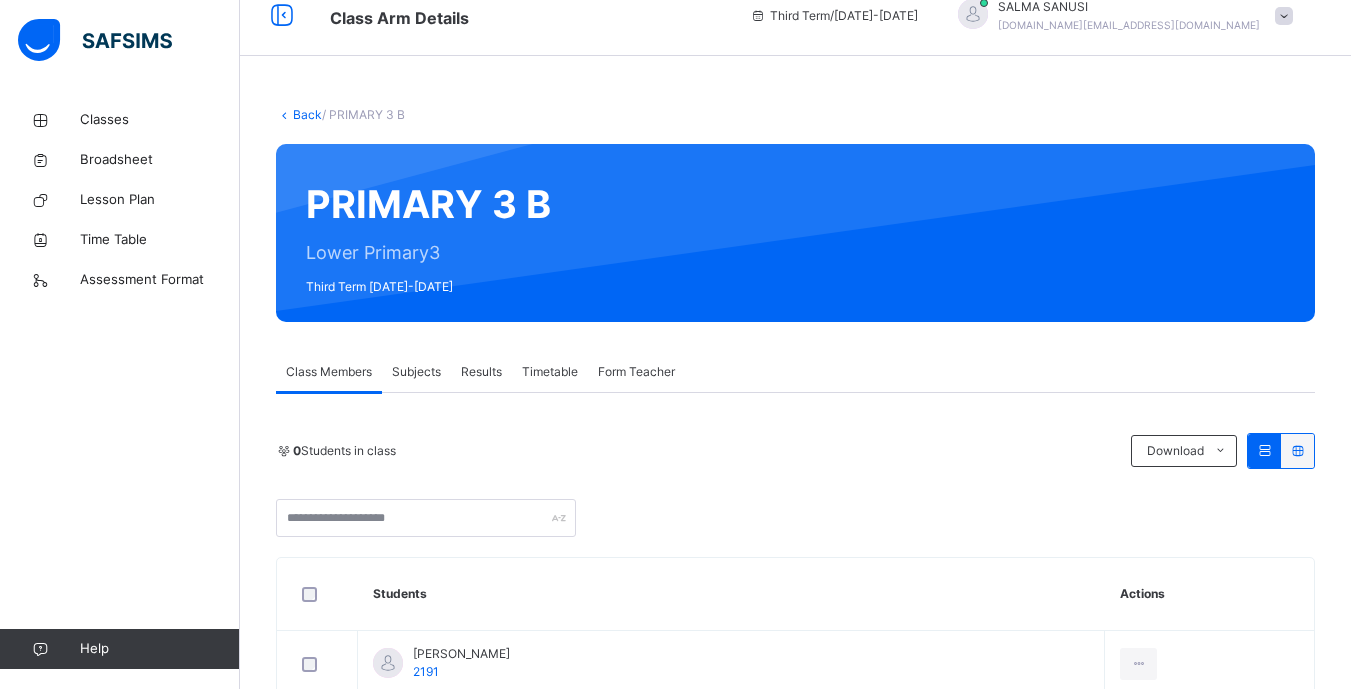 scroll, scrollTop: 25, scrollLeft: 0, axis: vertical 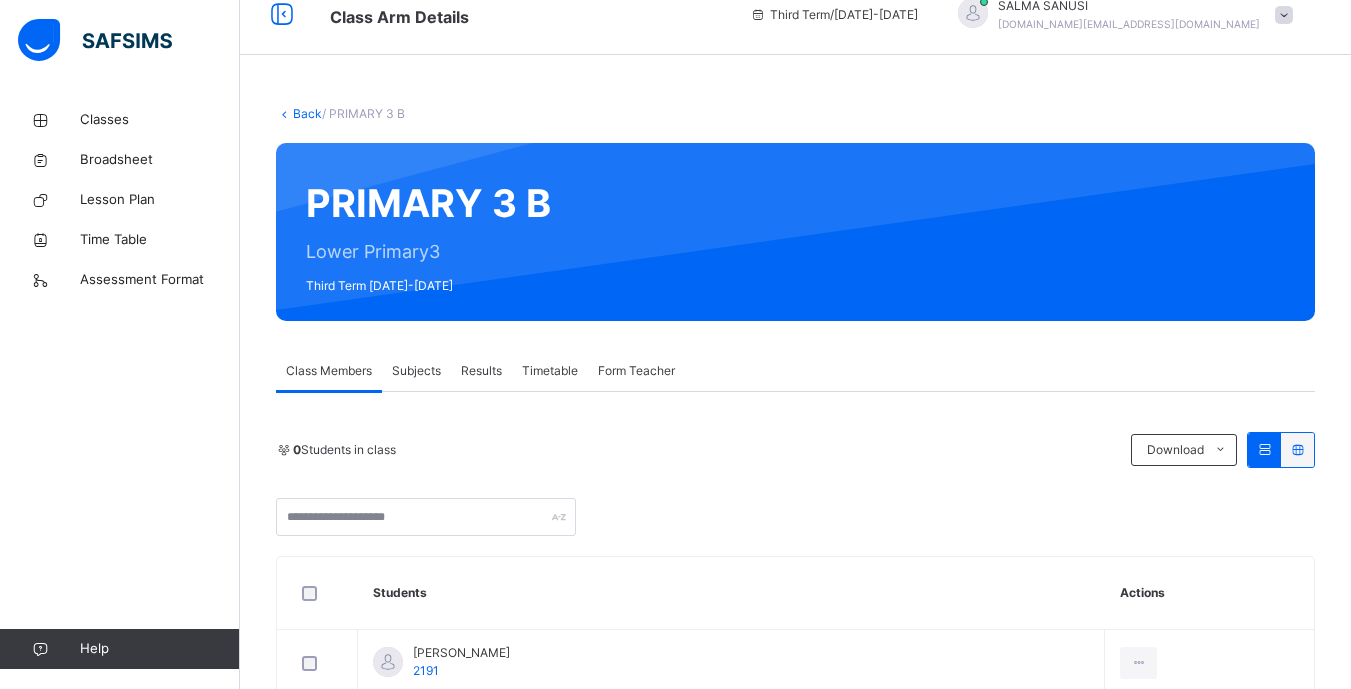 click on "Subjects" at bounding box center [416, 371] 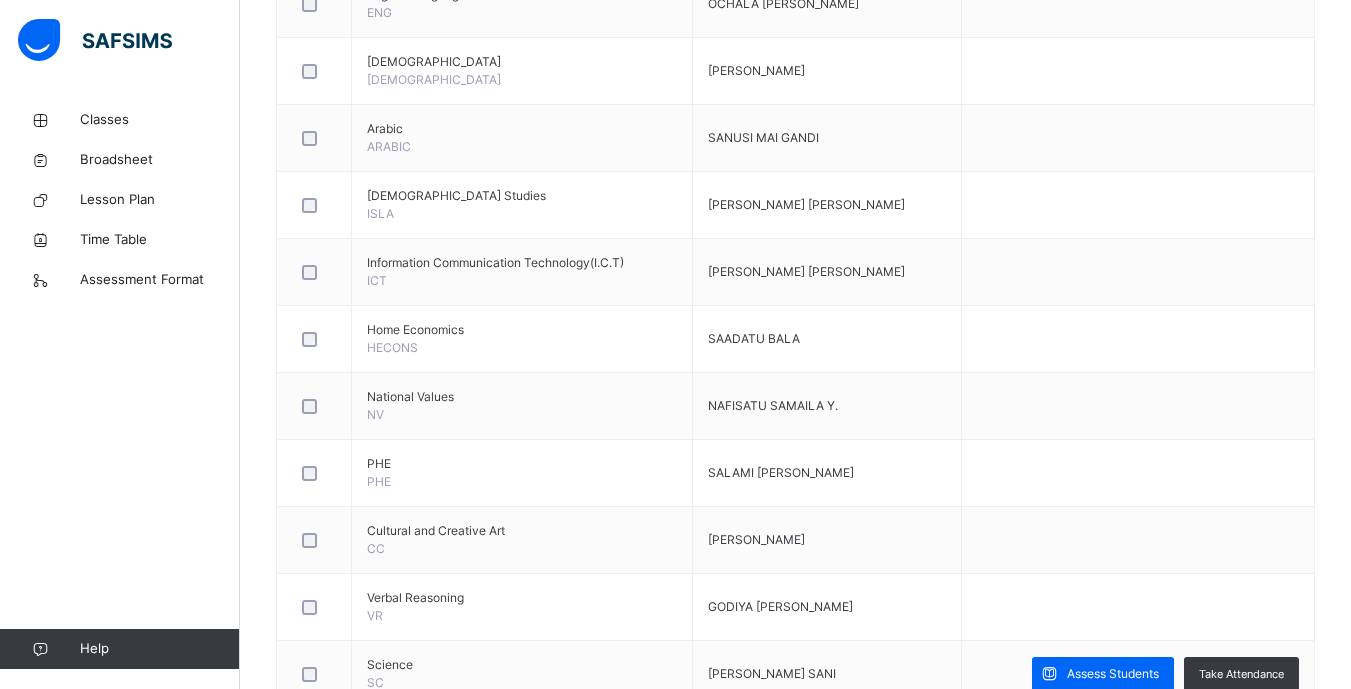 scroll, scrollTop: 738, scrollLeft: 0, axis: vertical 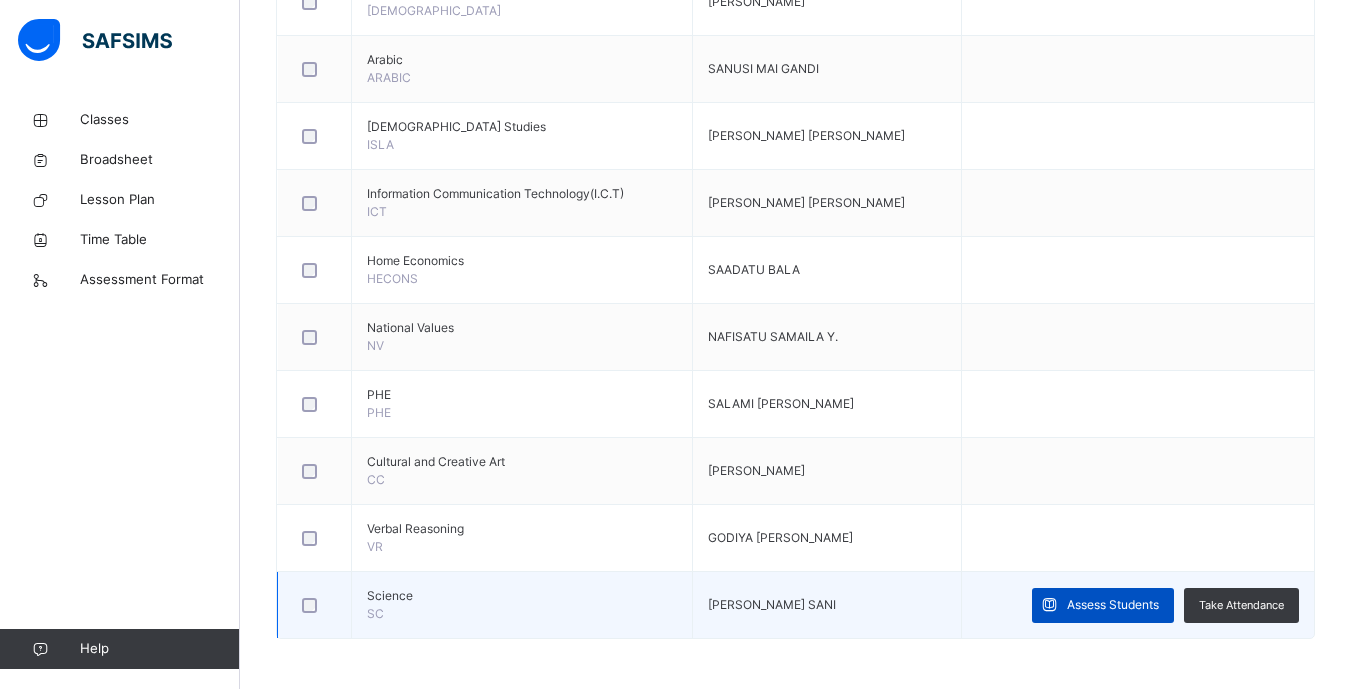 click at bounding box center [1049, 605] 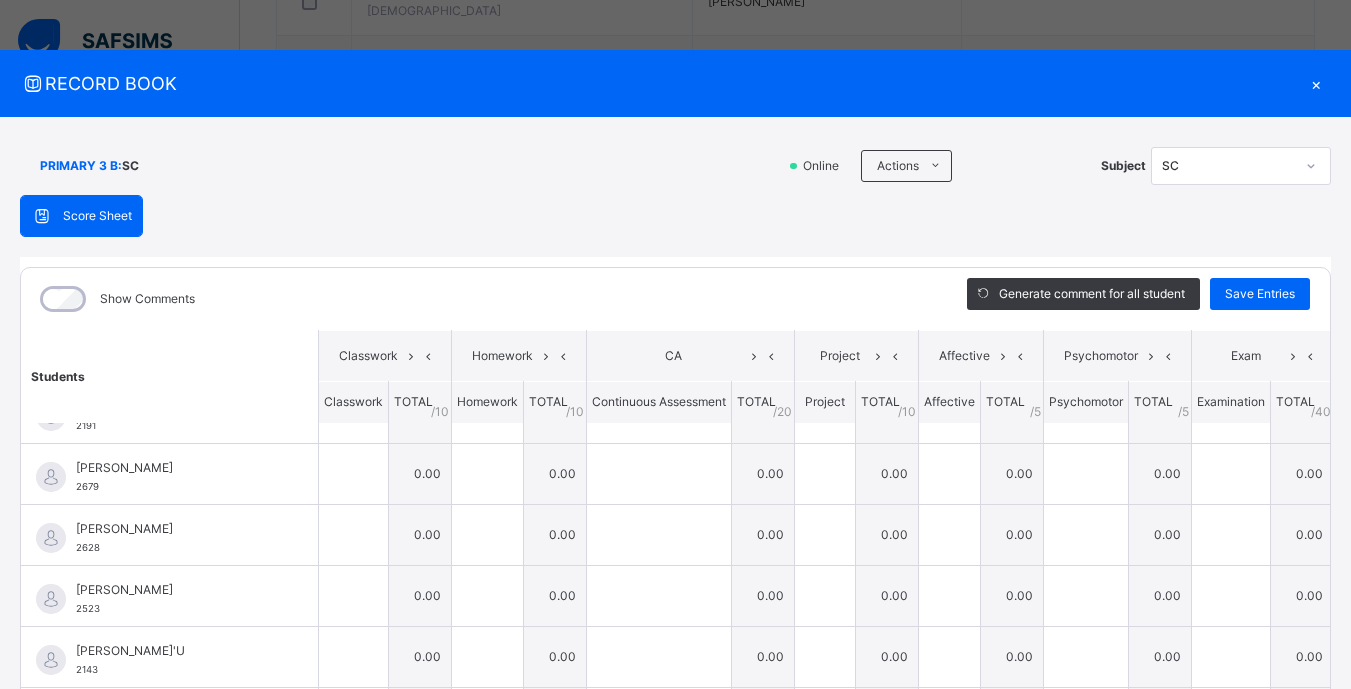scroll, scrollTop: 0, scrollLeft: 0, axis: both 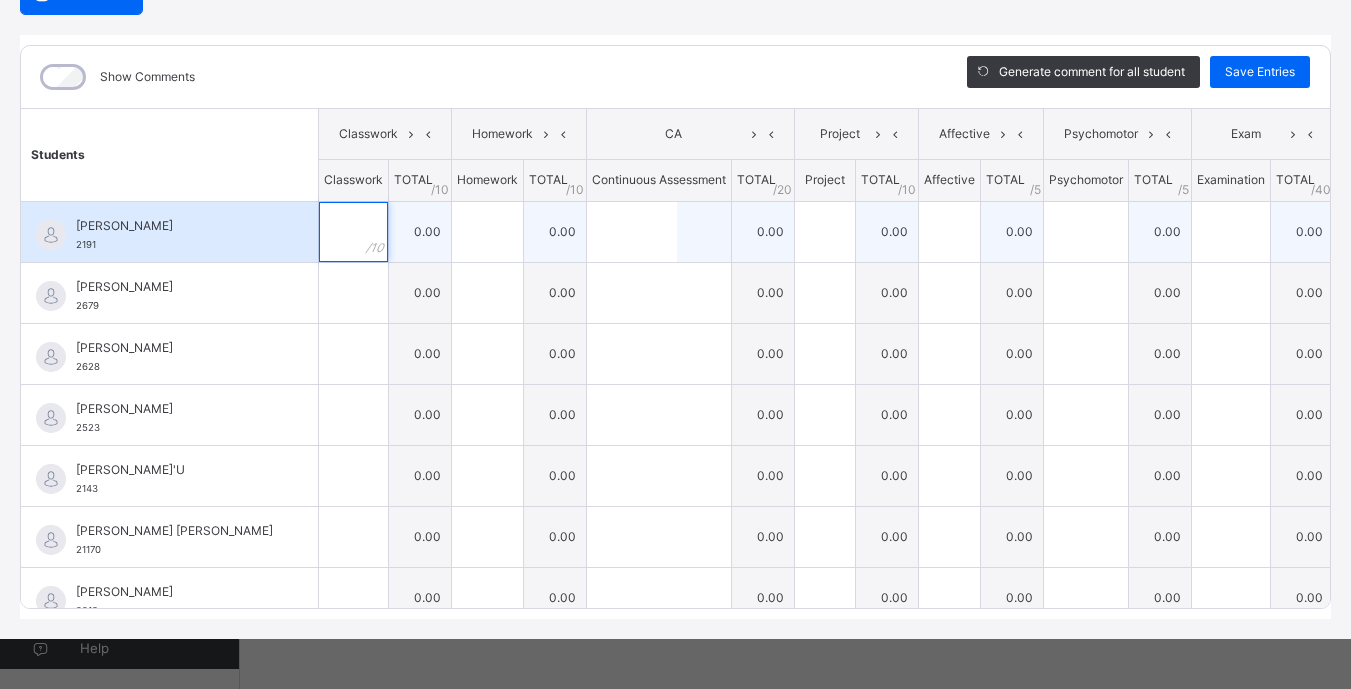 click at bounding box center [353, 232] 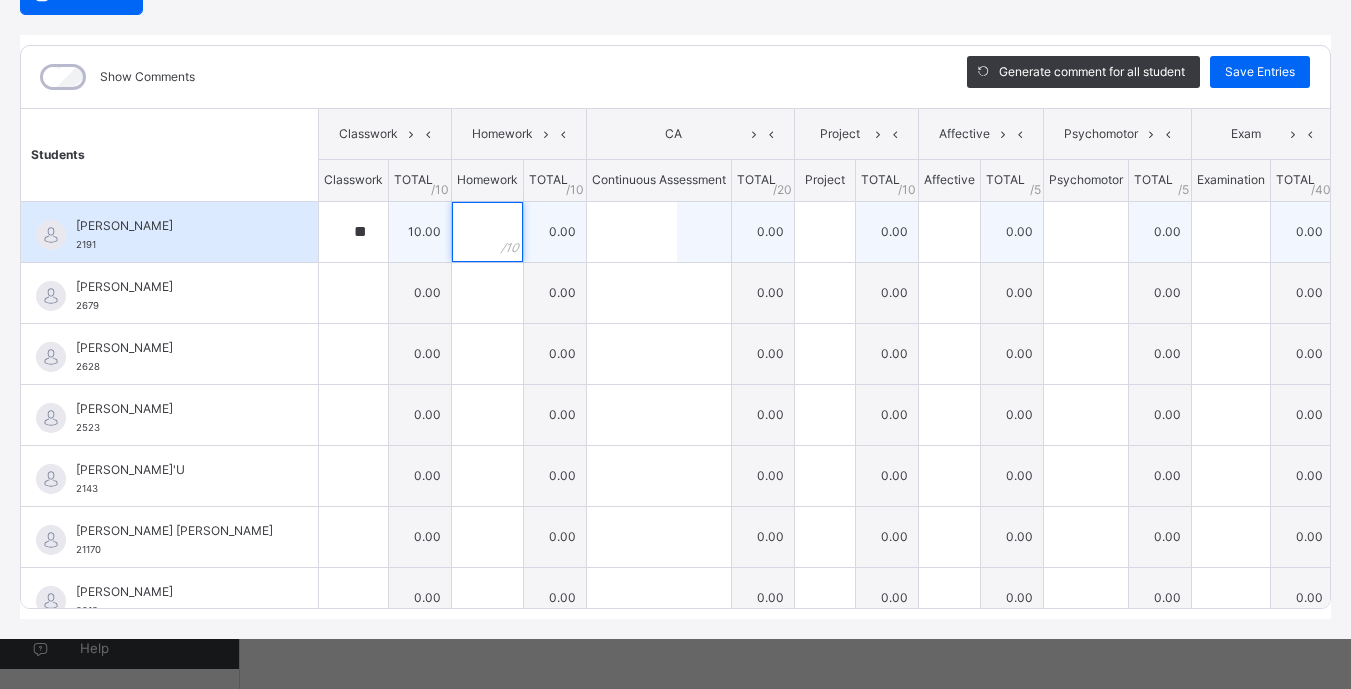 click at bounding box center (487, 232) 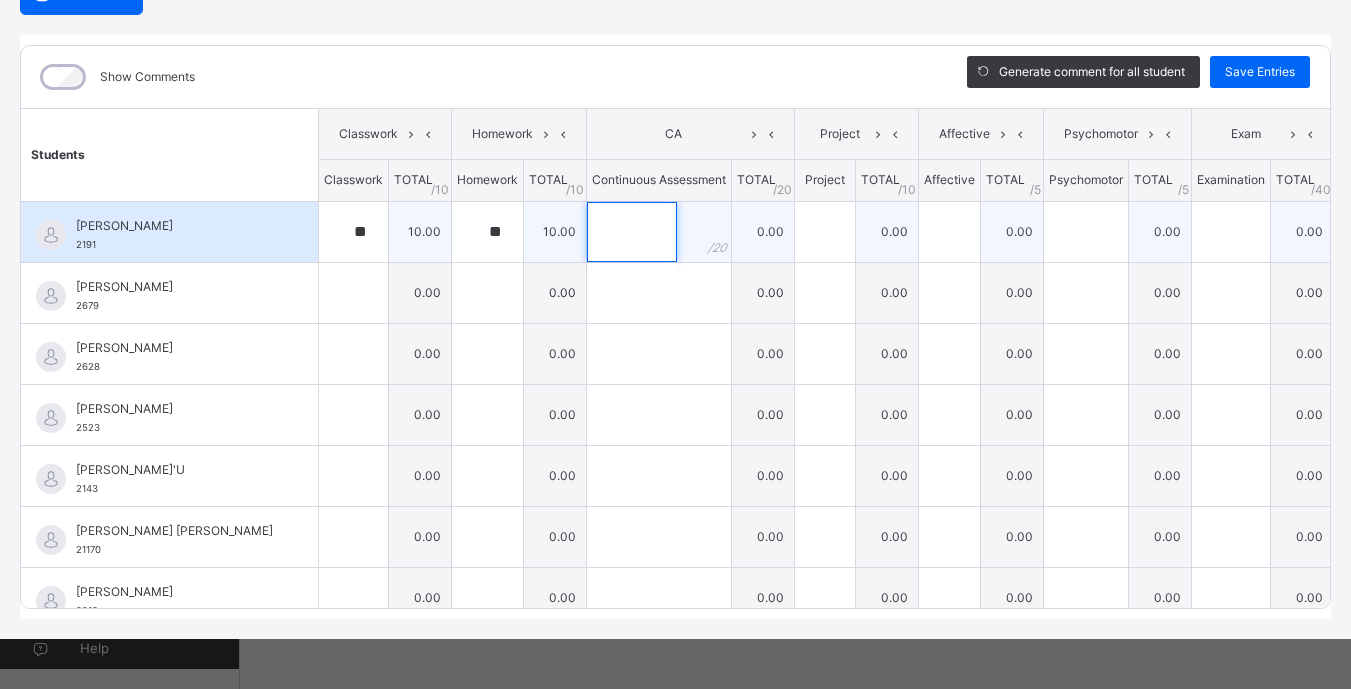 click at bounding box center [632, 232] 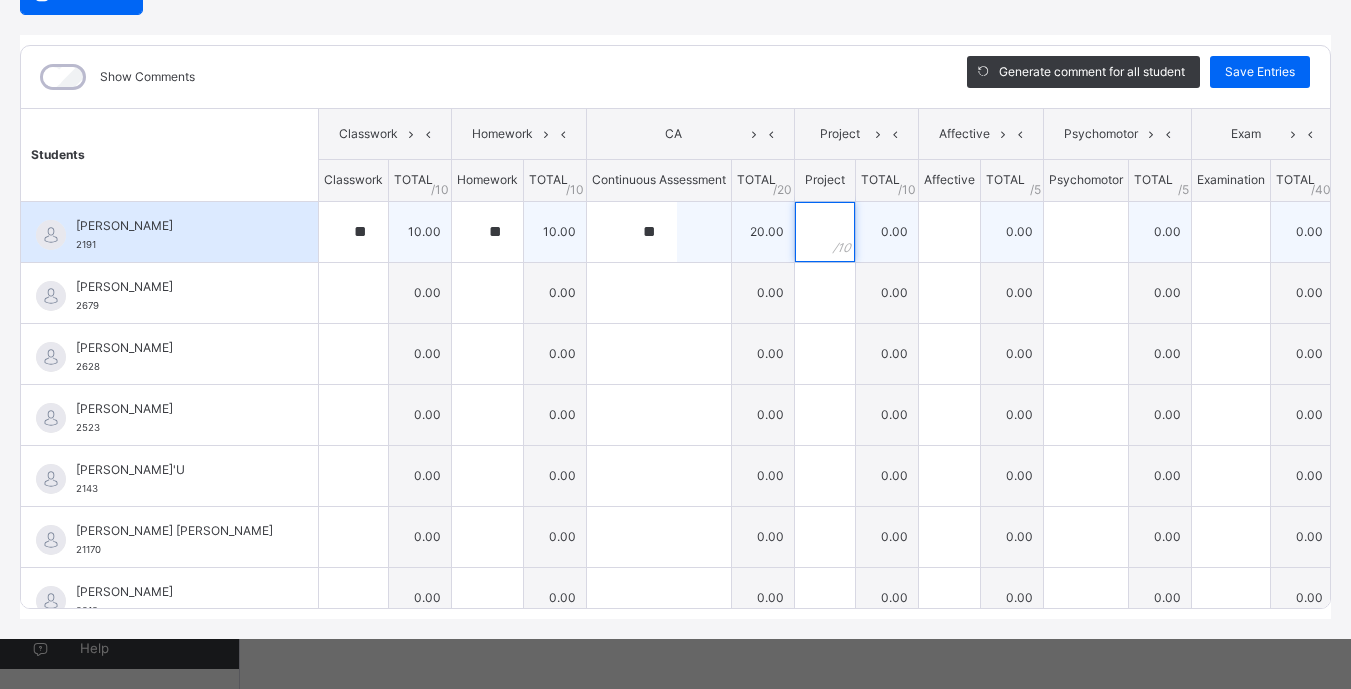 click at bounding box center (825, 232) 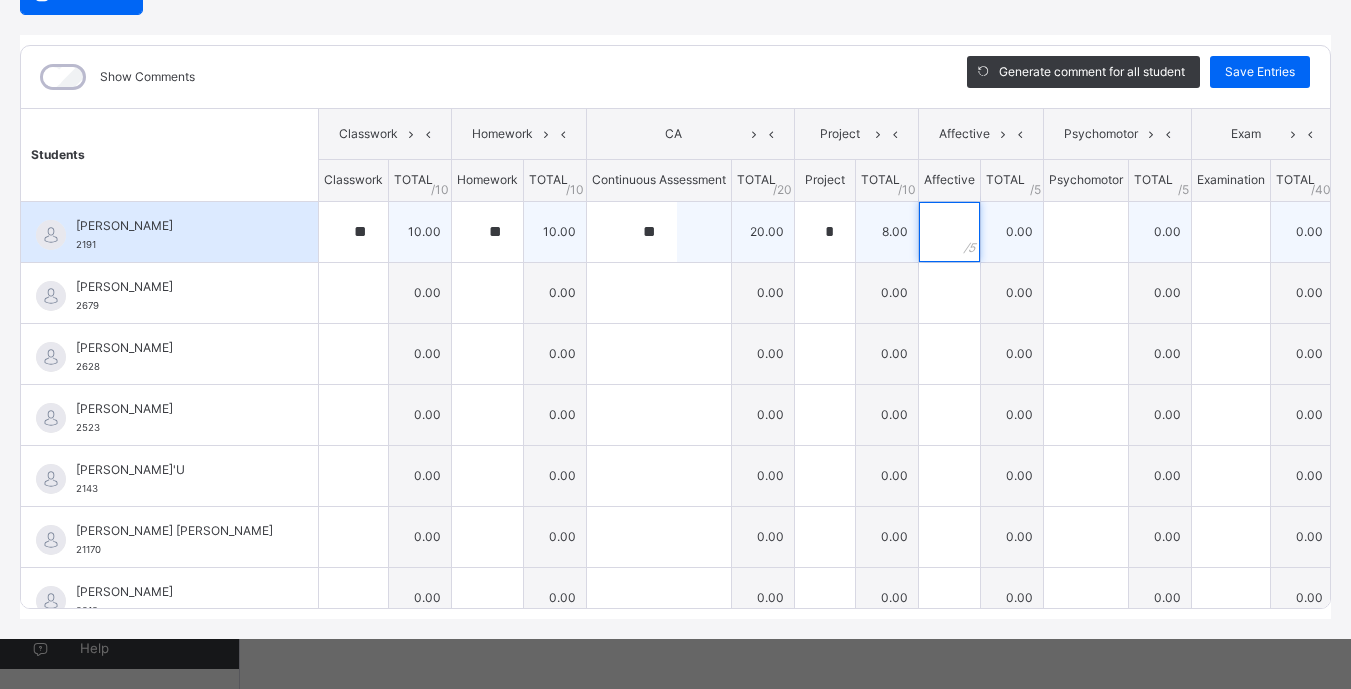 click at bounding box center [949, 232] 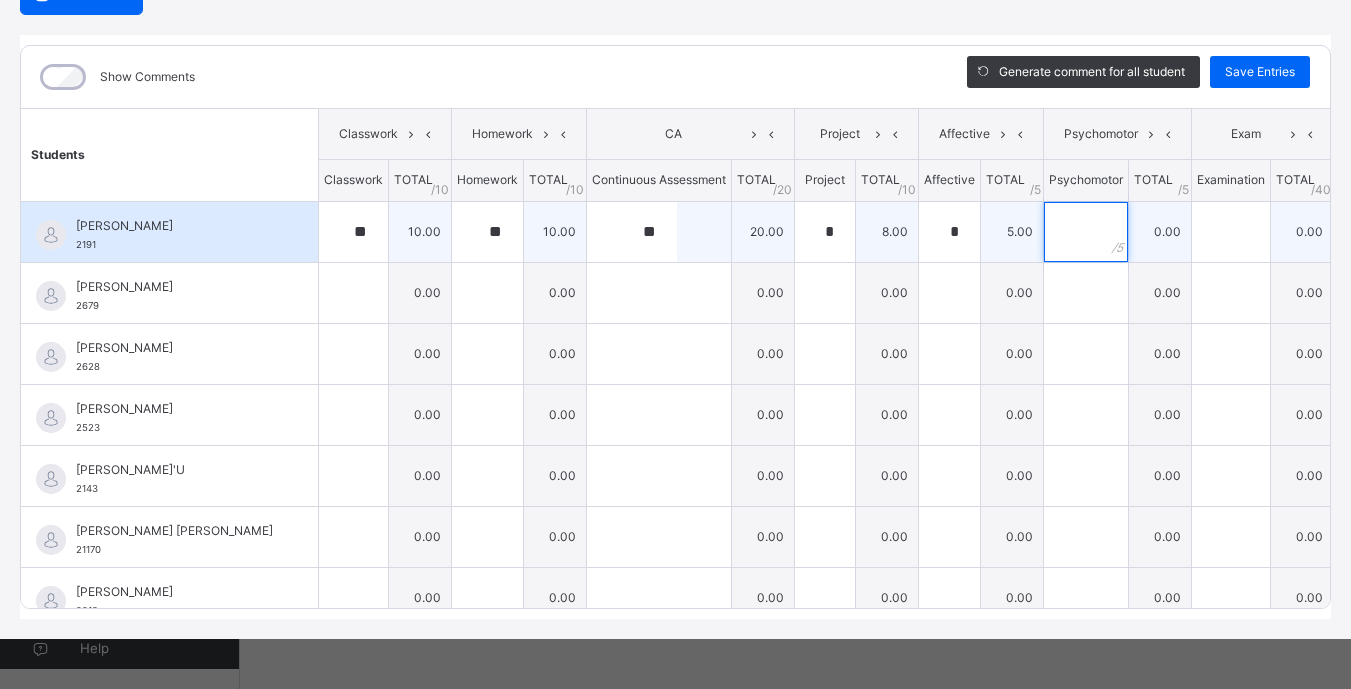 click at bounding box center [1086, 232] 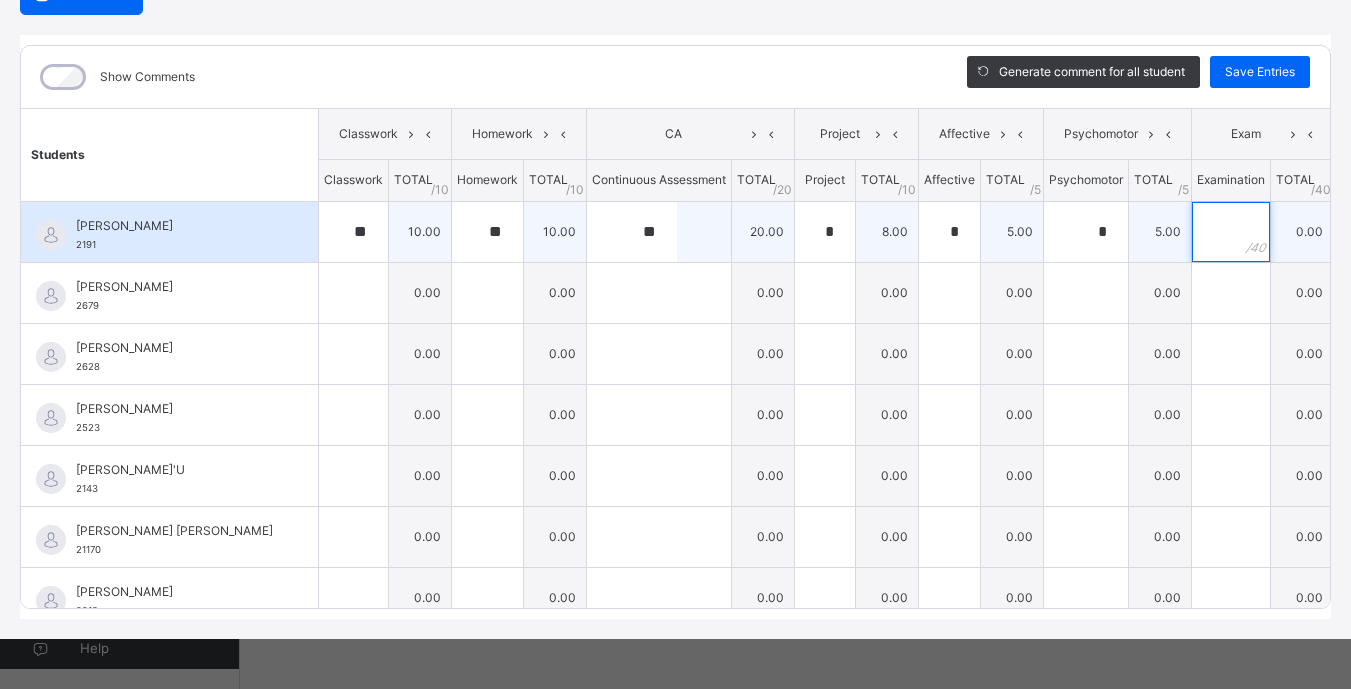 click at bounding box center (1231, 232) 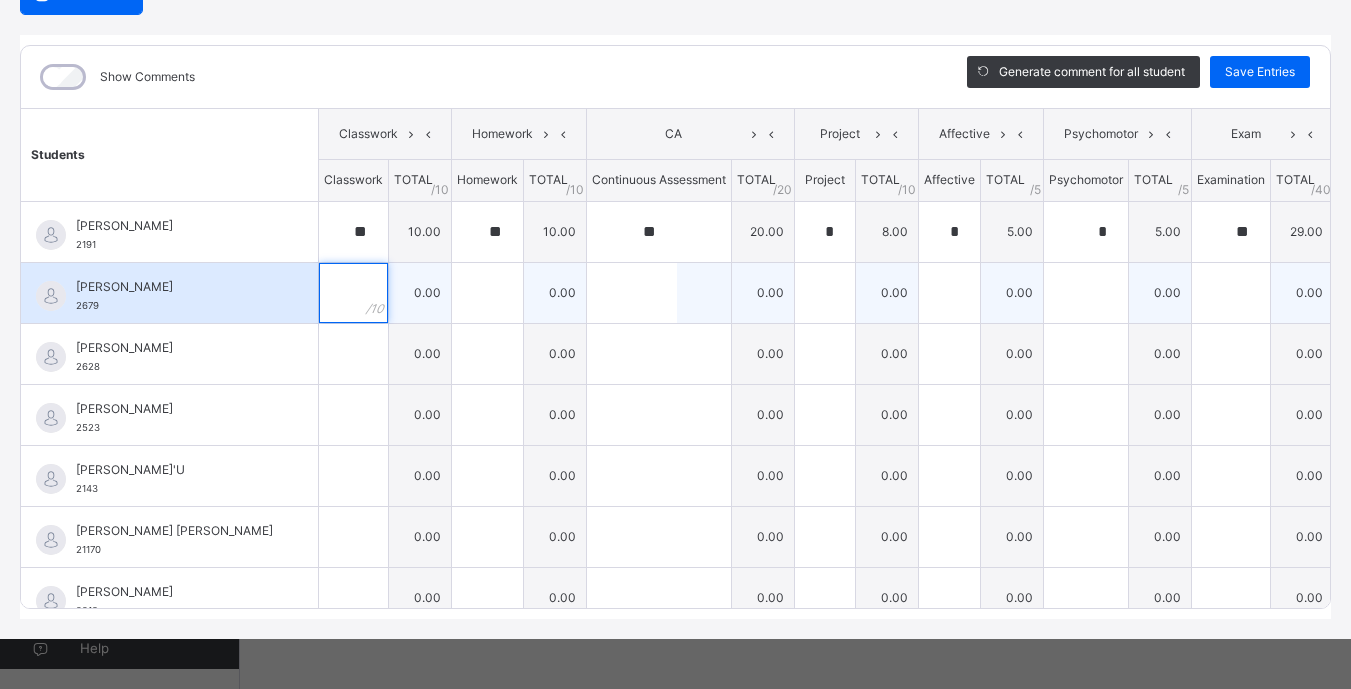 click at bounding box center (353, 293) 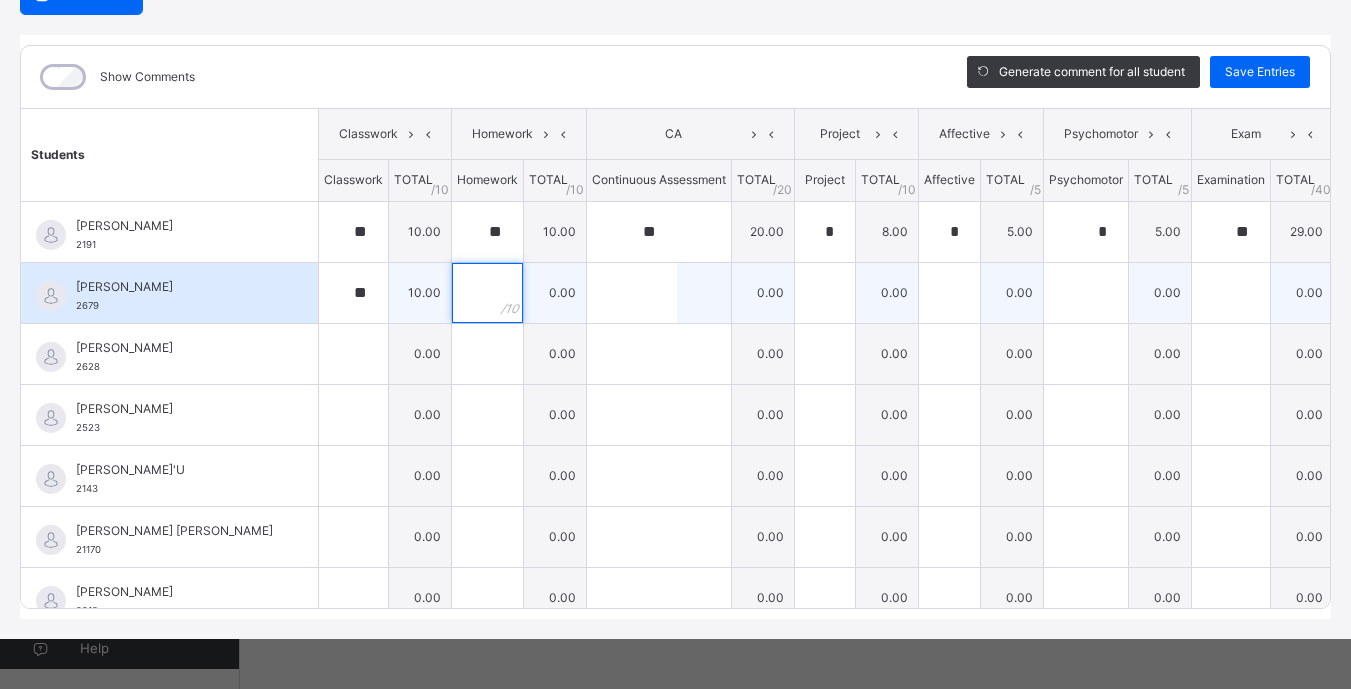 click at bounding box center [487, 293] 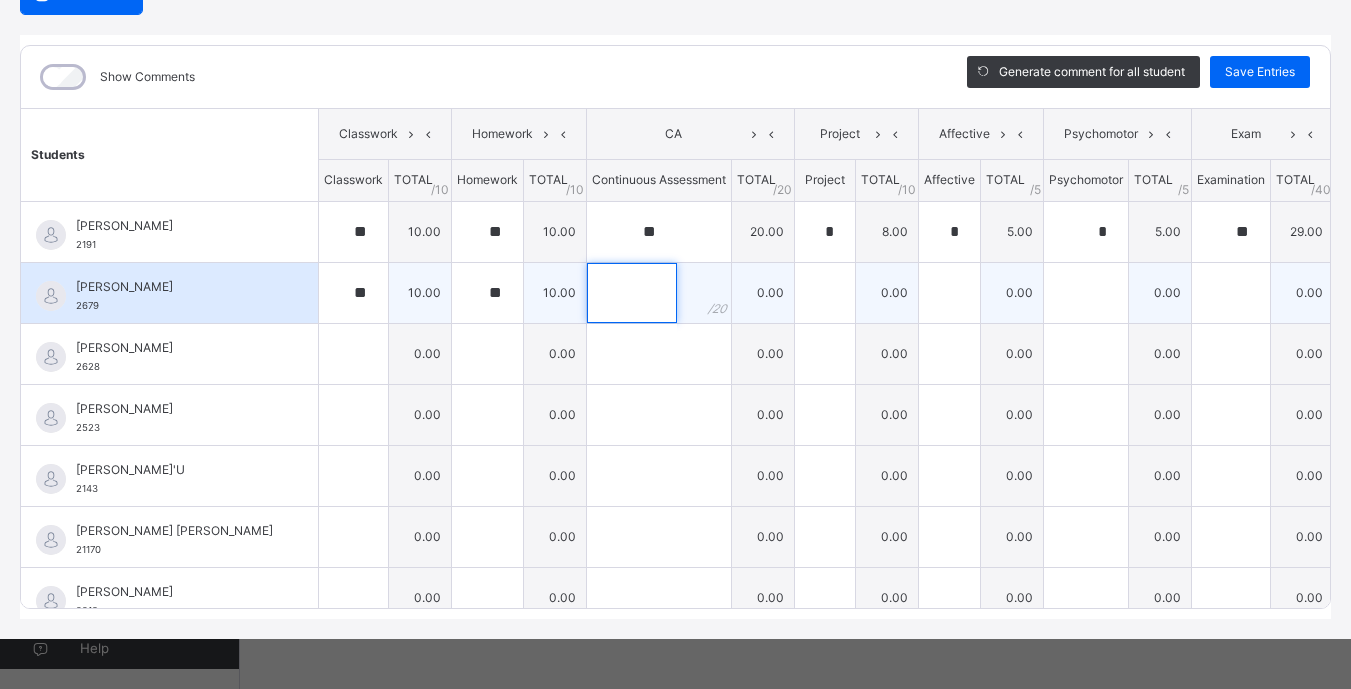 click at bounding box center (632, 293) 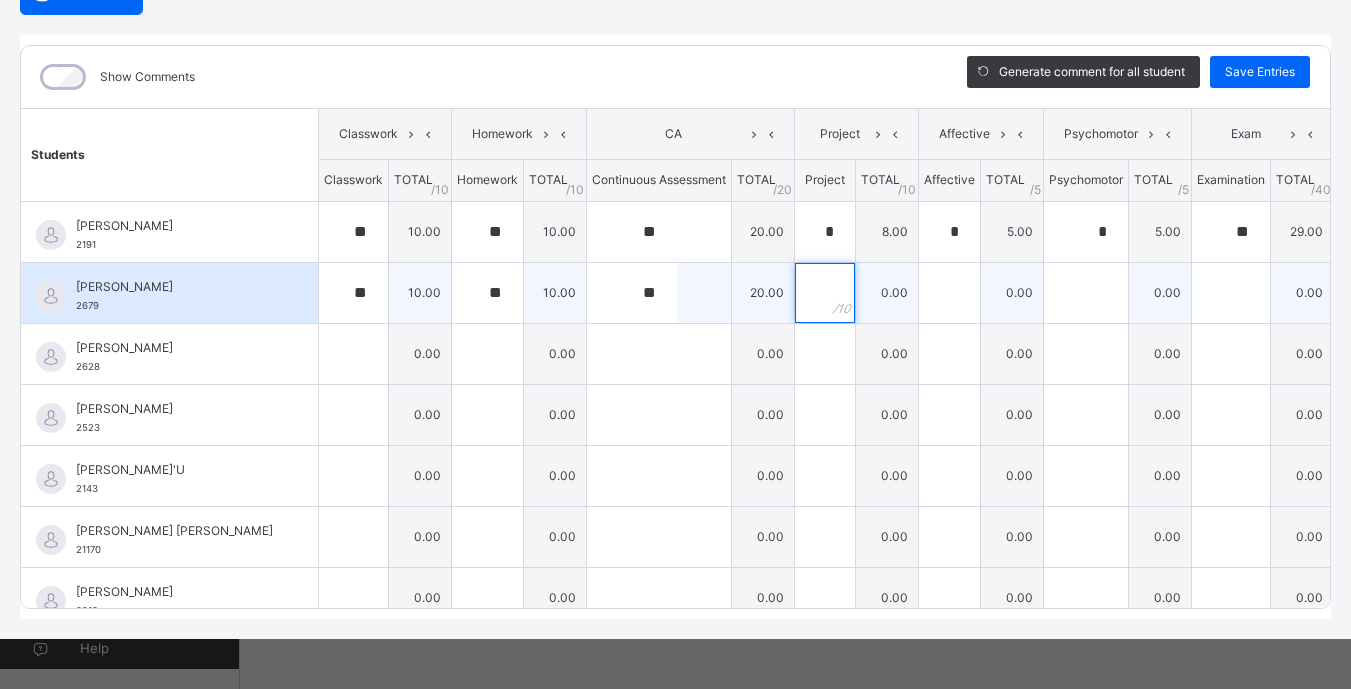 click at bounding box center (825, 293) 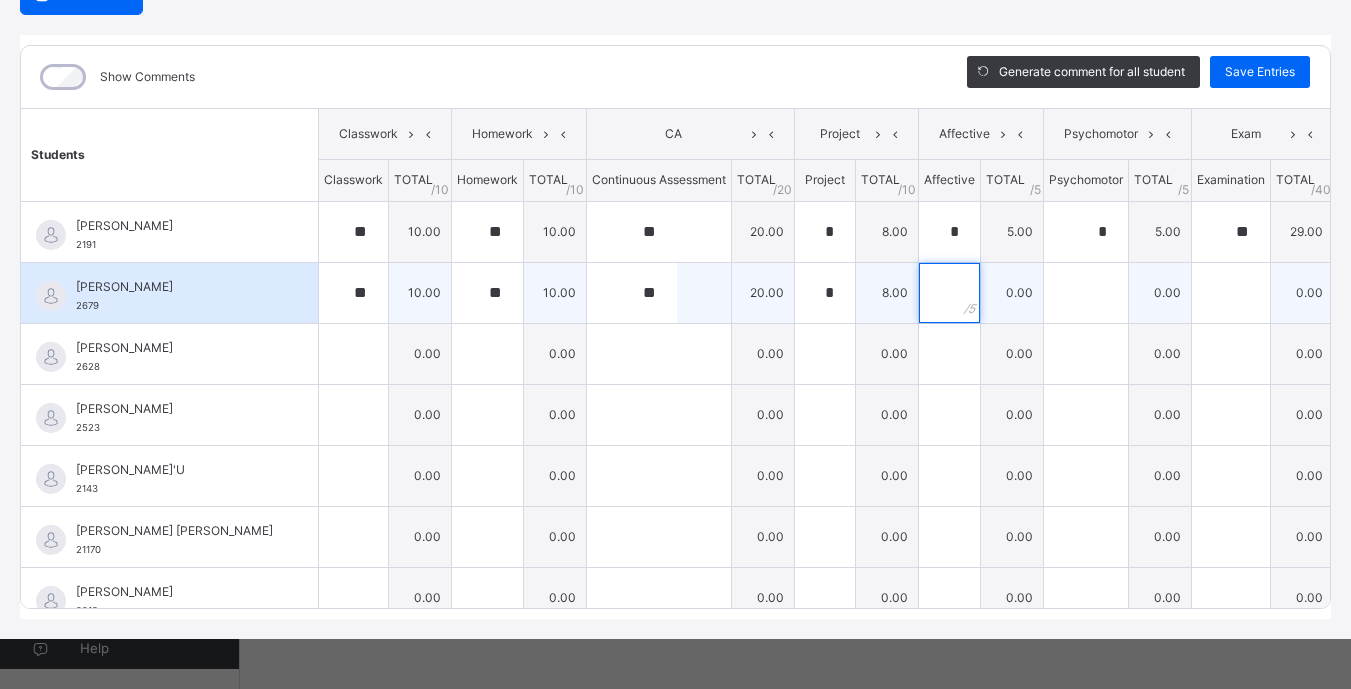click at bounding box center [949, 293] 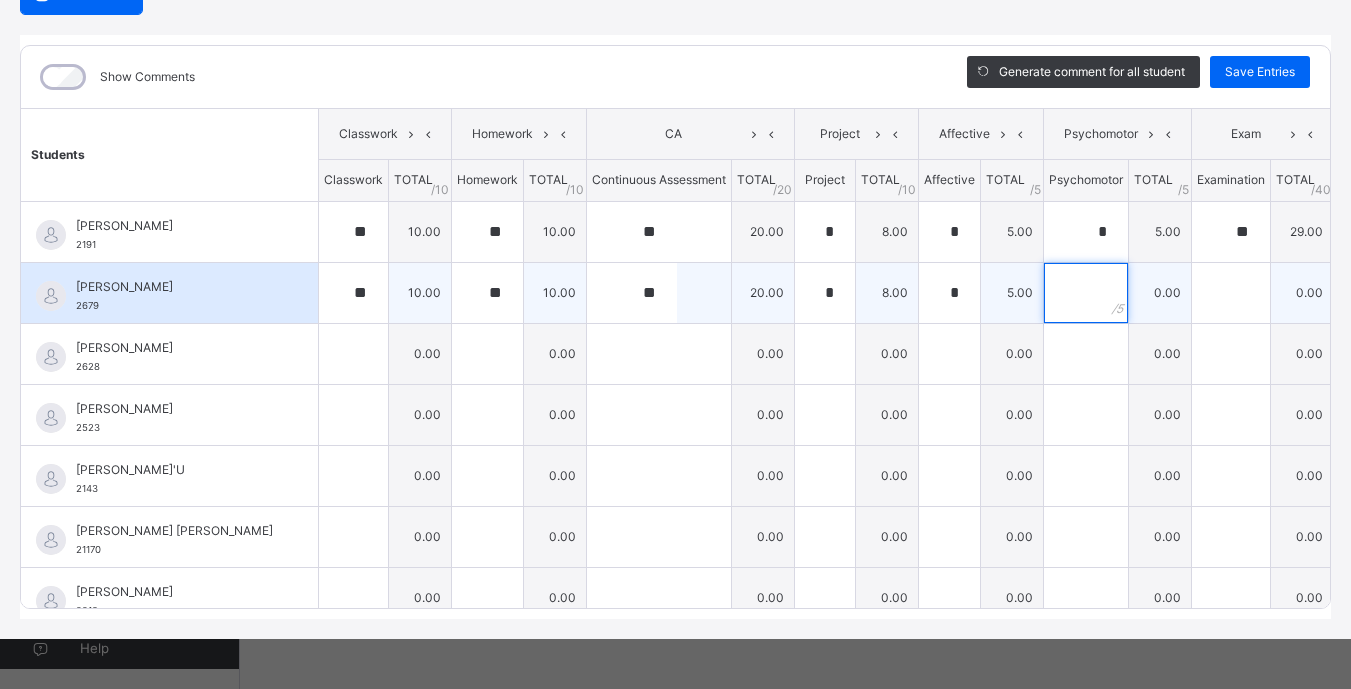 click at bounding box center [1086, 293] 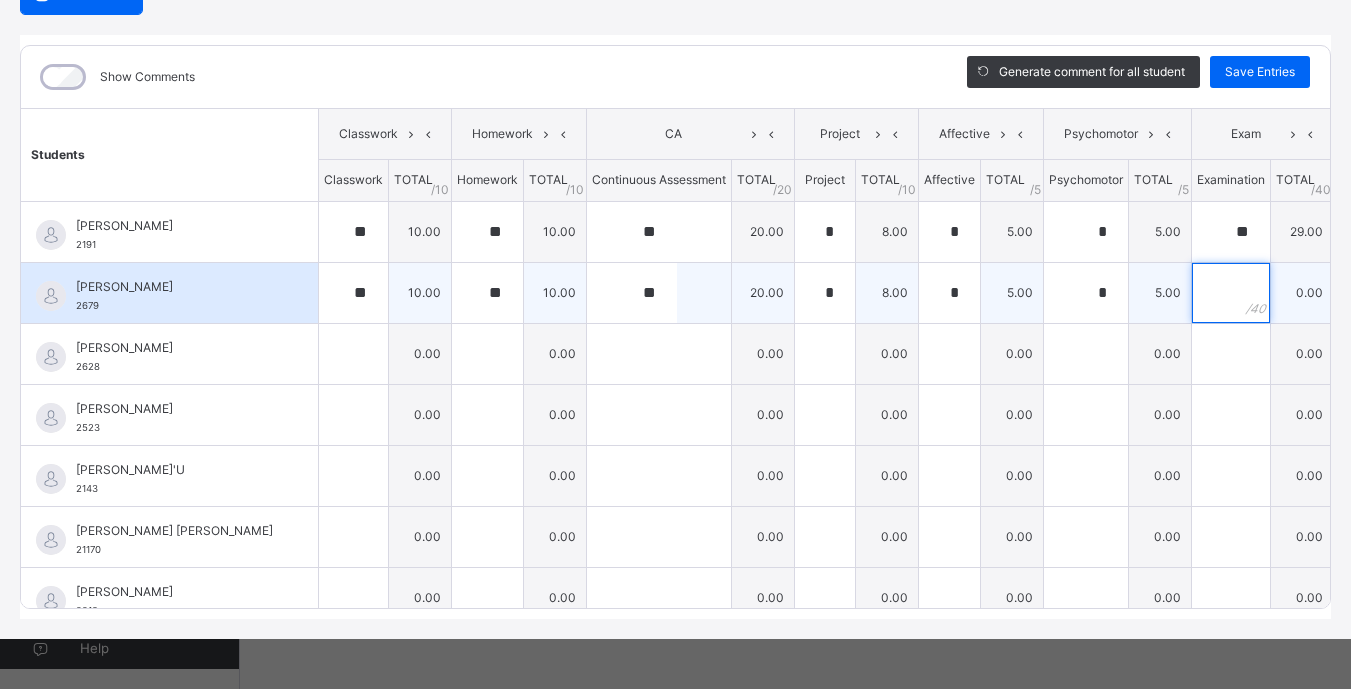 click at bounding box center [1231, 293] 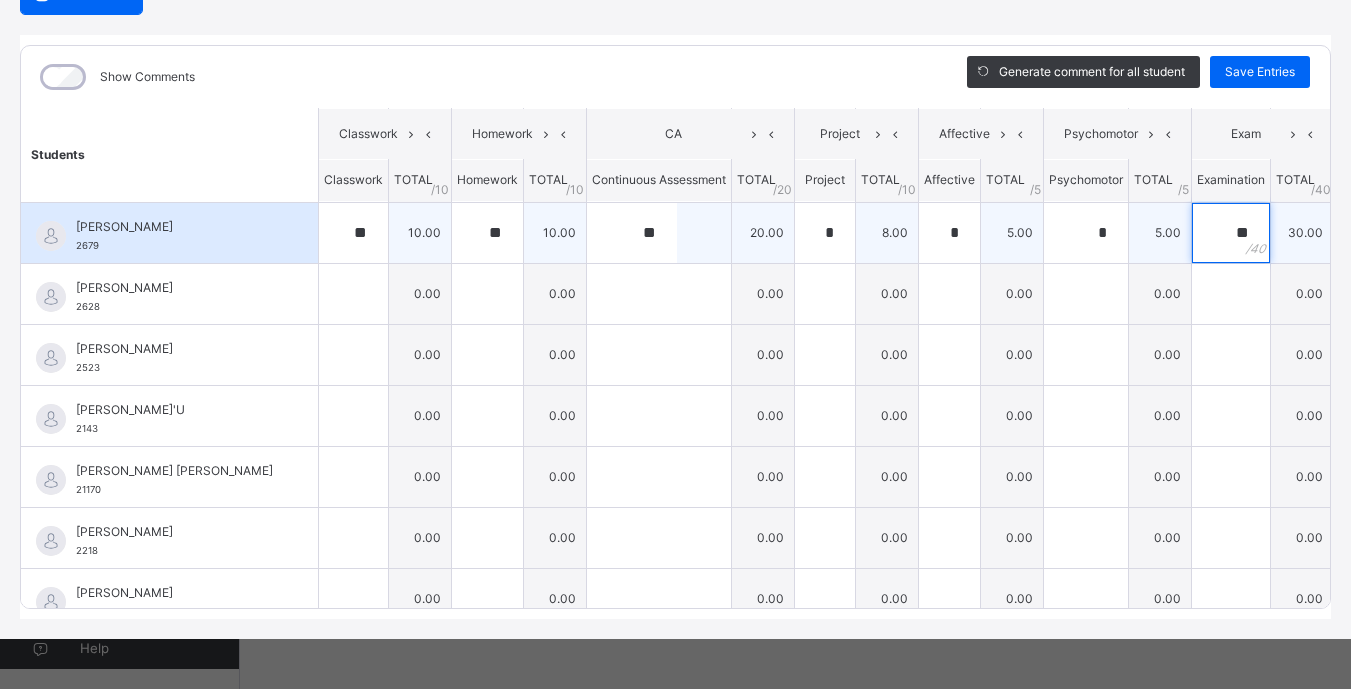 scroll, scrollTop: 62, scrollLeft: 0, axis: vertical 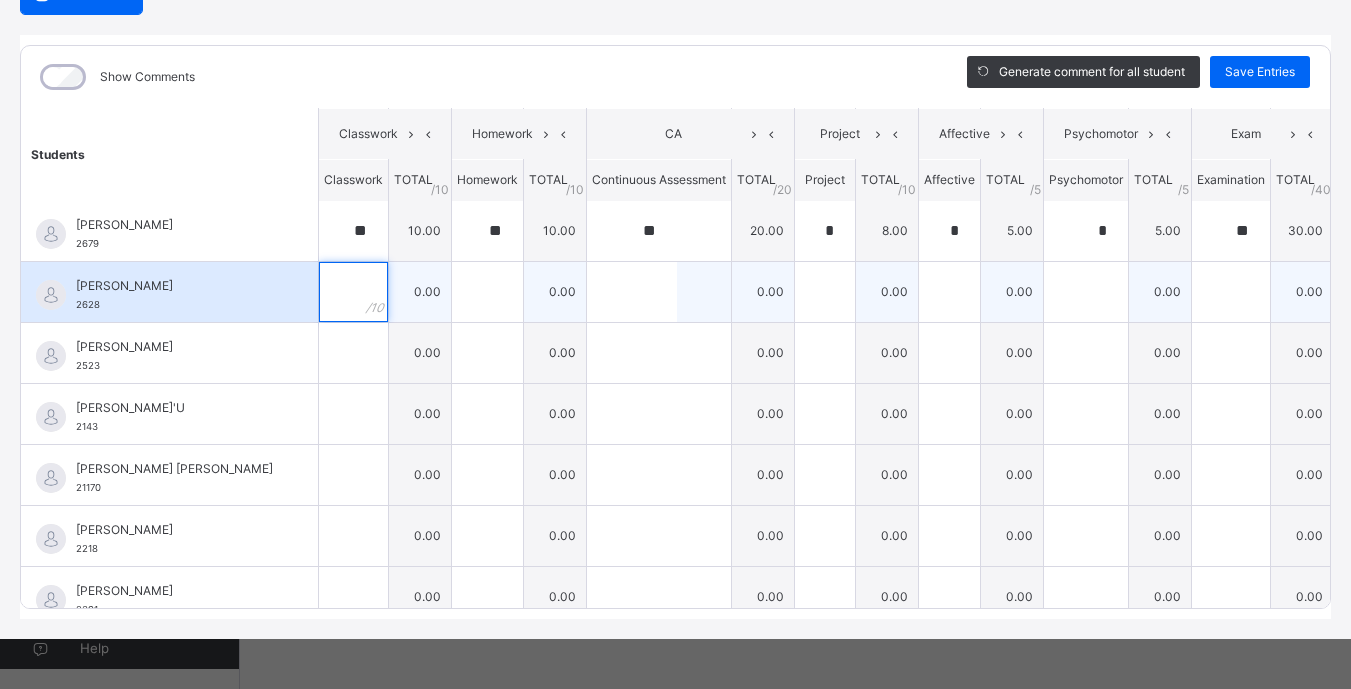 click at bounding box center (353, 292) 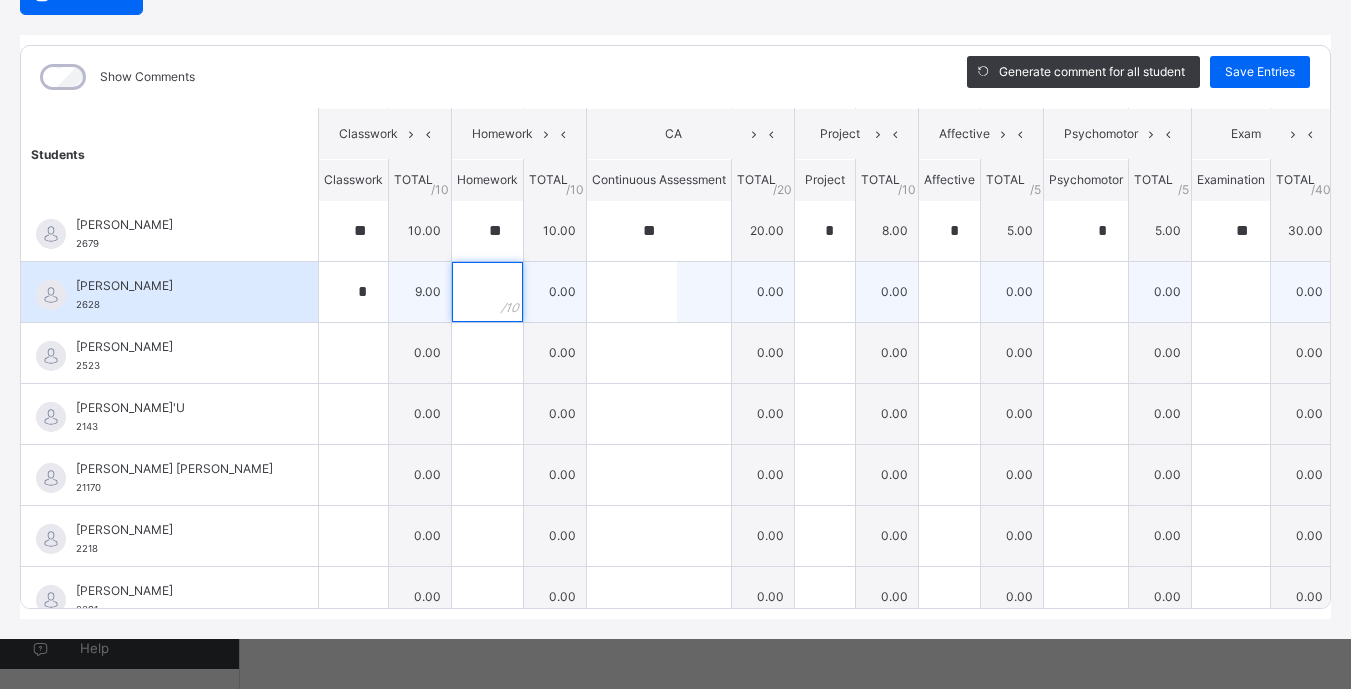 click at bounding box center [487, 292] 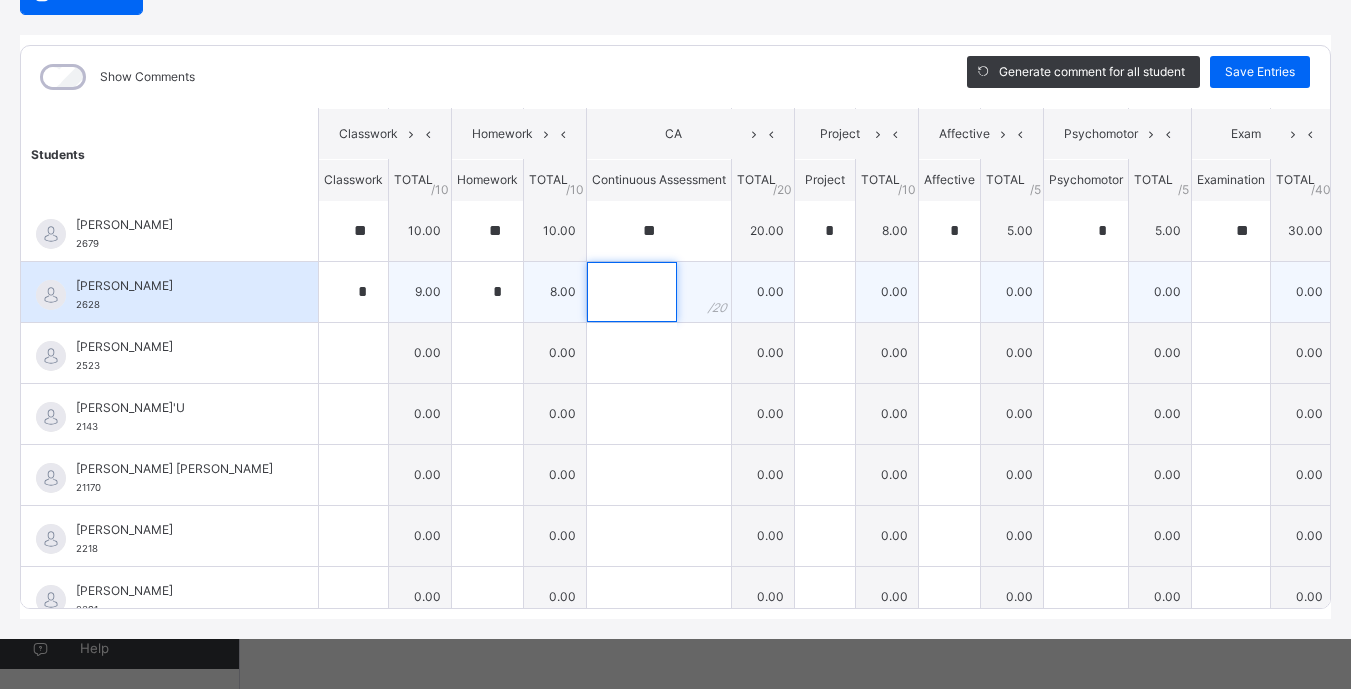 click at bounding box center (632, 292) 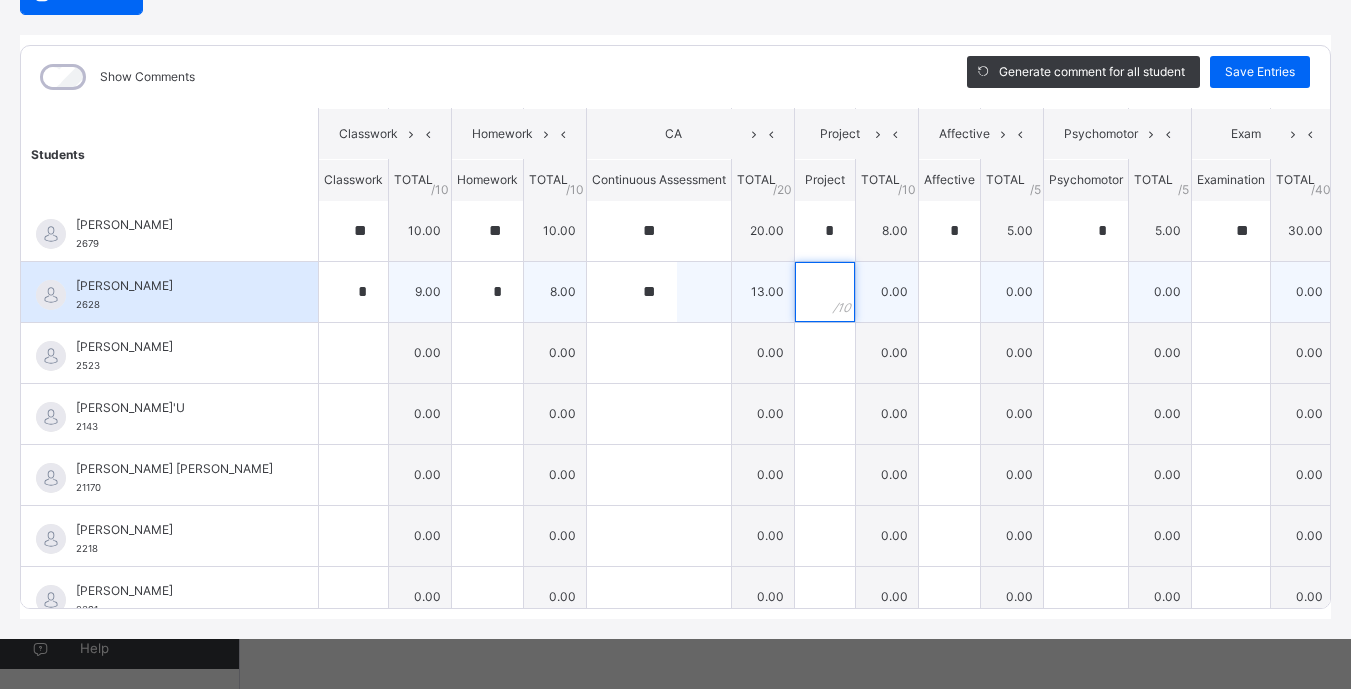click at bounding box center (825, 292) 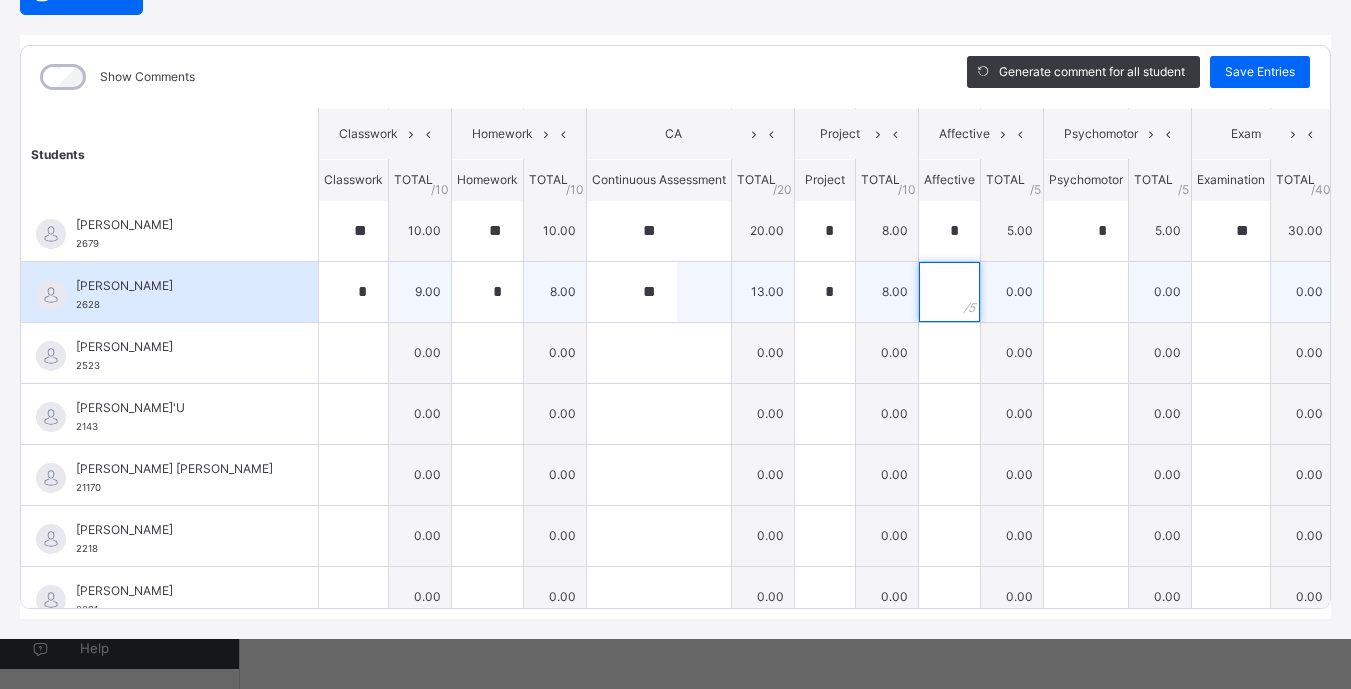 click at bounding box center [949, 292] 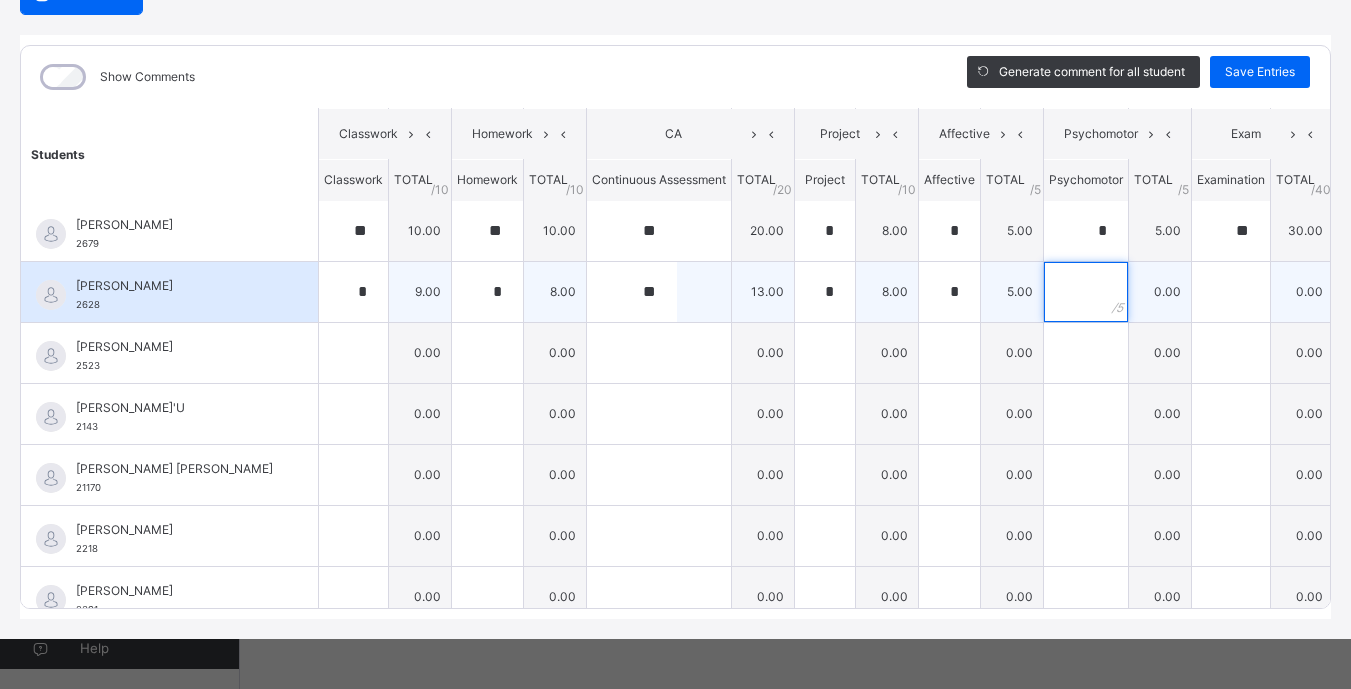 click at bounding box center (1086, 292) 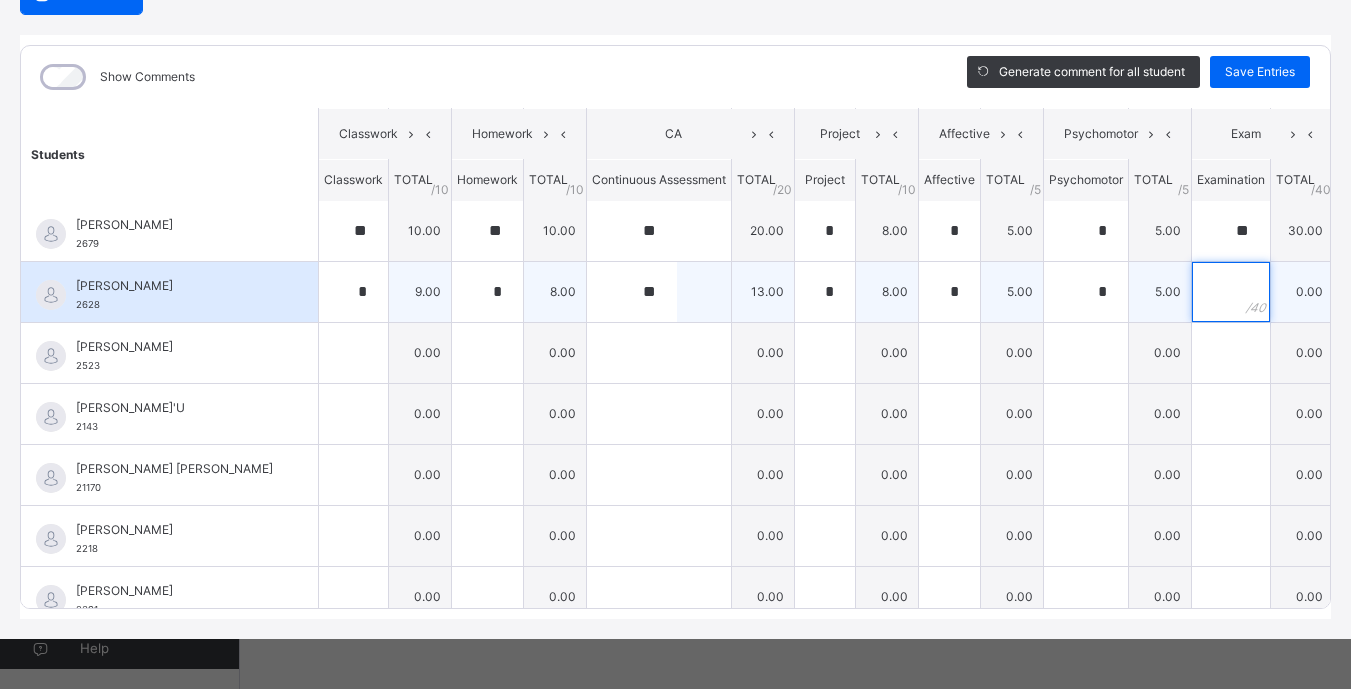 click at bounding box center [1231, 292] 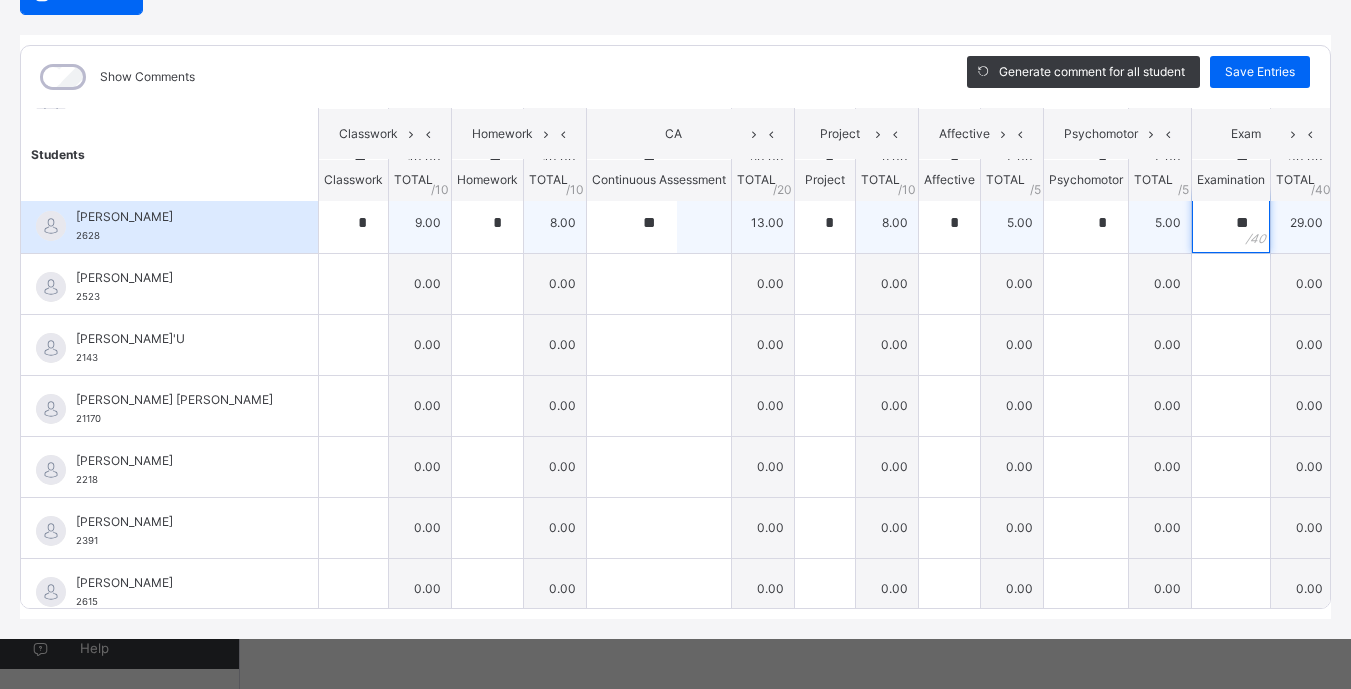 scroll, scrollTop: 133, scrollLeft: 0, axis: vertical 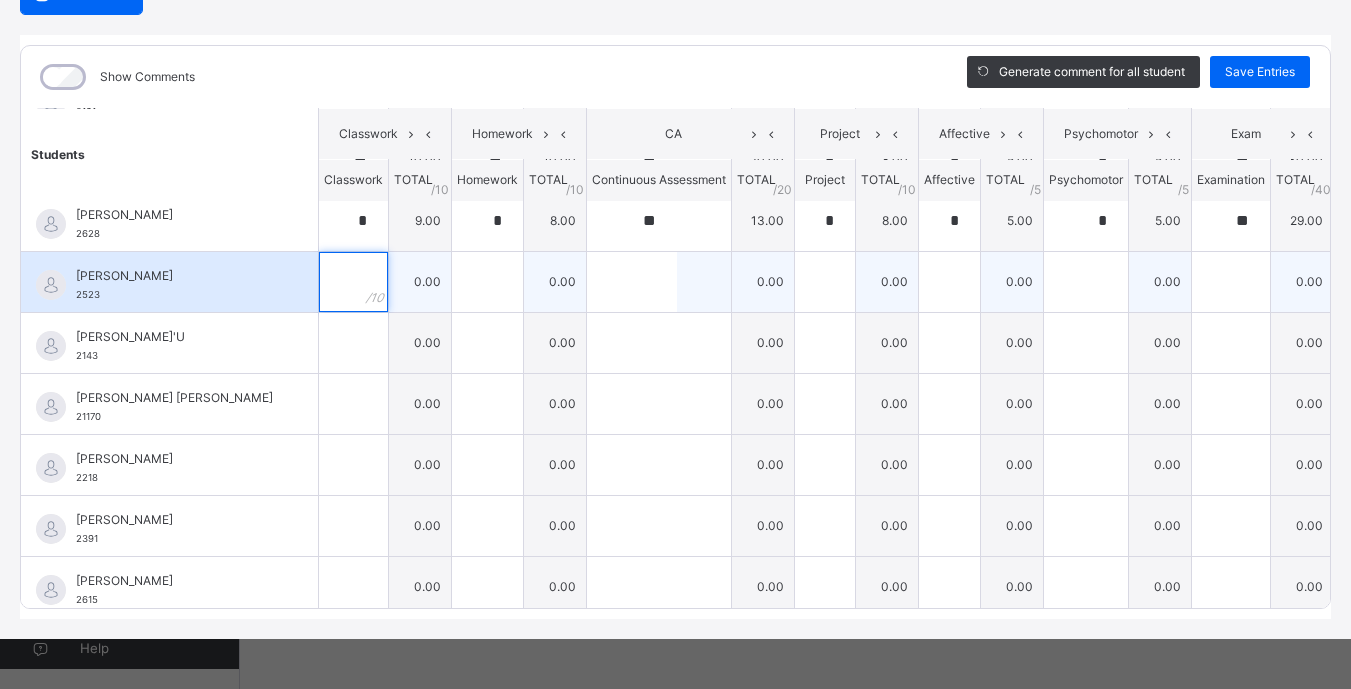 click at bounding box center [353, 282] 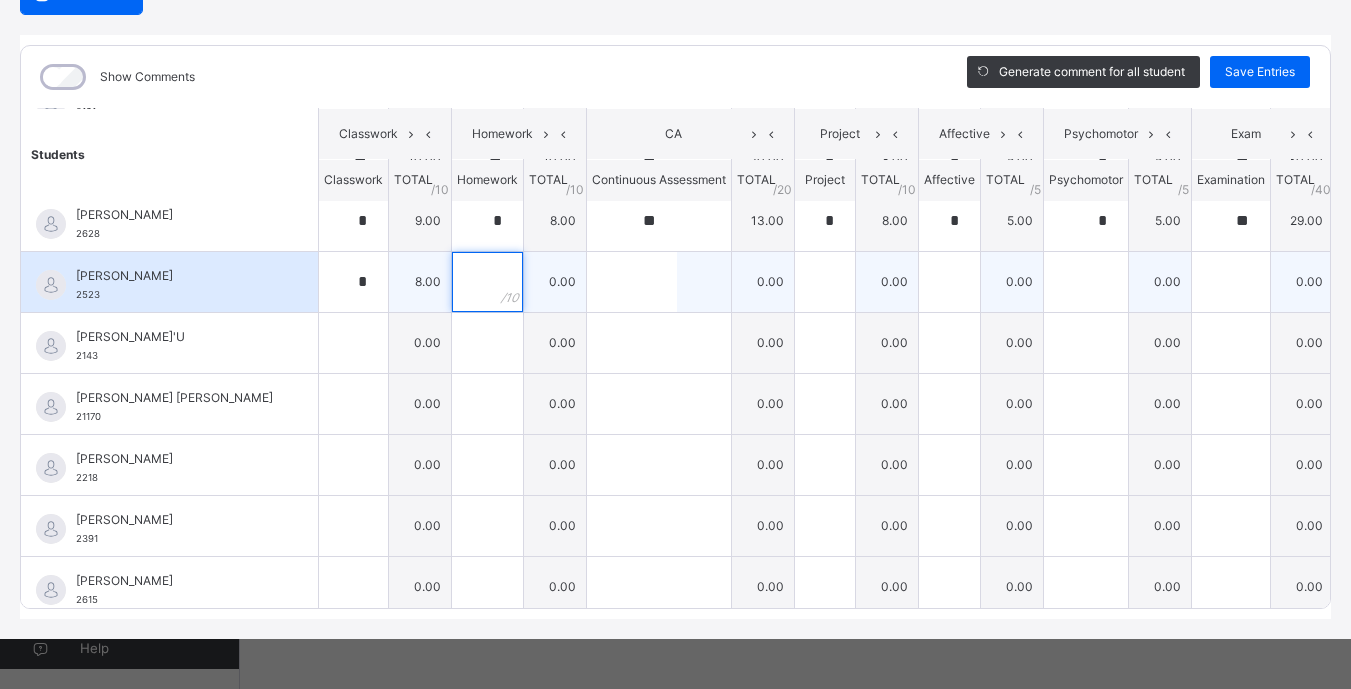 click at bounding box center [487, 282] 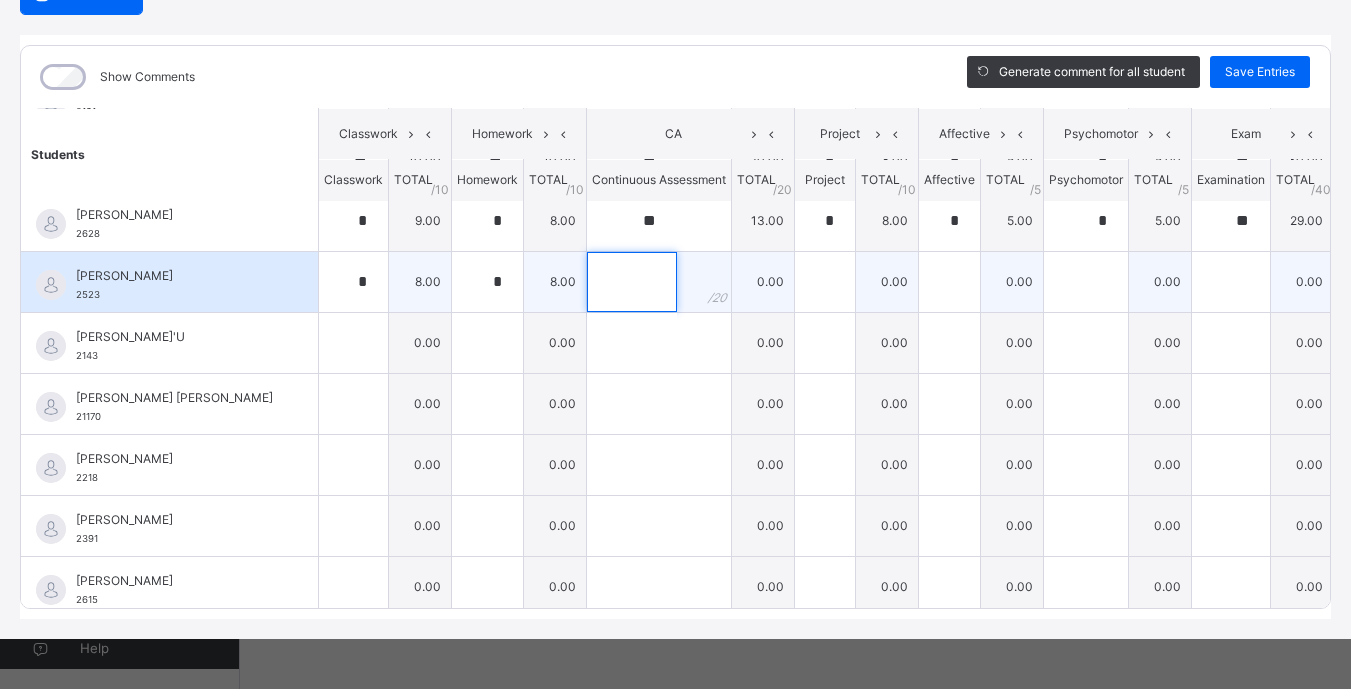 click at bounding box center (632, 282) 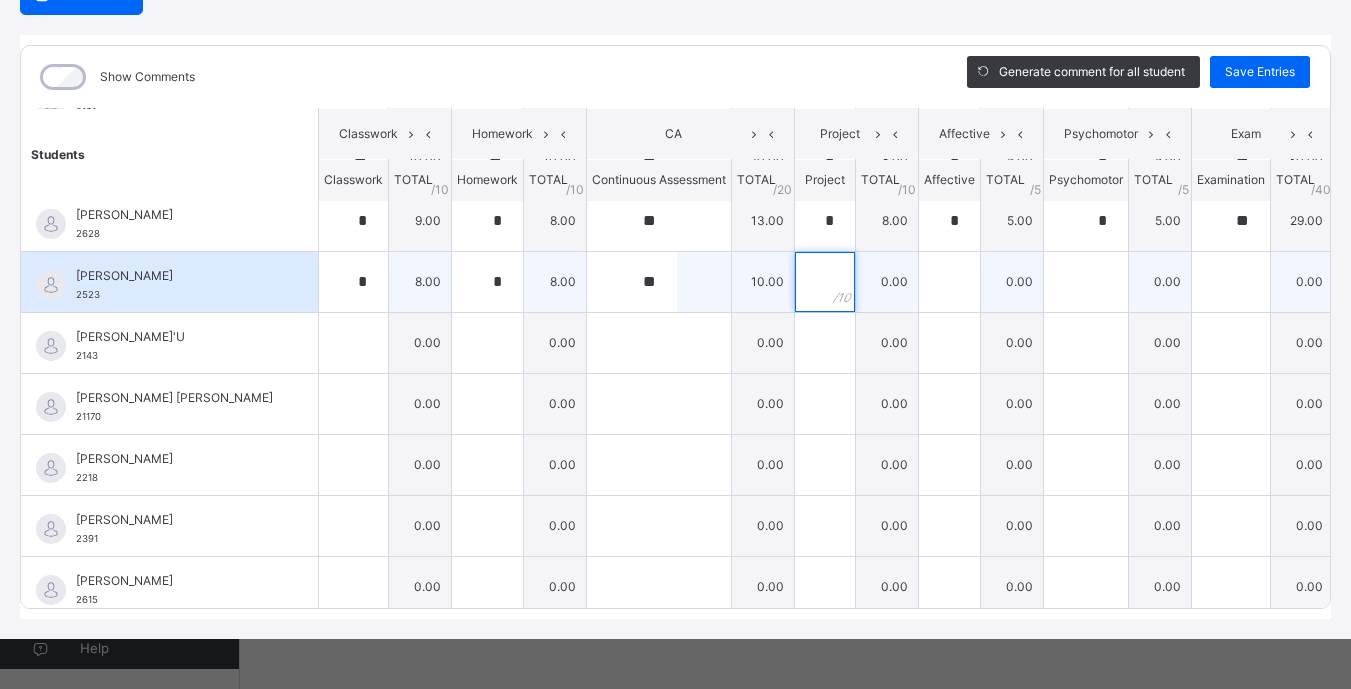 click at bounding box center [825, 282] 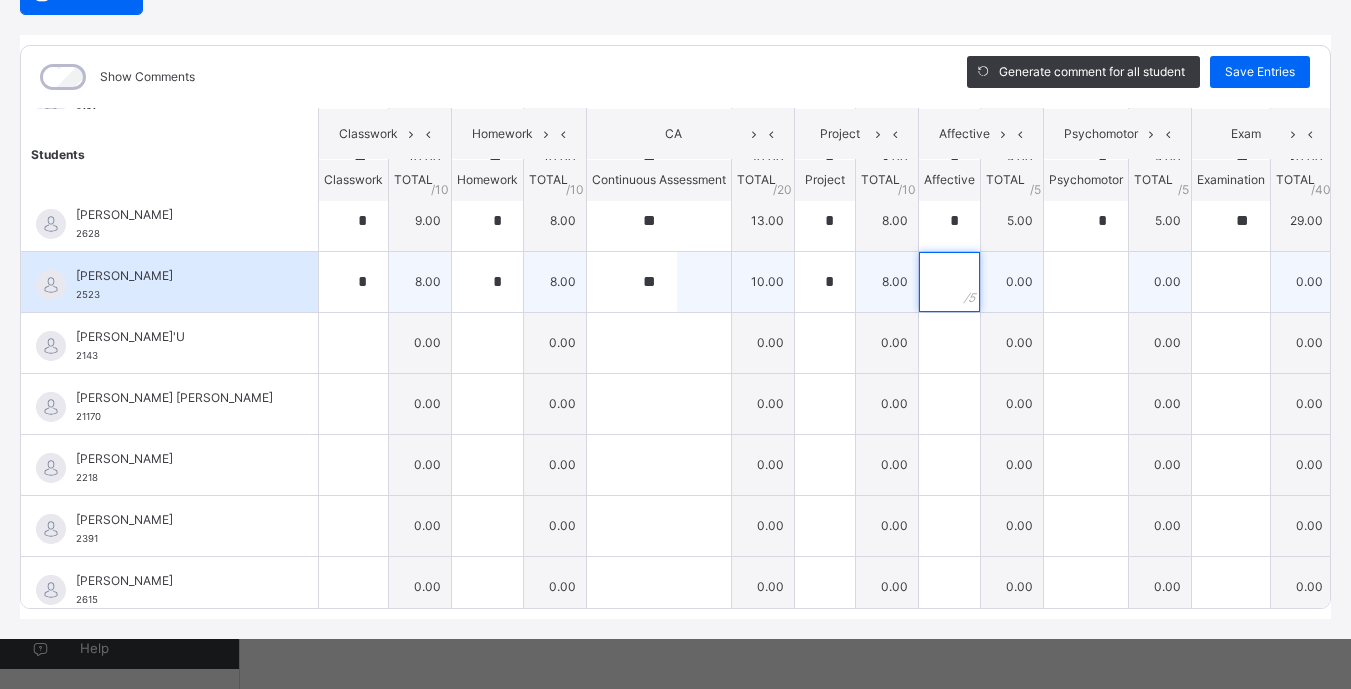 click at bounding box center [949, 282] 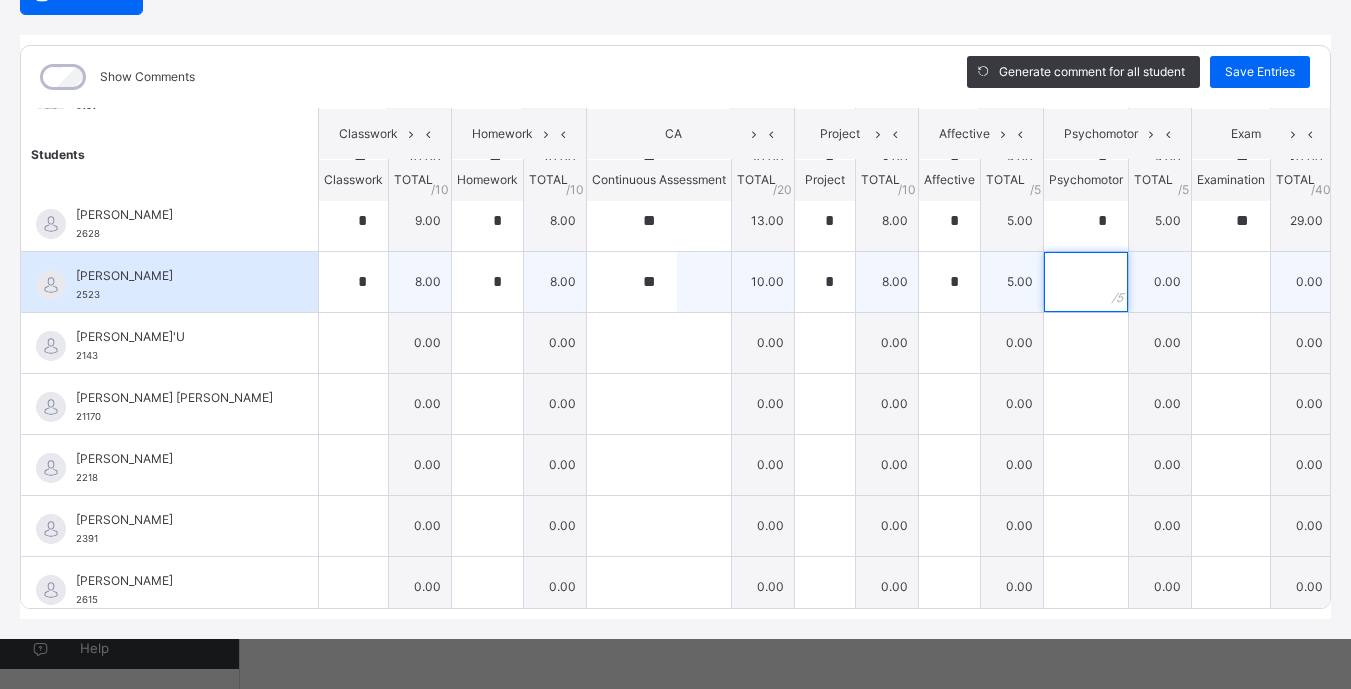 click at bounding box center (1086, 282) 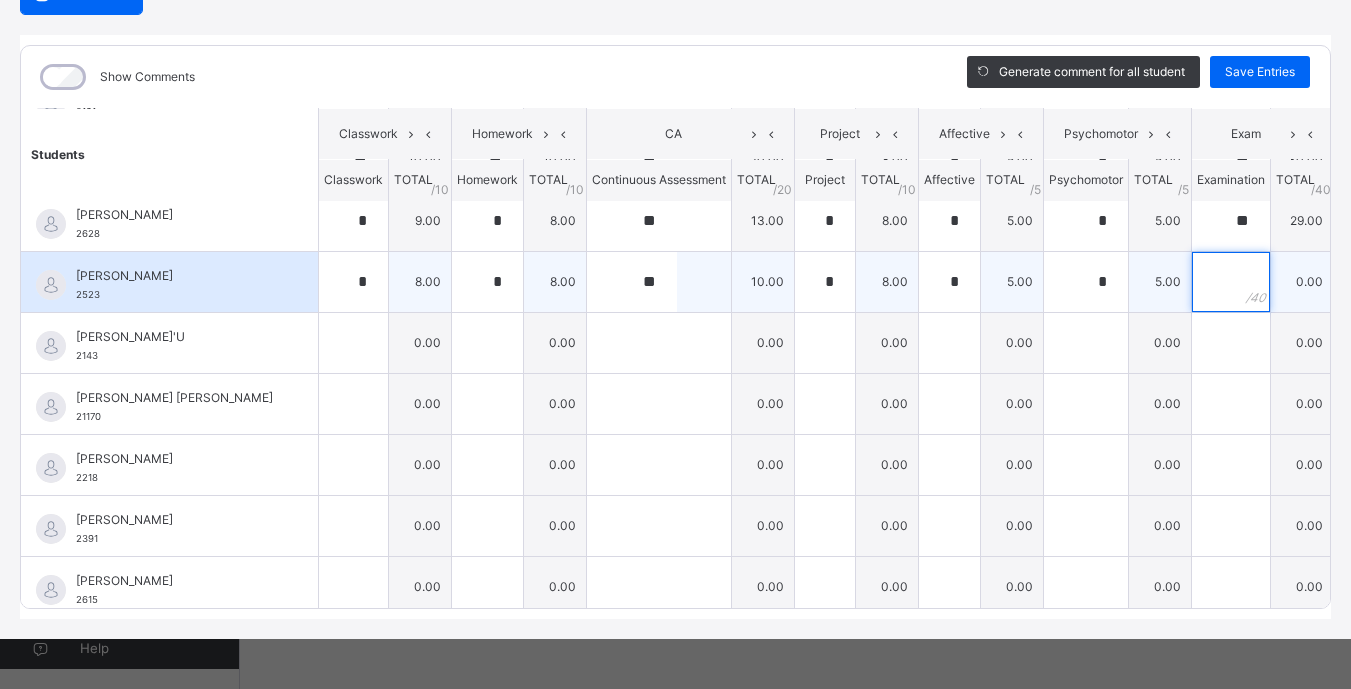 click at bounding box center [1231, 282] 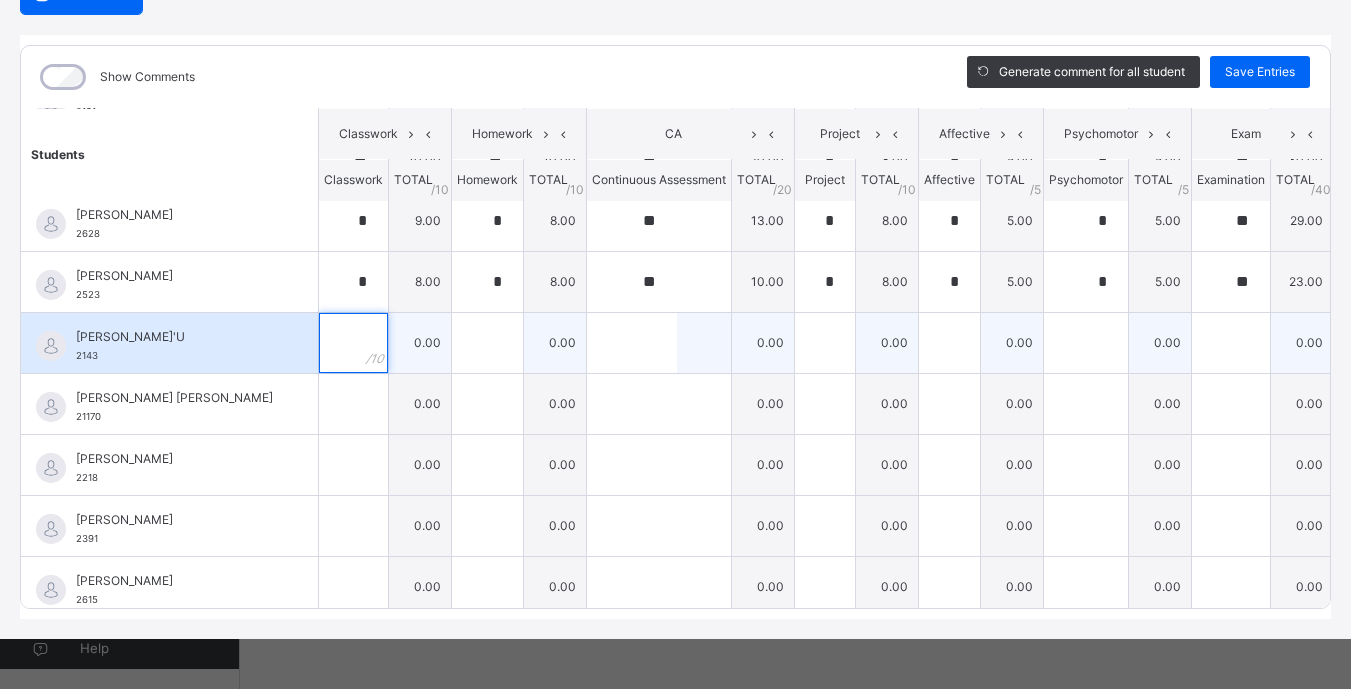 click at bounding box center (353, 343) 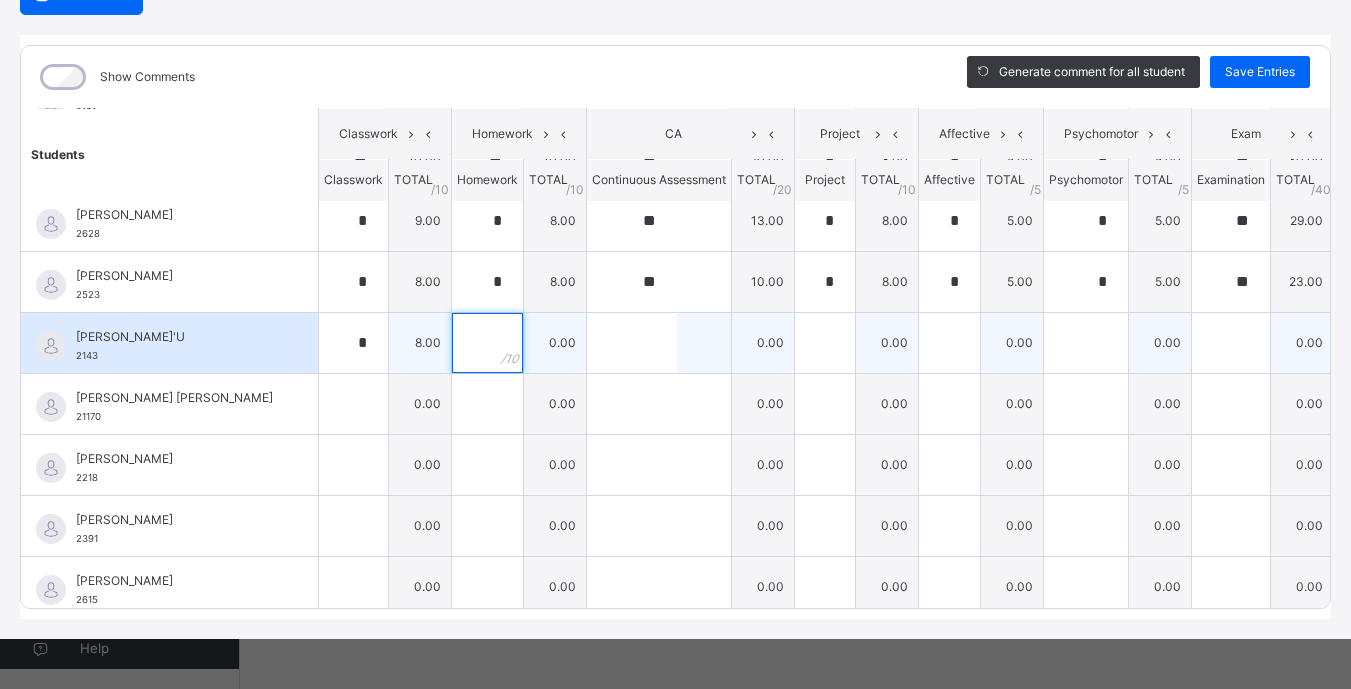 click at bounding box center [487, 343] 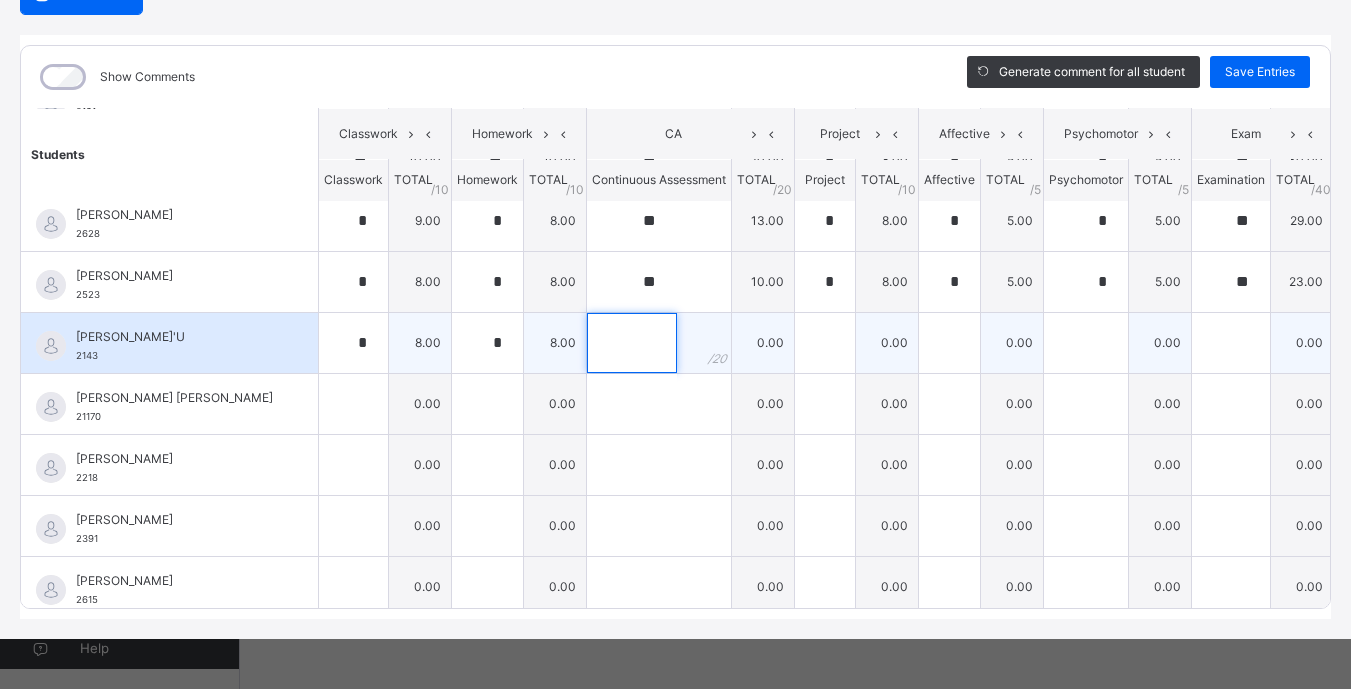 click at bounding box center (632, 343) 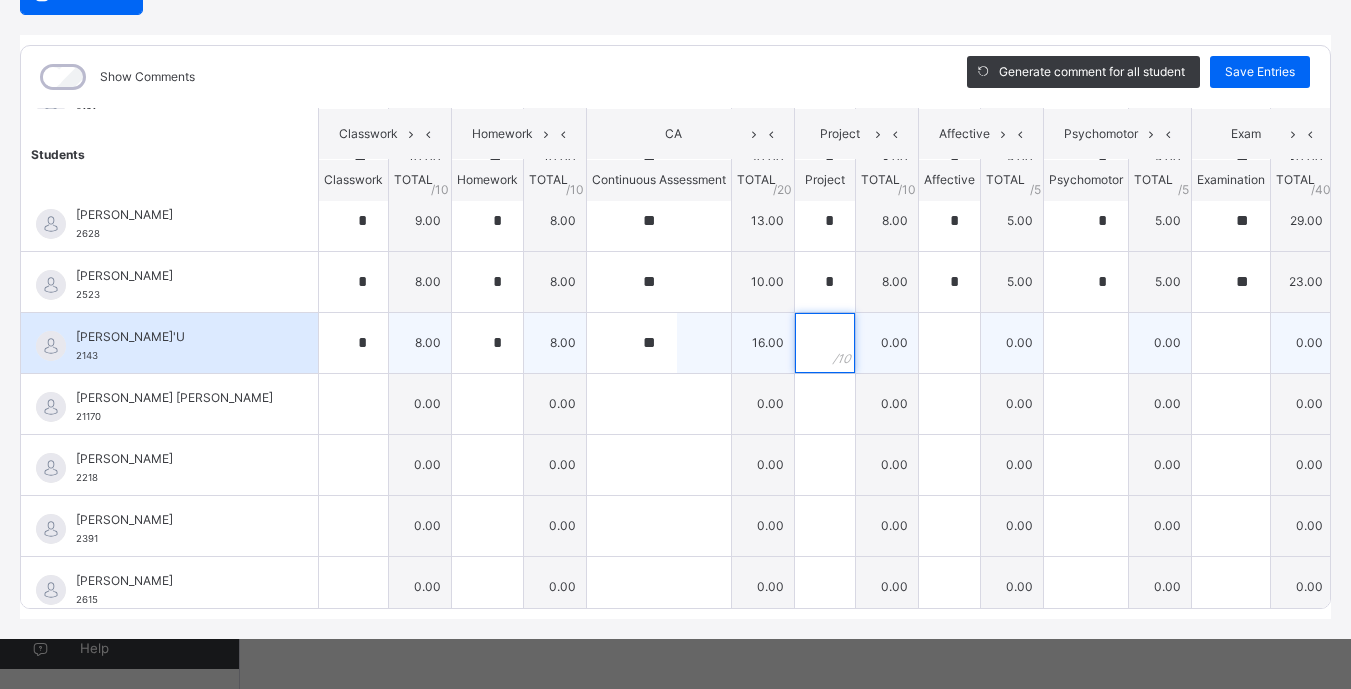 click at bounding box center [825, 343] 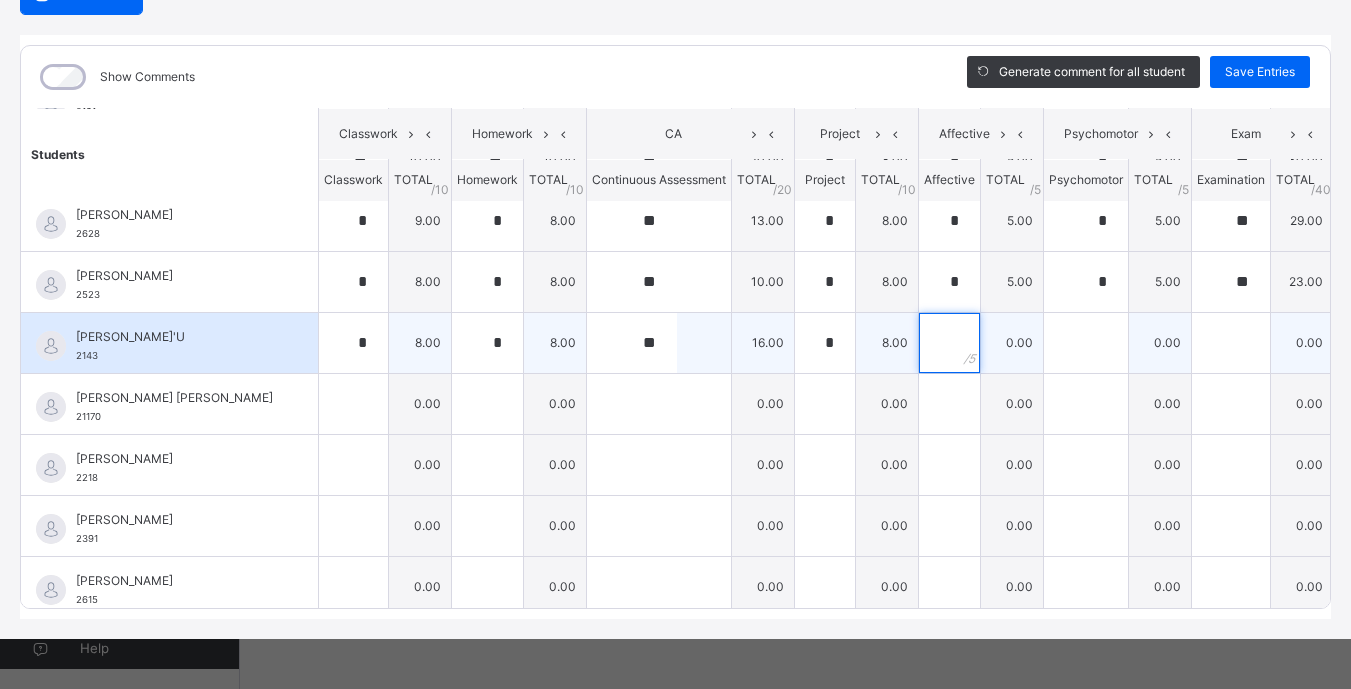 click at bounding box center (949, 343) 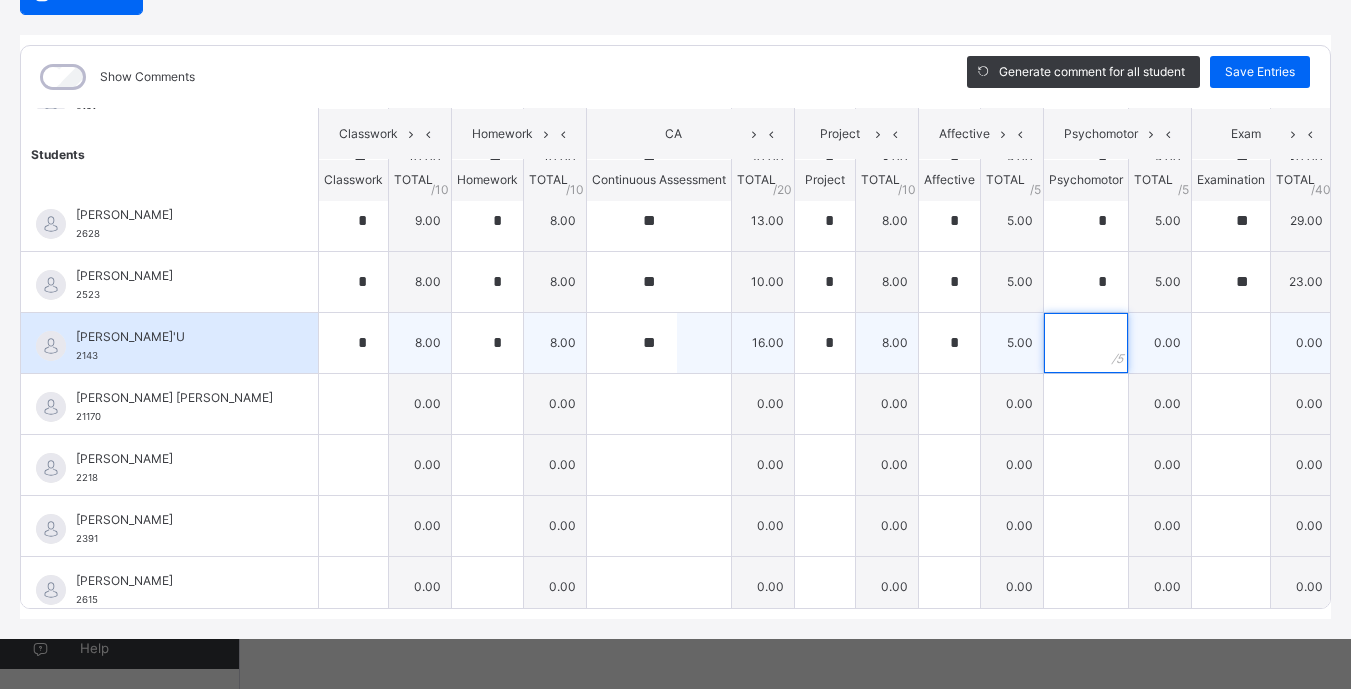 click at bounding box center [1086, 343] 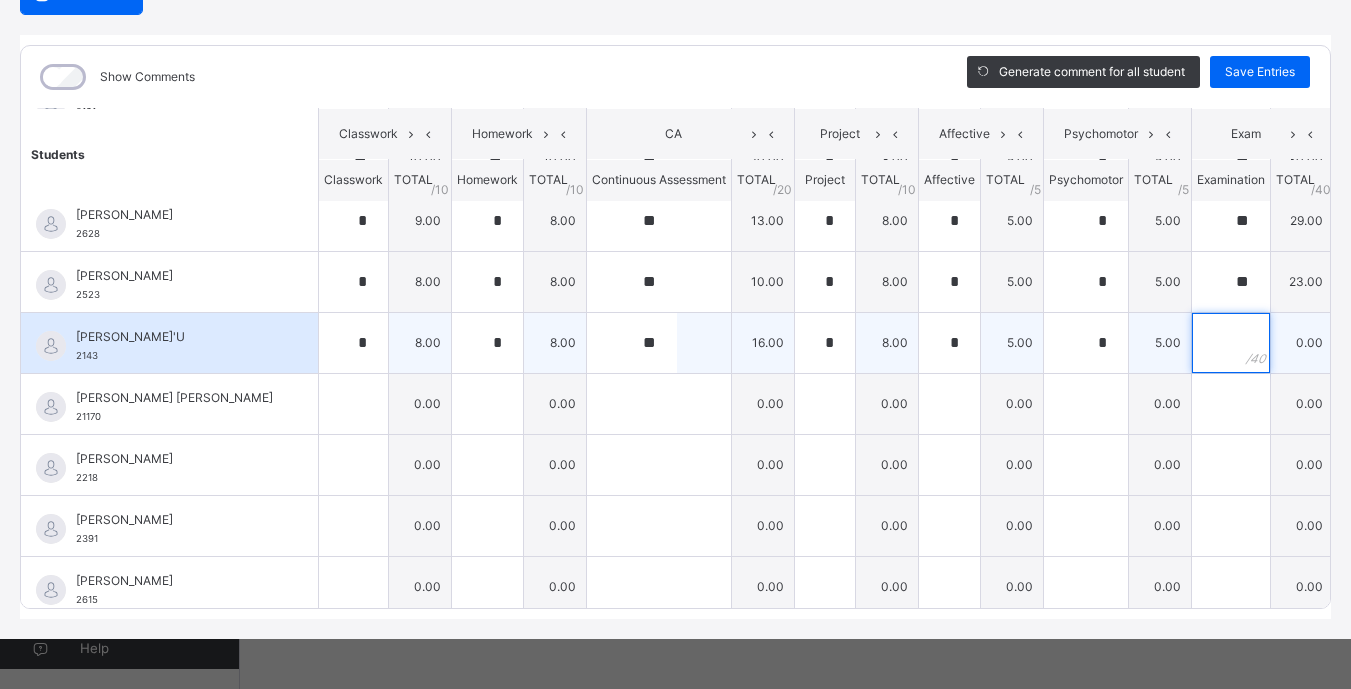 click at bounding box center (1231, 343) 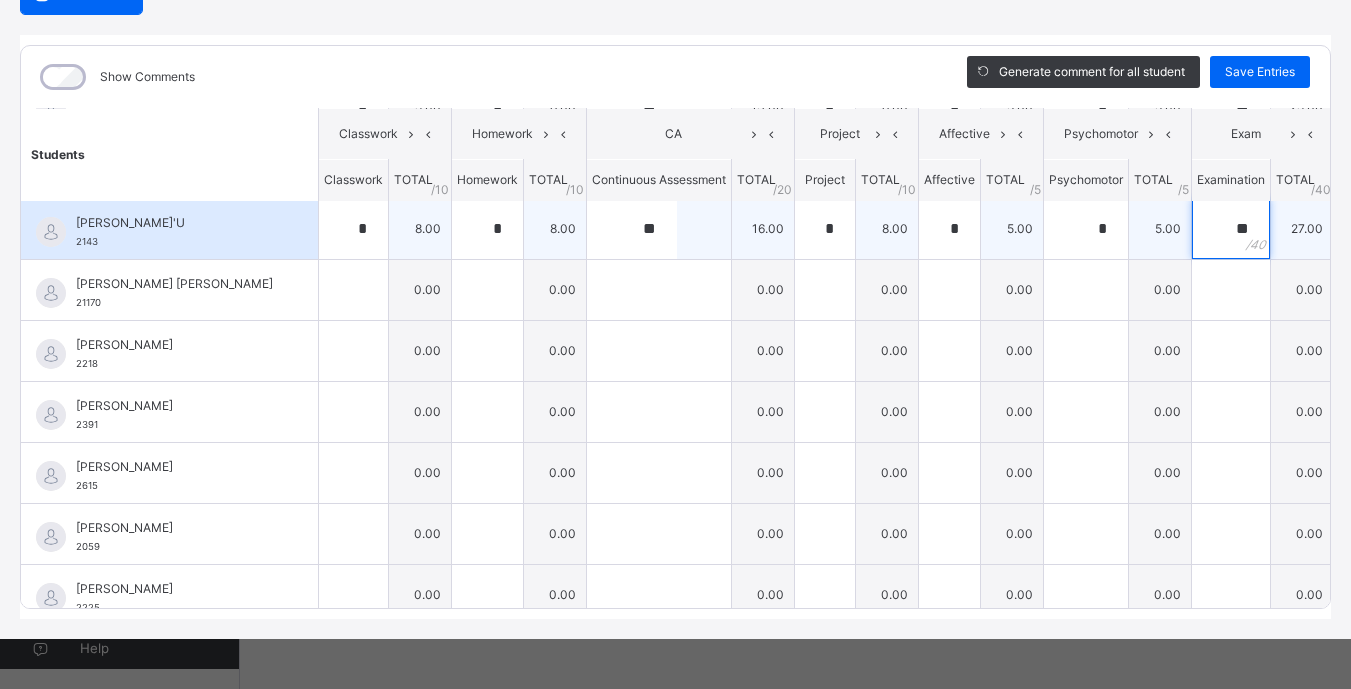 scroll, scrollTop: 248, scrollLeft: 0, axis: vertical 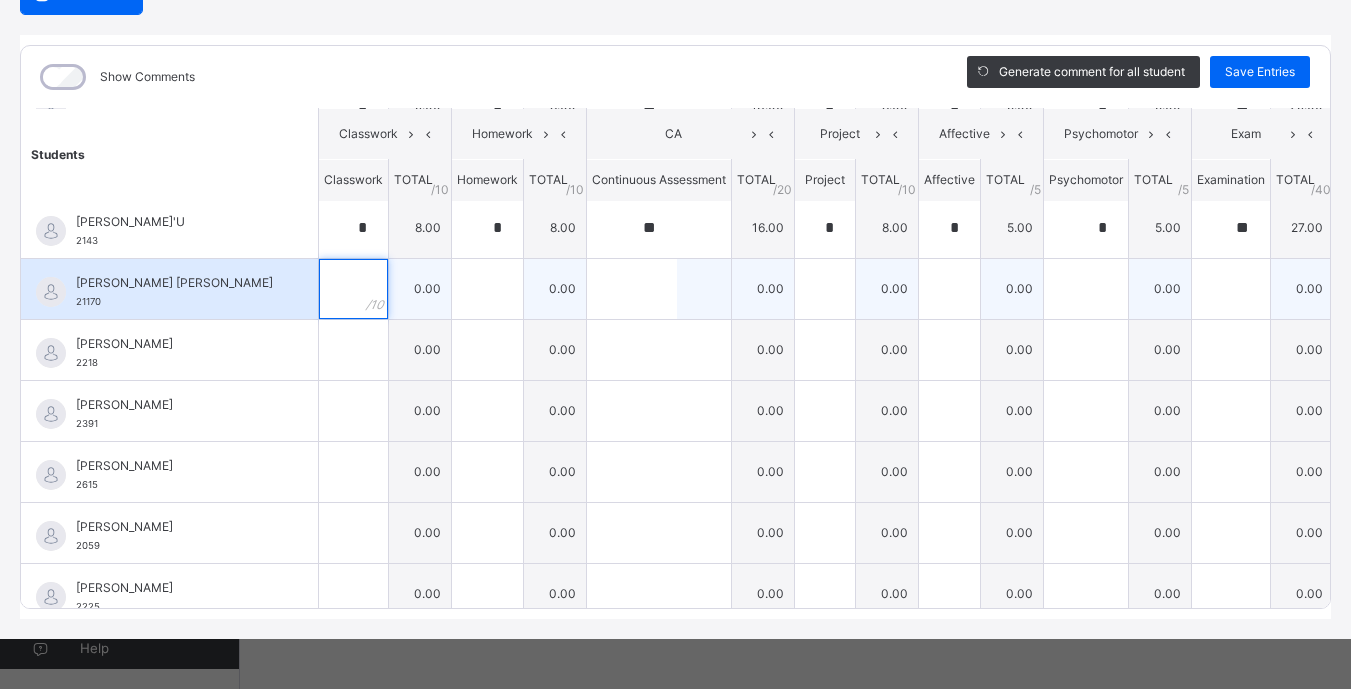click at bounding box center (353, 289) 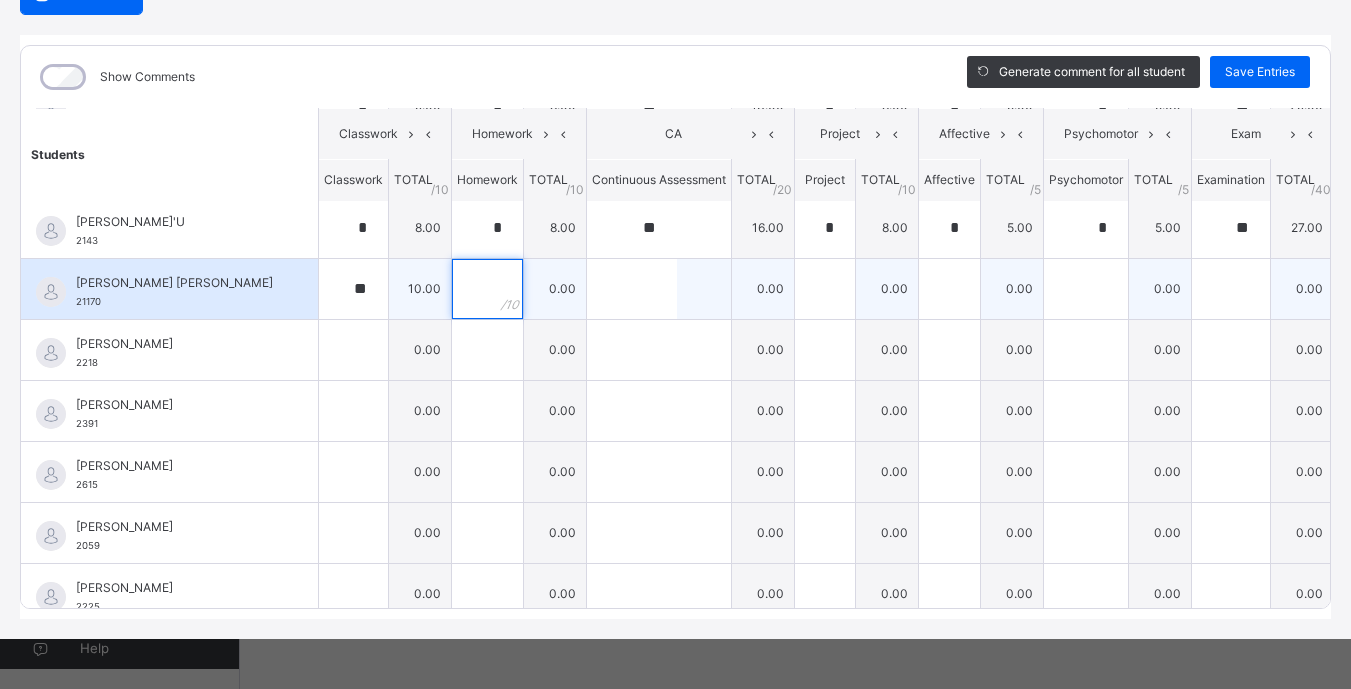 click at bounding box center (487, 289) 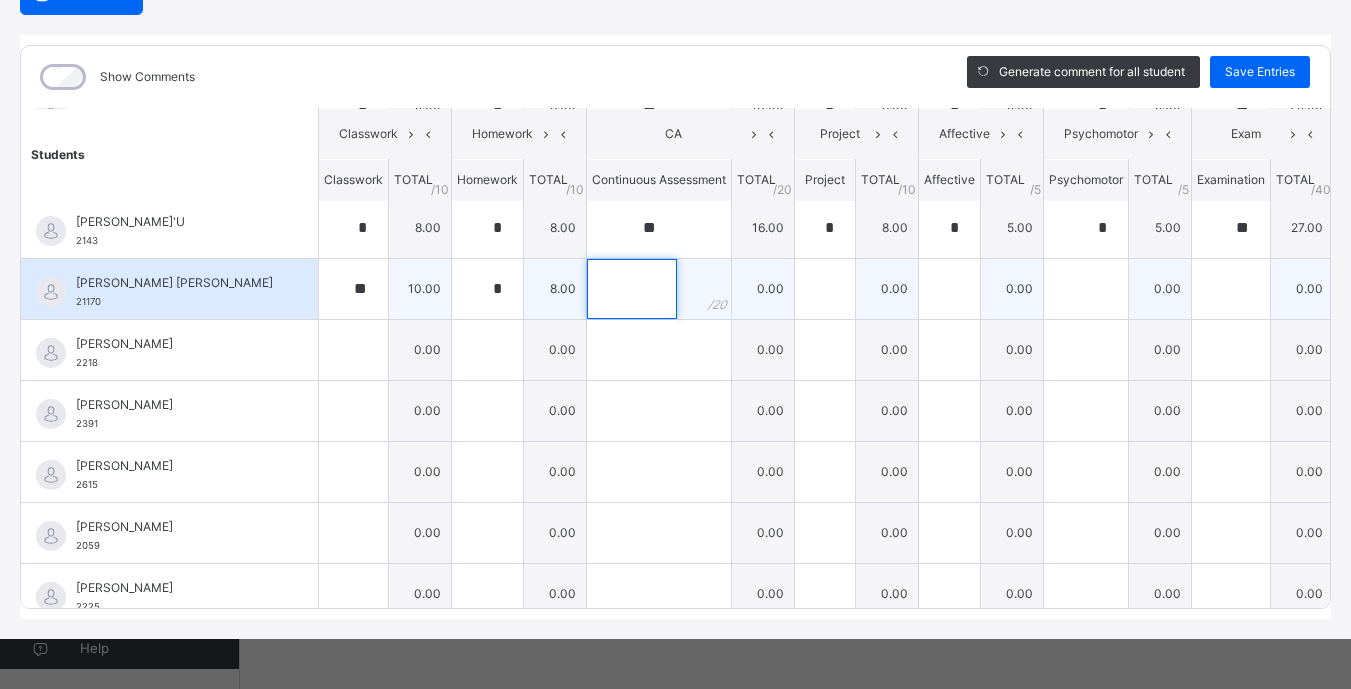 click at bounding box center [632, 289] 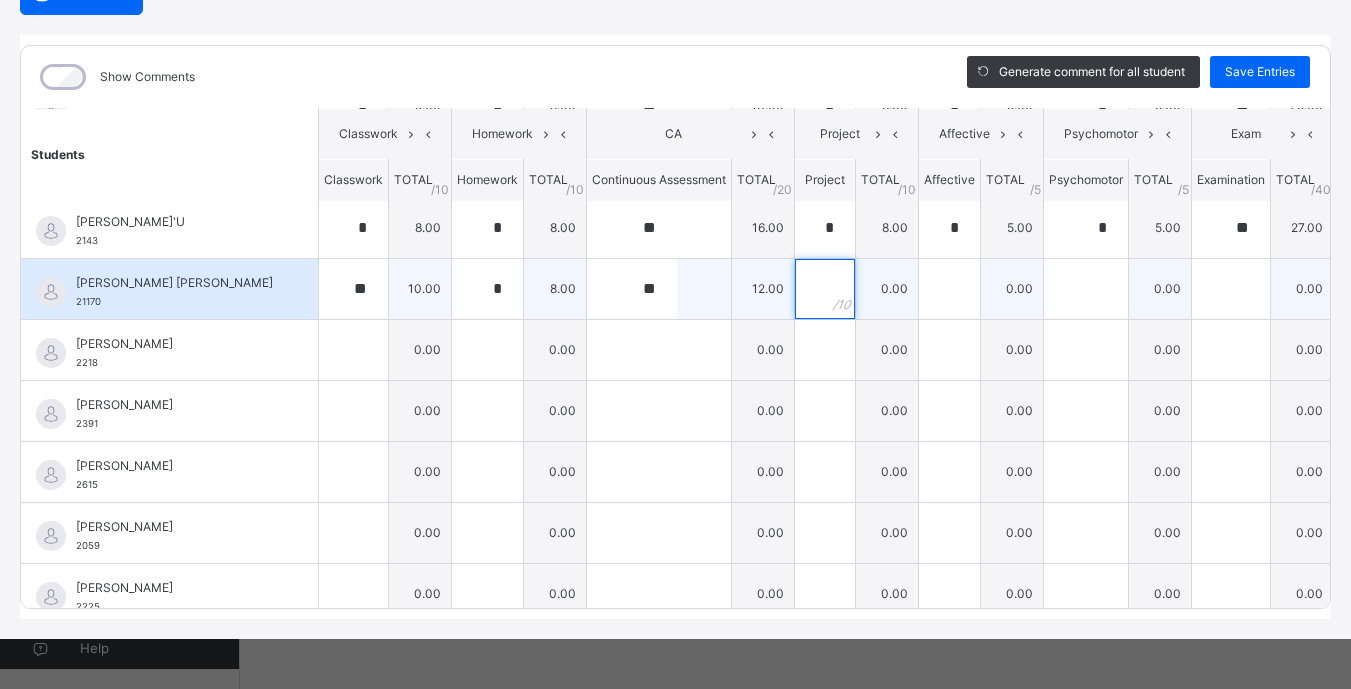 click at bounding box center (825, 289) 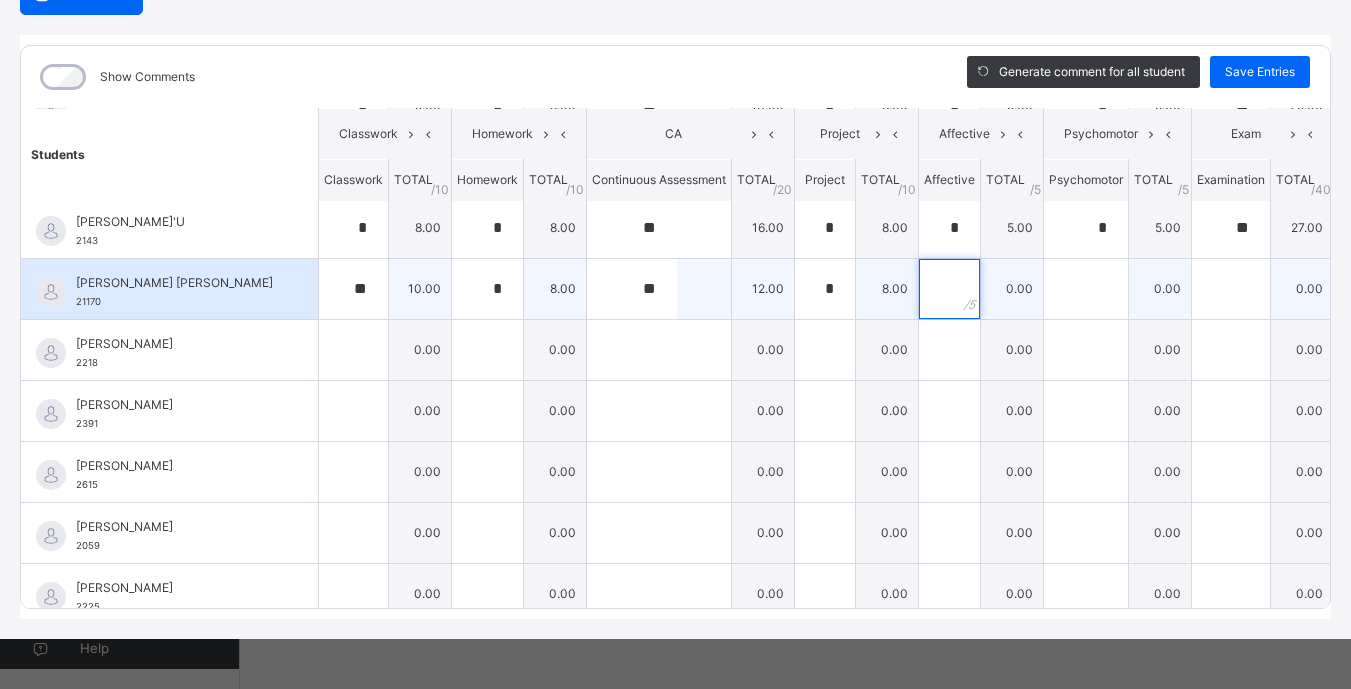 click at bounding box center (949, 289) 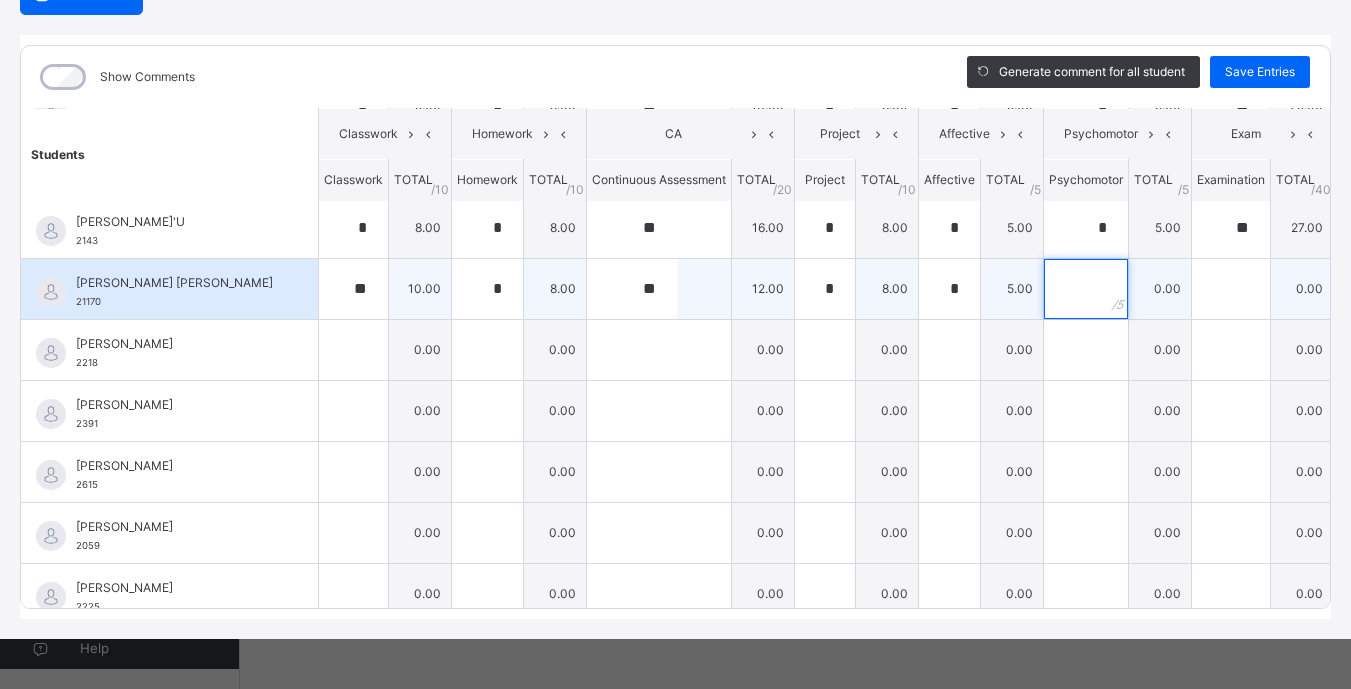 click at bounding box center [1086, 289] 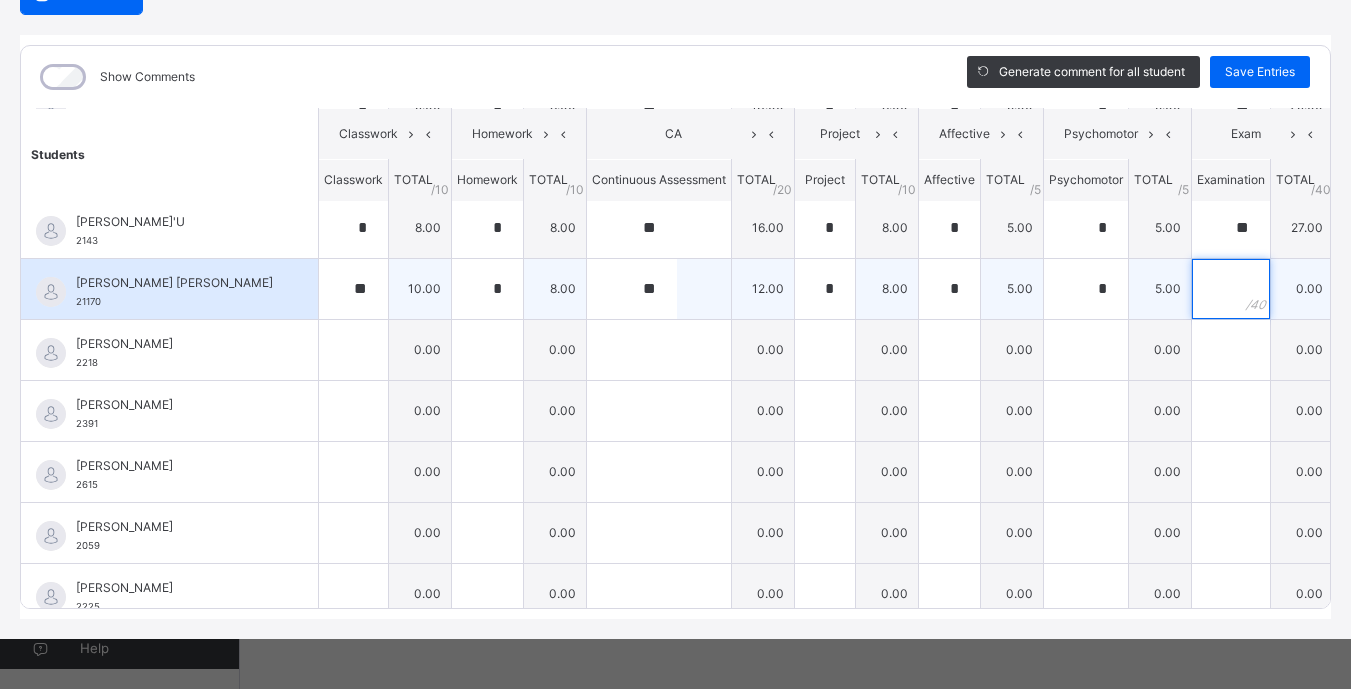 click at bounding box center (1231, 289) 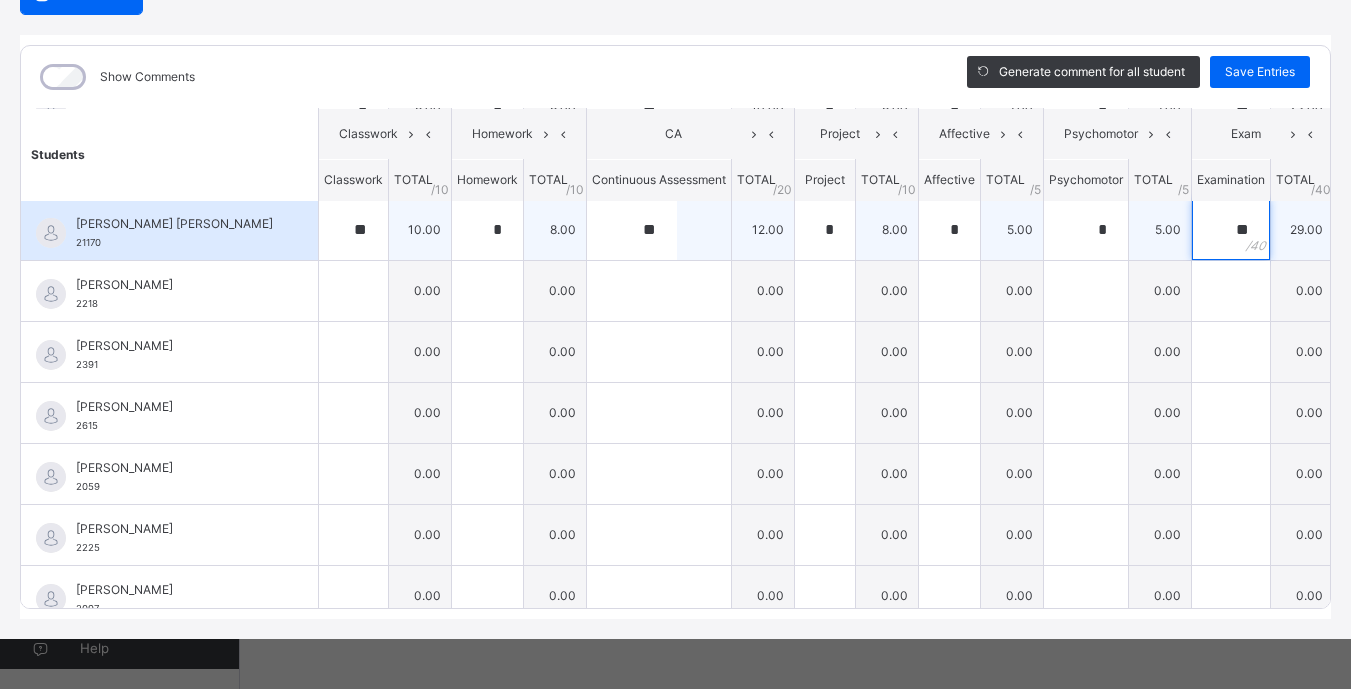 scroll, scrollTop: 321, scrollLeft: 0, axis: vertical 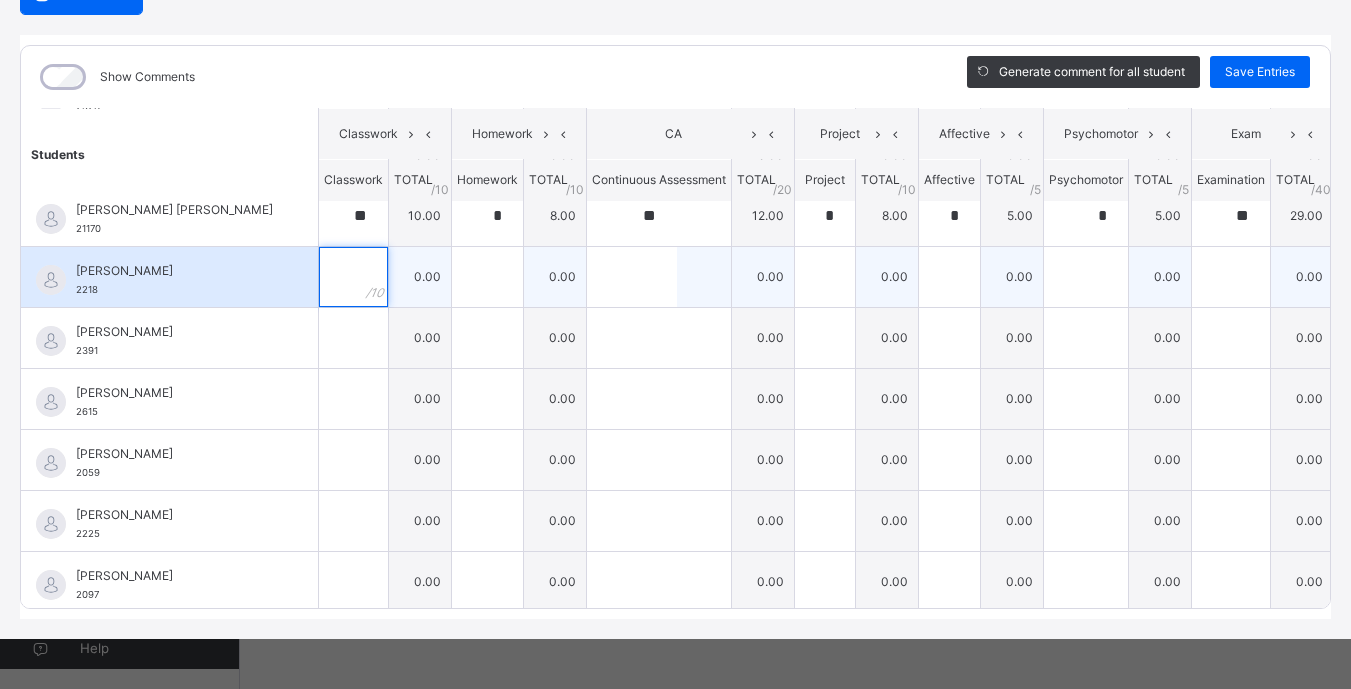 click at bounding box center (353, 277) 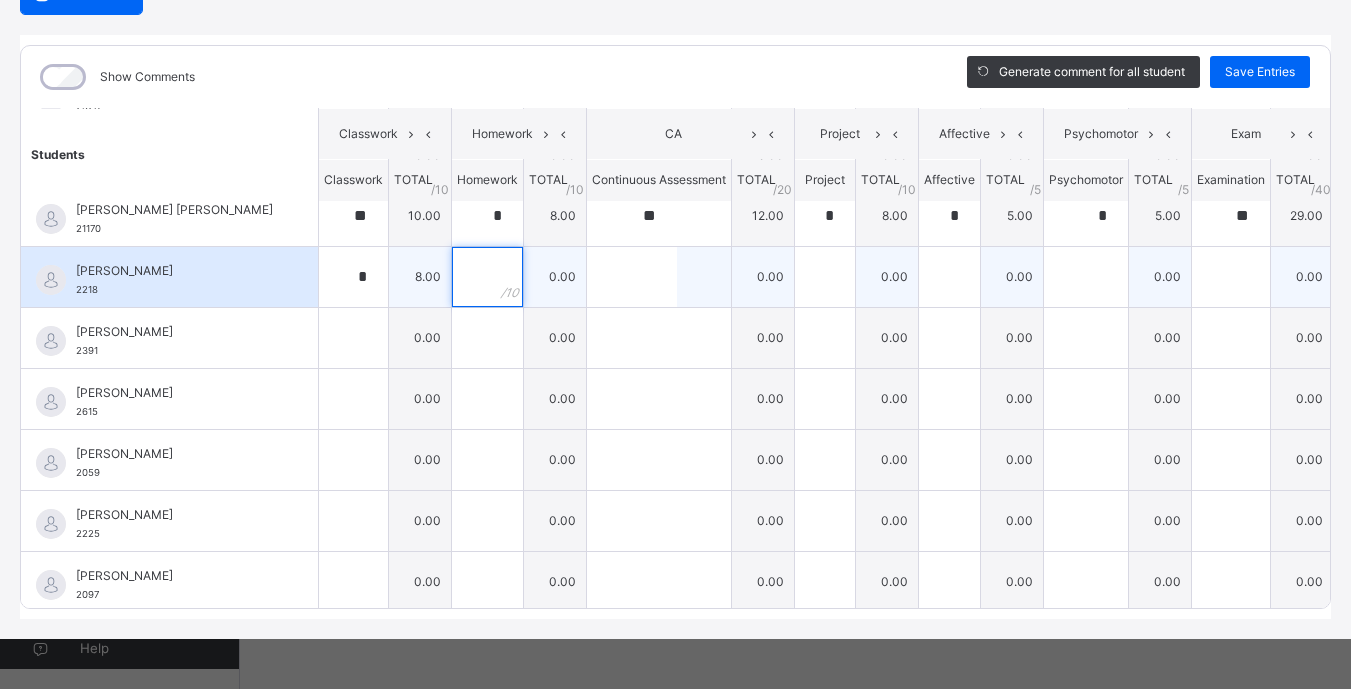 click at bounding box center [487, 277] 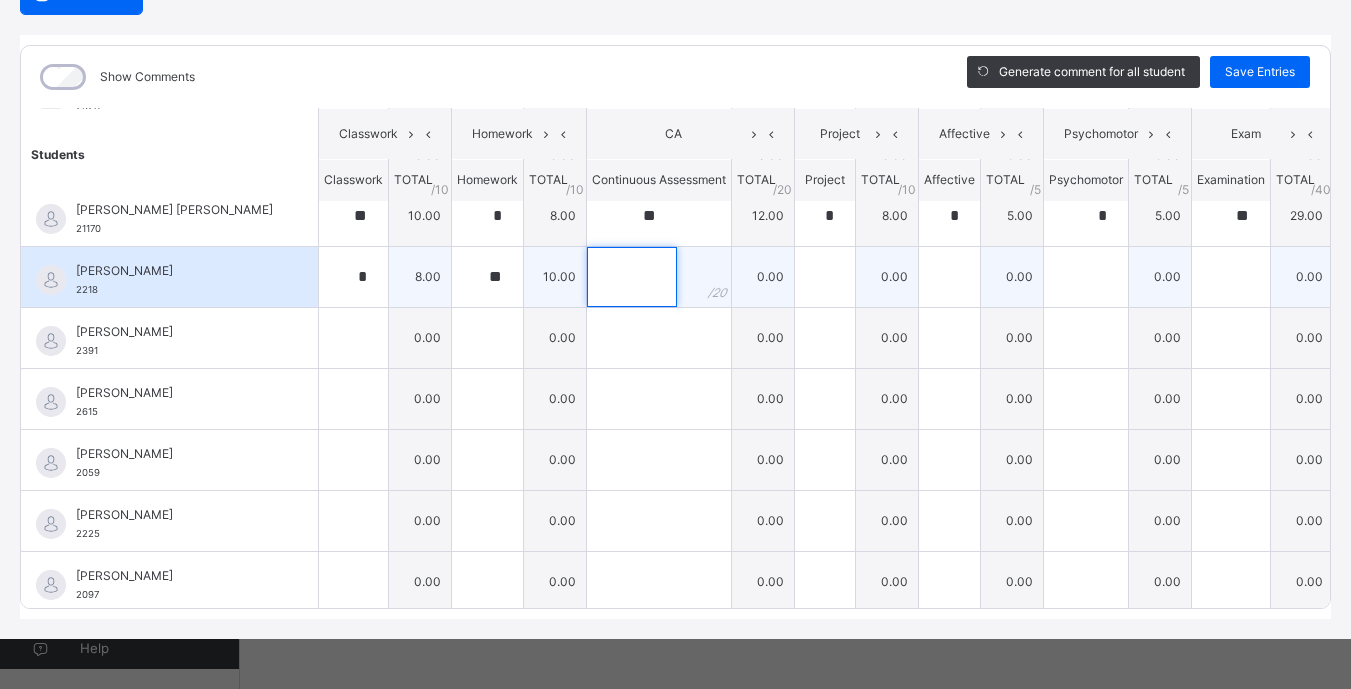 click at bounding box center (632, 277) 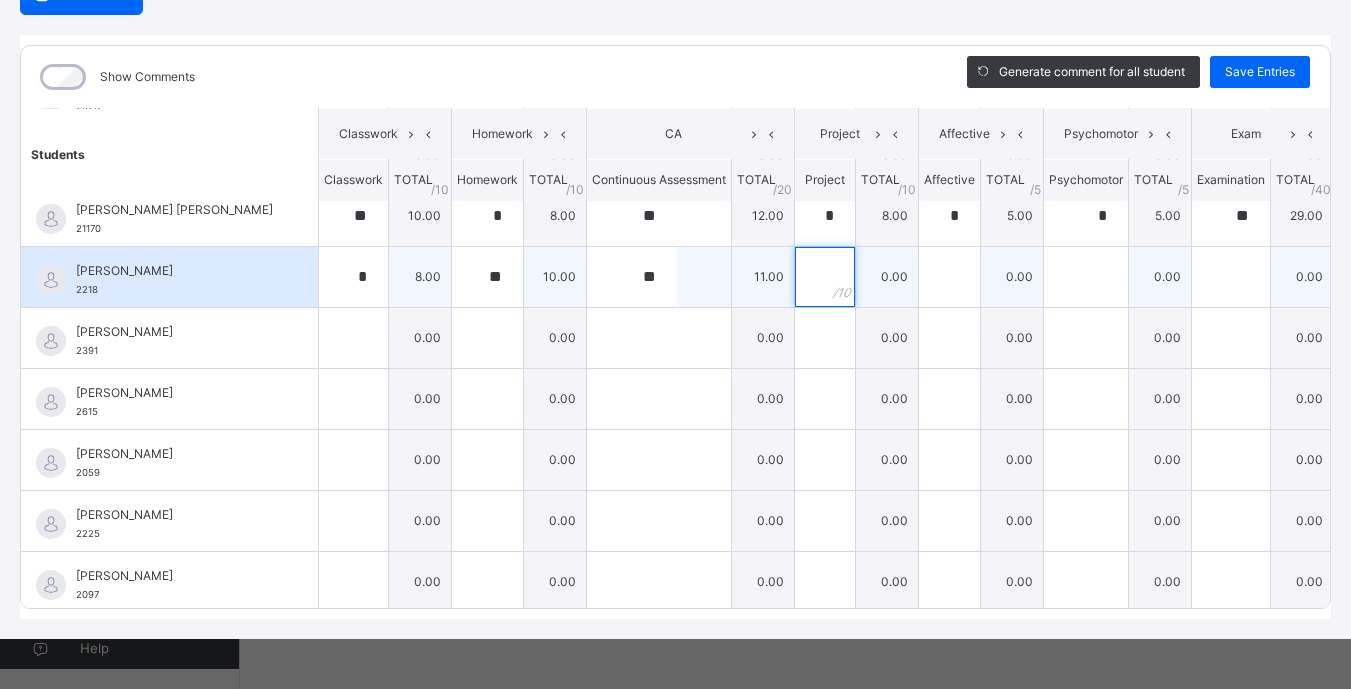 click at bounding box center [825, 277] 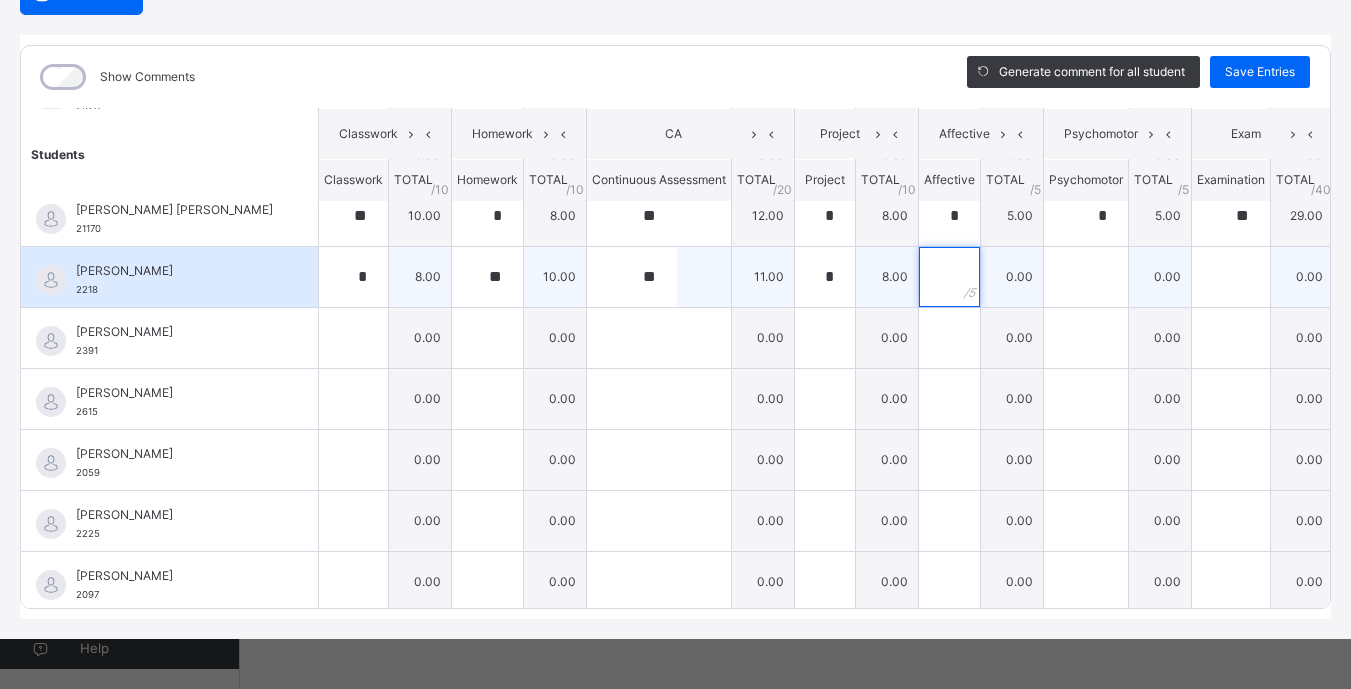 click at bounding box center [949, 277] 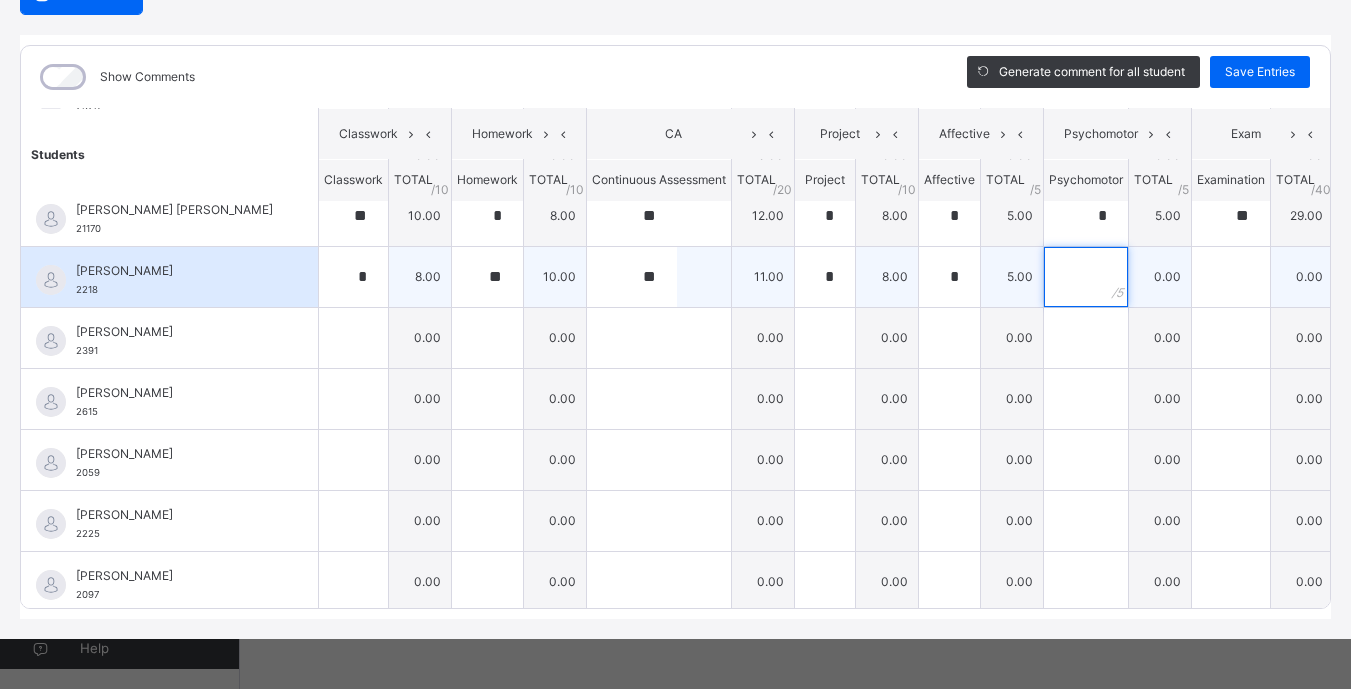 click at bounding box center [1086, 277] 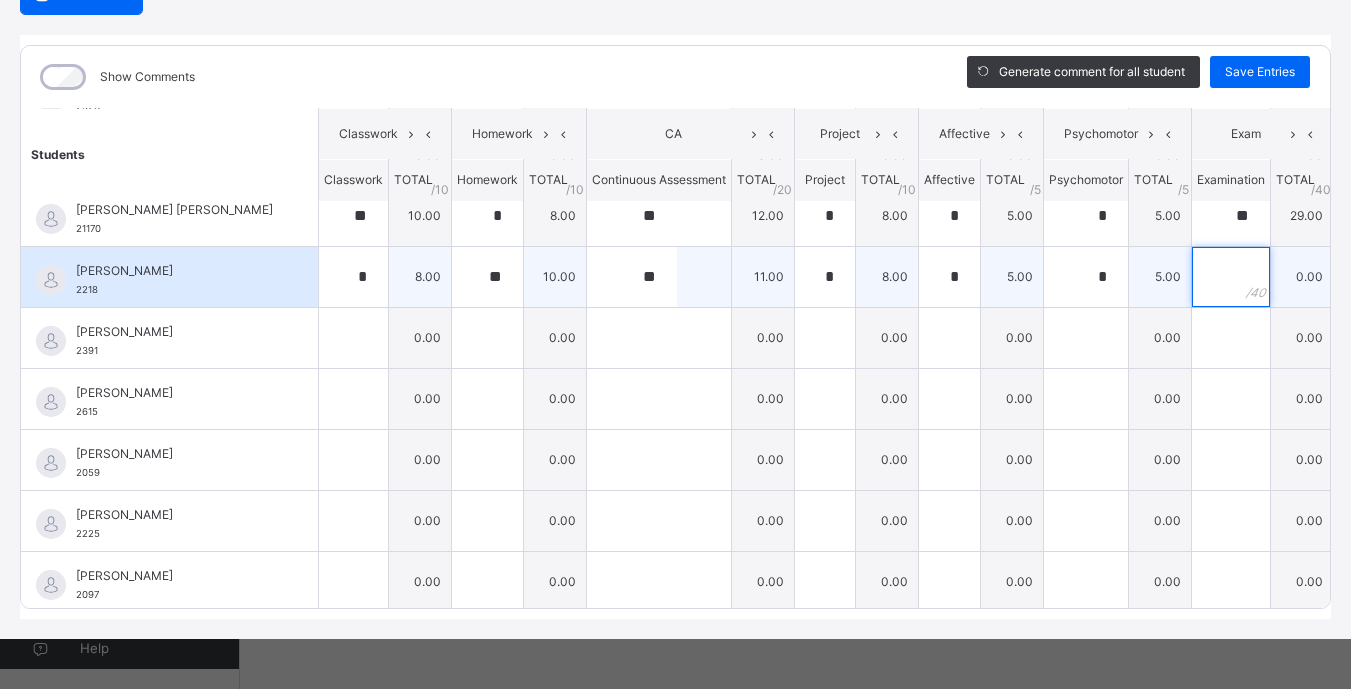 click at bounding box center (1231, 277) 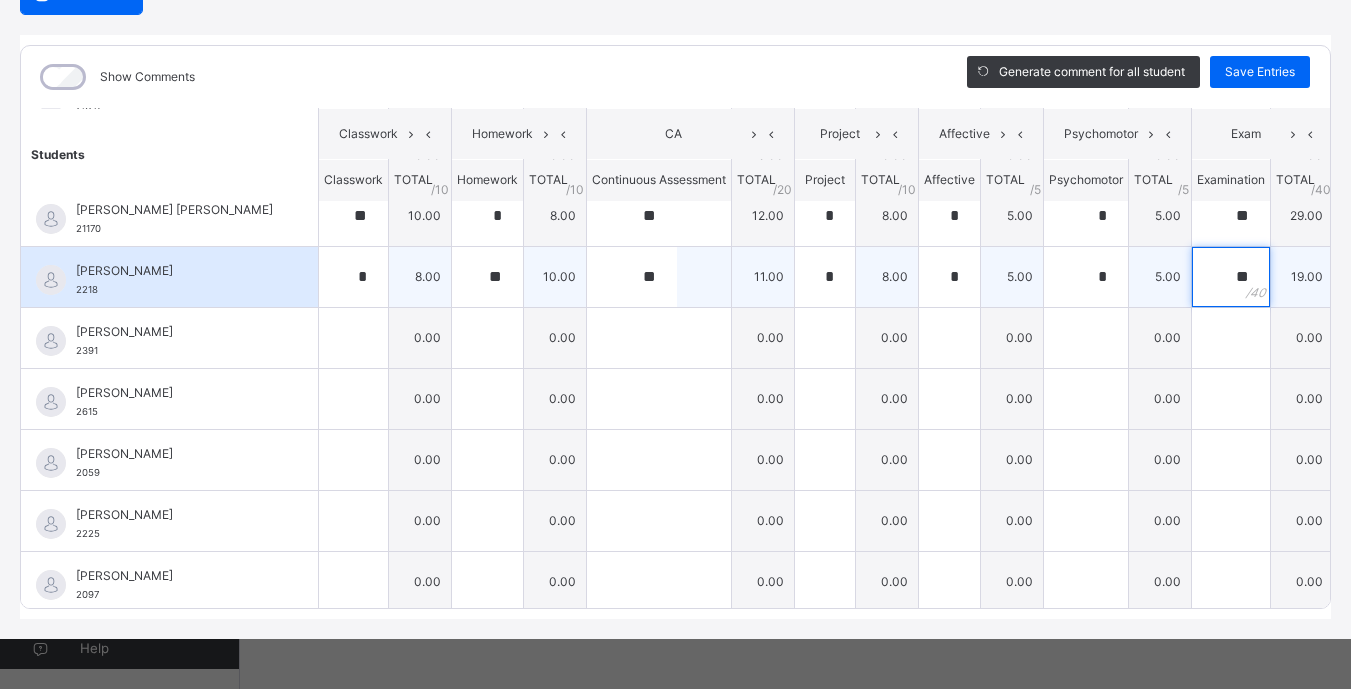 scroll, scrollTop: 347, scrollLeft: 0, axis: vertical 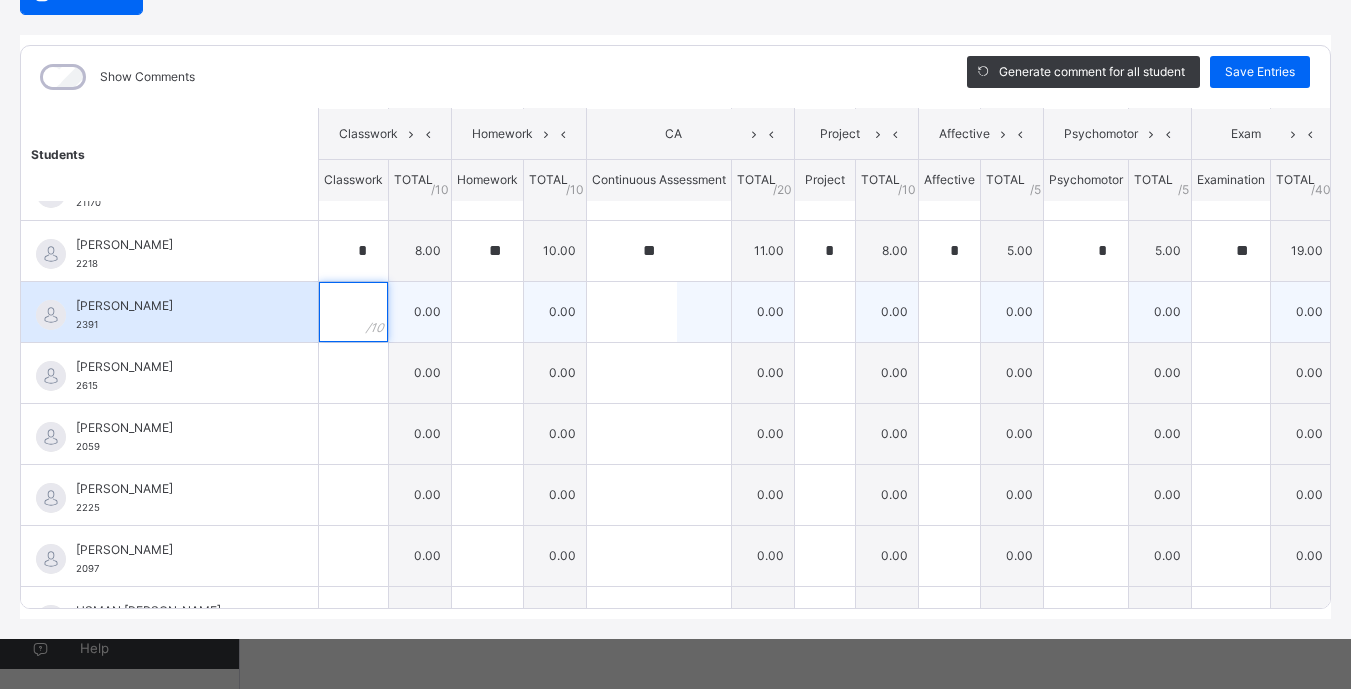 click at bounding box center [353, 312] 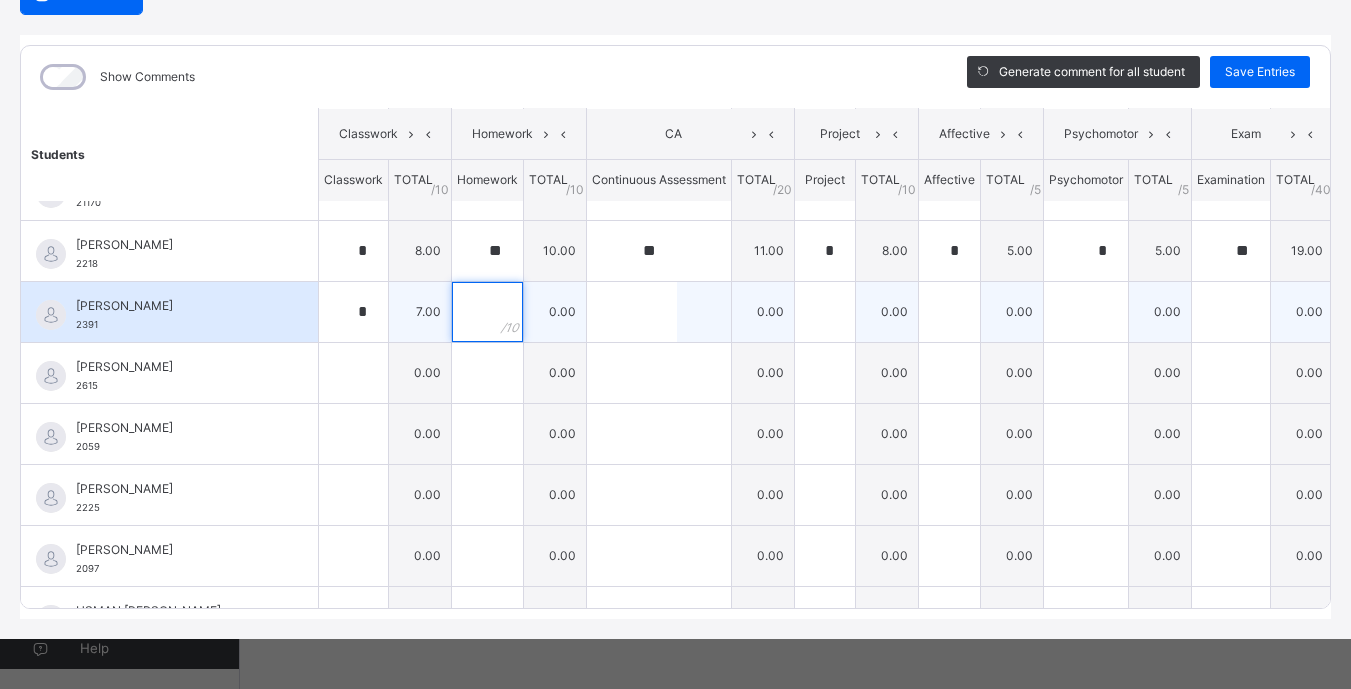 click at bounding box center [487, 312] 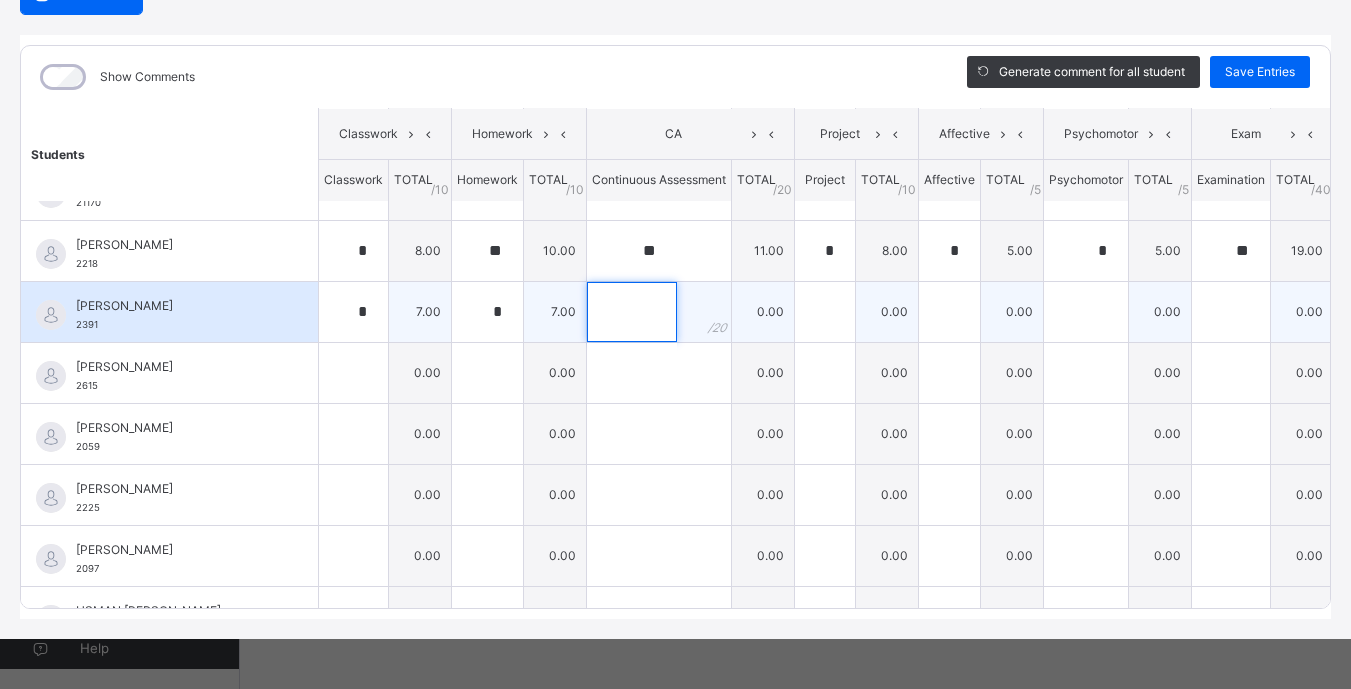click at bounding box center (632, 312) 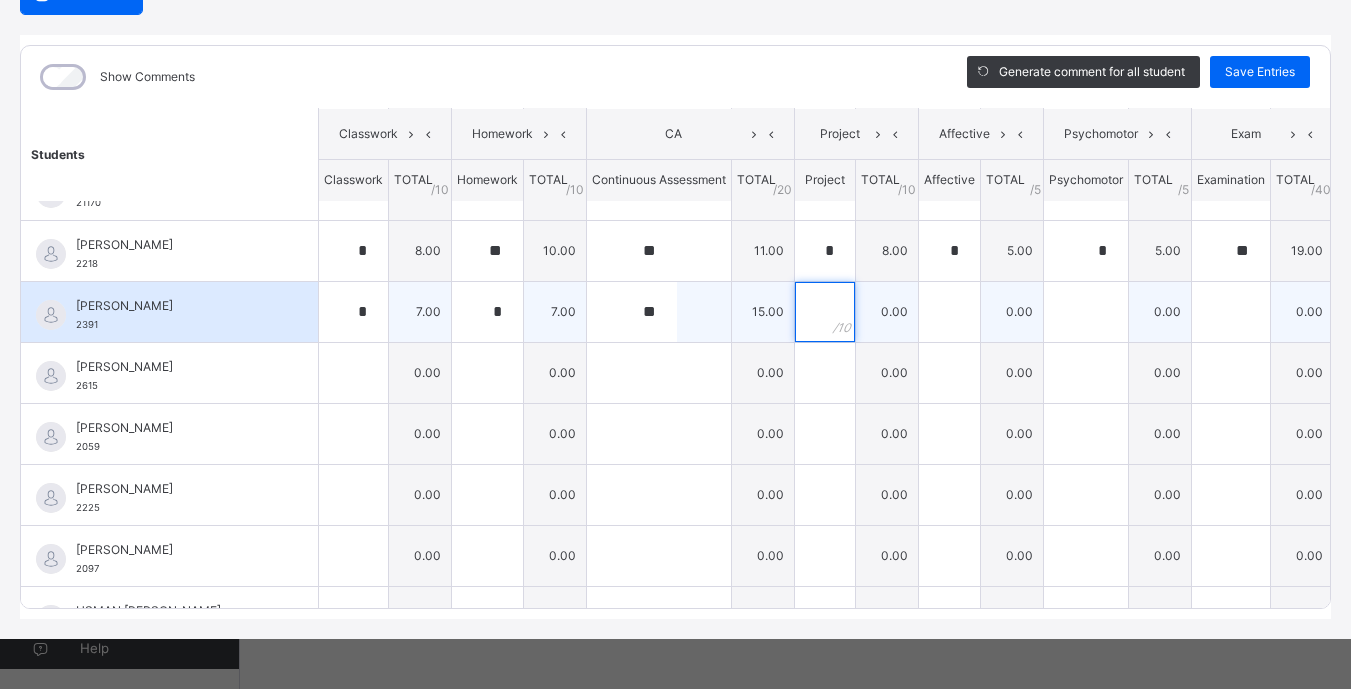 click at bounding box center [825, 312] 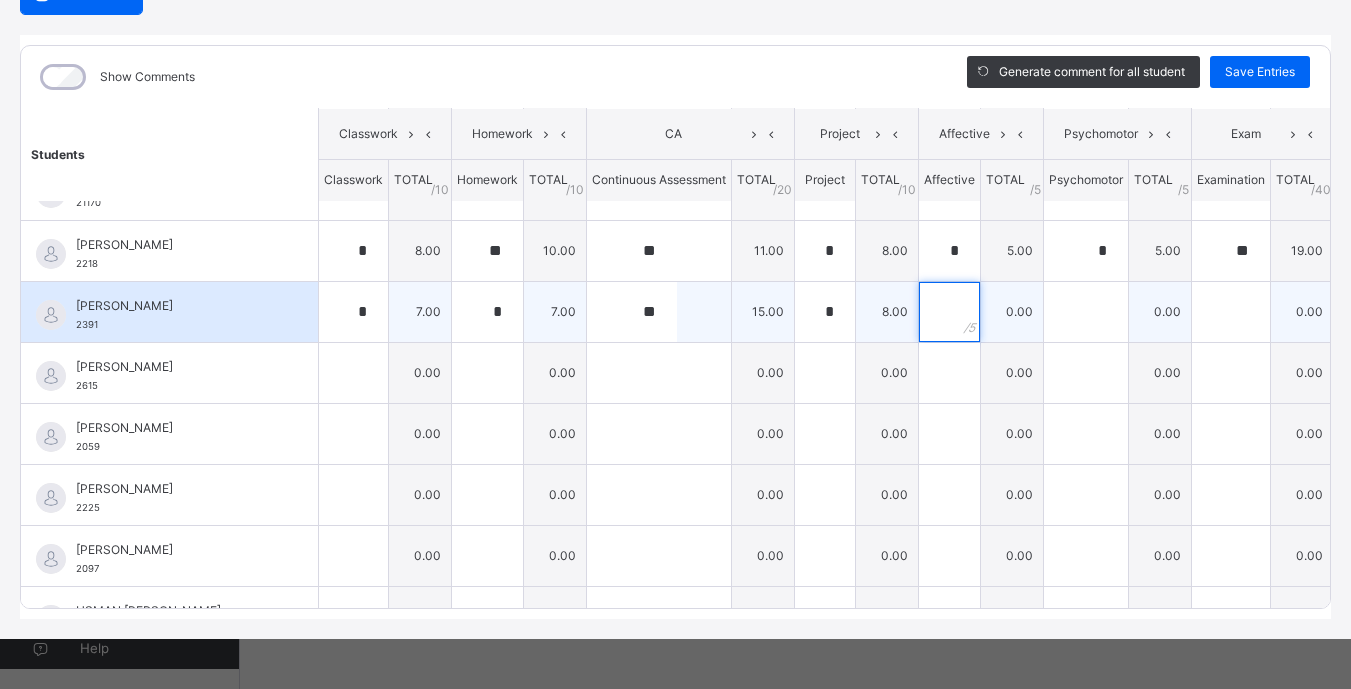 click at bounding box center (949, 312) 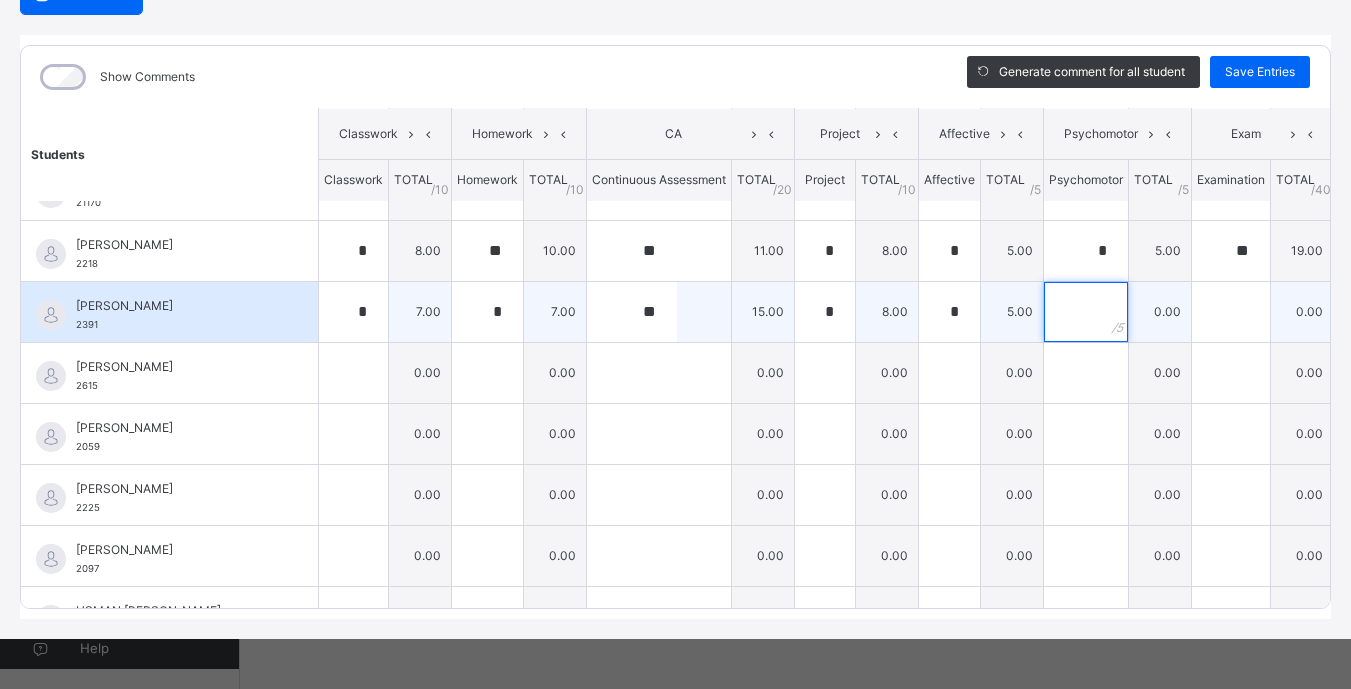 click at bounding box center (1086, 312) 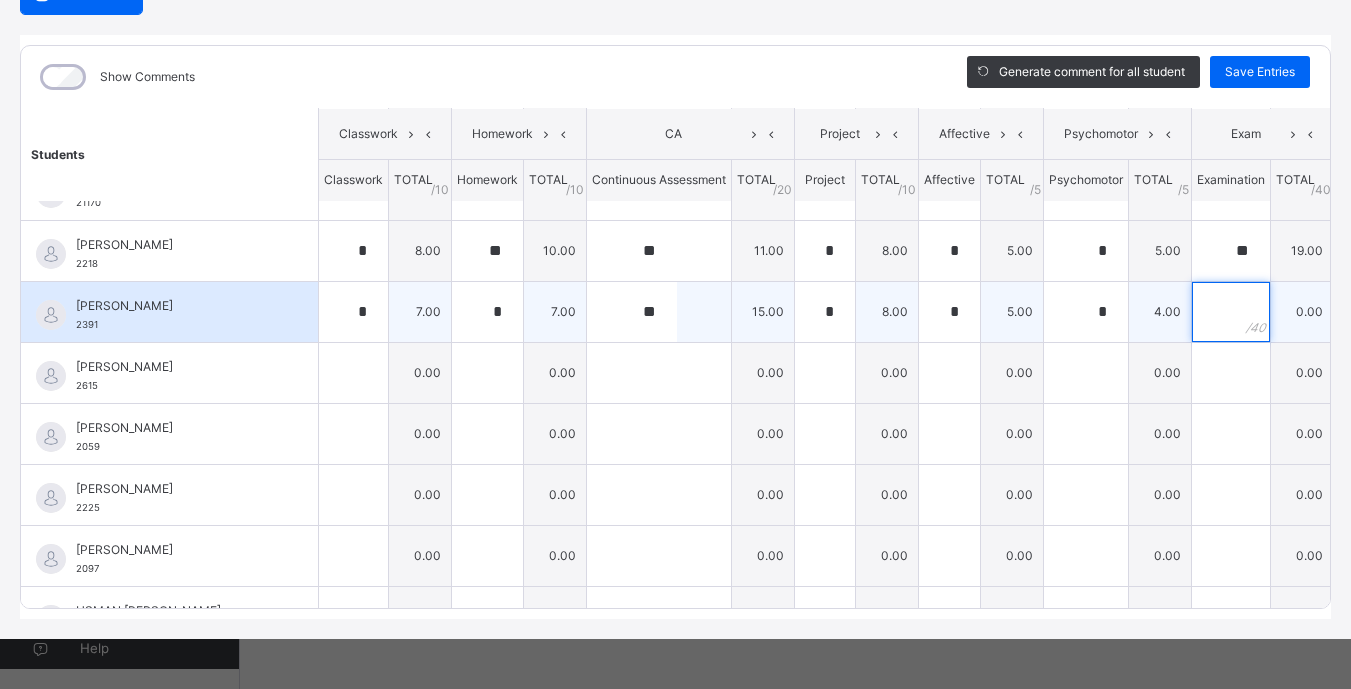 click at bounding box center (1231, 312) 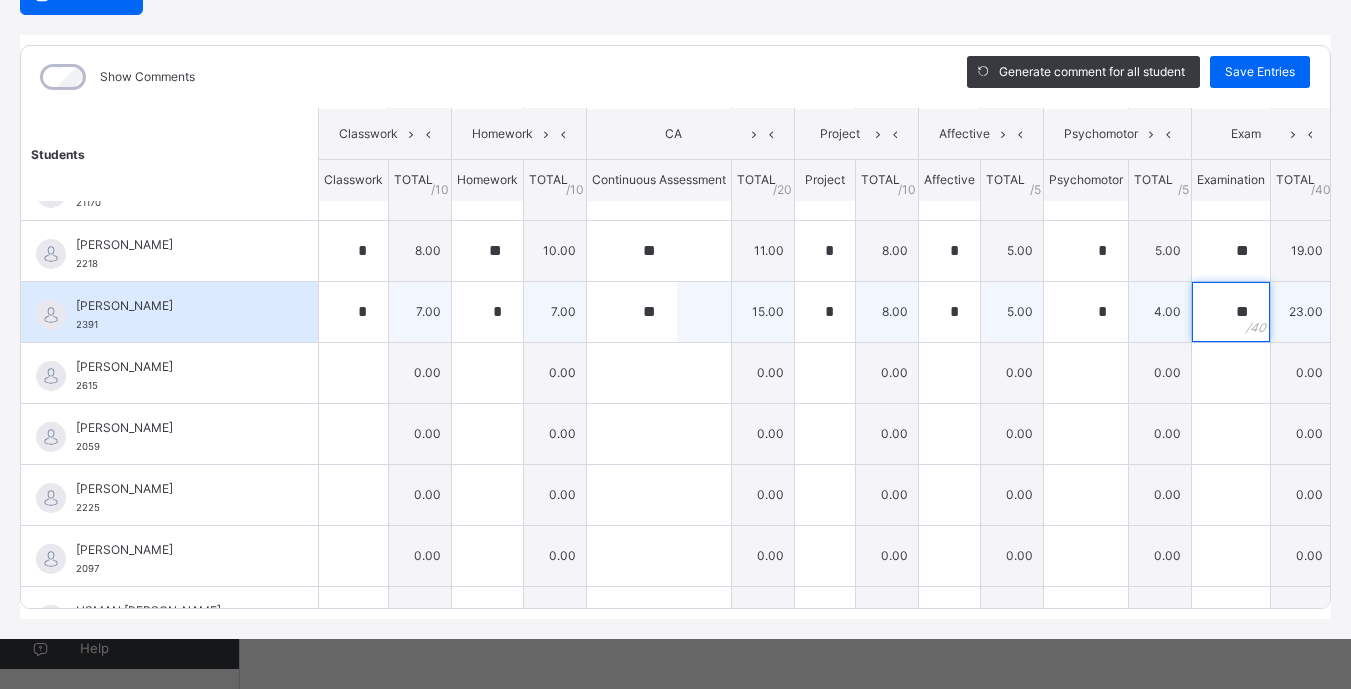scroll, scrollTop: 402, scrollLeft: 0, axis: vertical 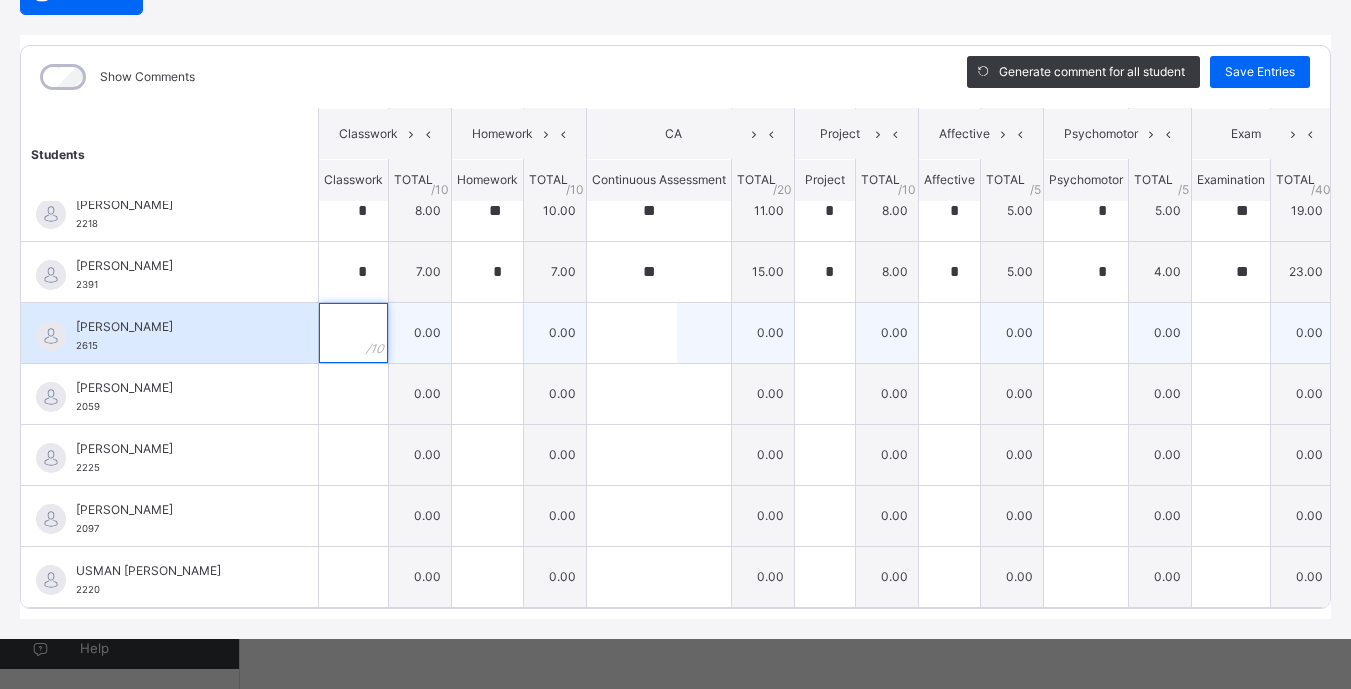 click at bounding box center (353, 333) 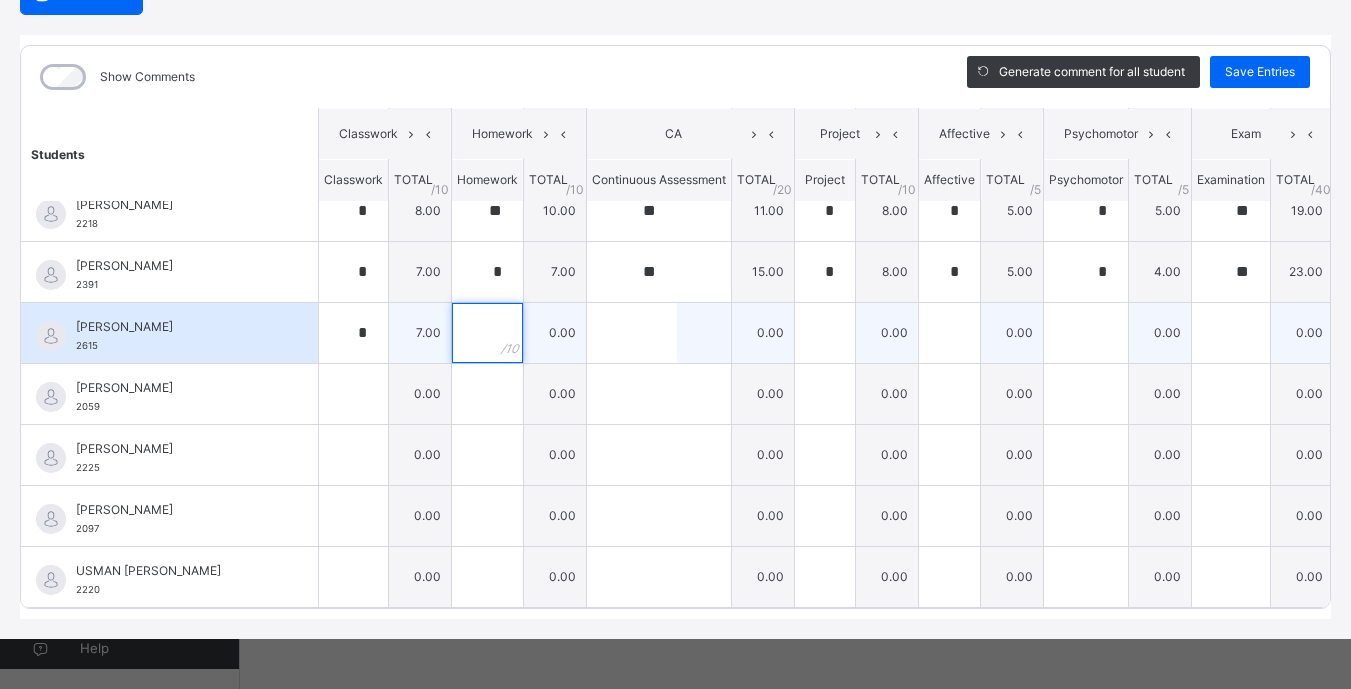 click at bounding box center [487, 333] 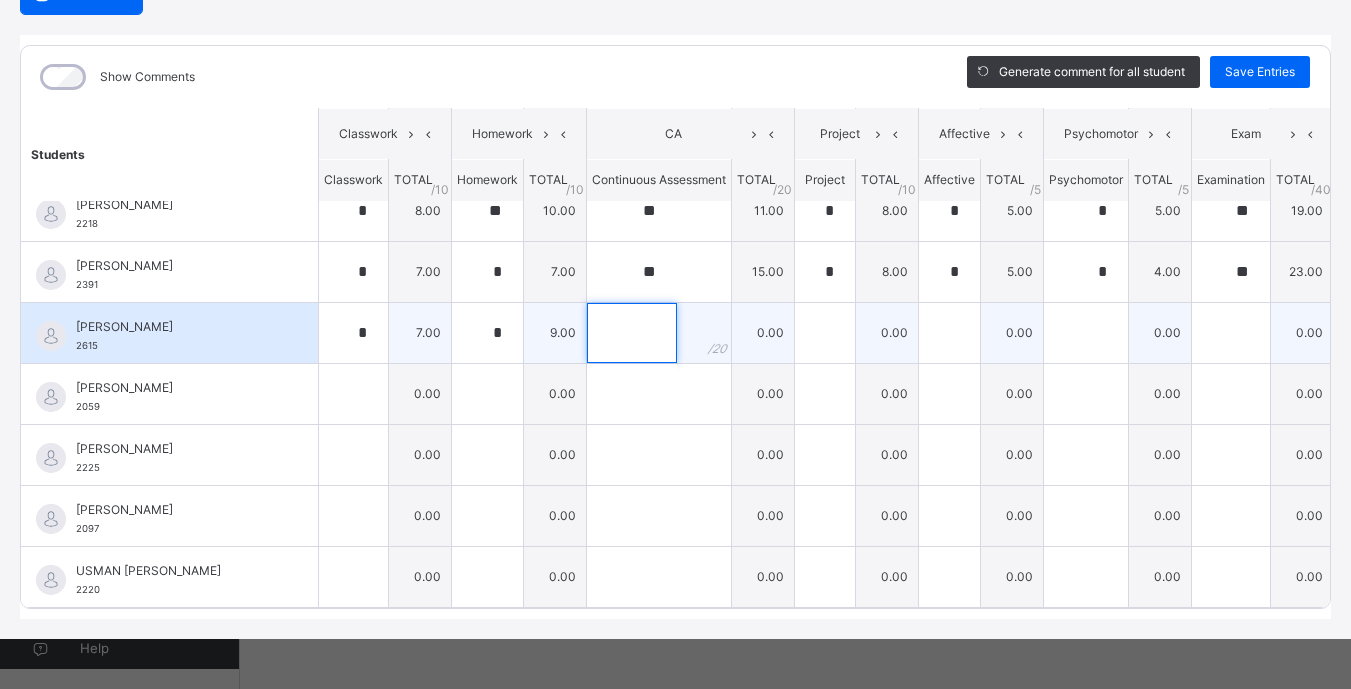 click at bounding box center (632, 333) 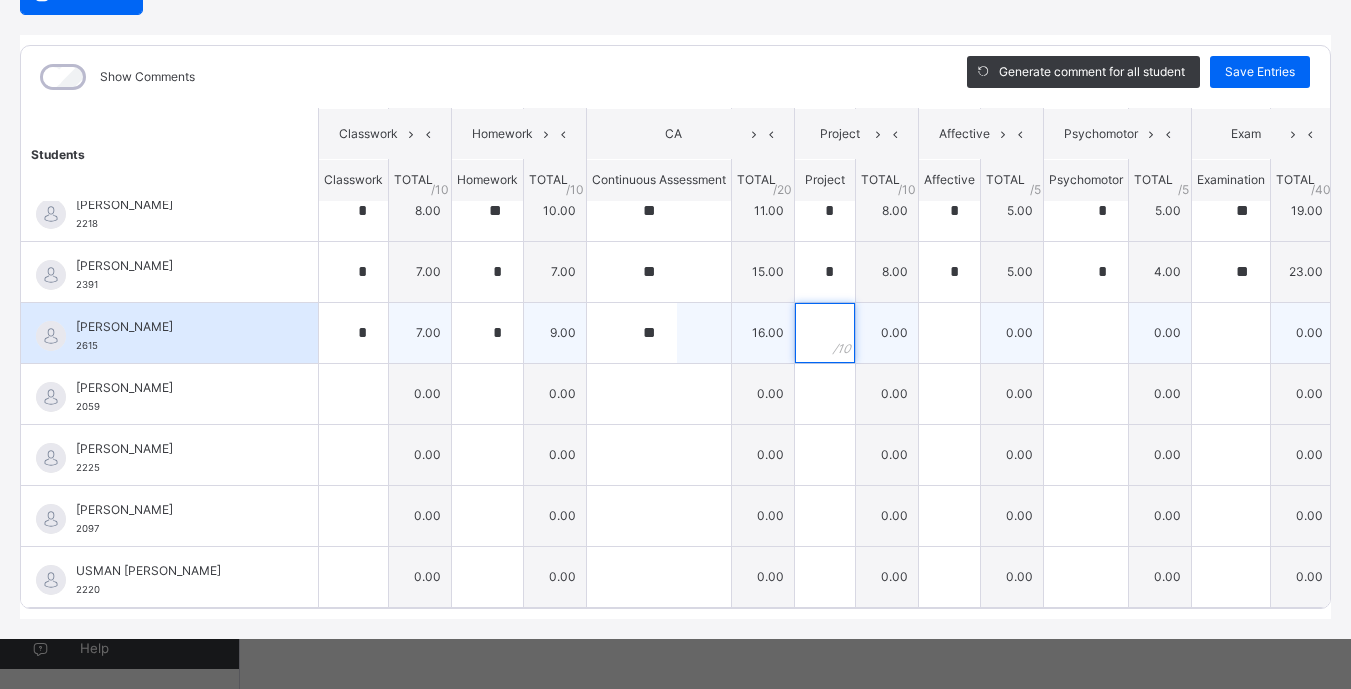 click at bounding box center (825, 333) 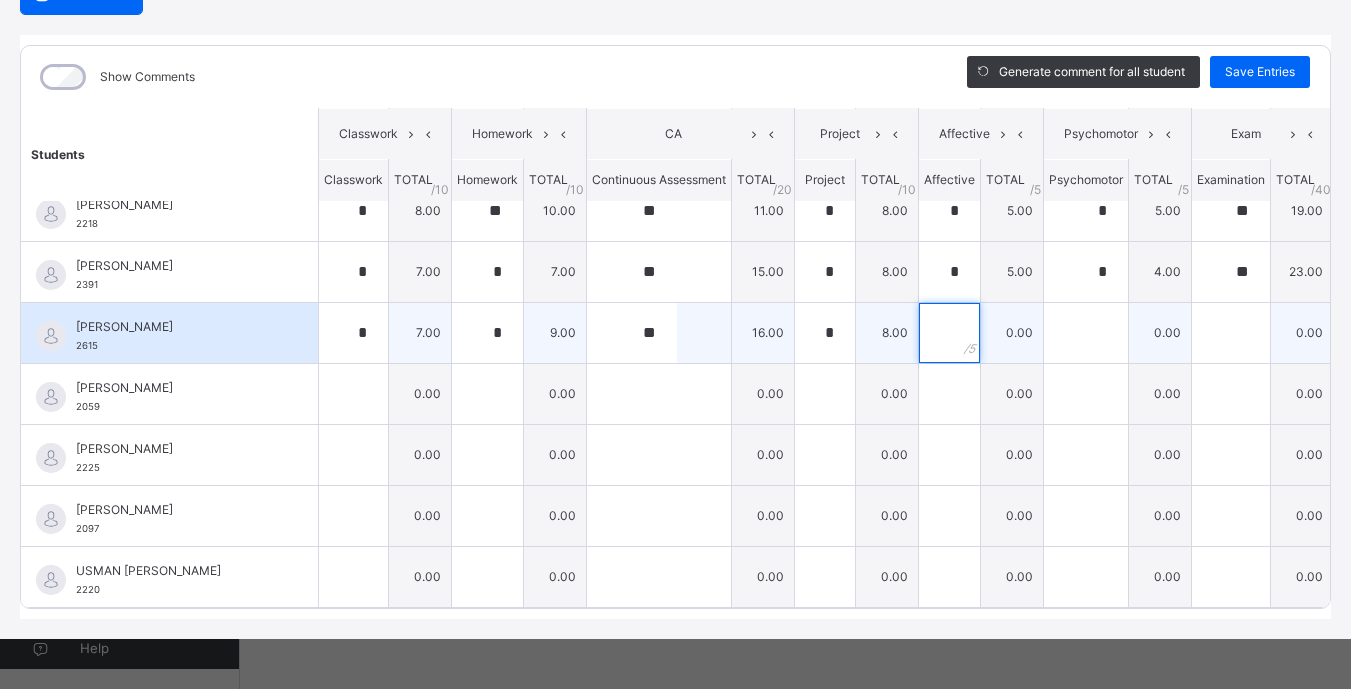 click at bounding box center (949, 333) 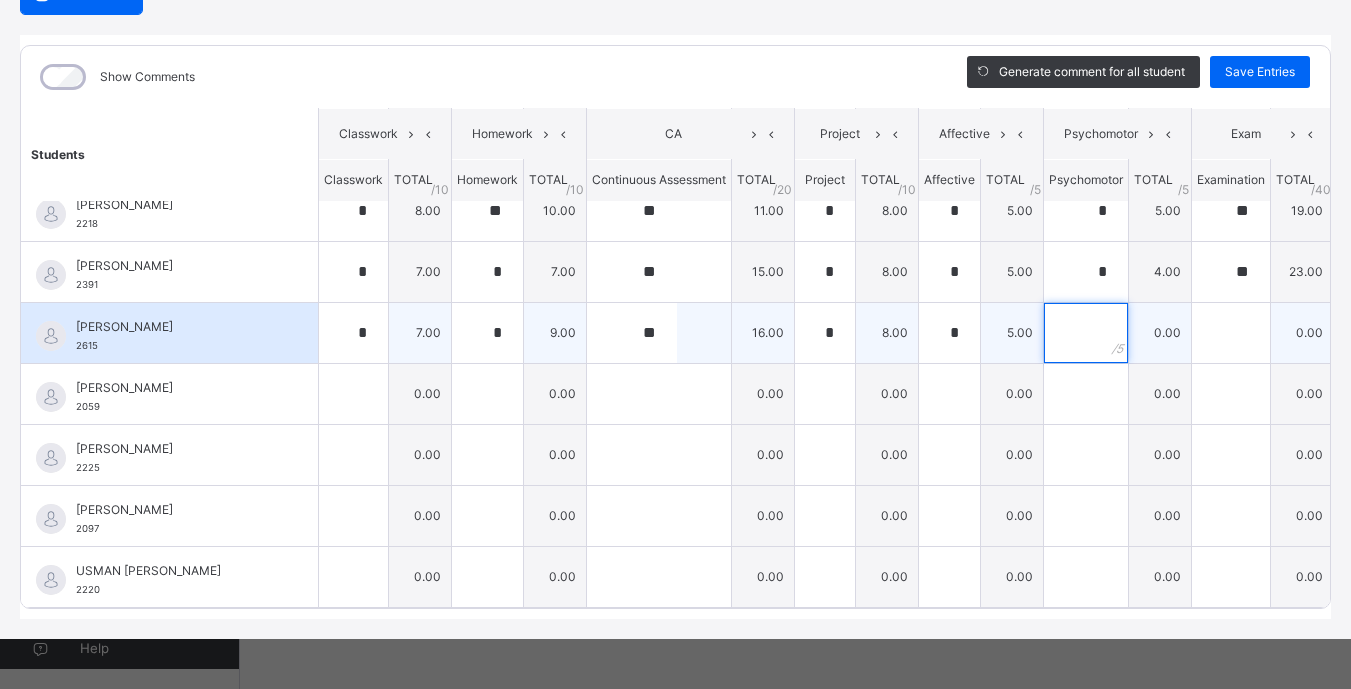 click at bounding box center (1086, 333) 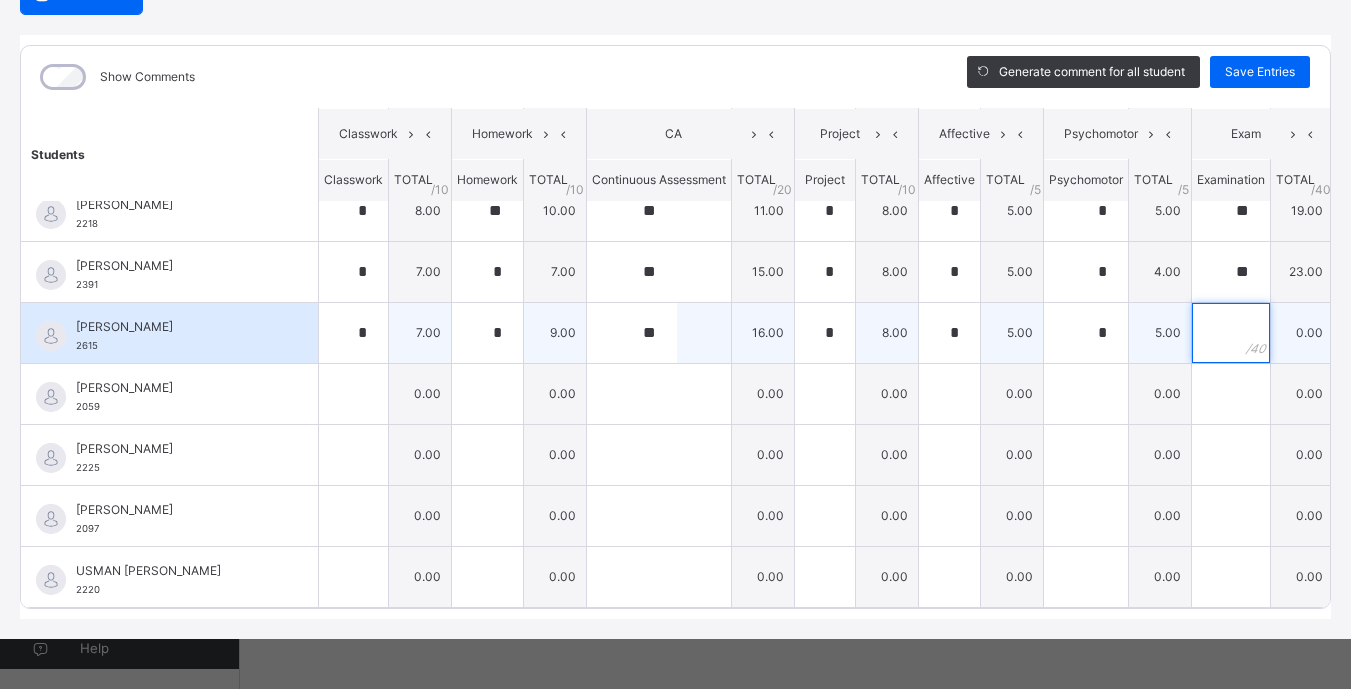 click at bounding box center [1231, 333] 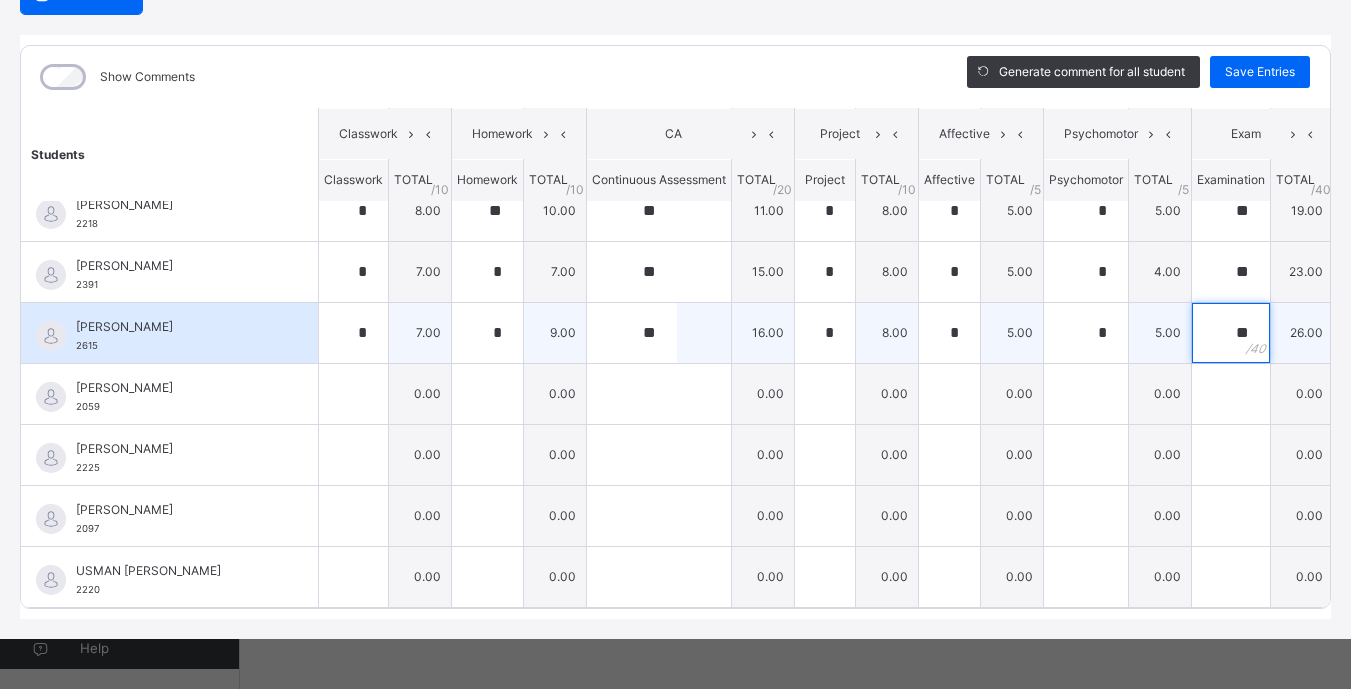 scroll, scrollTop: 237, scrollLeft: 0, axis: vertical 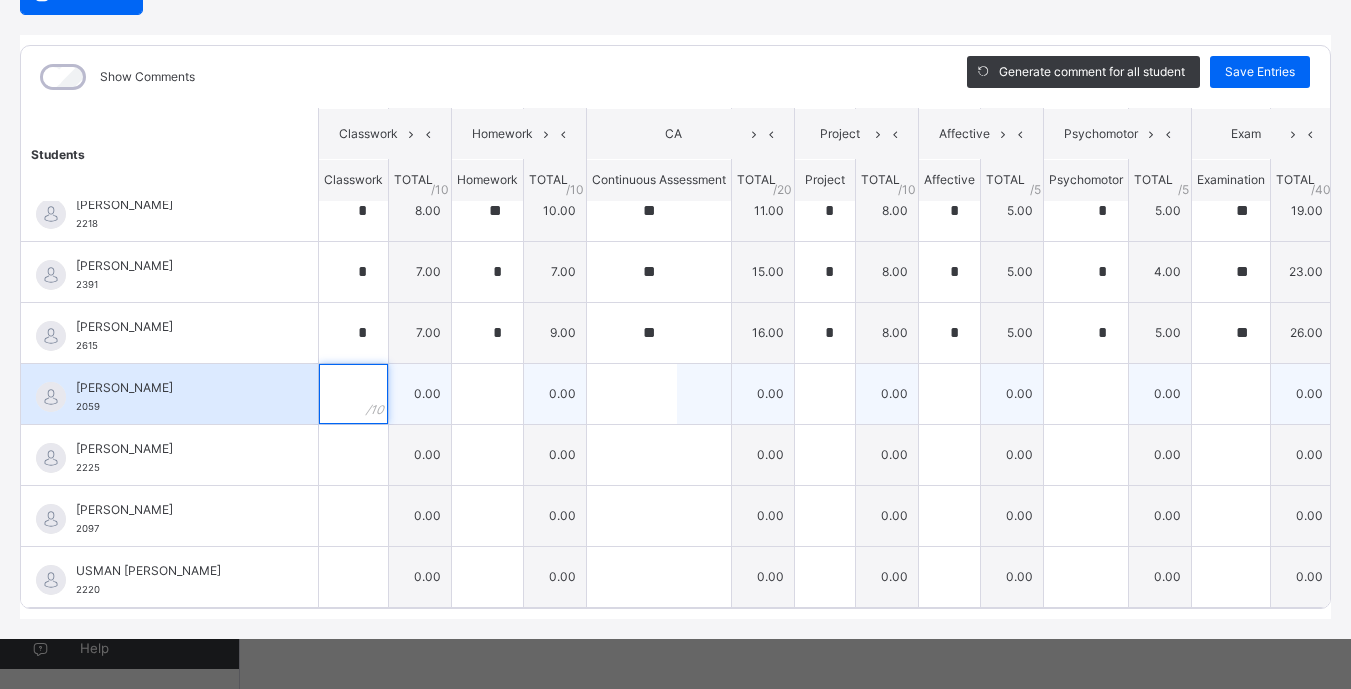 click at bounding box center (353, 394) 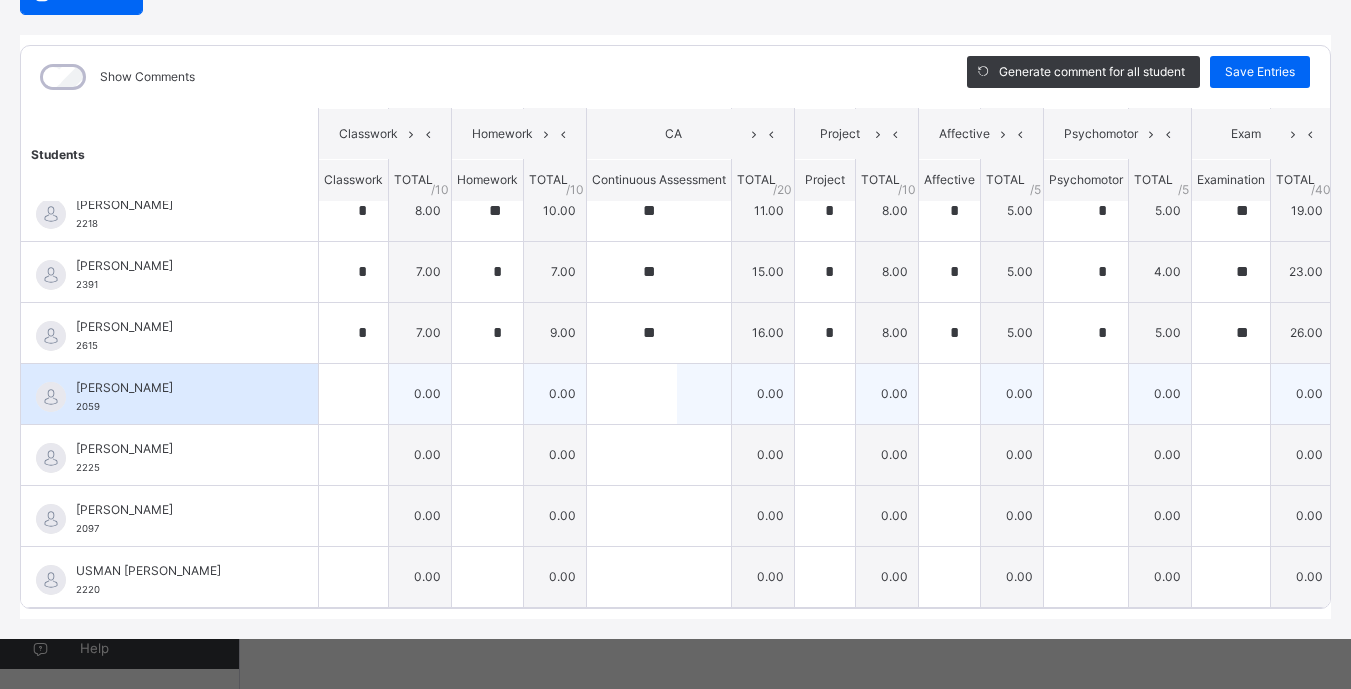 click at bounding box center (353, 394) 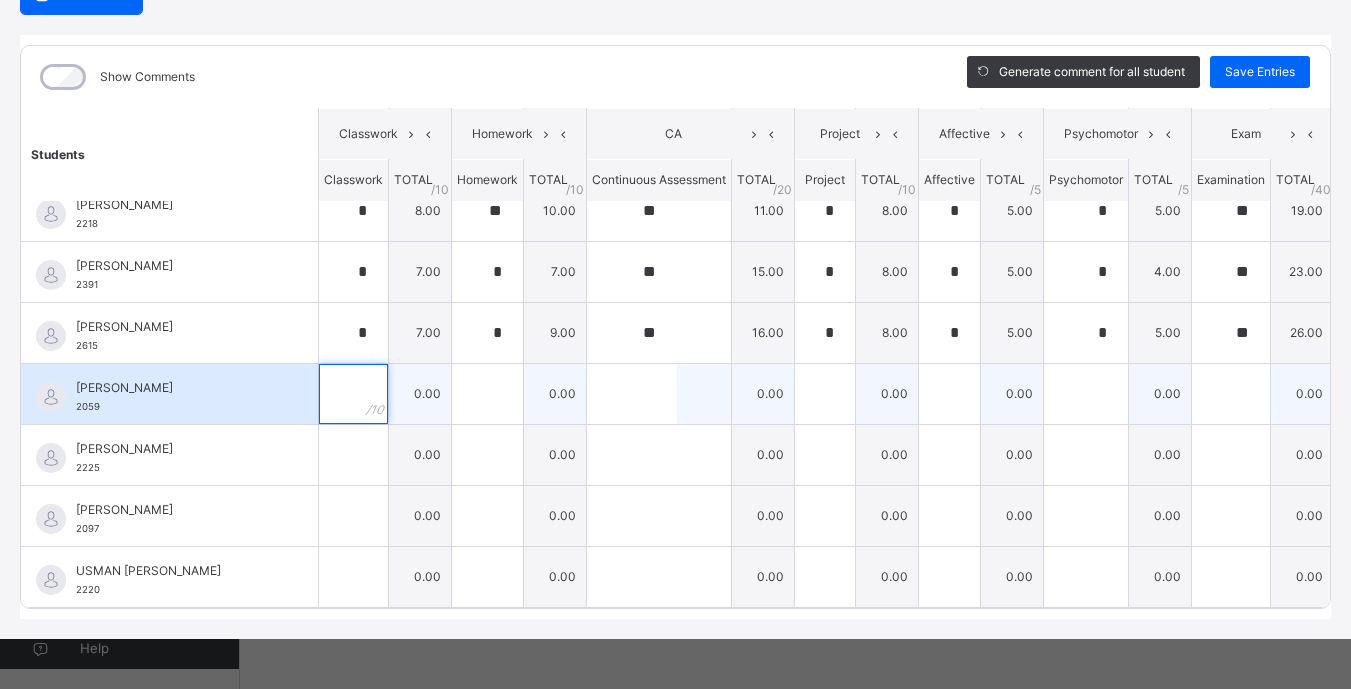 click at bounding box center [353, 394] 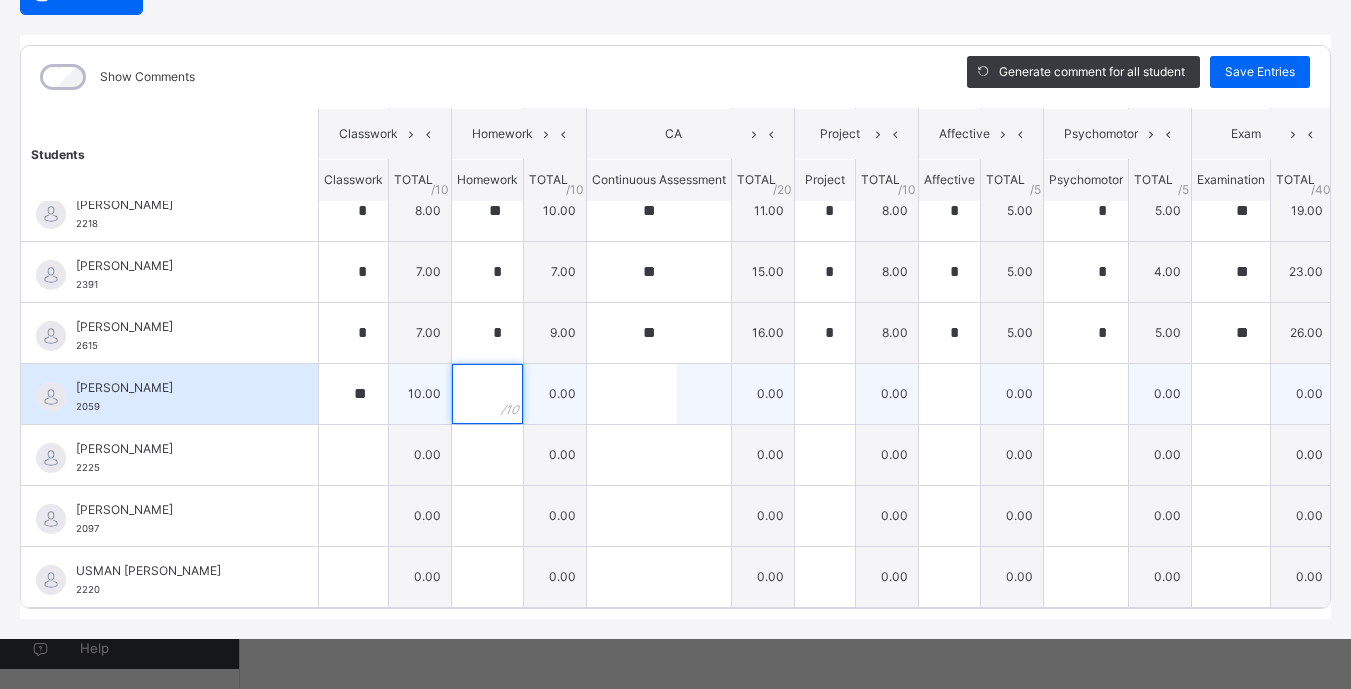 click at bounding box center (487, 394) 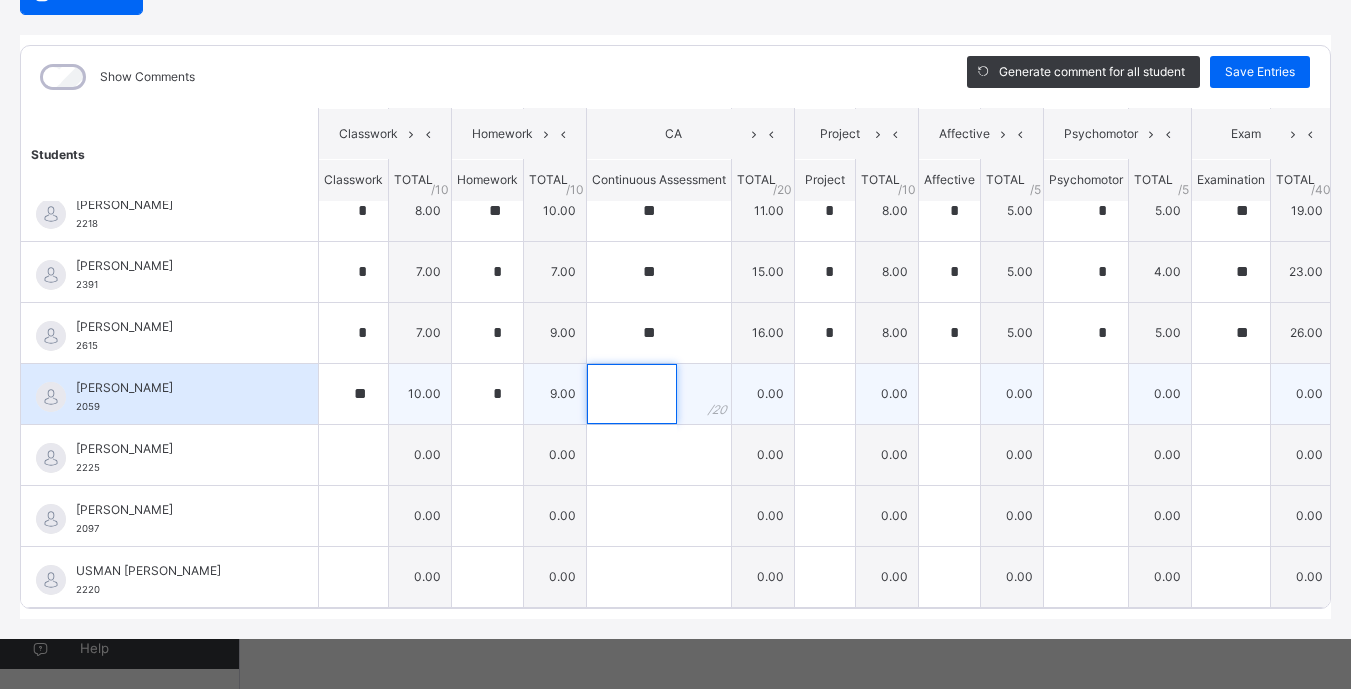 click at bounding box center (632, 394) 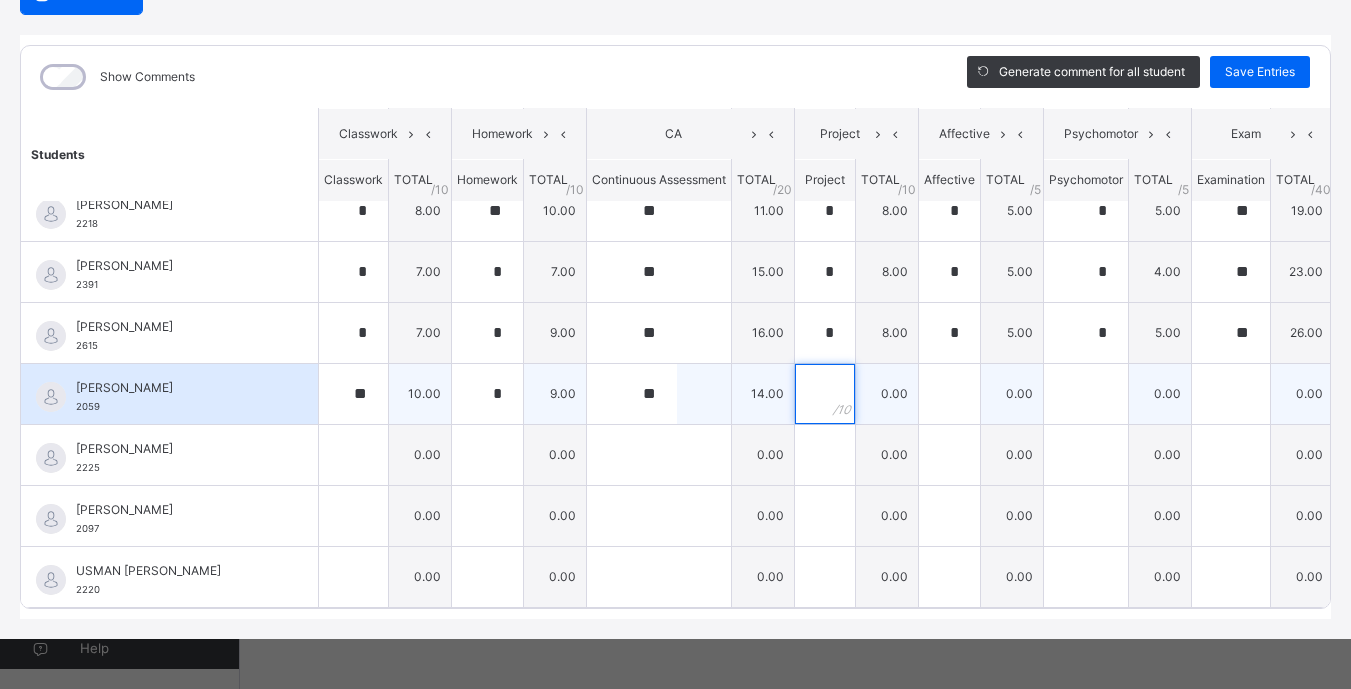 click at bounding box center [825, 394] 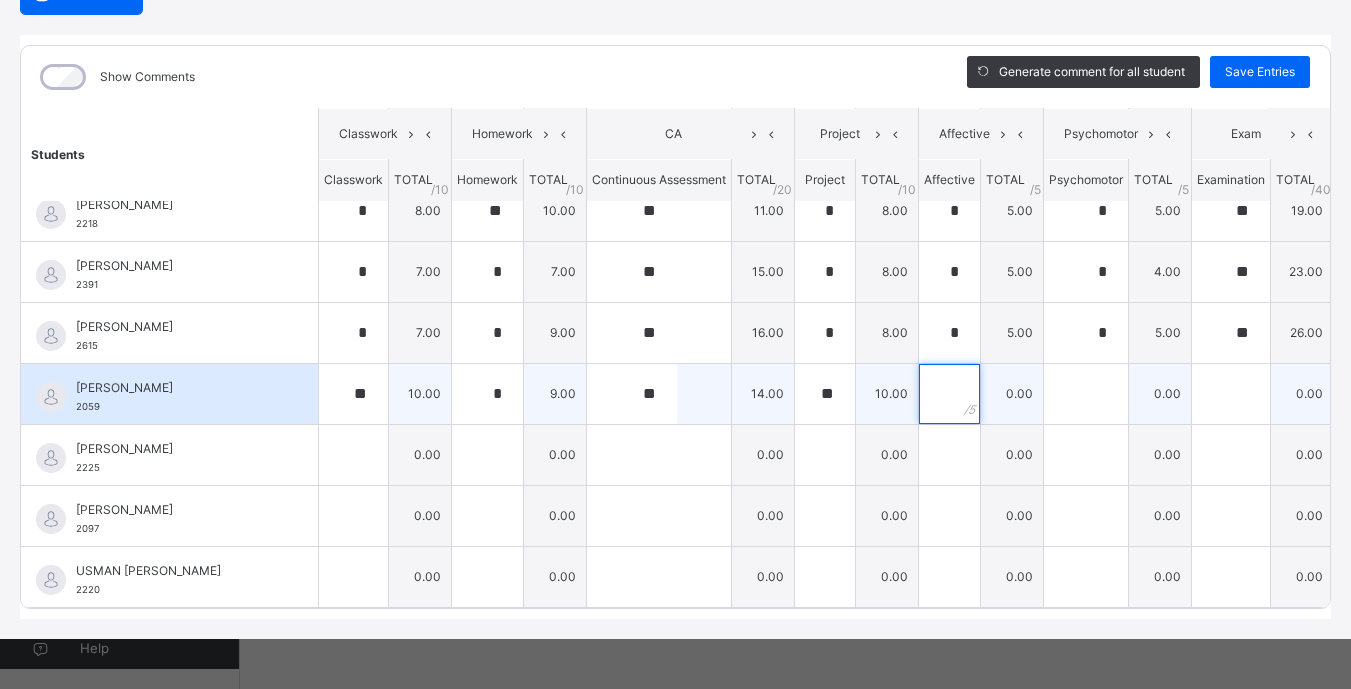 click at bounding box center [949, 394] 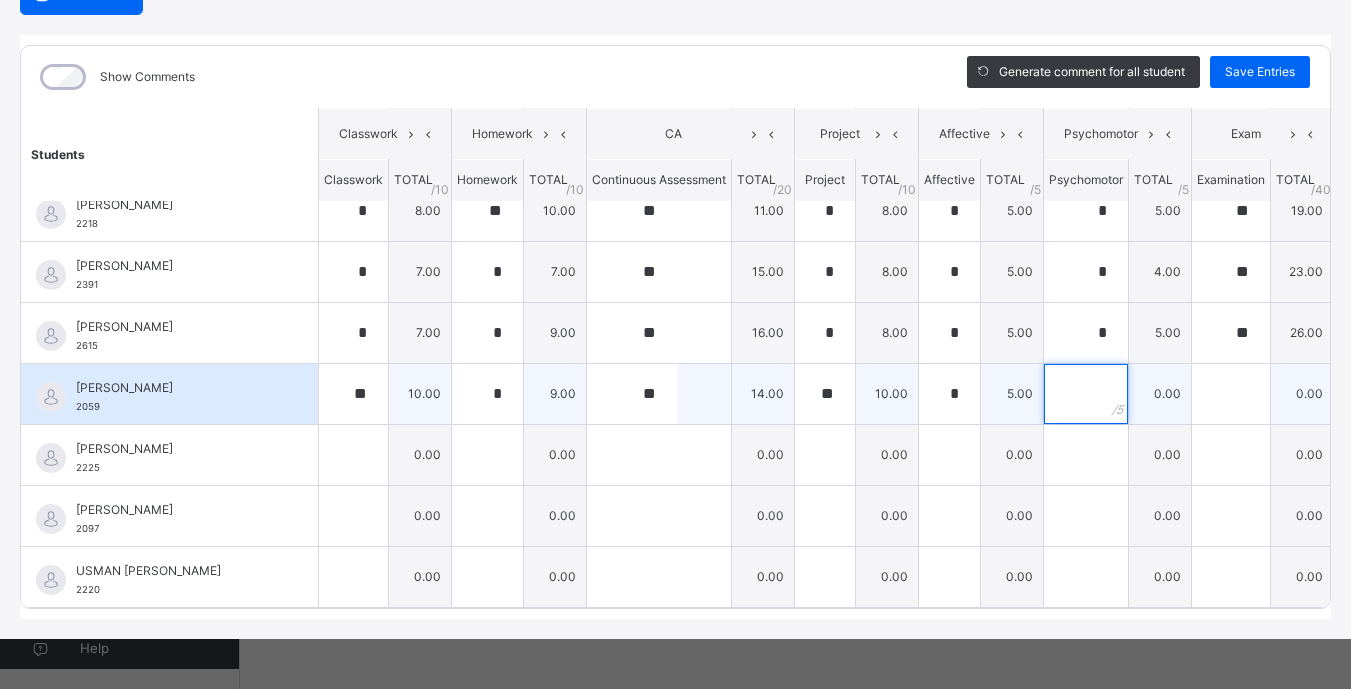 click at bounding box center (1086, 394) 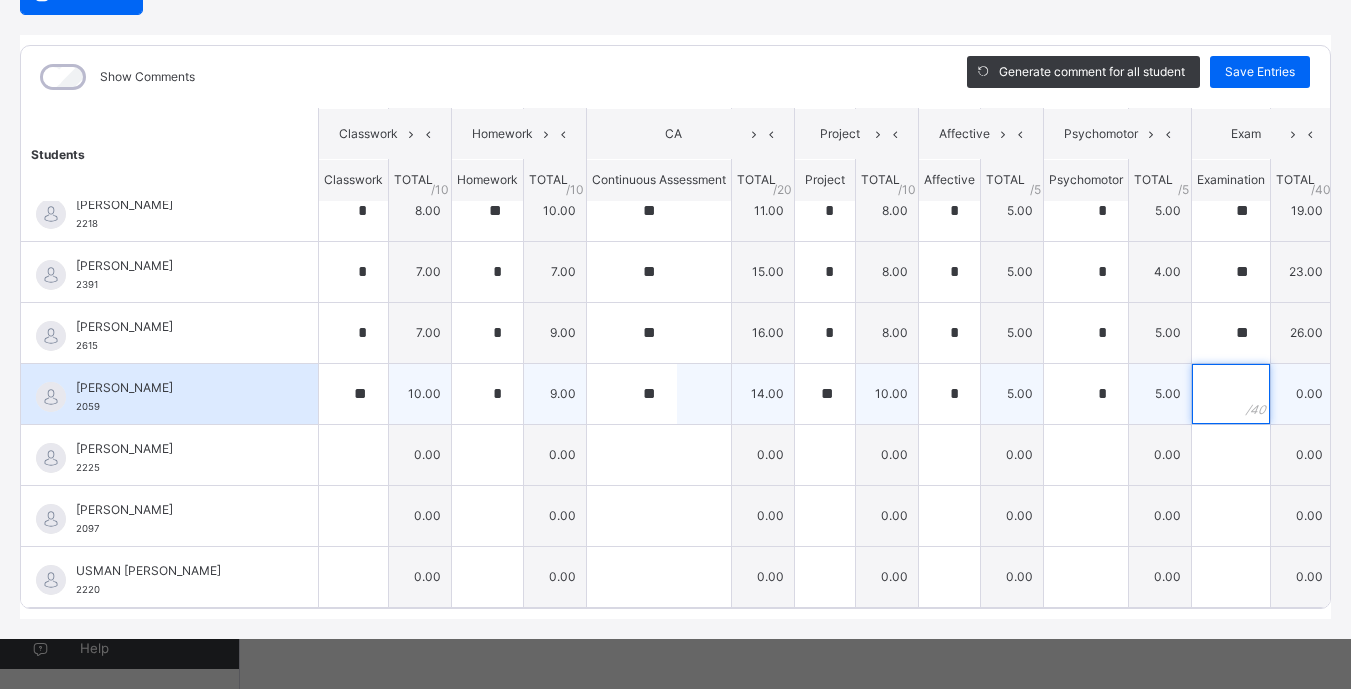 click at bounding box center (1231, 394) 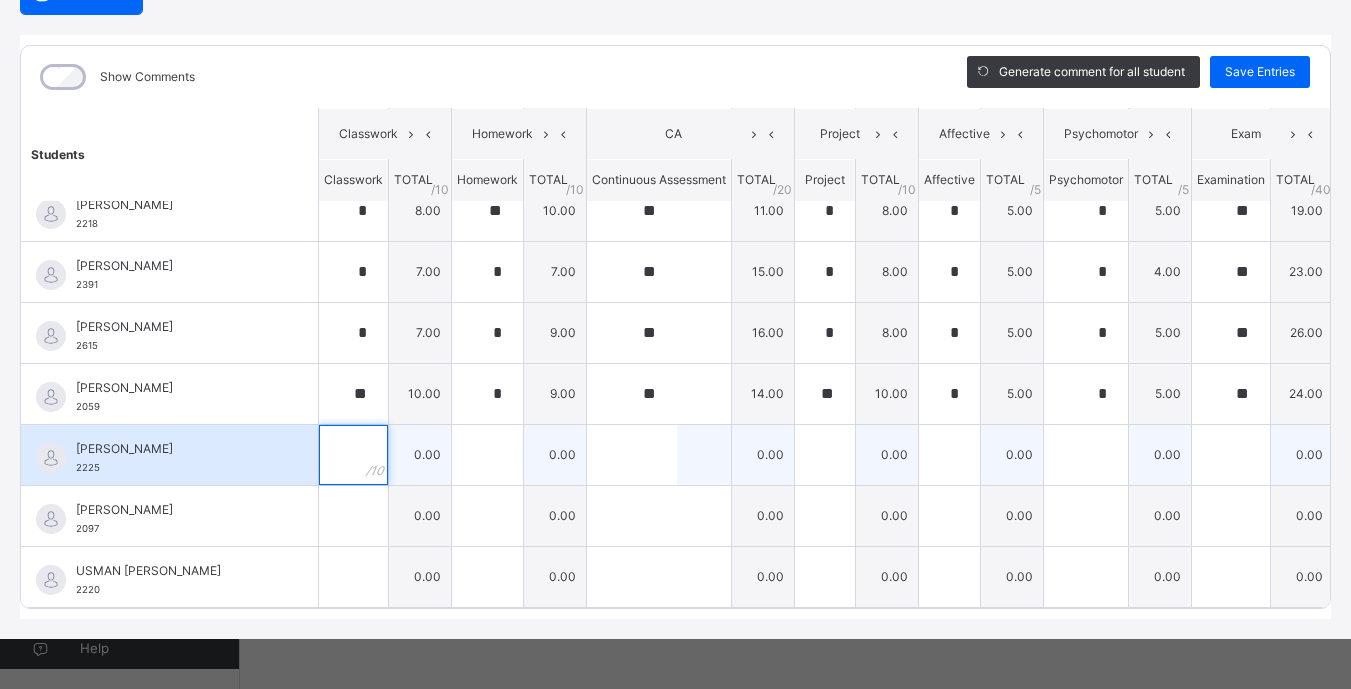 click at bounding box center (353, 455) 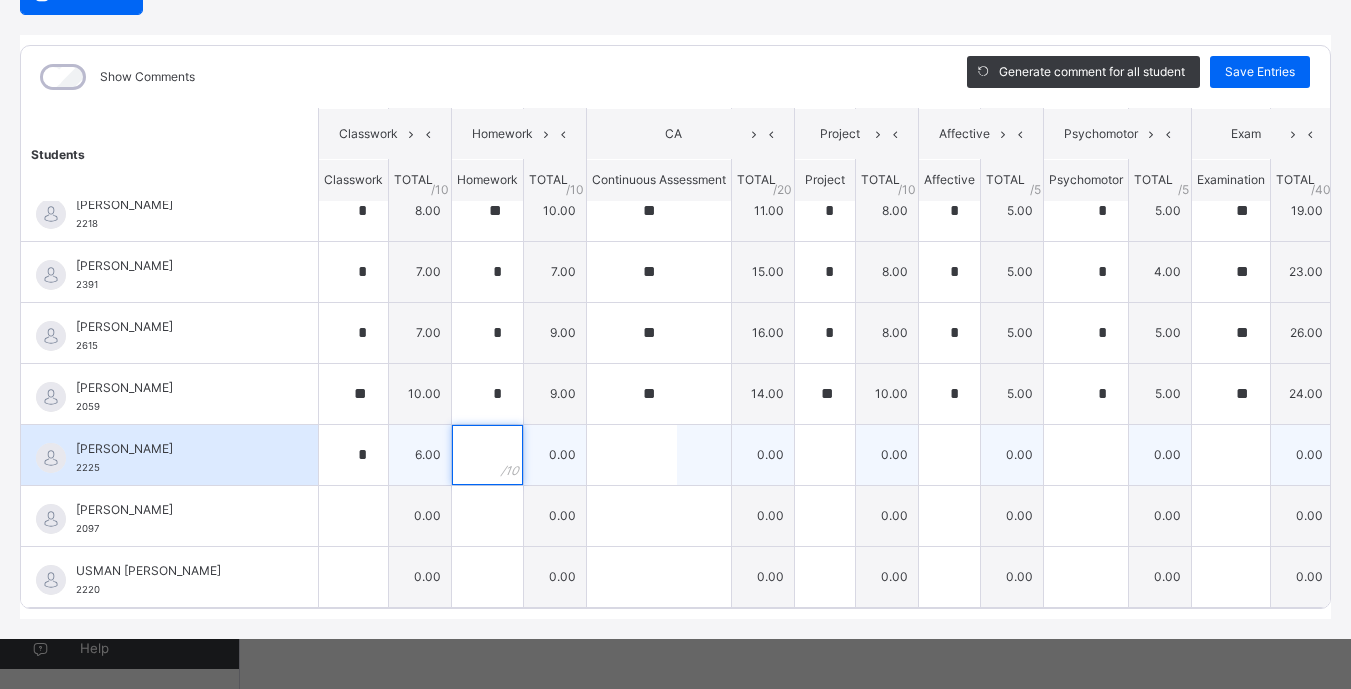 click at bounding box center (487, 455) 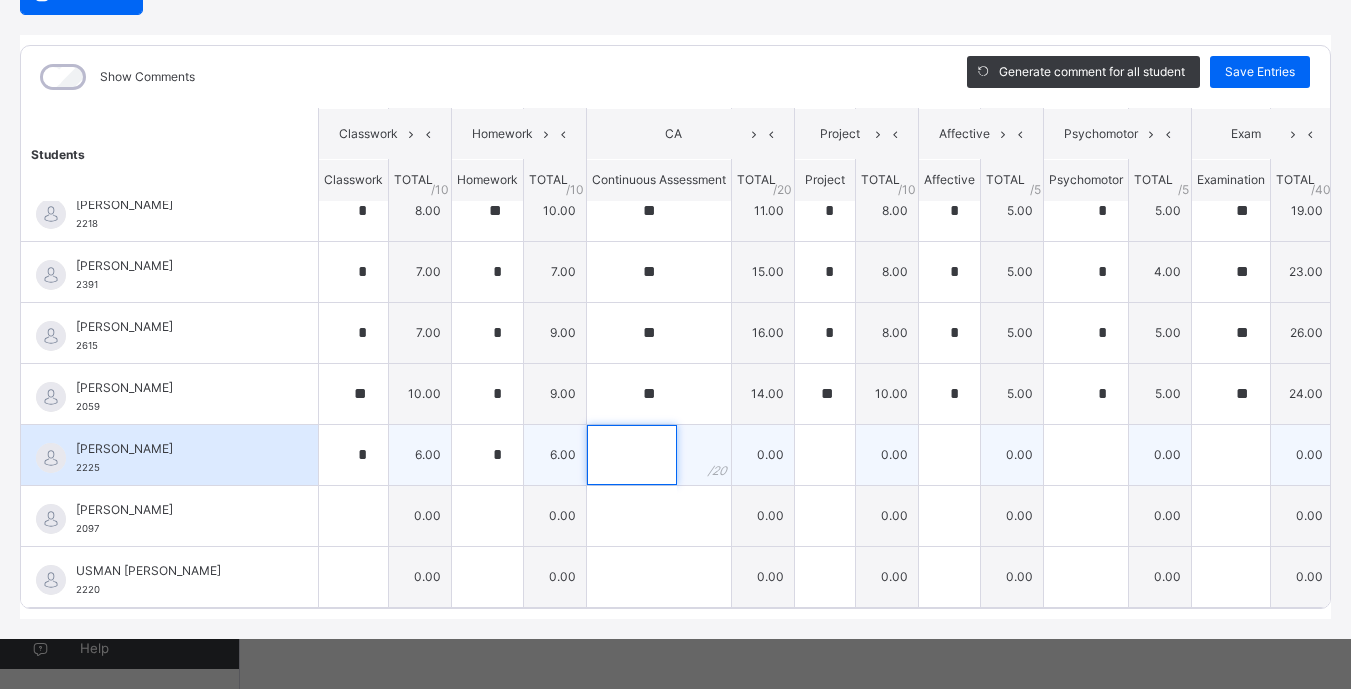 click at bounding box center (632, 455) 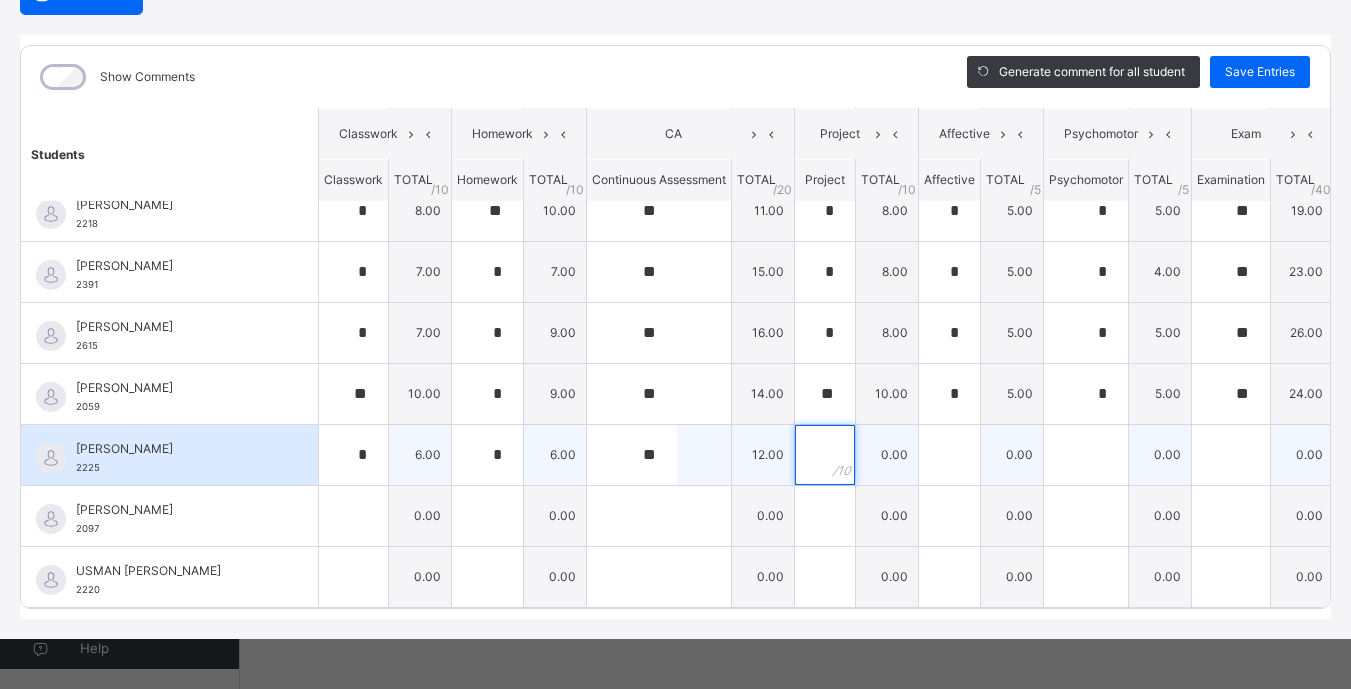 click at bounding box center (825, 455) 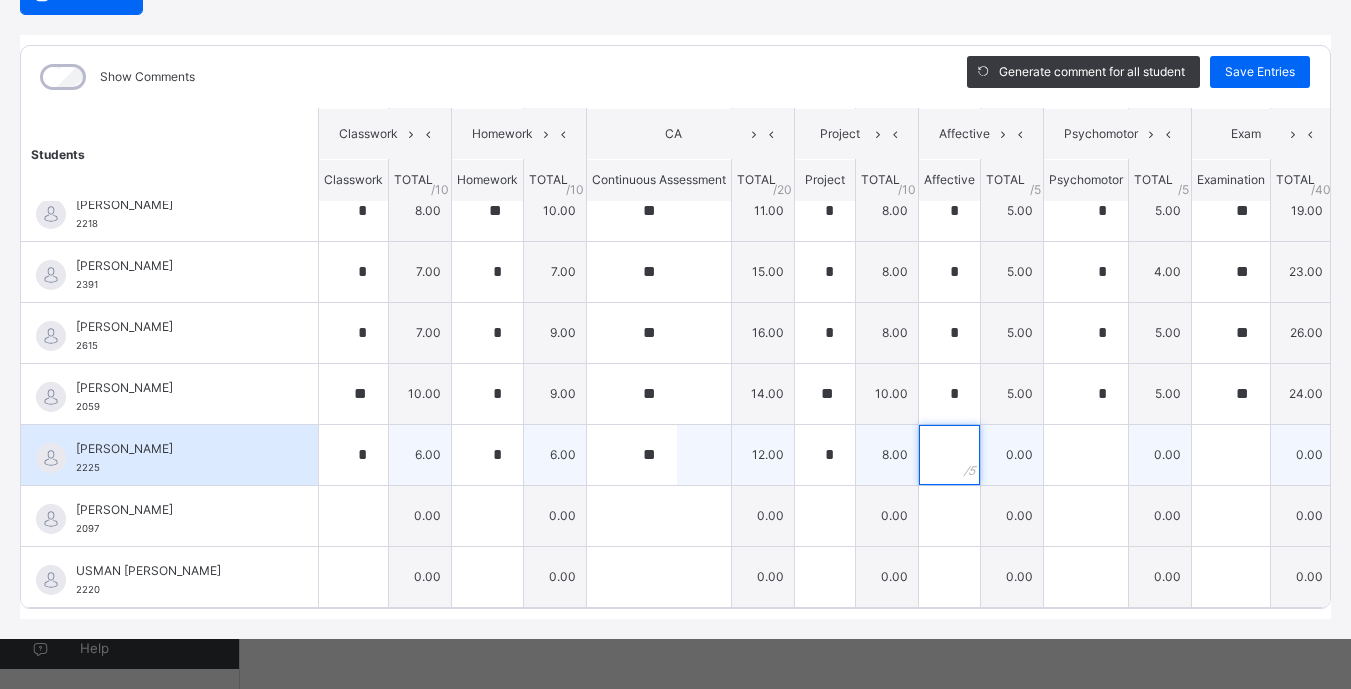 click at bounding box center (949, 455) 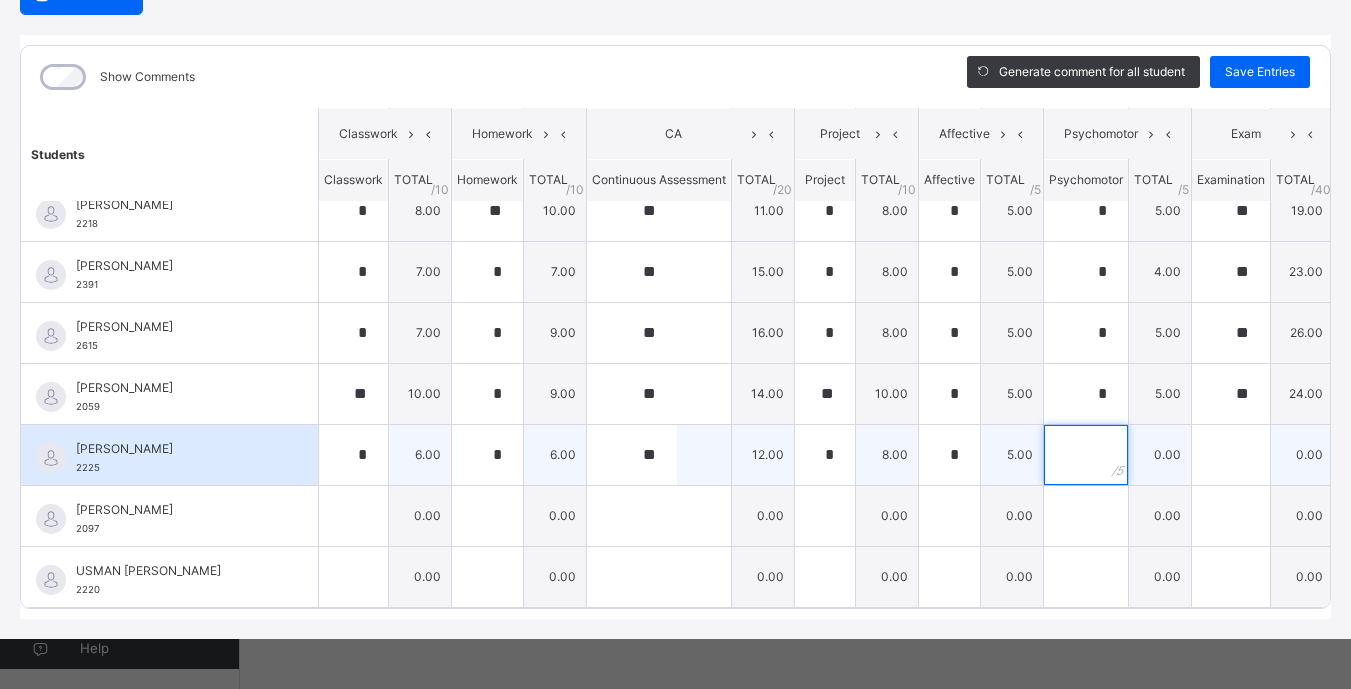 click at bounding box center (1086, 455) 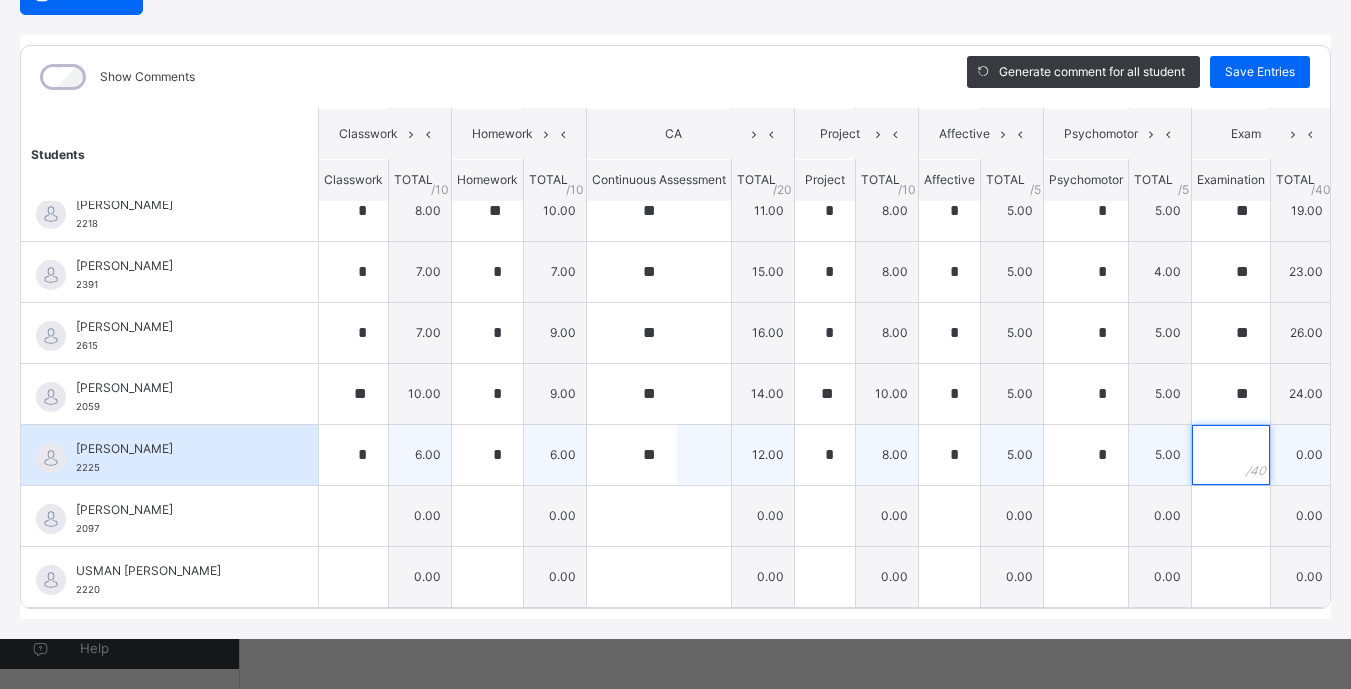 click at bounding box center [1231, 455] 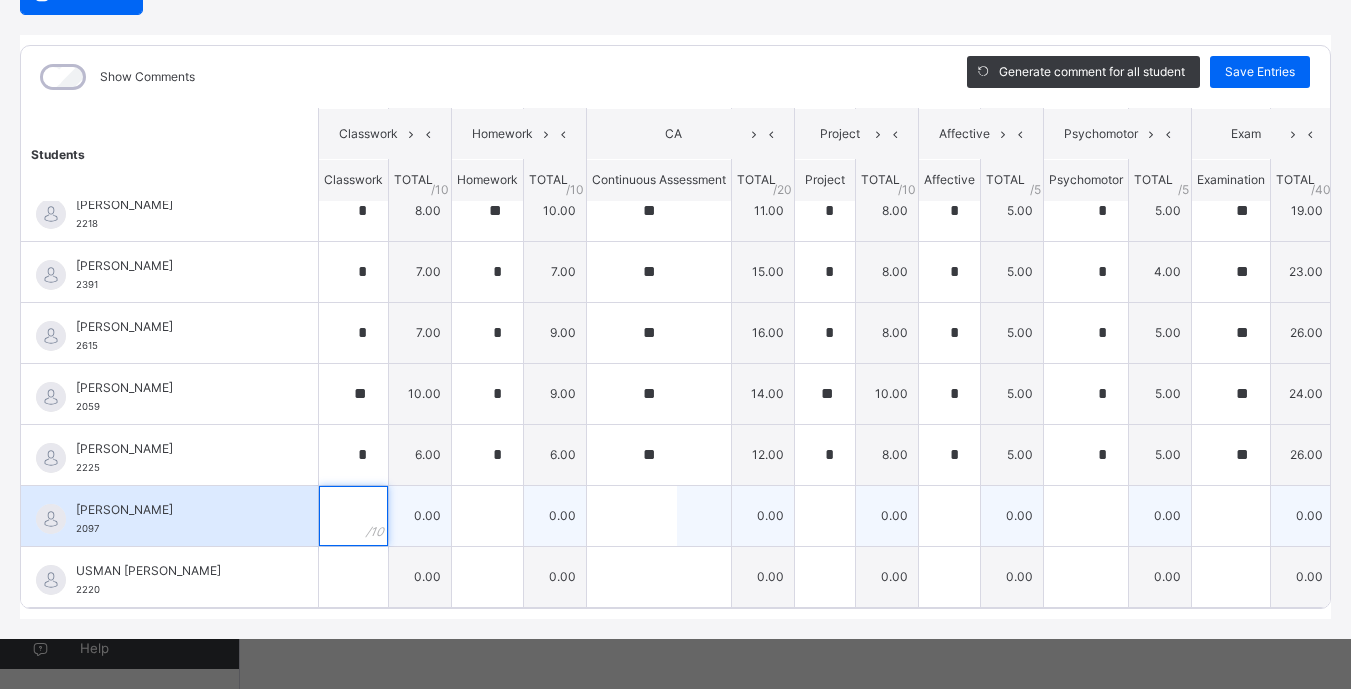 click at bounding box center [353, 516] 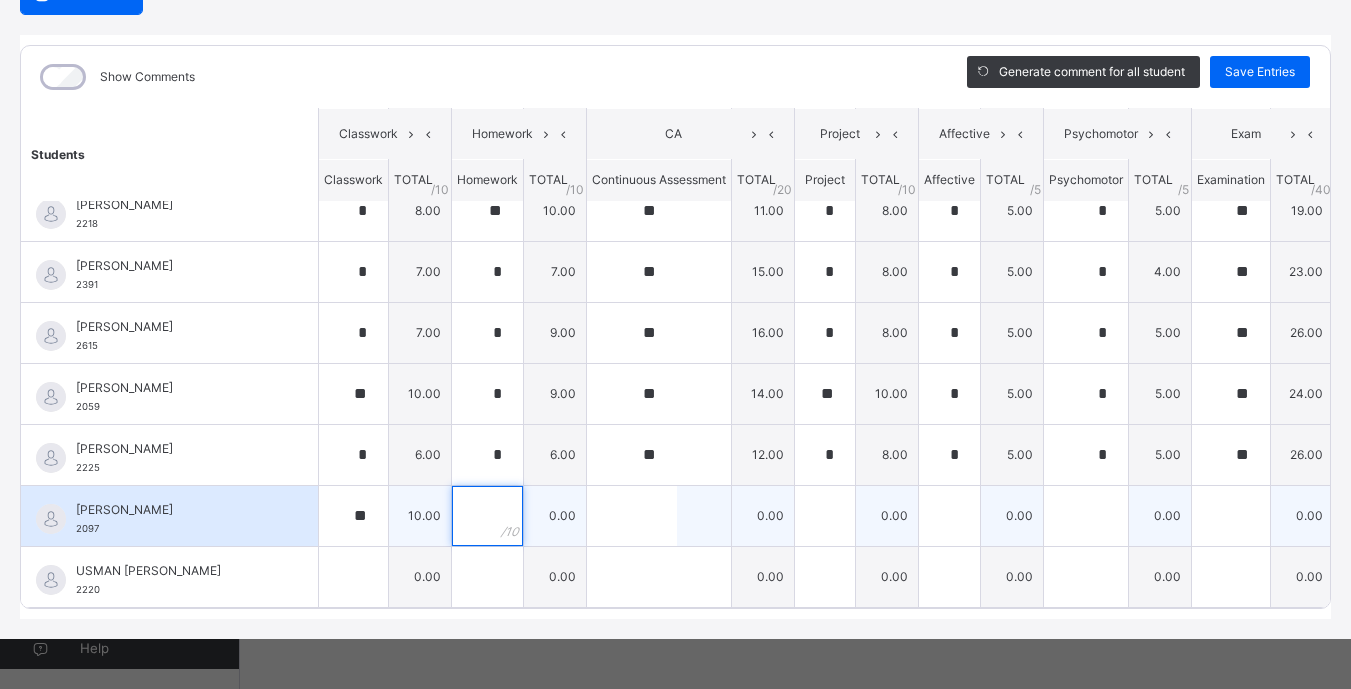 click at bounding box center (487, 516) 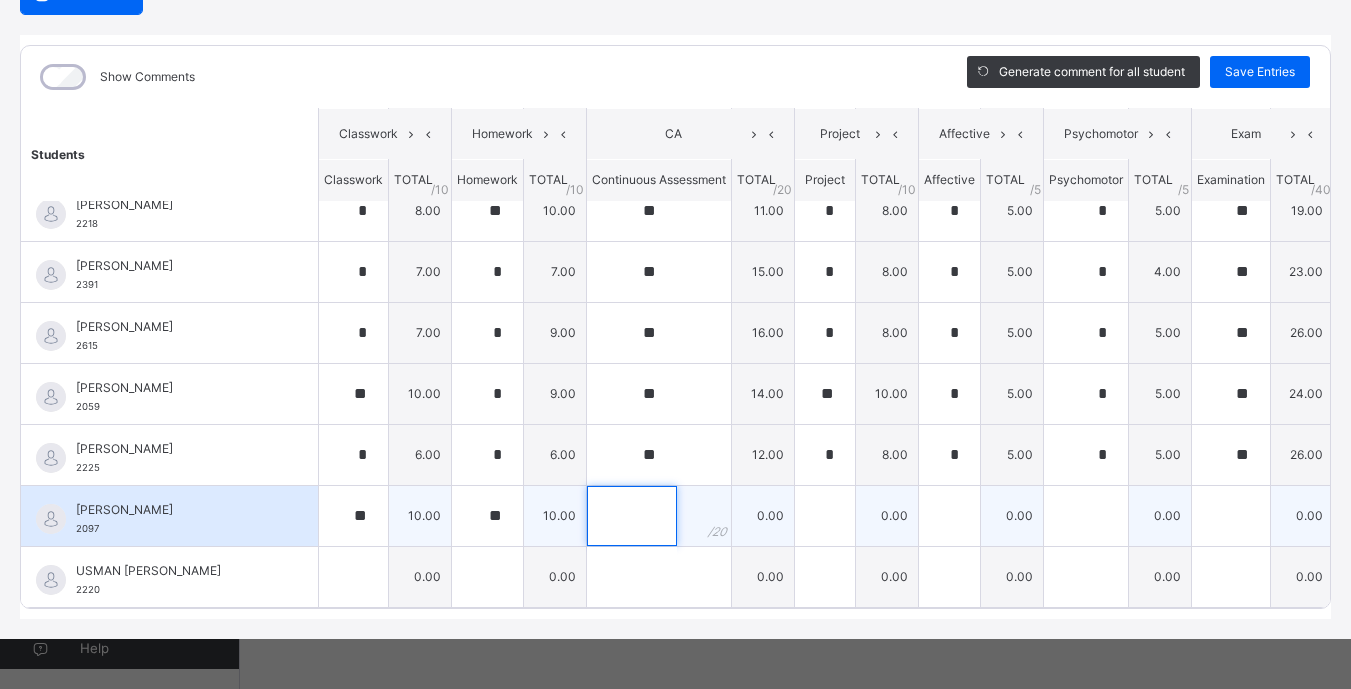 click at bounding box center [632, 516] 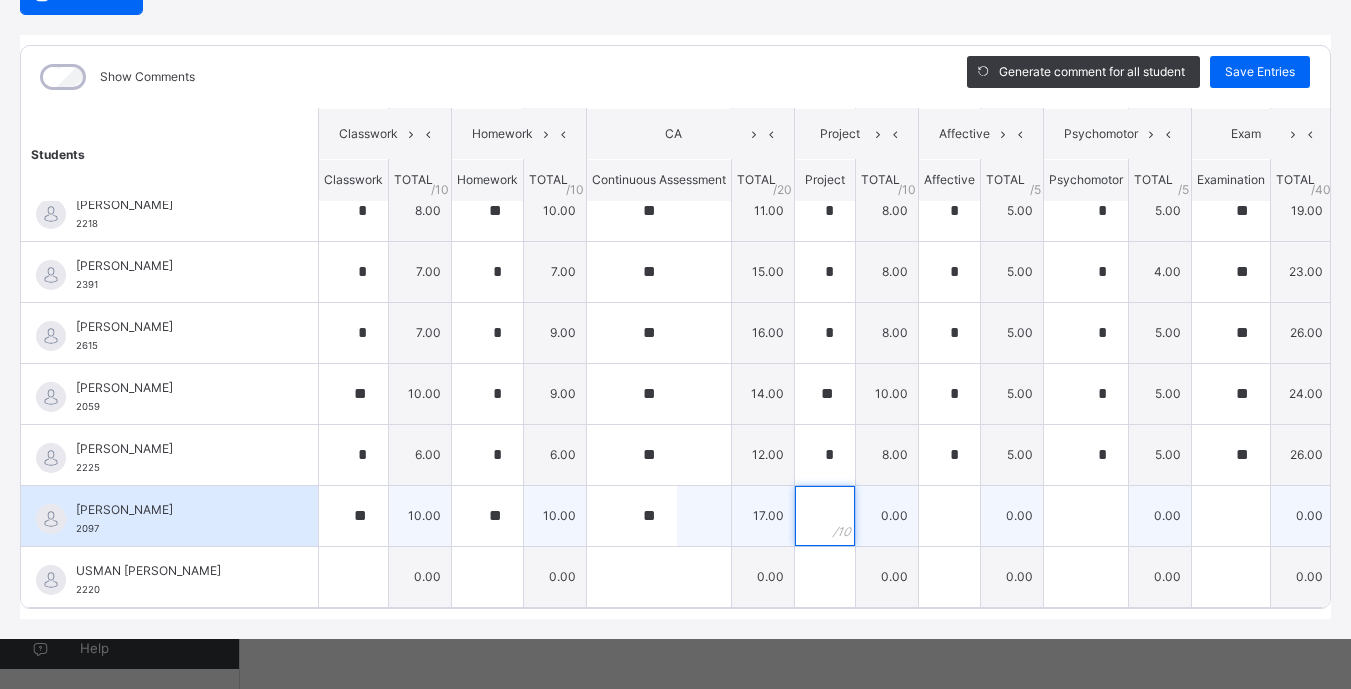 click at bounding box center [825, 516] 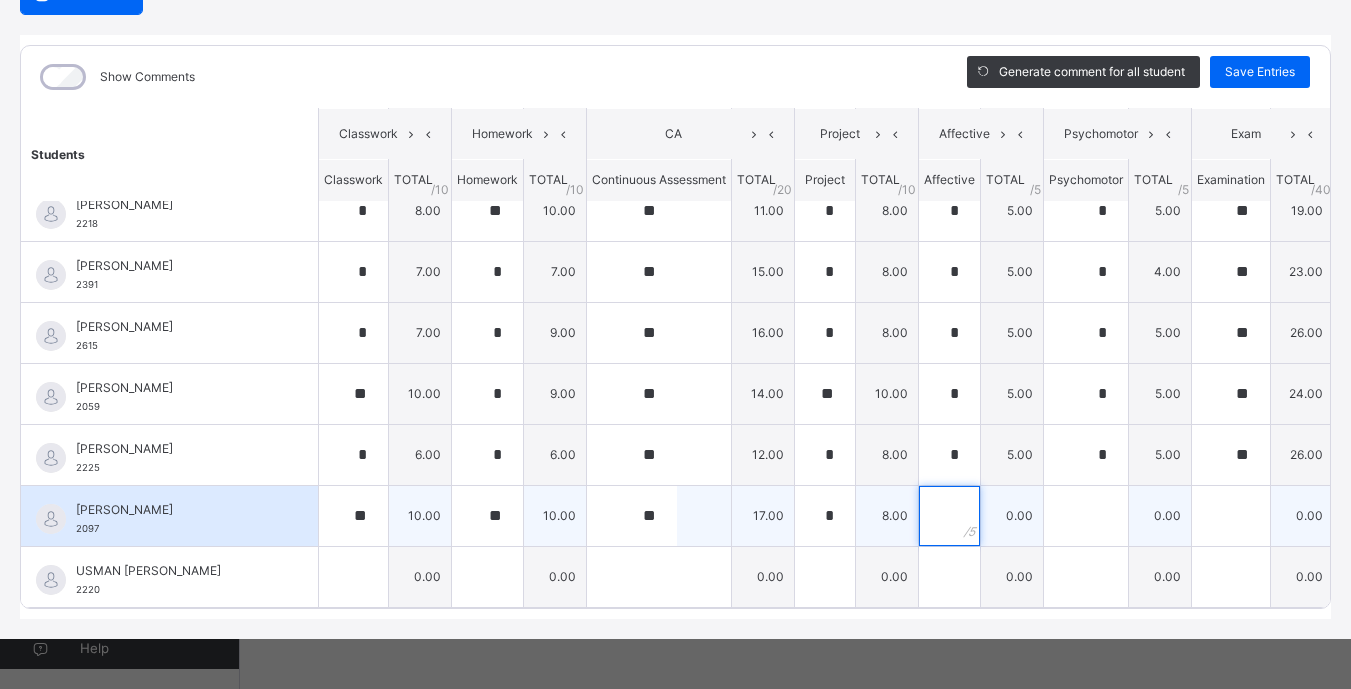 click at bounding box center (949, 516) 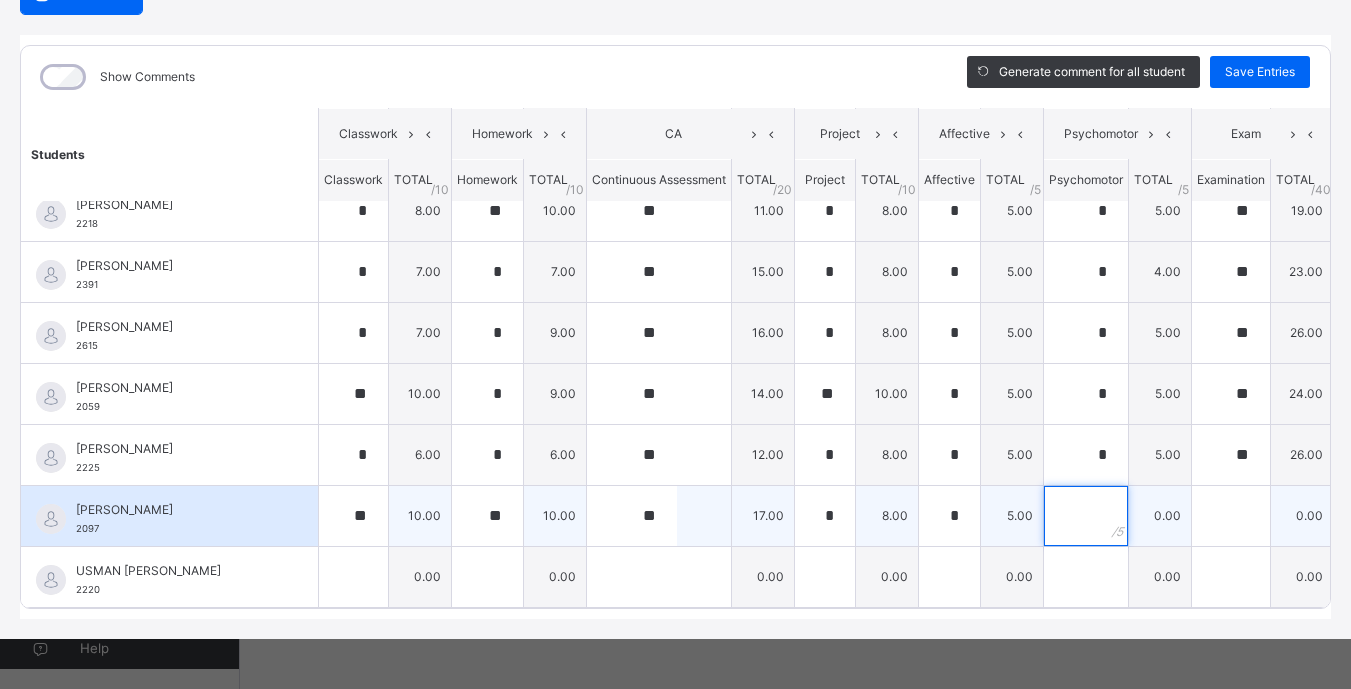 click at bounding box center [1086, 516] 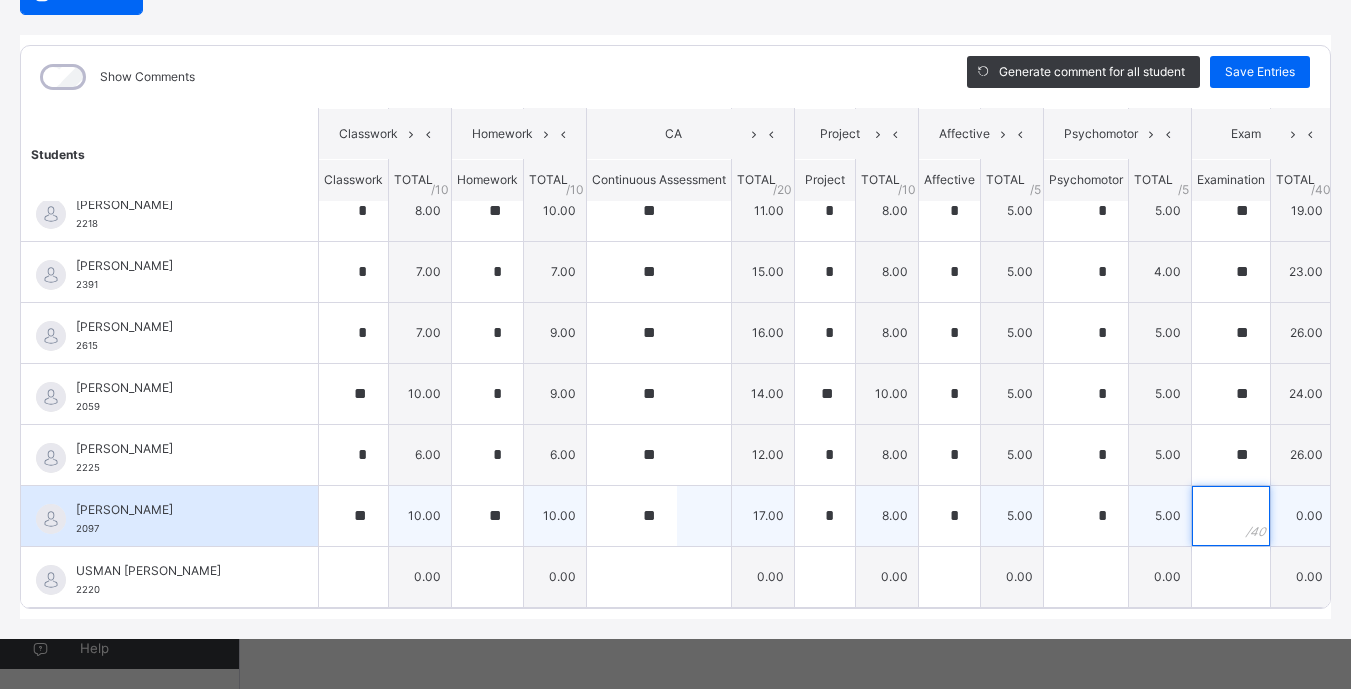 click at bounding box center [1231, 516] 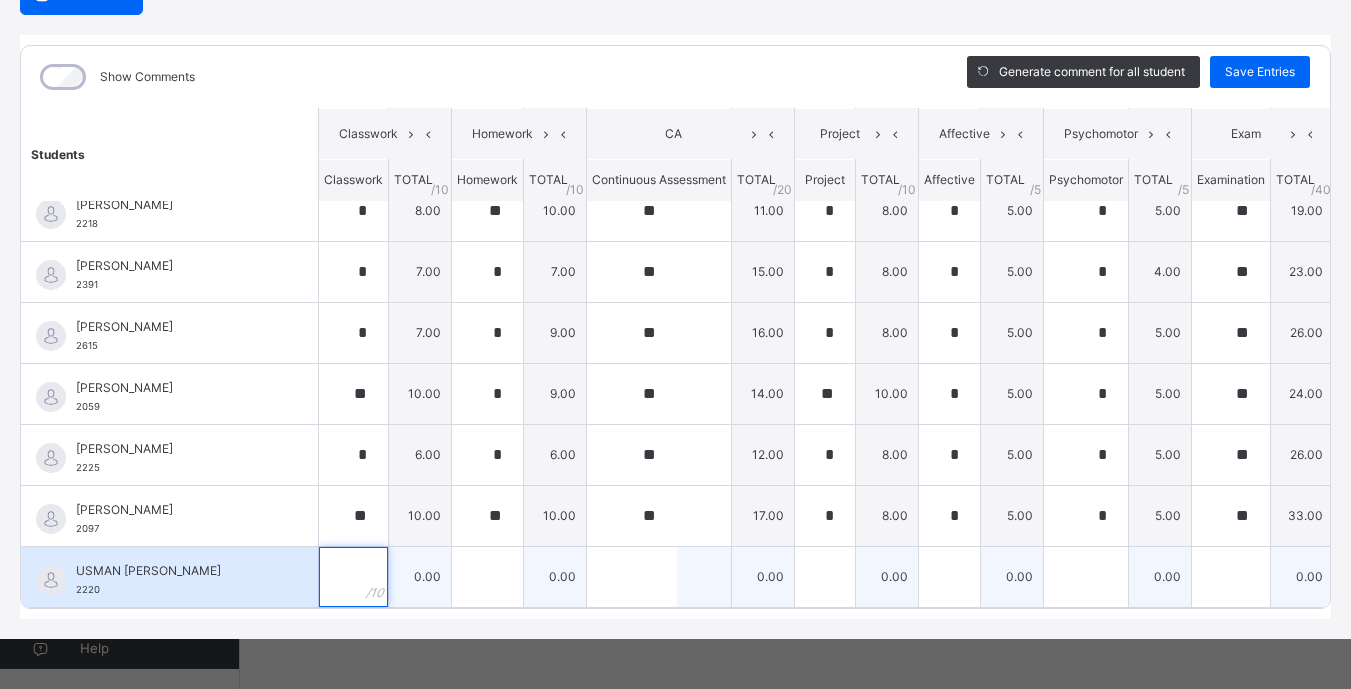click at bounding box center (353, 577) 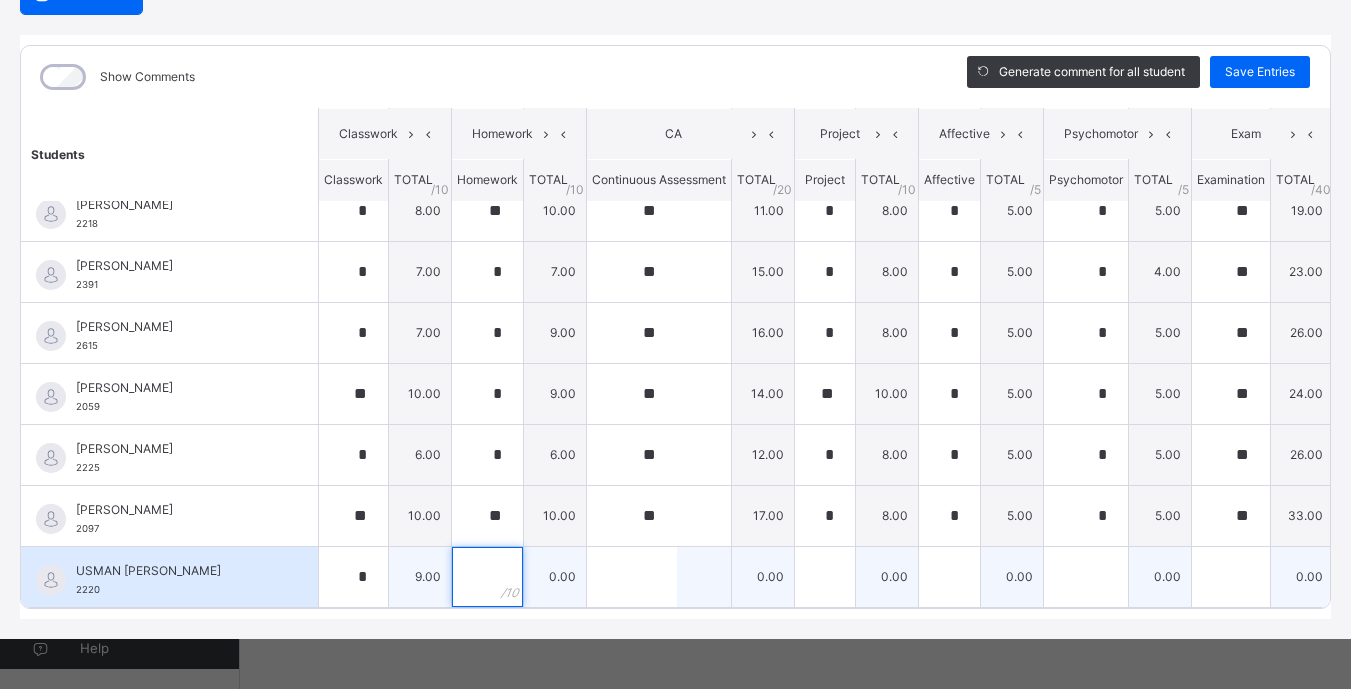 click at bounding box center [487, 577] 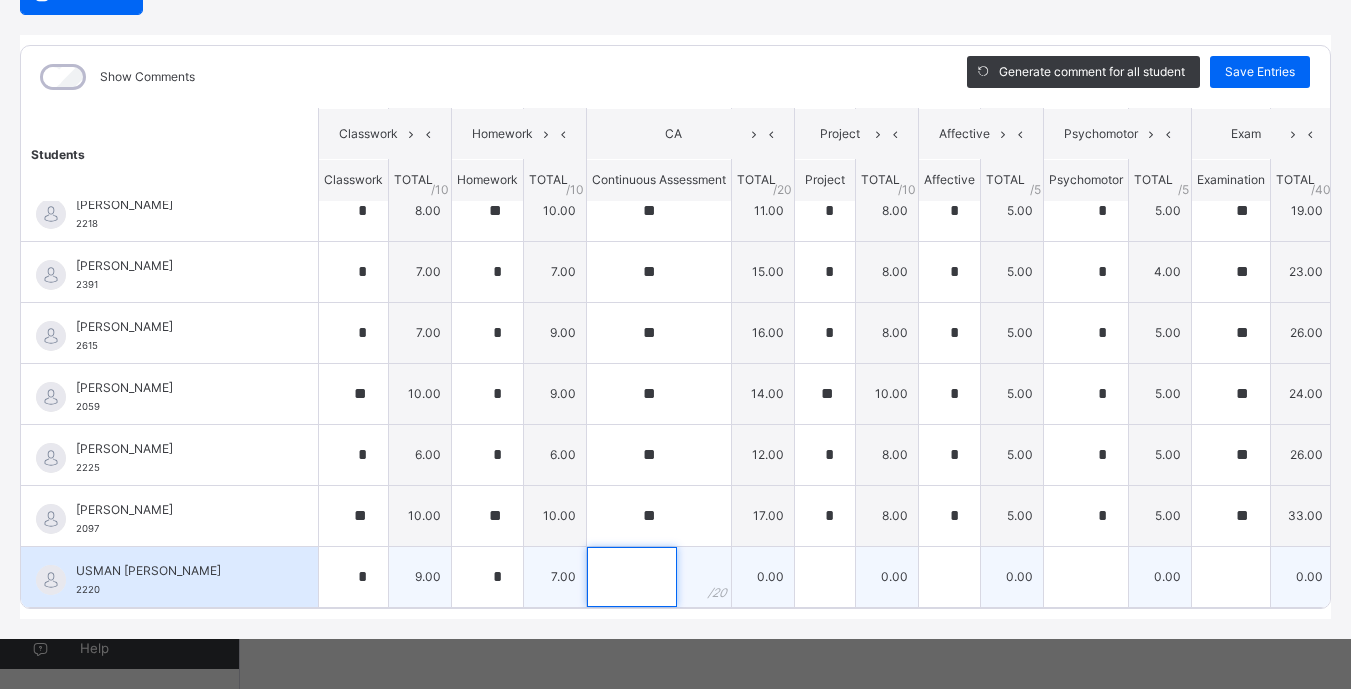 click at bounding box center [632, 577] 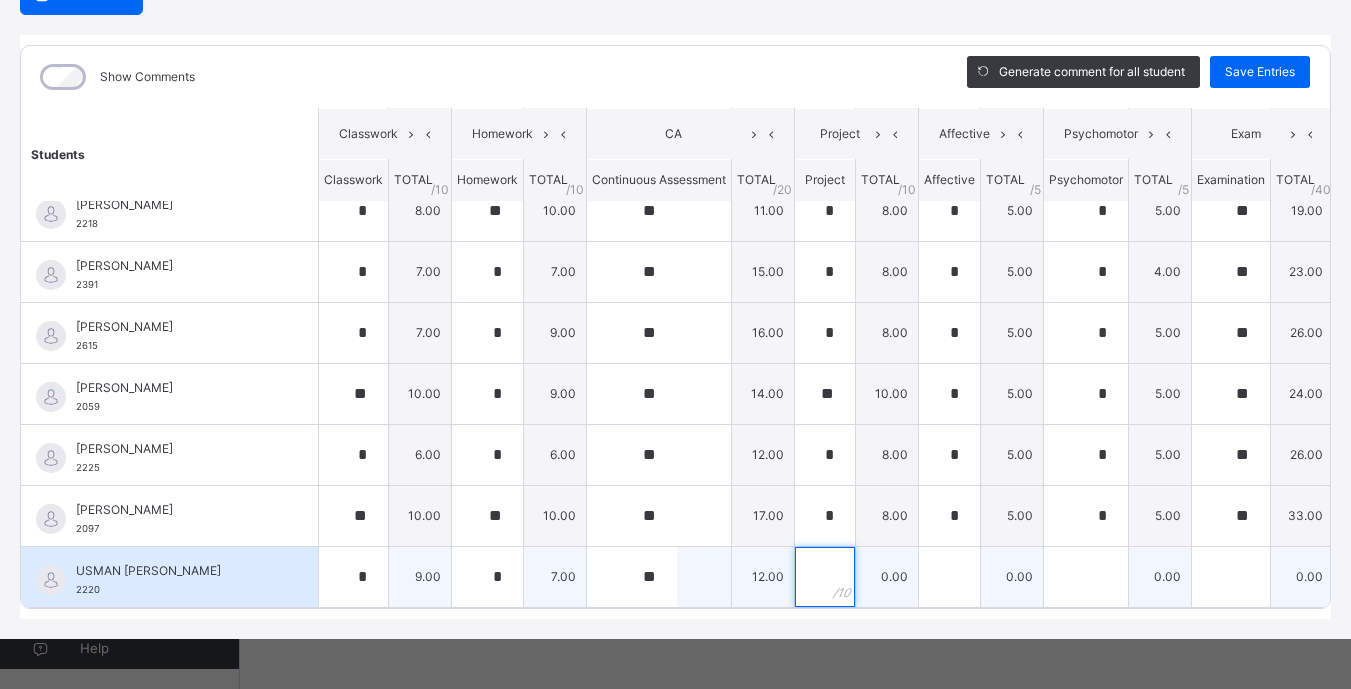 click at bounding box center [825, 577] 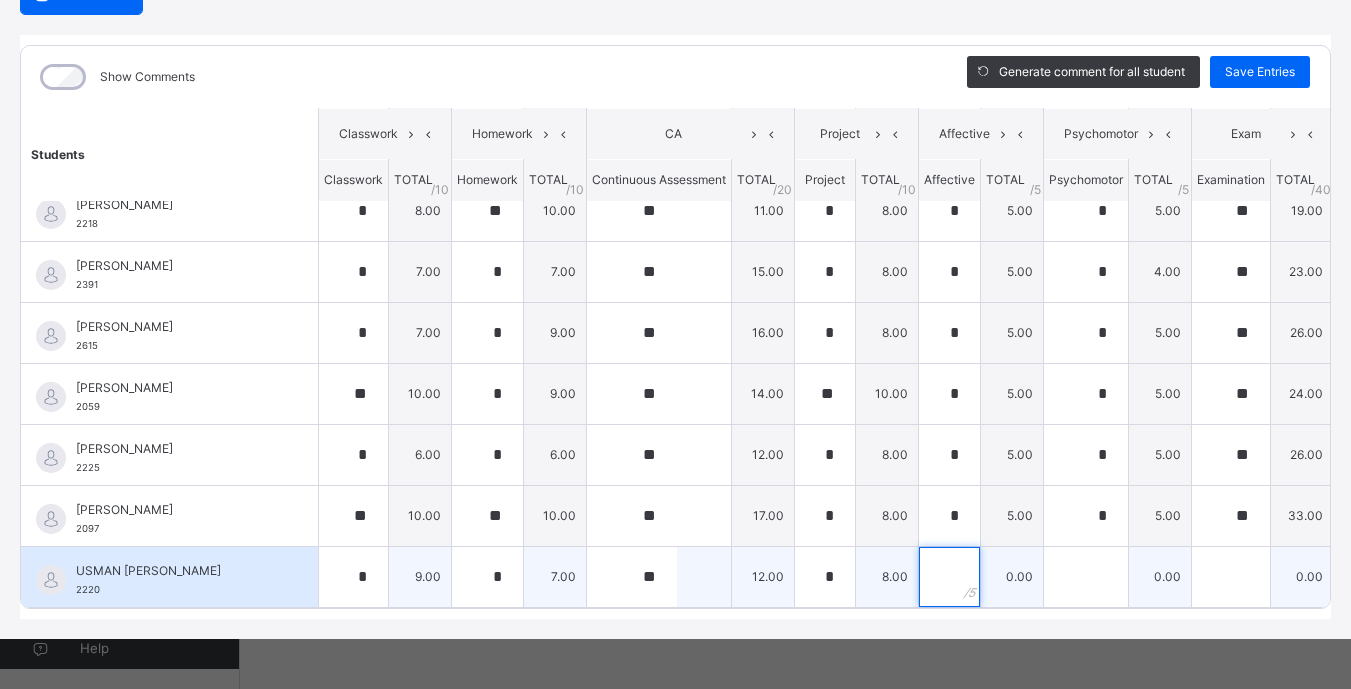 click at bounding box center [949, 577] 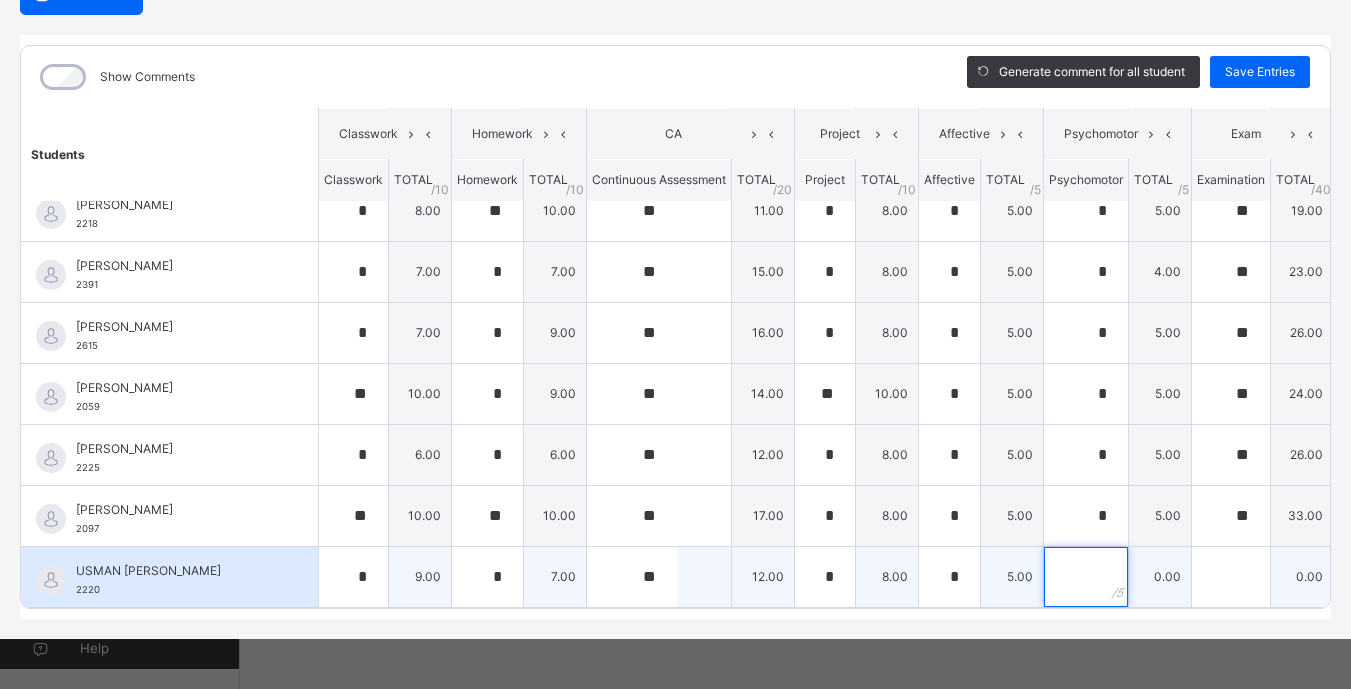 click at bounding box center (1086, 577) 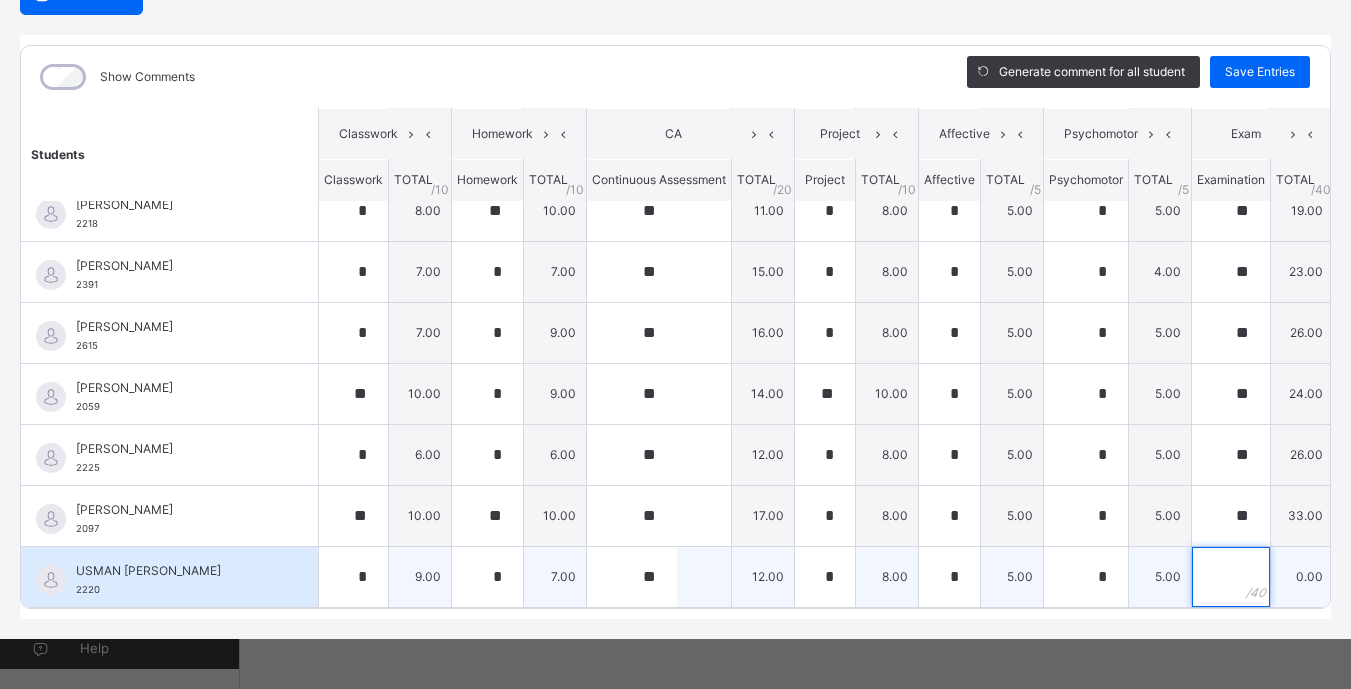 click at bounding box center (1231, 577) 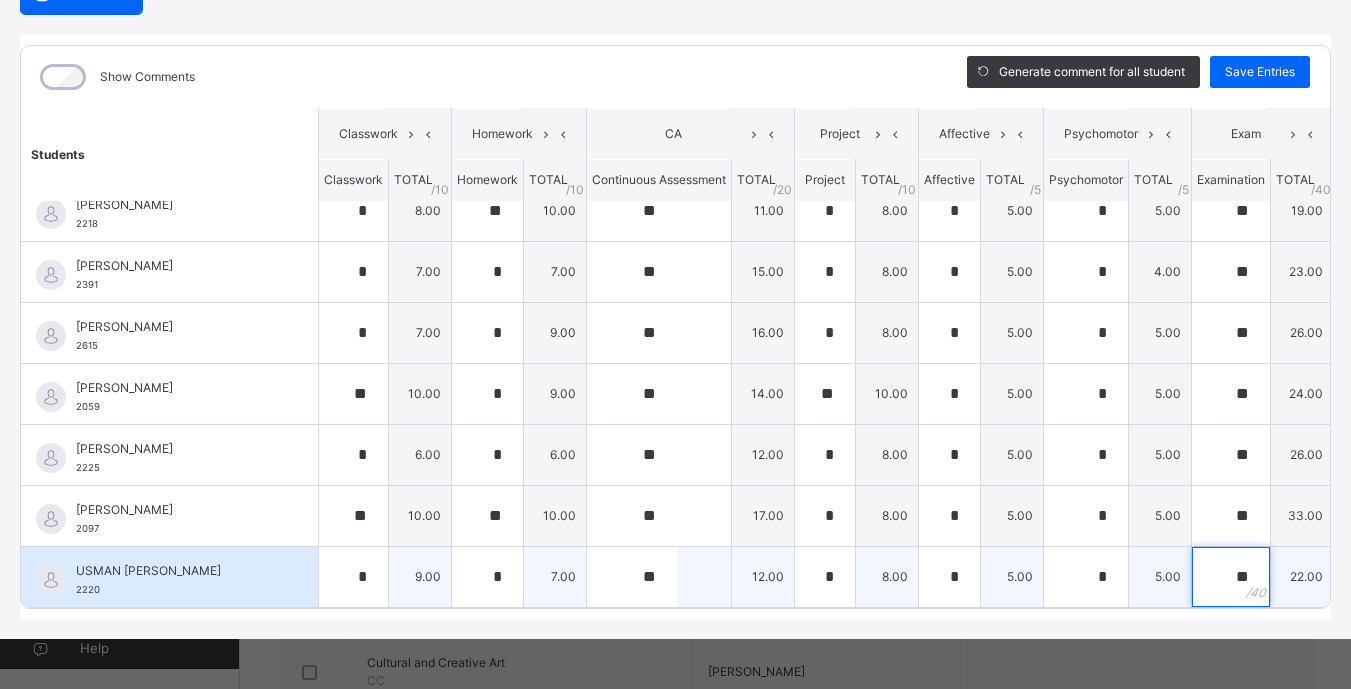 scroll, scrollTop: 527, scrollLeft: 0, axis: vertical 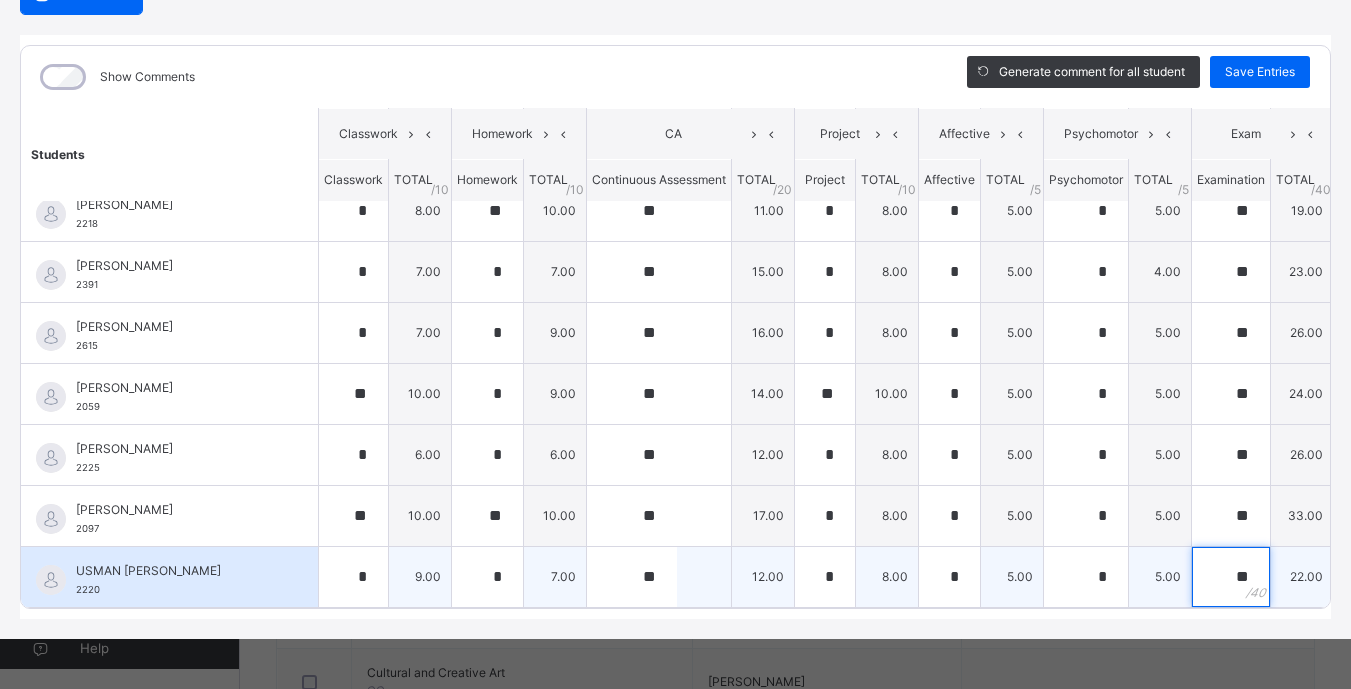 click on "**" at bounding box center (1231, 577) 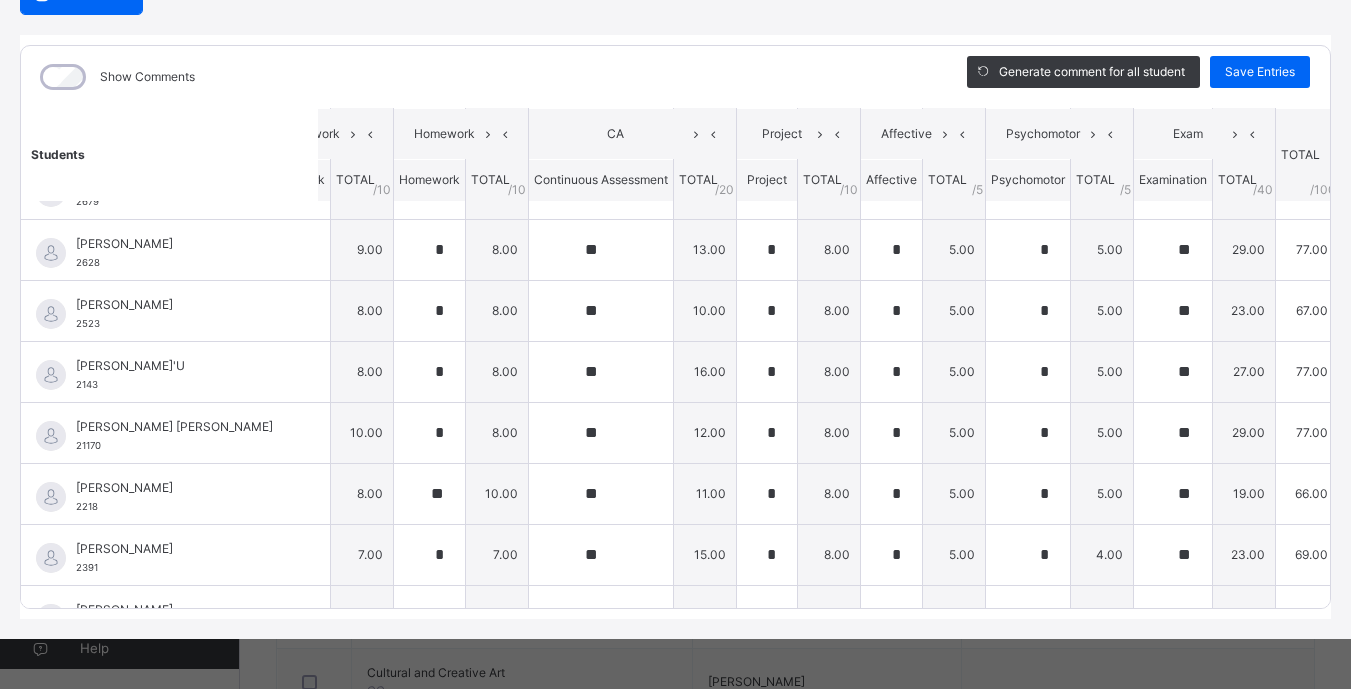 scroll, scrollTop: 0, scrollLeft: 58, axis: horizontal 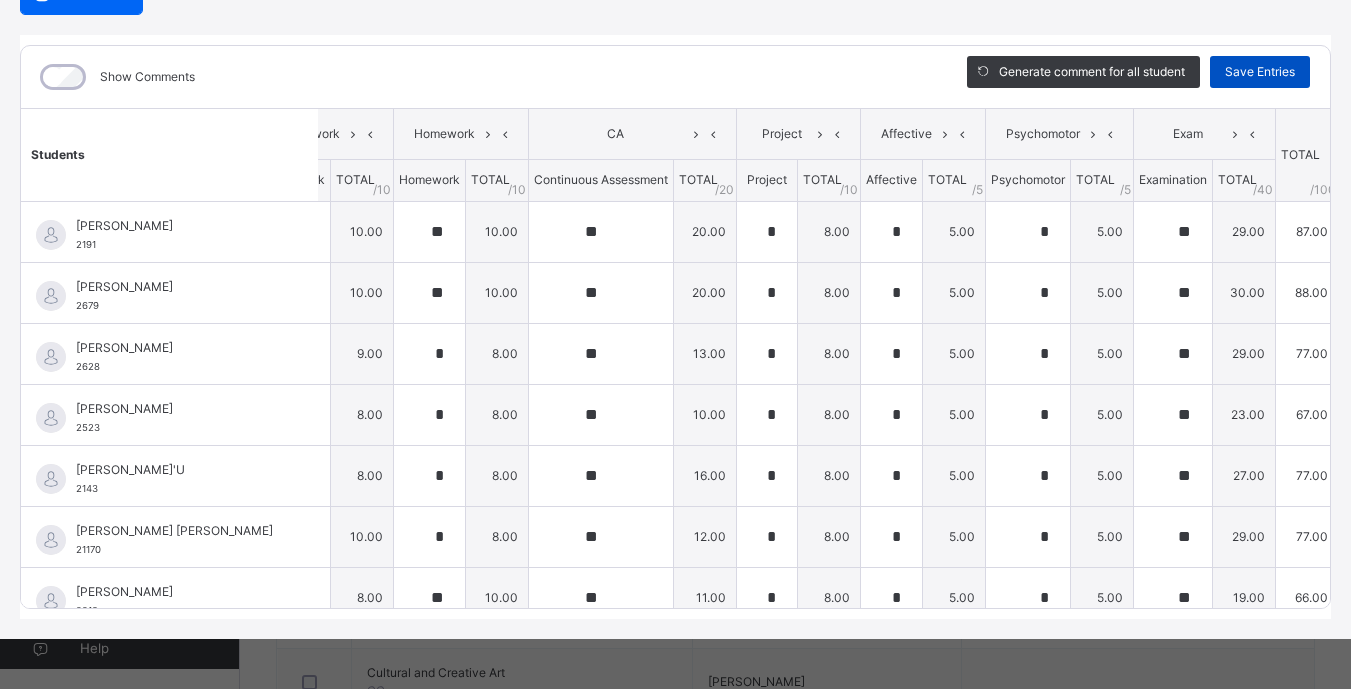 click on "Save Entries" at bounding box center (1260, 72) 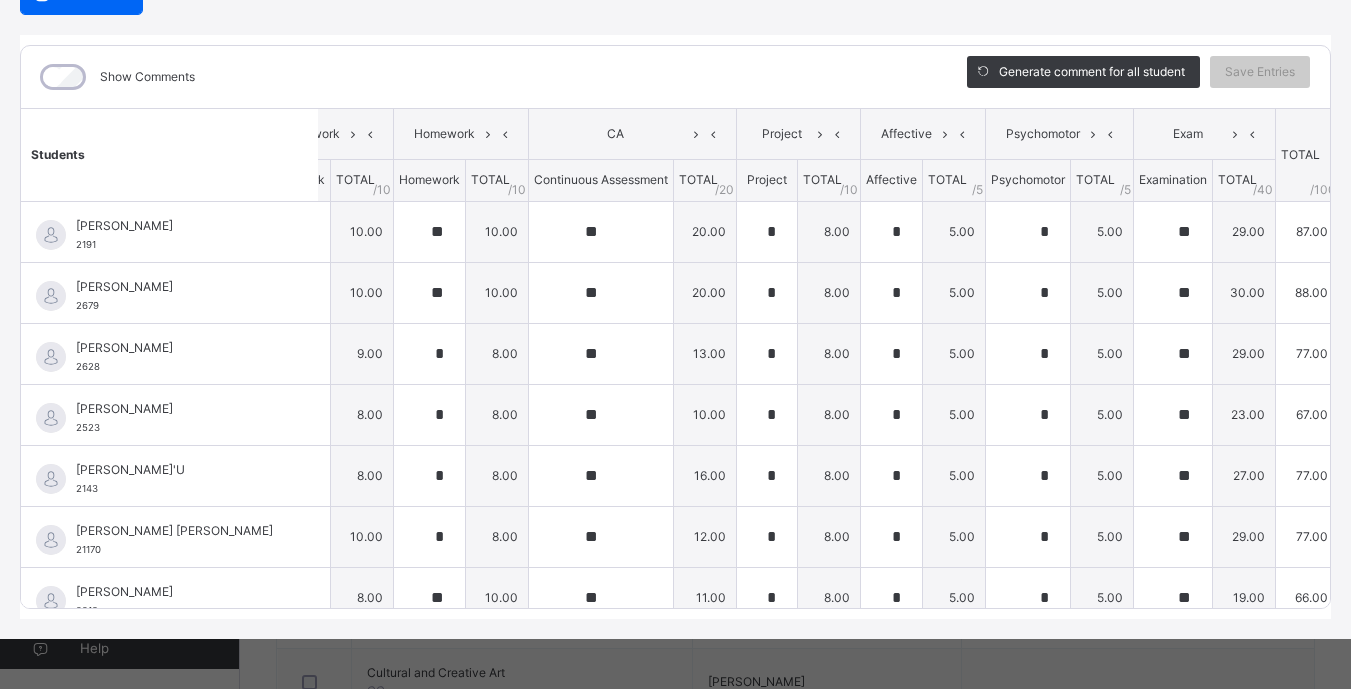 scroll, scrollTop: 0, scrollLeft: 0, axis: both 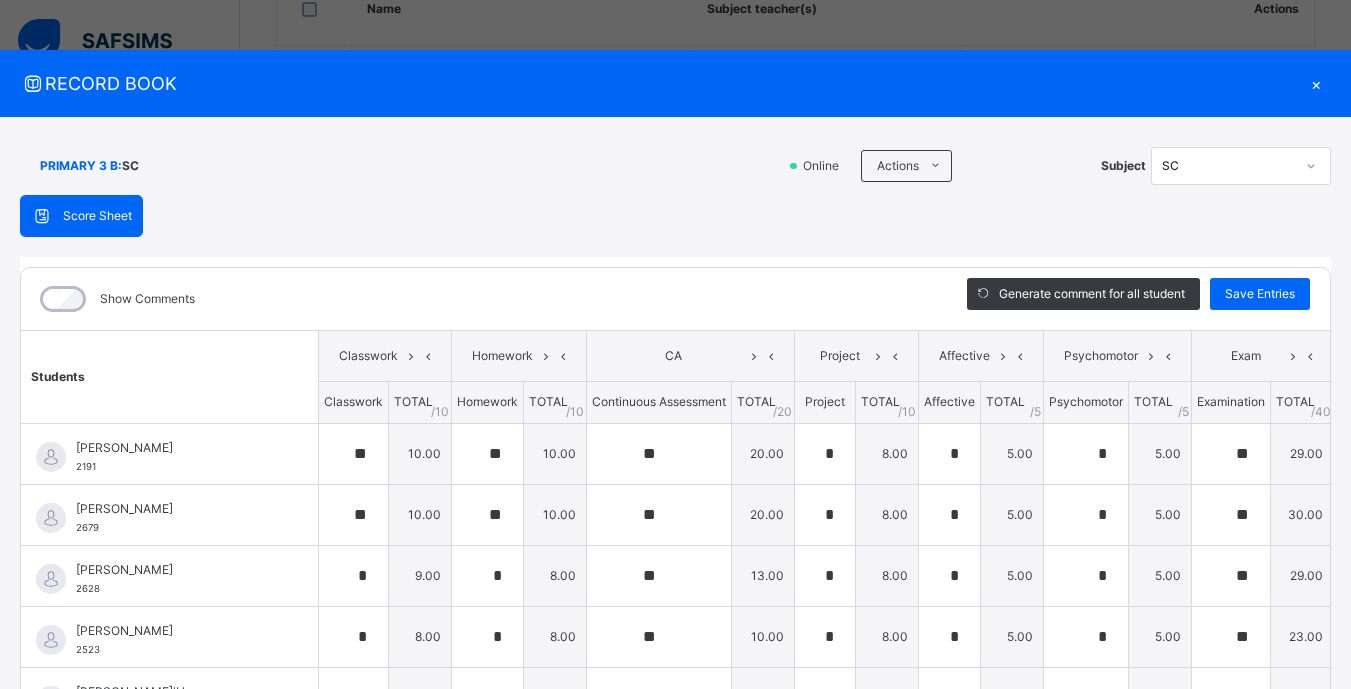 click on "×" at bounding box center (1316, 83) 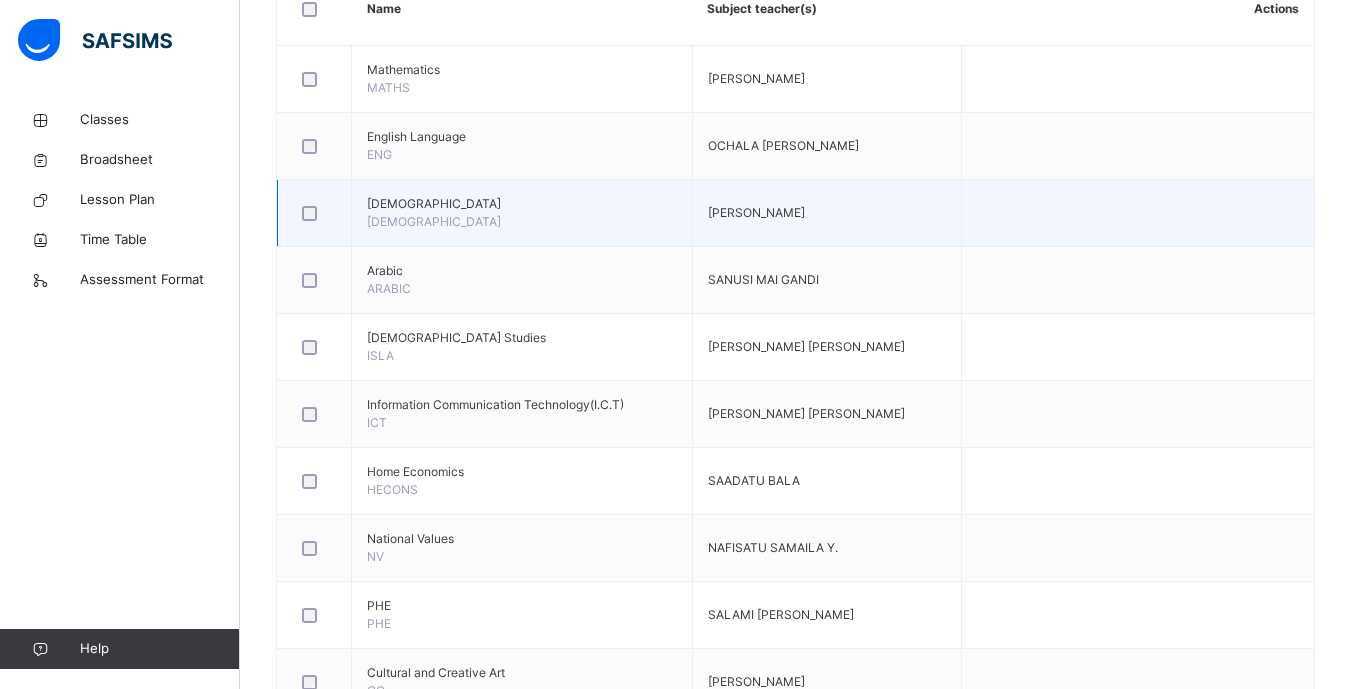 scroll, scrollTop: 0, scrollLeft: 0, axis: both 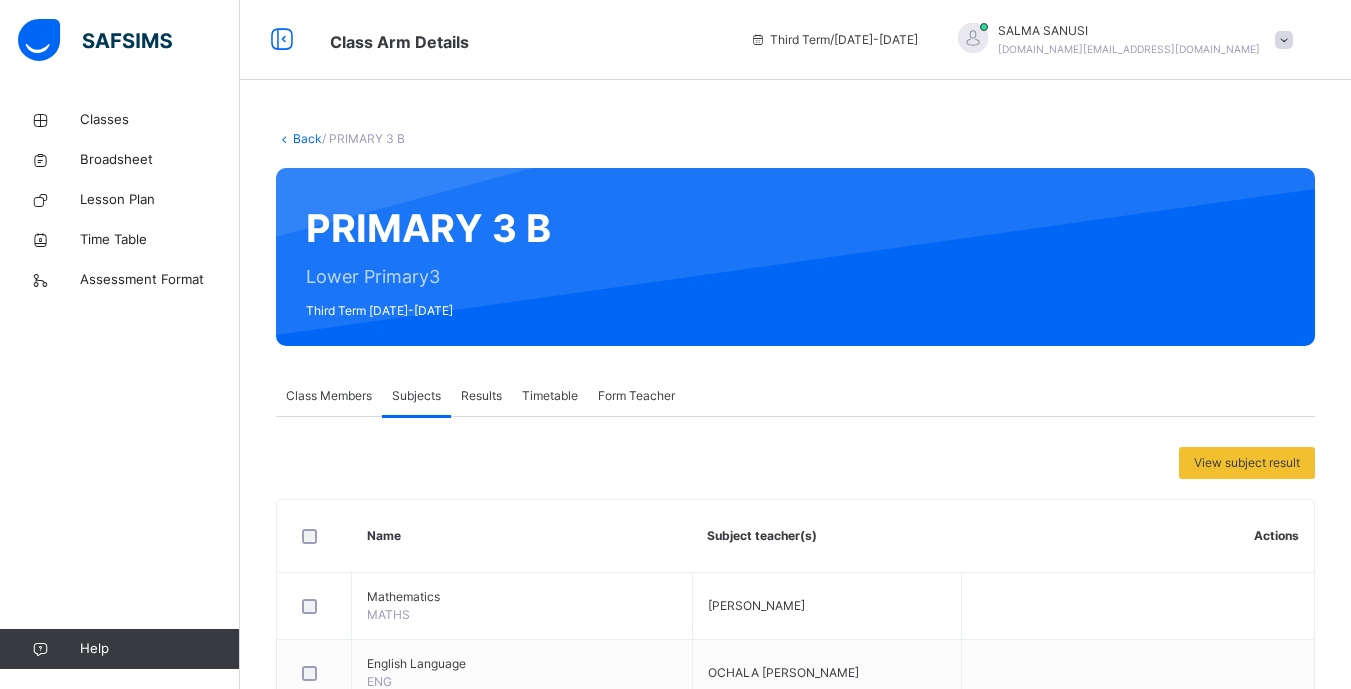 click on "Back" at bounding box center (307, 138) 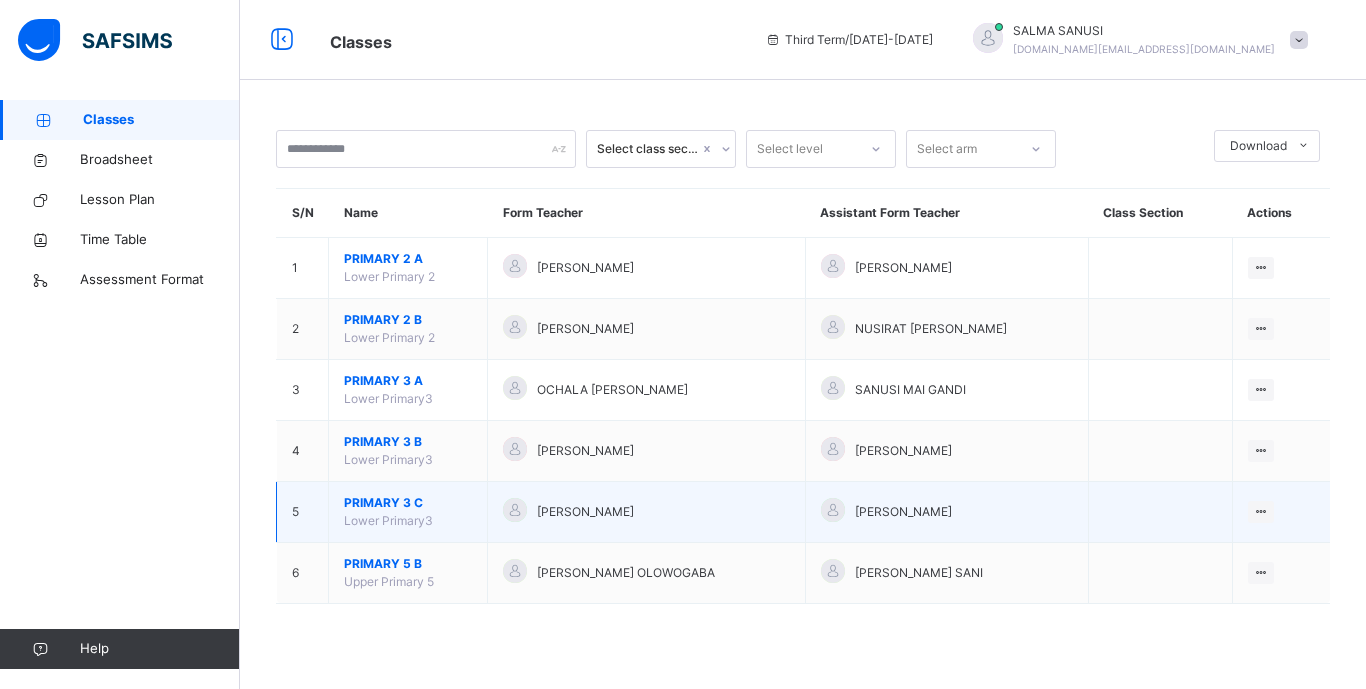 click on "PRIMARY 3   C" at bounding box center [408, 503] 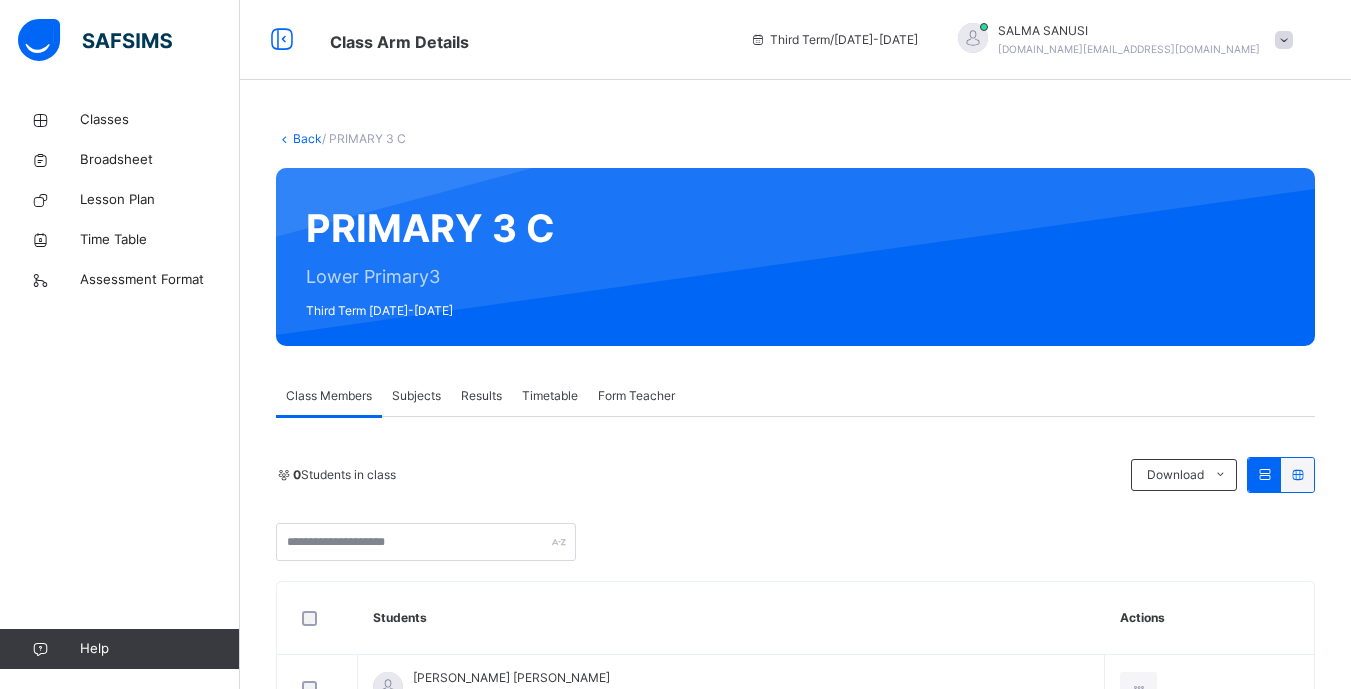 click on "Subjects" at bounding box center (416, 396) 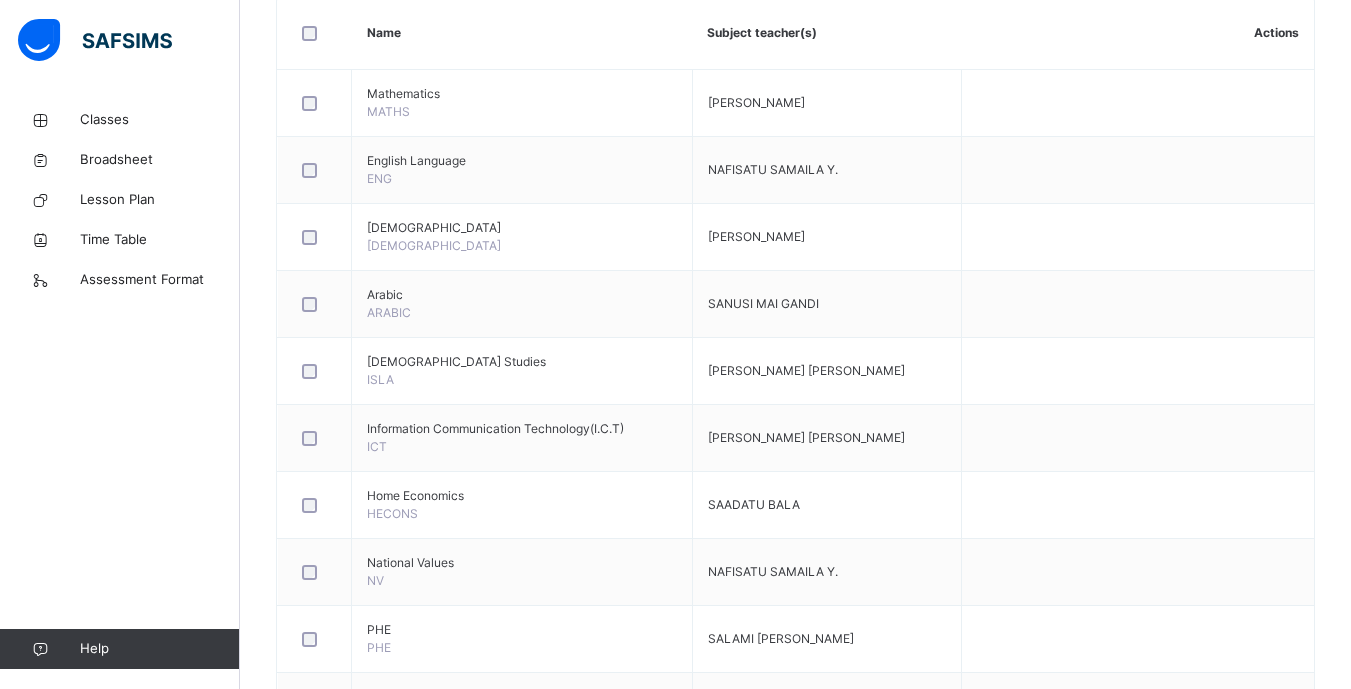 scroll, scrollTop: 738, scrollLeft: 0, axis: vertical 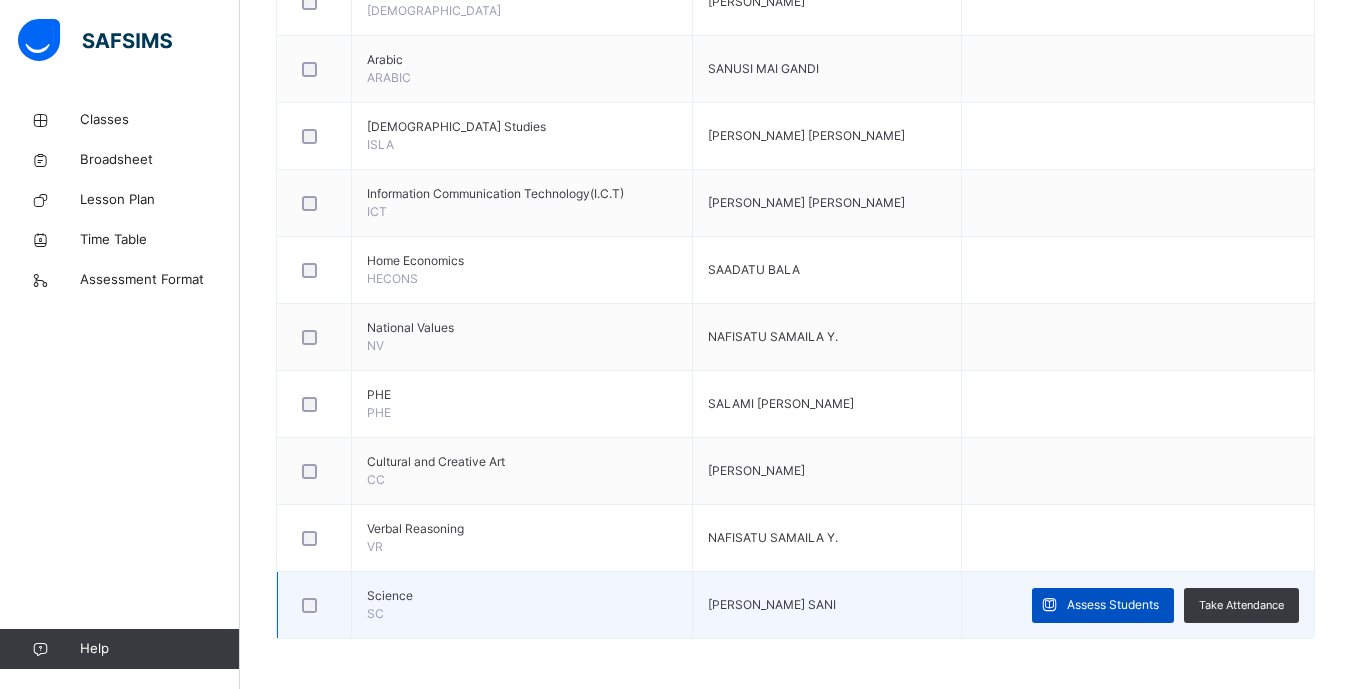 click on "Assess Students" at bounding box center [1113, 605] 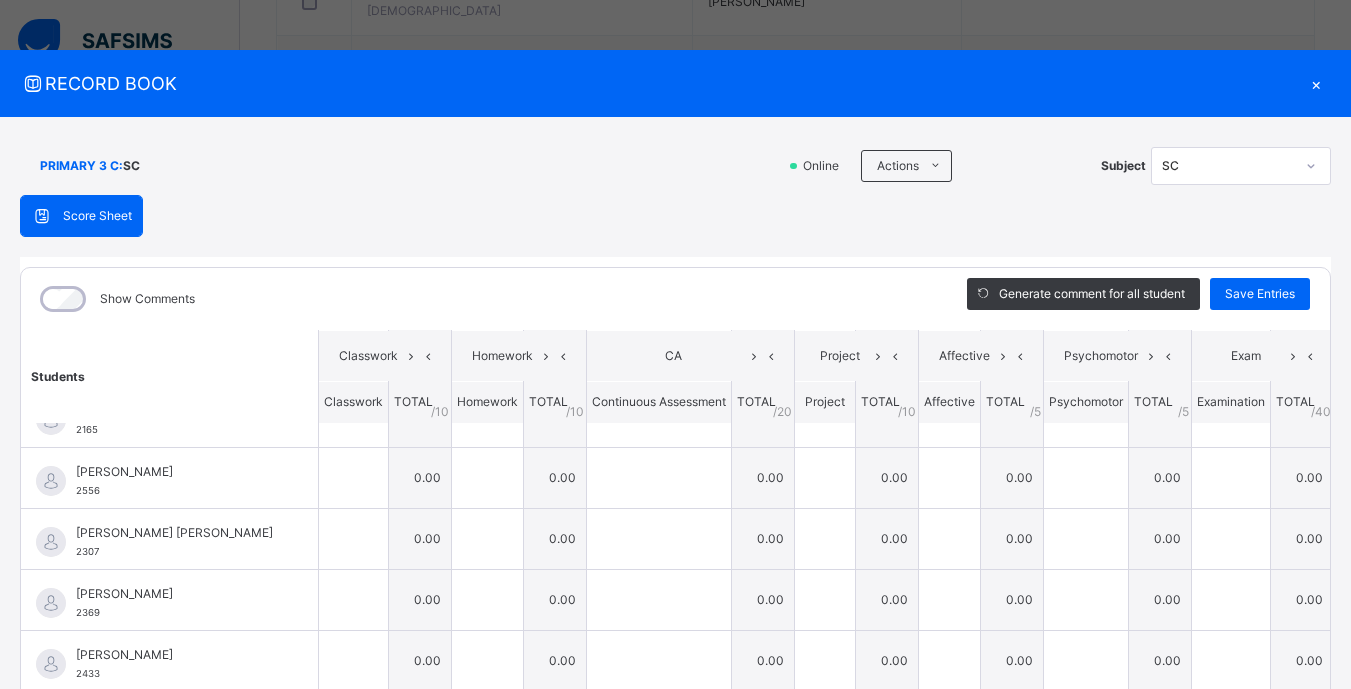 scroll, scrollTop: 0, scrollLeft: 0, axis: both 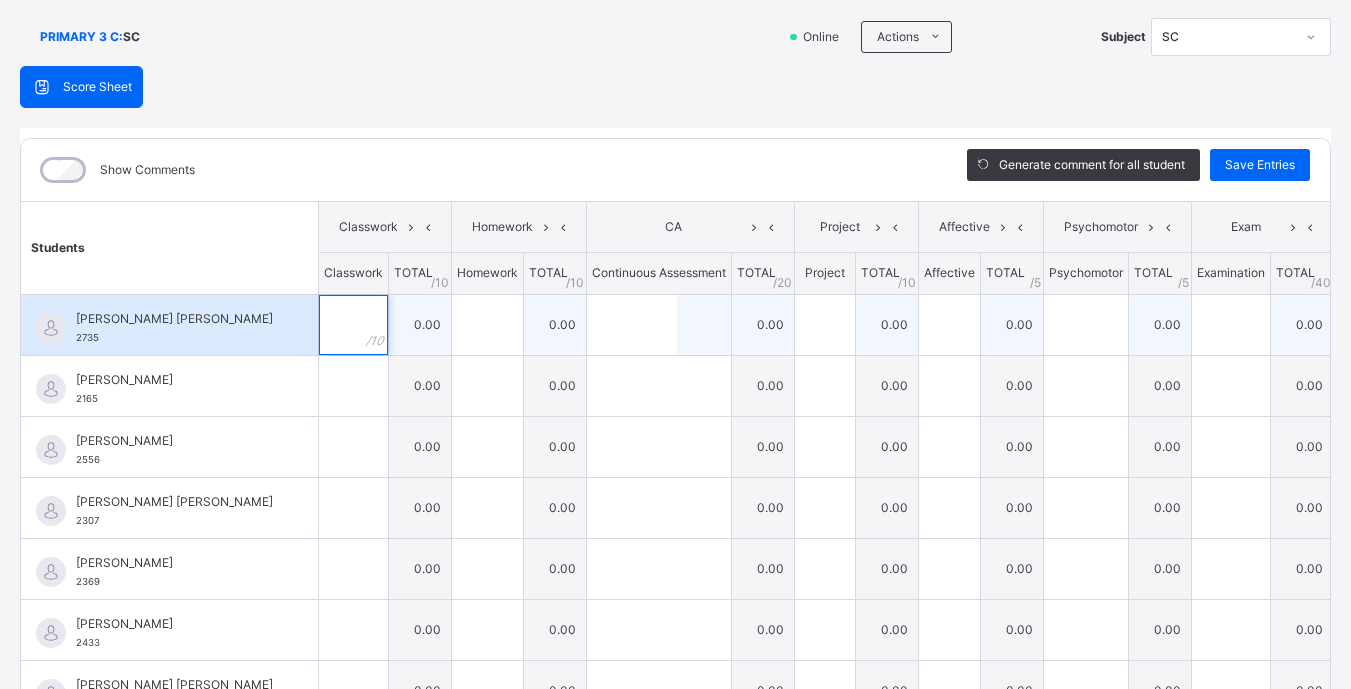 click at bounding box center (353, 325) 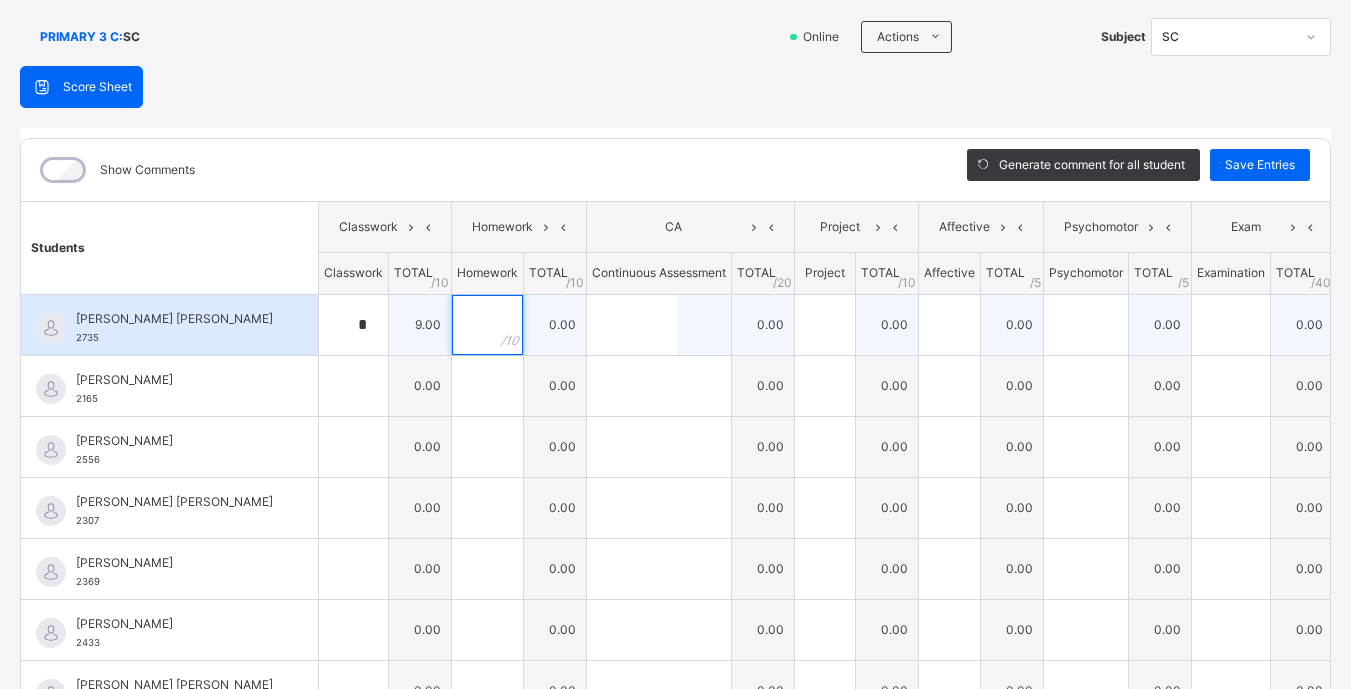 click at bounding box center [487, 325] 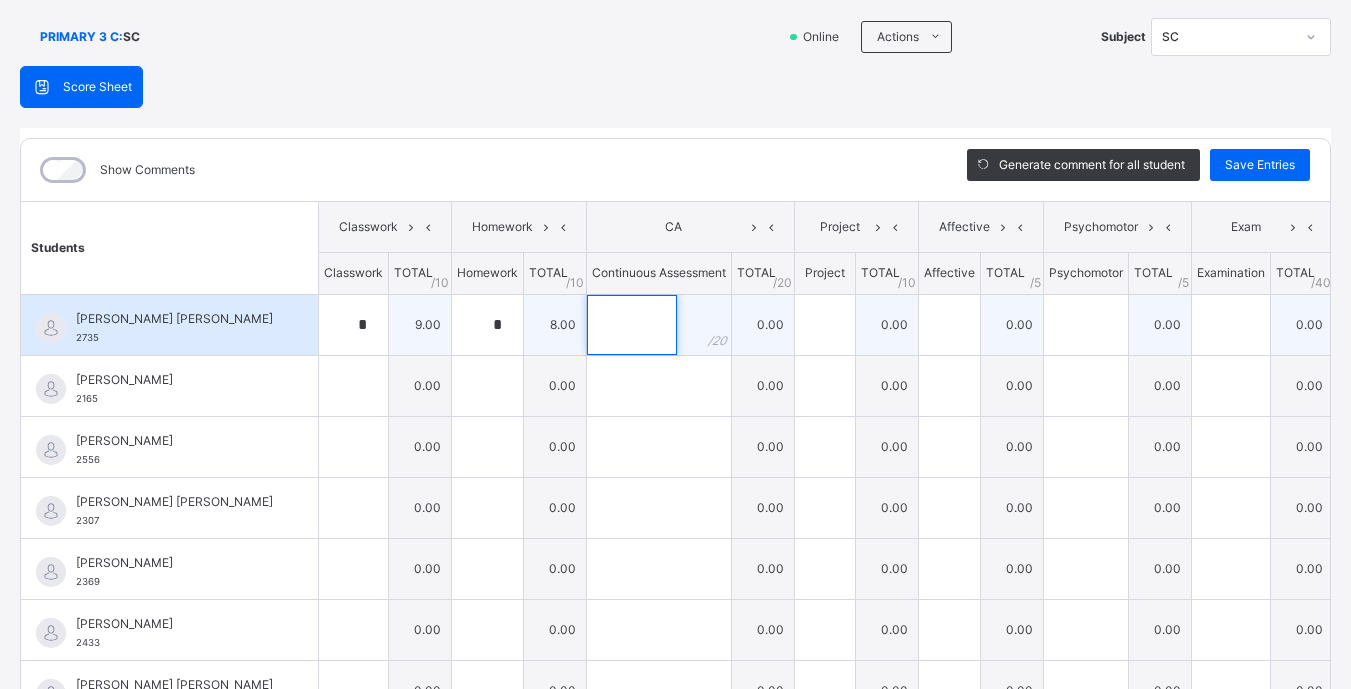 click at bounding box center (632, 325) 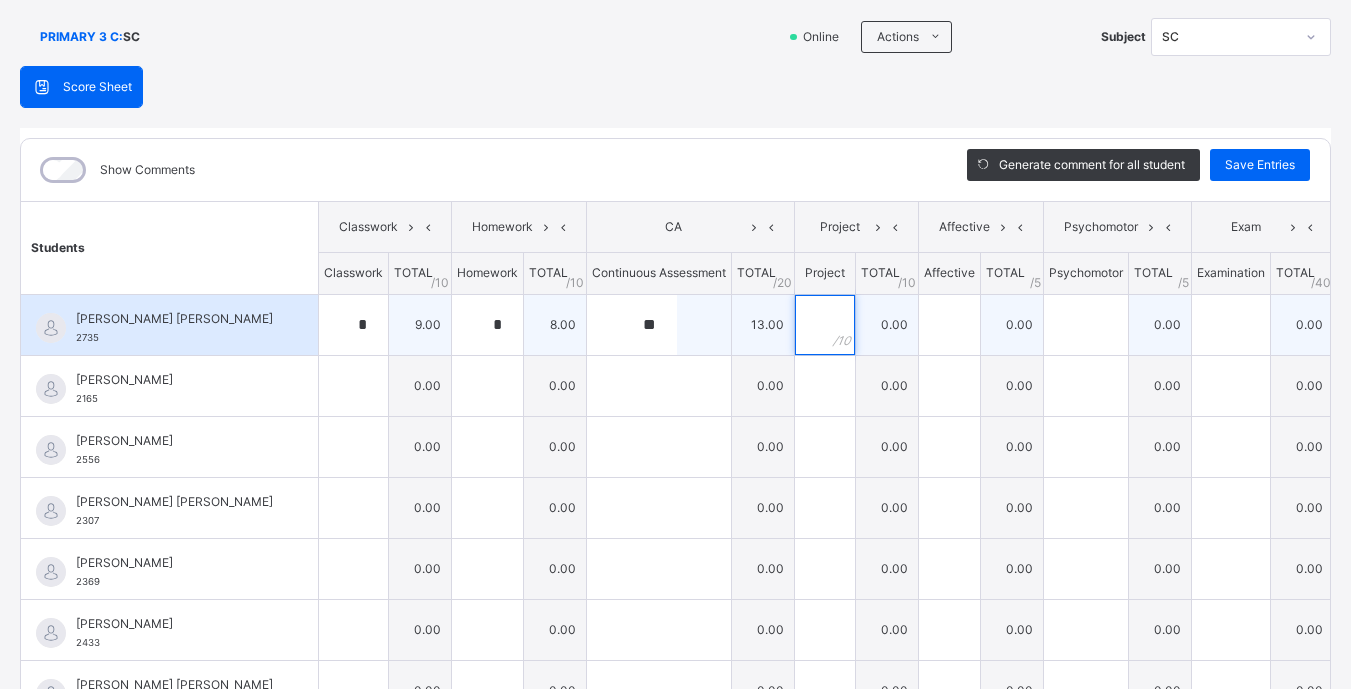 click at bounding box center (825, 325) 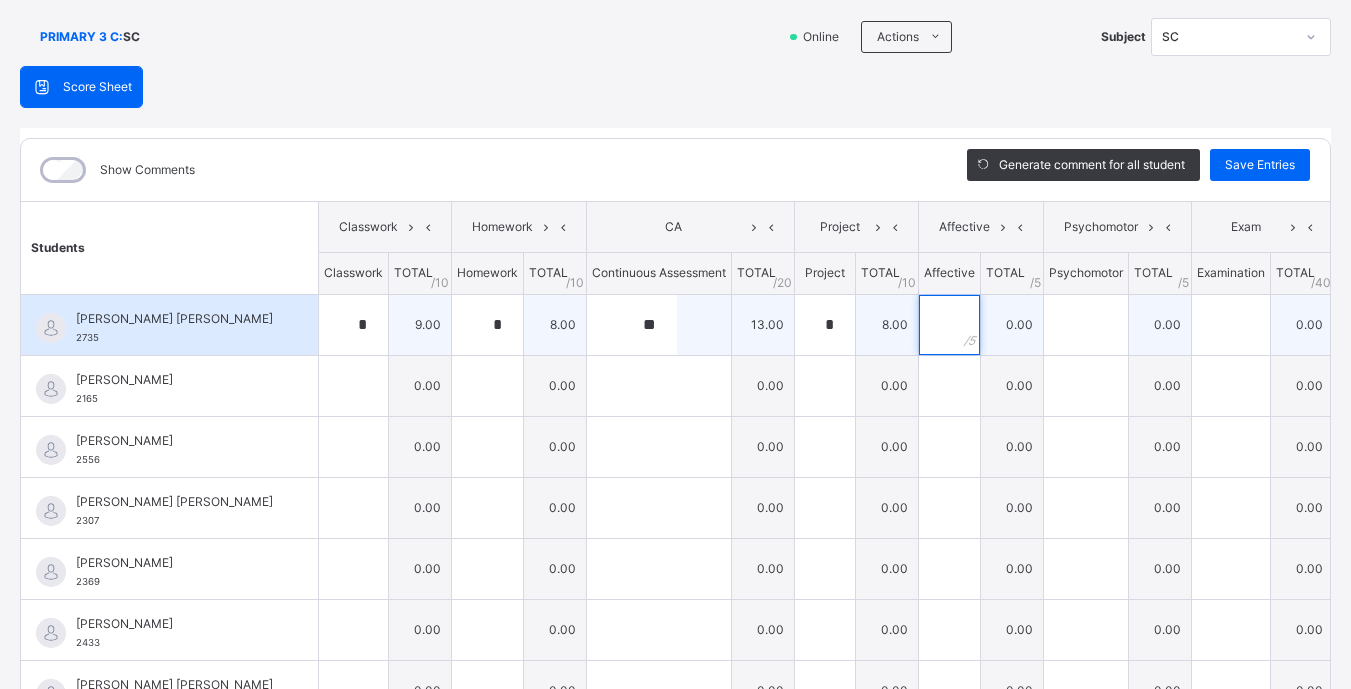click at bounding box center (949, 325) 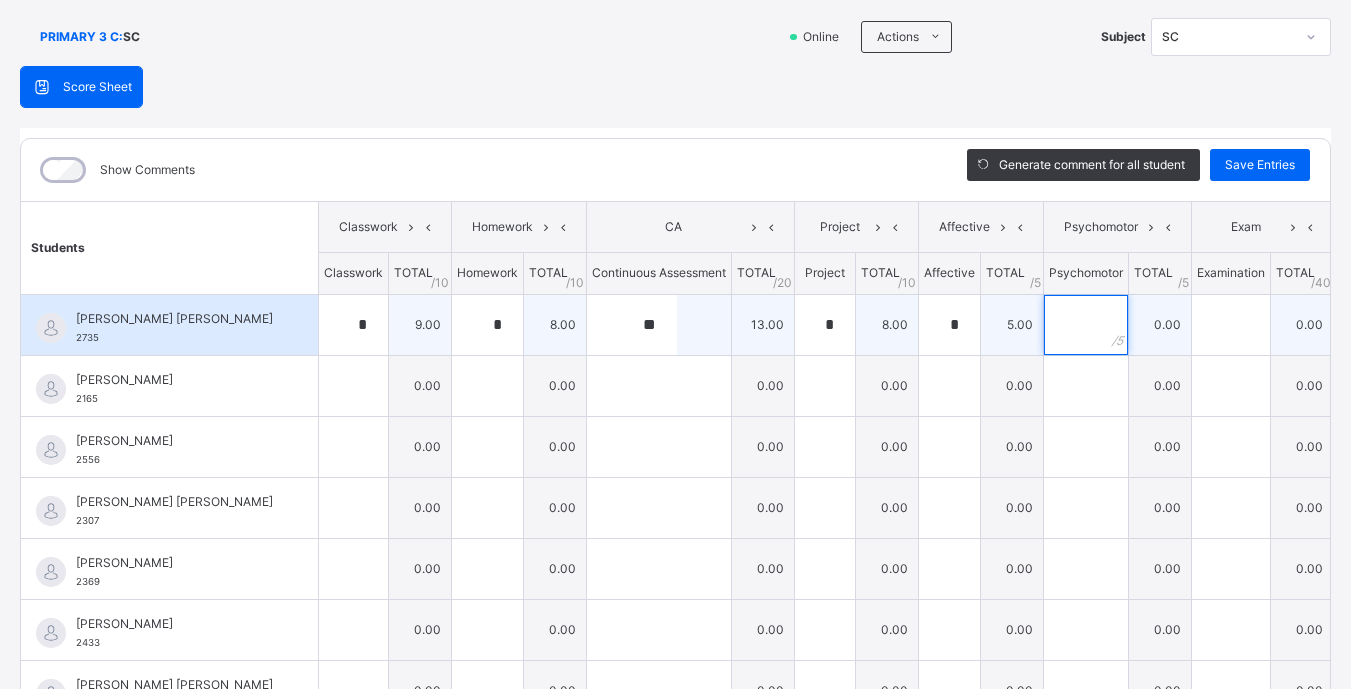 click at bounding box center (1086, 325) 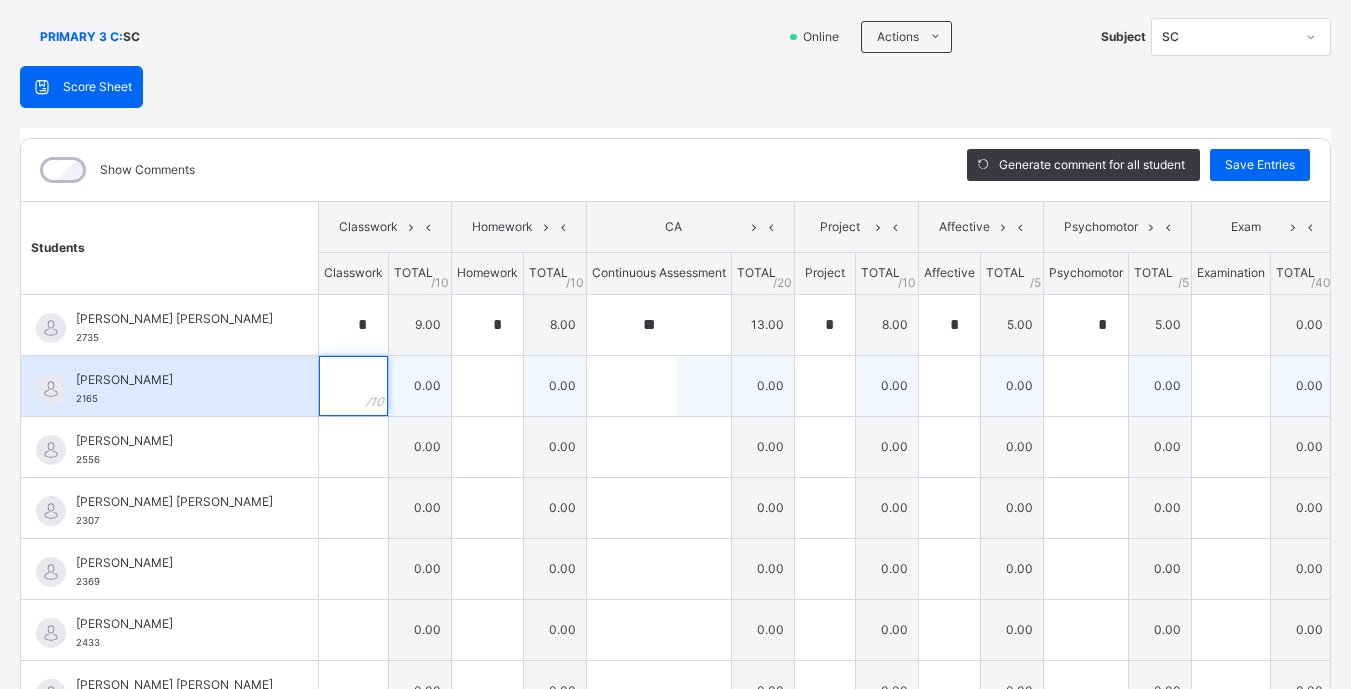 click at bounding box center (353, 386) 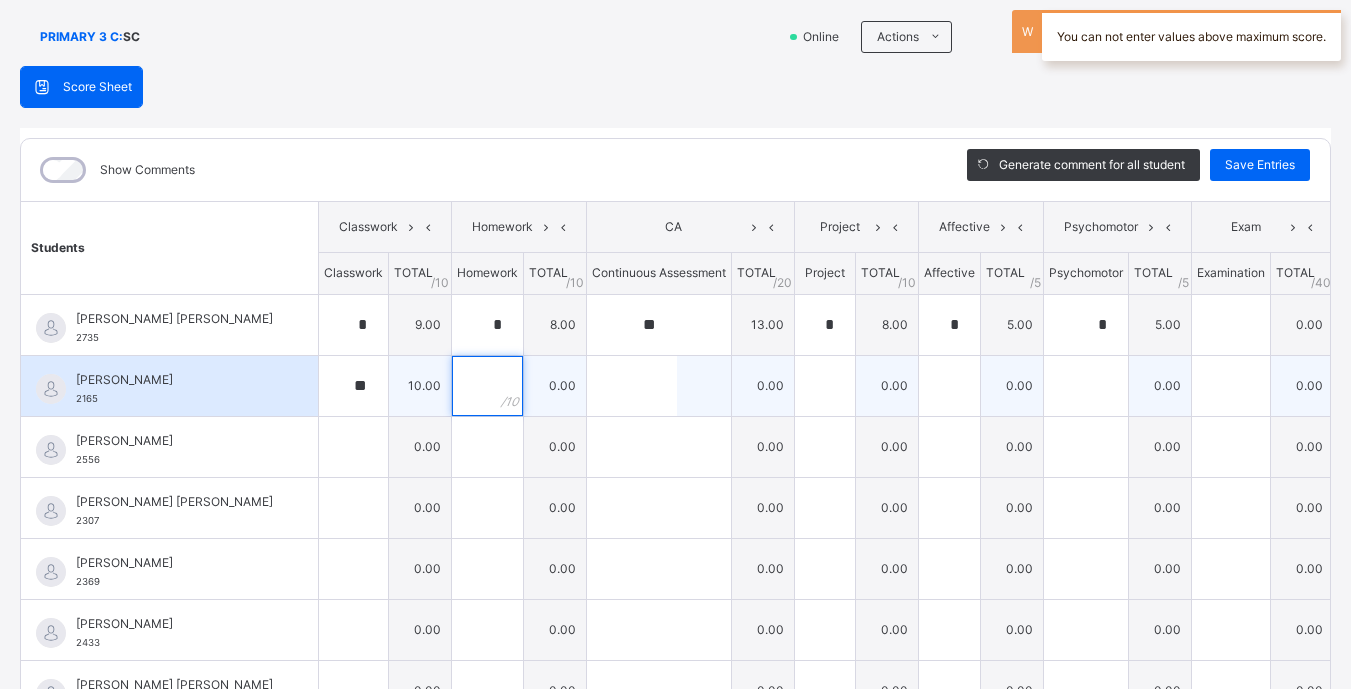 click at bounding box center (487, 386) 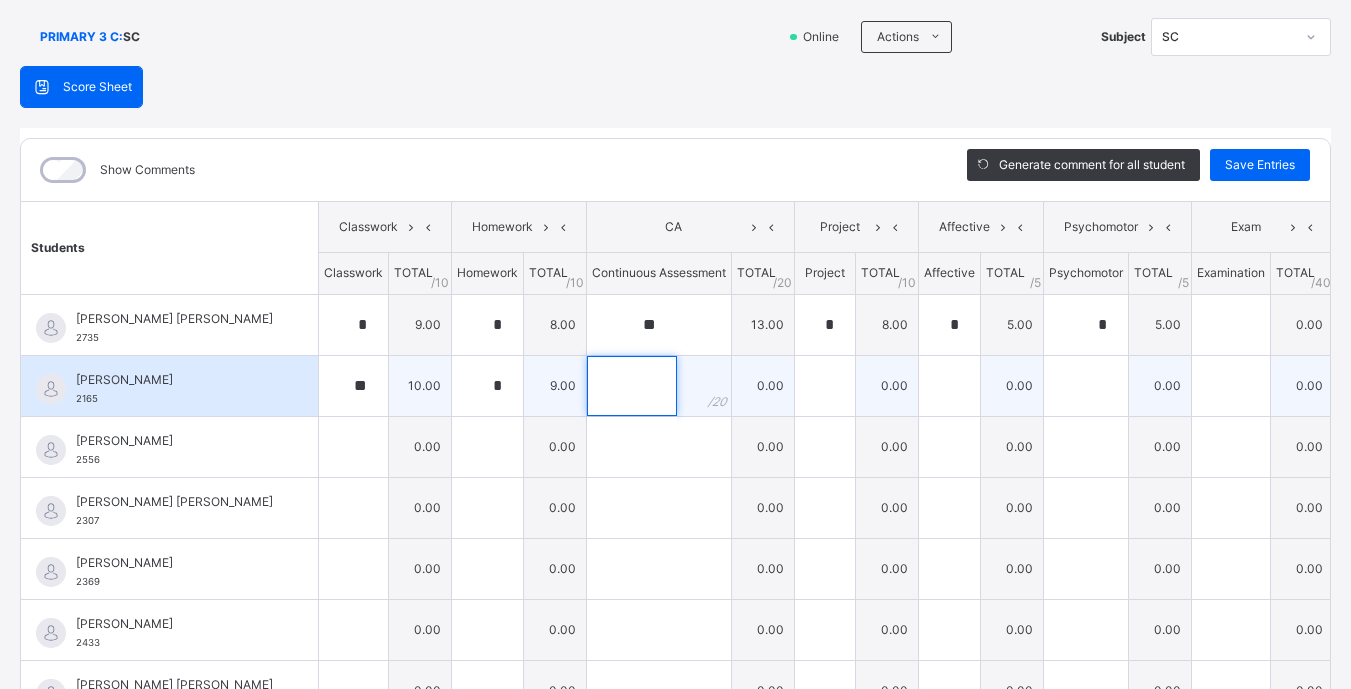 click at bounding box center [632, 386] 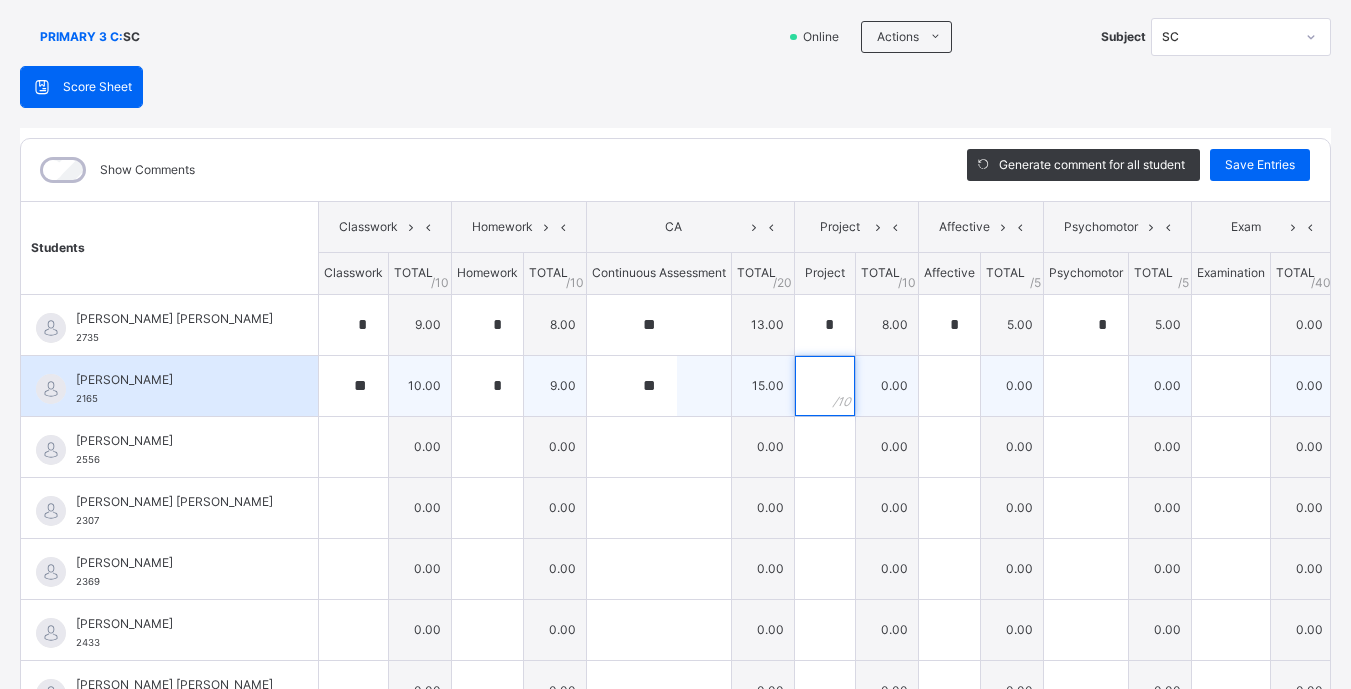 click at bounding box center [825, 386] 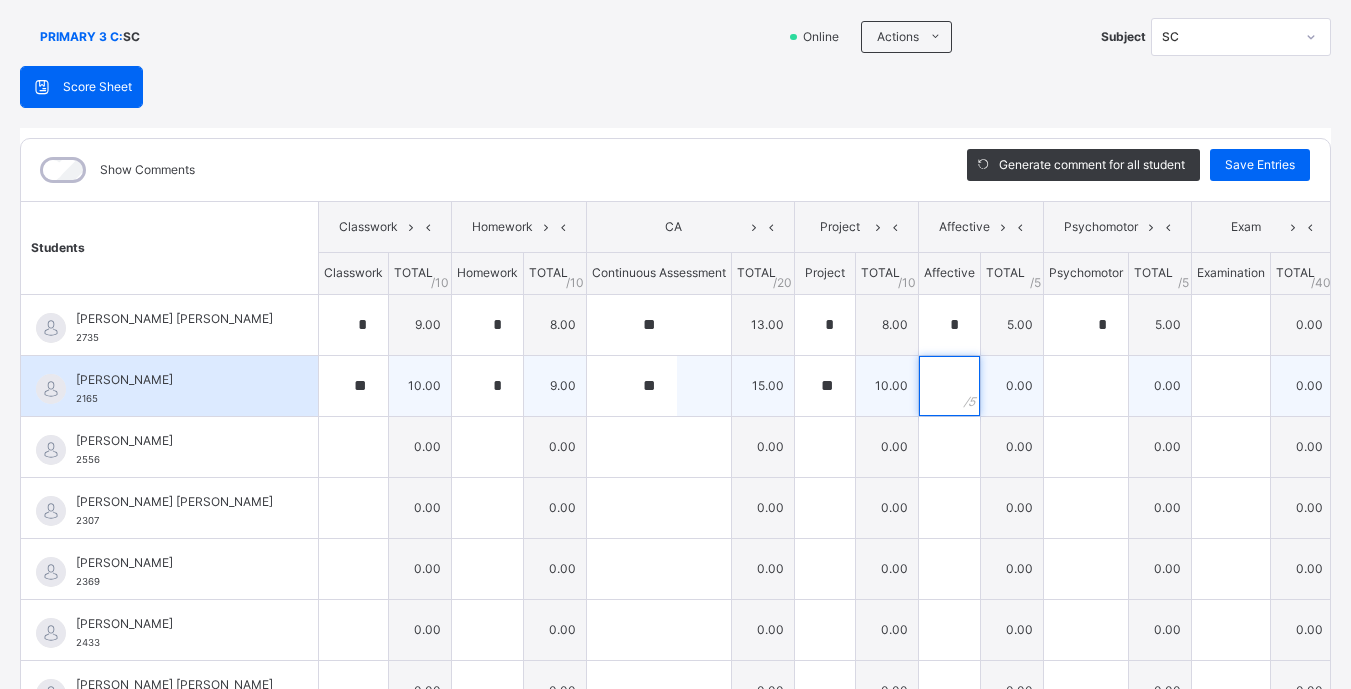 click at bounding box center (949, 386) 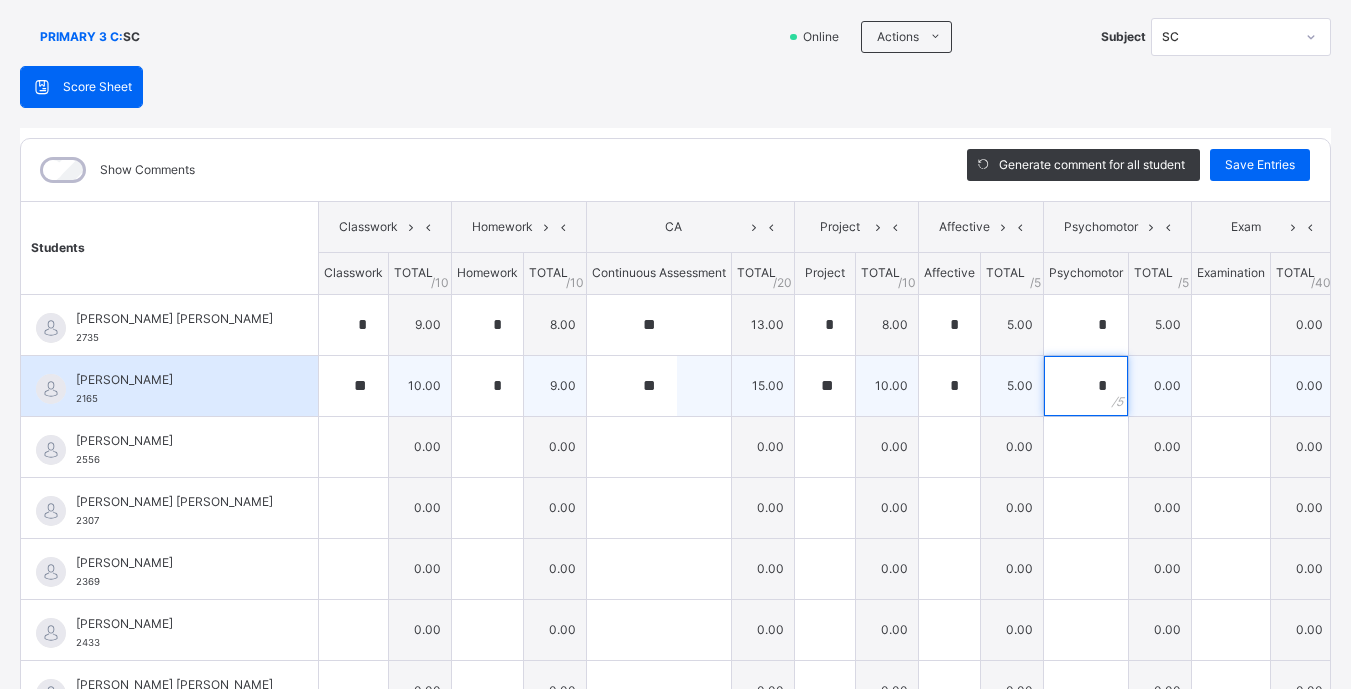 click on "*" at bounding box center (1086, 386) 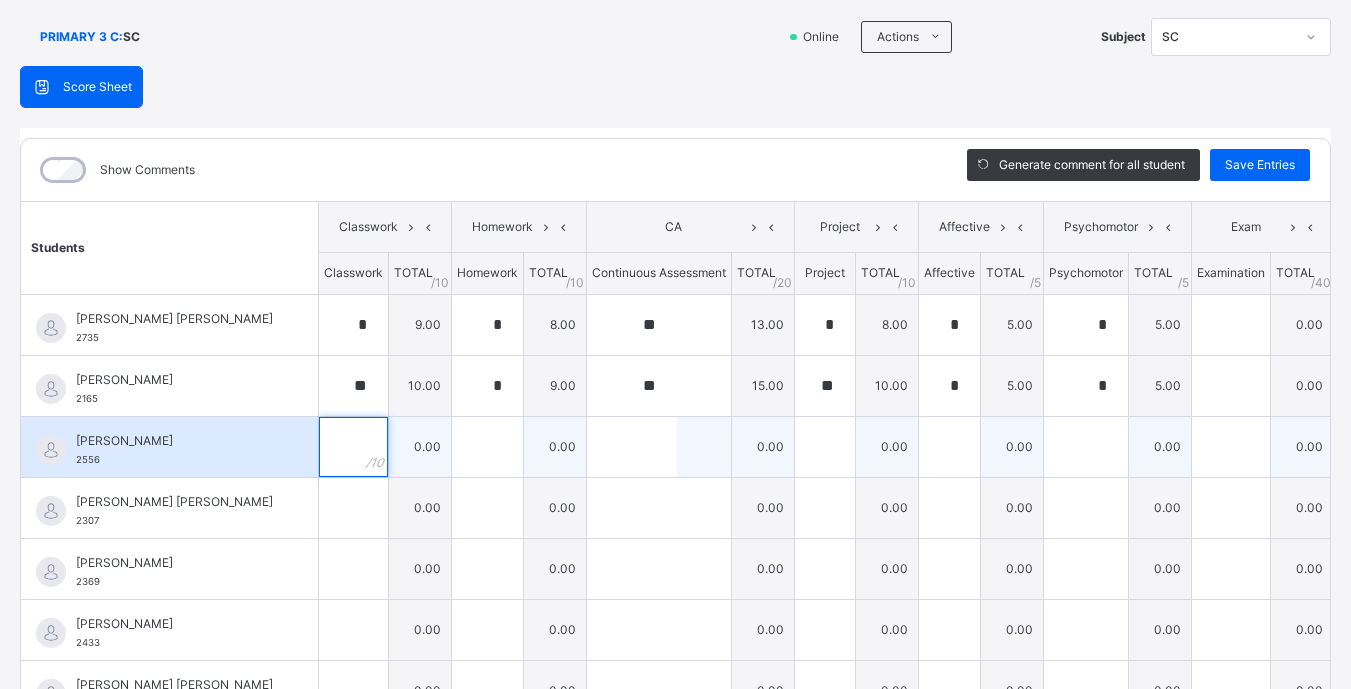 click at bounding box center [353, 447] 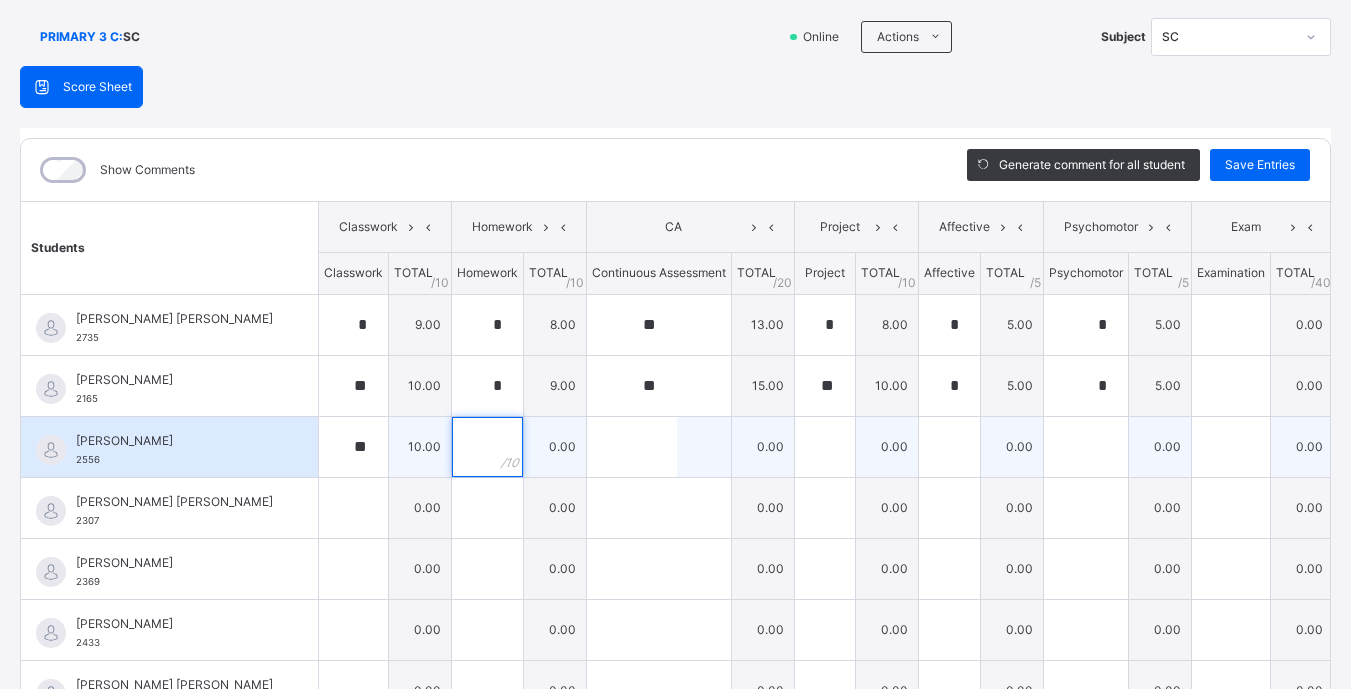click at bounding box center [487, 447] 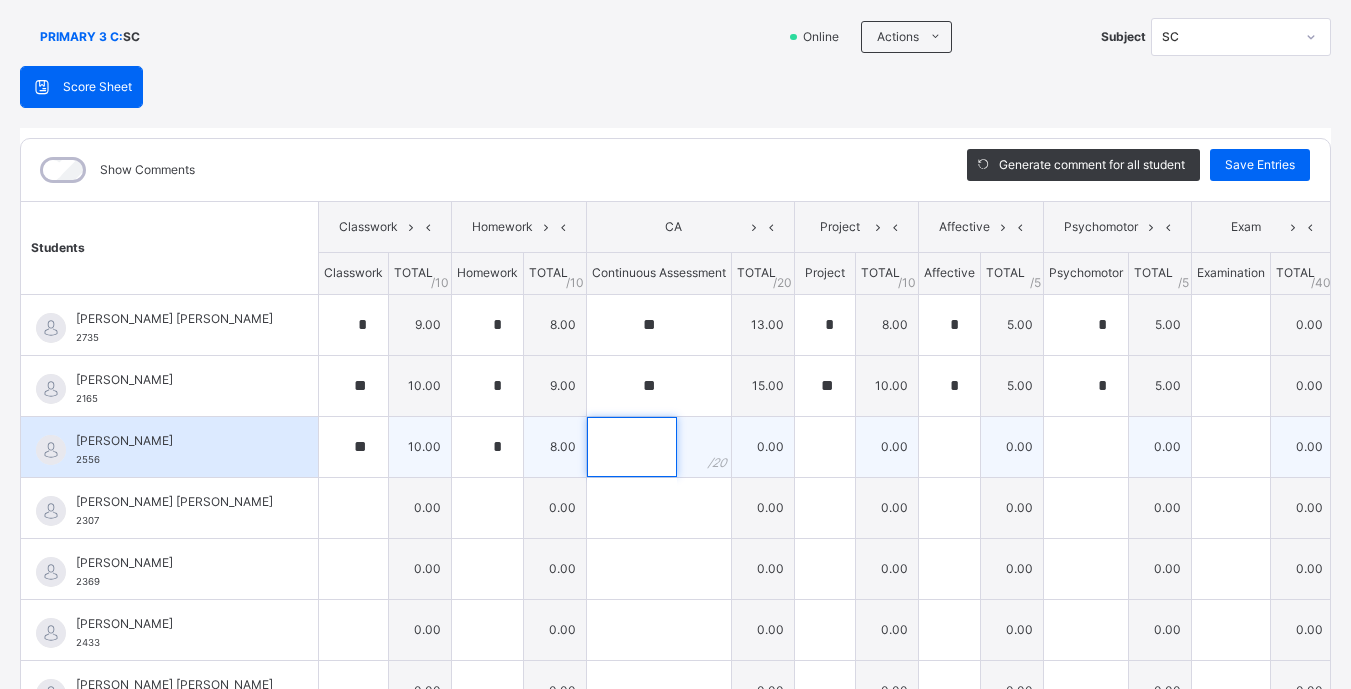 click at bounding box center (632, 447) 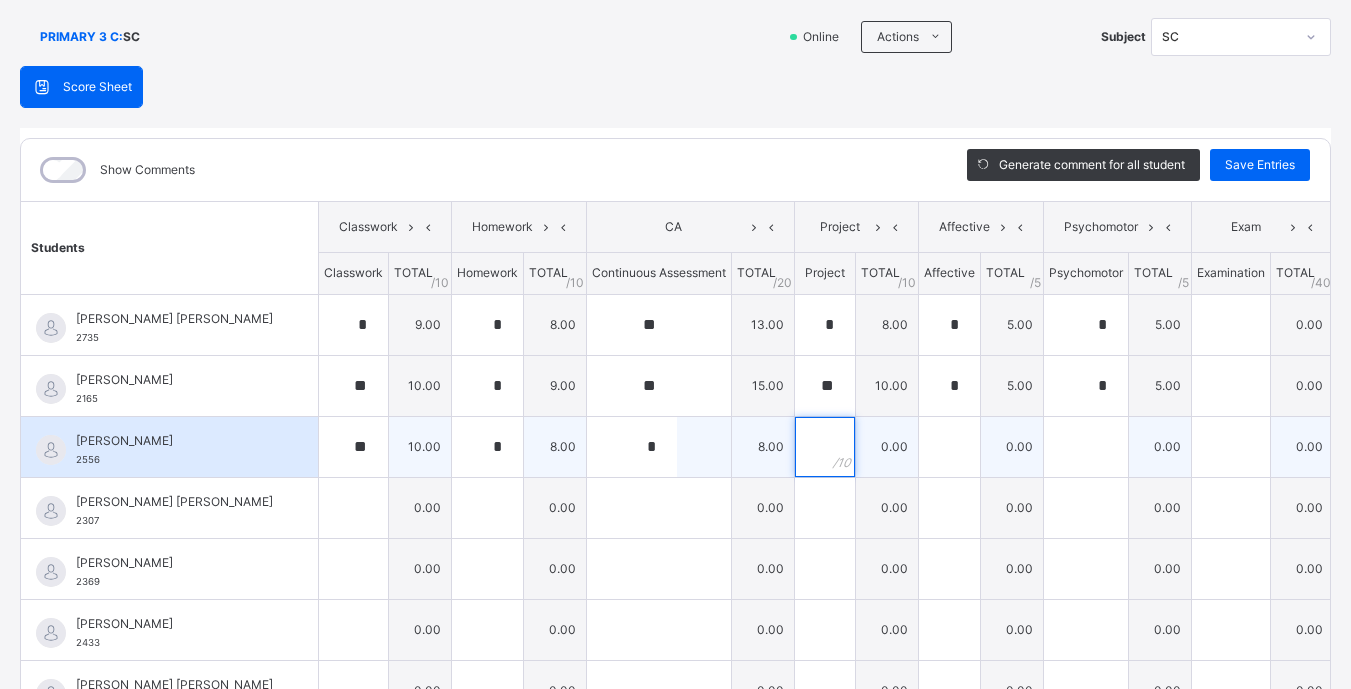 click at bounding box center (825, 447) 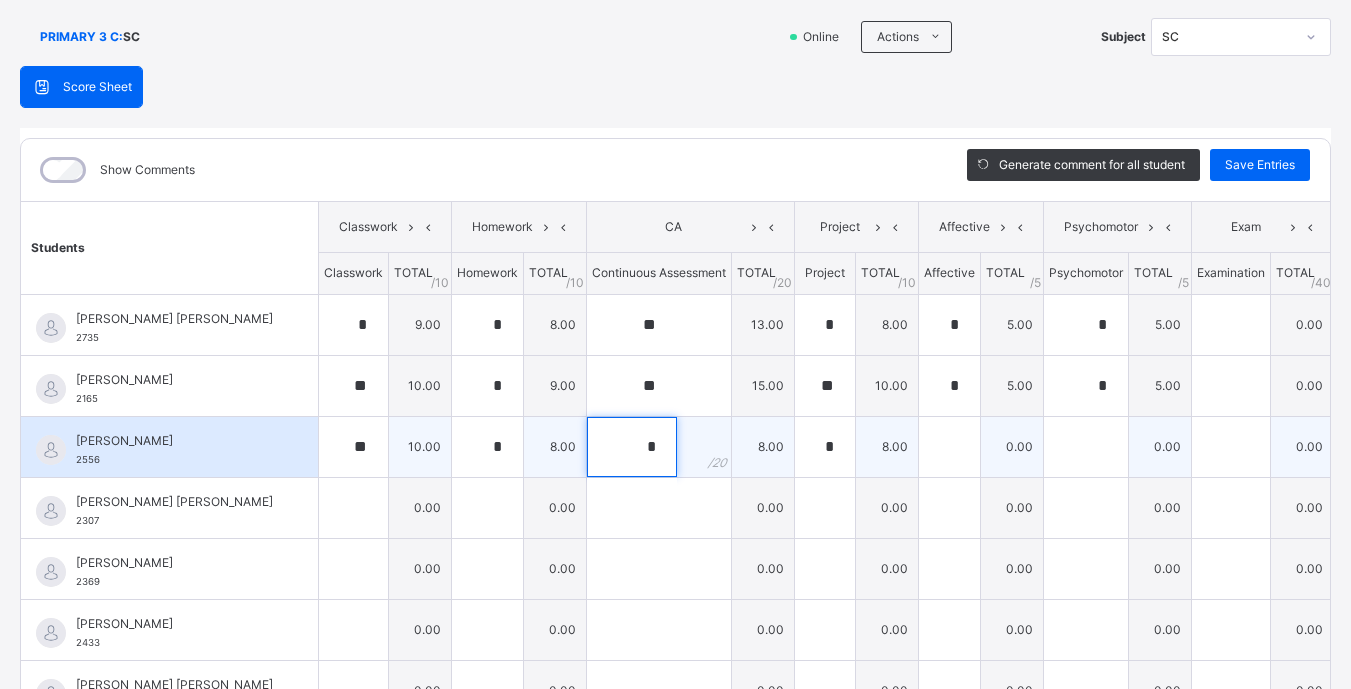 click on "*" at bounding box center [632, 447] 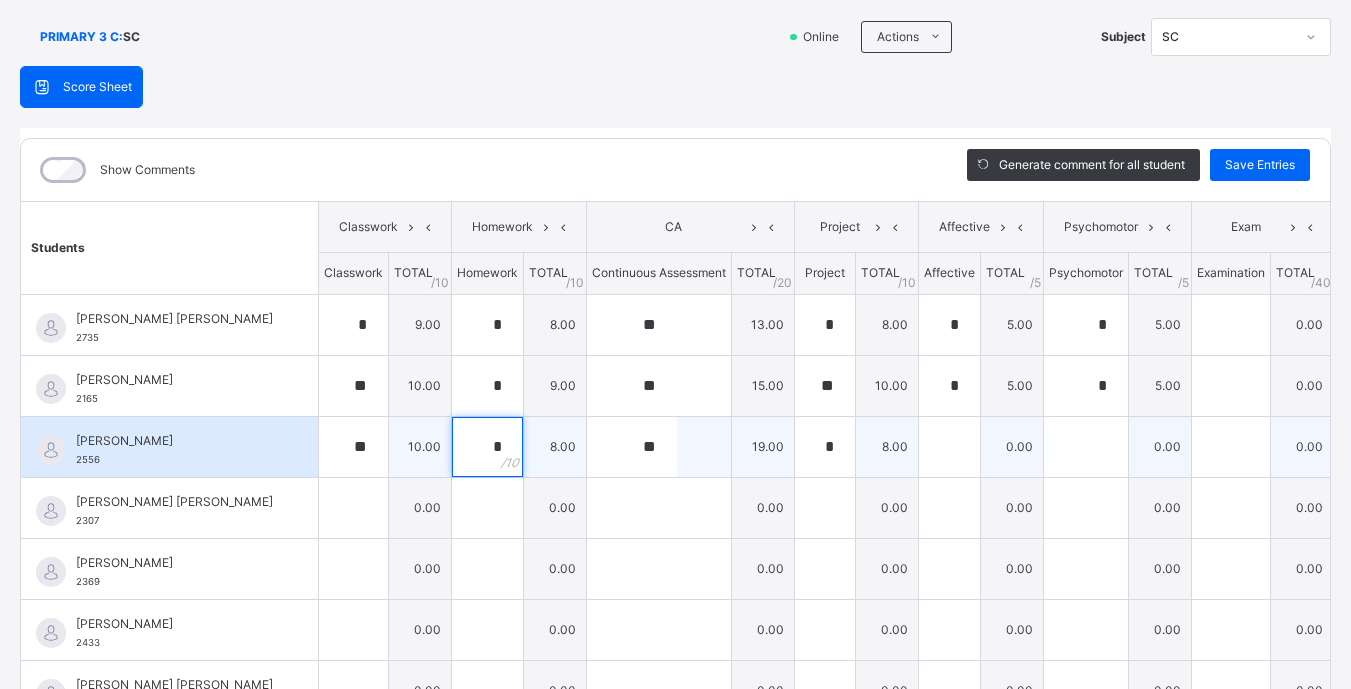 click on "*" at bounding box center [487, 447] 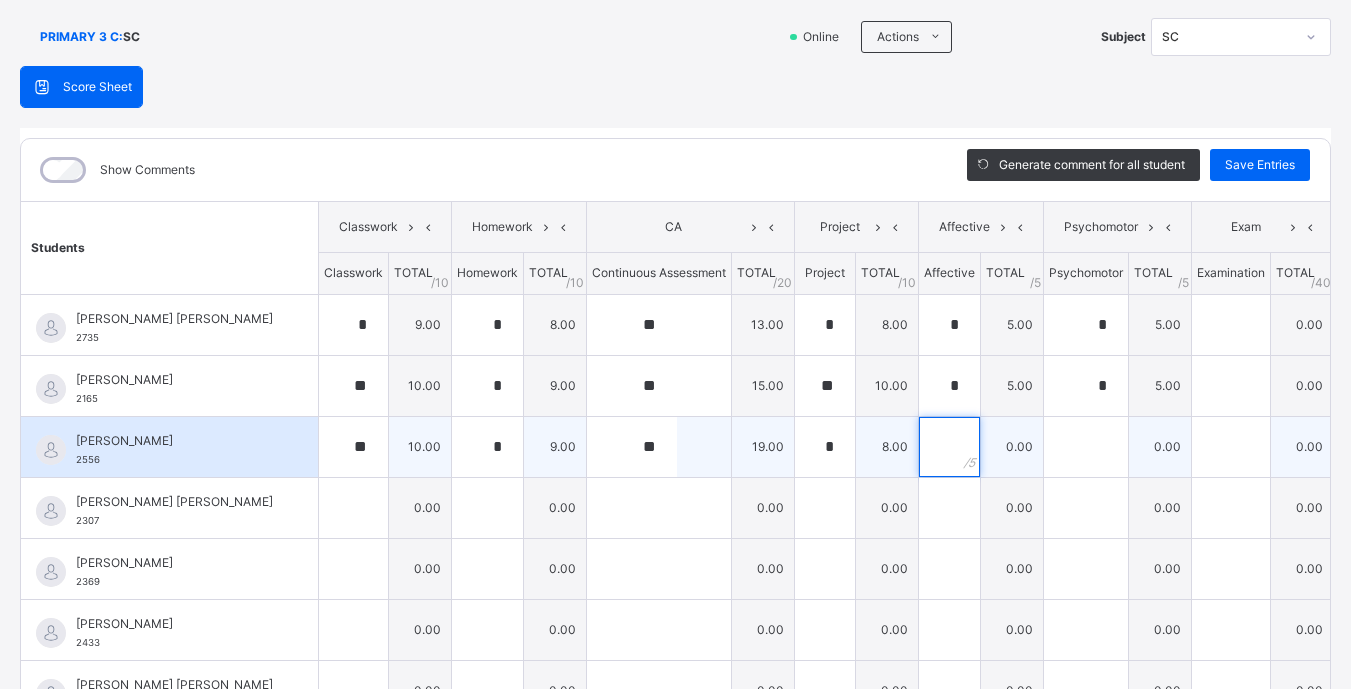 click at bounding box center [949, 447] 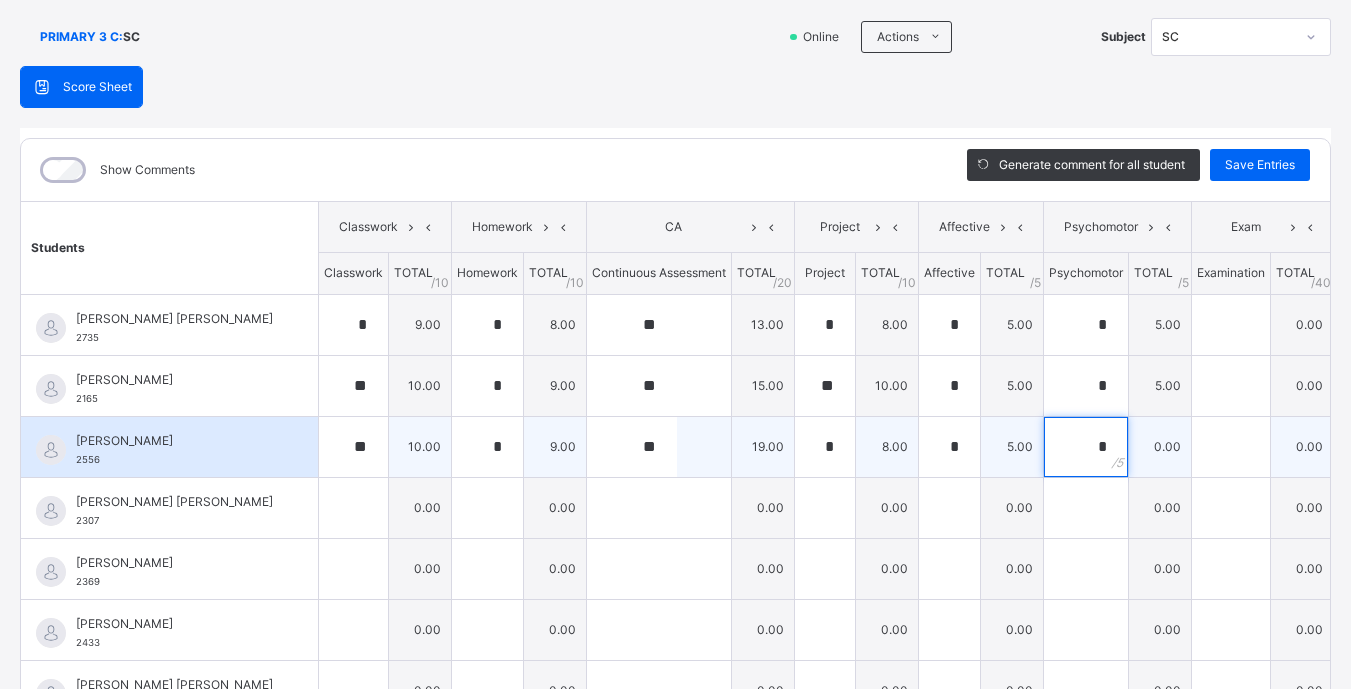 click on "*" at bounding box center [1086, 447] 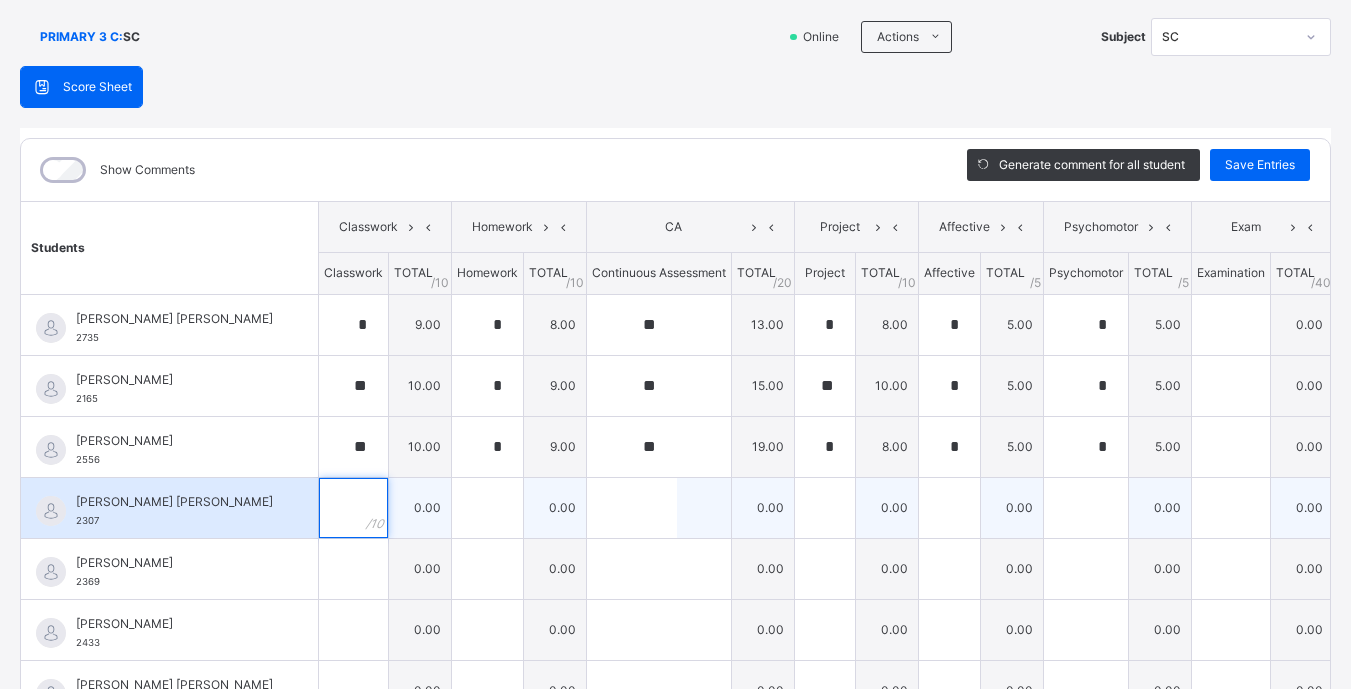 click at bounding box center [353, 508] 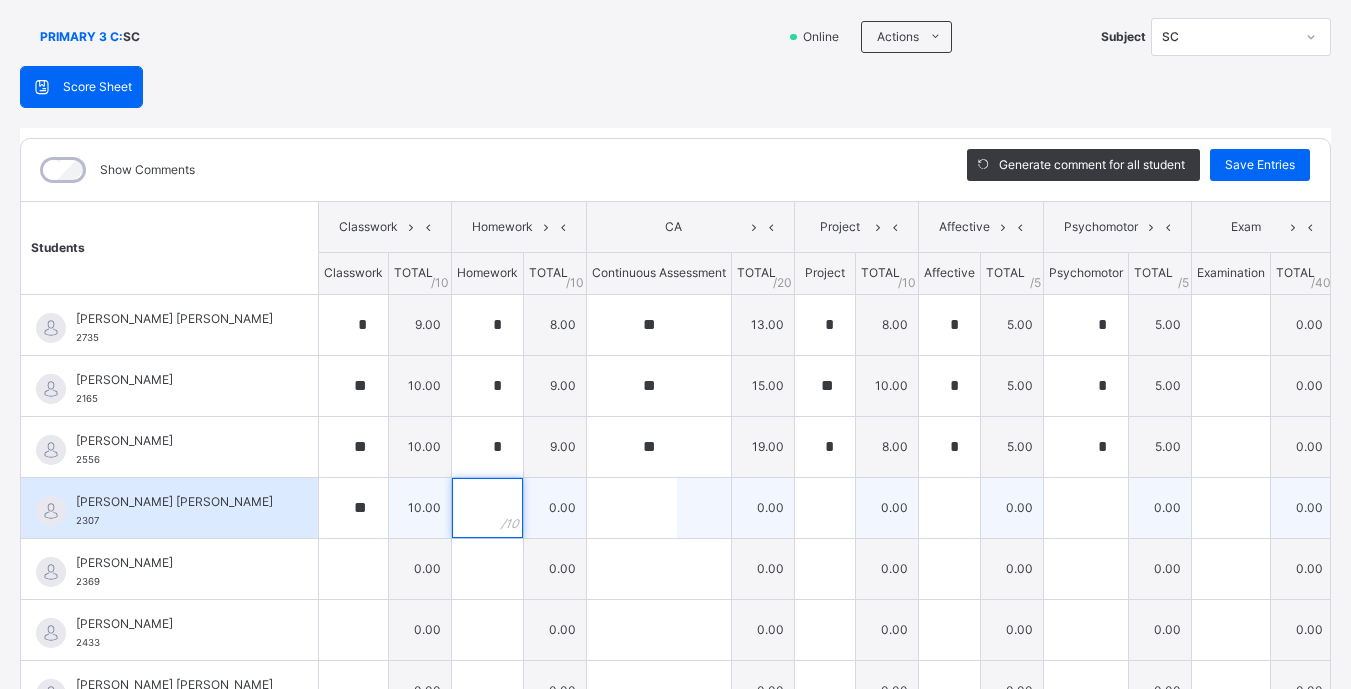 click at bounding box center (487, 508) 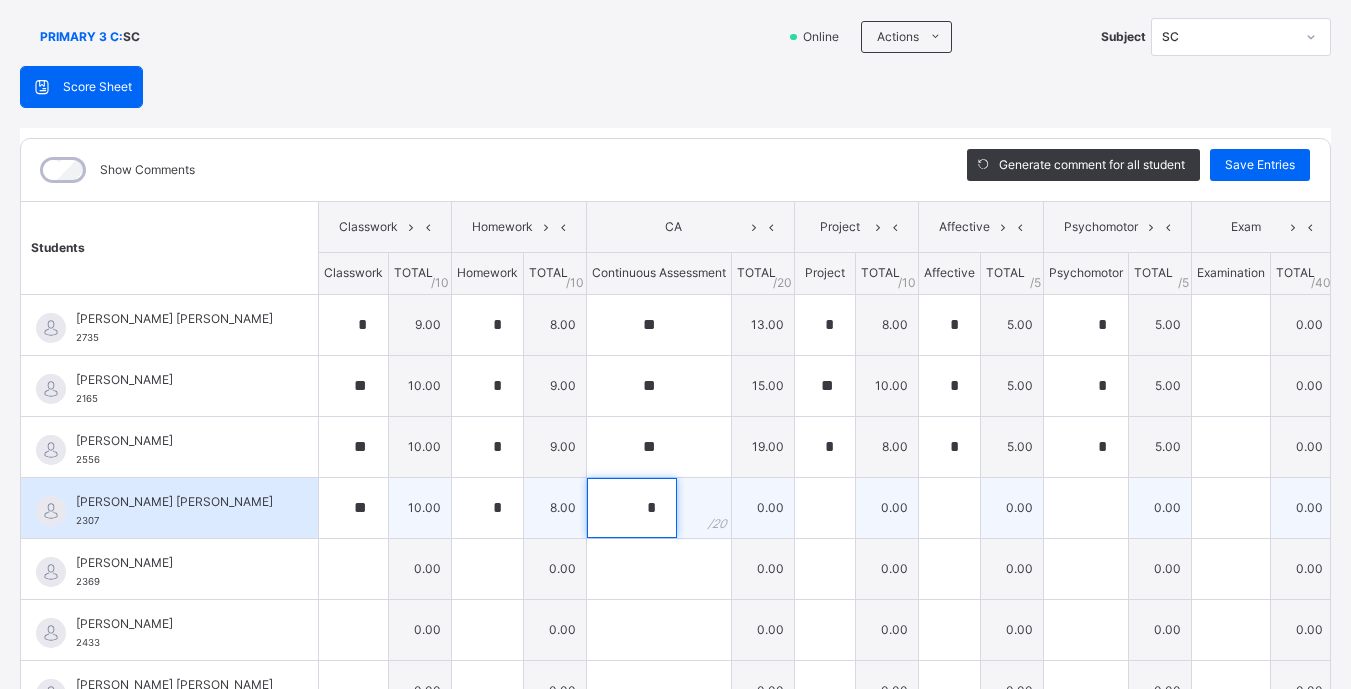 click on "*" at bounding box center [632, 508] 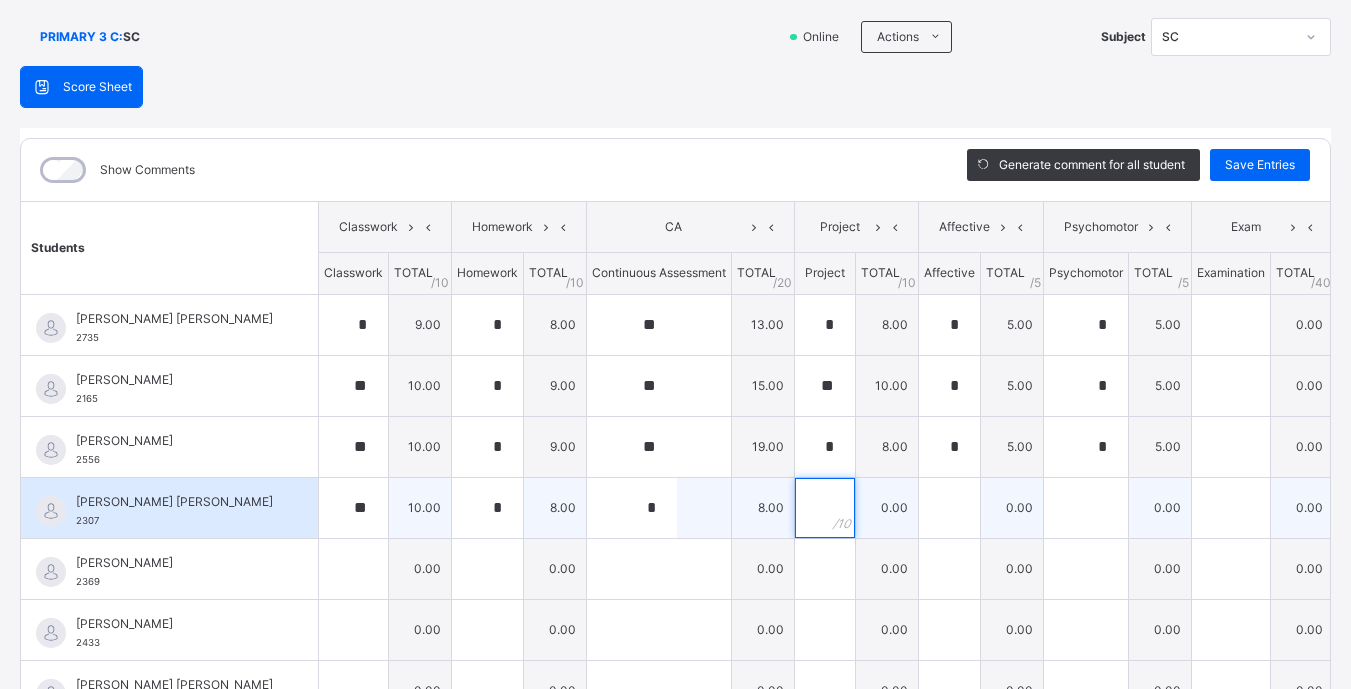 click at bounding box center (825, 508) 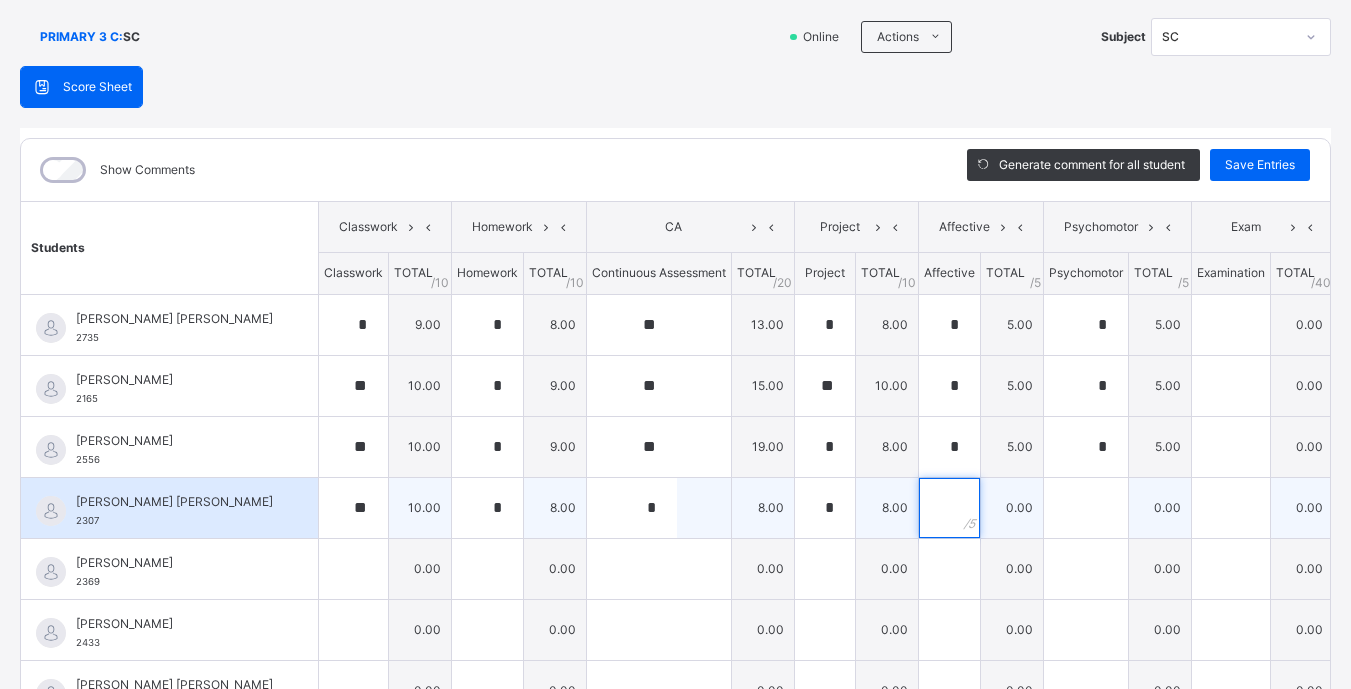 click at bounding box center [949, 508] 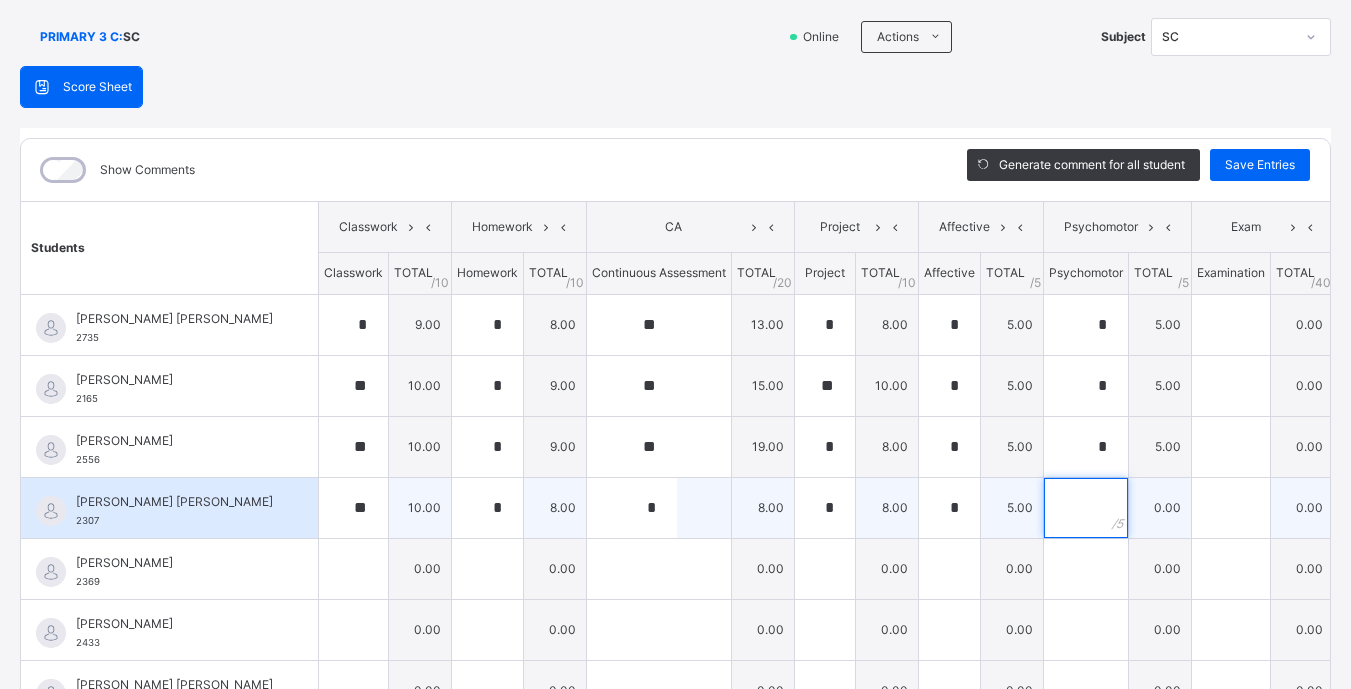 click at bounding box center (1086, 508) 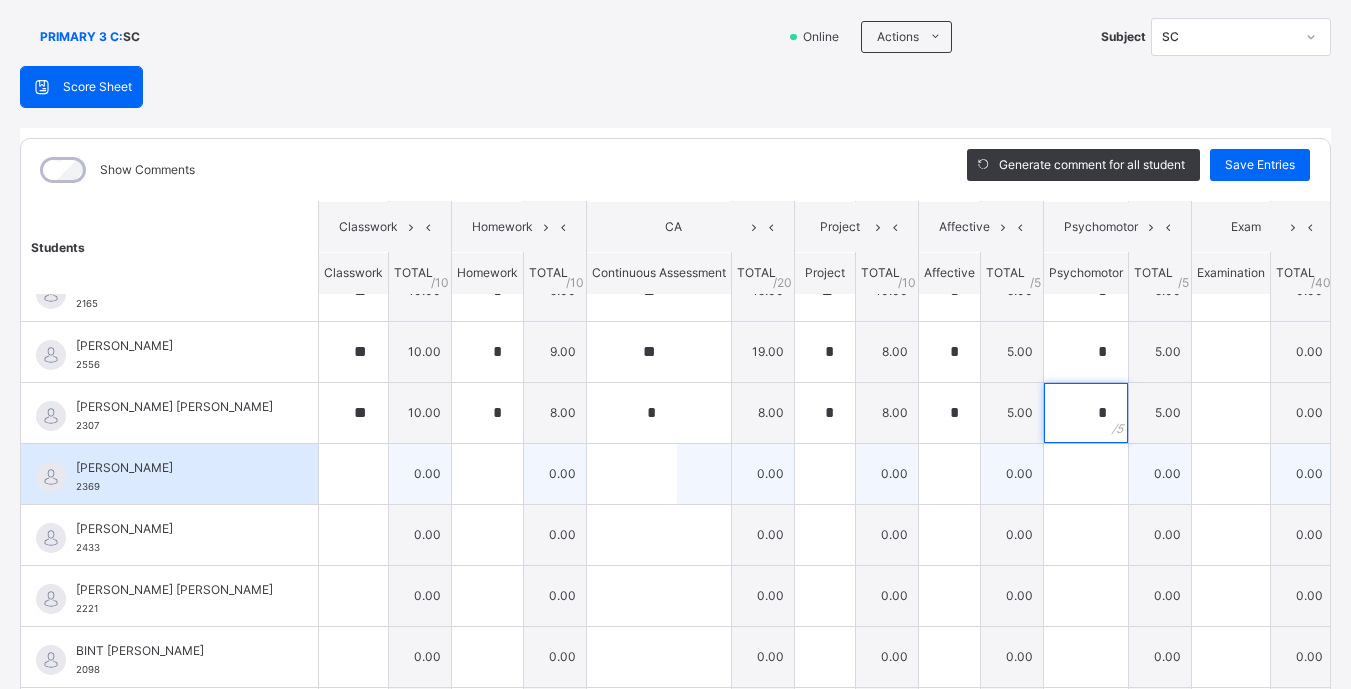 scroll, scrollTop: 98, scrollLeft: 0, axis: vertical 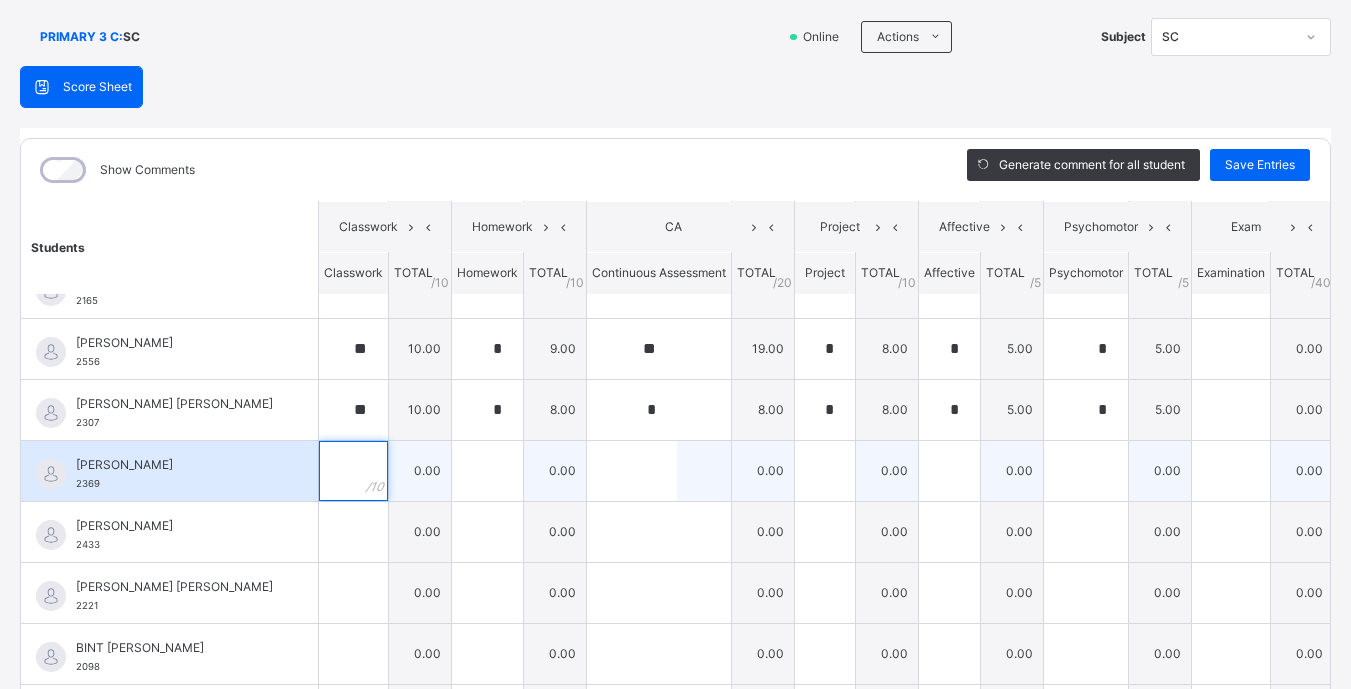 click at bounding box center [353, 471] 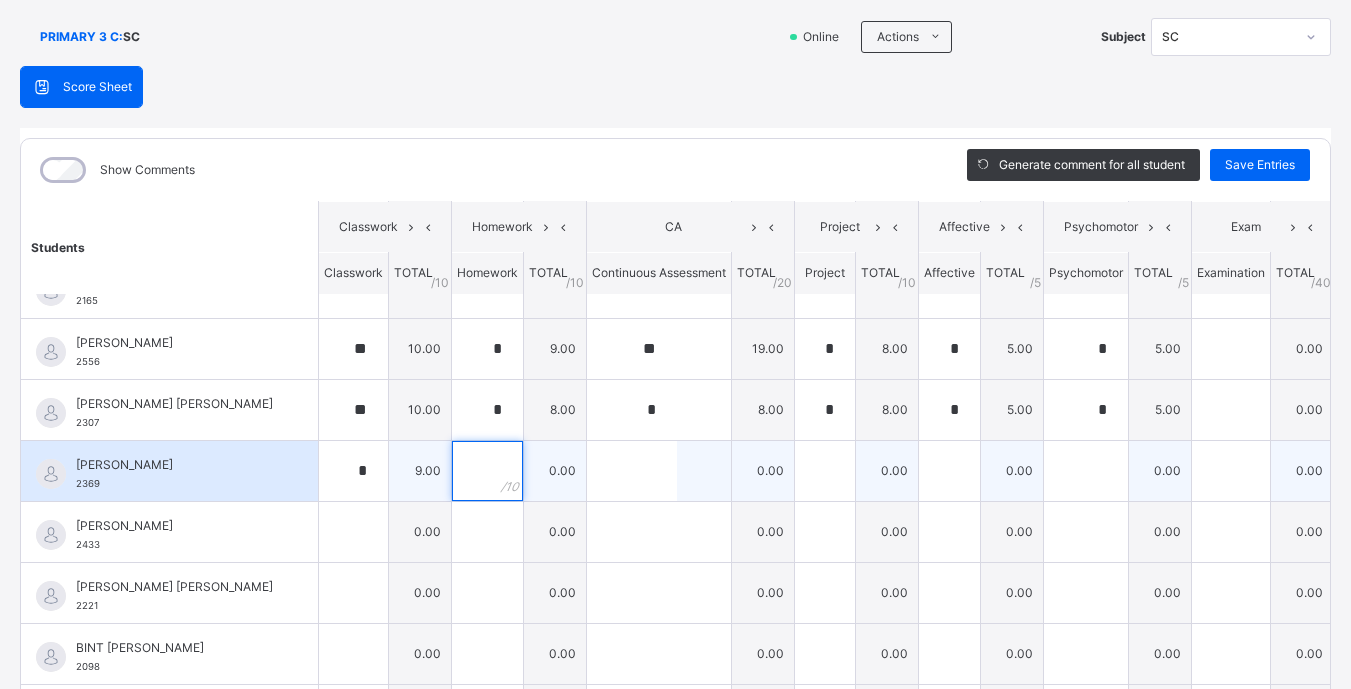 click at bounding box center (487, 471) 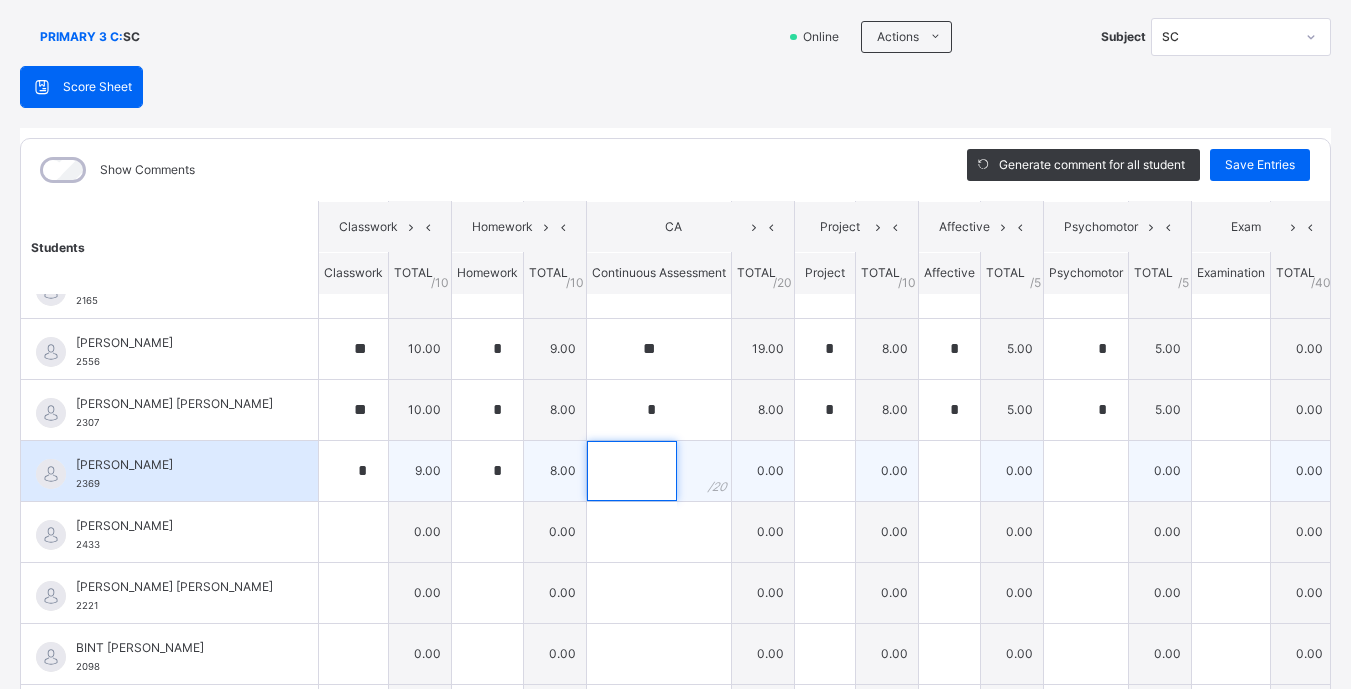 click at bounding box center [632, 471] 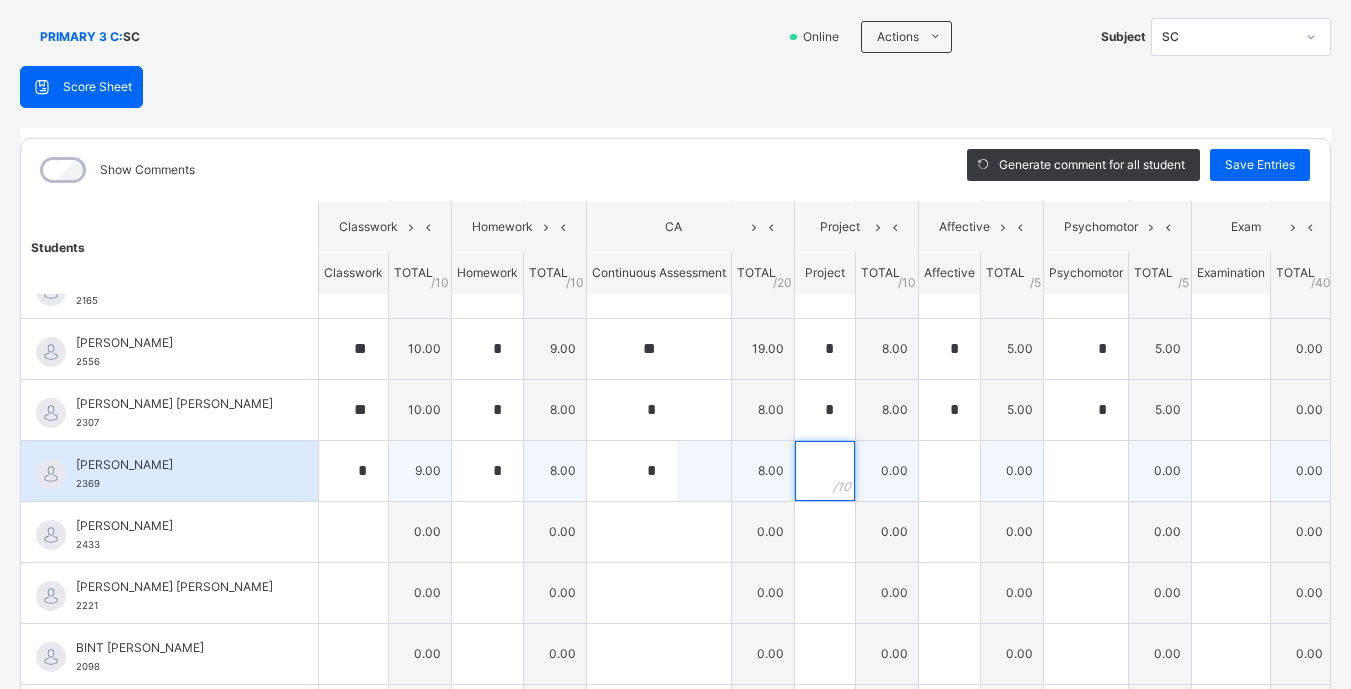 click at bounding box center [825, 471] 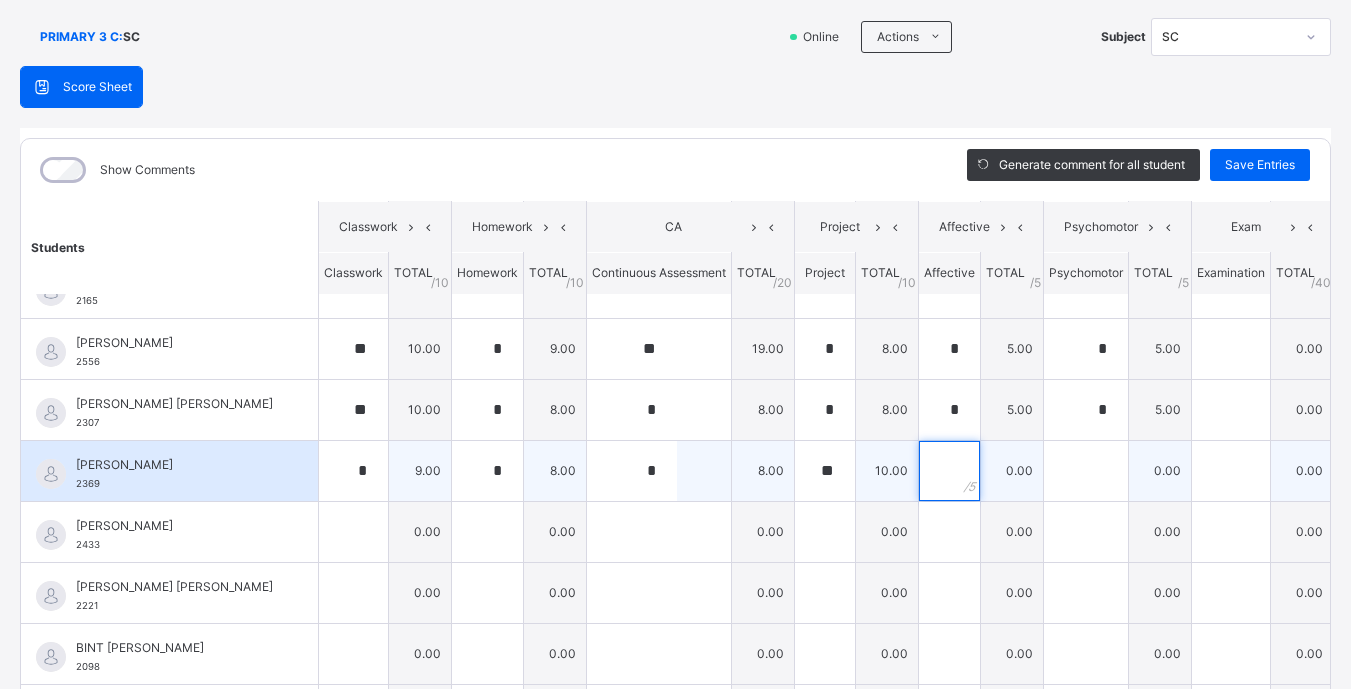 click at bounding box center (949, 471) 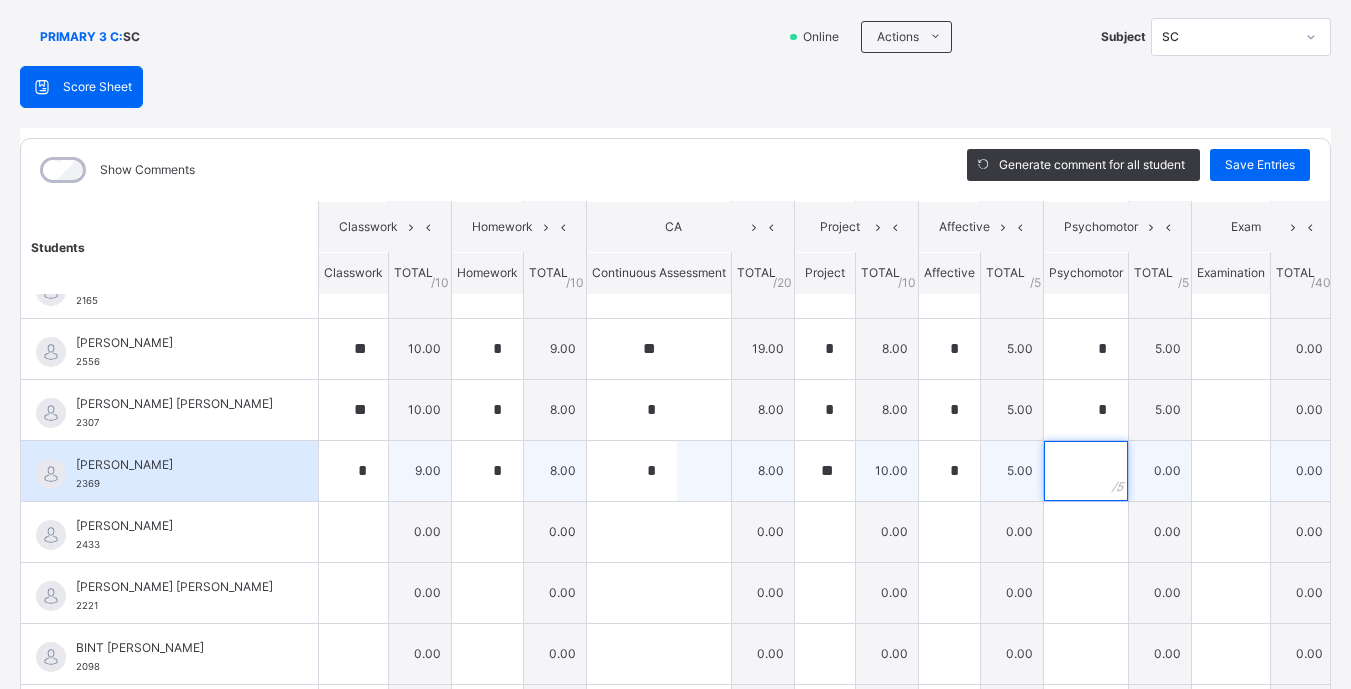 click at bounding box center (1086, 471) 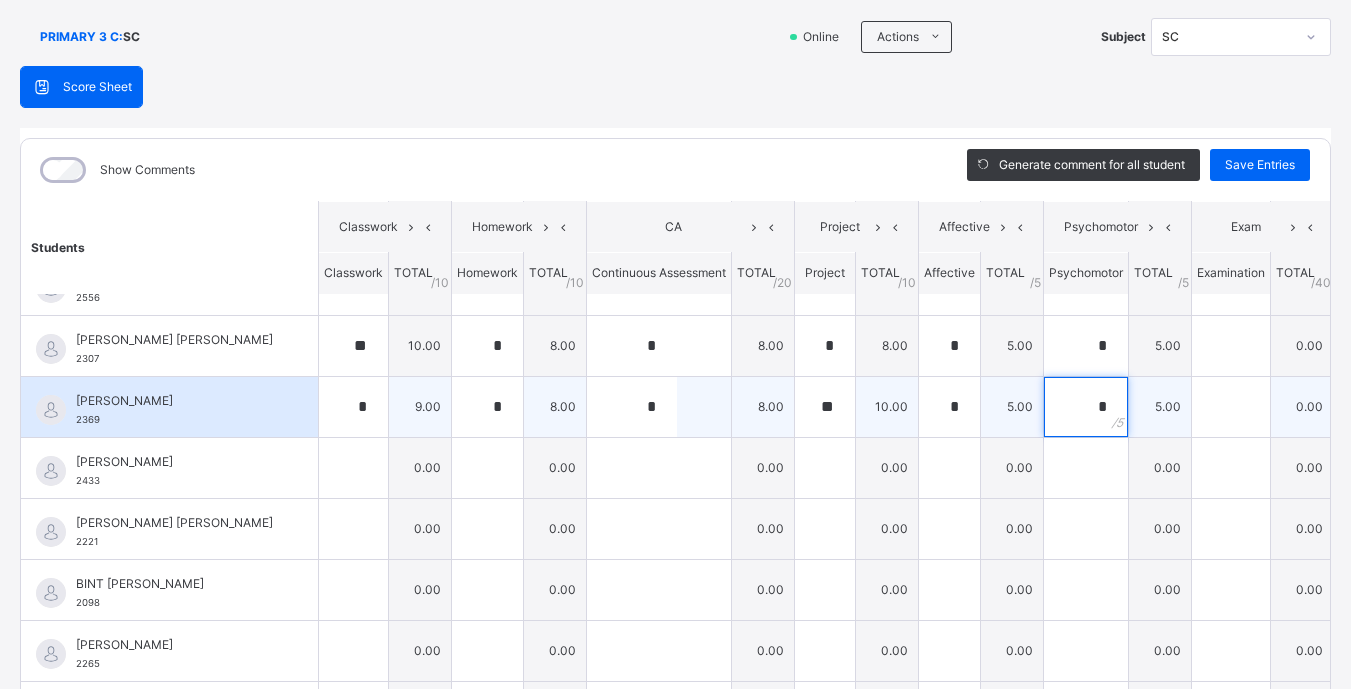scroll, scrollTop: 182, scrollLeft: 0, axis: vertical 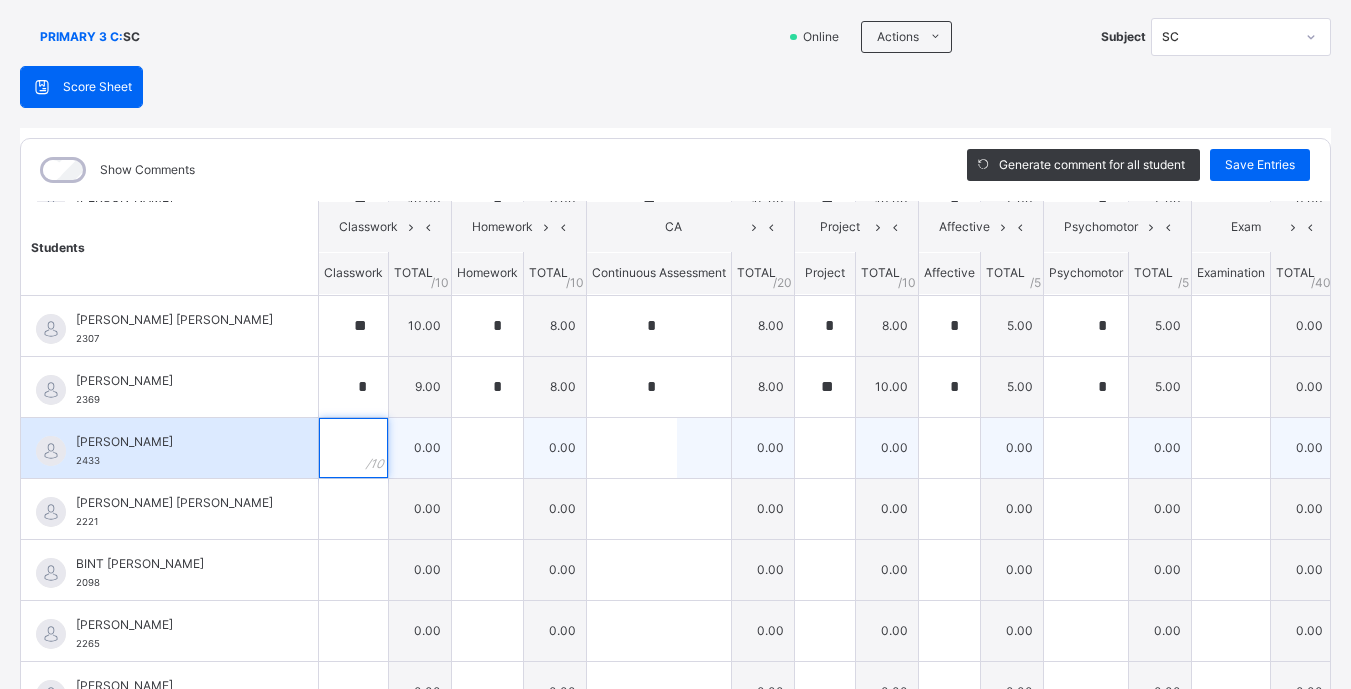 click at bounding box center (353, 448) 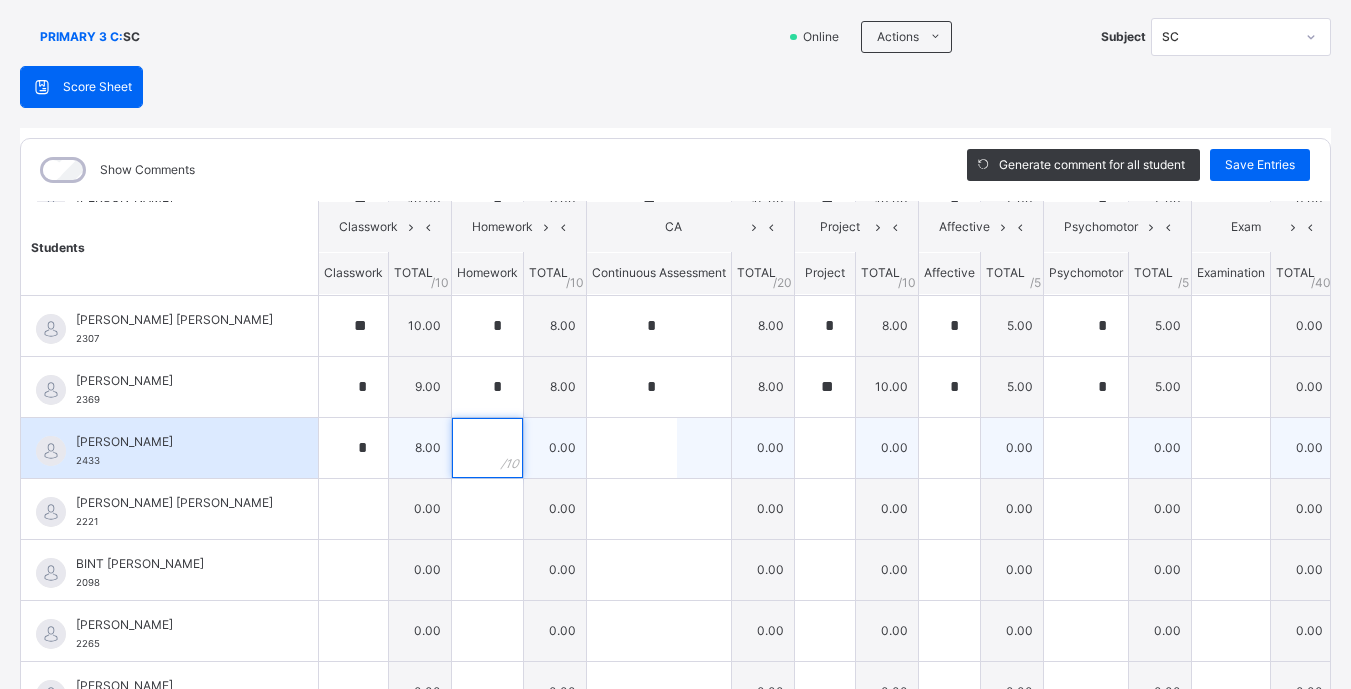 click at bounding box center [487, 448] 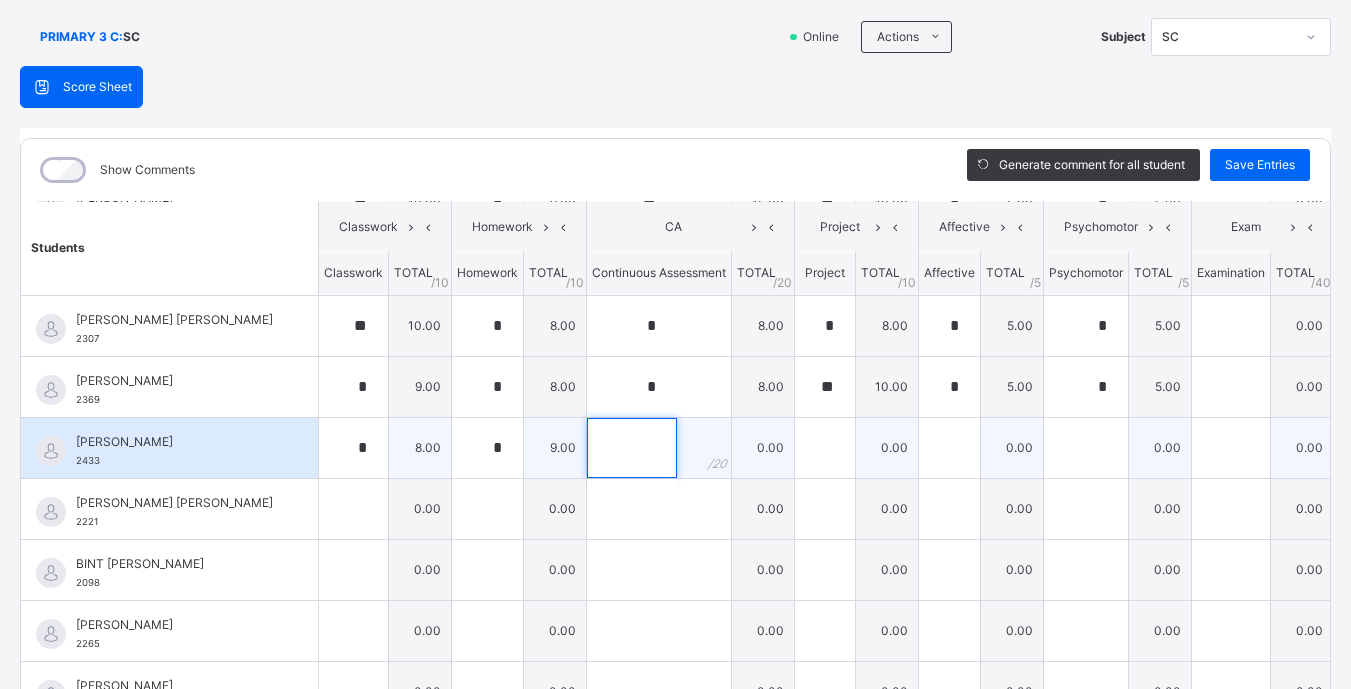 click at bounding box center (632, 448) 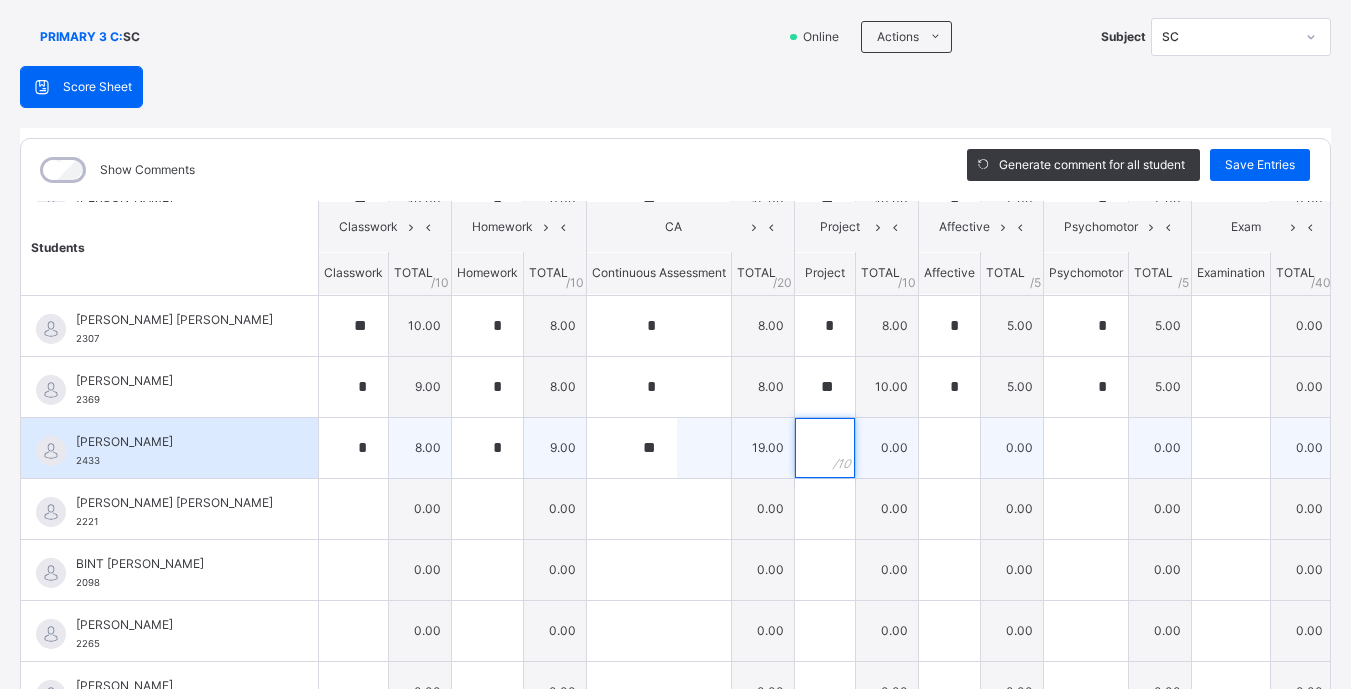 click at bounding box center [825, 448] 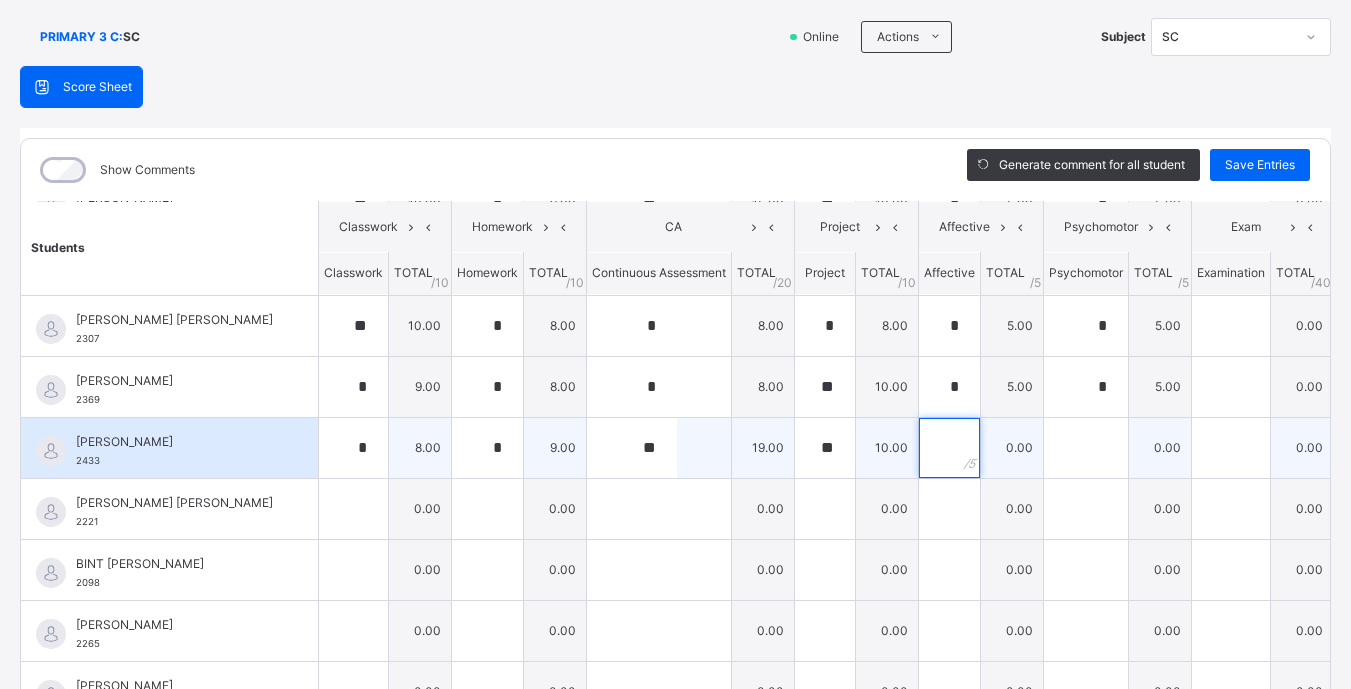click at bounding box center (949, 448) 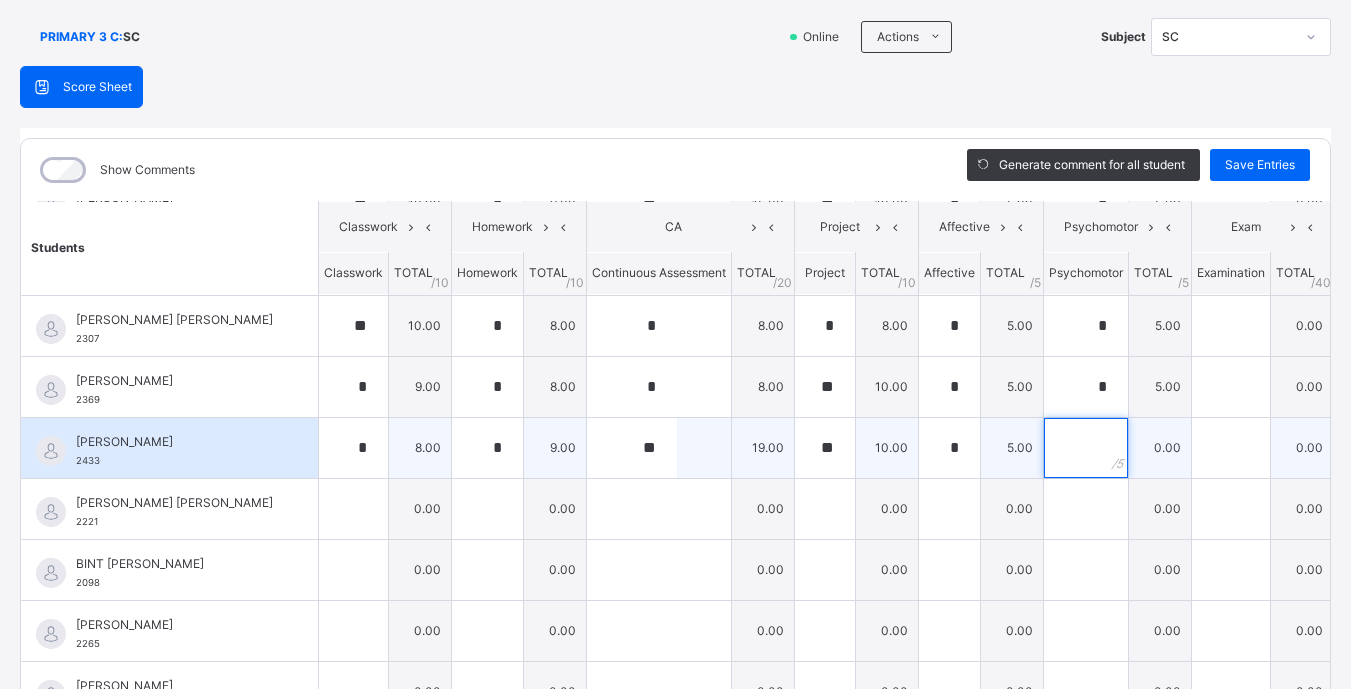 click at bounding box center [1086, 448] 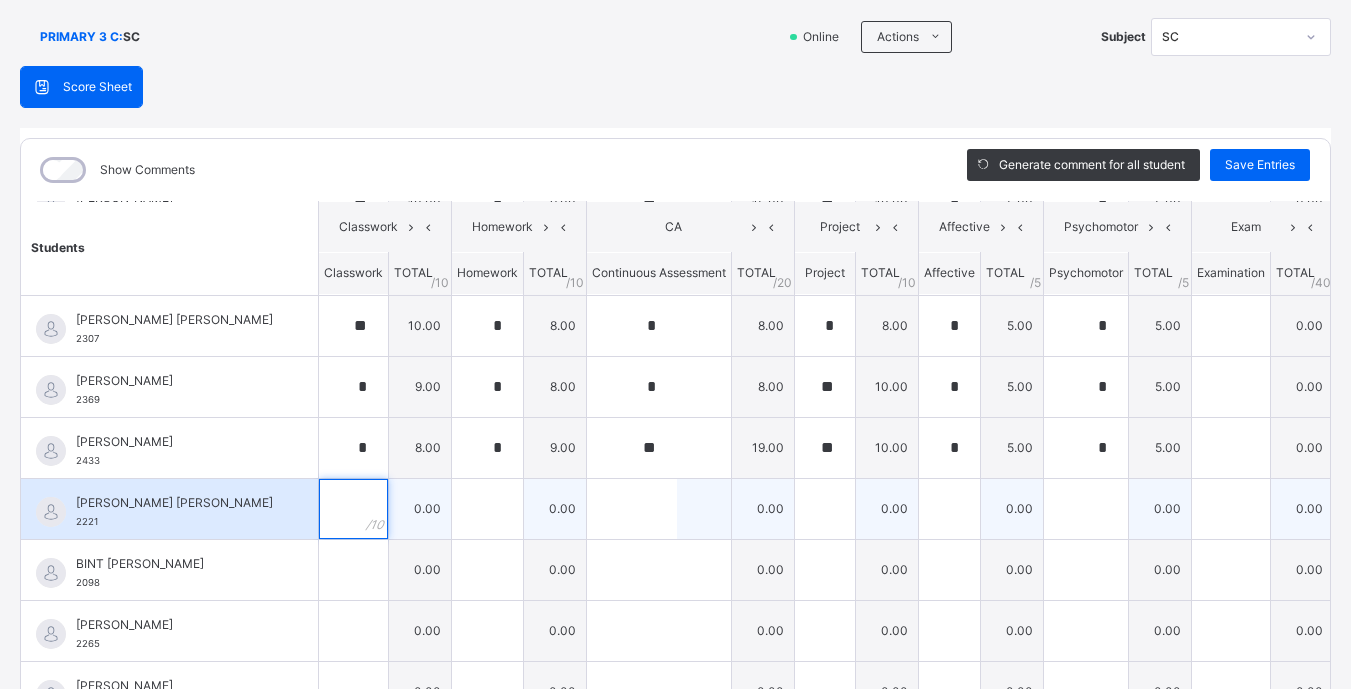 click at bounding box center (353, 509) 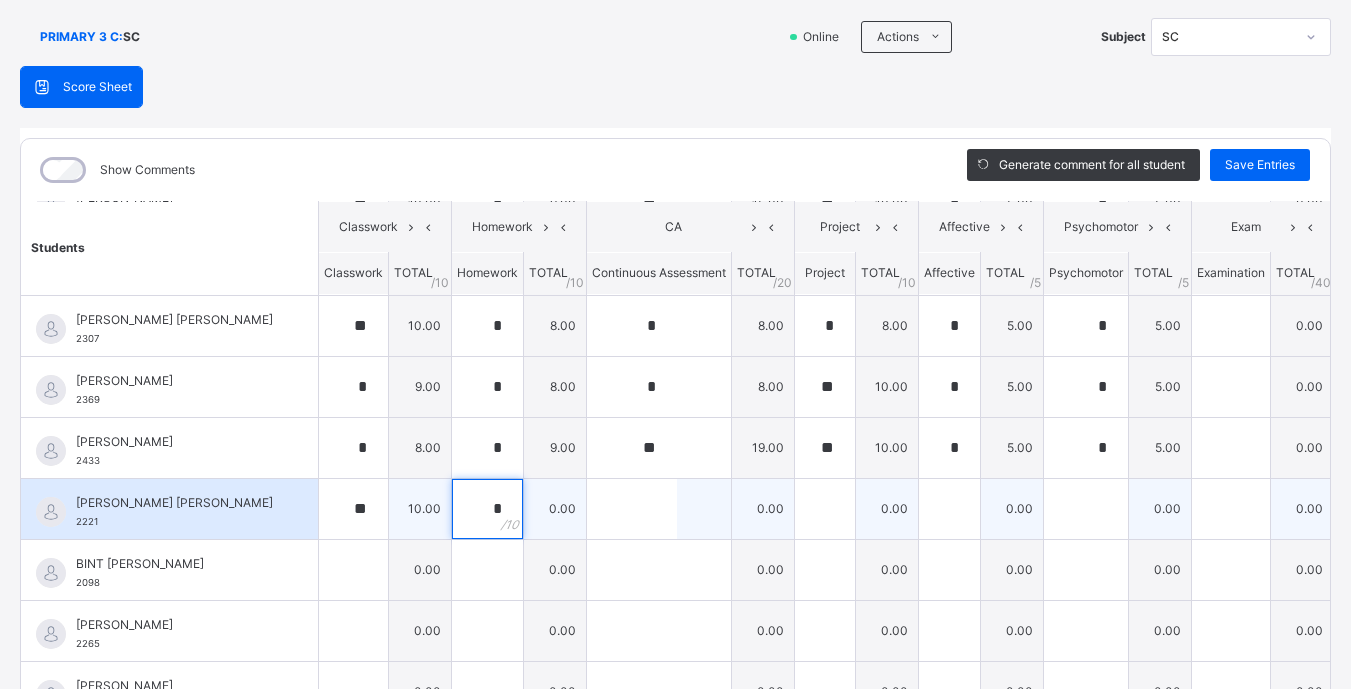 click on "*" at bounding box center (487, 509) 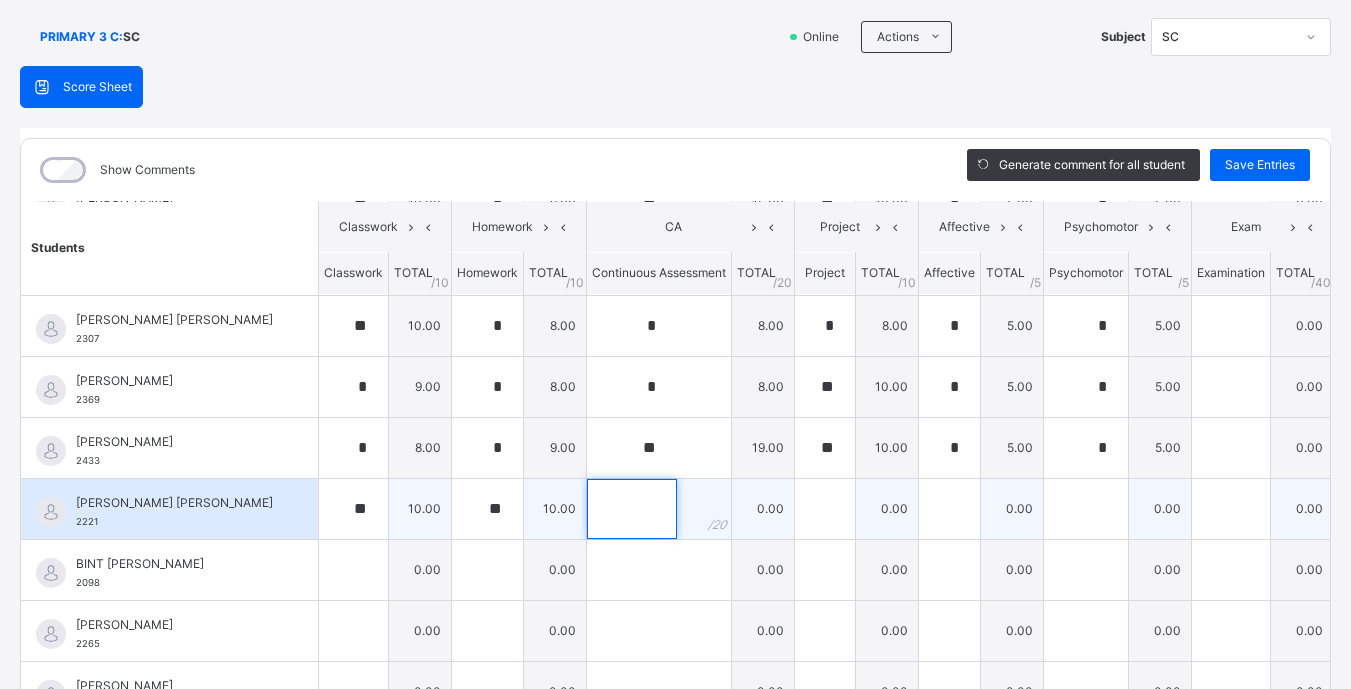 click at bounding box center (632, 509) 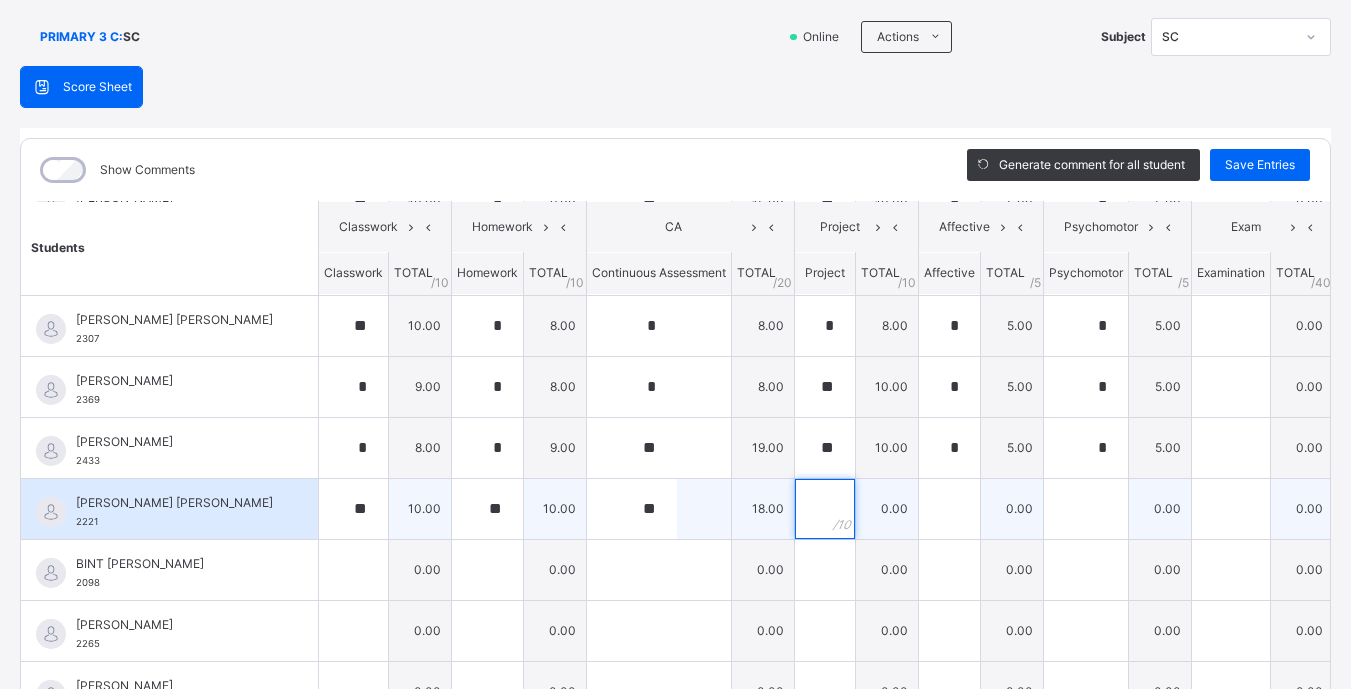 click at bounding box center (825, 509) 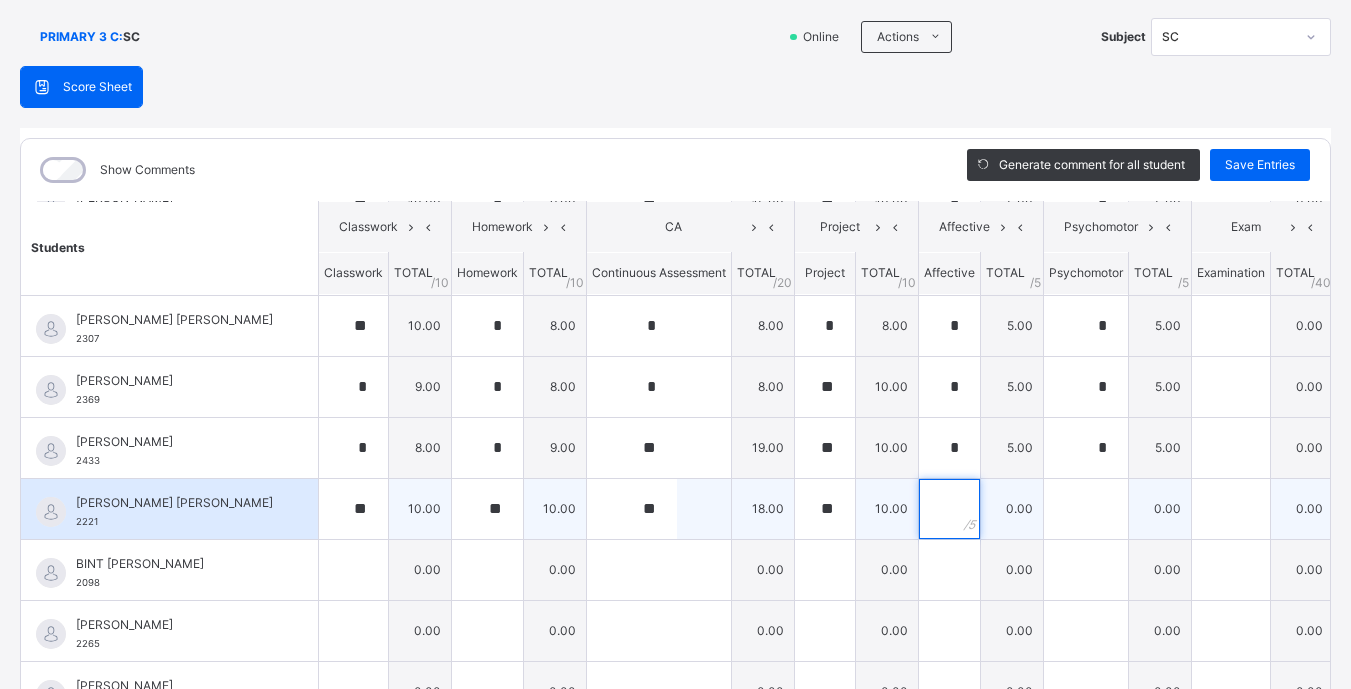 click at bounding box center [949, 509] 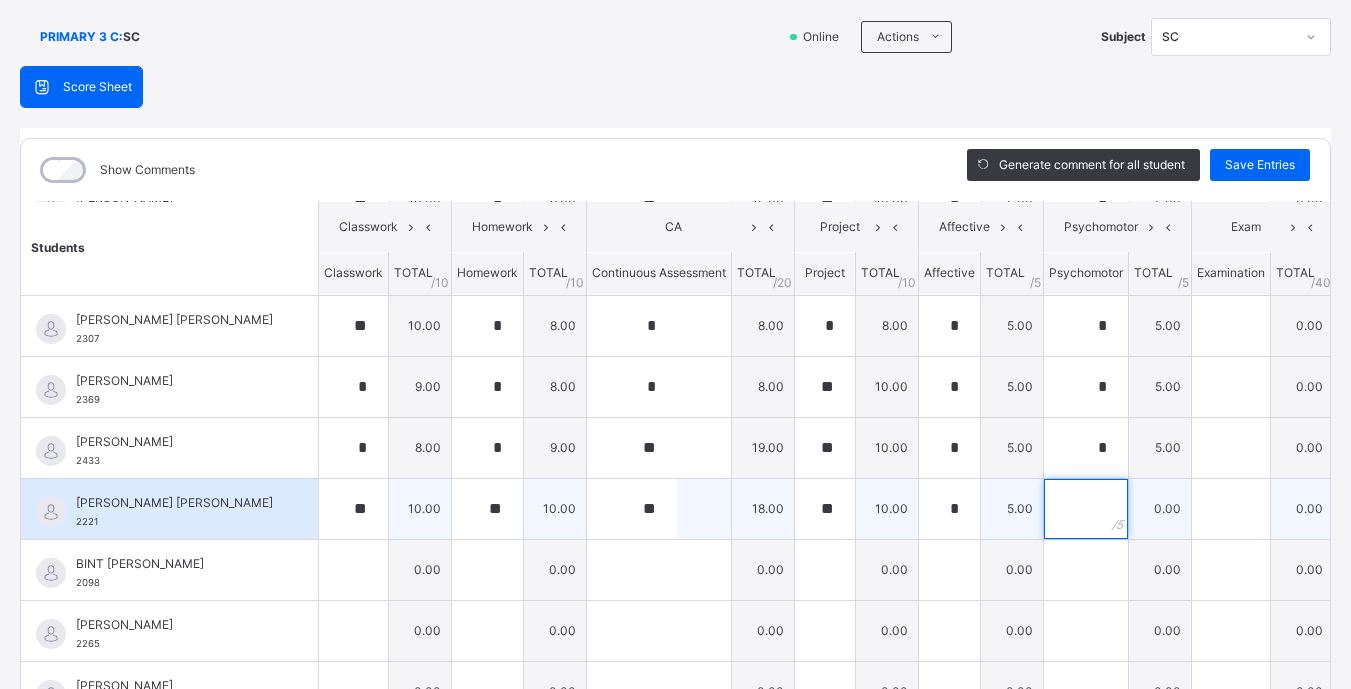 click at bounding box center [1086, 509] 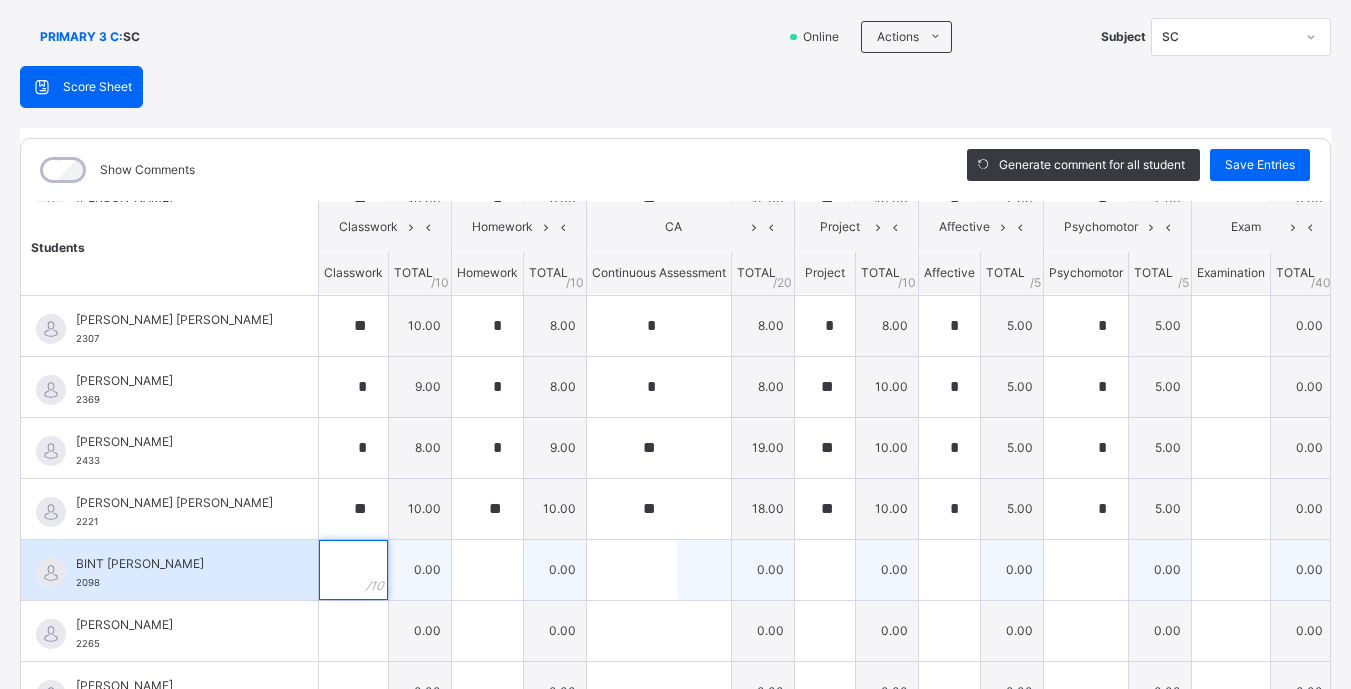click at bounding box center (353, 570) 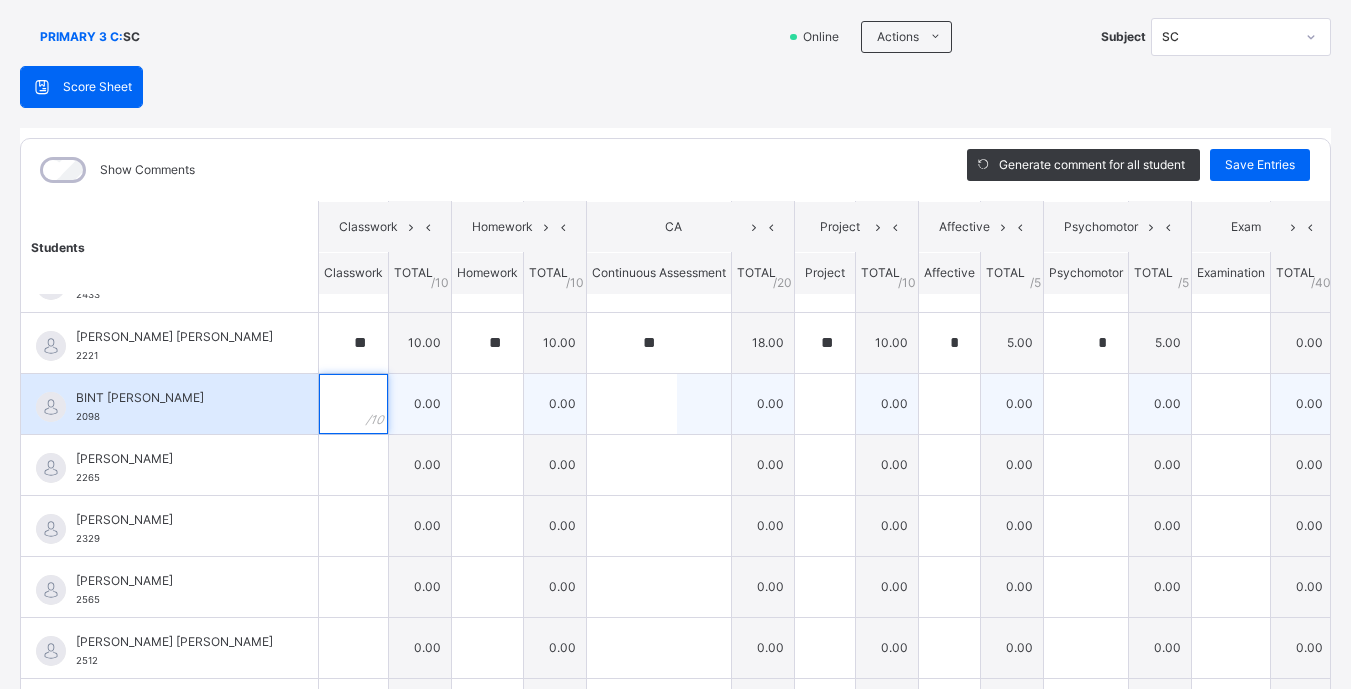 scroll, scrollTop: 349, scrollLeft: 0, axis: vertical 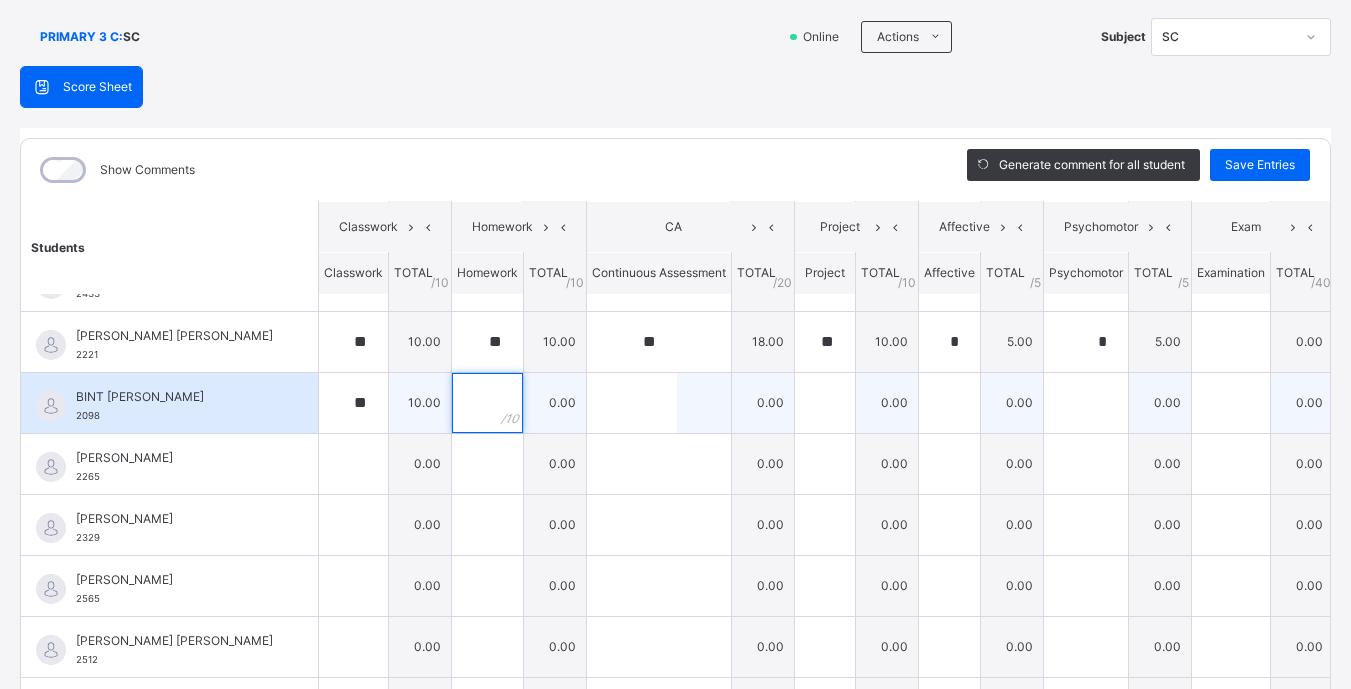 click at bounding box center (487, 403) 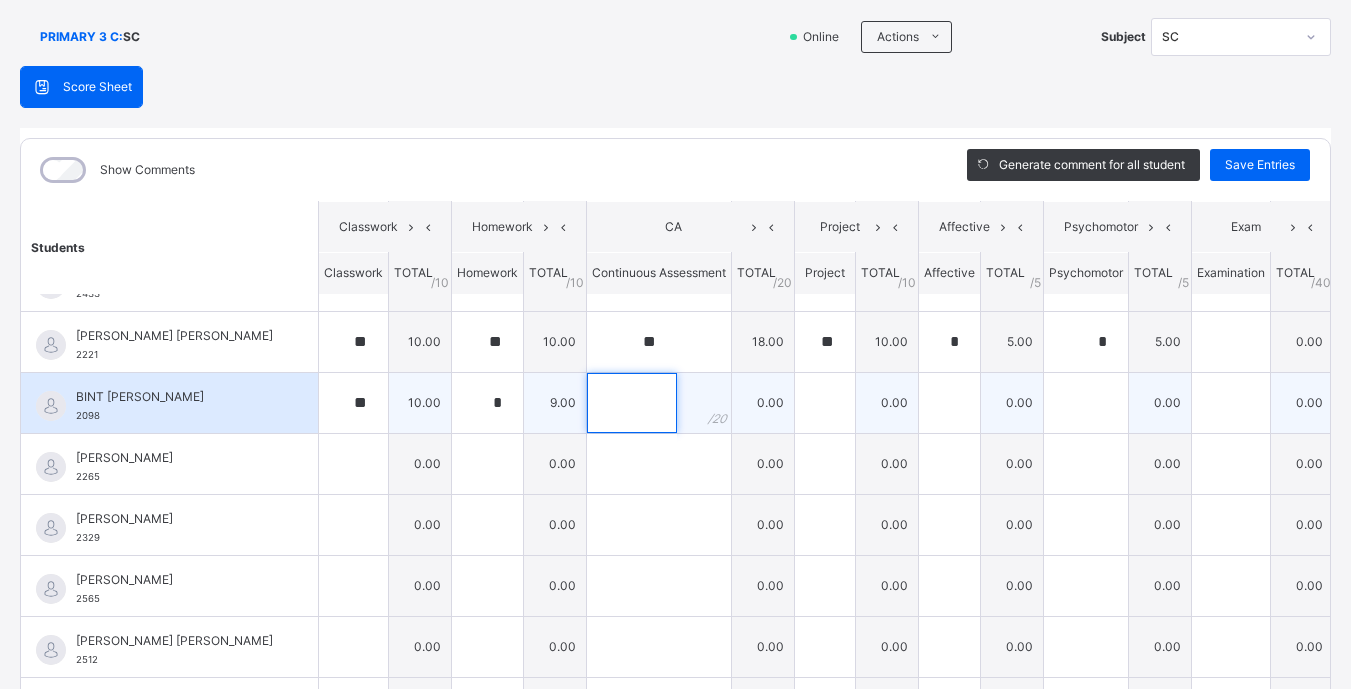 click at bounding box center (632, 403) 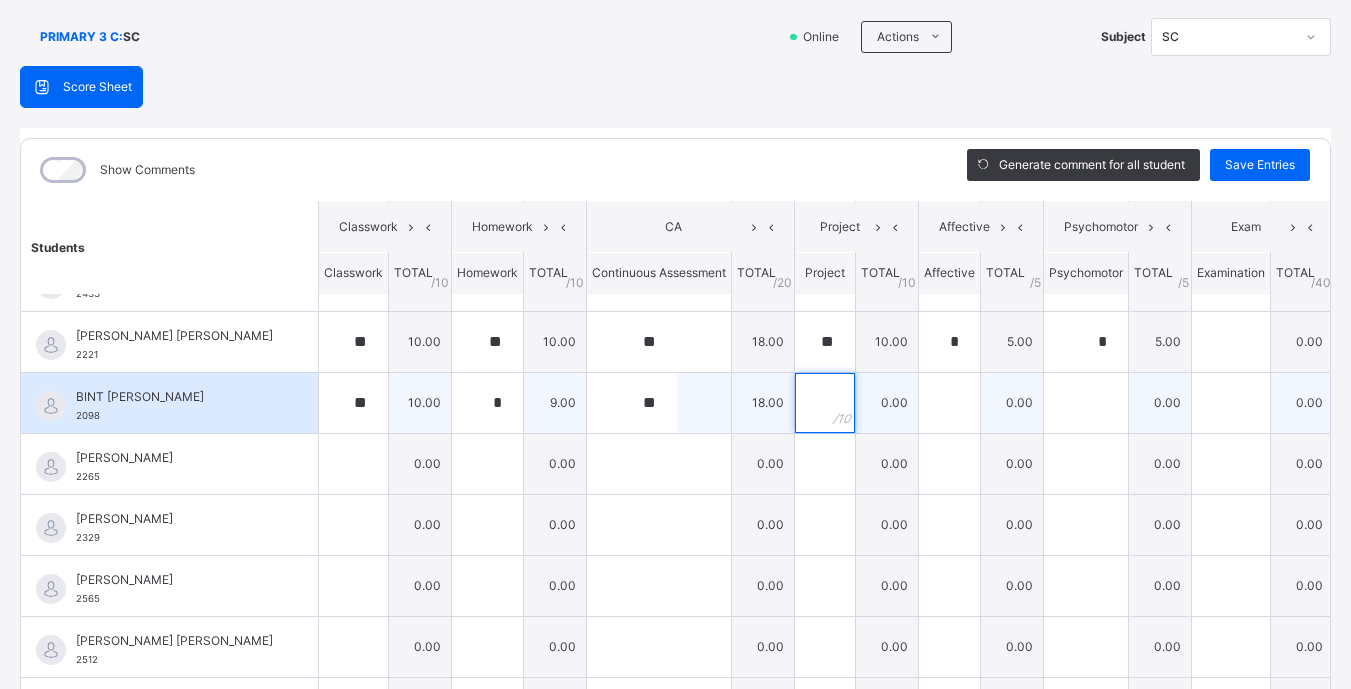 click at bounding box center (825, 403) 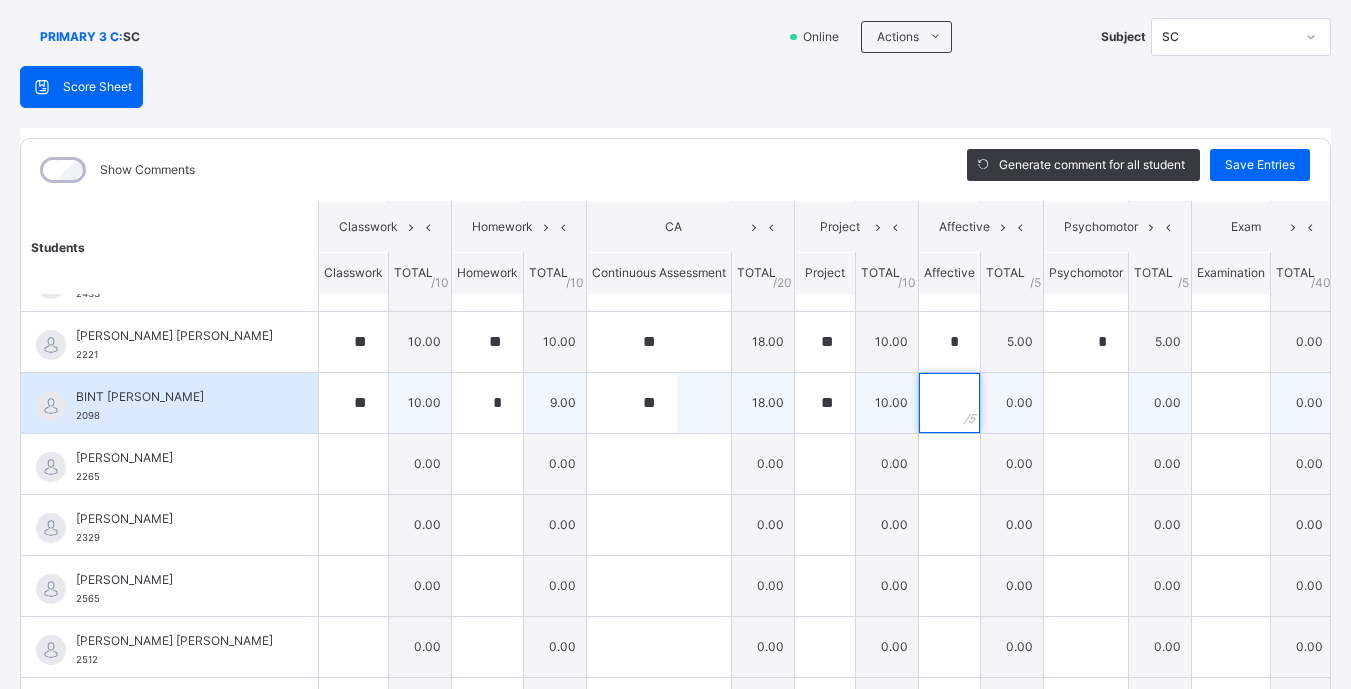 click at bounding box center [949, 403] 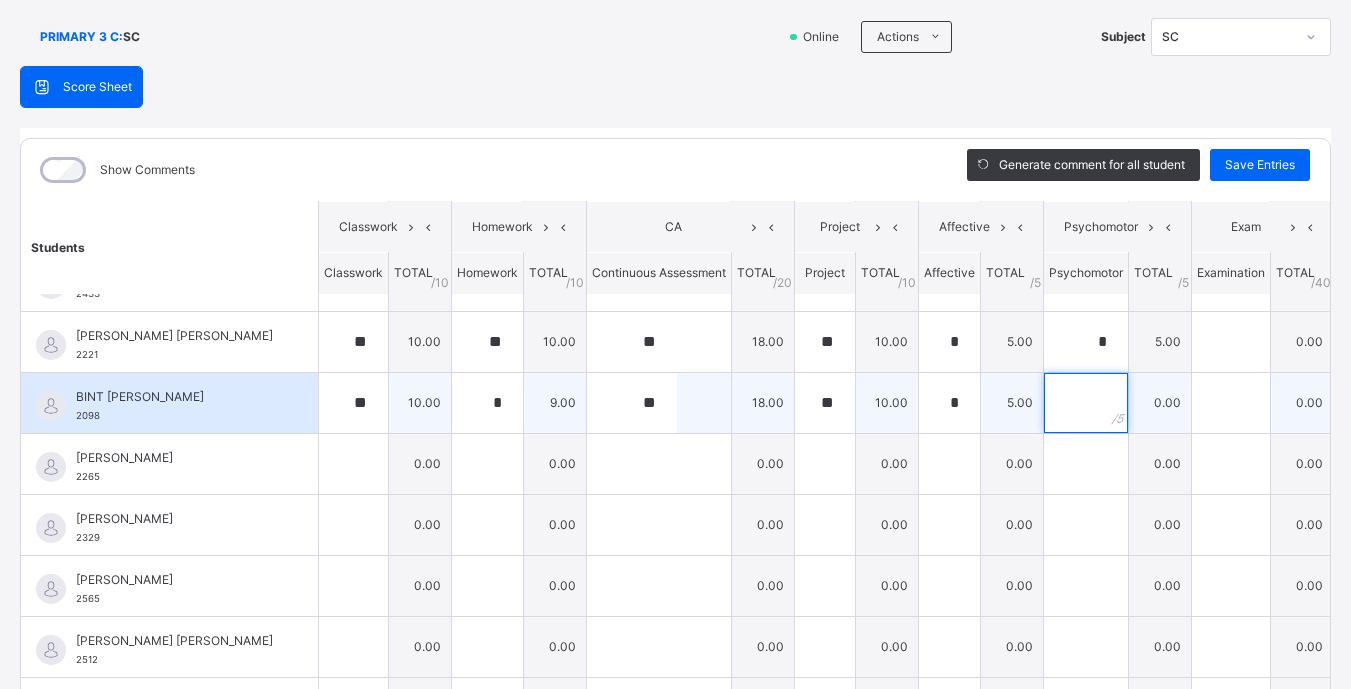click at bounding box center [1086, 403] 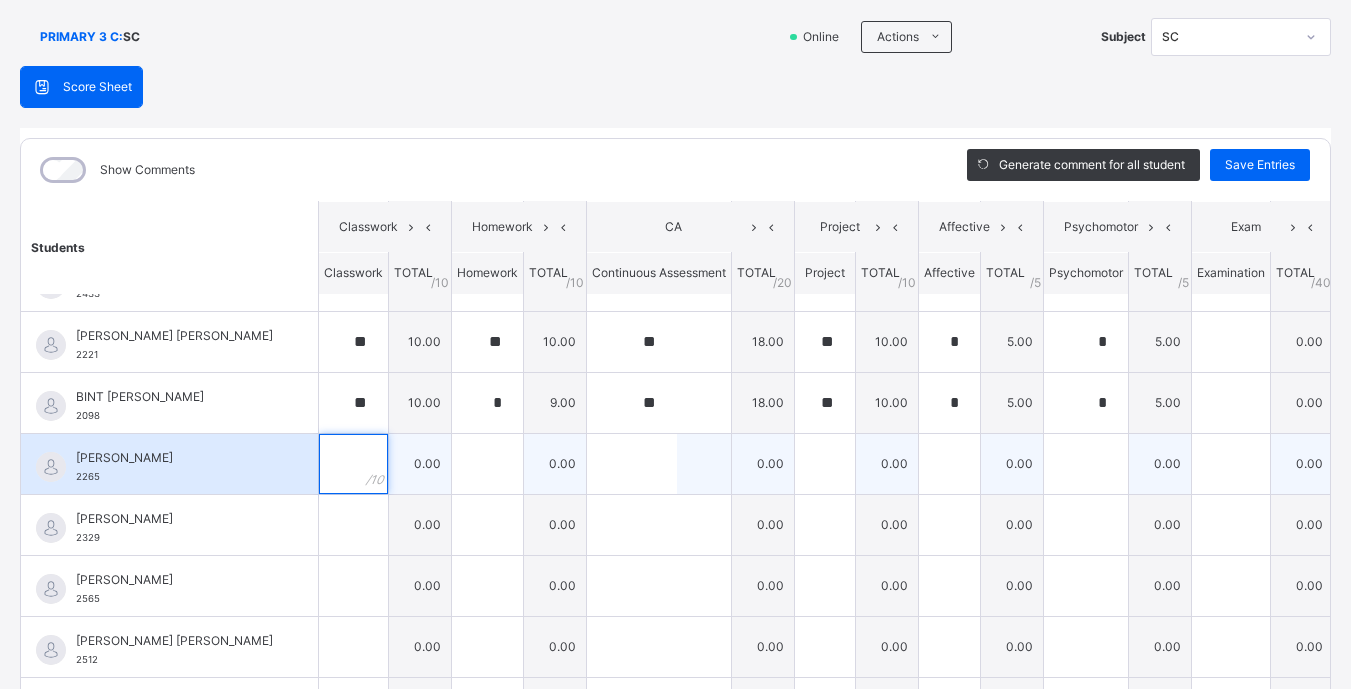 click at bounding box center [353, 464] 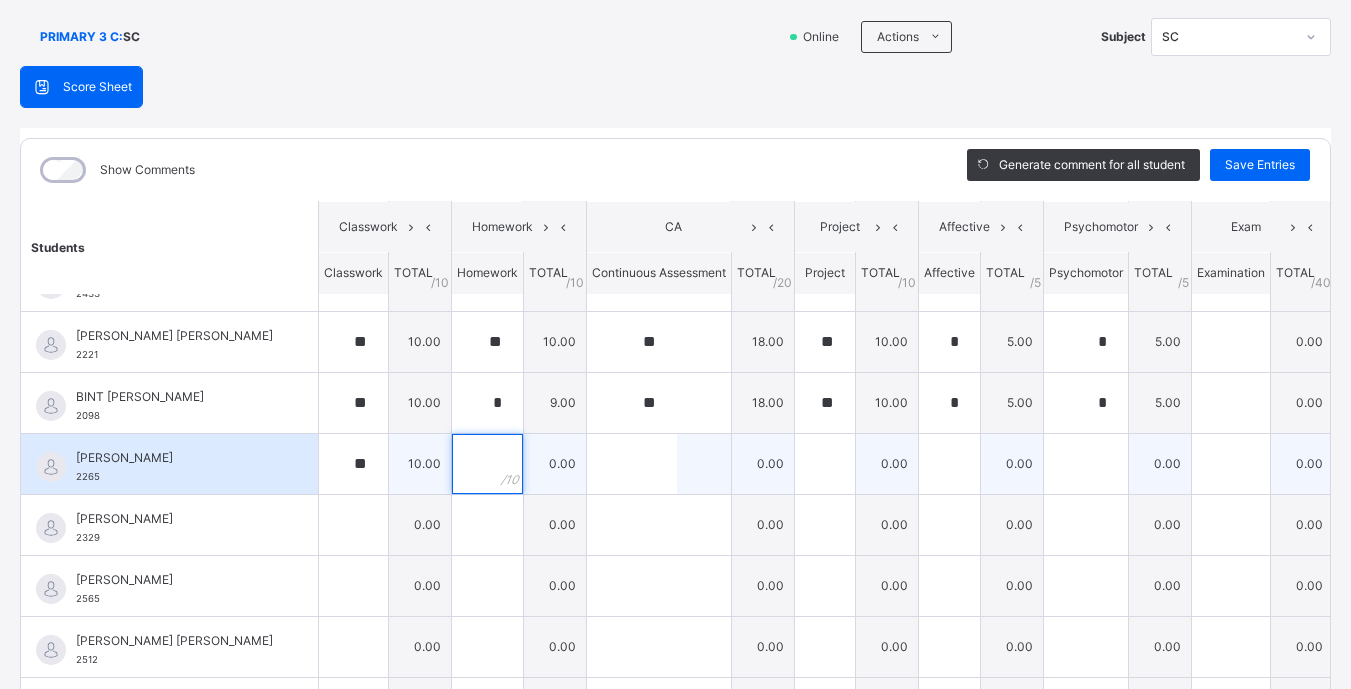 click at bounding box center (487, 464) 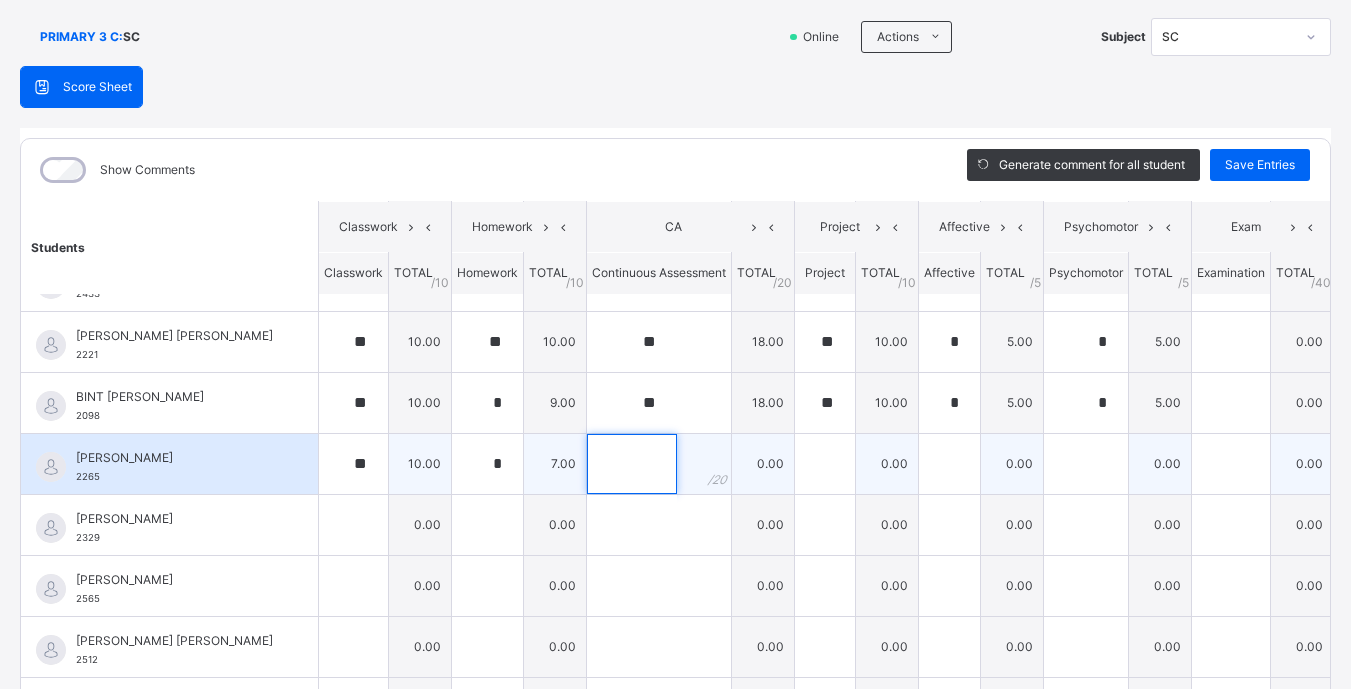 click at bounding box center (632, 464) 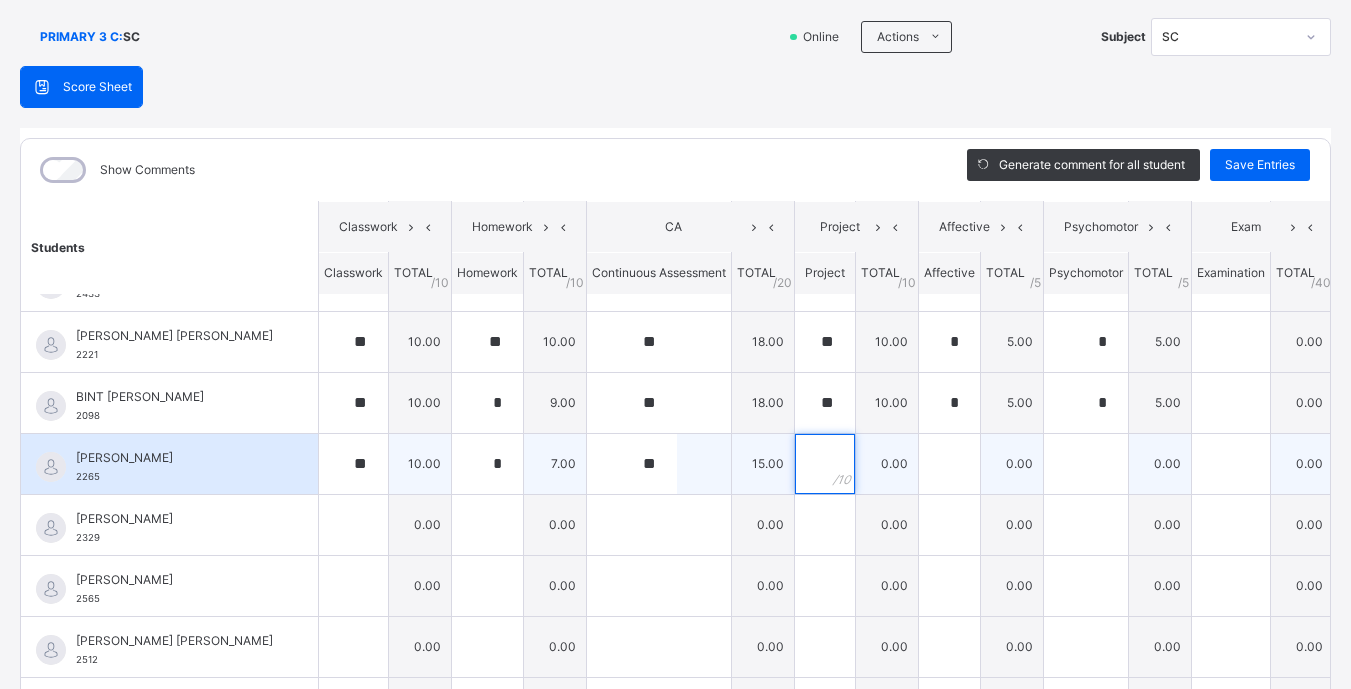 click at bounding box center (825, 464) 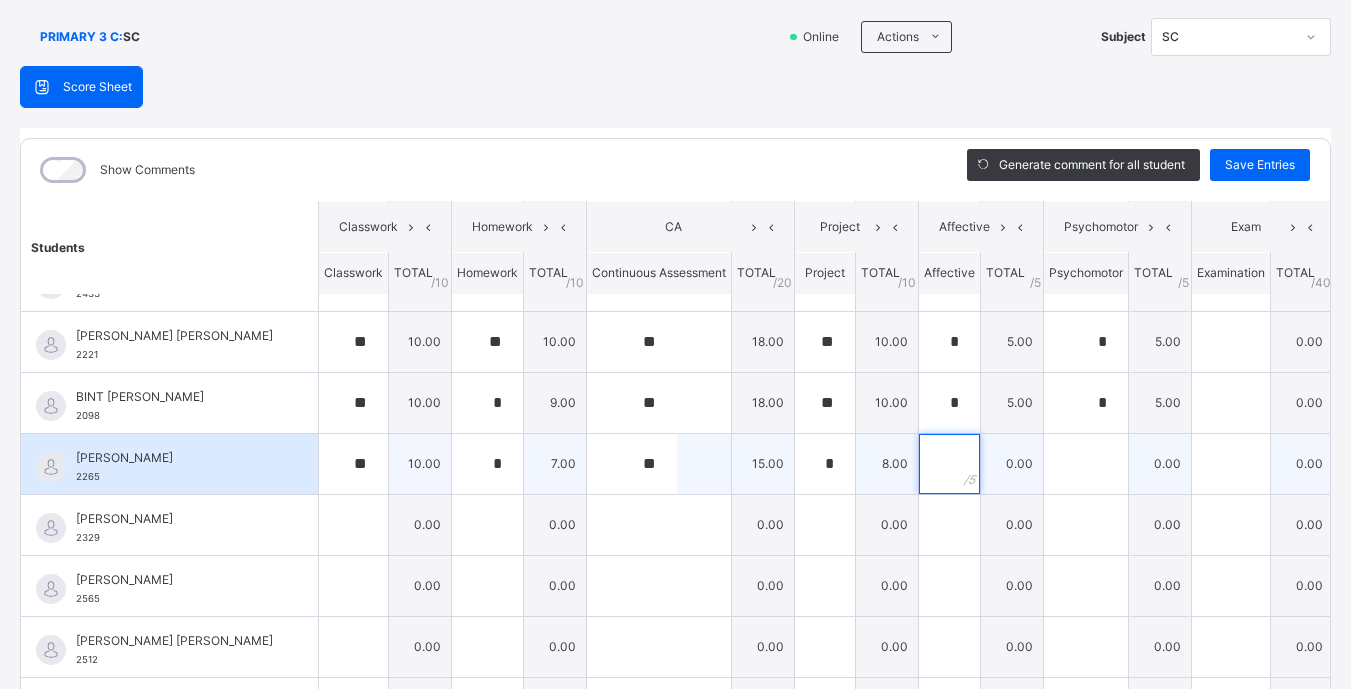 click at bounding box center [949, 464] 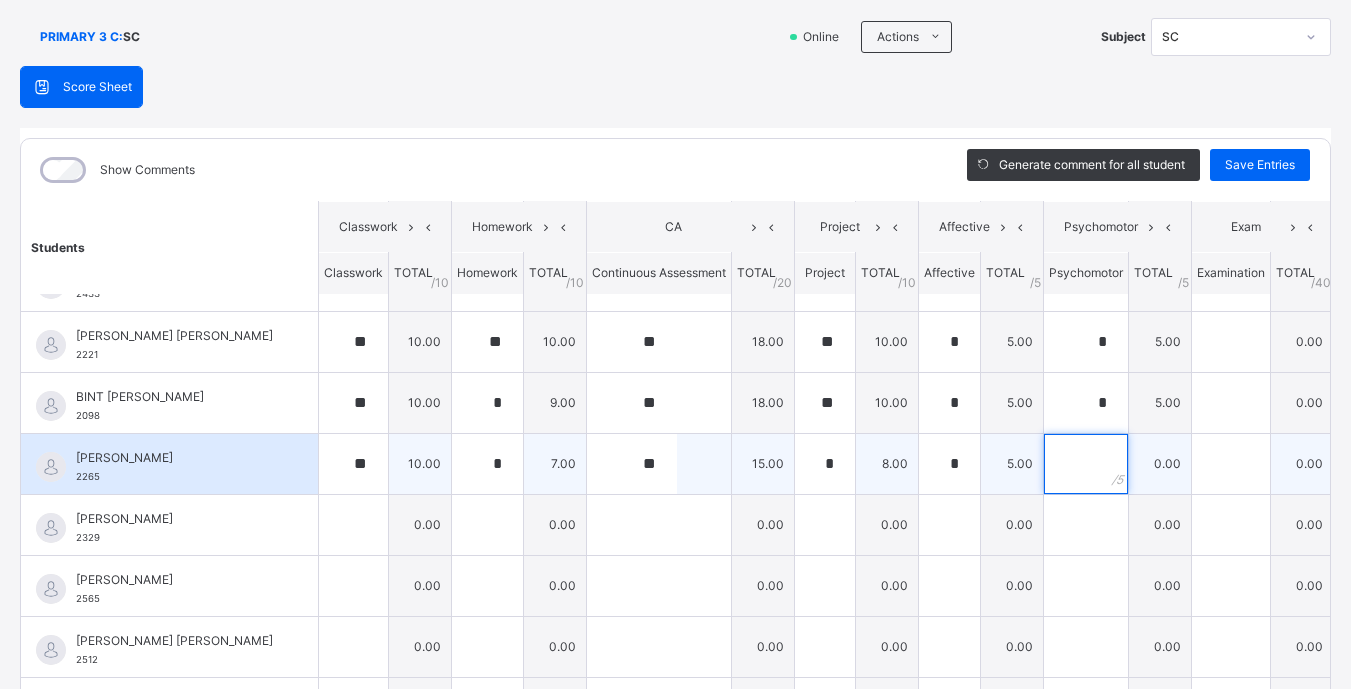 click at bounding box center (1086, 464) 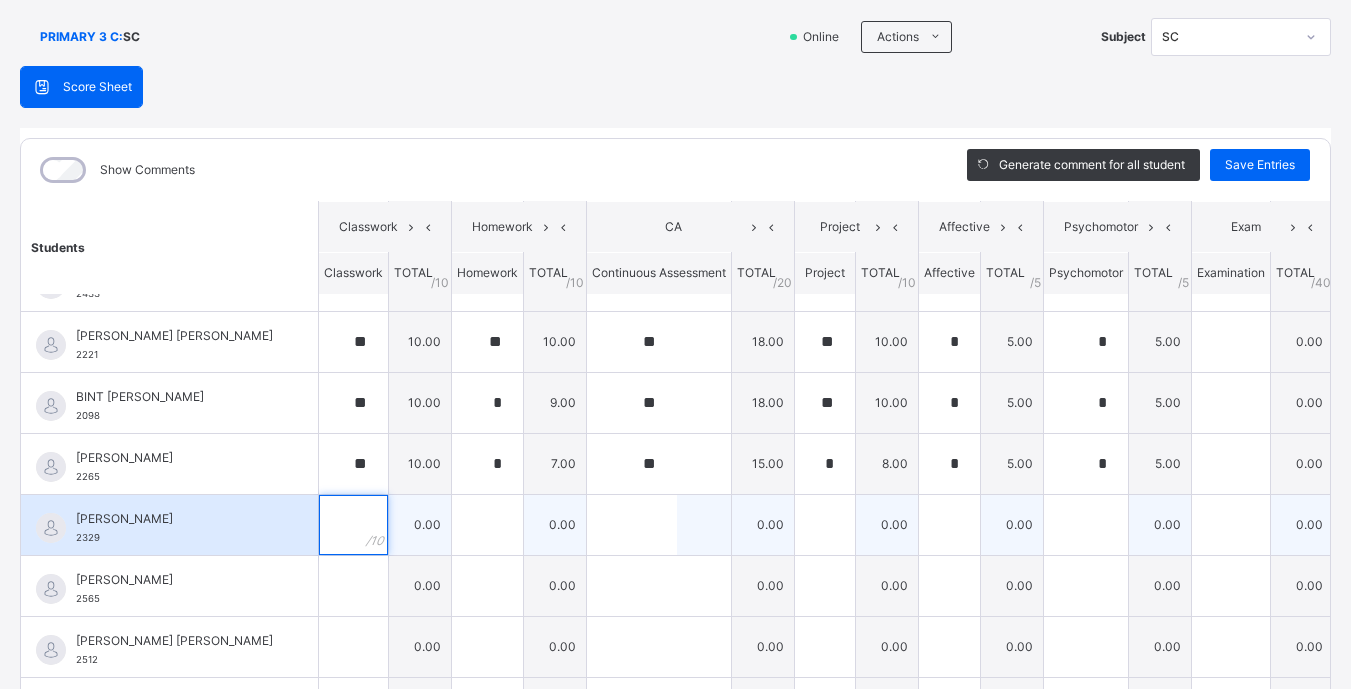 click at bounding box center (353, 525) 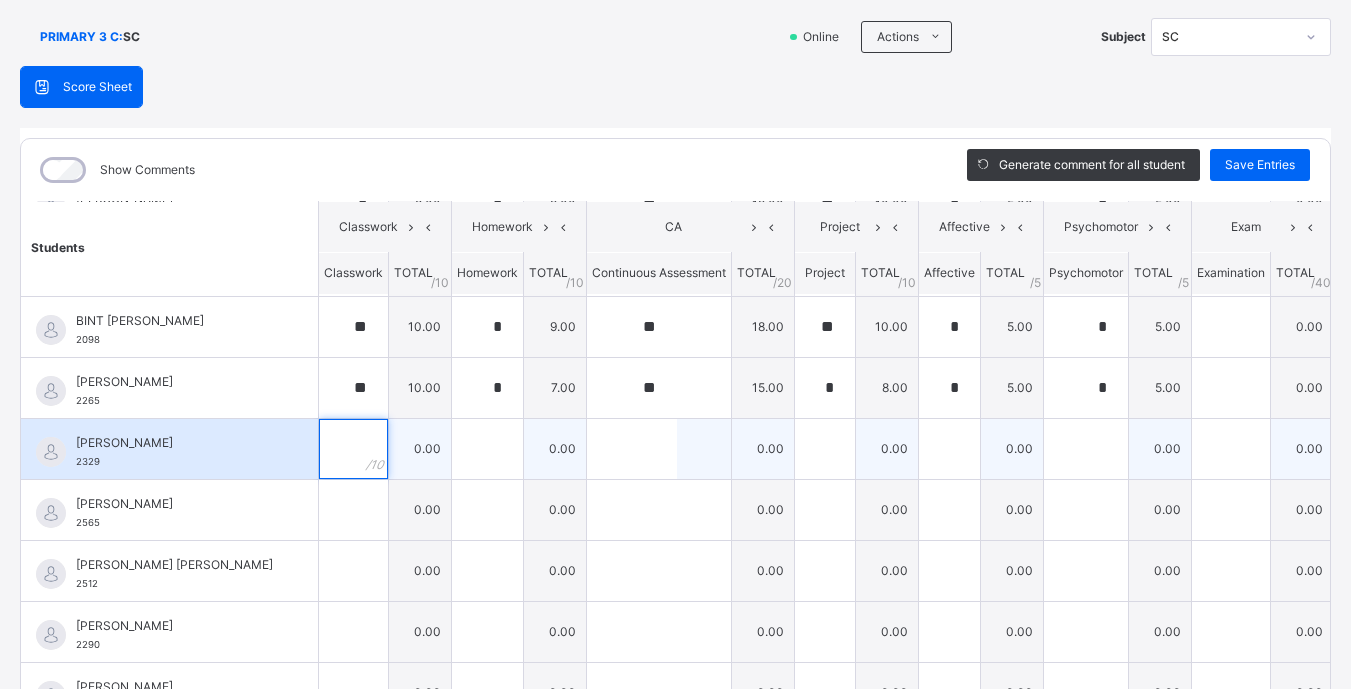 scroll, scrollTop: 427, scrollLeft: 0, axis: vertical 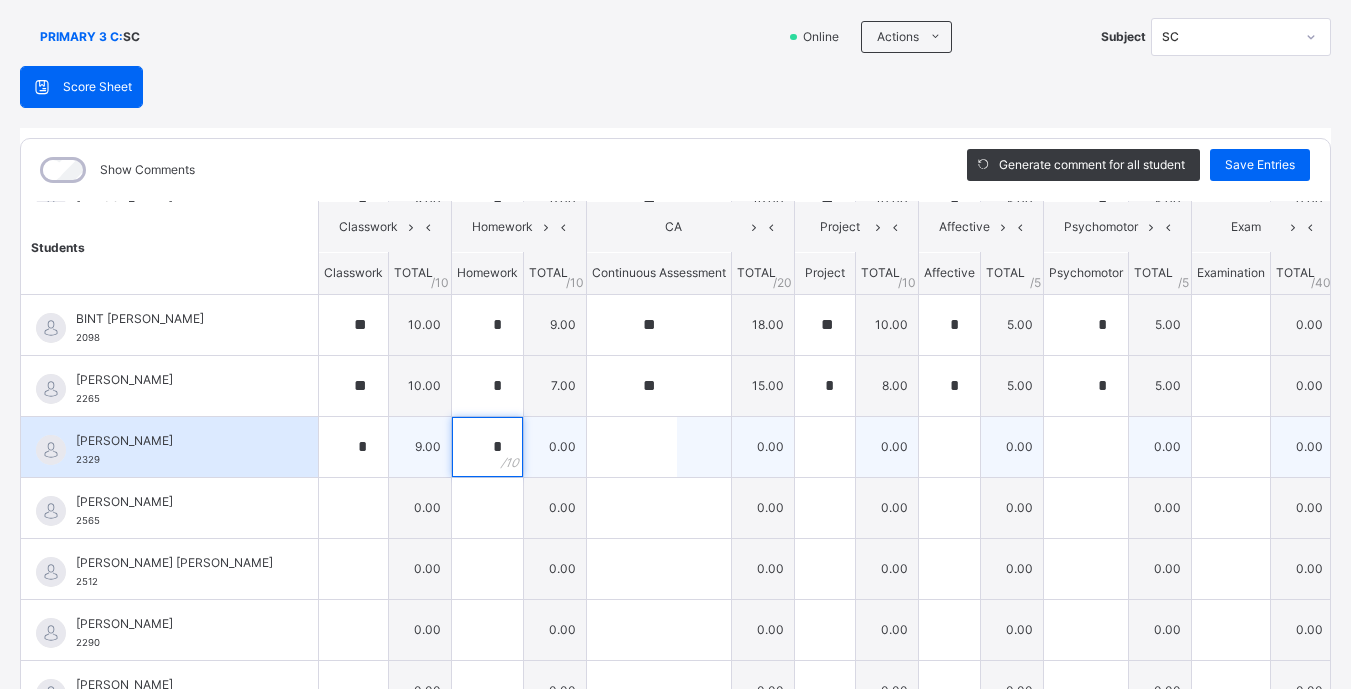 click on "*" at bounding box center [487, 447] 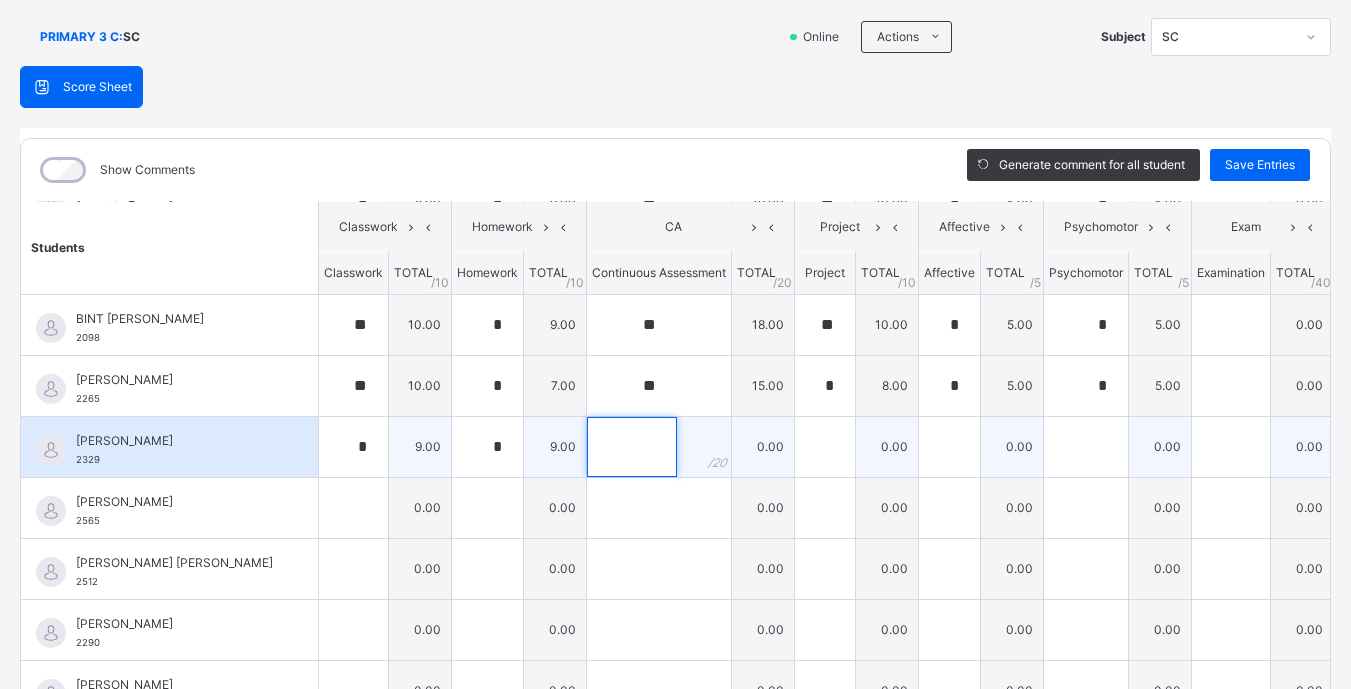click at bounding box center [632, 447] 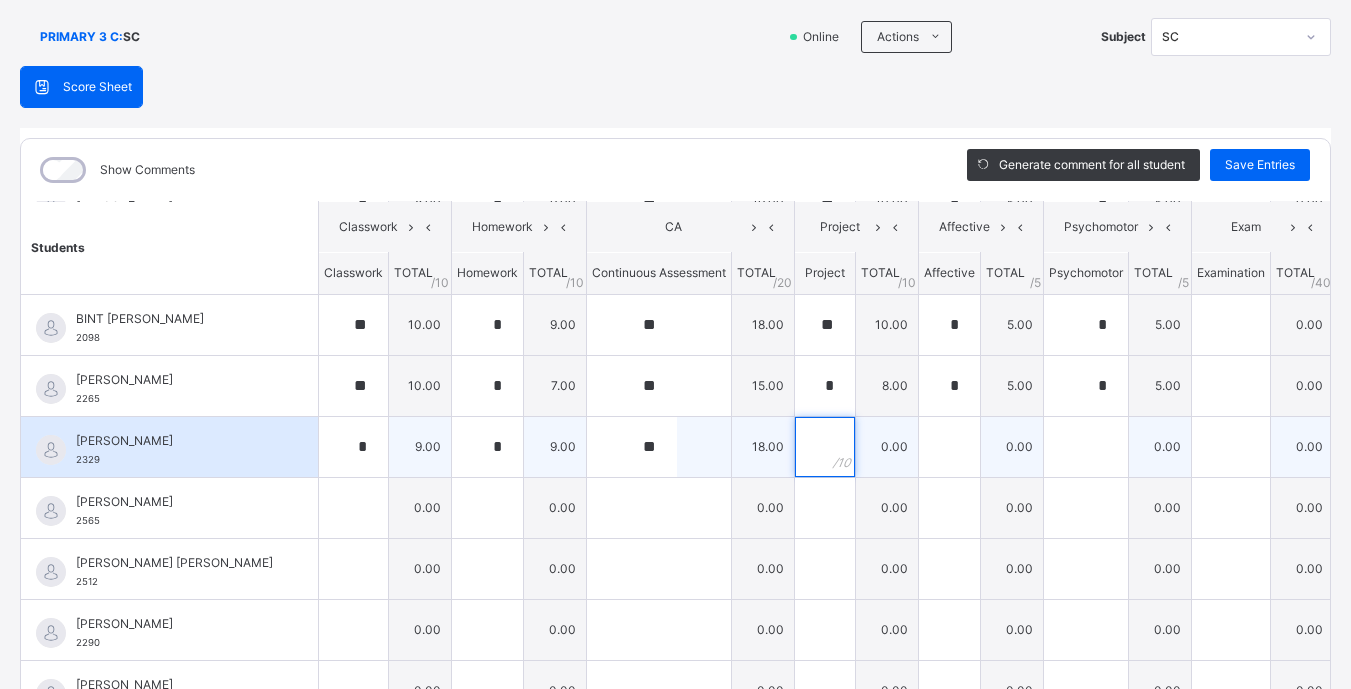 click at bounding box center (825, 447) 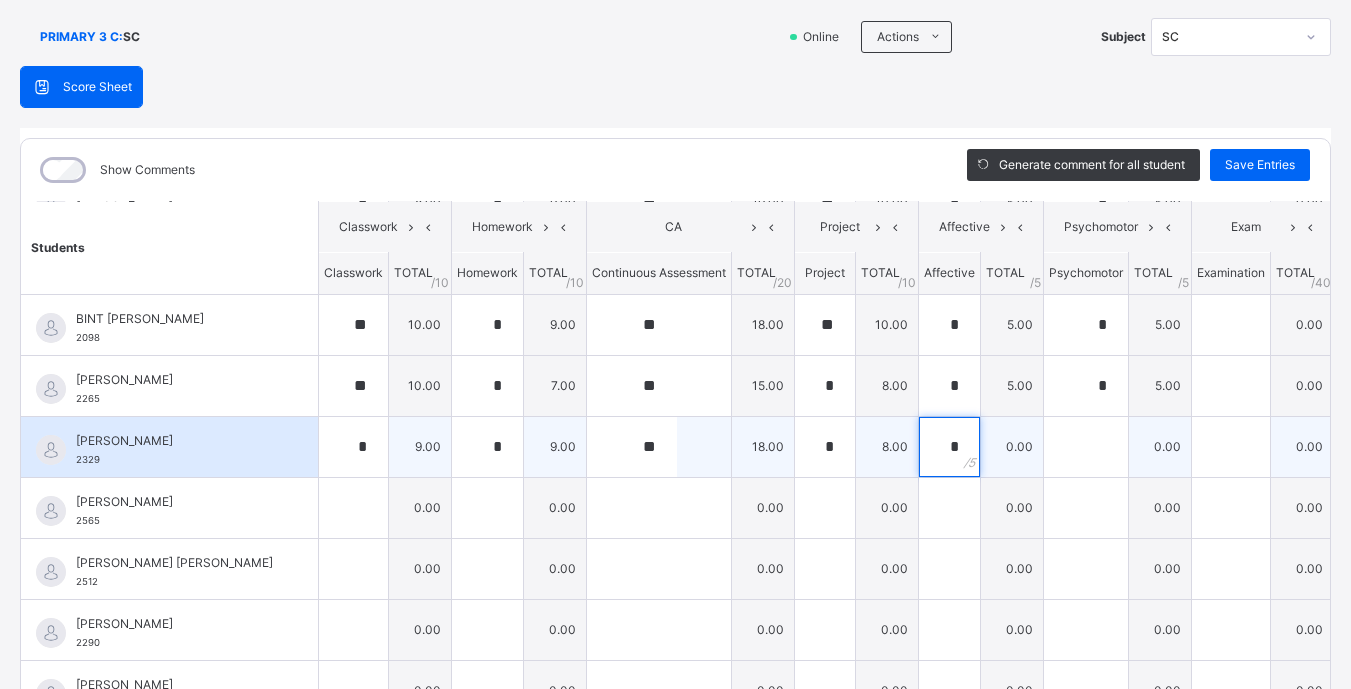 click on "*" at bounding box center [949, 447] 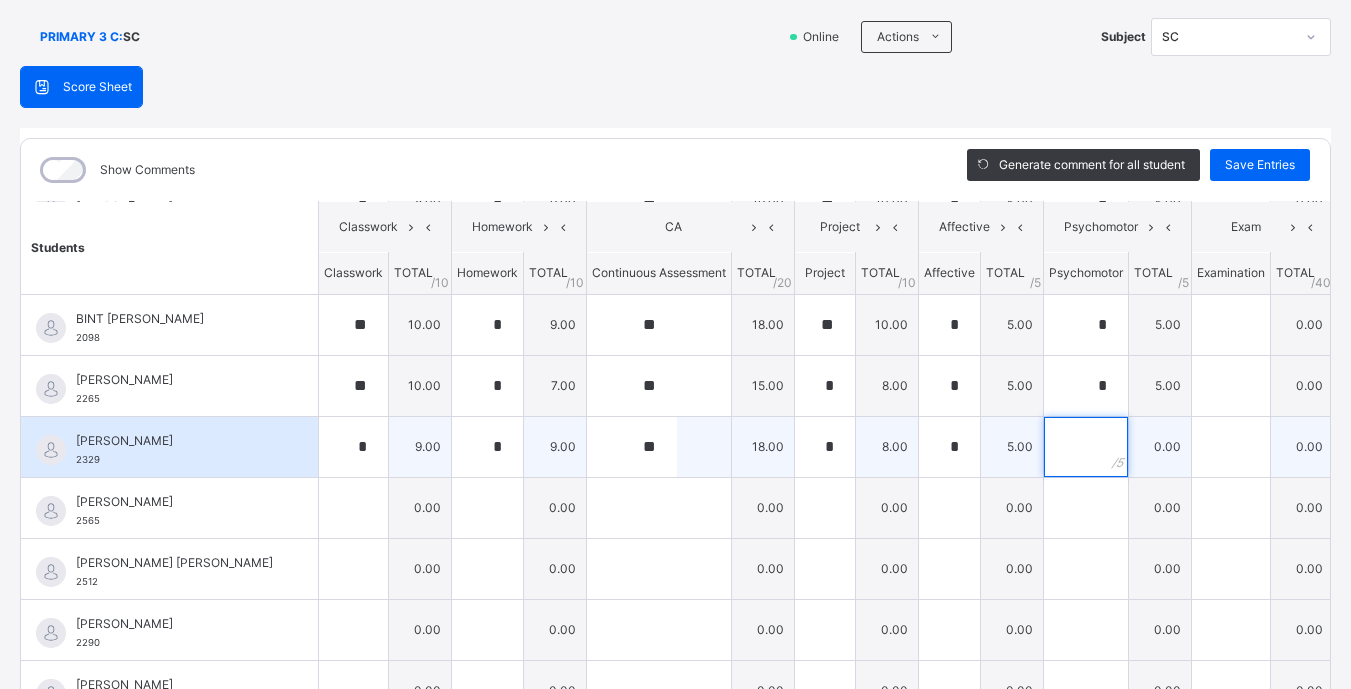 click at bounding box center (1086, 447) 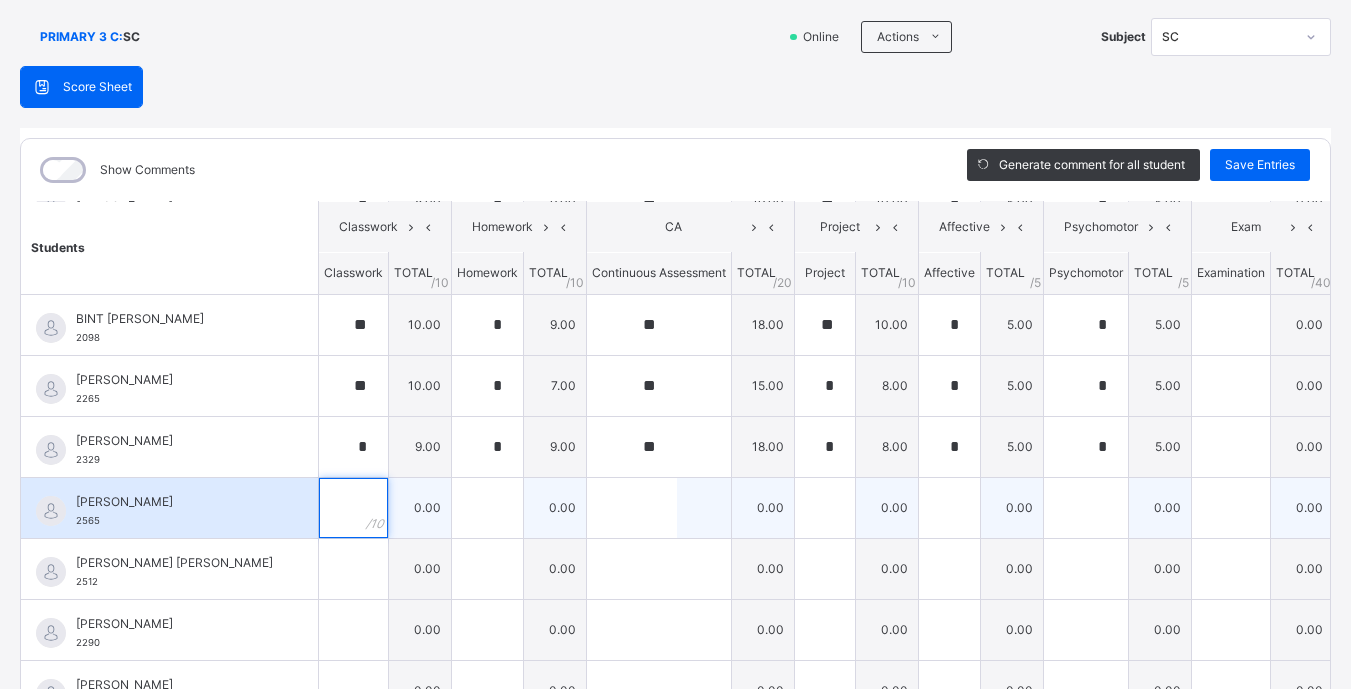 click at bounding box center (353, 508) 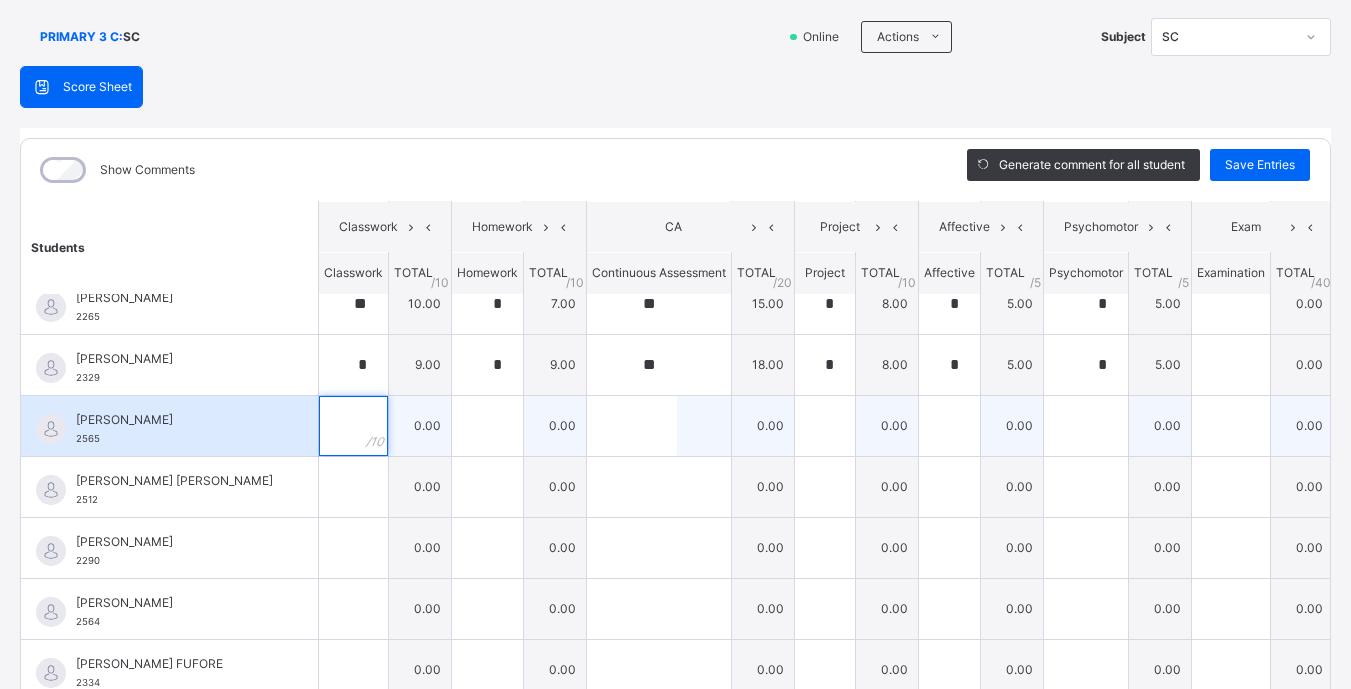 scroll, scrollTop: 511, scrollLeft: 0, axis: vertical 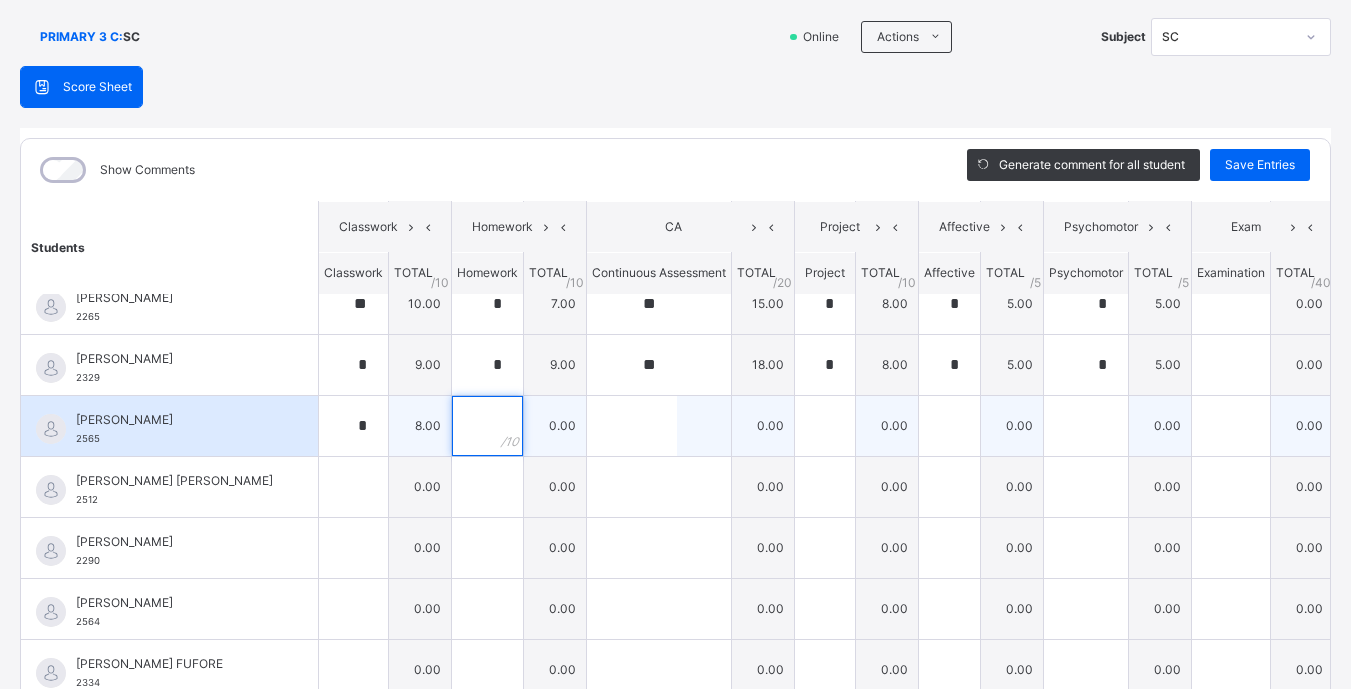 click at bounding box center (487, 426) 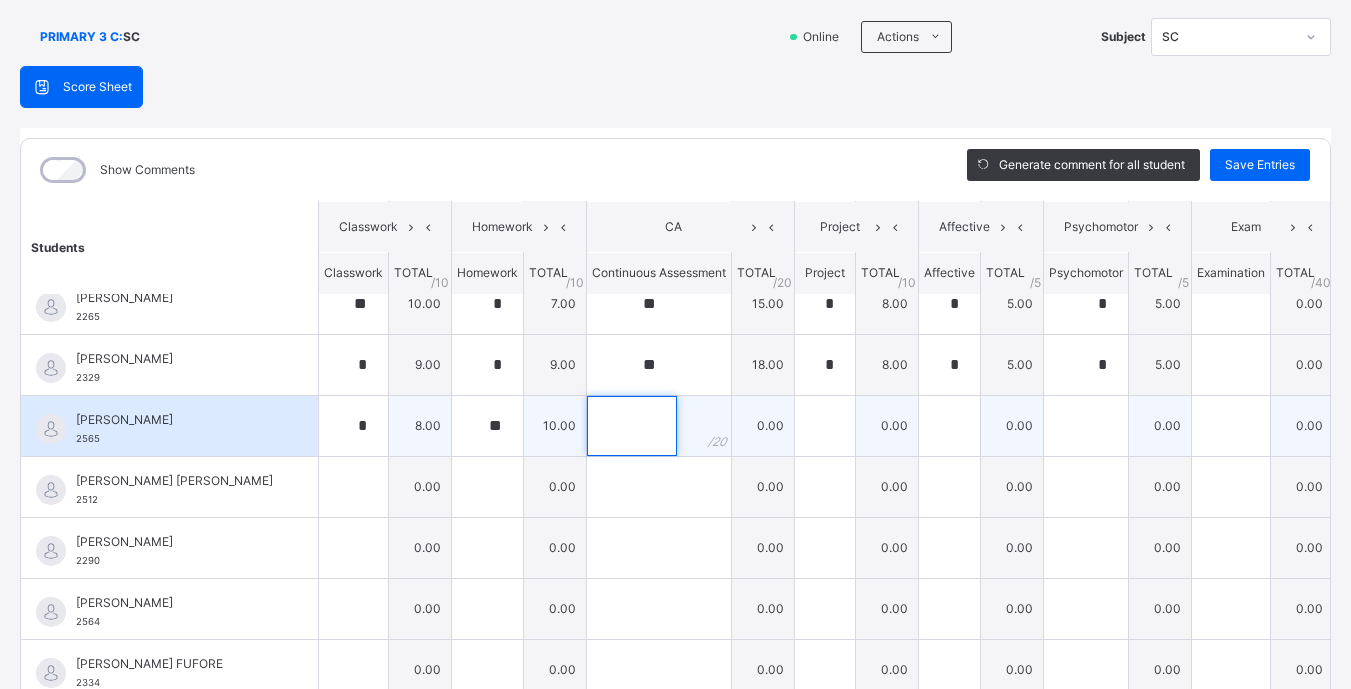 click at bounding box center [632, 426] 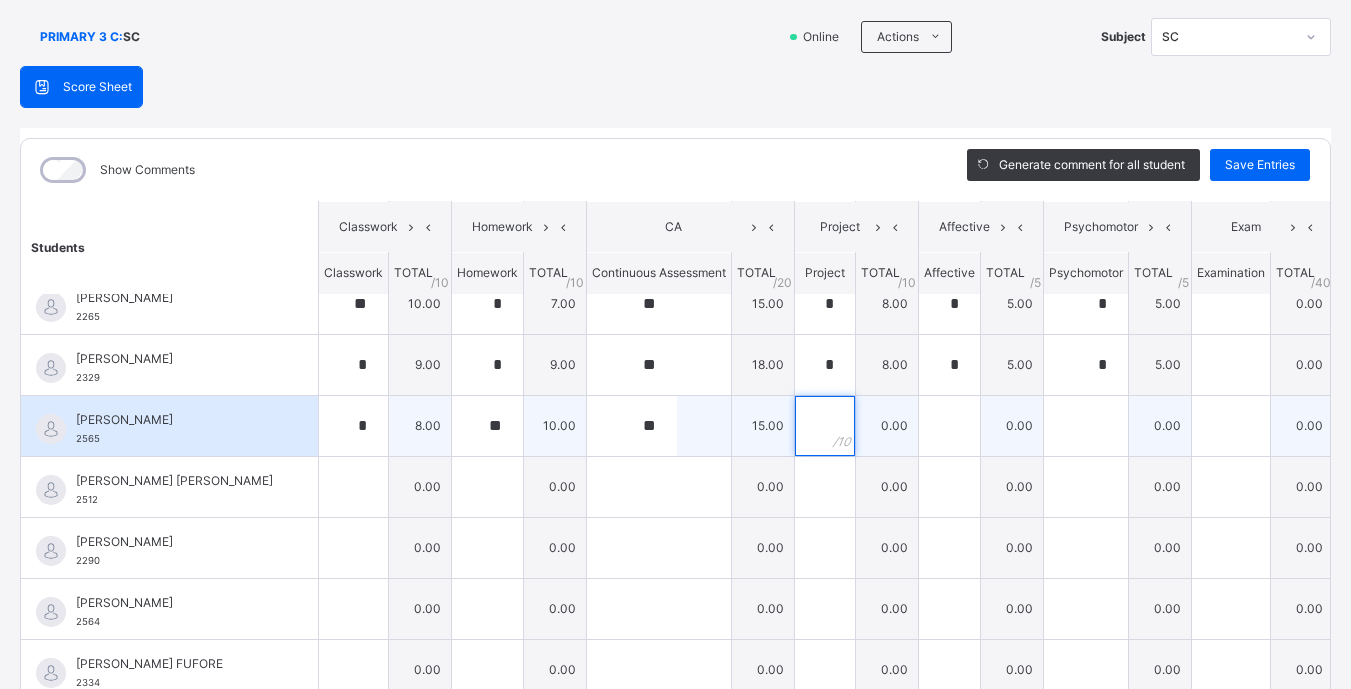 click at bounding box center [825, 426] 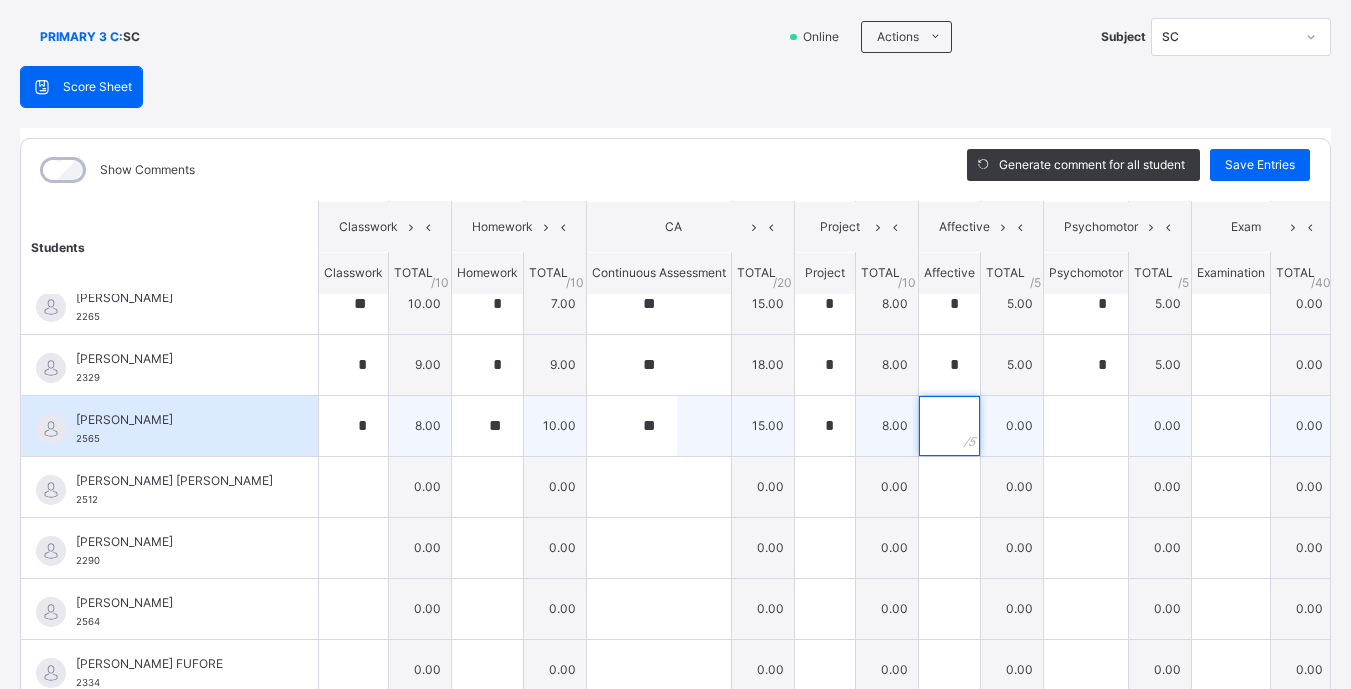 click at bounding box center [949, 426] 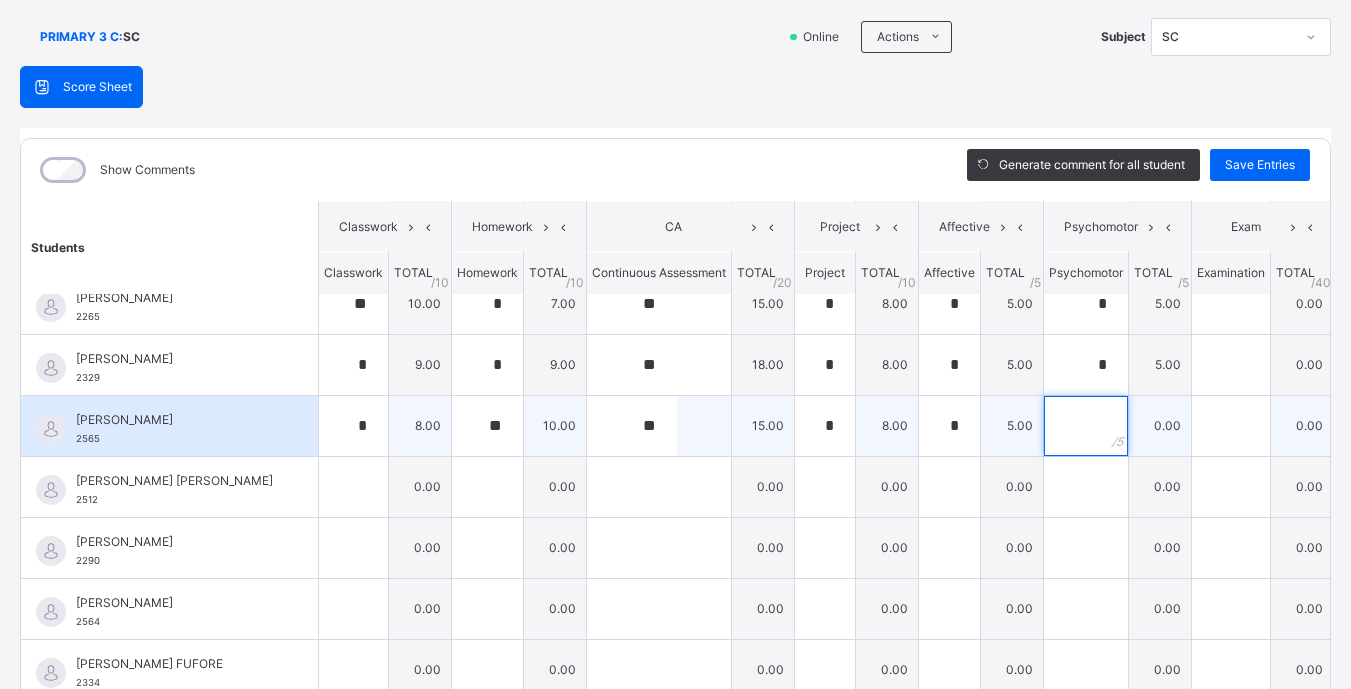 click at bounding box center (1086, 426) 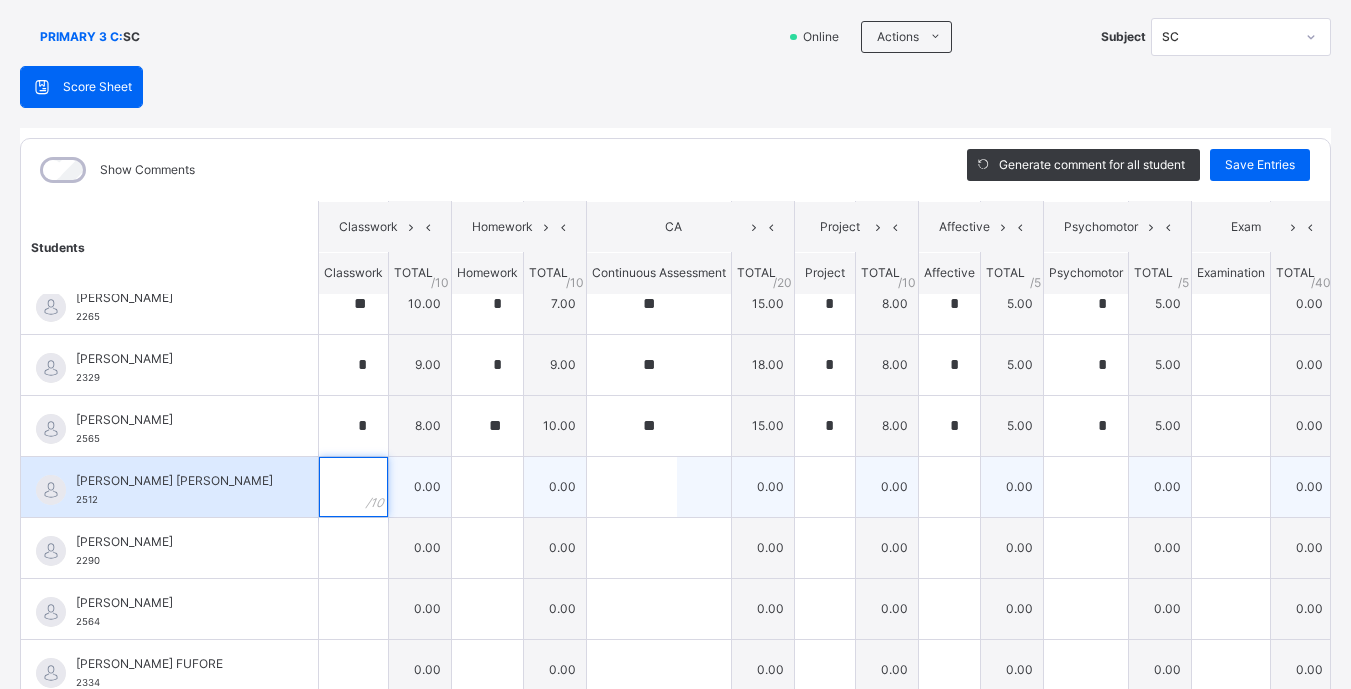 click at bounding box center [353, 487] 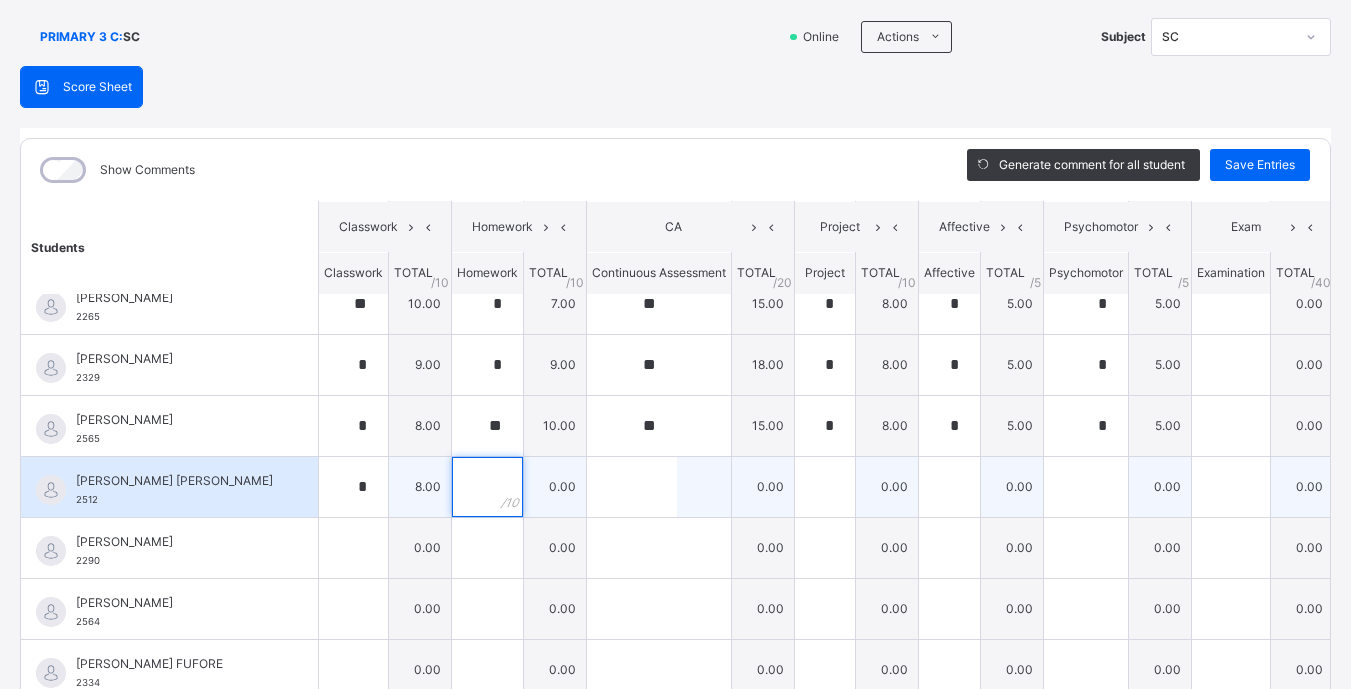click at bounding box center (487, 487) 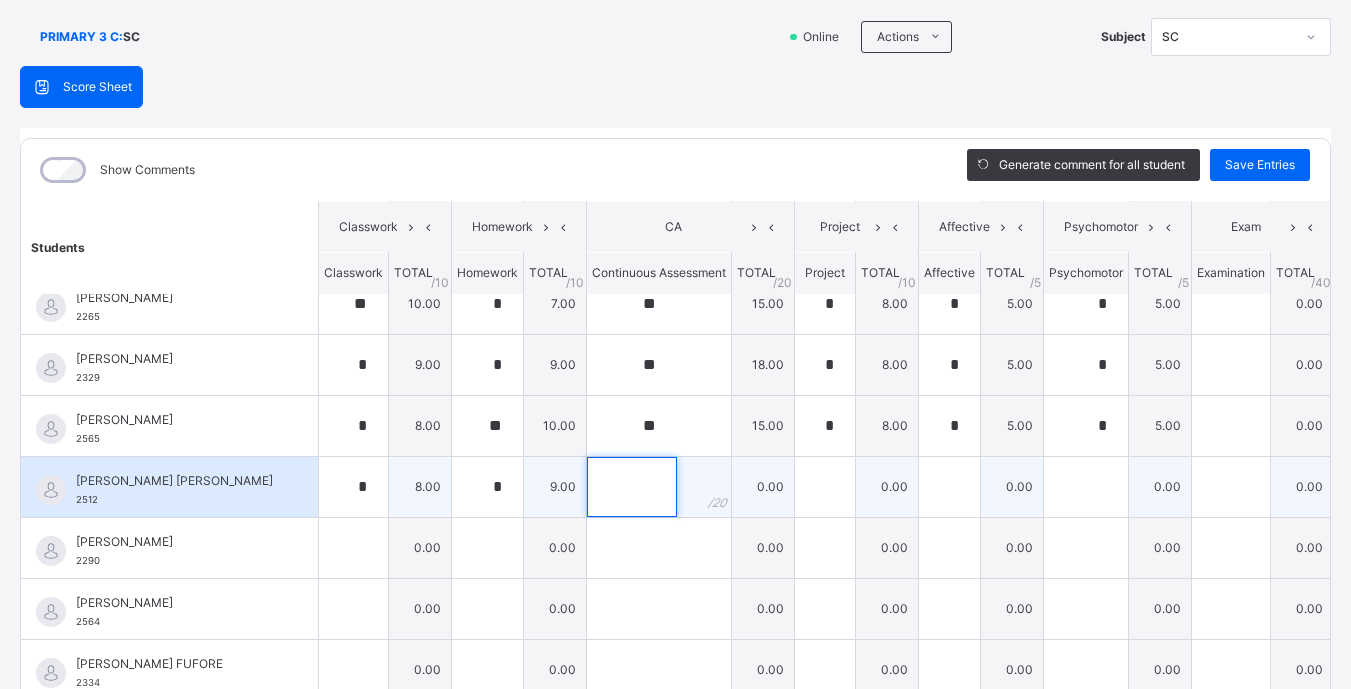 click at bounding box center (632, 487) 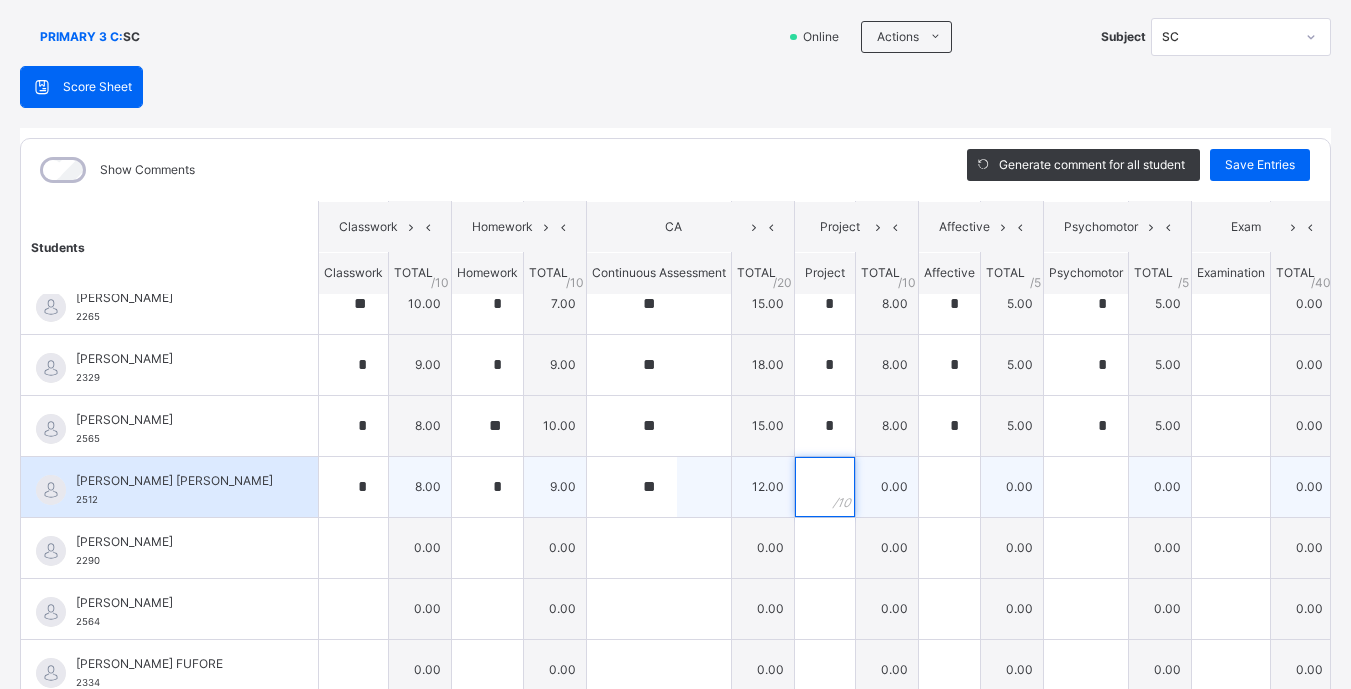 click at bounding box center (825, 487) 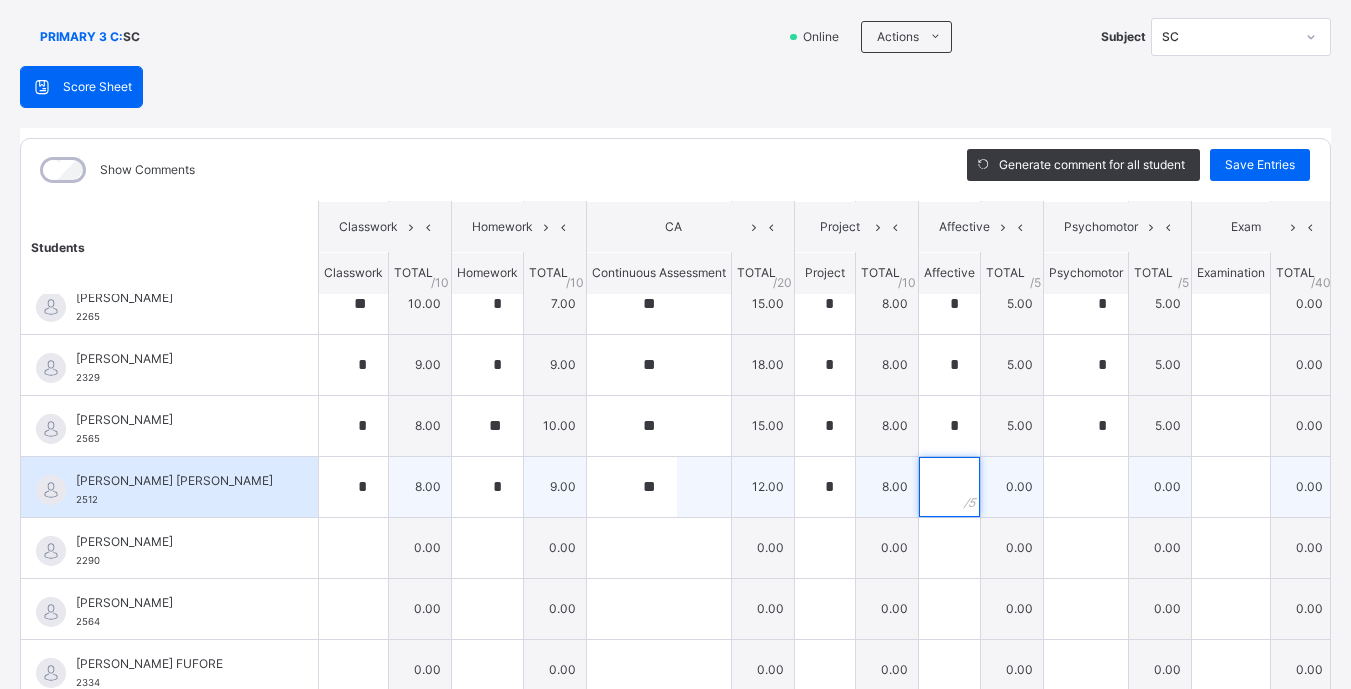 click at bounding box center [949, 487] 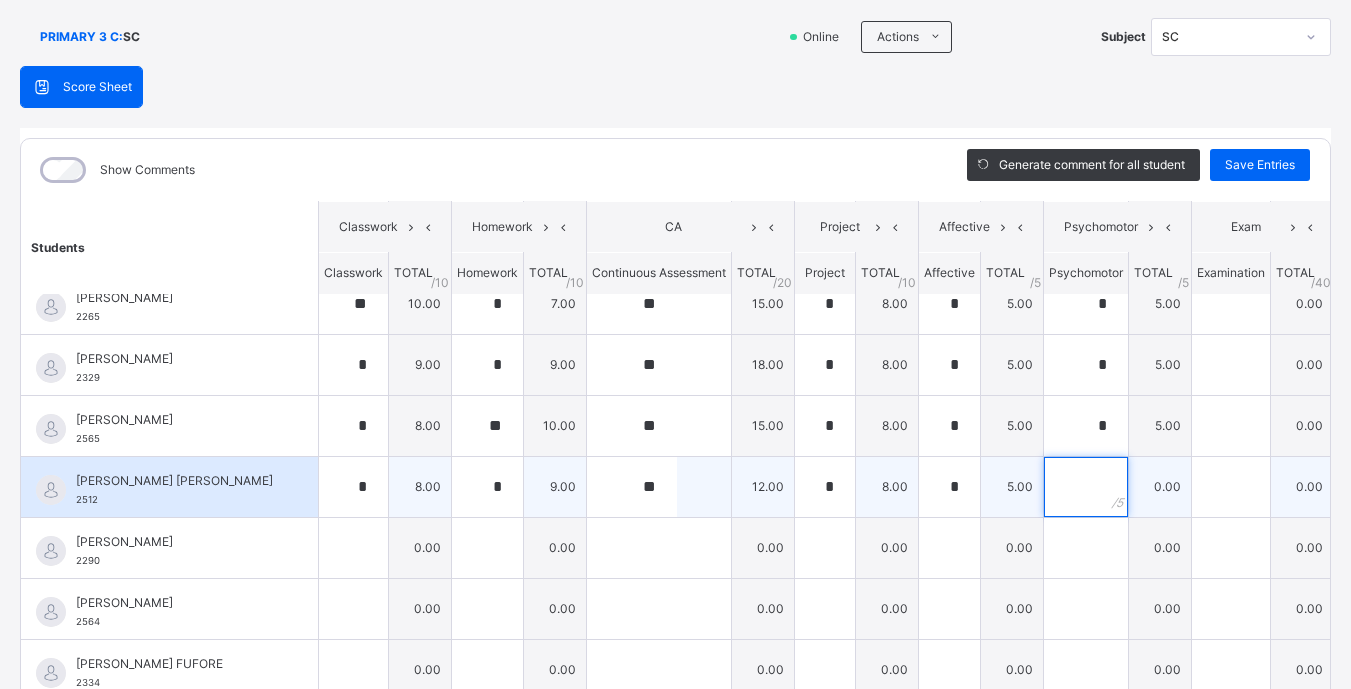 click at bounding box center [1086, 487] 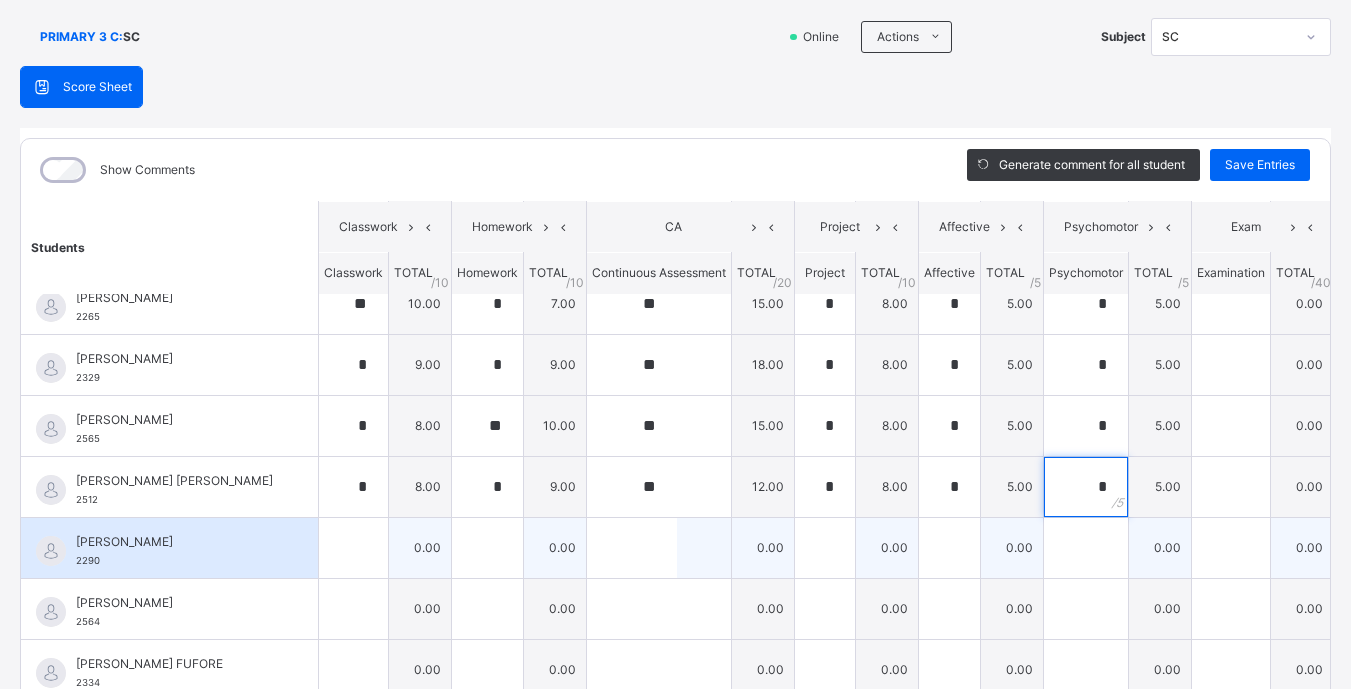 scroll, scrollTop: 524, scrollLeft: 0, axis: vertical 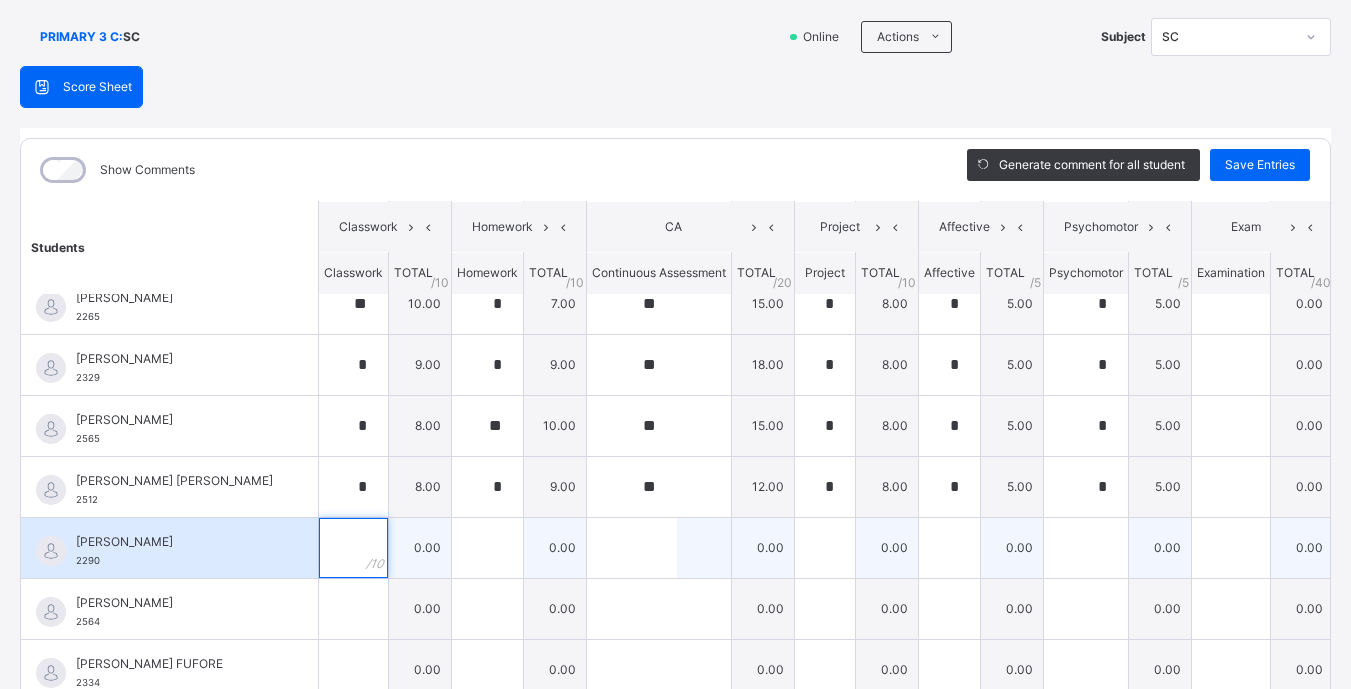 click at bounding box center (353, 548) 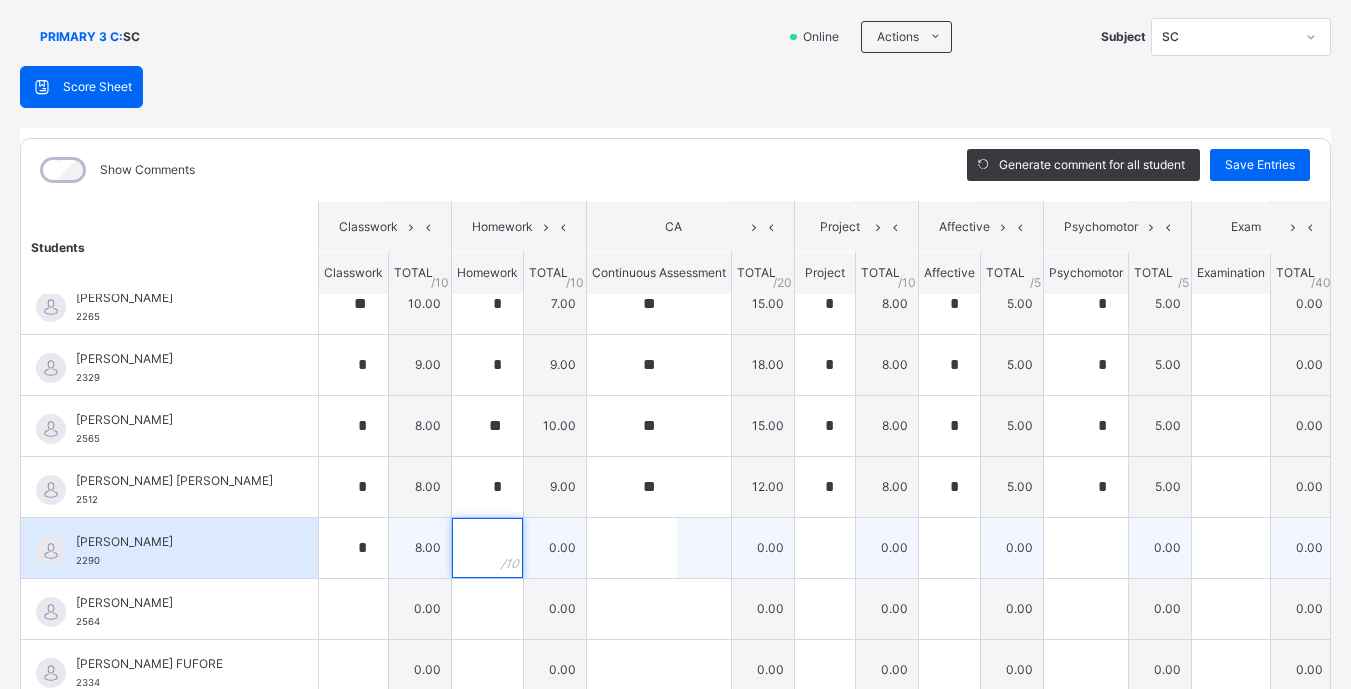 click at bounding box center (487, 548) 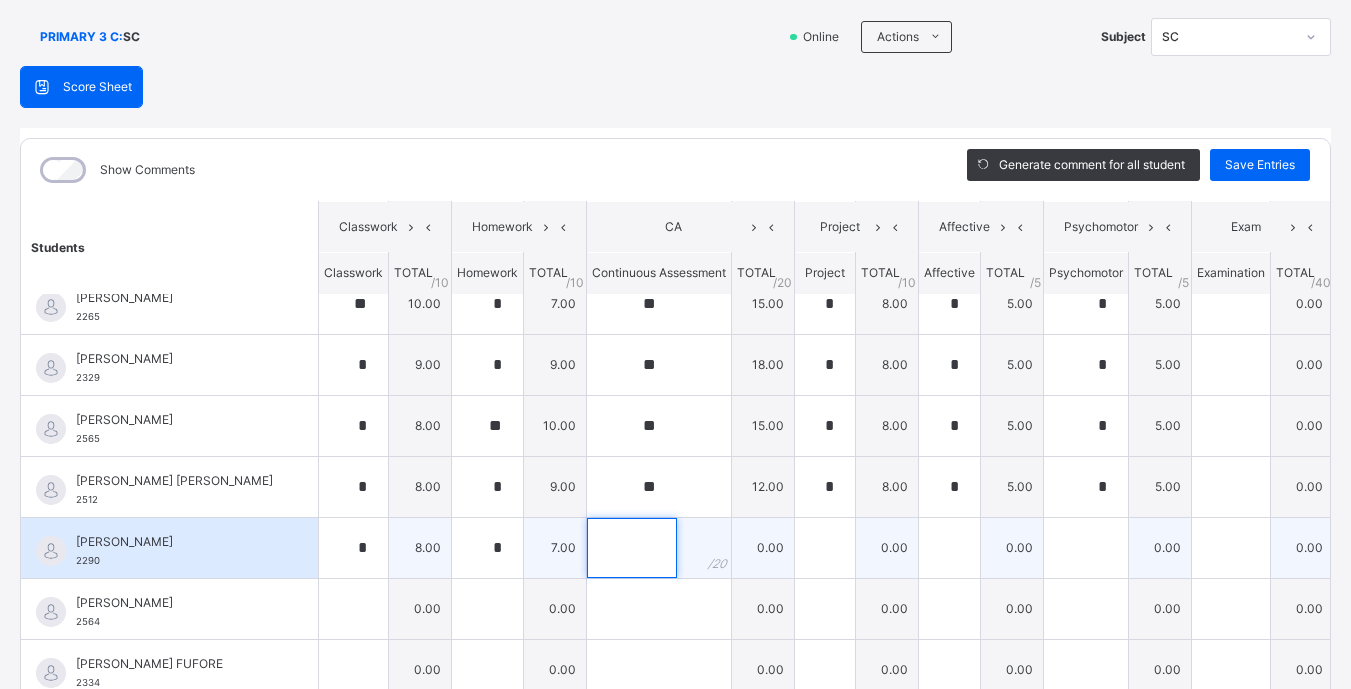 click at bounding box center (632, 548) 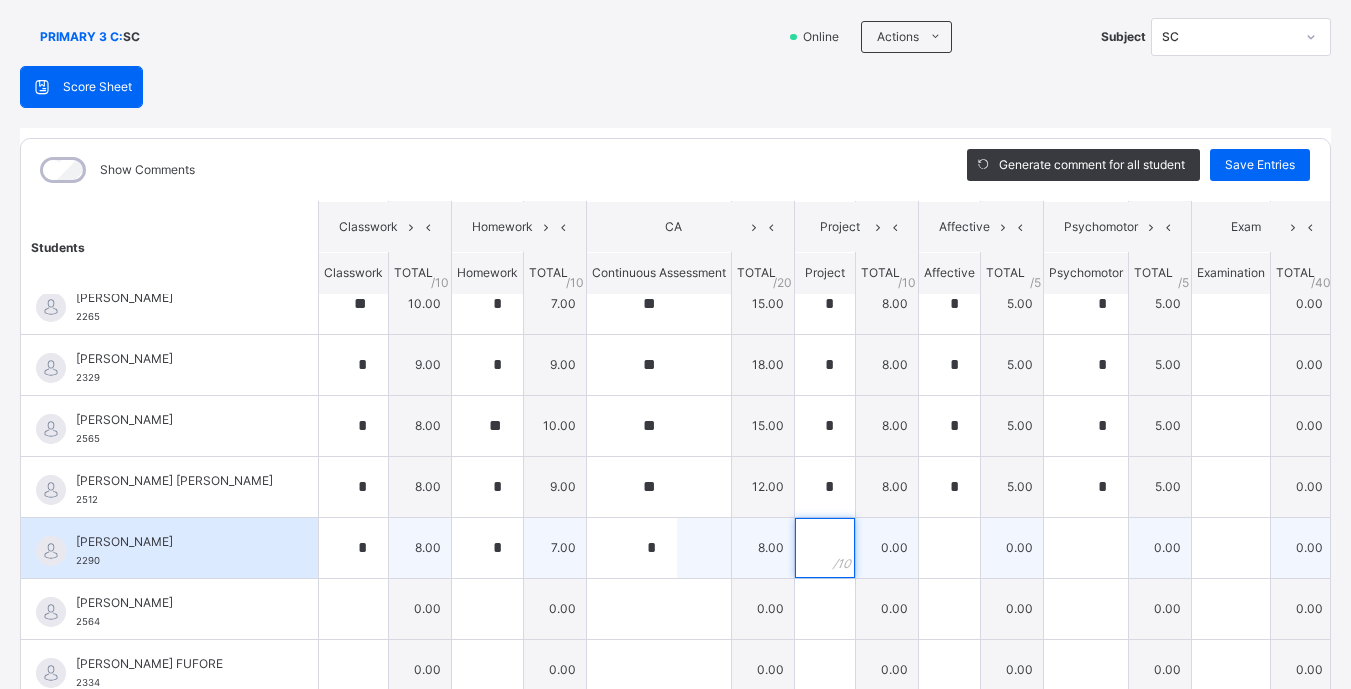 click at bounding box center [825, 548] 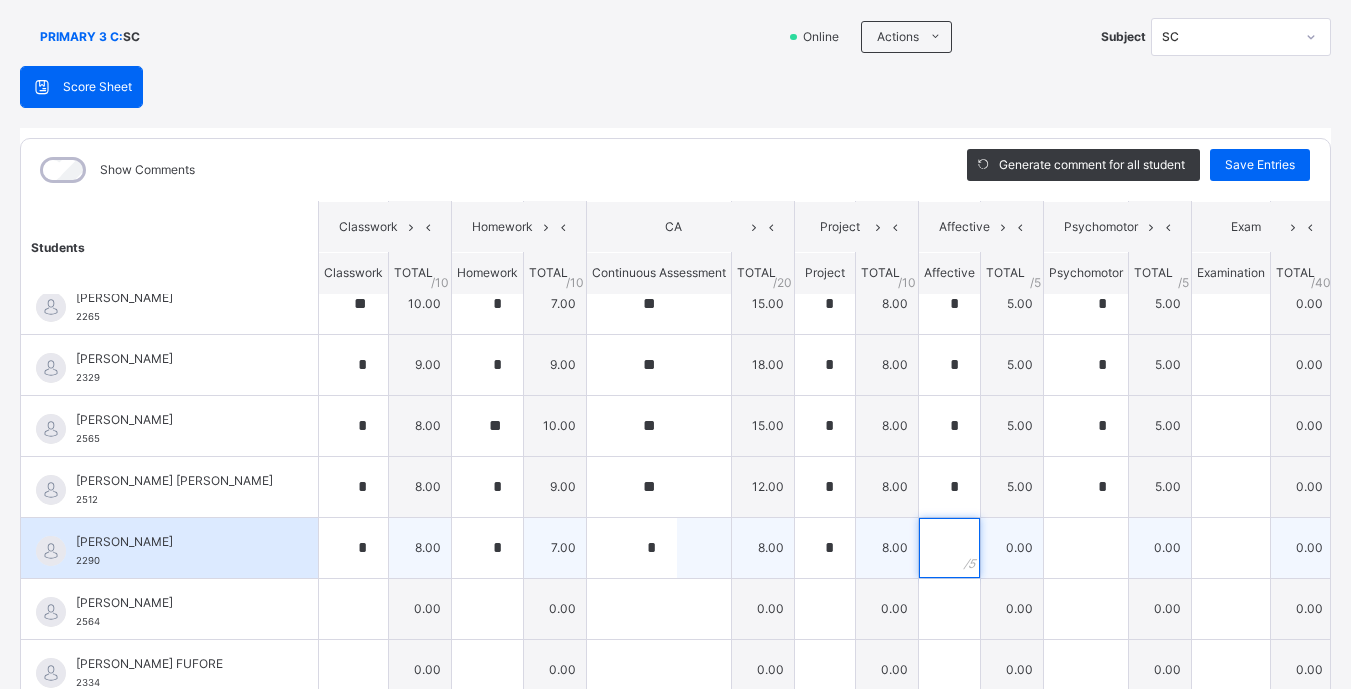 click at bounding box center [949, 548] 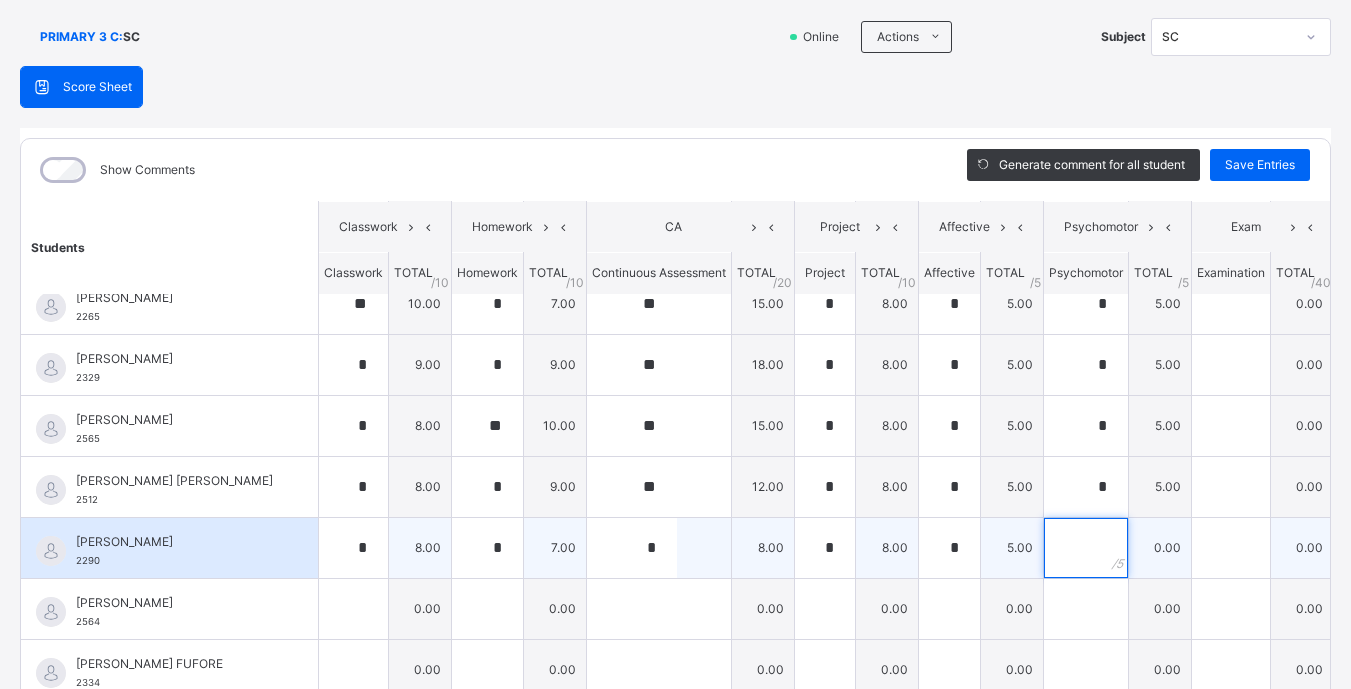 click at bounding box center (1086, 548) 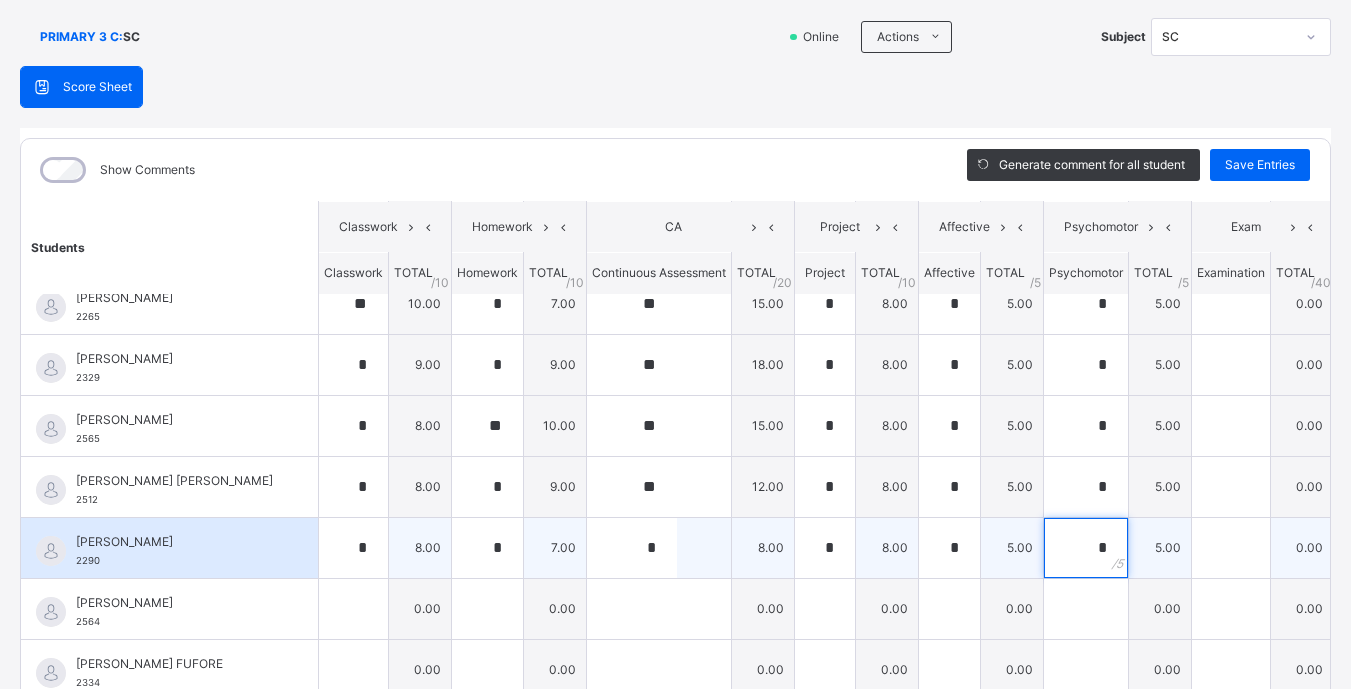 scroll, scrollTop: 237, scrollLeft: 0, axis: vertical 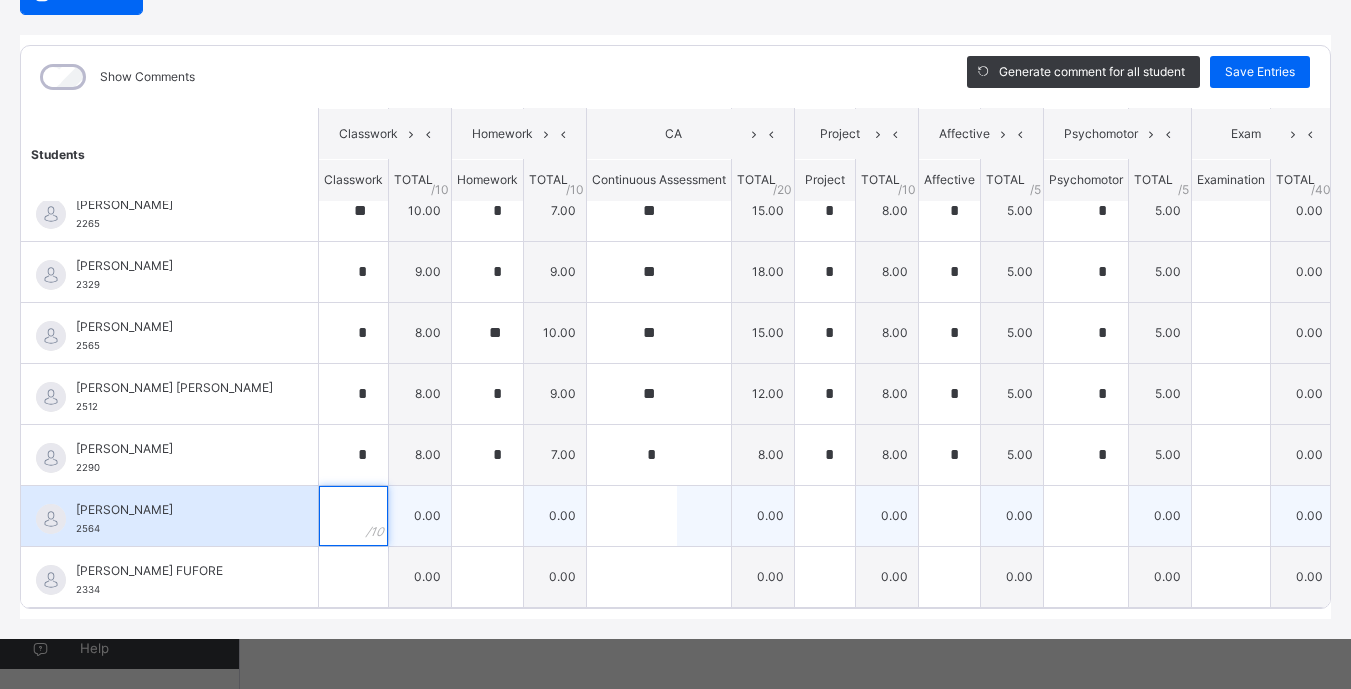 click at bounding box center (353, 516) 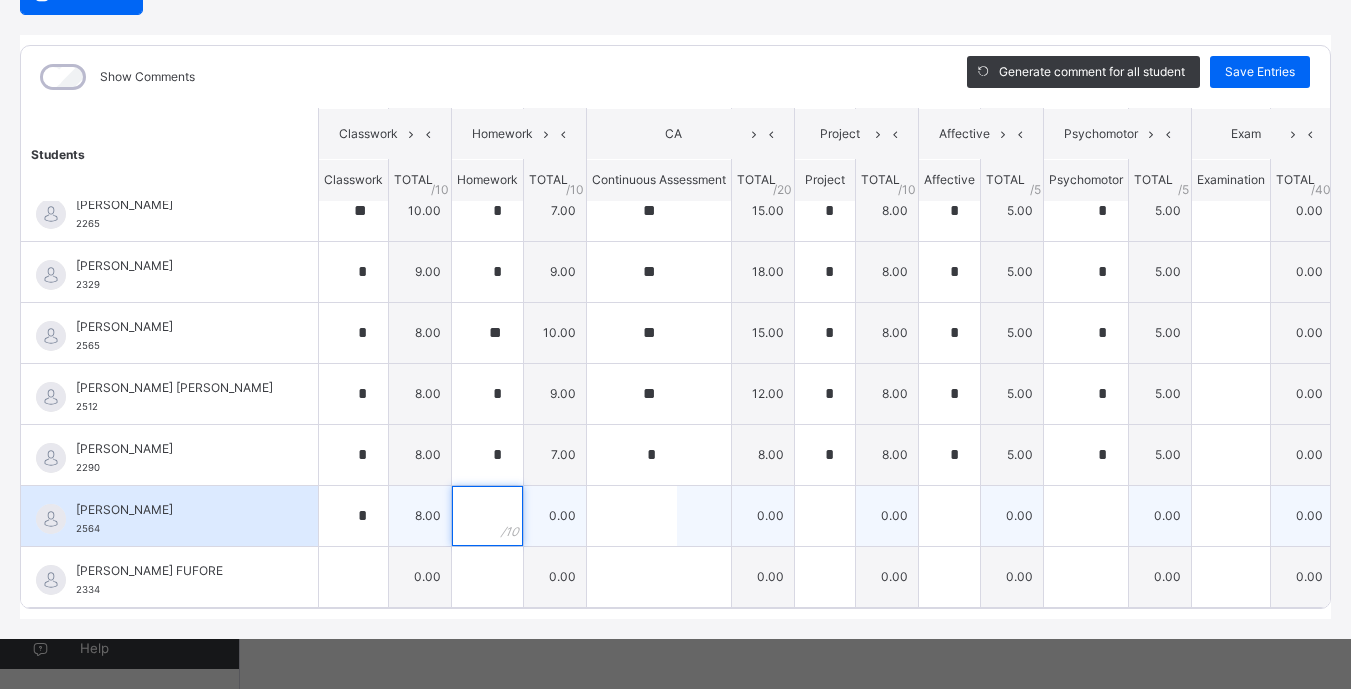 click at bounding box center (487, 516) 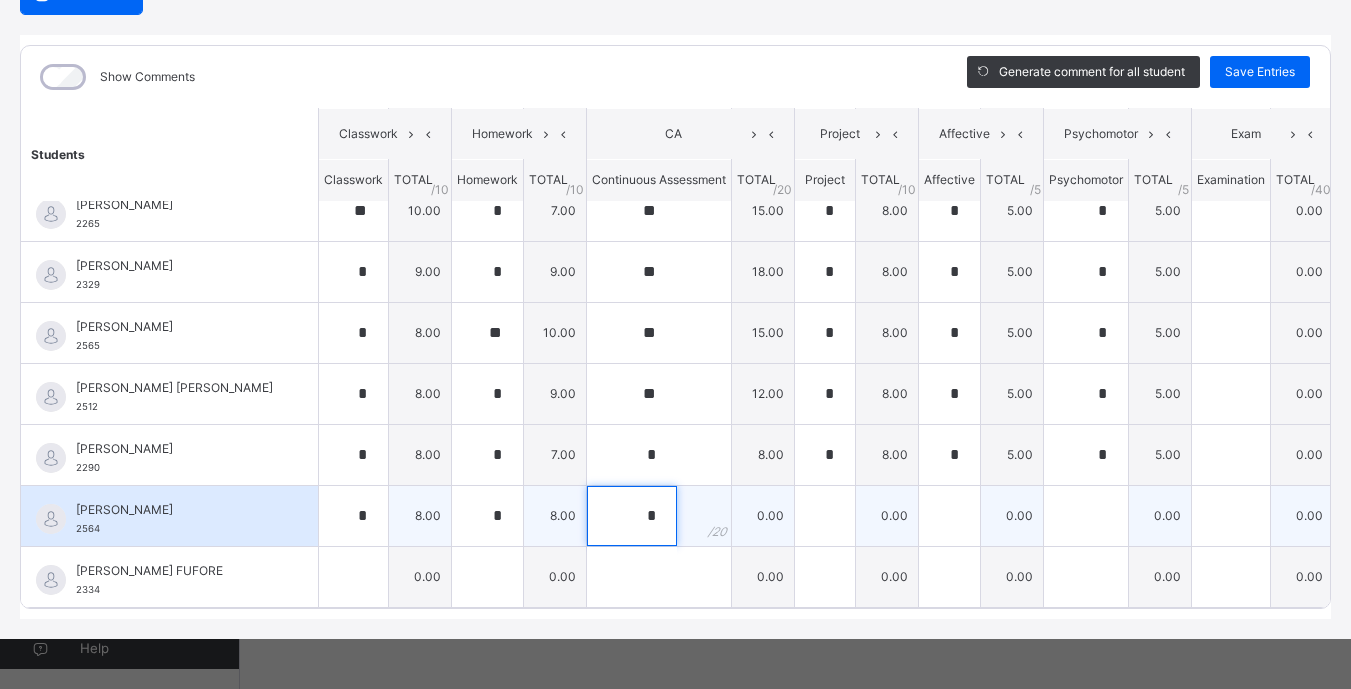 click at bounding box center (632, 516) 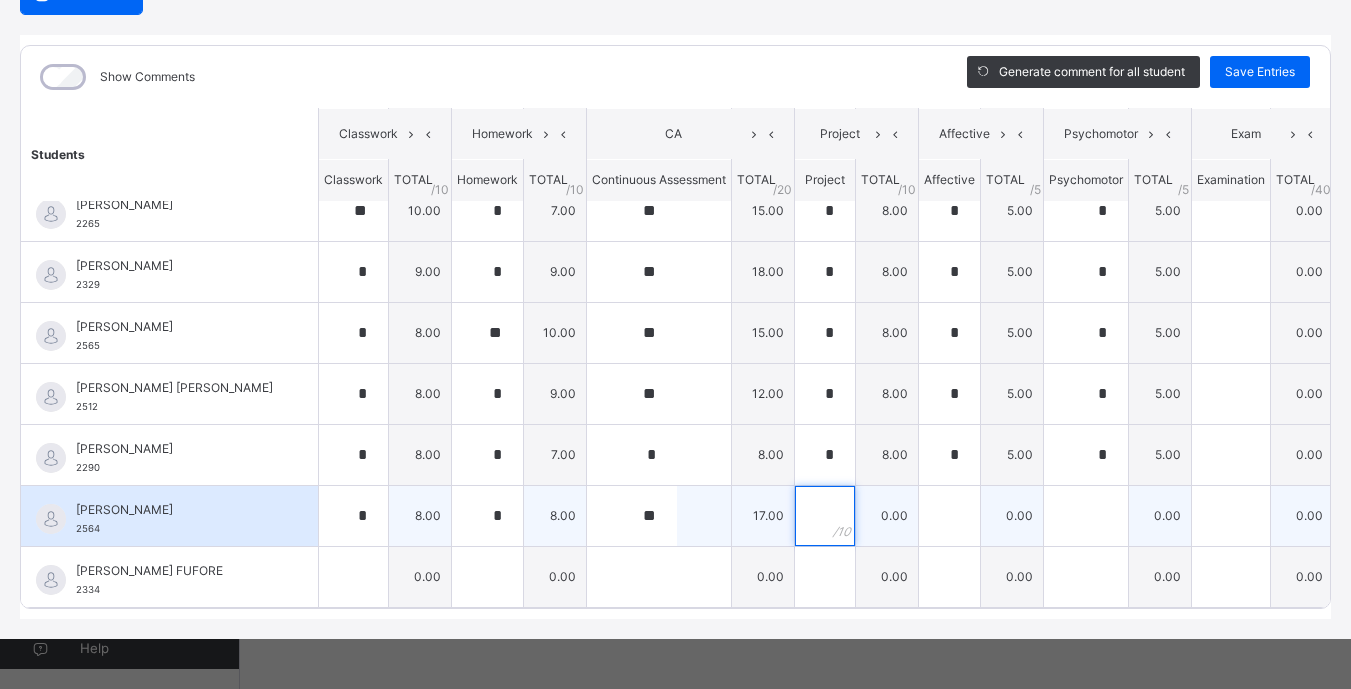 click at bounding box center [825, 516] 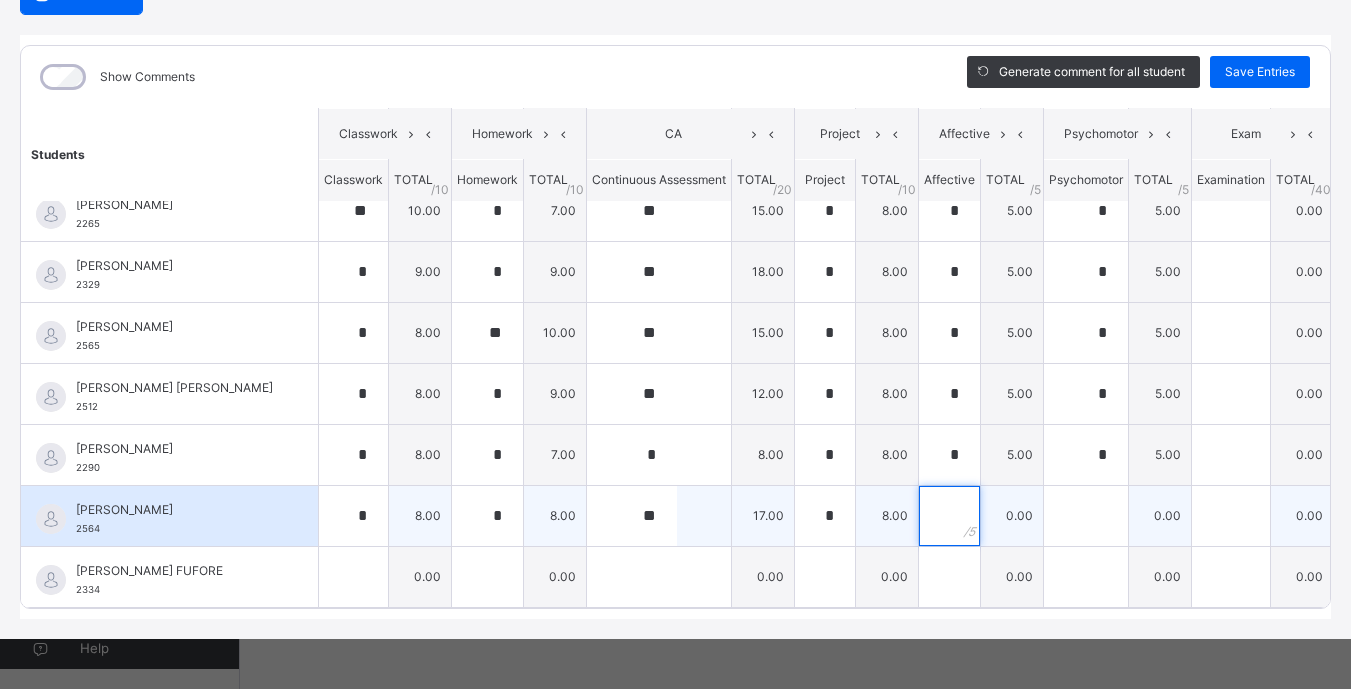 click at bounding box center (949, 516) 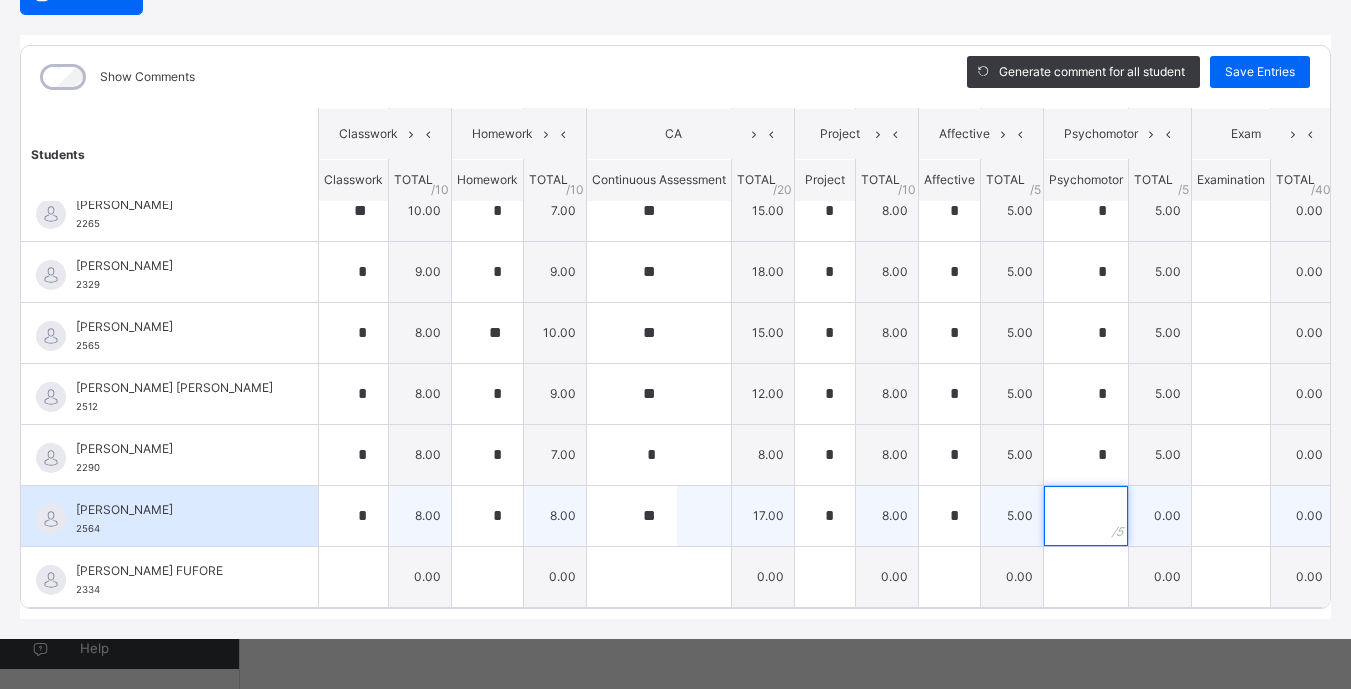 click at bounding box center (1086, 516) 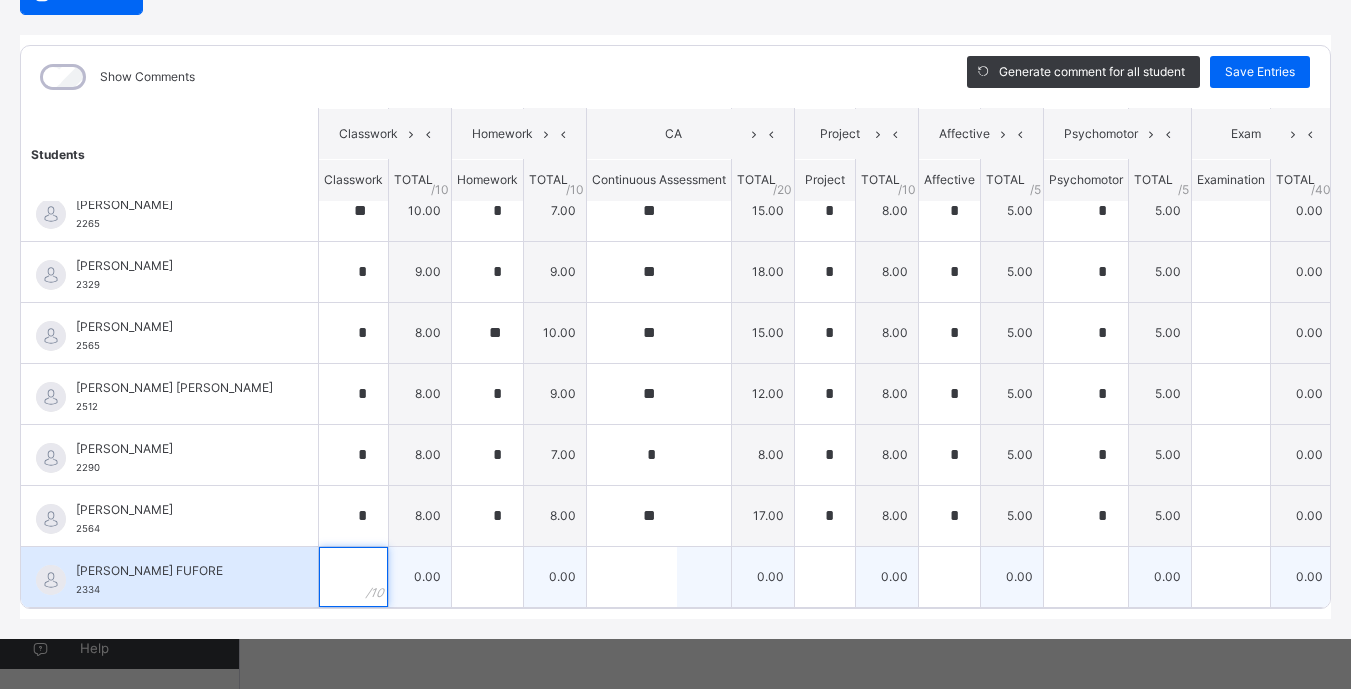 click at bounding box center (353, 577) 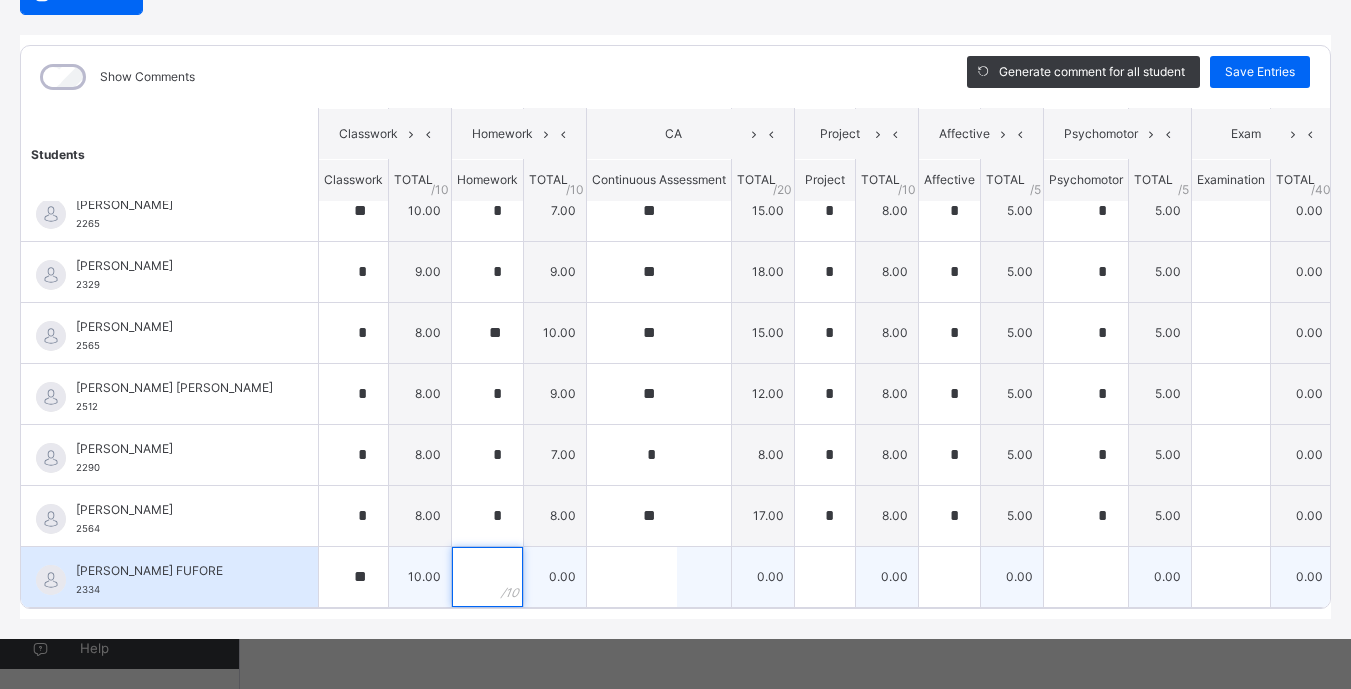 click at bounding box center (487, 577) 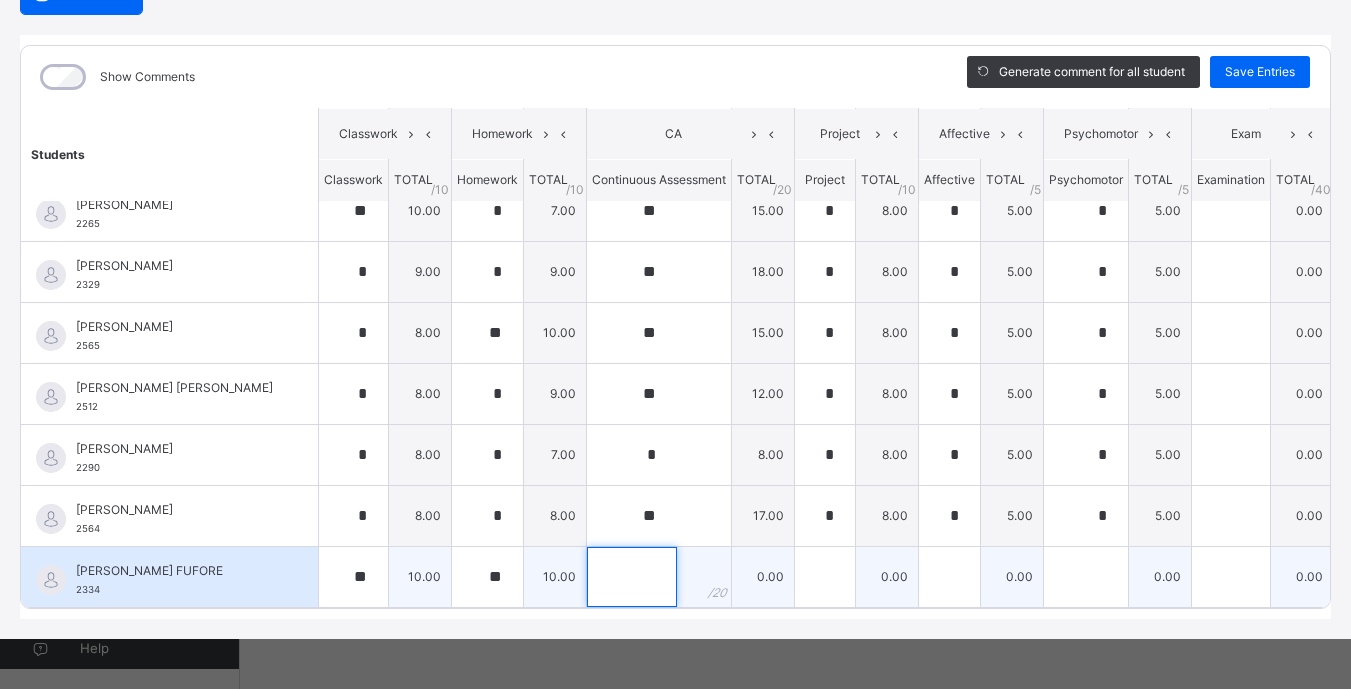 click at bounding box center [632, 577] 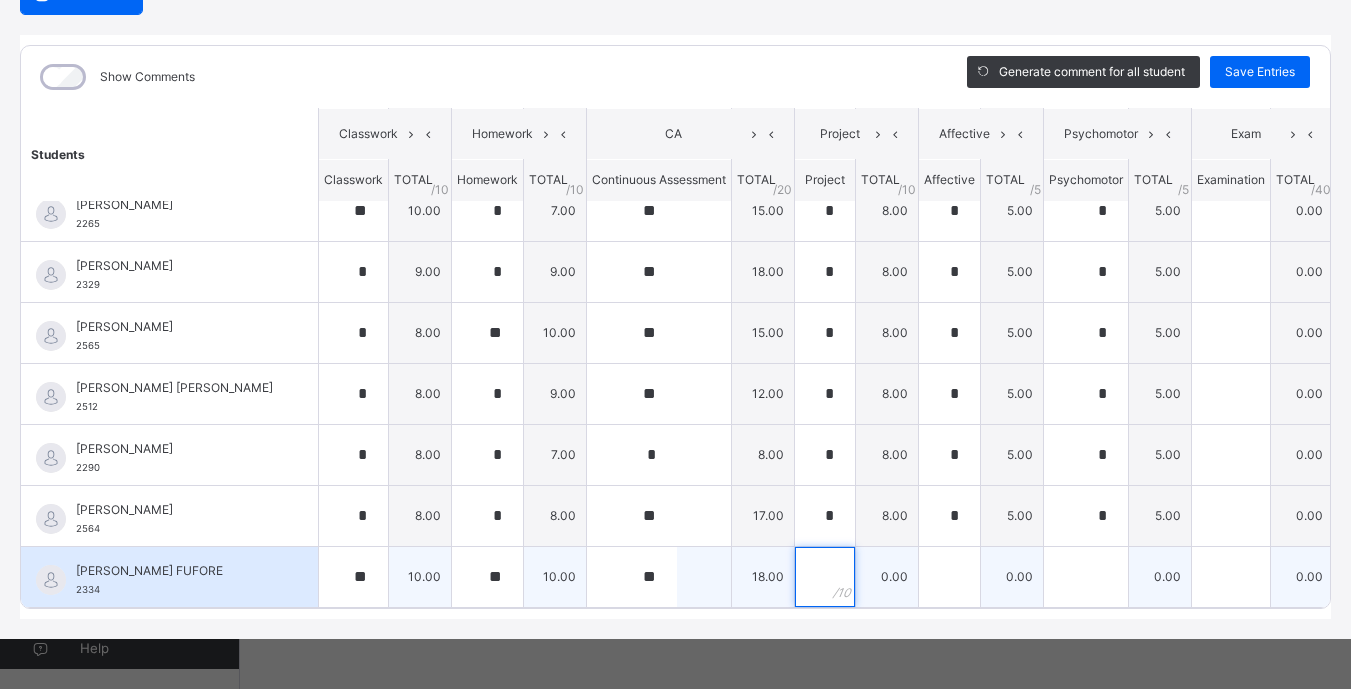 click at bounding box center [825, 577] 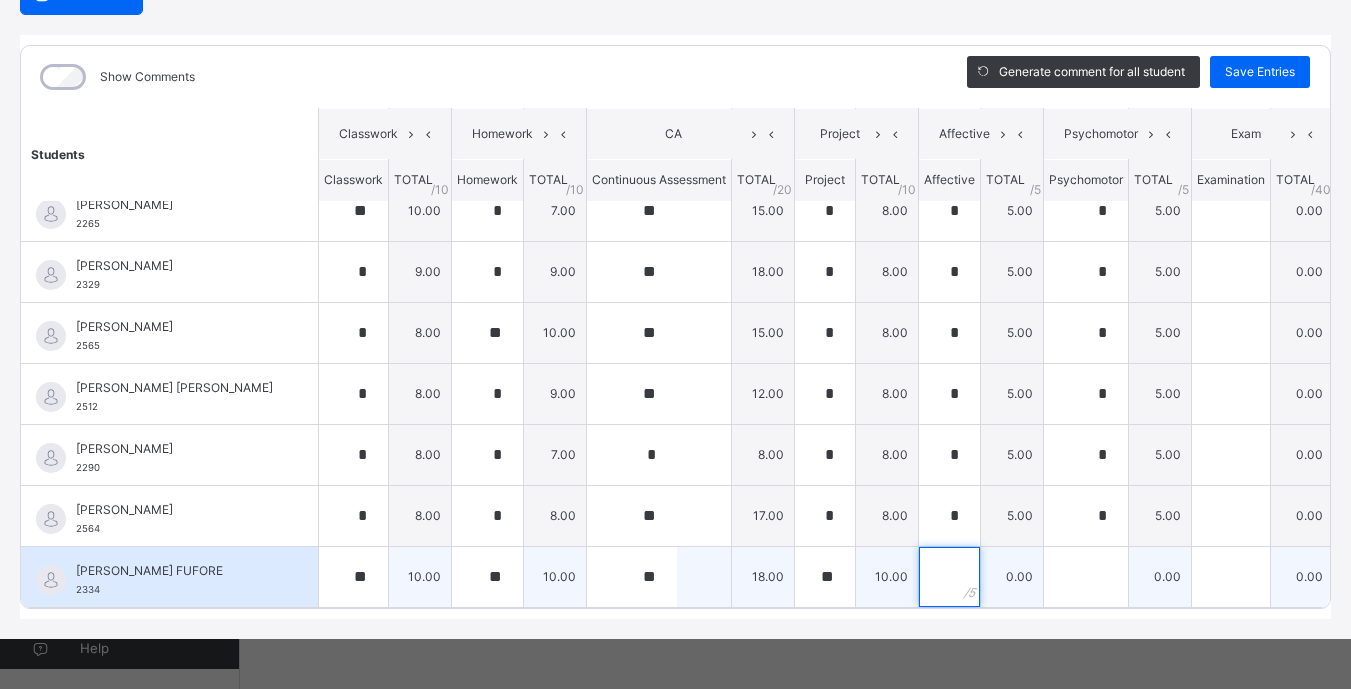 click at bounding box center (949, 577) 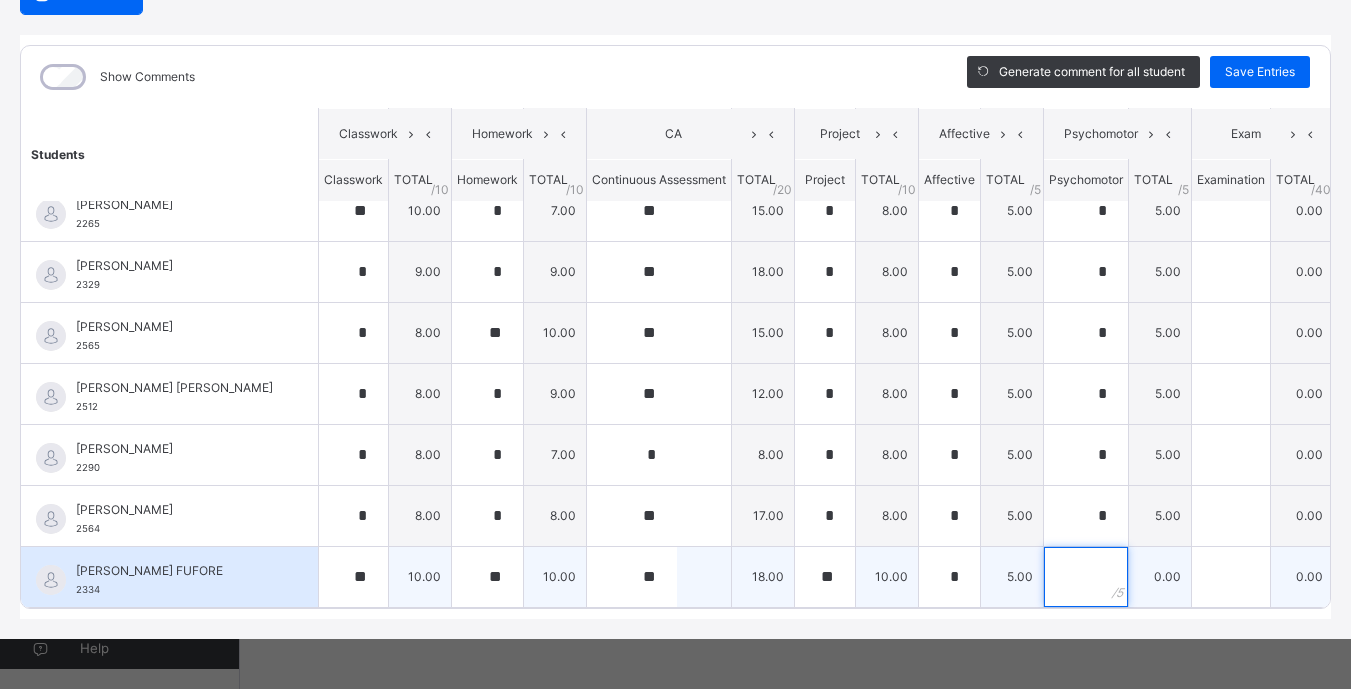 click at bounding box center [1086, 577] 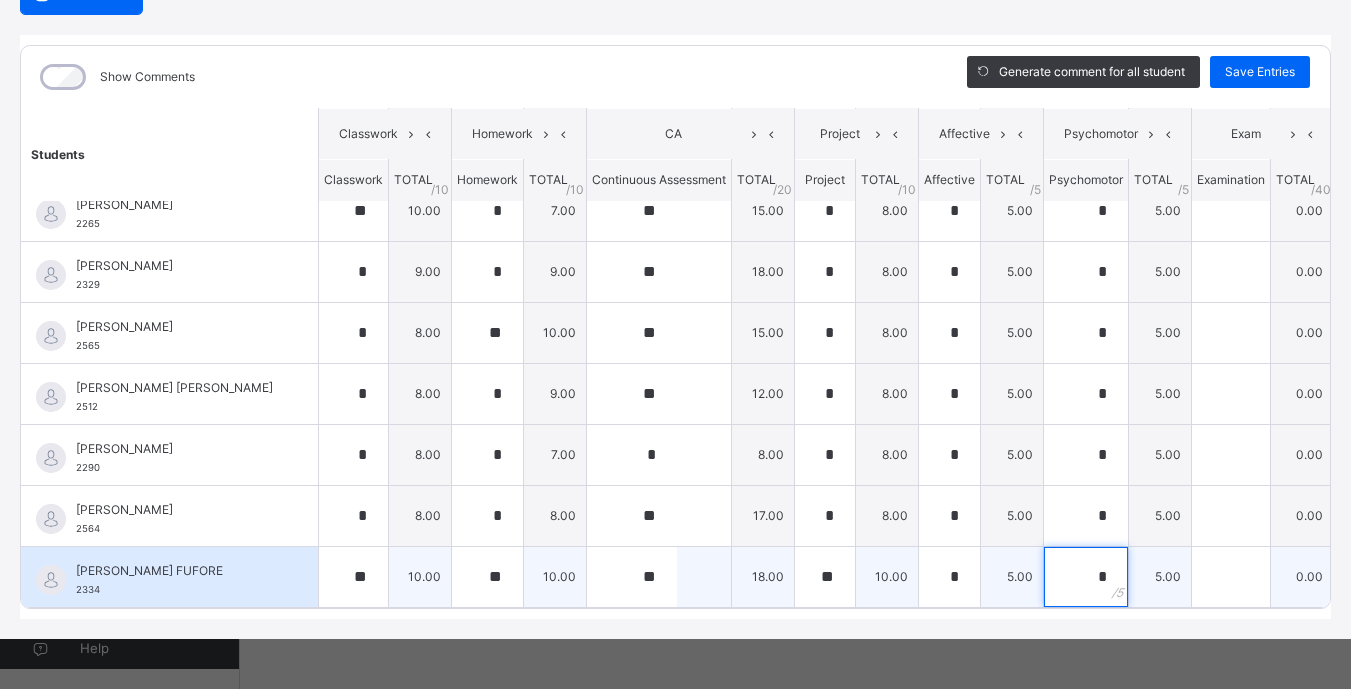 scroll, scrollTop: 0, scrollLeft: 0, axis: both 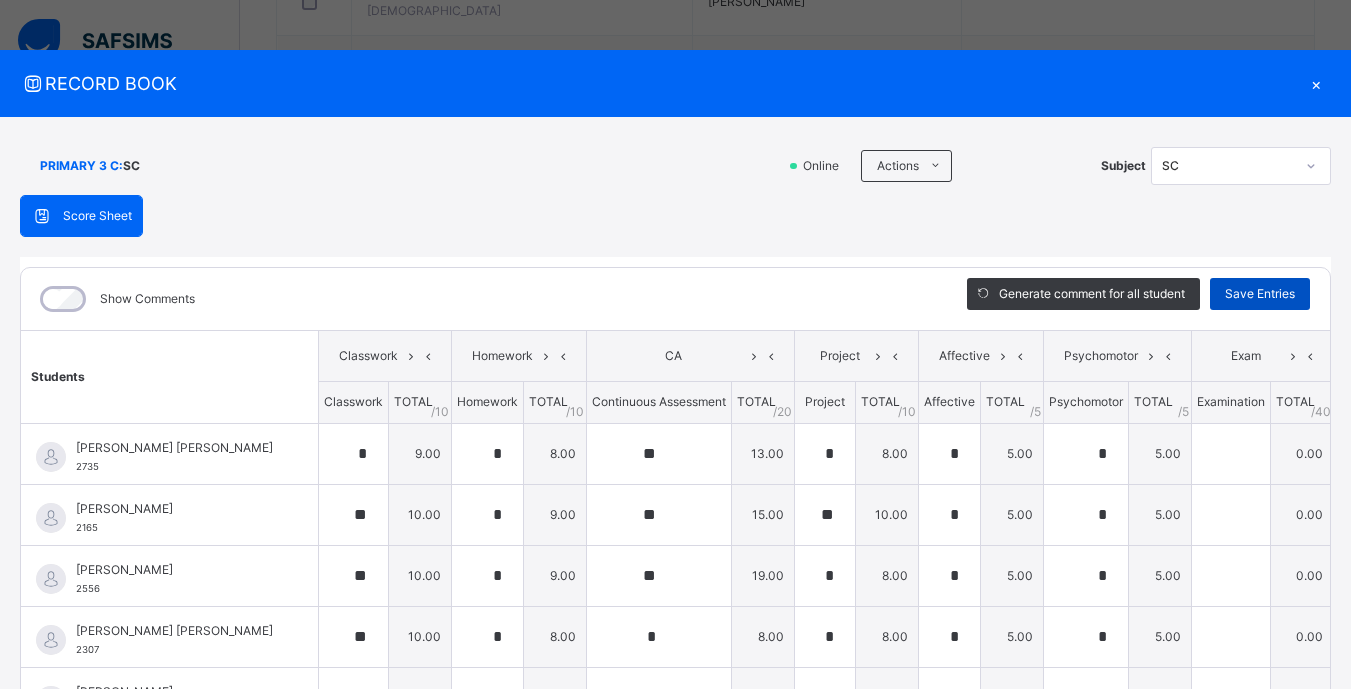 click on "Save Entries" at bounding box center (1260, 294) 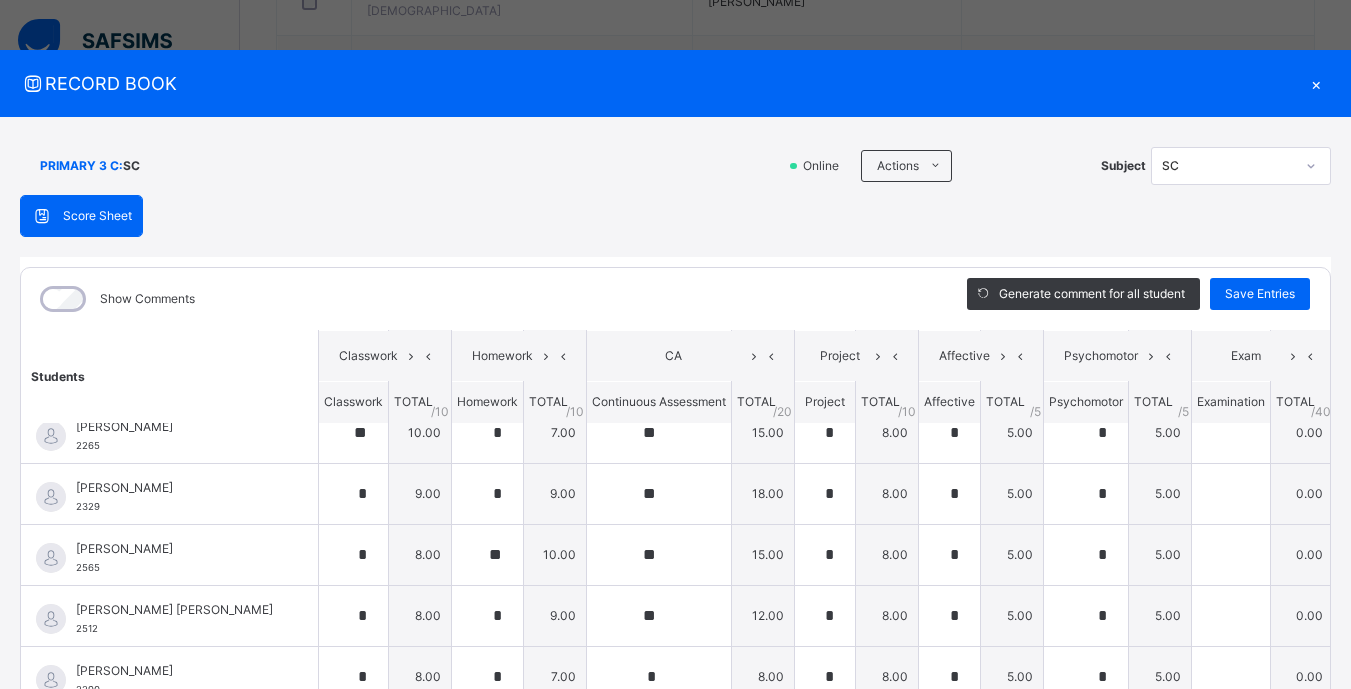 scroll, scrollTop: 524, scrollLeft: 0, axis: vertical 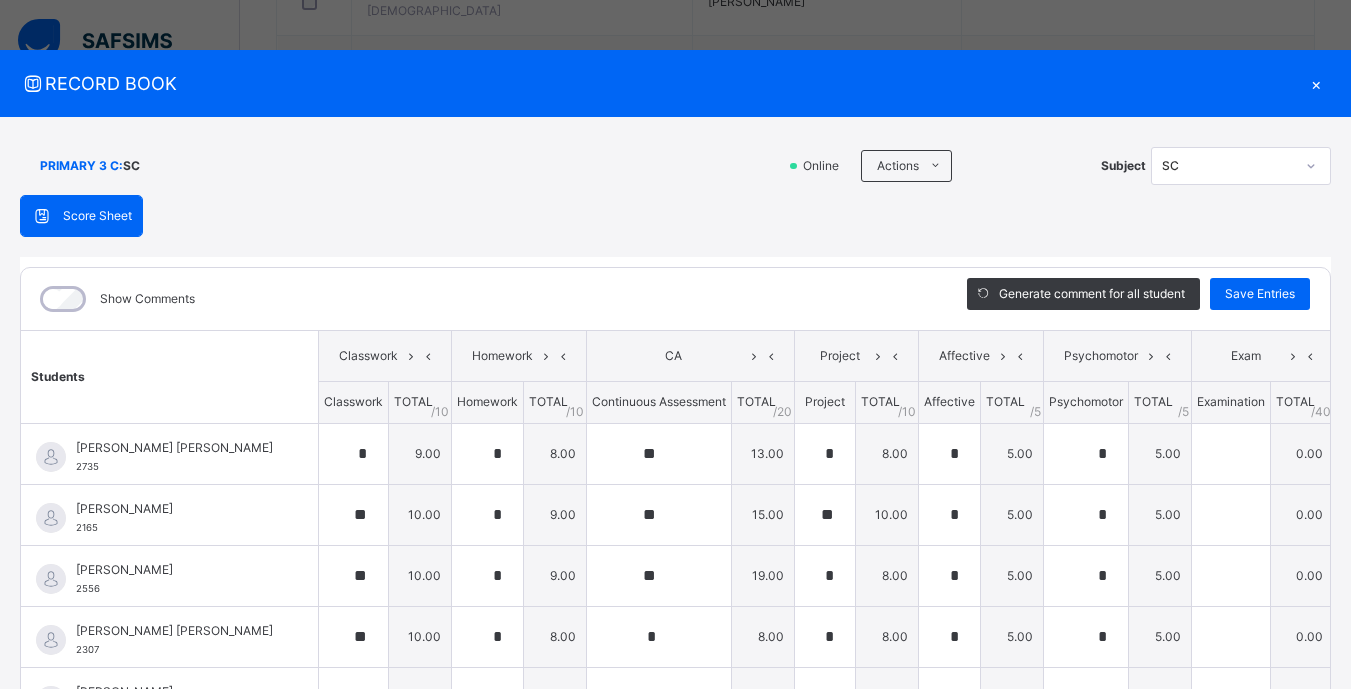 click on "×" at bounding box center (1316, 83) 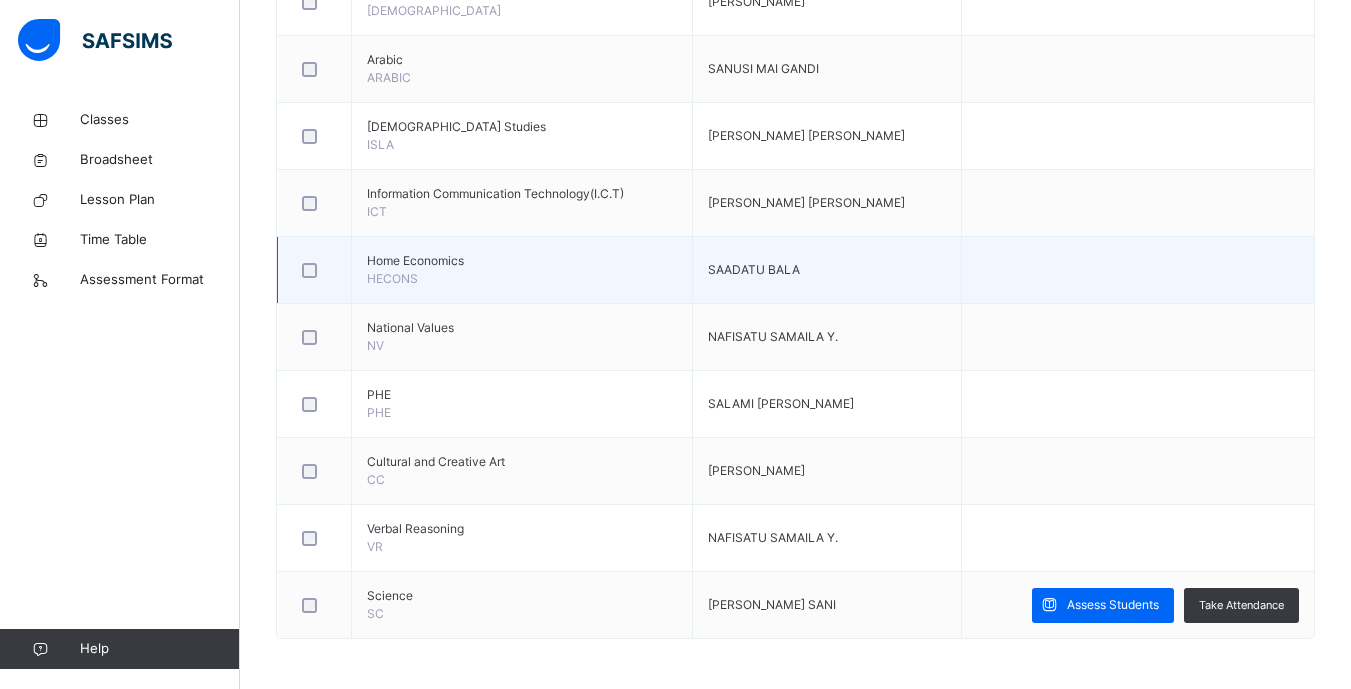 scroll, scrollTop: 0, scrollLeft: 0, axis: both 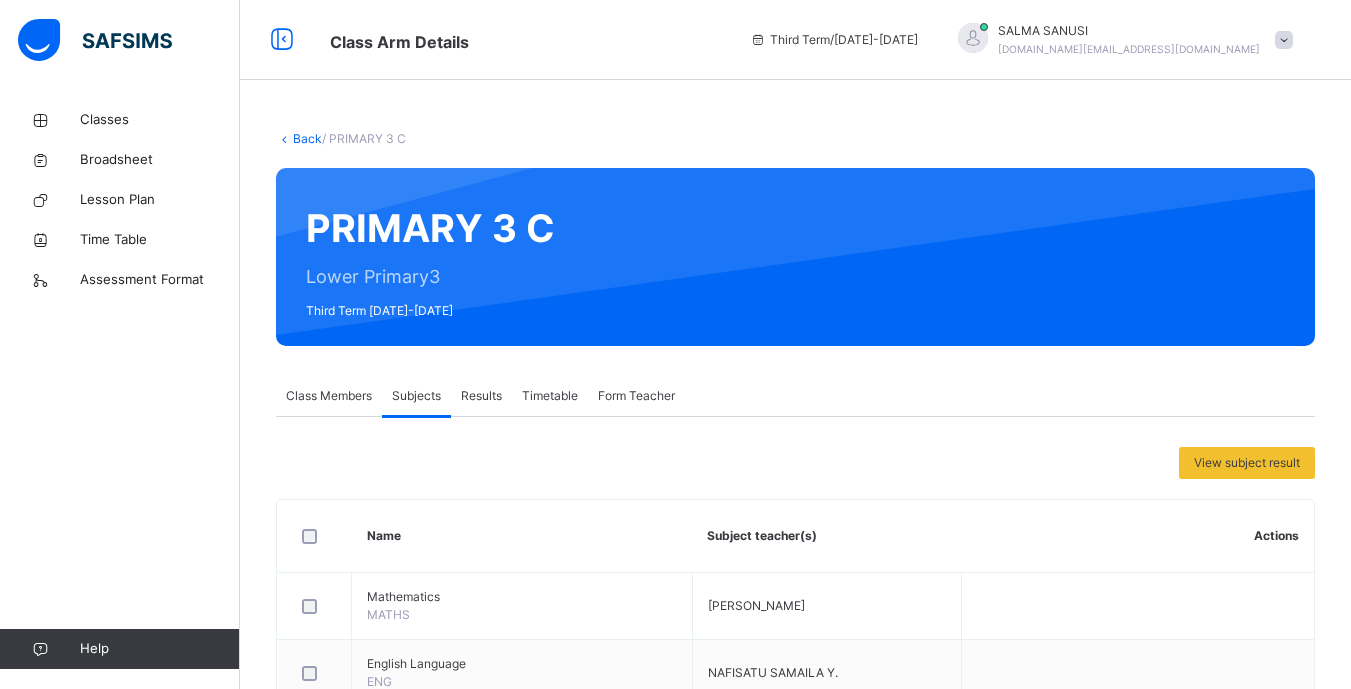 click on "Back" at bounding box center [307, 138] 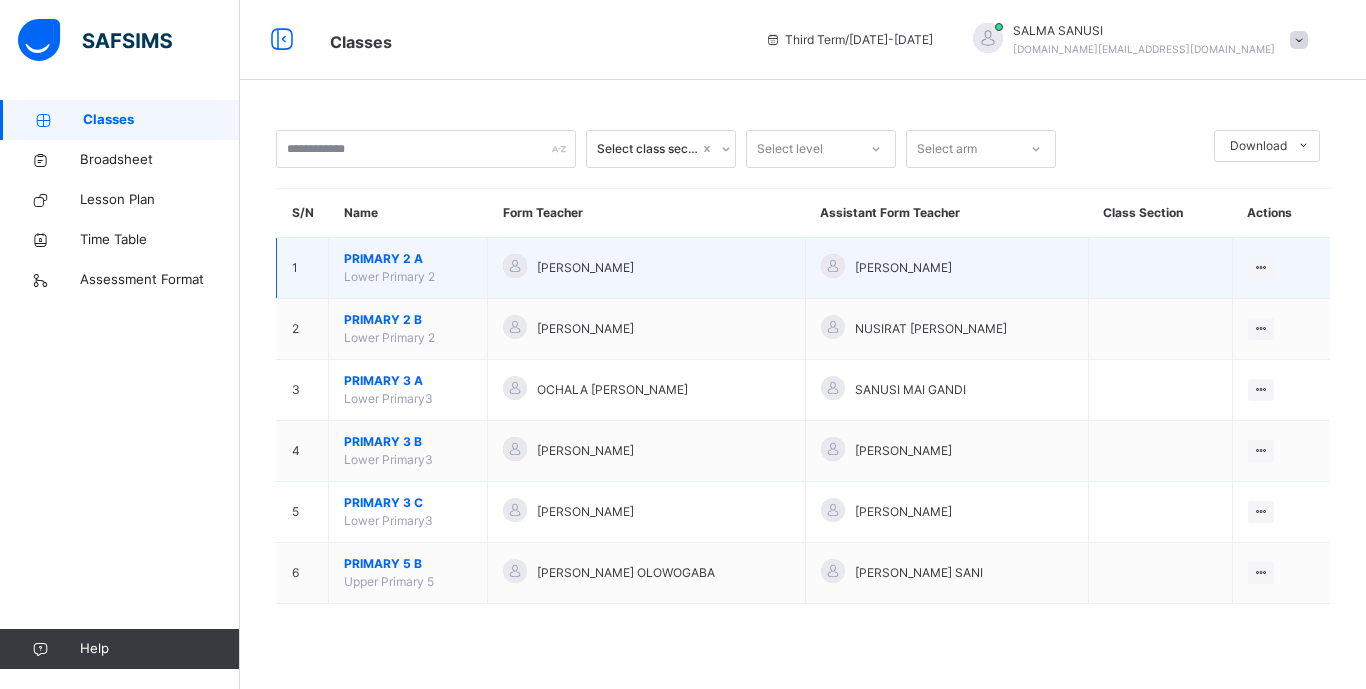 click on "PRIMARY 2   A" at bounding box center [408, 259] 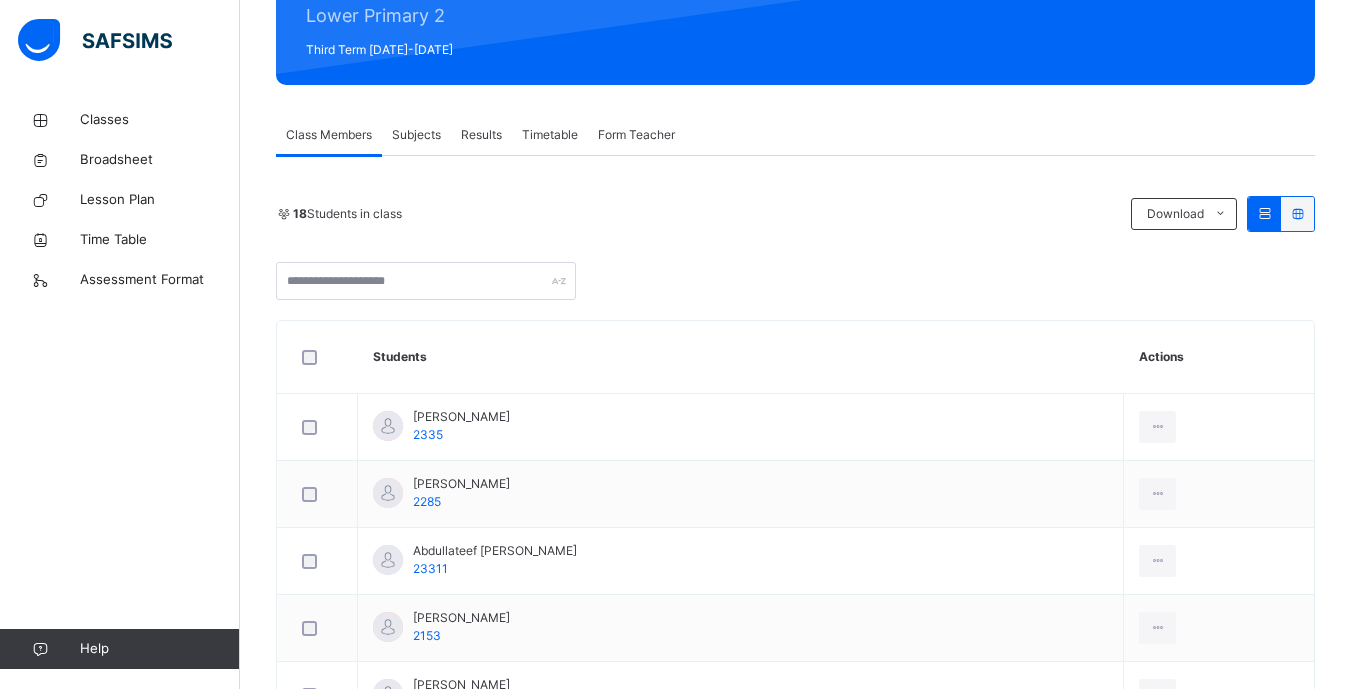 scroll, scrollTop: 247, scrollLeft: 0, axis: vertical 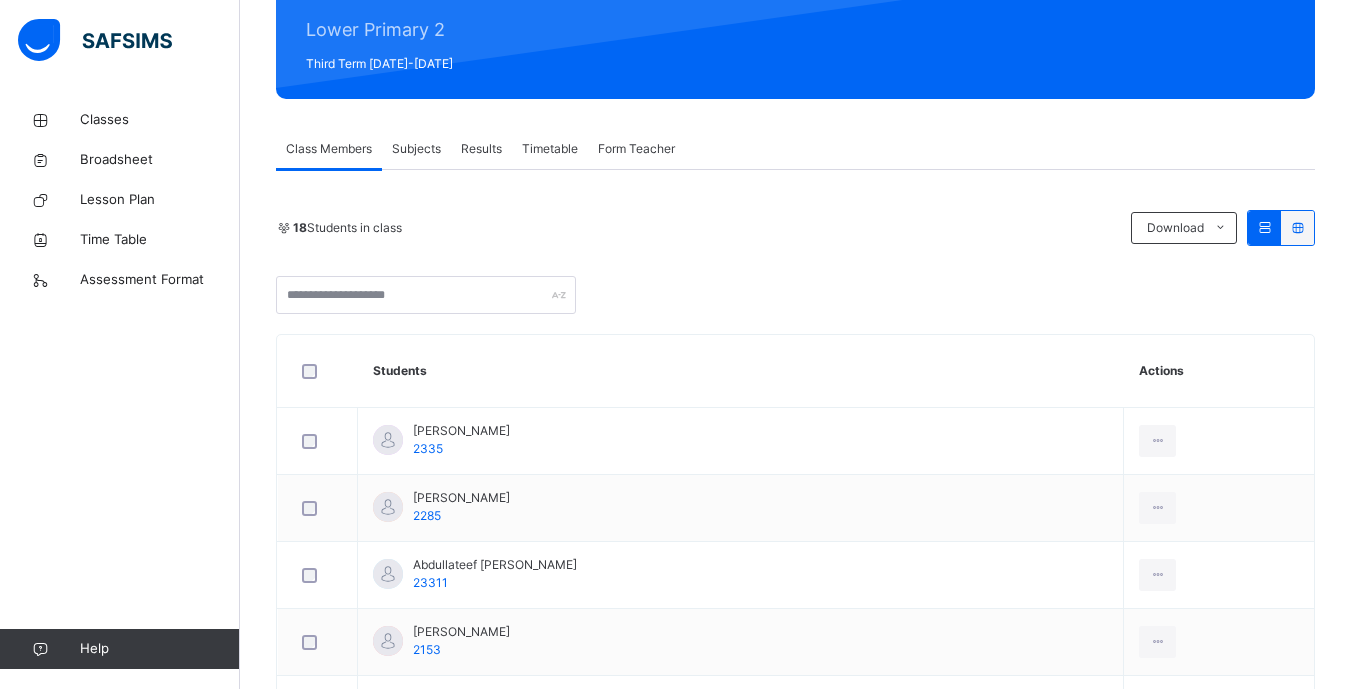 click on "Subjects" at bounding box center [416, 149] 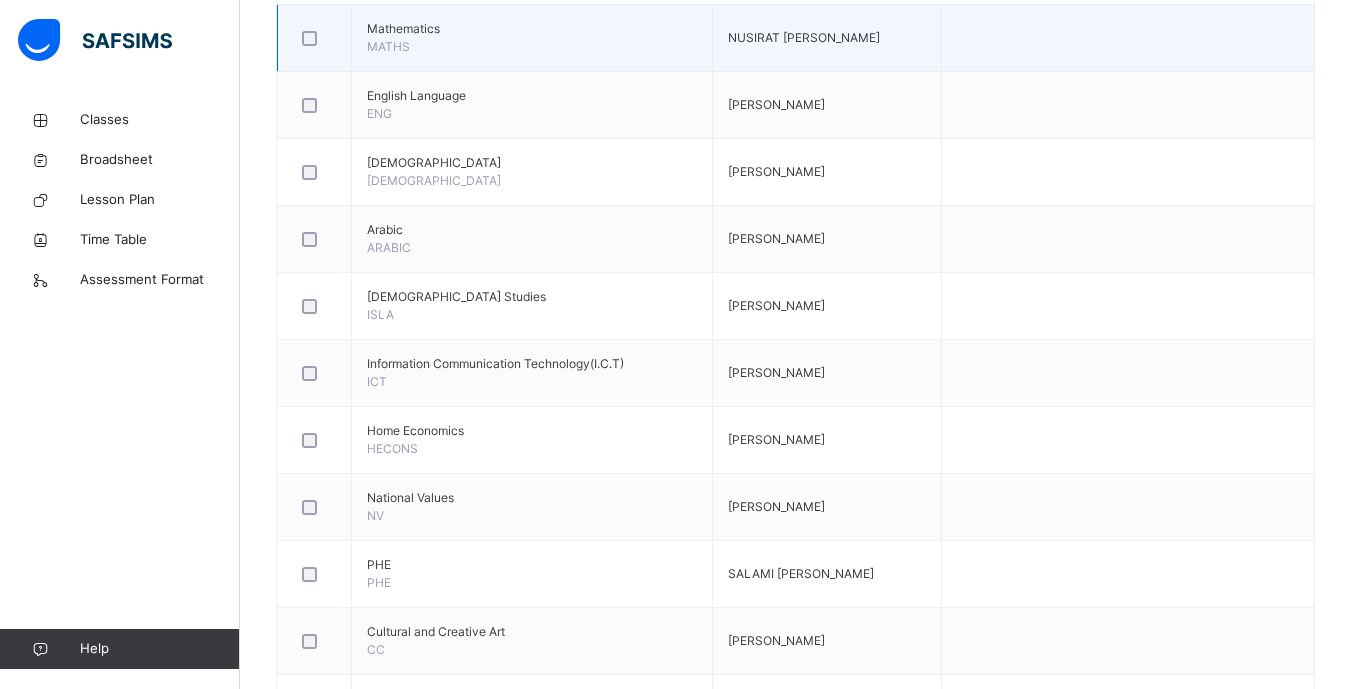 scroll, scrollTop: 738, scrollLeft: 0, axis: vertical 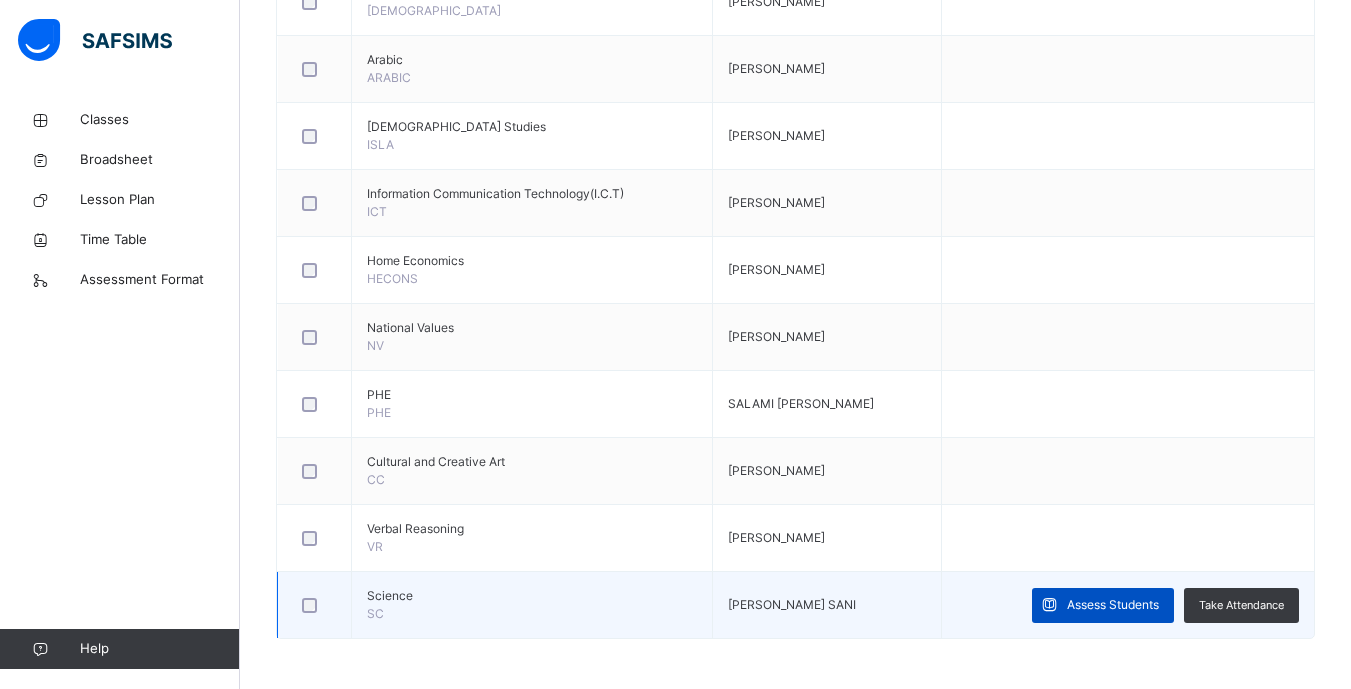 click on "Assess Students" at bounding box center [1113, 605] 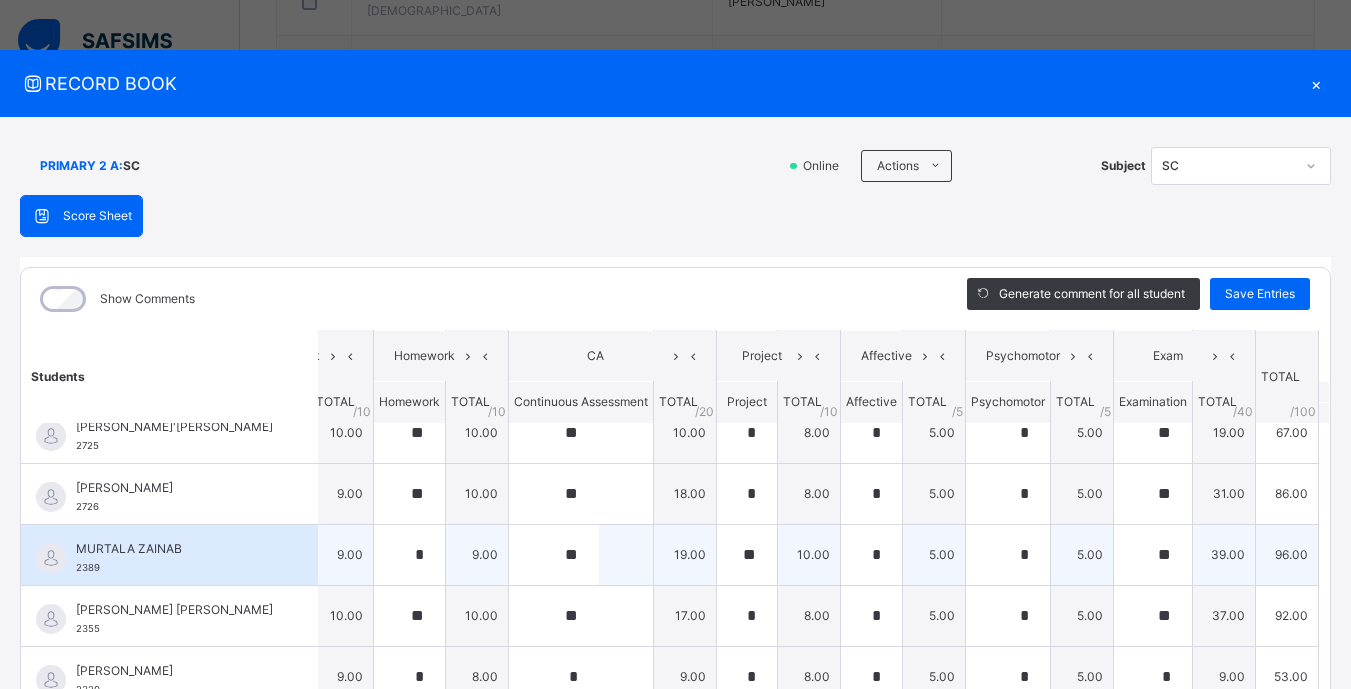 scroll, scrollTop: 707, scrollLeft: 141, axis: both 